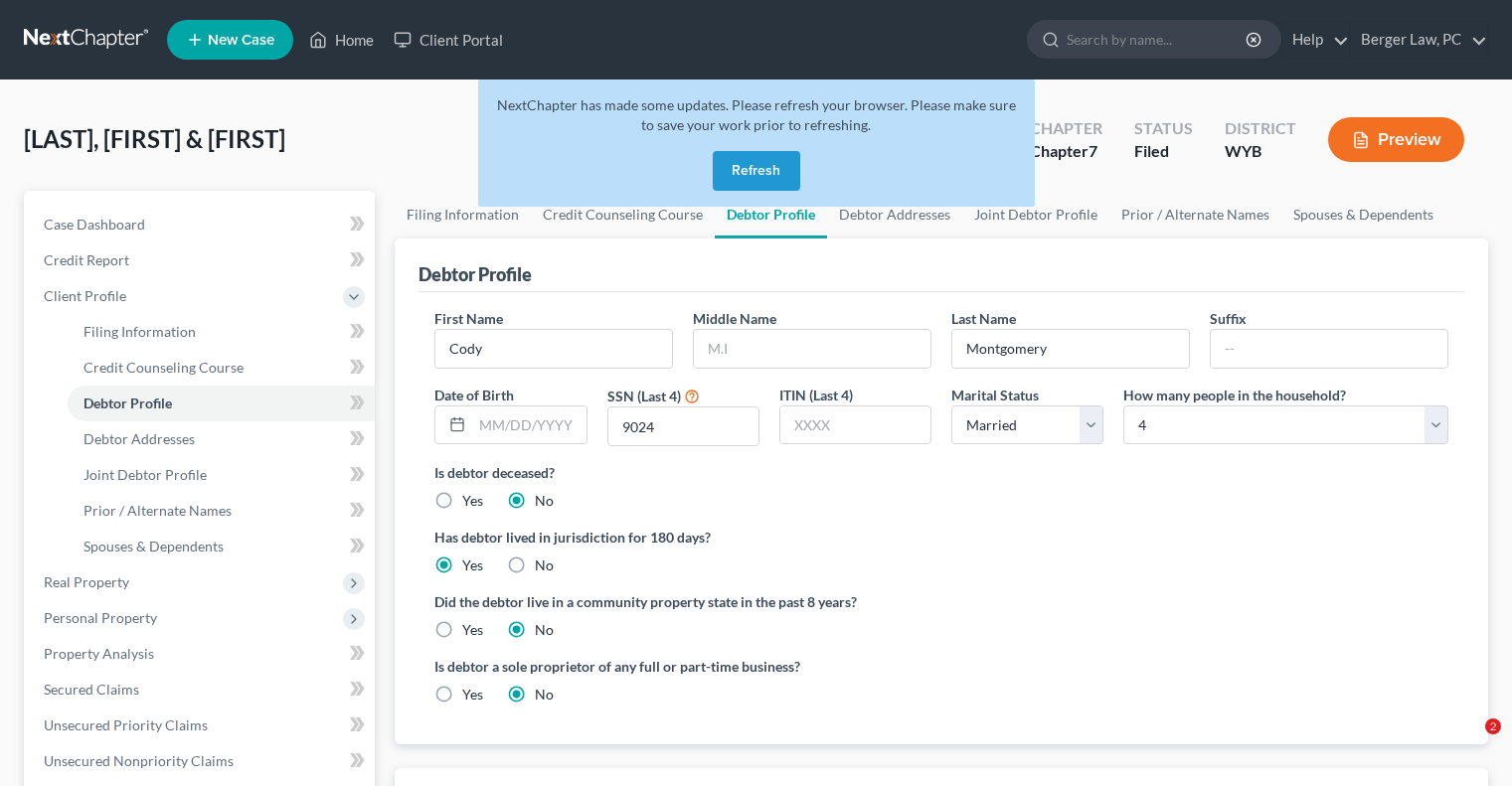 select on "1" 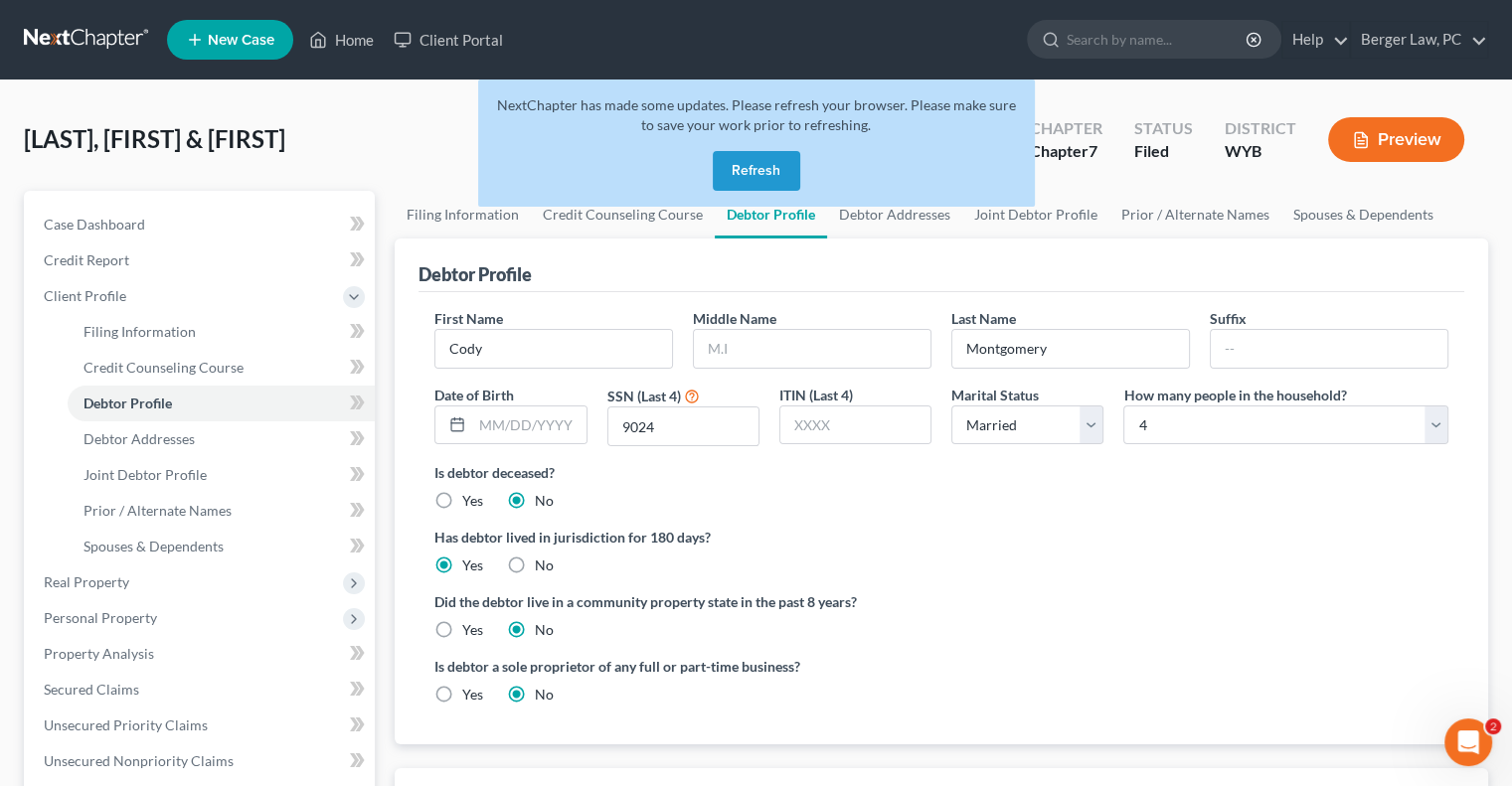 scroll, scrollTop: 0, scrollLeft: 0, axis: both 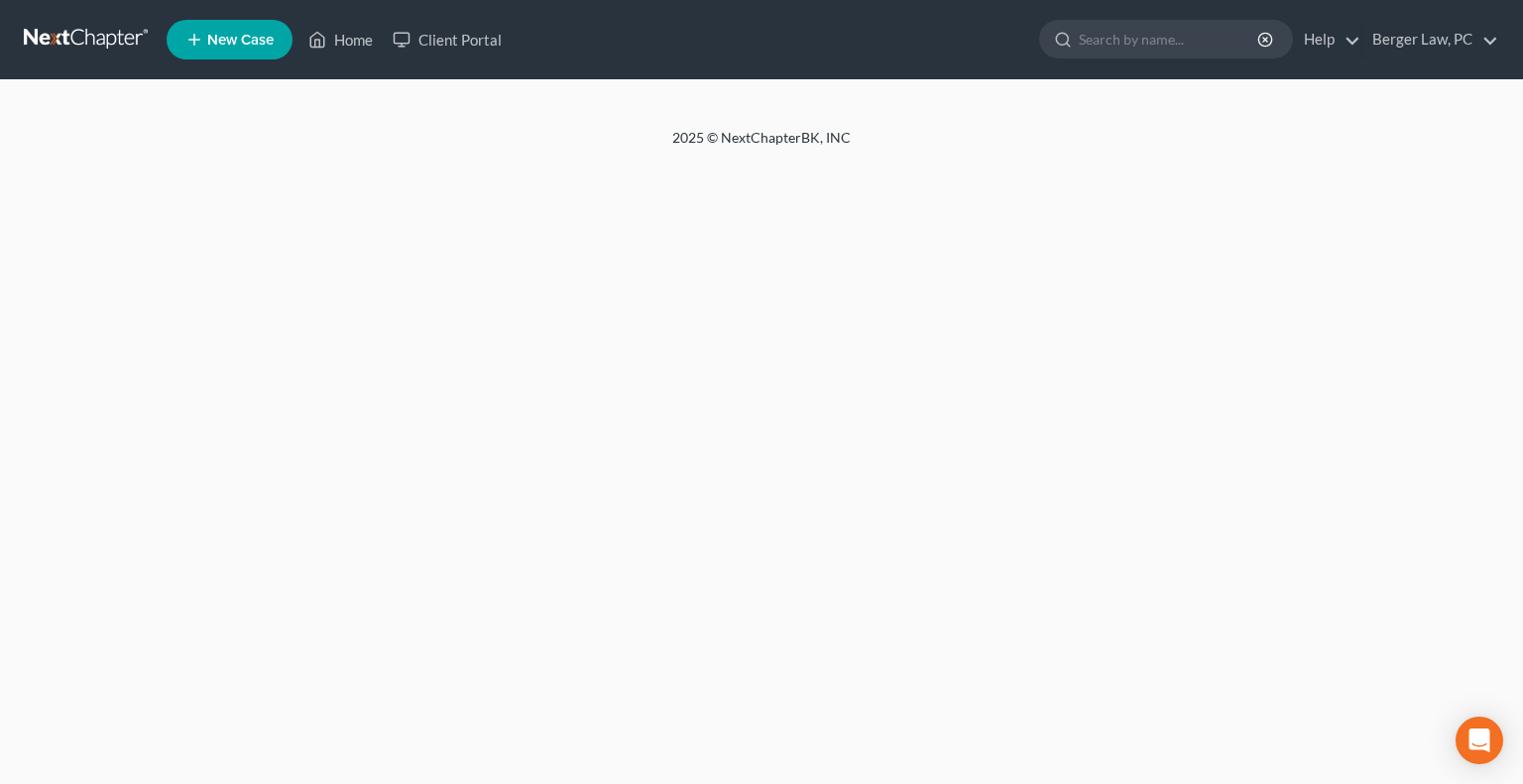 select on "1" 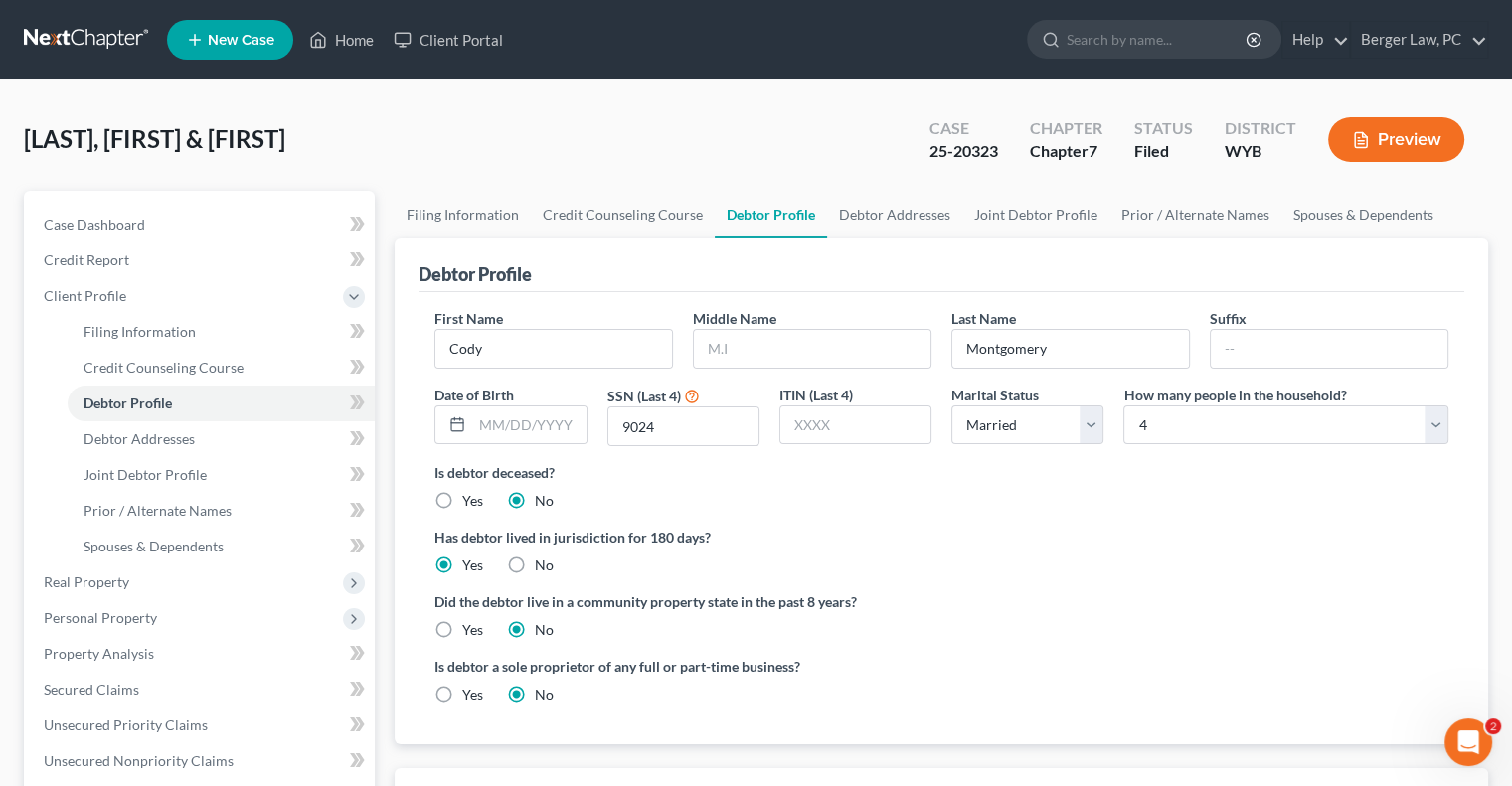 scroll, scrollTop: 0, scrollLeft: 0, axis: both 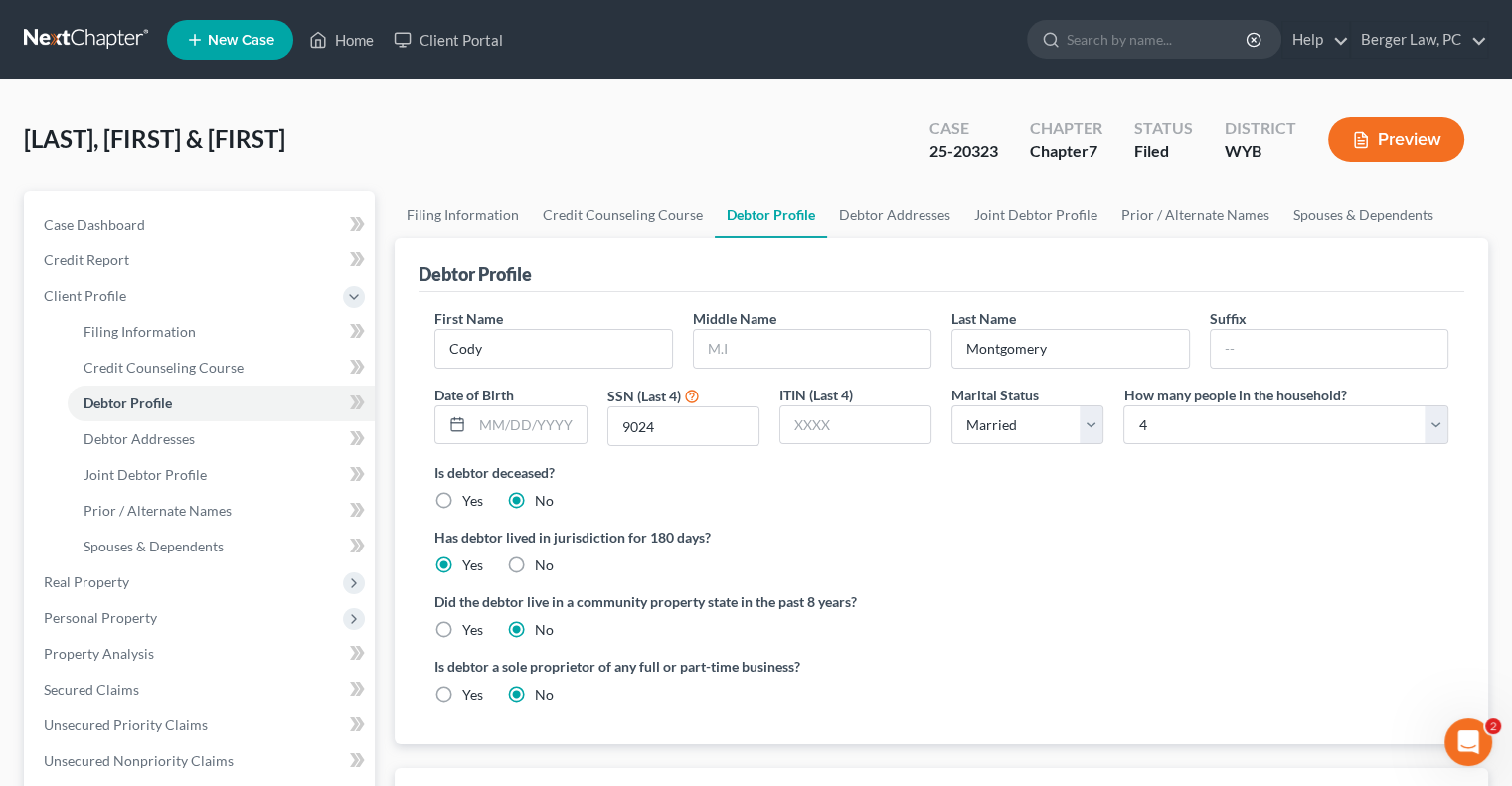 click at bounding box center [87, 40] 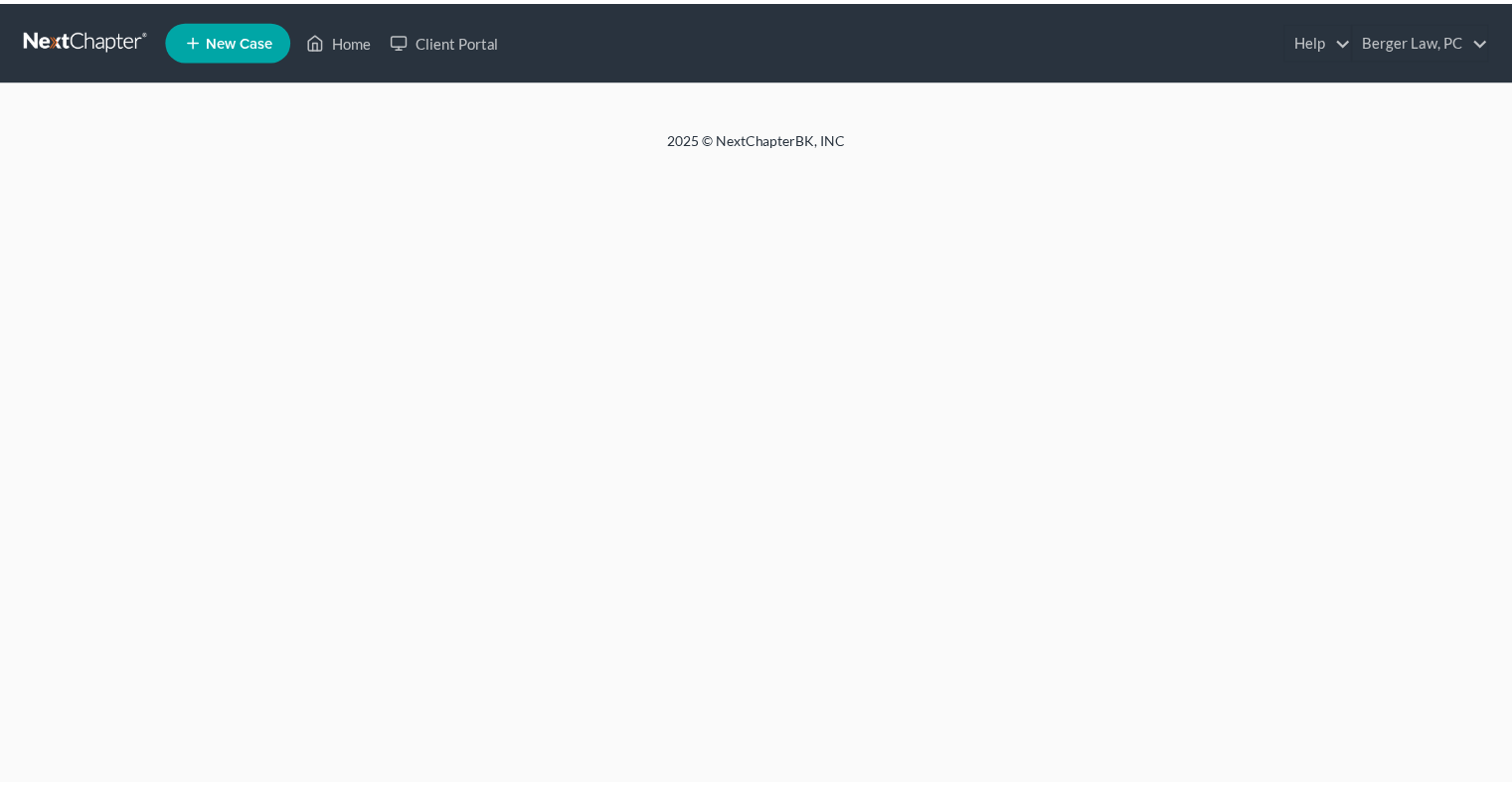 scroll, scrollTop: 0, scrollLeft: 0, axis: both 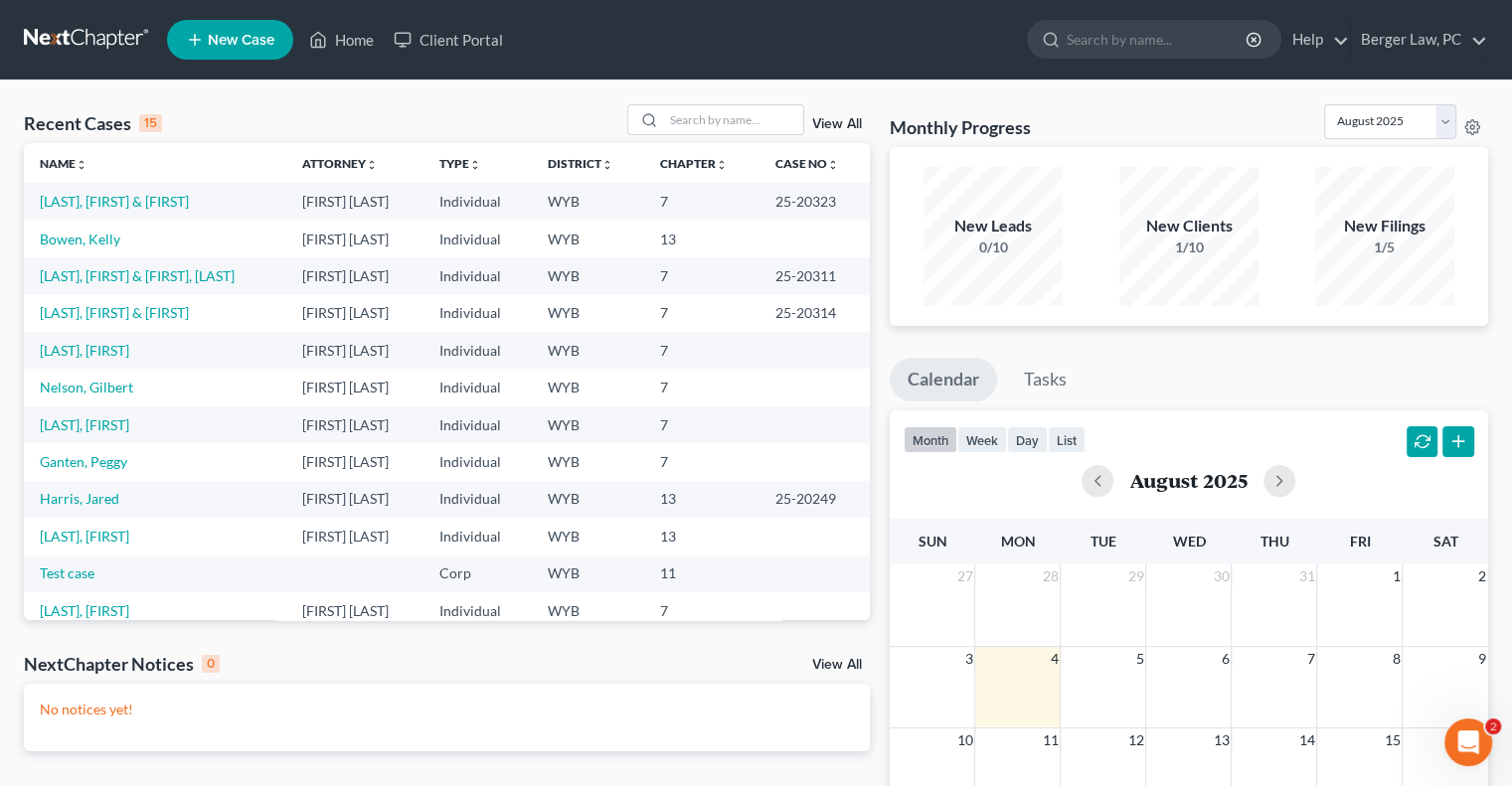 click at bounding box center (87, 40) 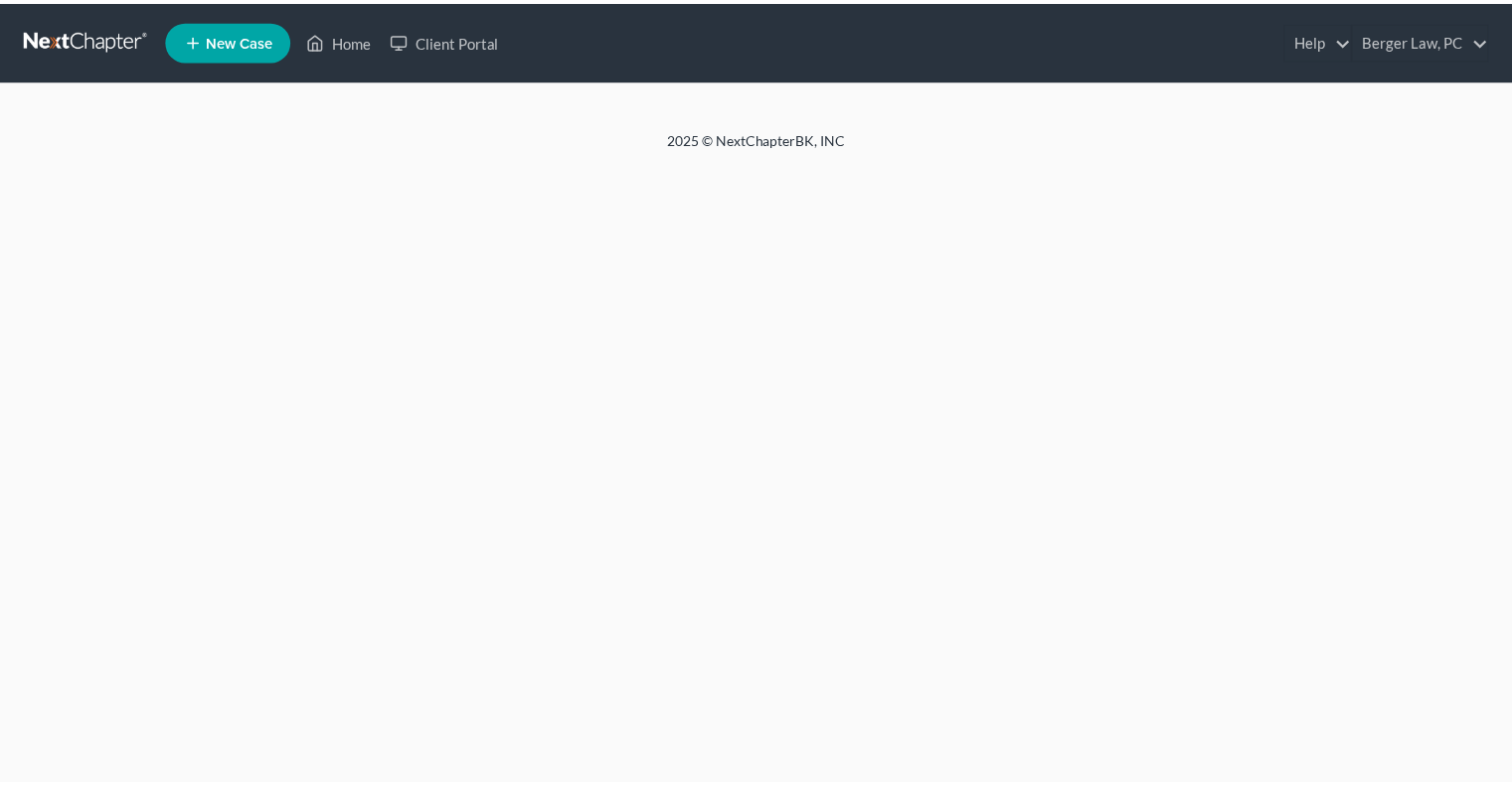scroll, scrollTop: 0, scrollLeft: 0, axis: both 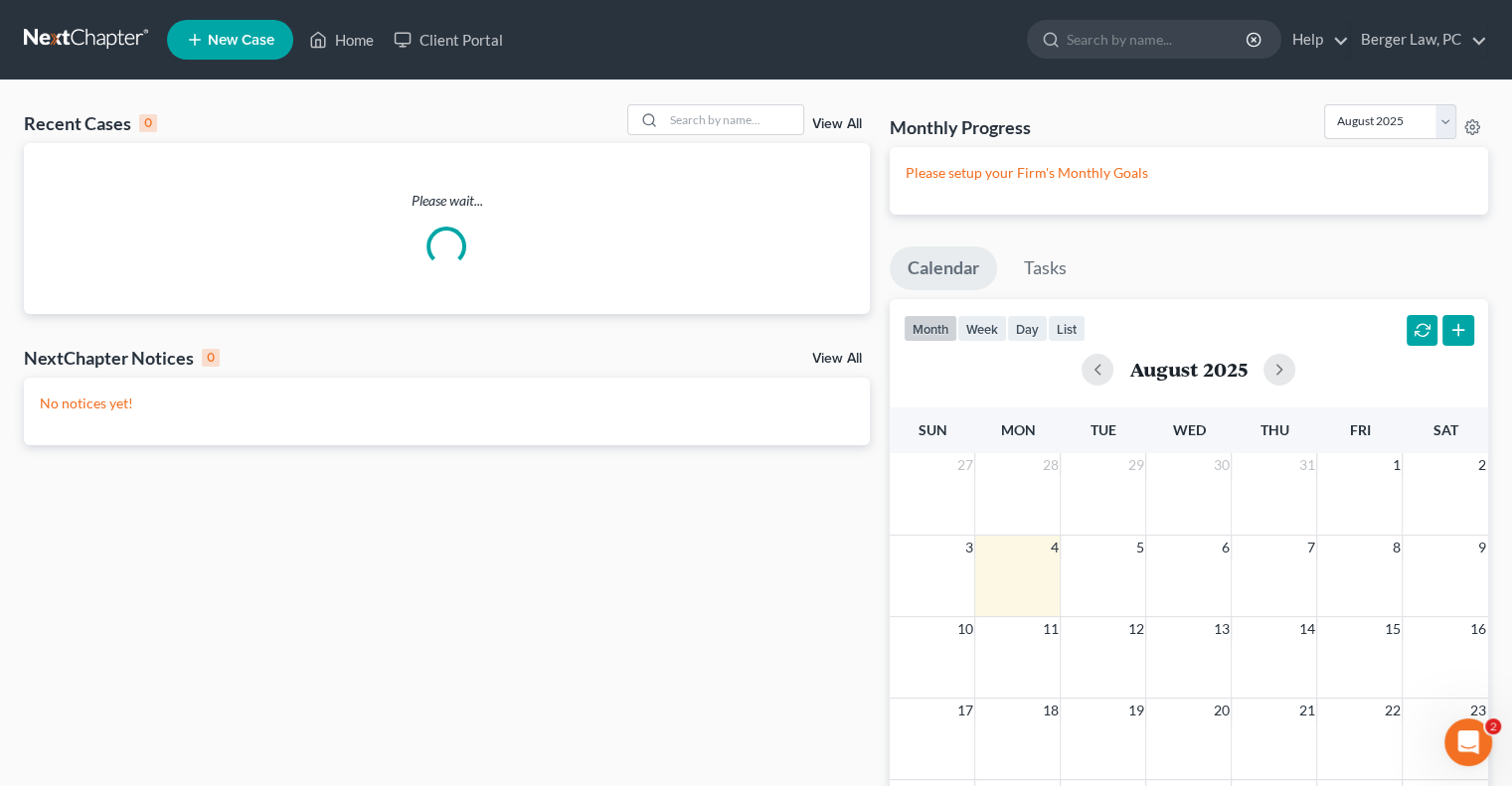 click on "New Case" at bounding box center [230, 40] 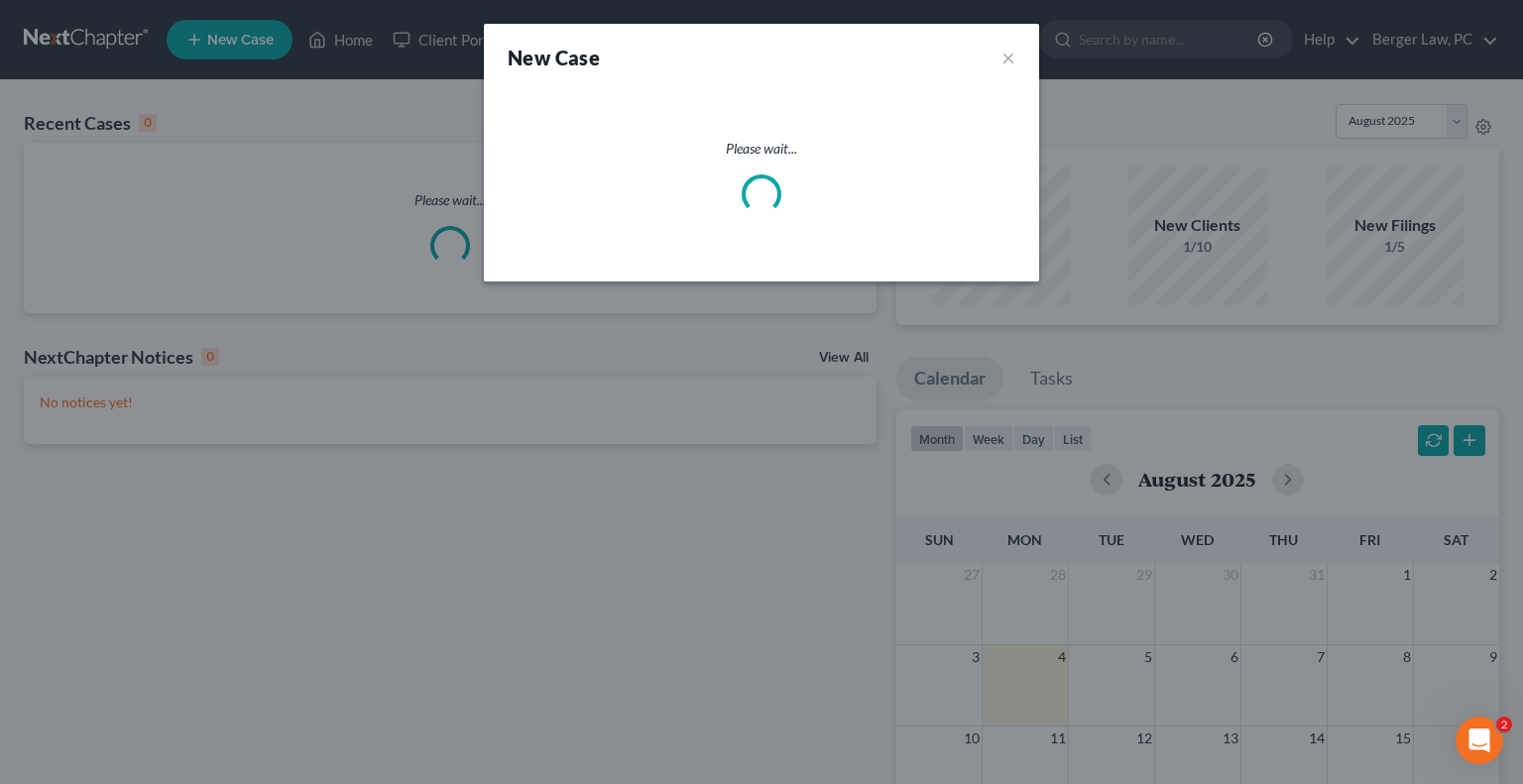 select on "92" 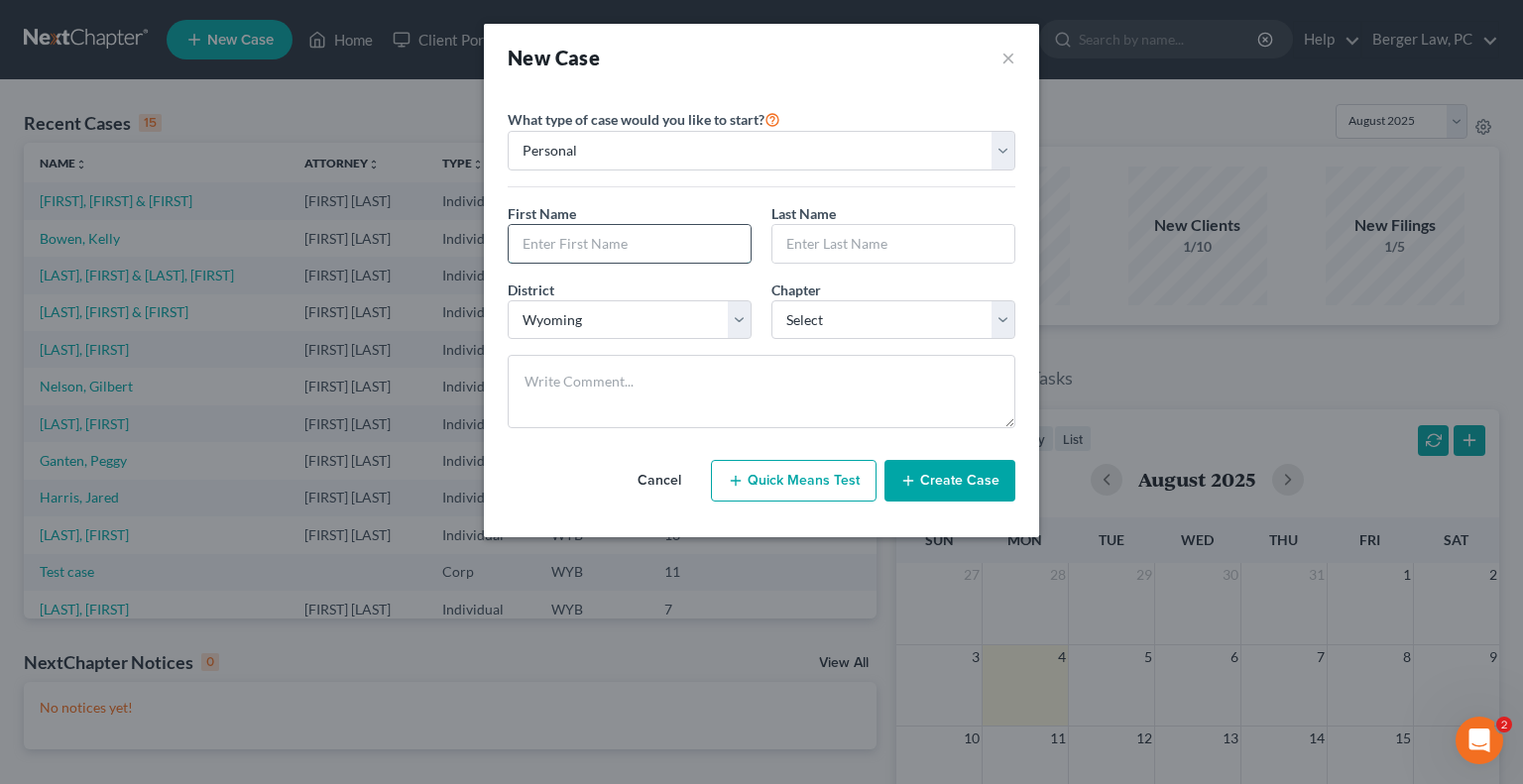 click at bounding box center (630, 244) 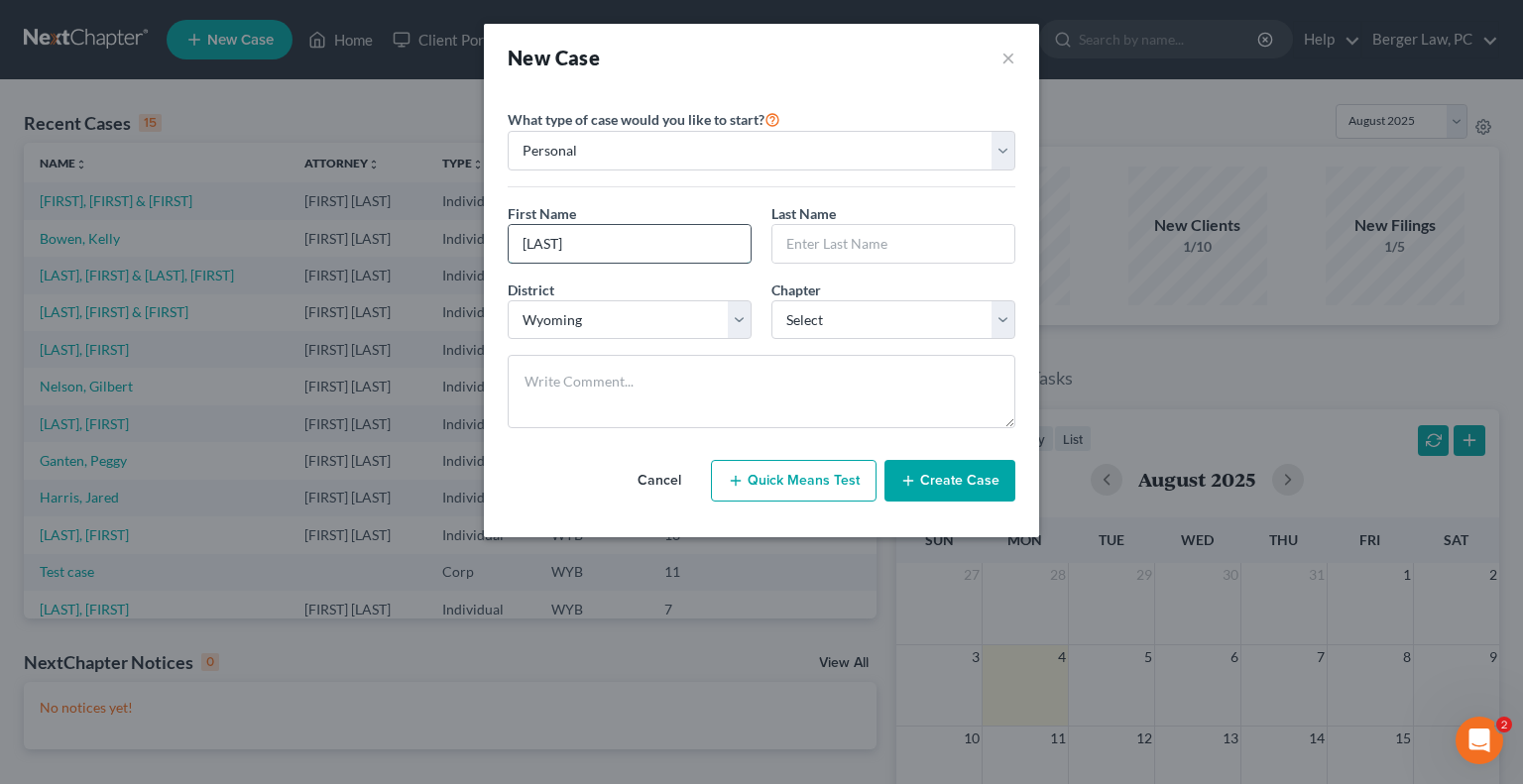 type on "[LAST]" 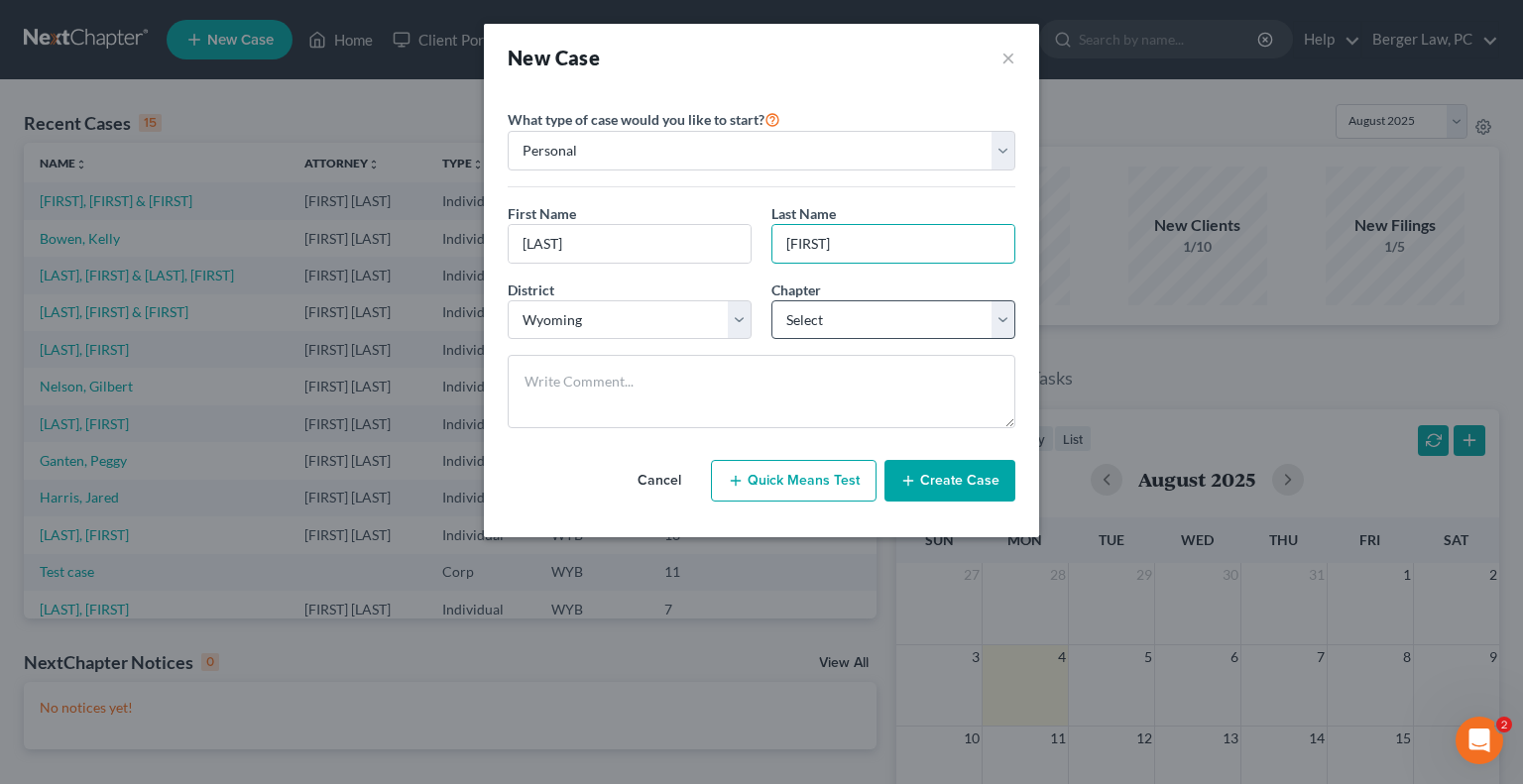 type on "[FIRST]" 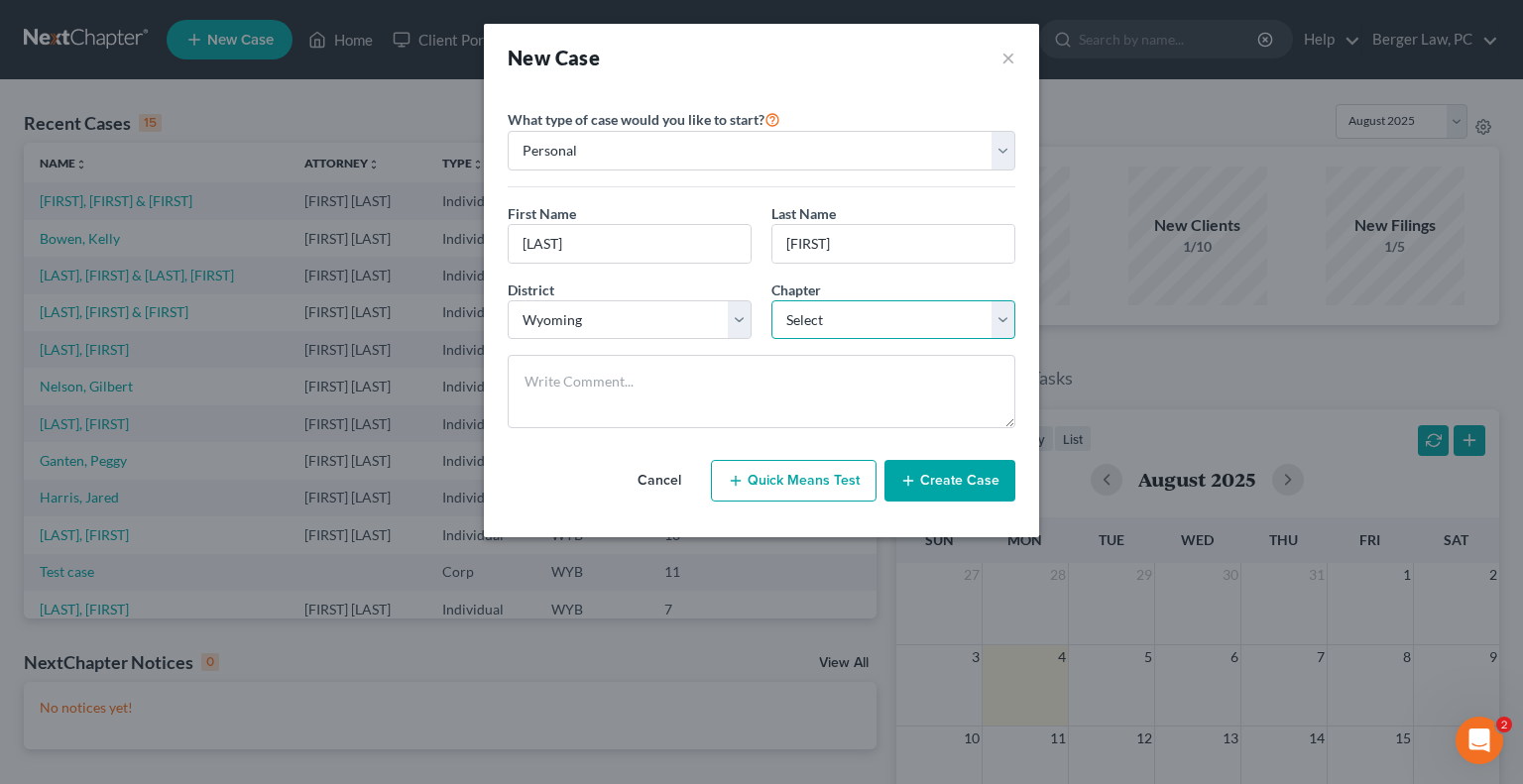 click on "Select 7 11 12 13" at bounding box center (893, 320) 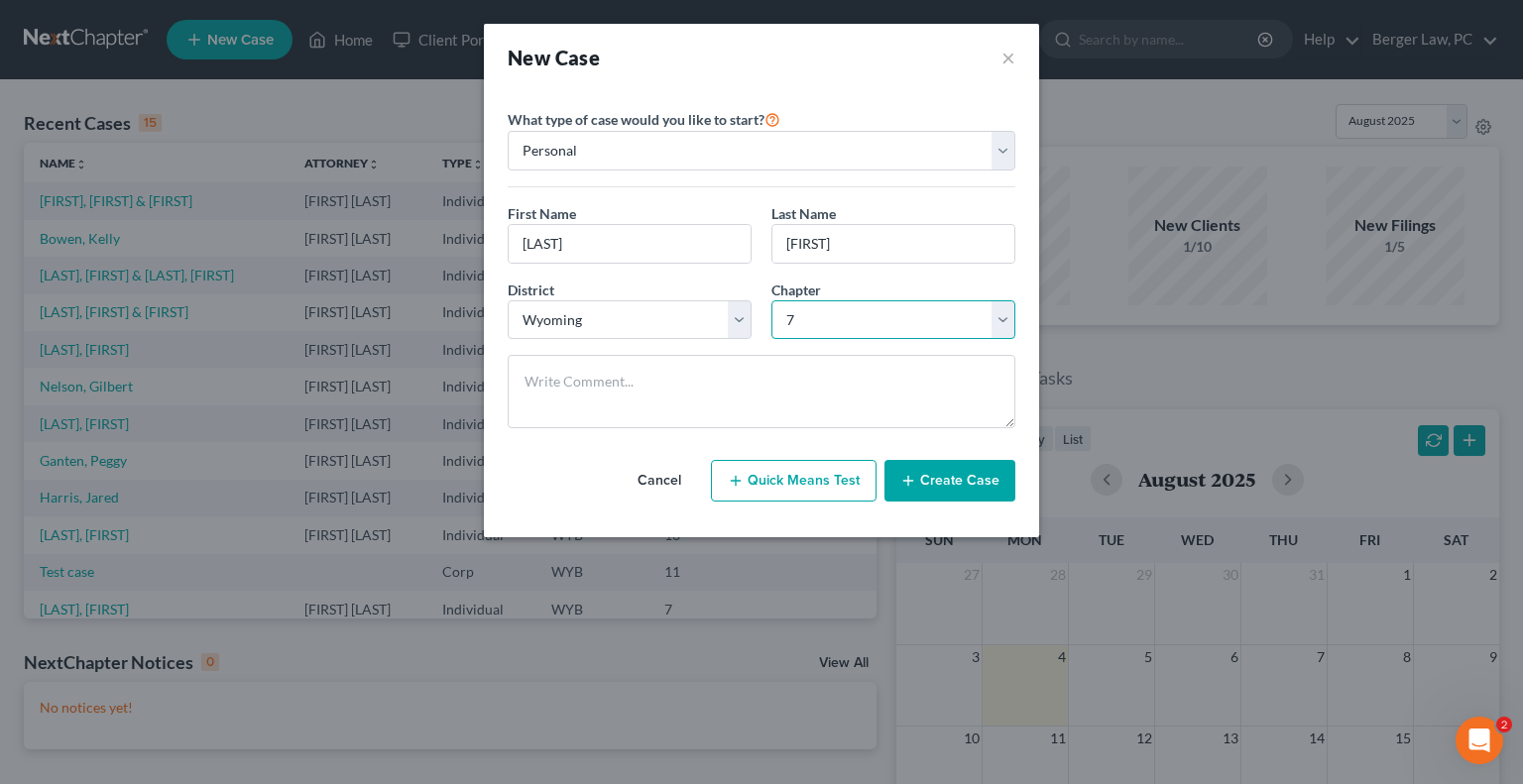 click on "Select 7 11 12 13" at bounding box center [893, 320] 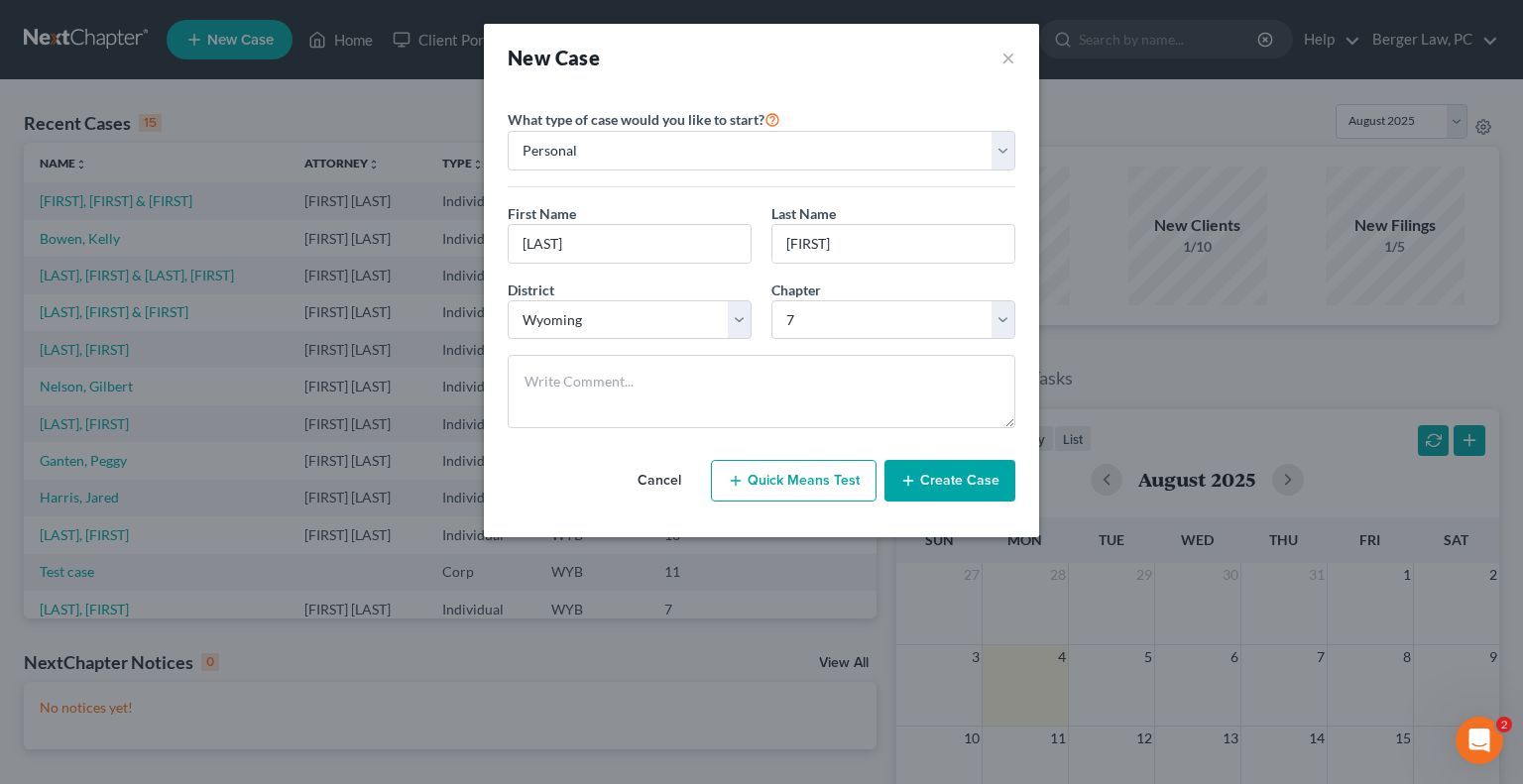 click on "Create Case" at bounding box center (950, 481) 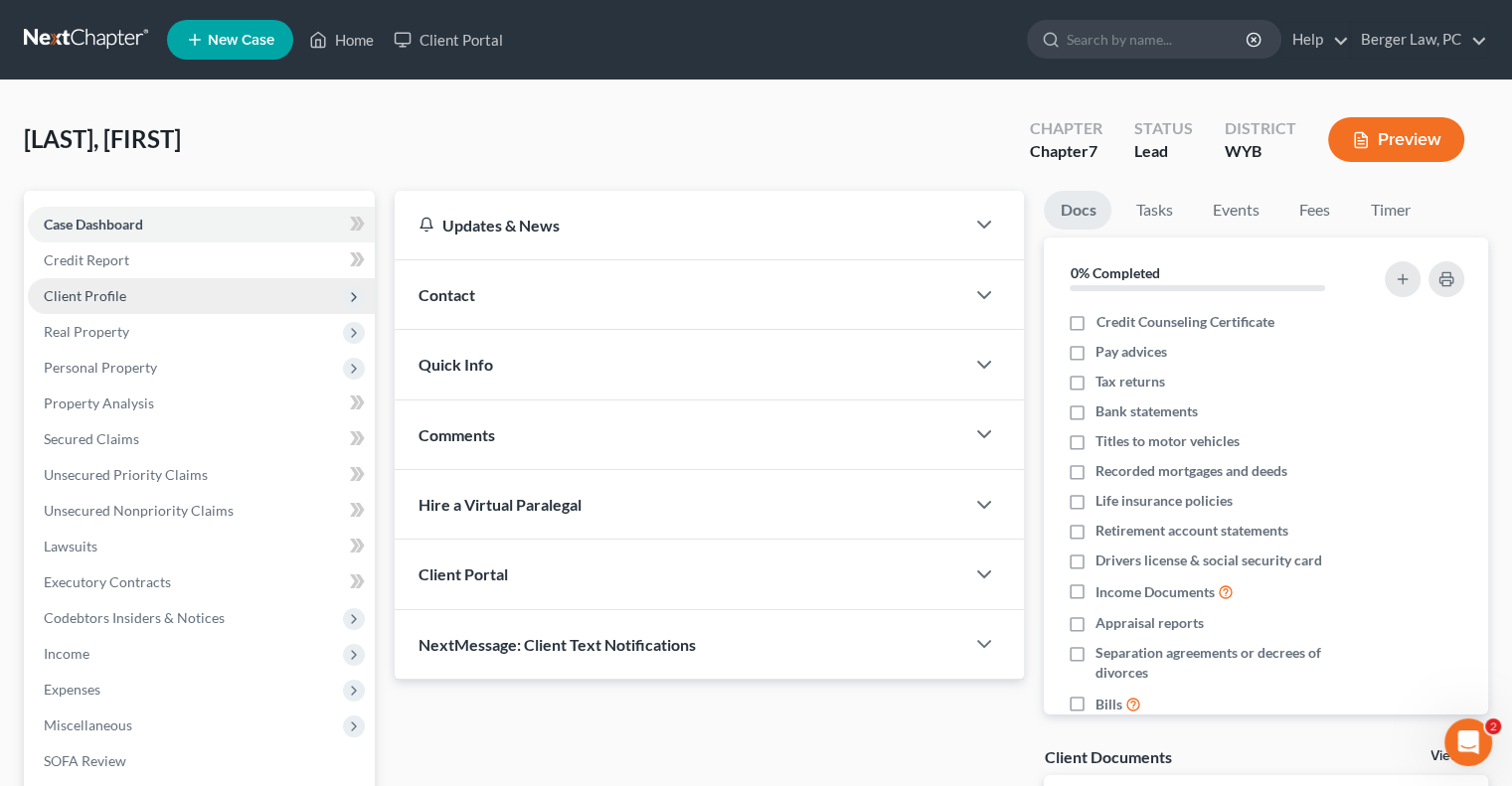 click on "Client Profile" at bounding box center [84, 295] 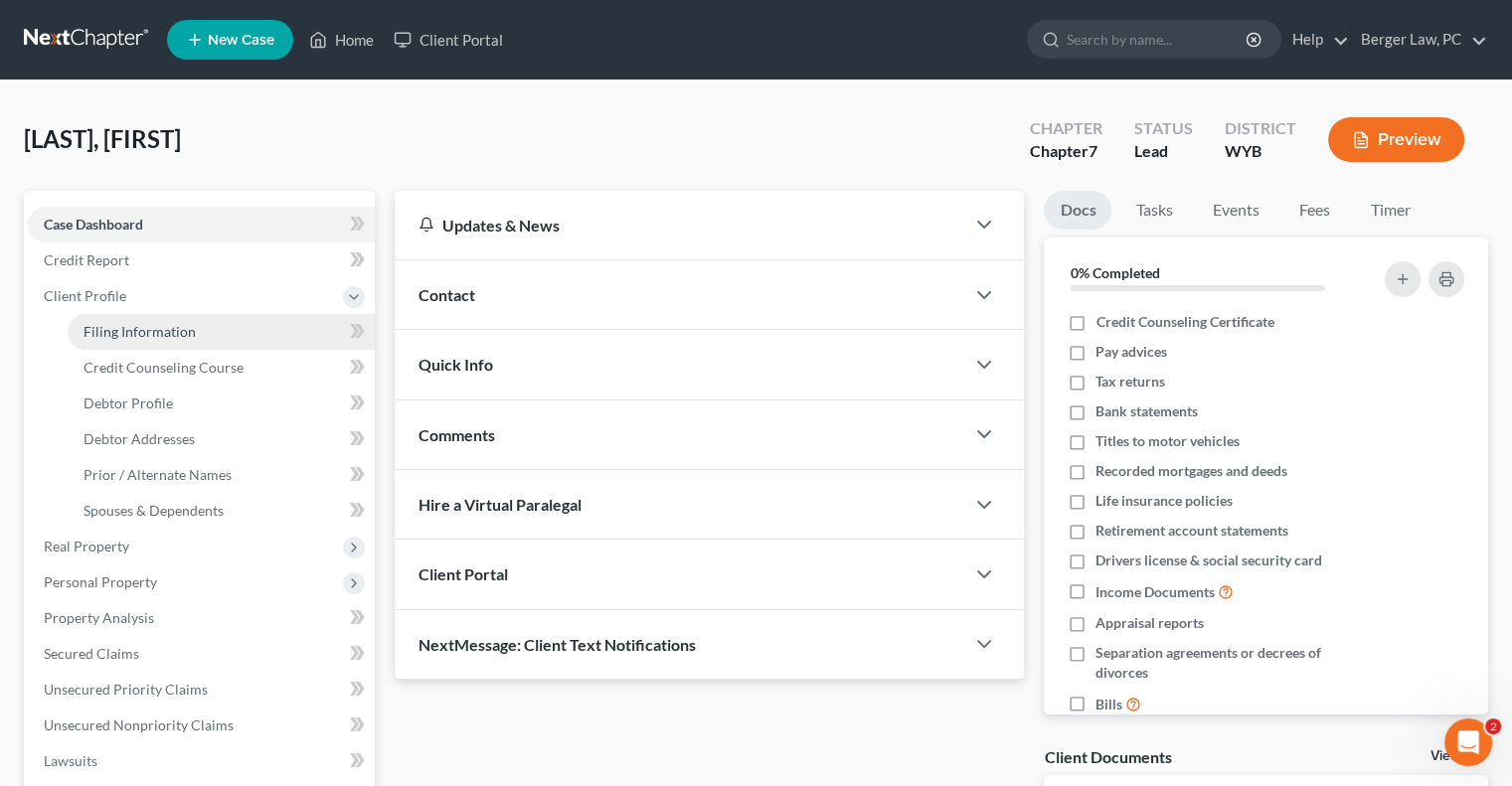 click on "Filing Information" at bounding box center [139, 331] 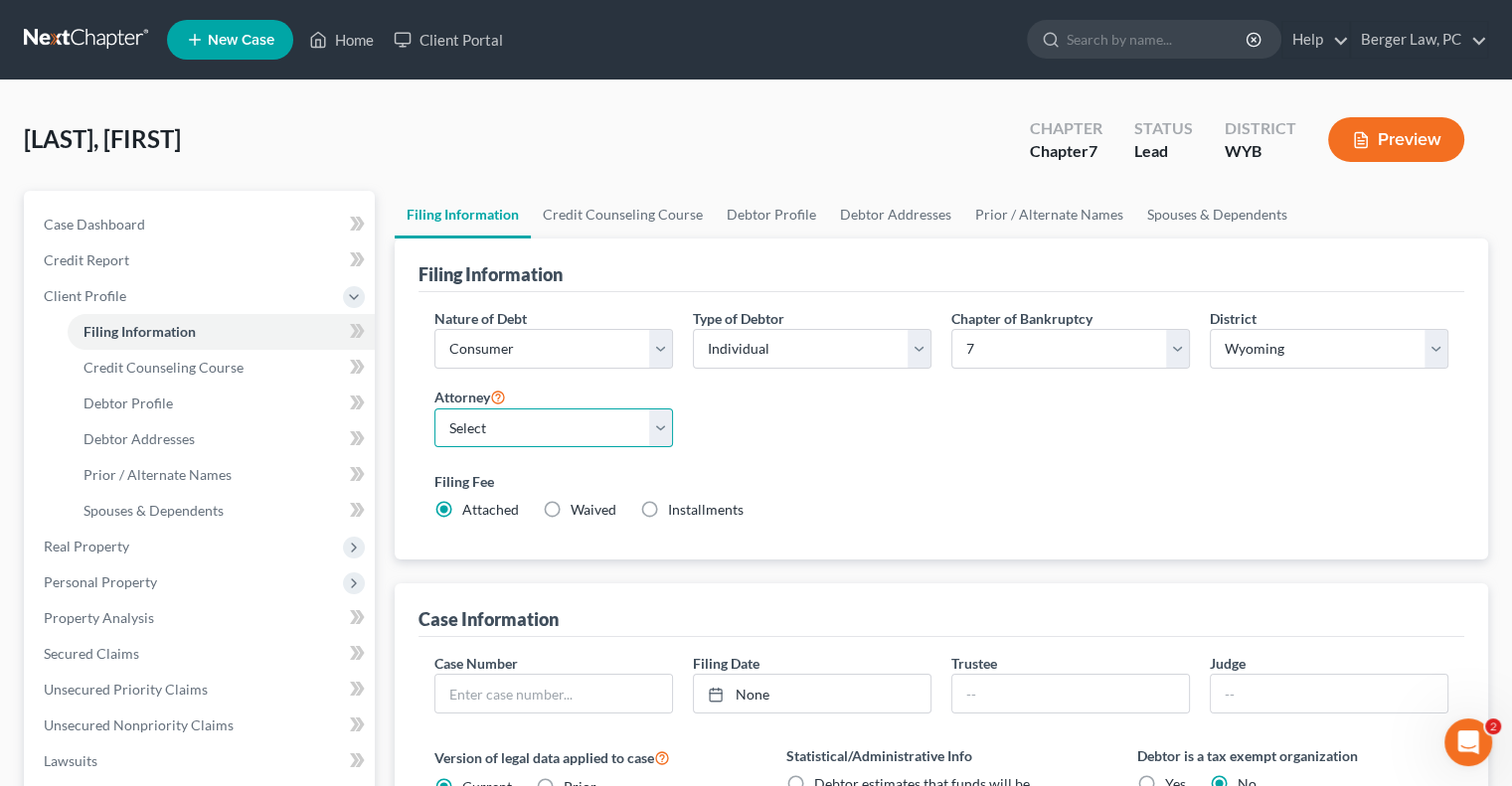 click on "Select" at bounding box center [554, 428] 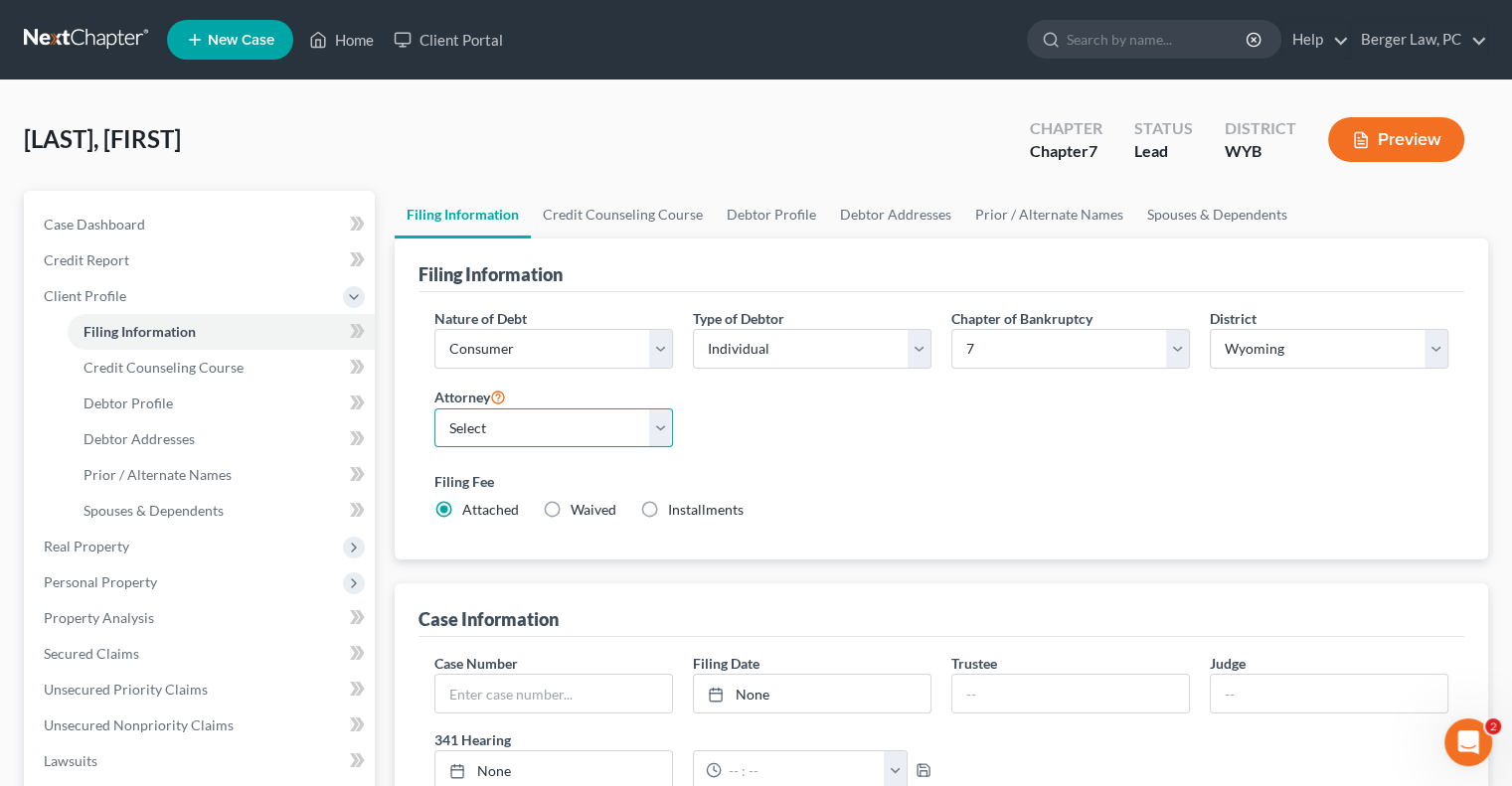 select on "1" 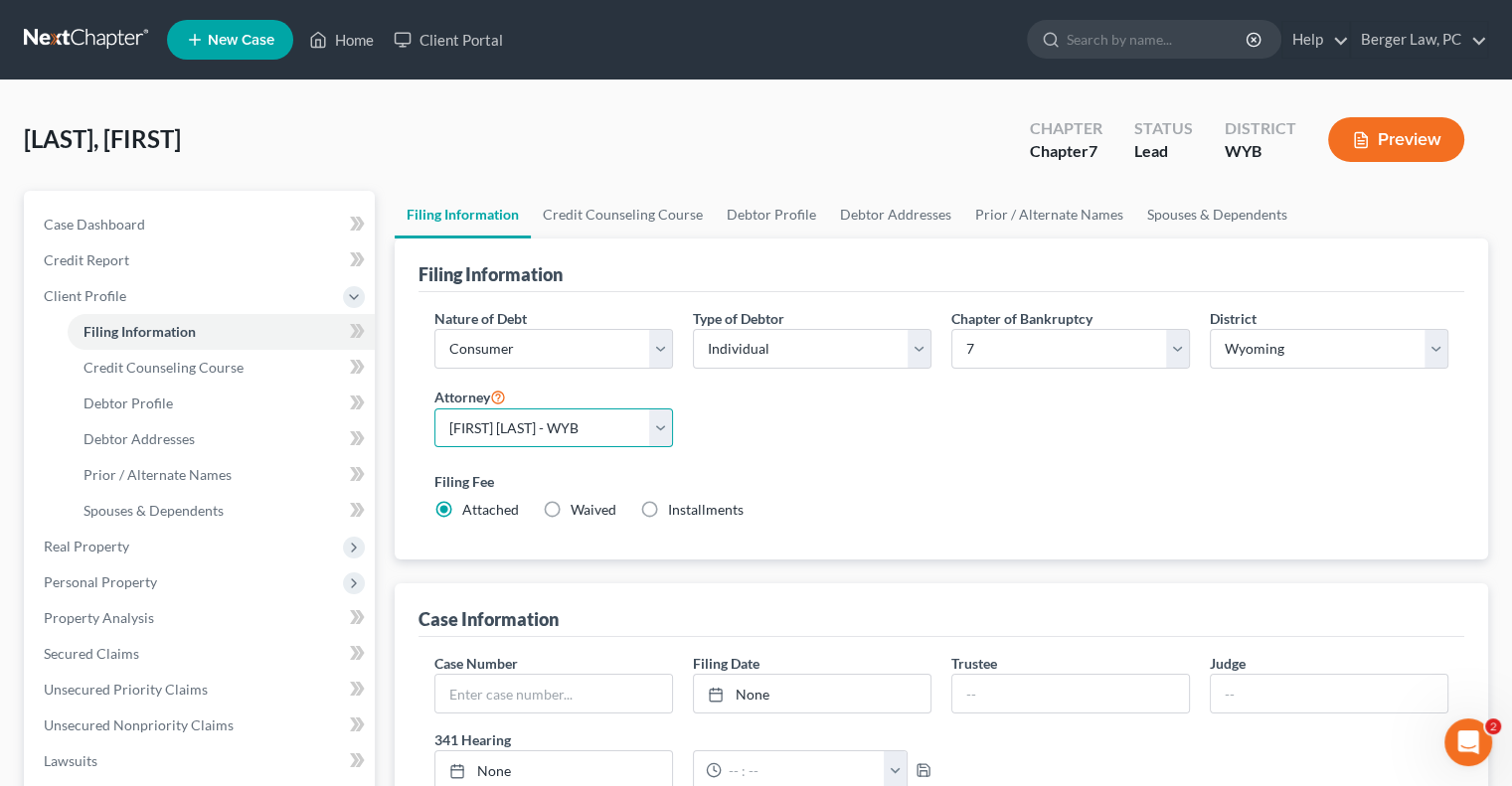 click on "Select [FIRST] [LAST] - WYB [FIRST] [LAST] - WYB" at bounding box center (554, 428) 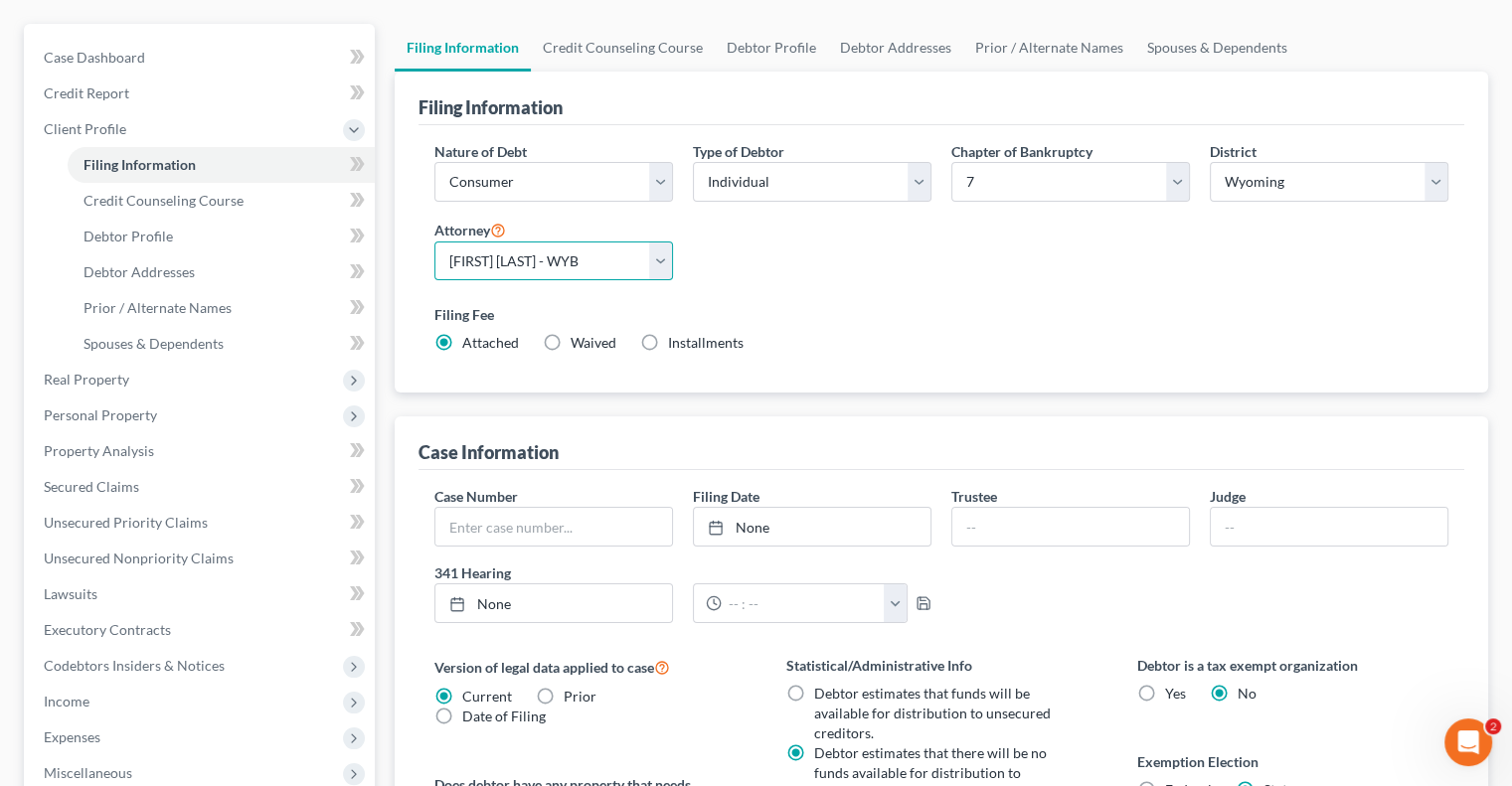 scroll, scrollTop: 0, scrollLeft: 0, axis: both 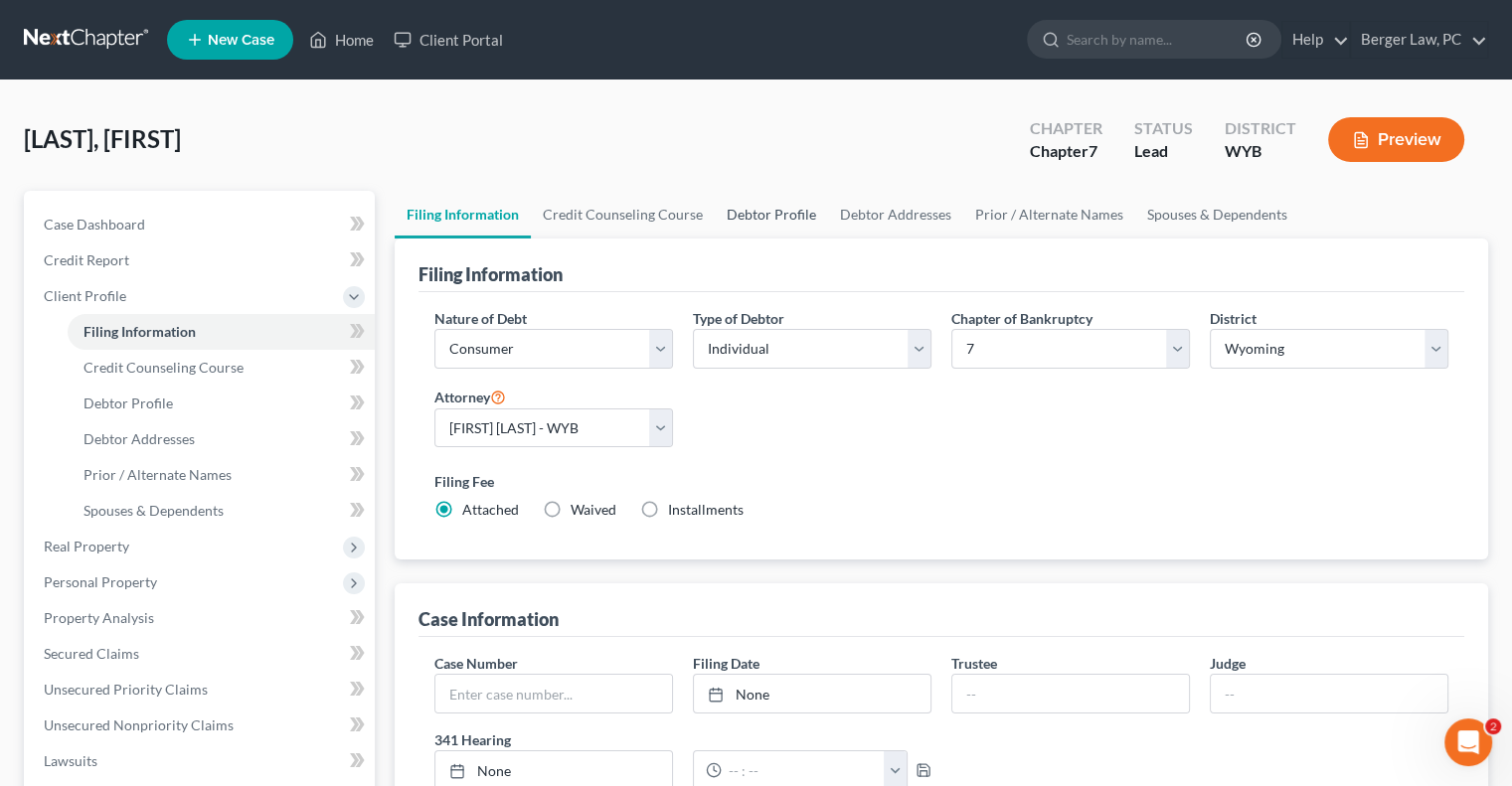 click on "Debtor Profile" at bounding box center (771, 215) 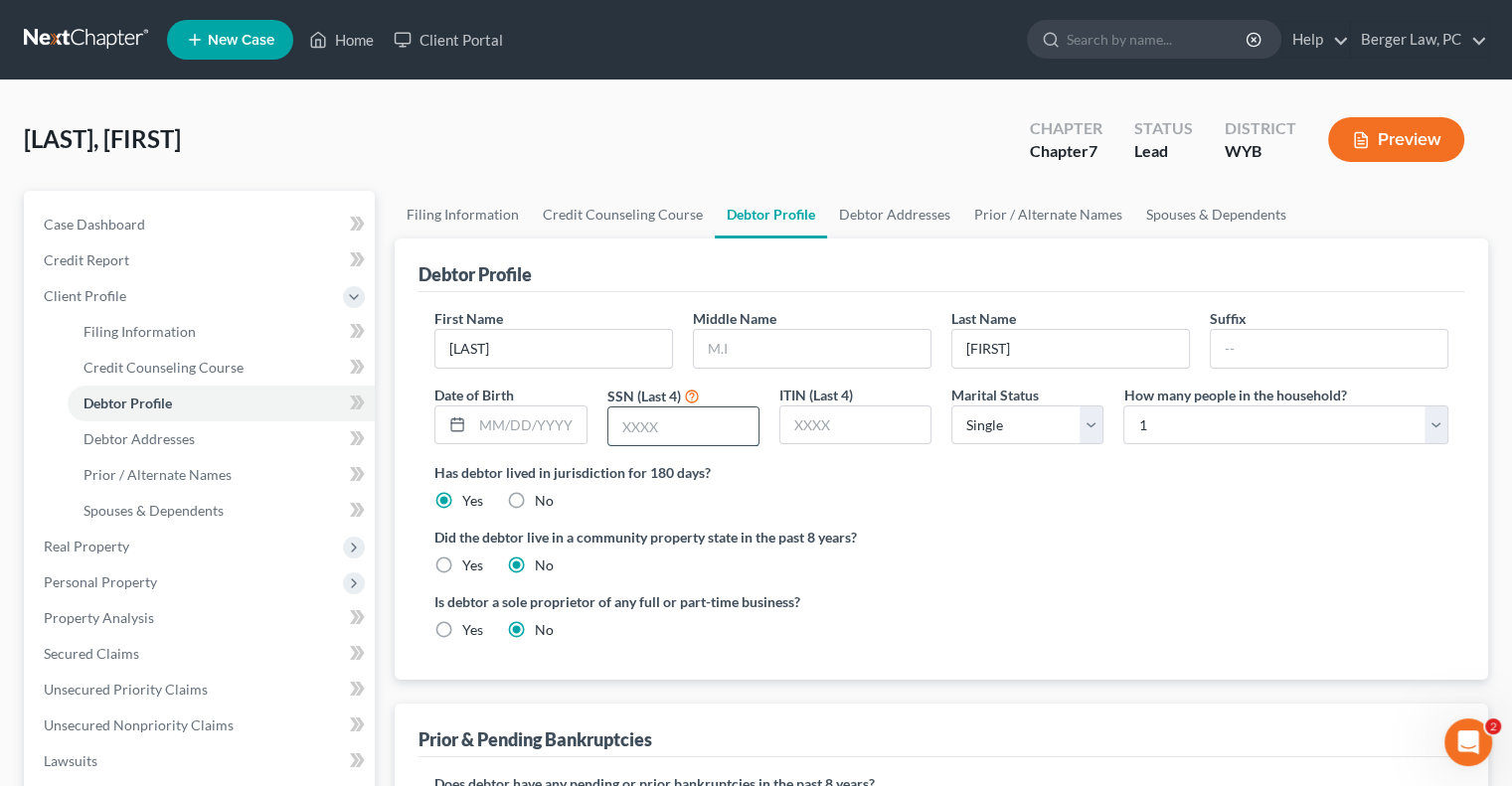click at bounding box center [683, 426] 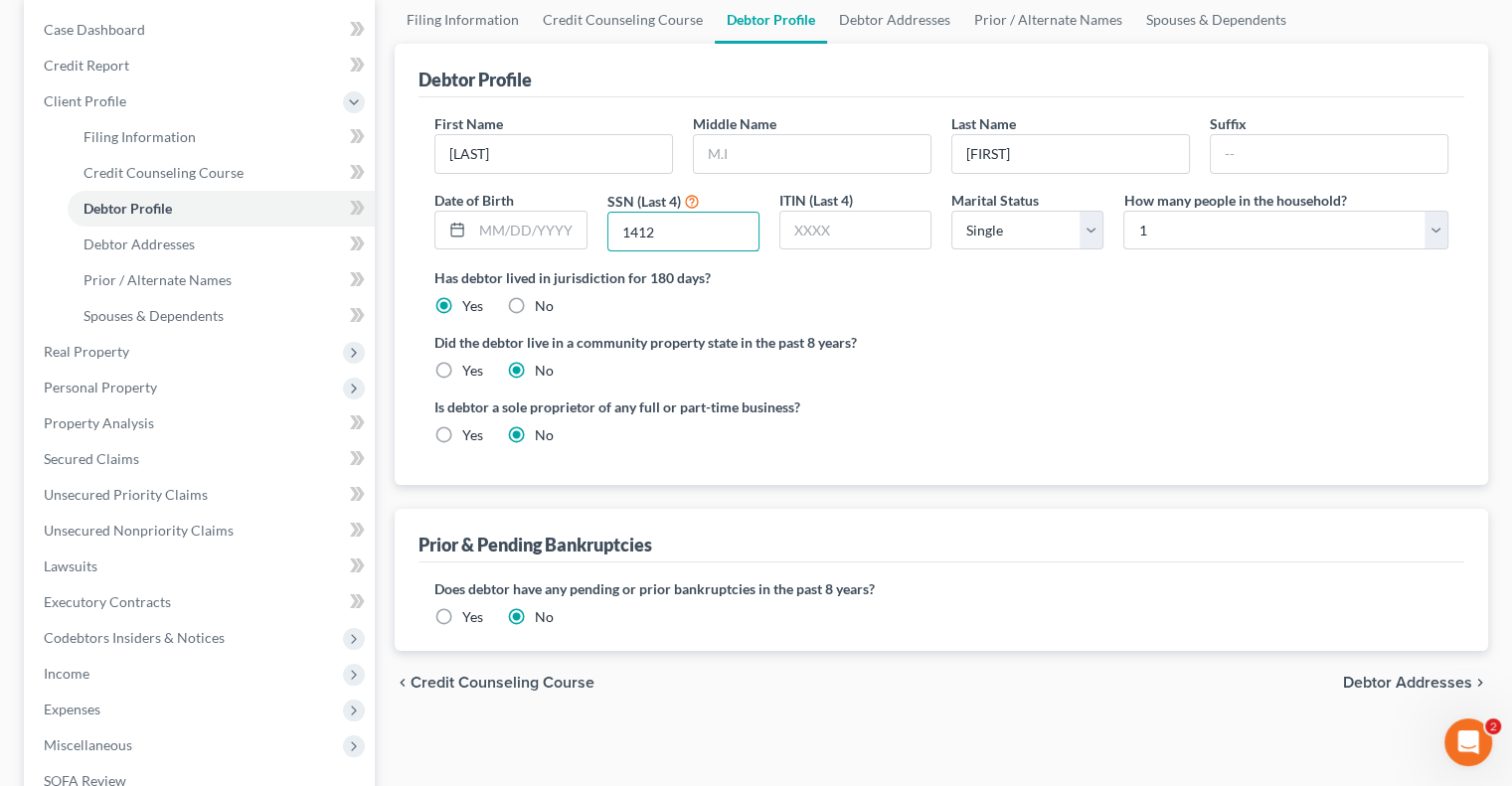 scroll, scrollTop: 0, scrollLeft: 0, axis: both 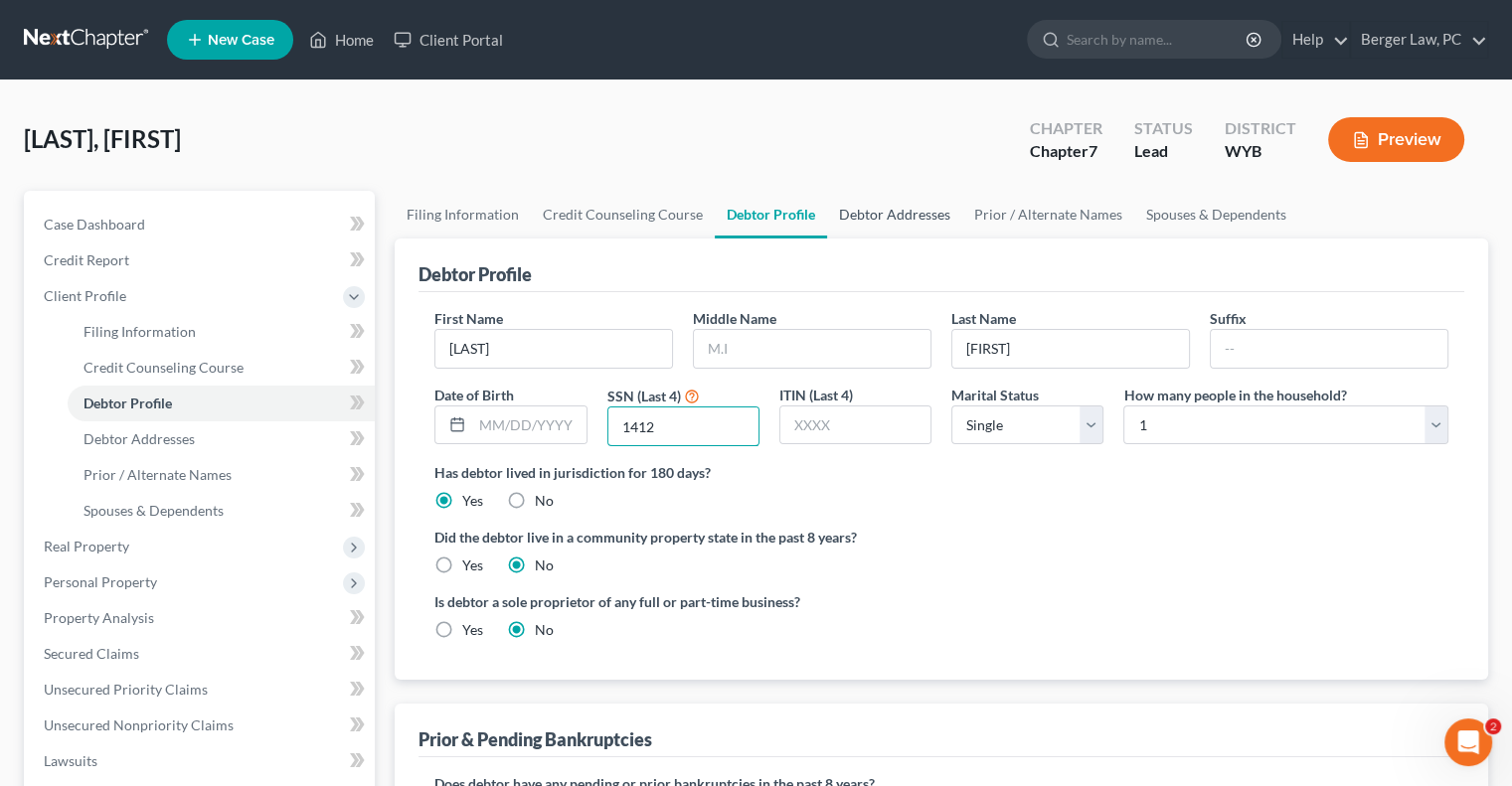 type on "1412" 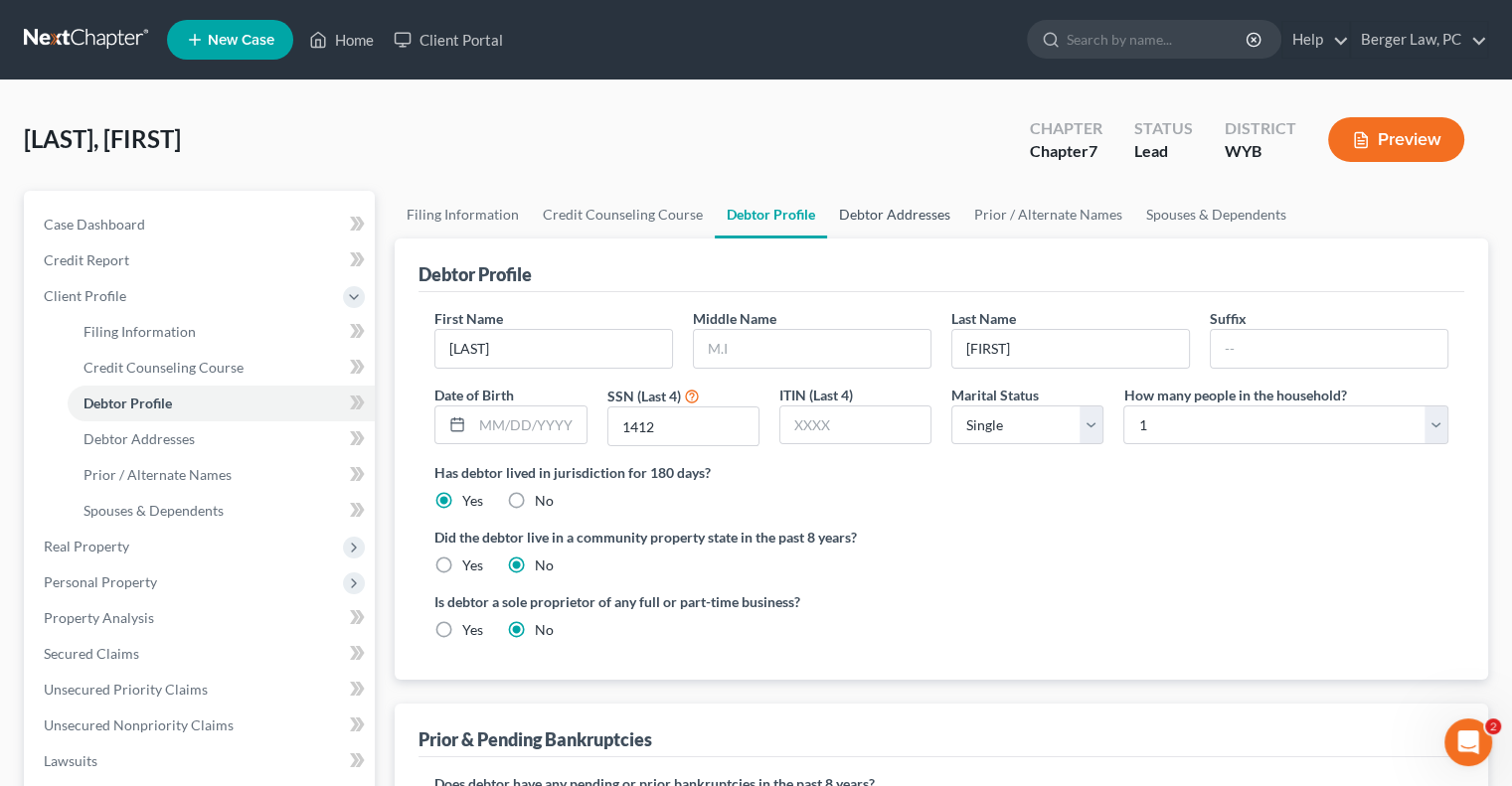 click on "Debtor Addresses" at bounding box center (895, 215) 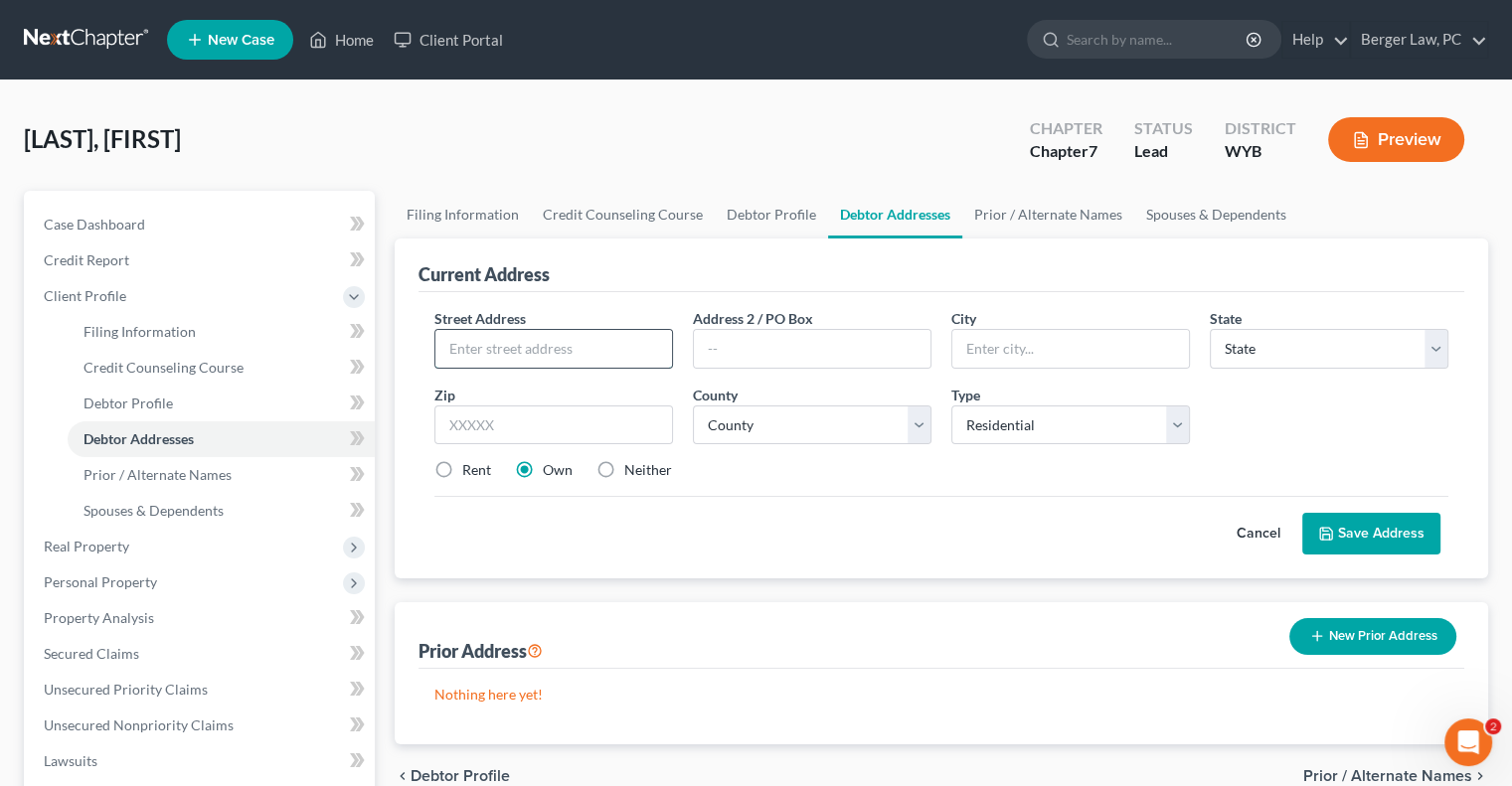 click at bounding box center (554, 349) 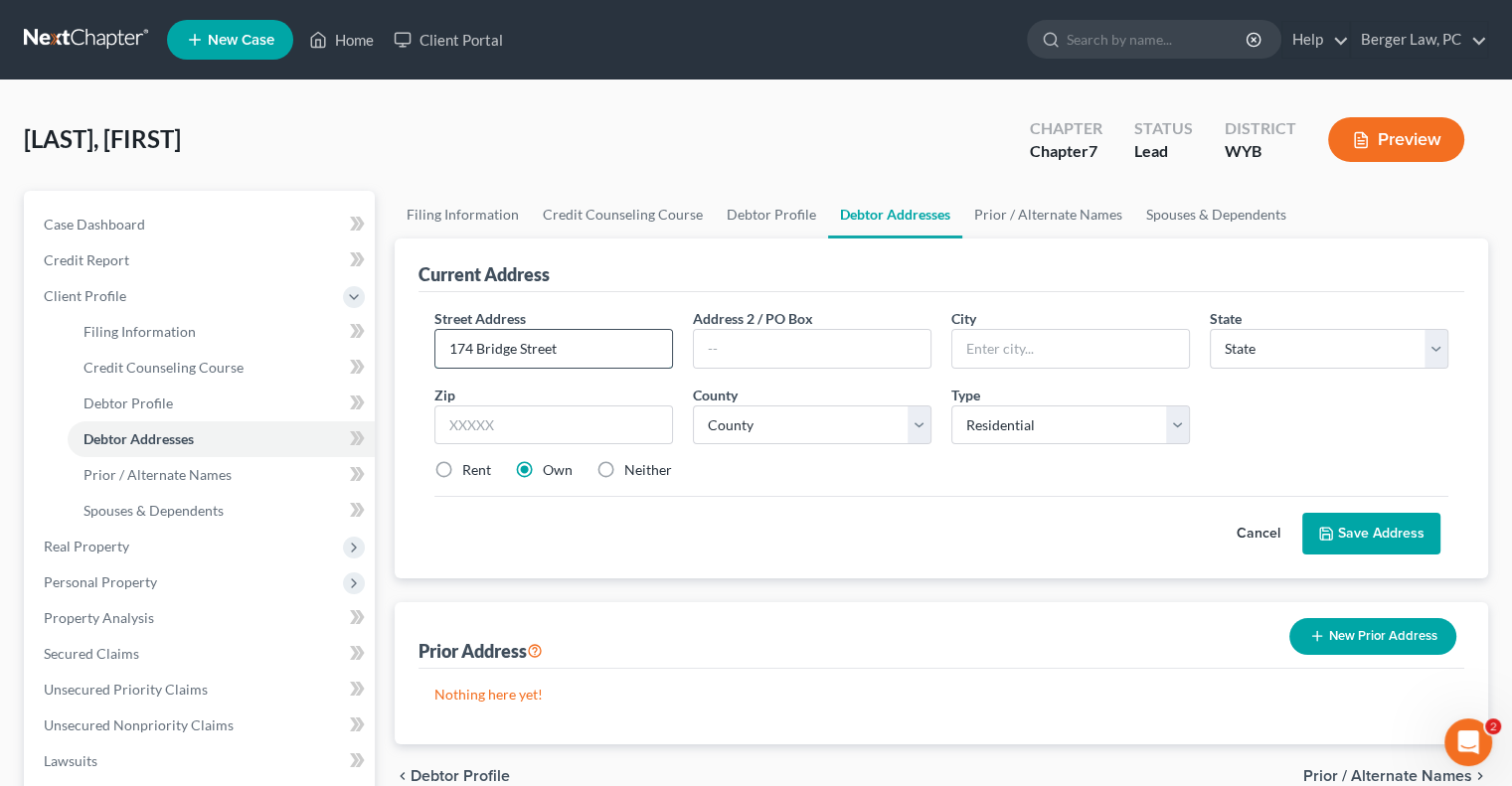 type on "174 Bridge Street" 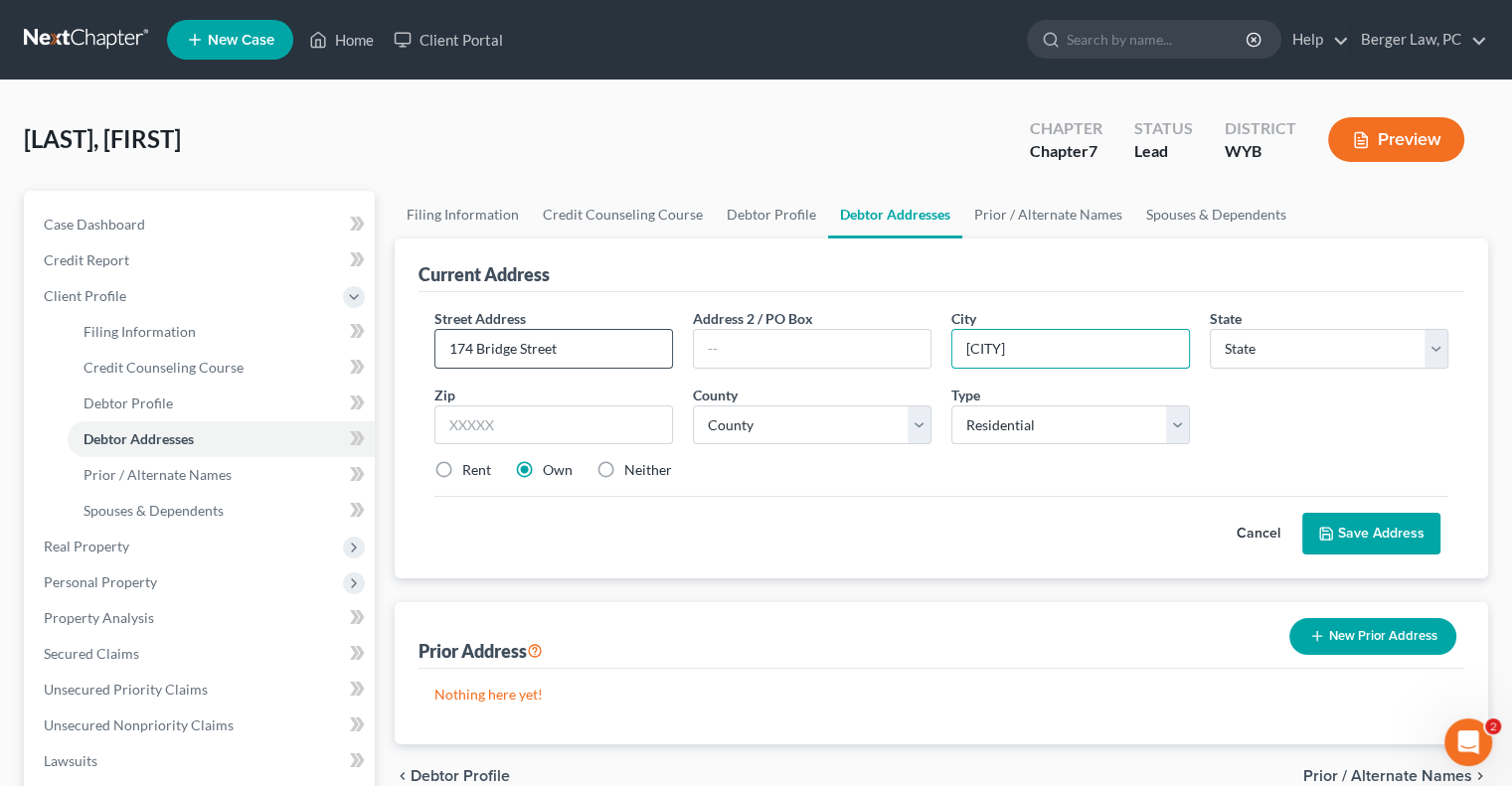 type on "[CITY]" 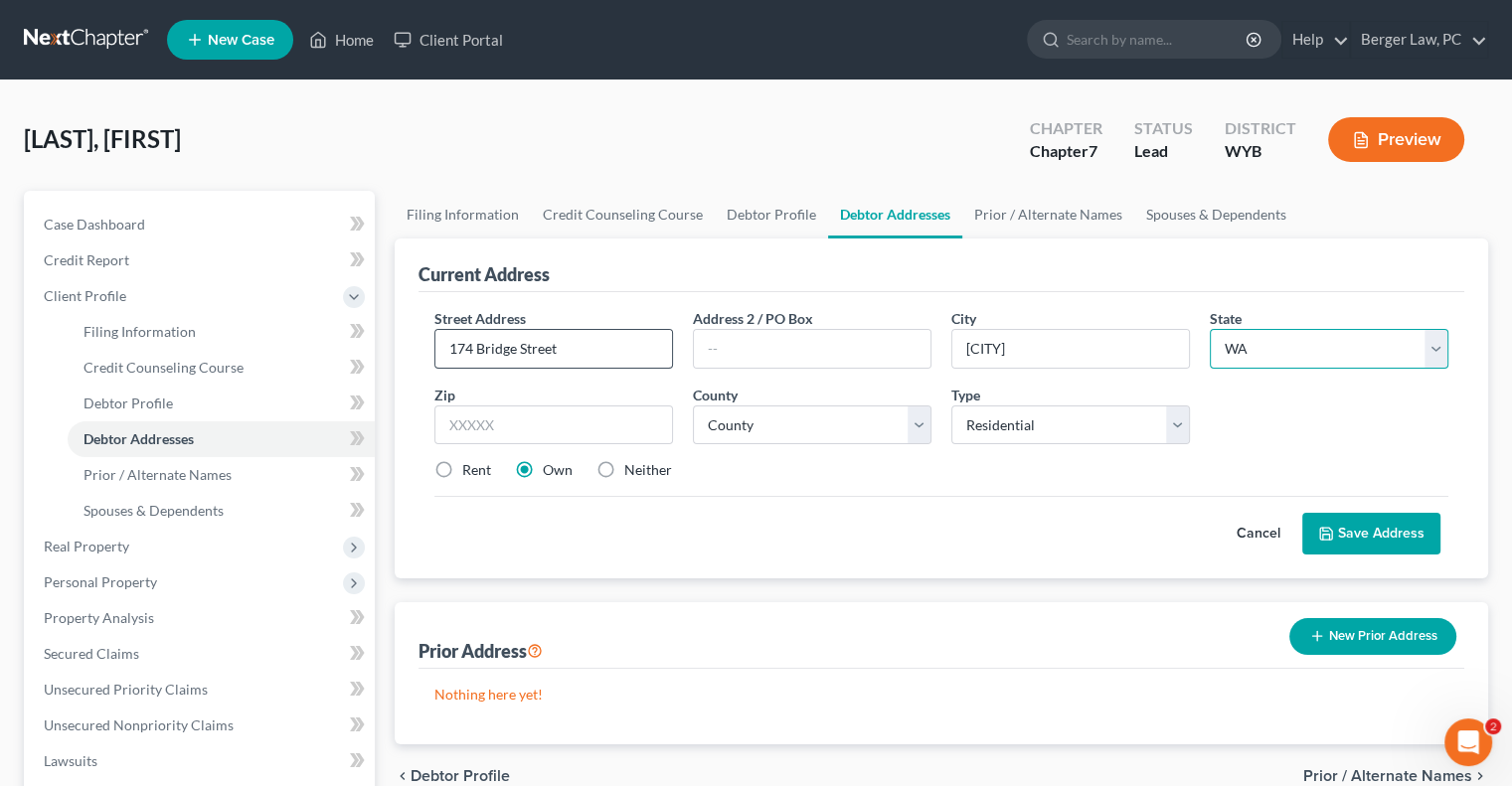 select on "53" 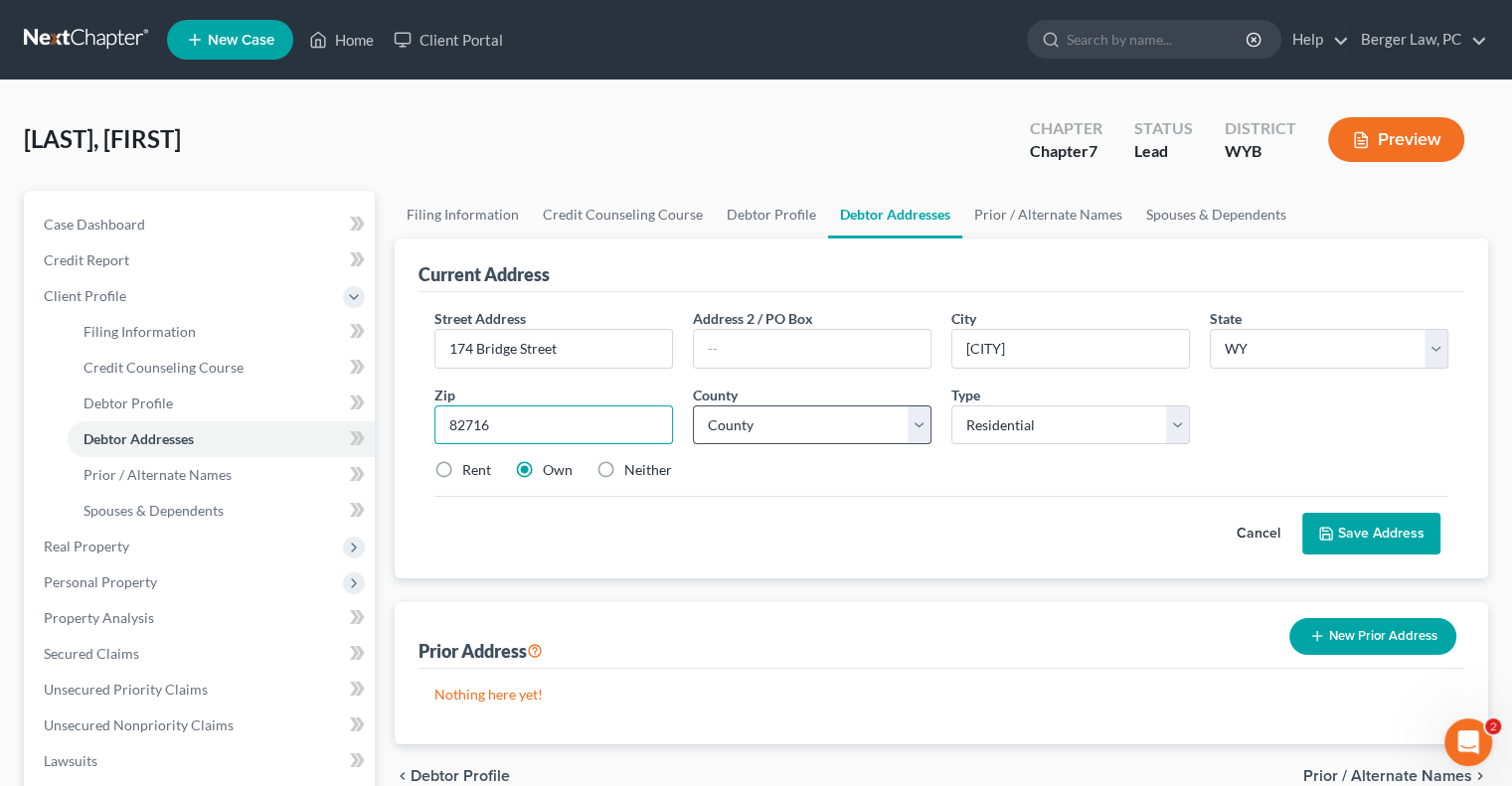 type on "82716" 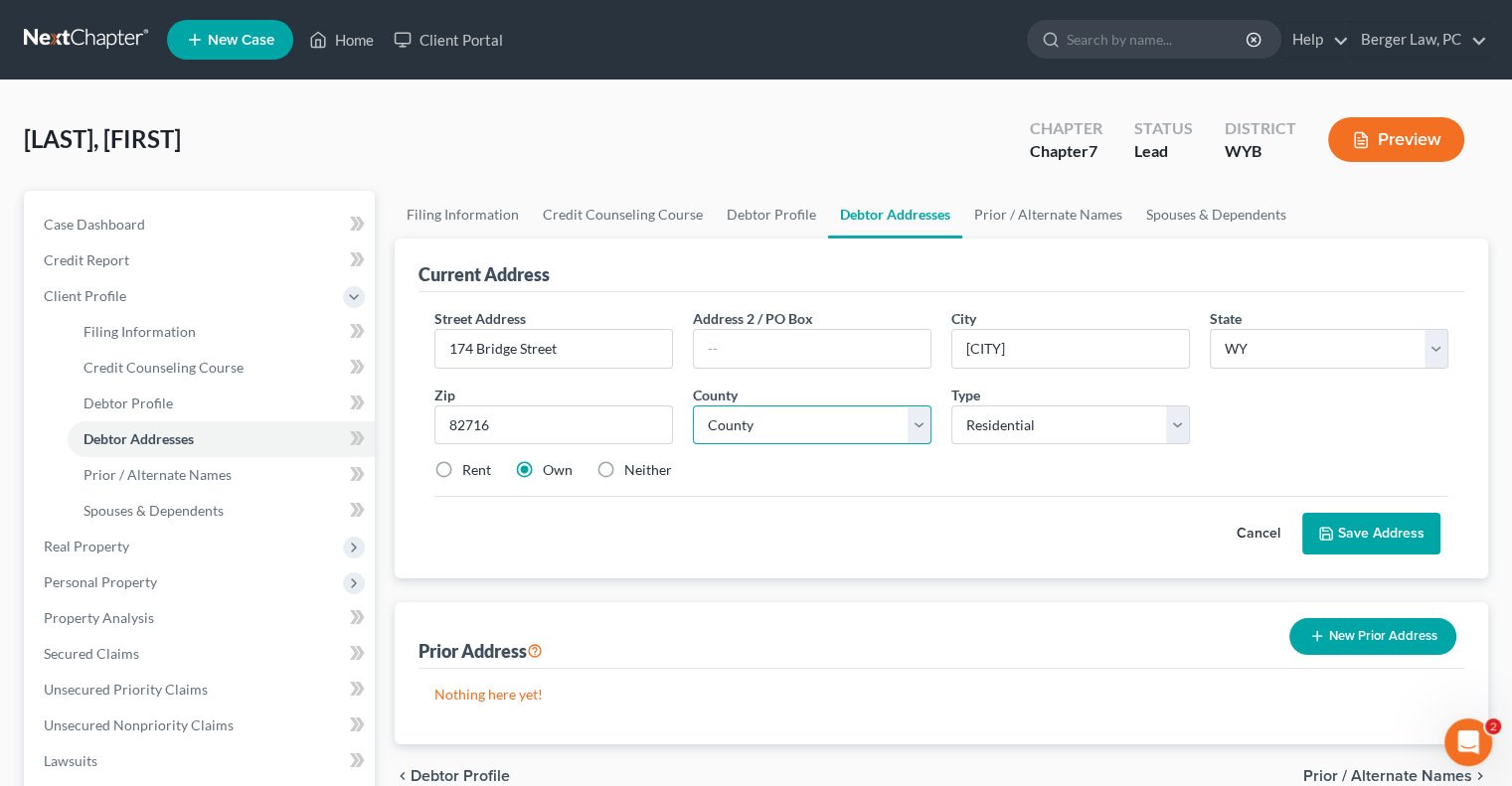 click on "County Albany County Big Horn County Campbell County Carbon County Converse County Crook County Fremont County Goshen County Hot Springs County Johnson County Laramie County Lincoln County Natrona County Niobrara County Park County Platte County Sheridan County Sublette County Sweetwater County Teton County Uinta County Washakie County Weston County" at bounding box center (812, 425) 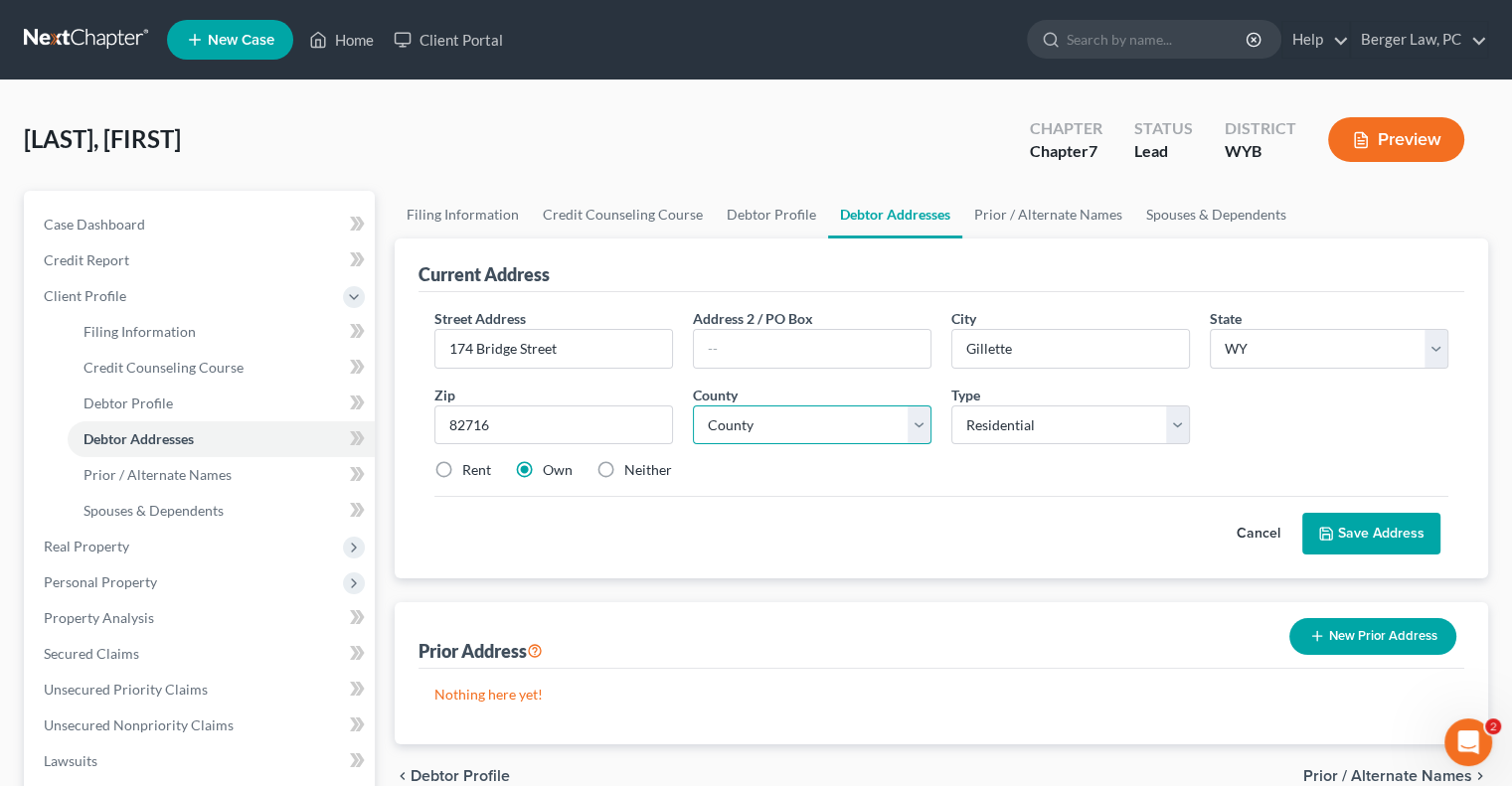 select on "2" 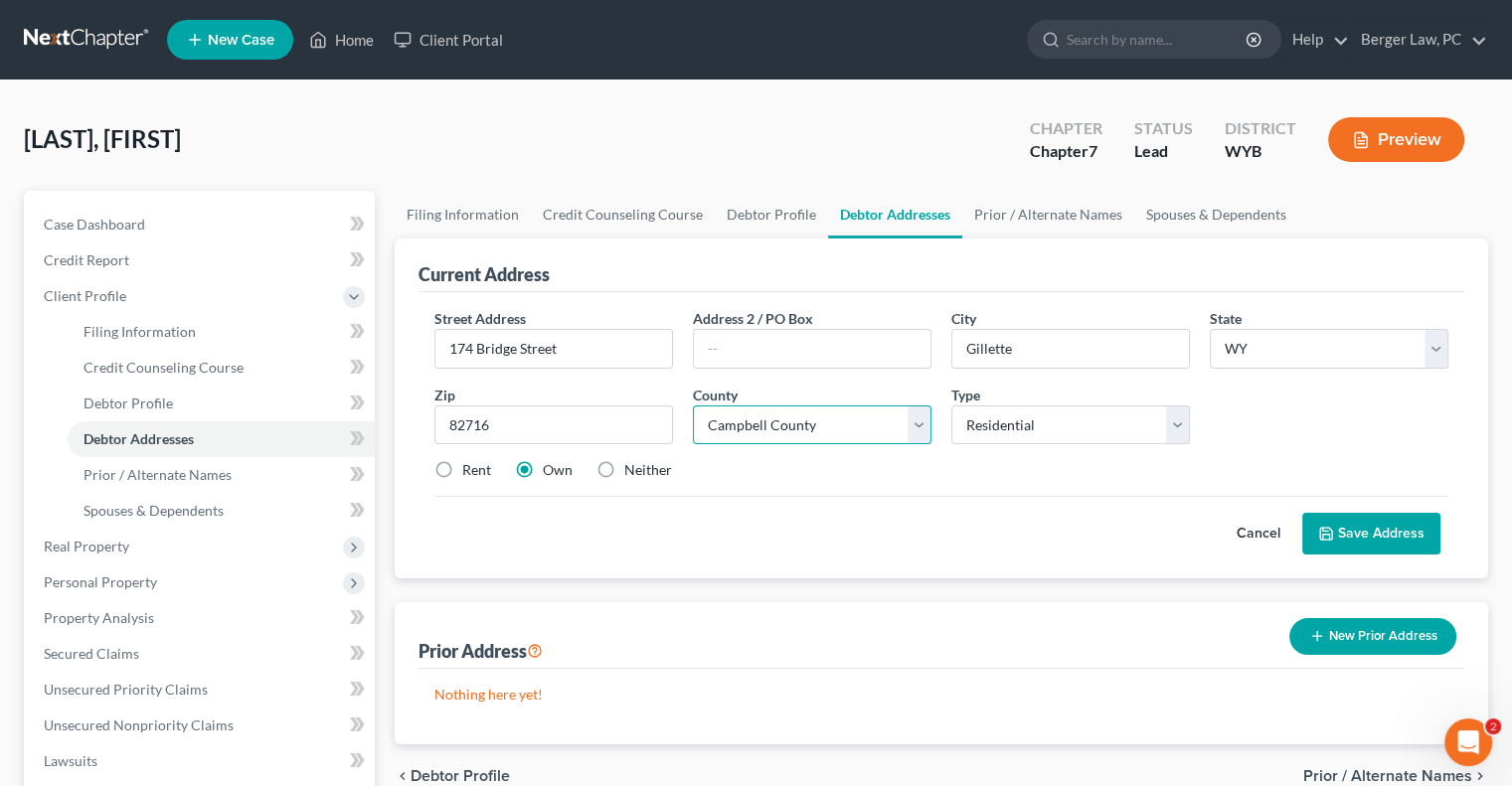 click on "County Albany County Big Horn County Campbell County Carbon County Converse County Crook County Fremont County Goshen County Hot Springs County Johnson County Laramie County Lincoln County Natrona County Niobrara County Park County Platte County Sheridan County Sublette County Sweetwater County Teton County Uinta County Washakie County Weston County" at bounding box center (812, 425) 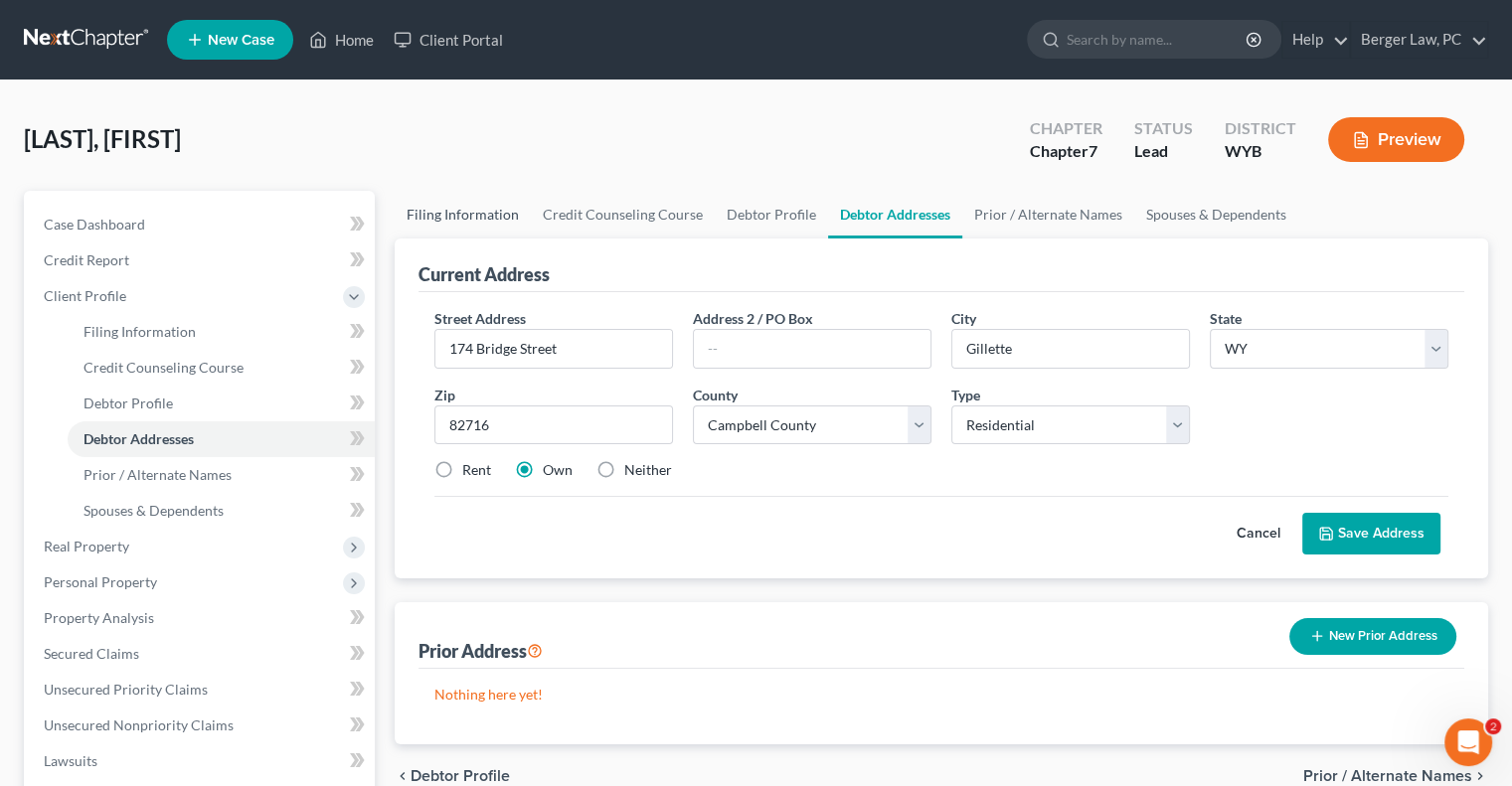 click on "Filing Information" at bounding box center (462, 215) 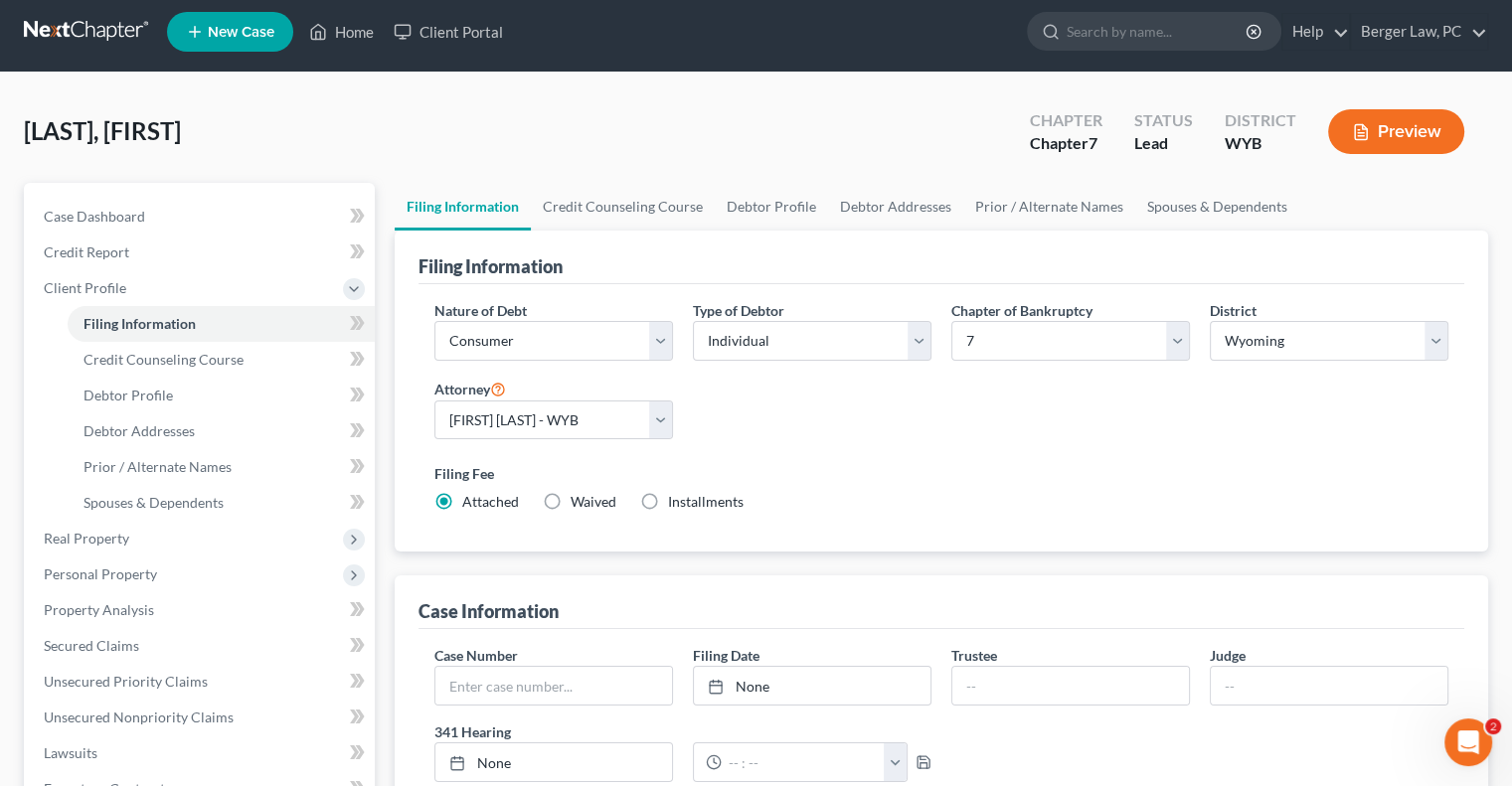 scroll, scrollTop: 0, scrollLeft: 0, axis: both 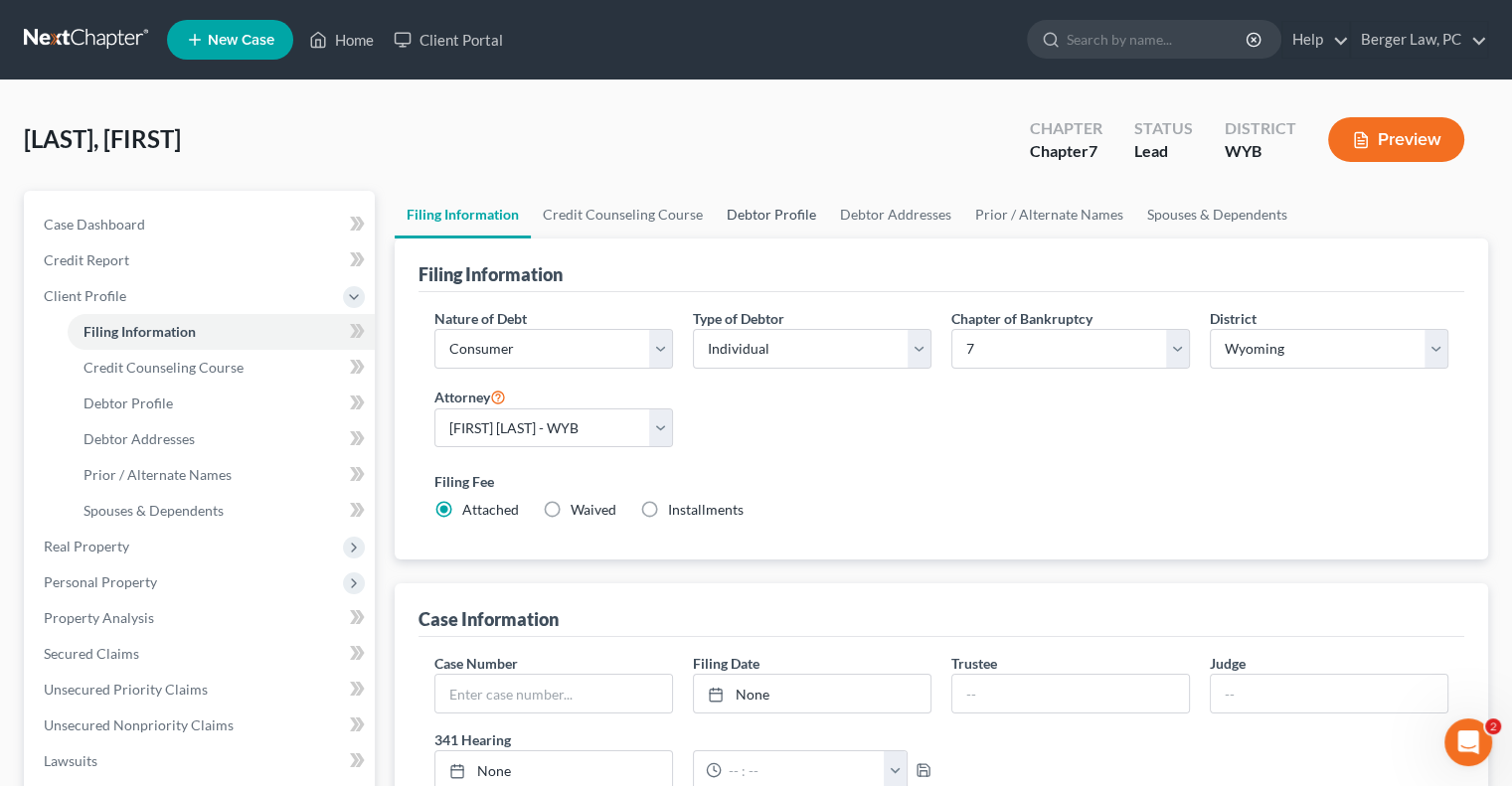 click on "Debtor Profile" at bounding box center [771, 215] 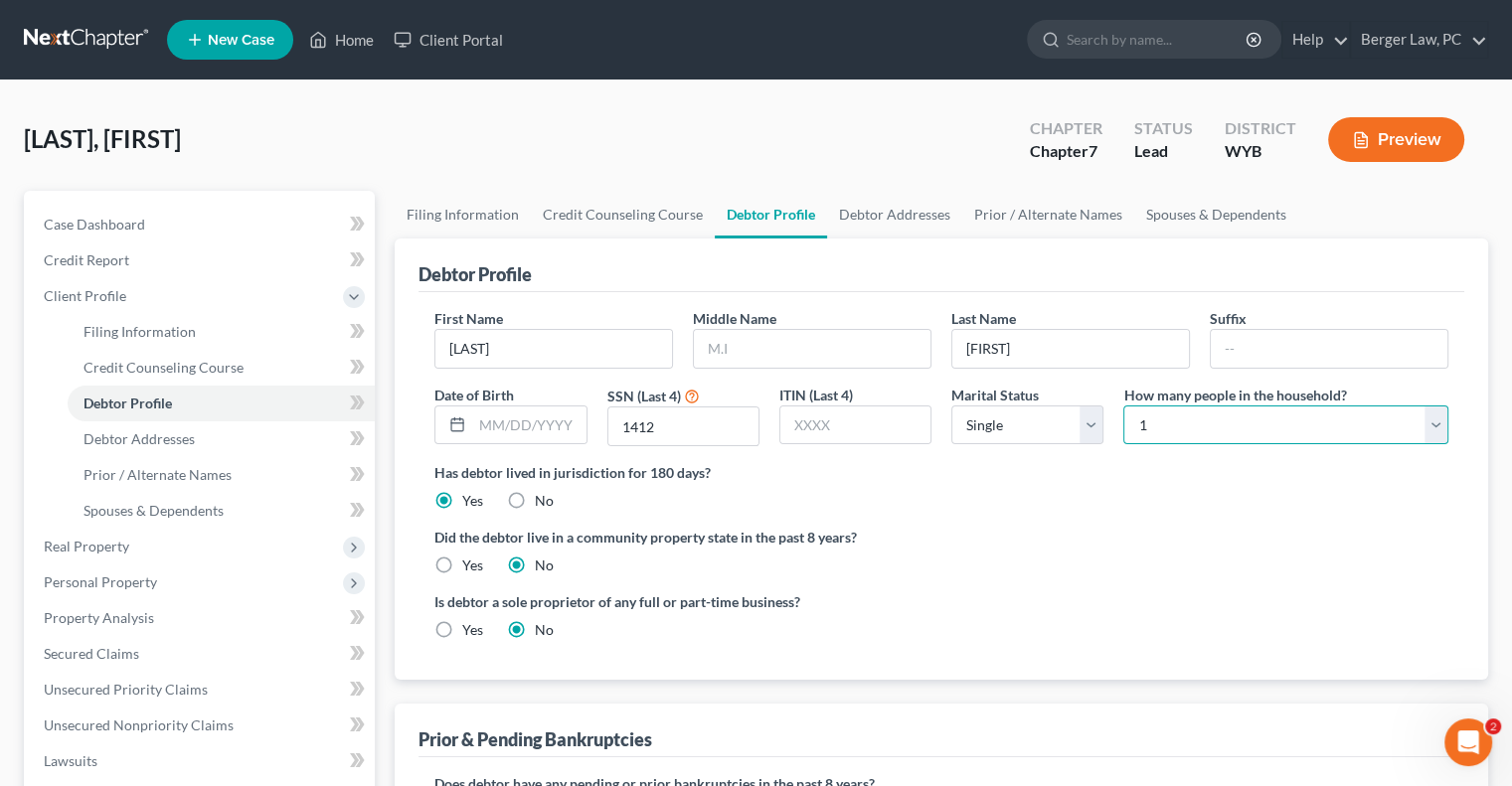 click on "Select 1 2 3 4 5 6 7 8 9 10 11 12 13 14 15 16 17 18 19 20" at bounding box center (1285, 425) 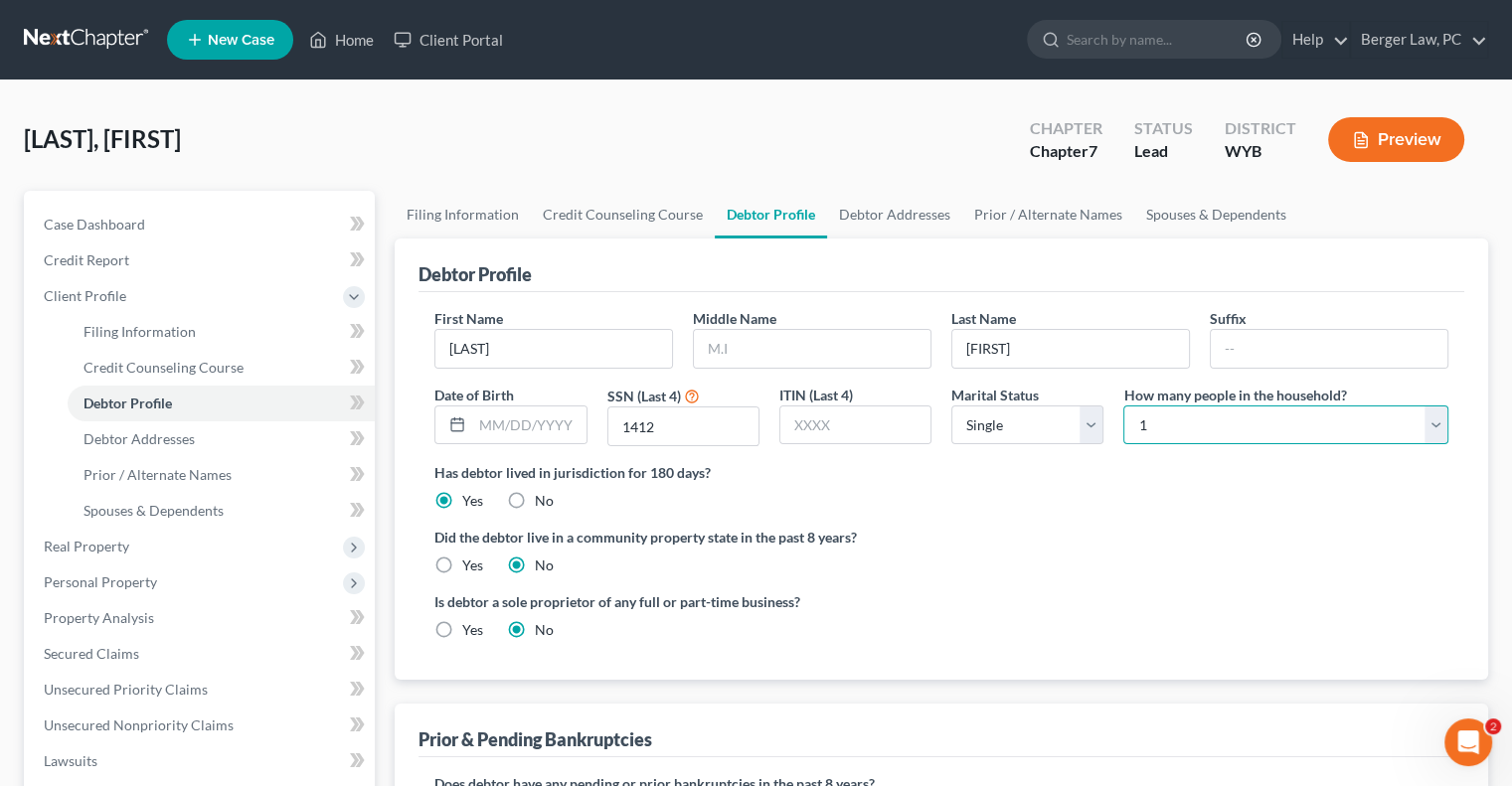 select on "1" 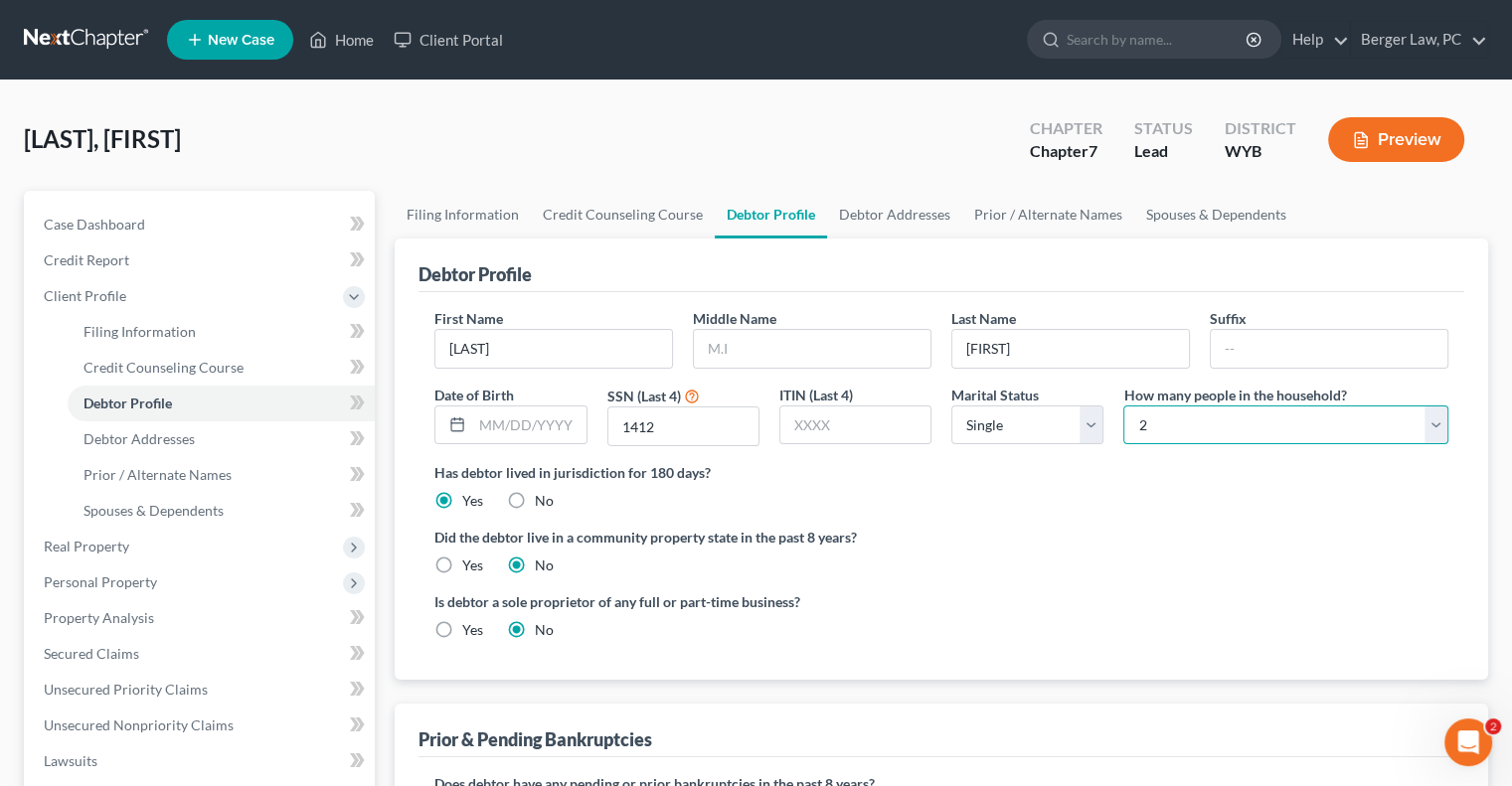 click on "Select 1 2 3 4 5 6 7 8 9 10 11 12 13 14 15 16 17 18 19 20" at bounding box center (1285, 425) 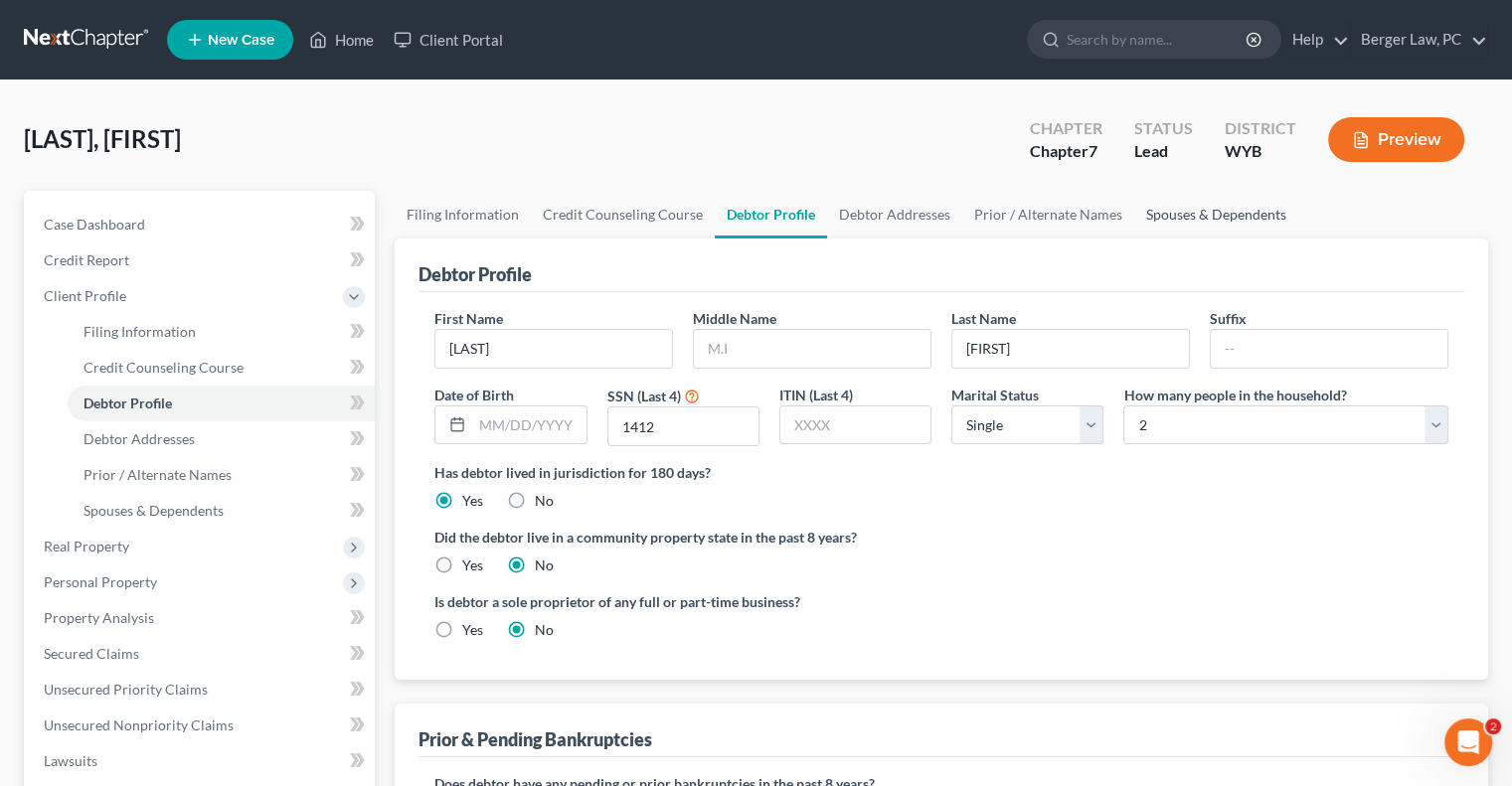 click on "Spouses & Dependents" at bounding box center (1216, 215) 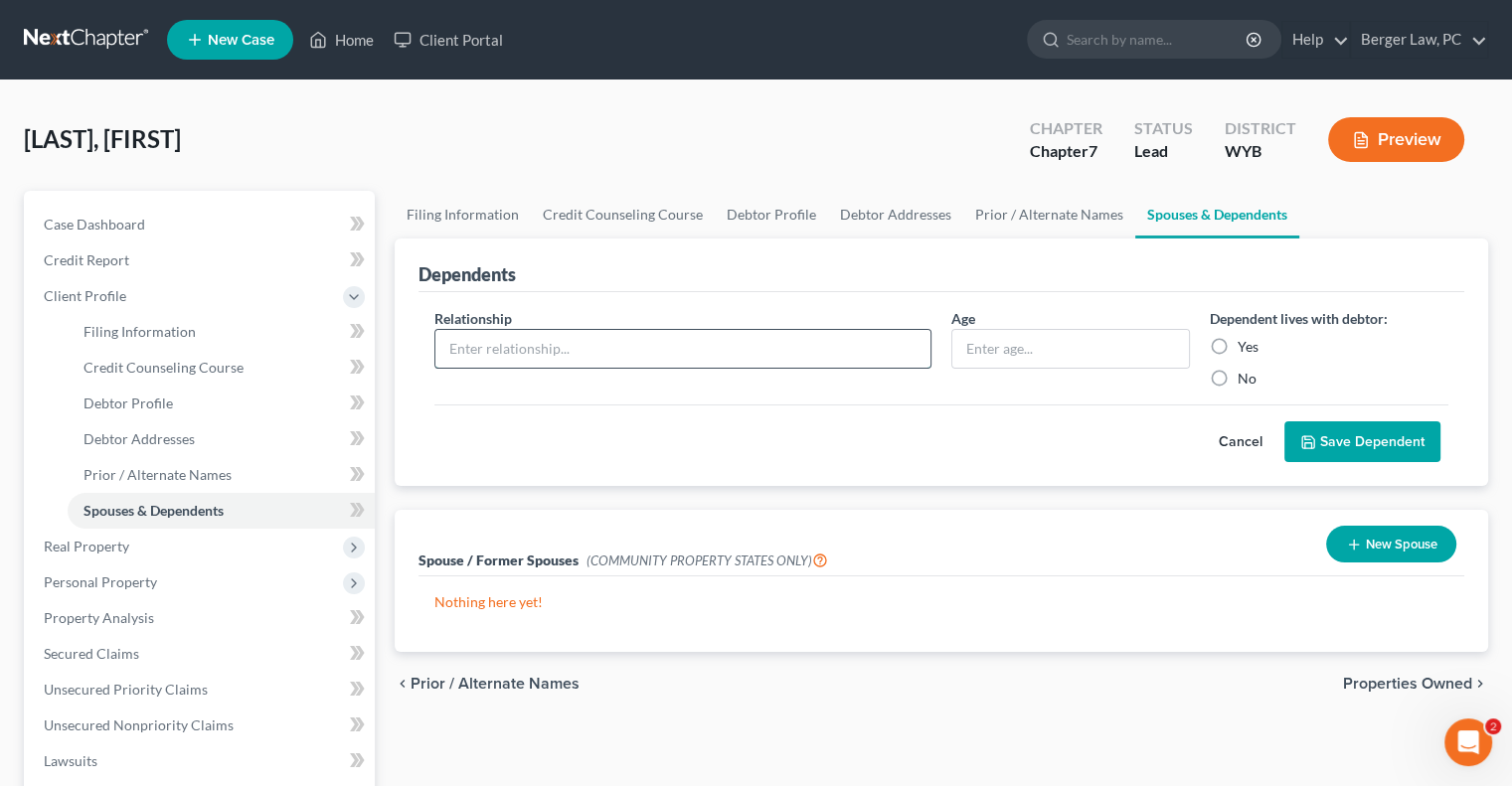 click at bounding box center [683, 349] 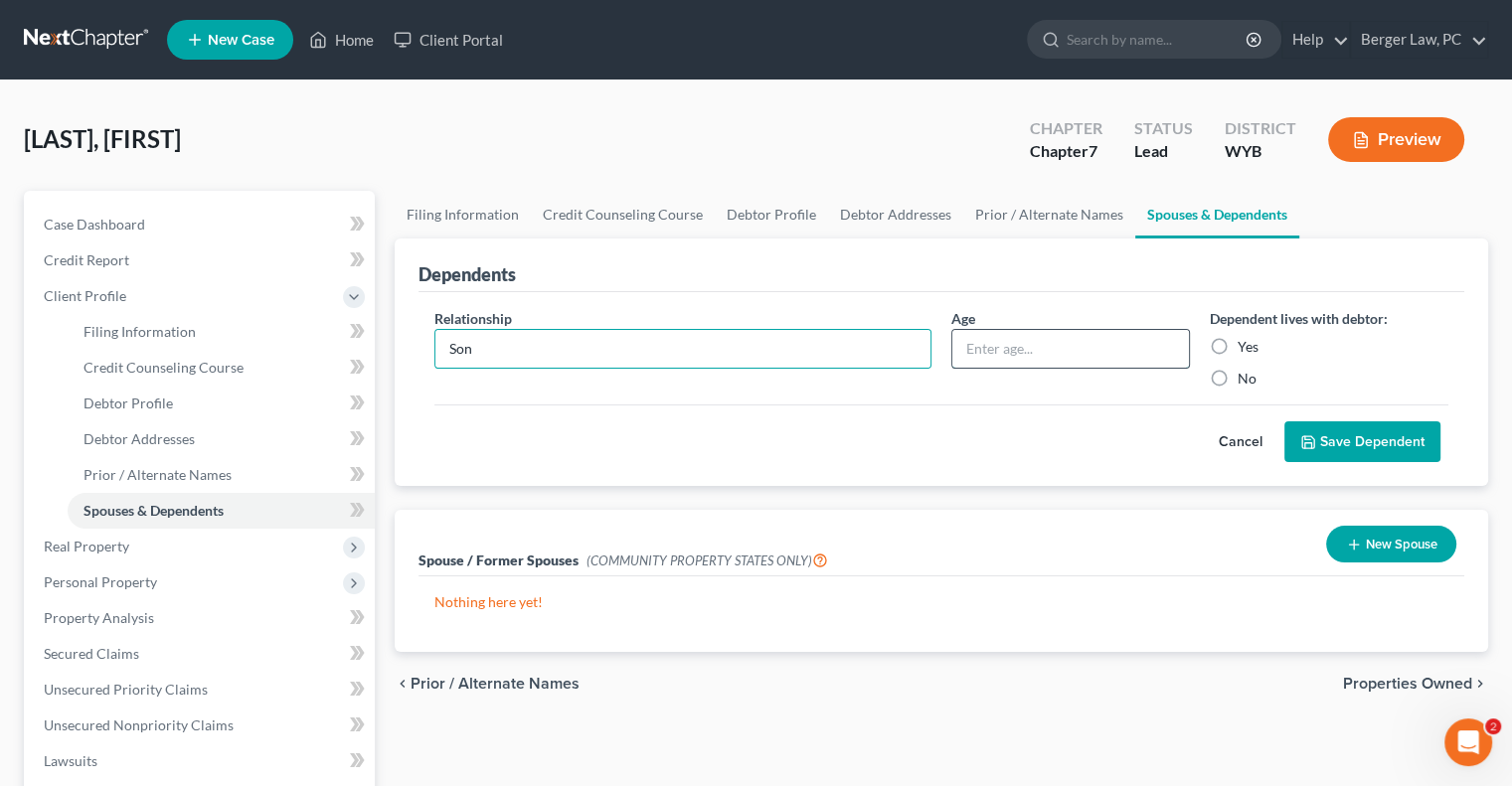 click at bounding box center [1071, 349] 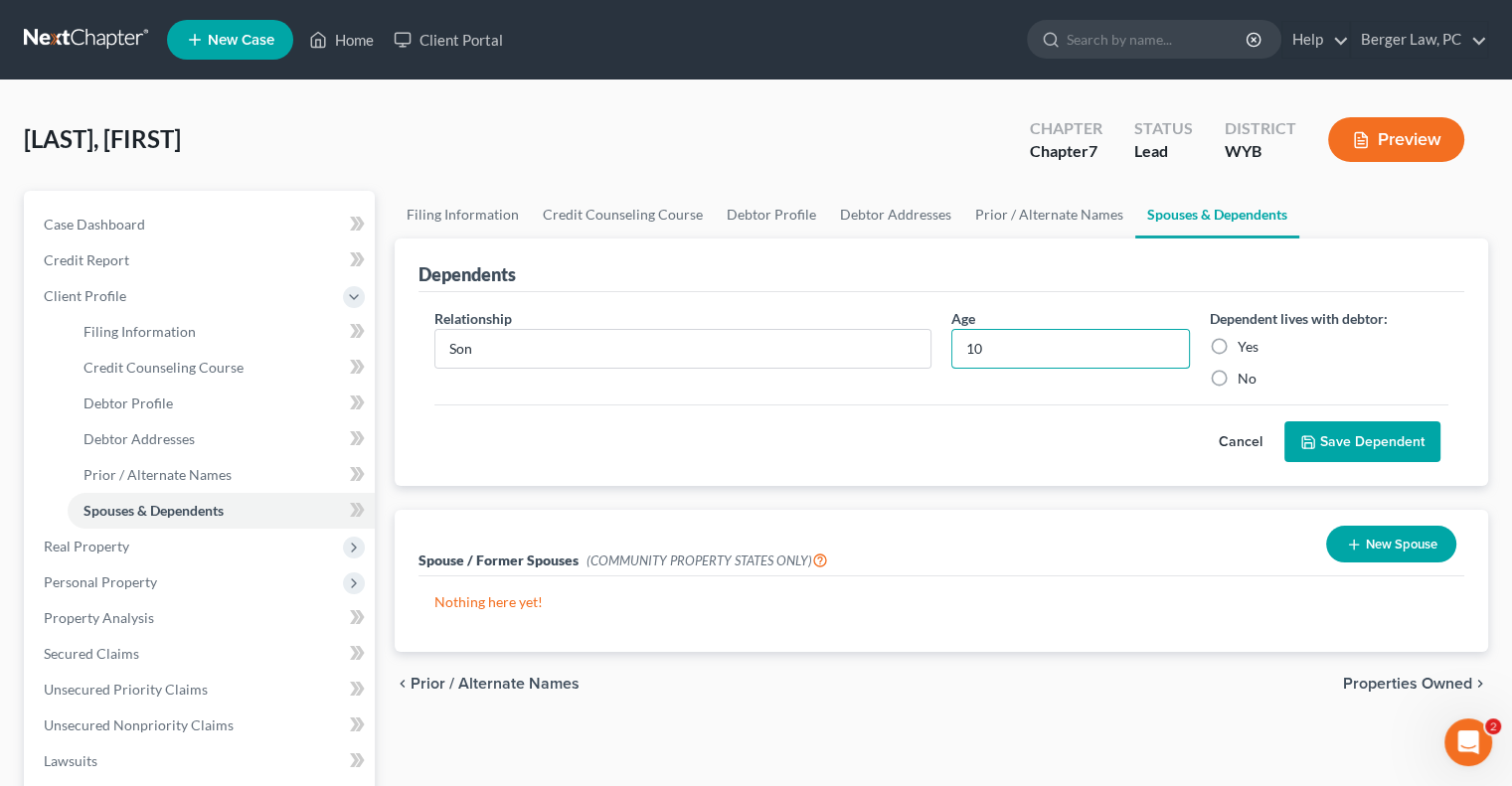 type on "10" 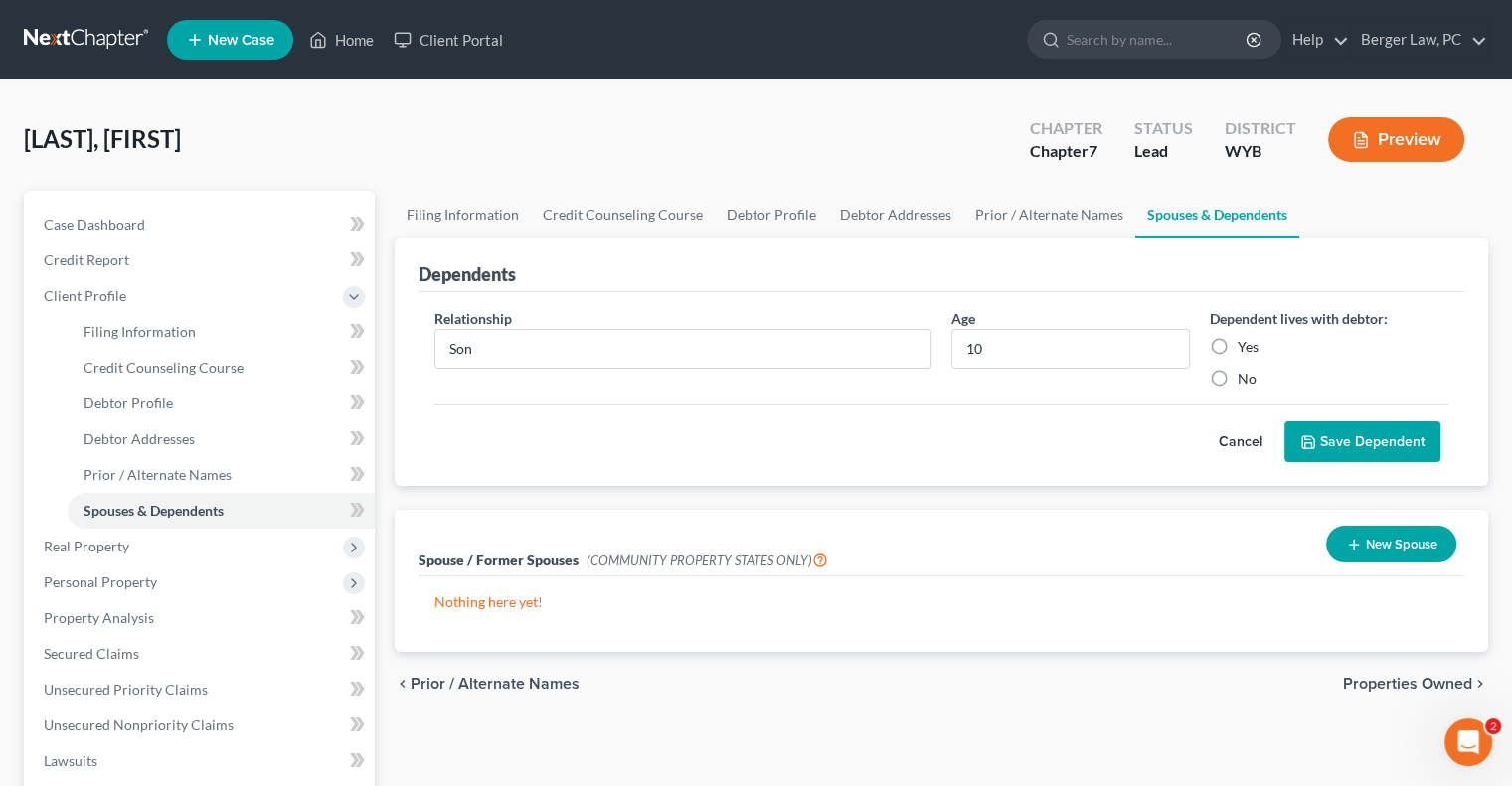 click on "Yes" at bounding box center [1248, 347] 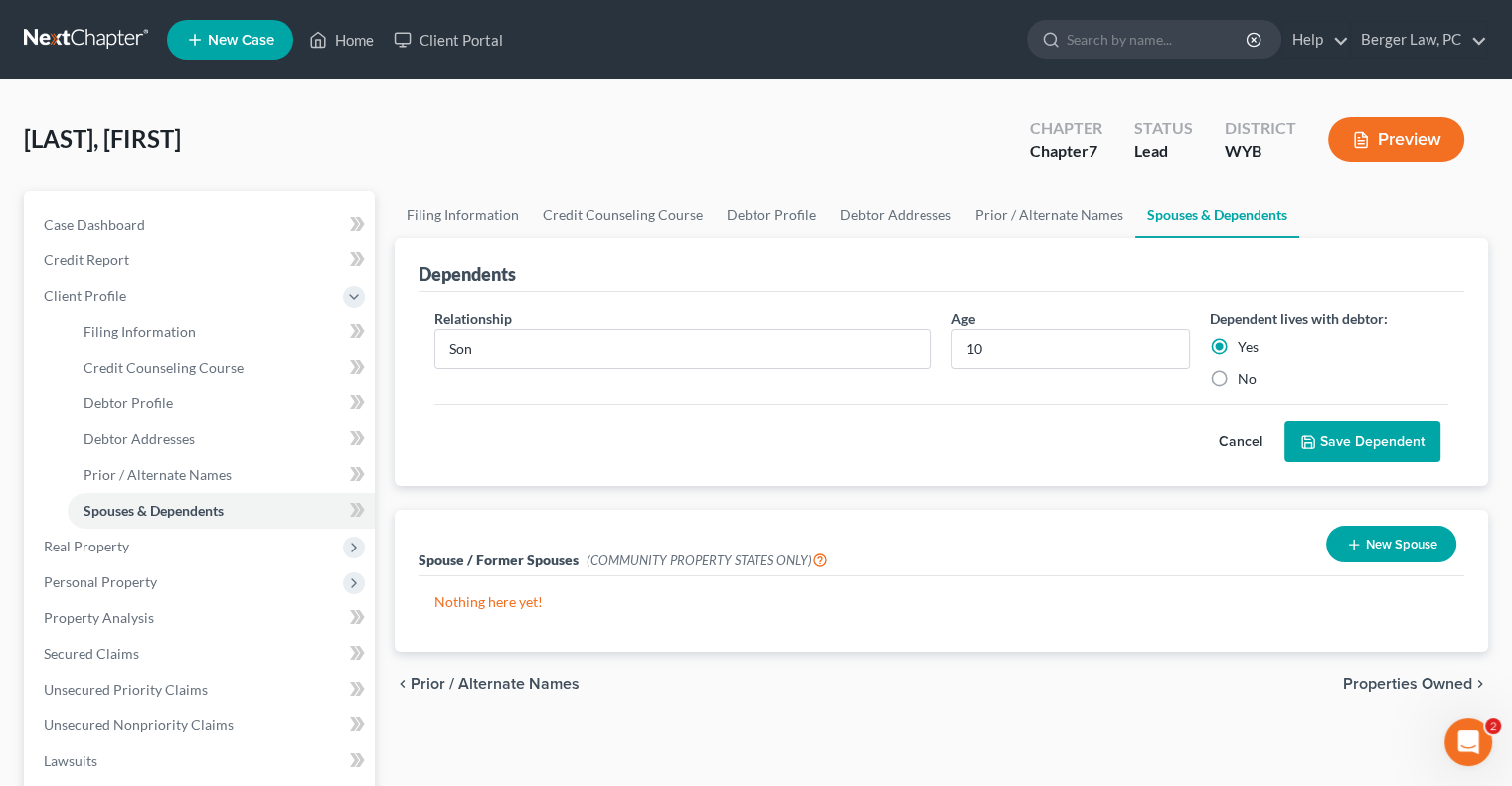 click on "Save Dependent" at bounding box center [1362, 442] 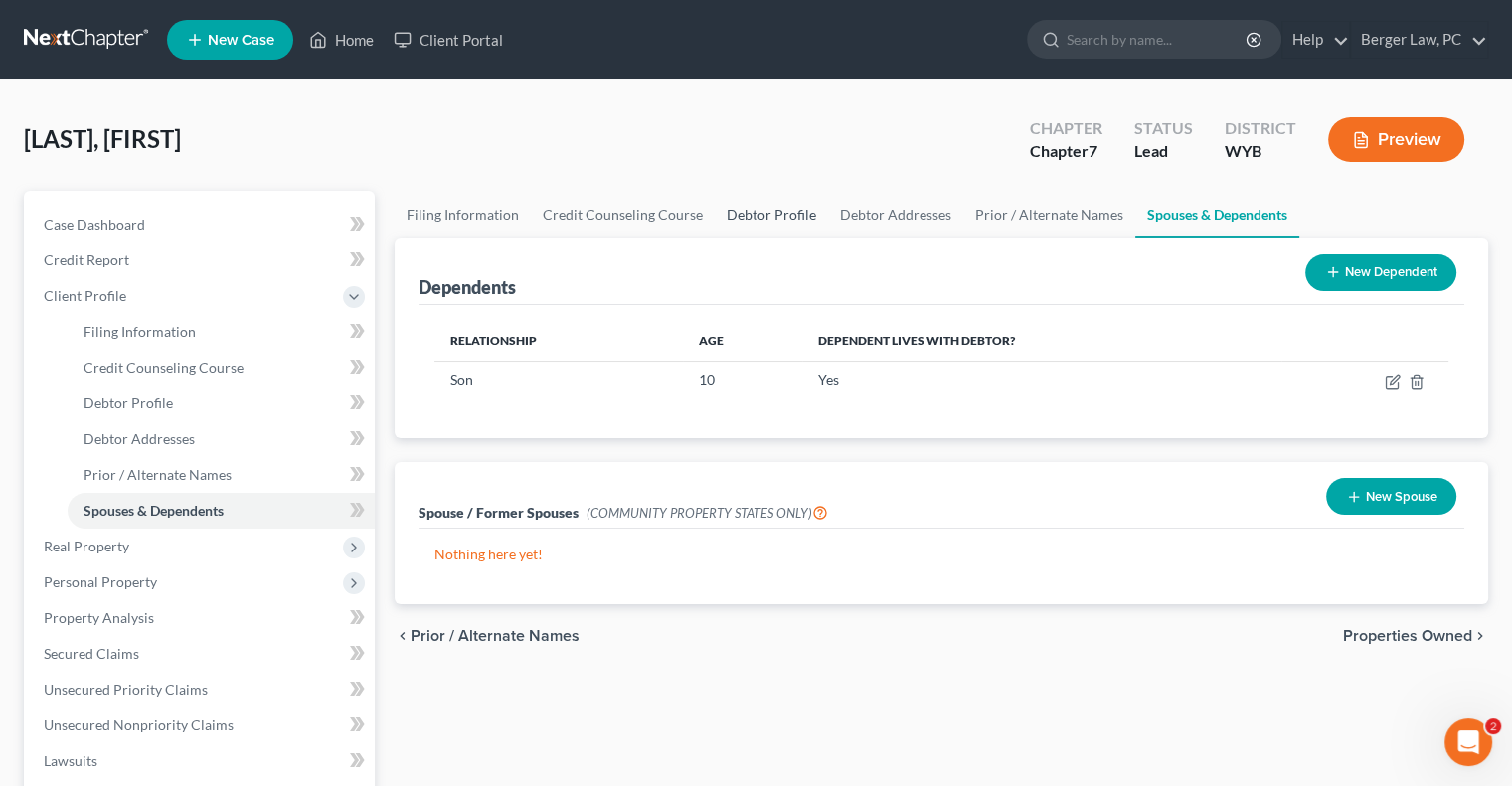 click on "Debtor Profile" at bounding box center (771, 215) 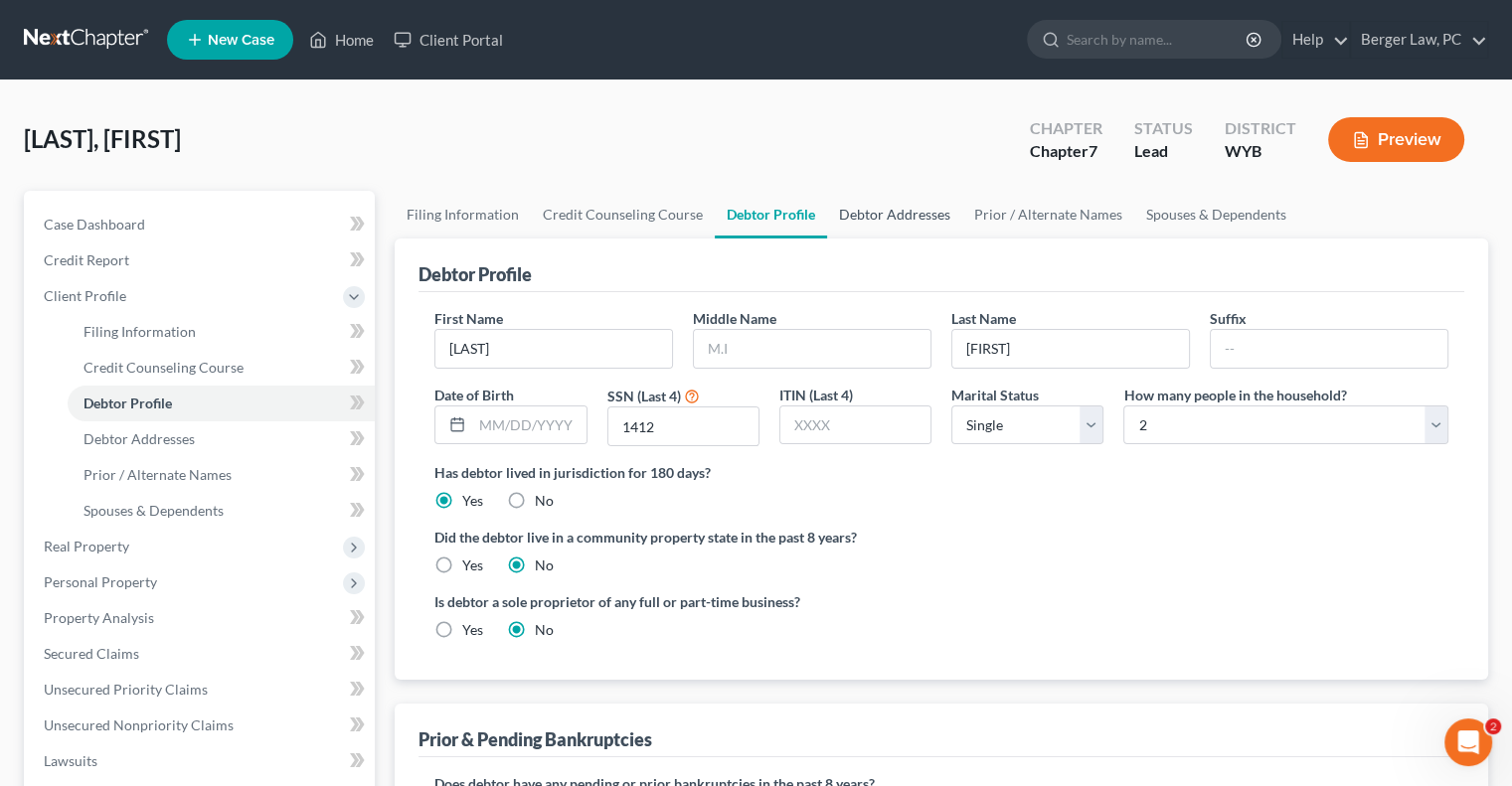click on "Debtor Addresses" at bounding box center [895, 215] 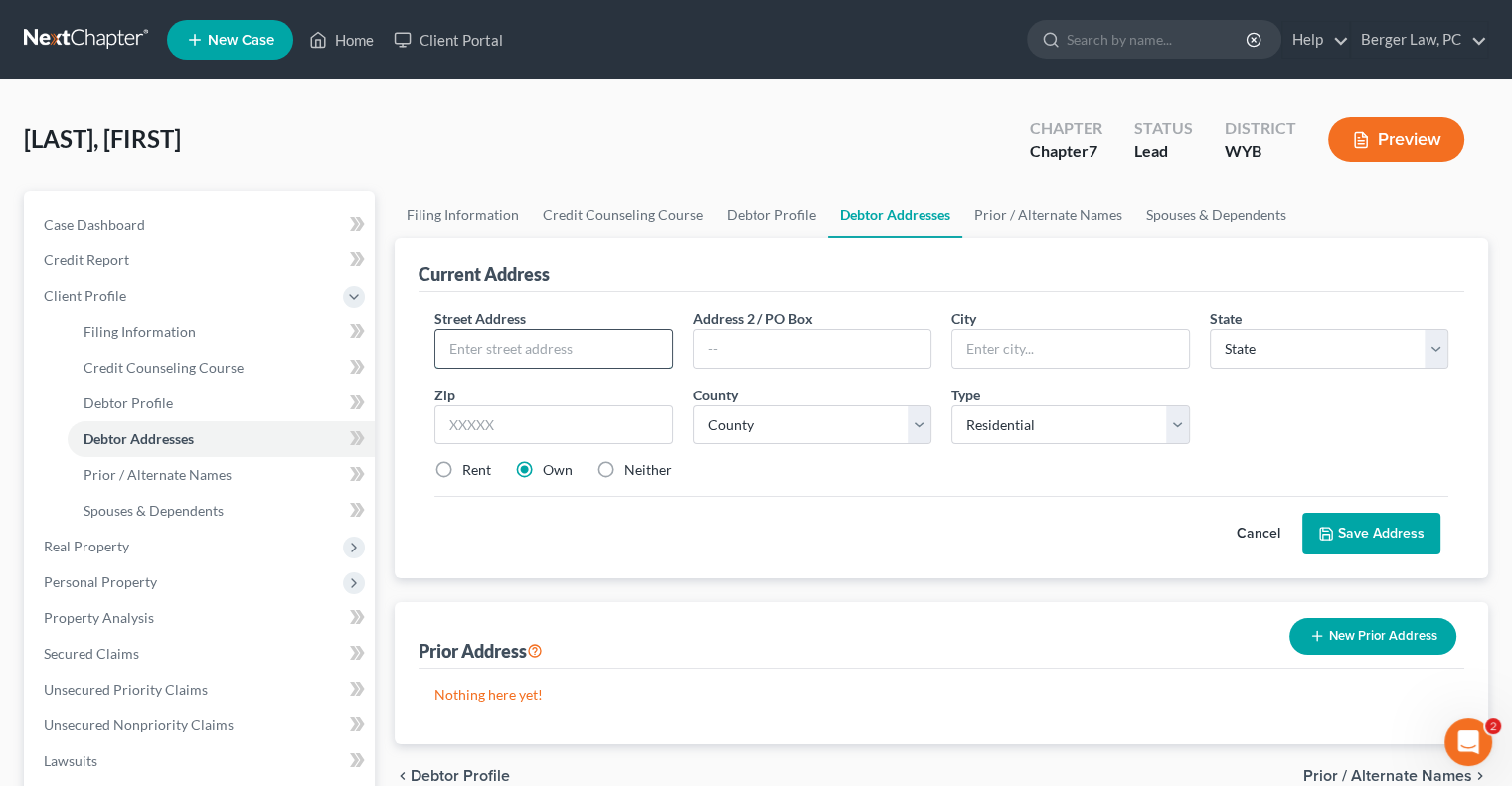 click at bounding box center [554, 349] 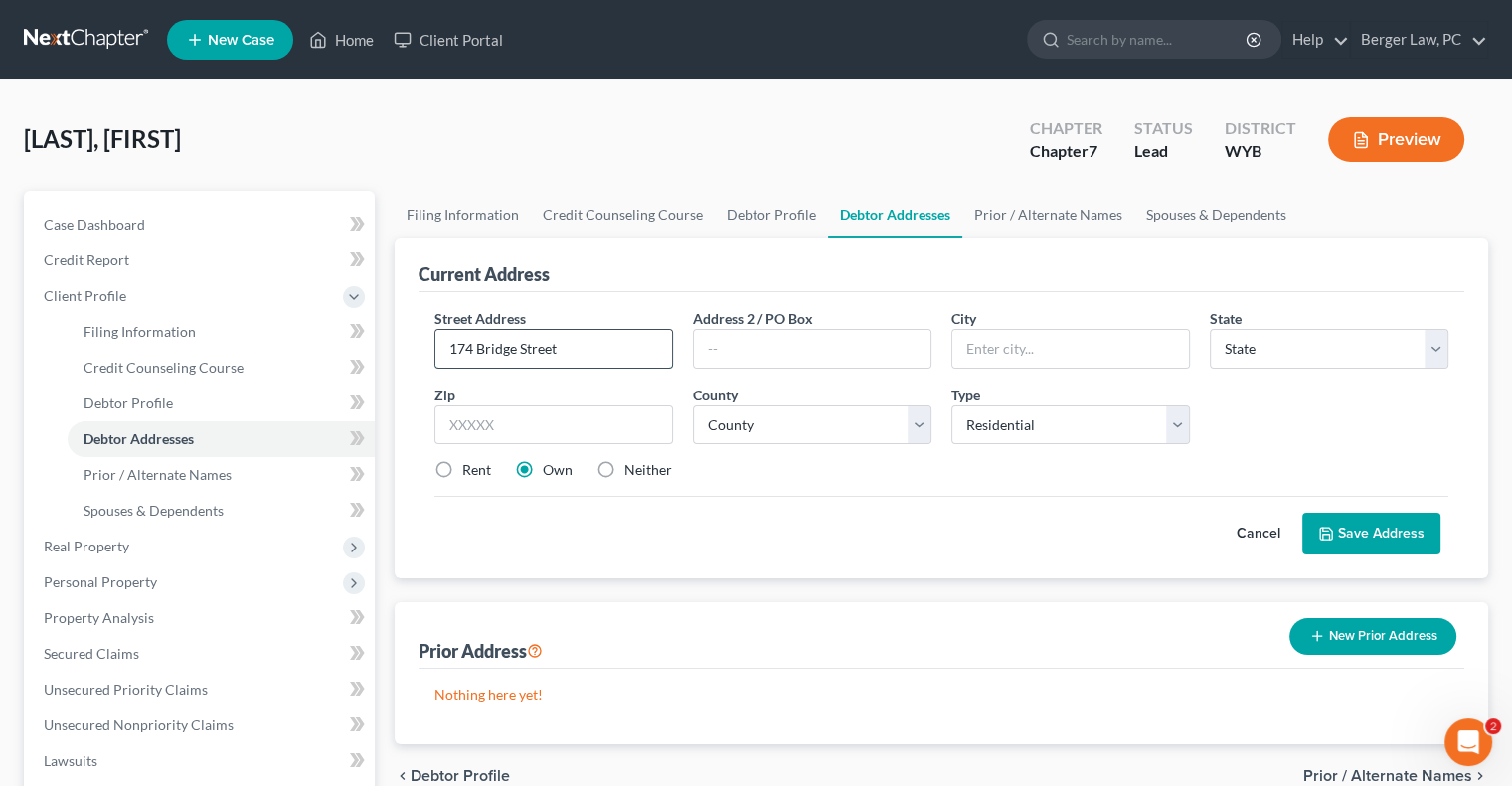click on "174 Bridge Street" at bounding box center (554, 349) 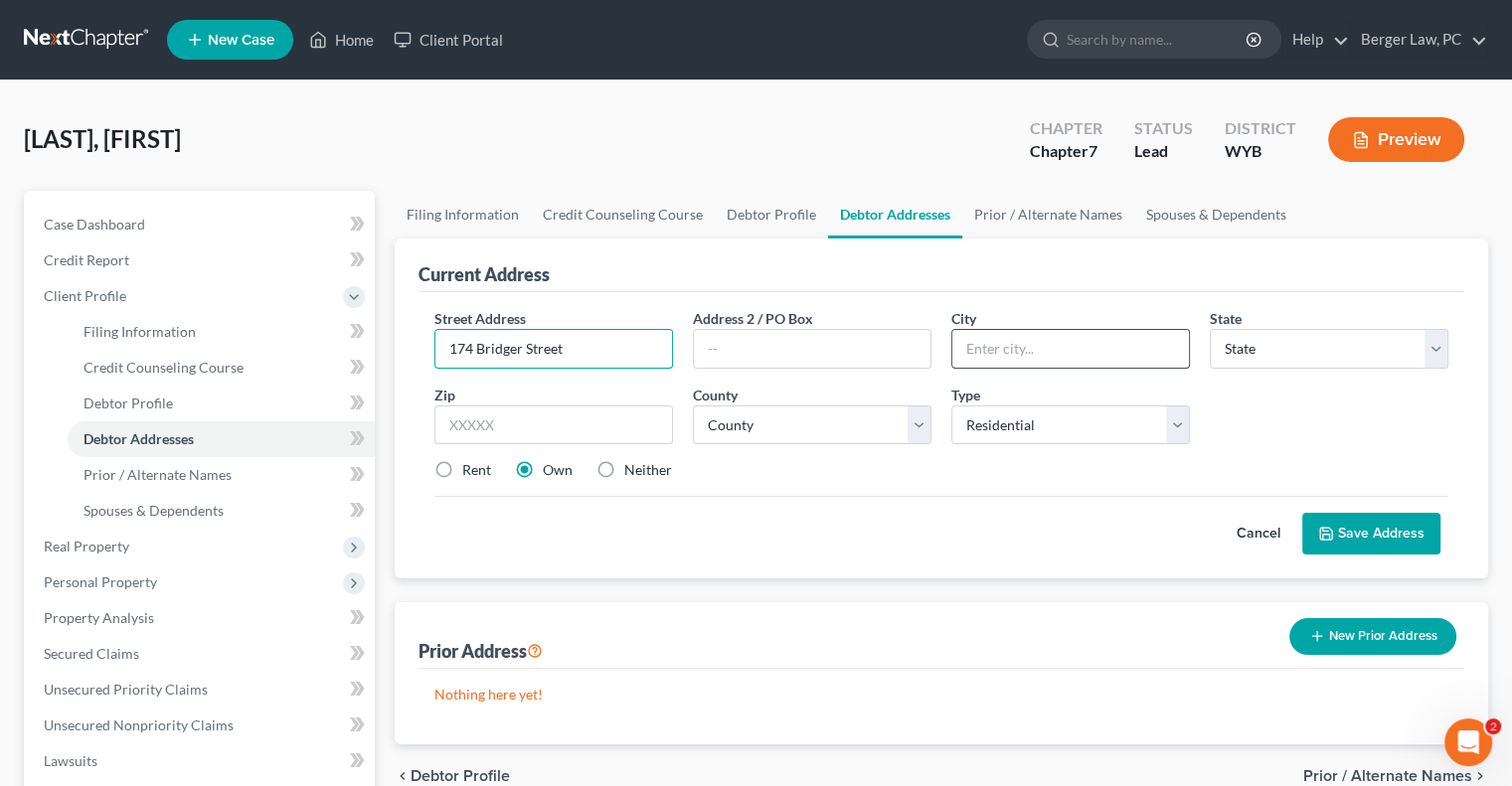 type on "174 Bridger Street" 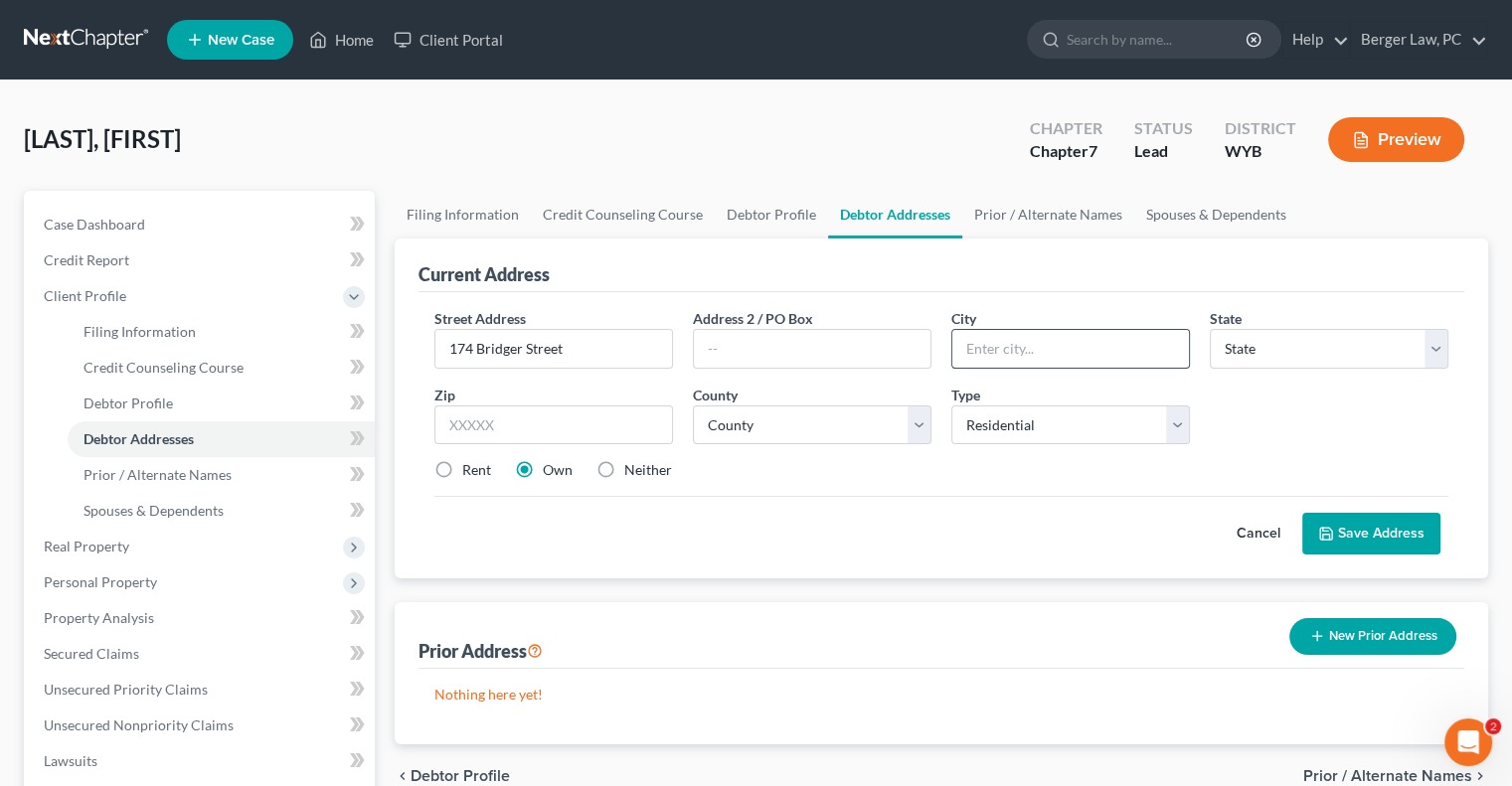 click at bounding box center (1071, 349) 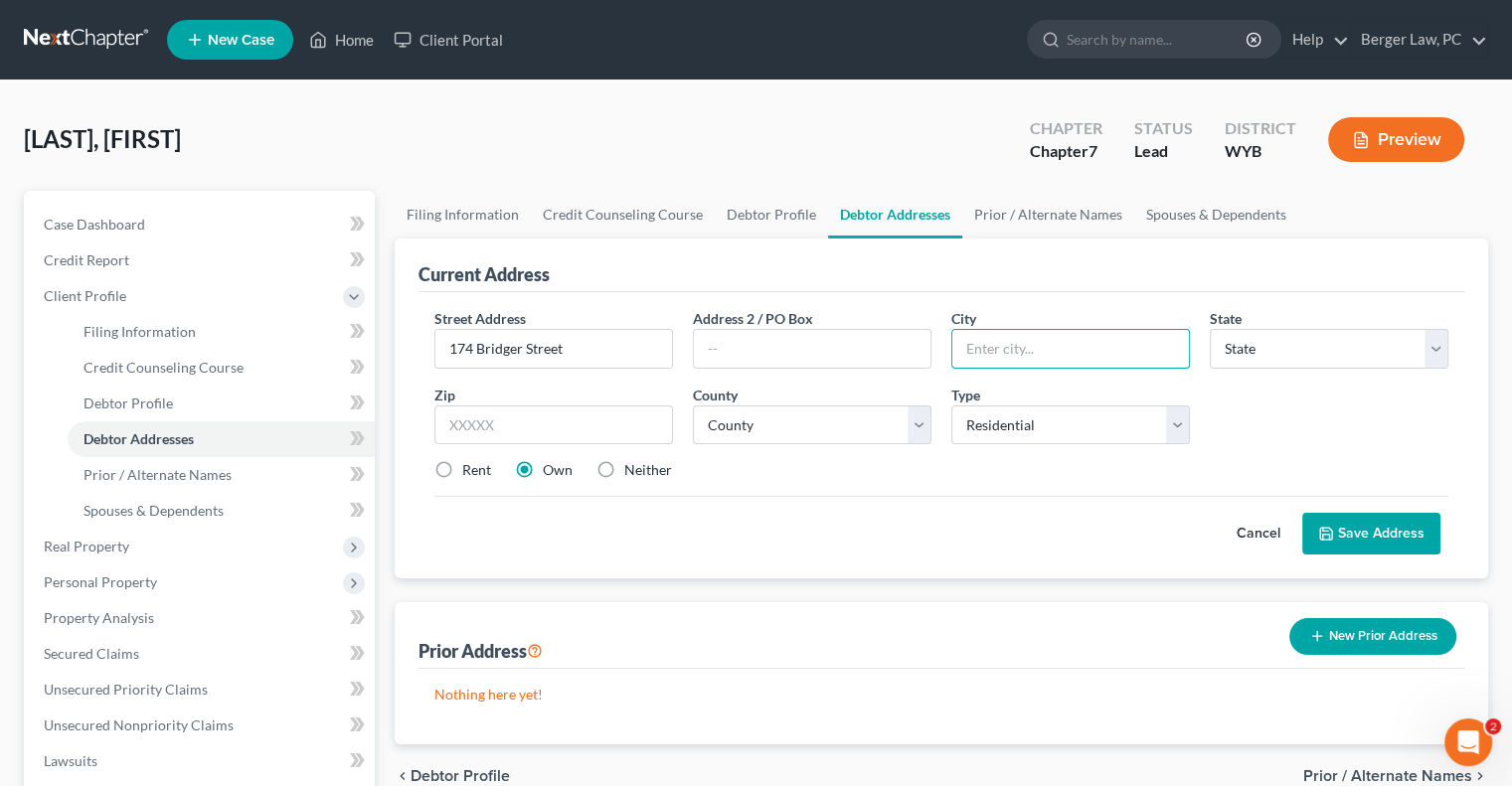 type on "Gillette" 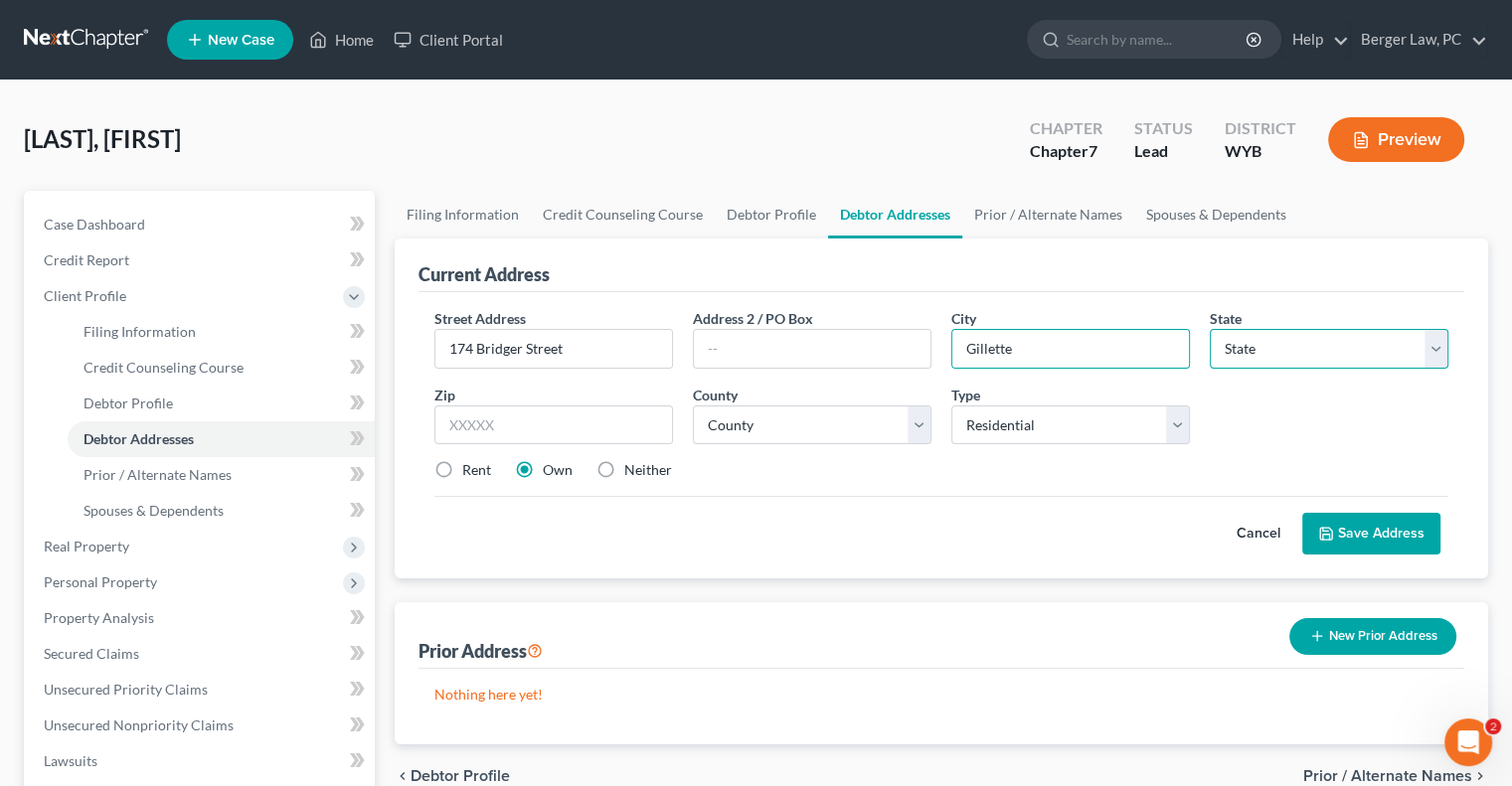 select on "53" 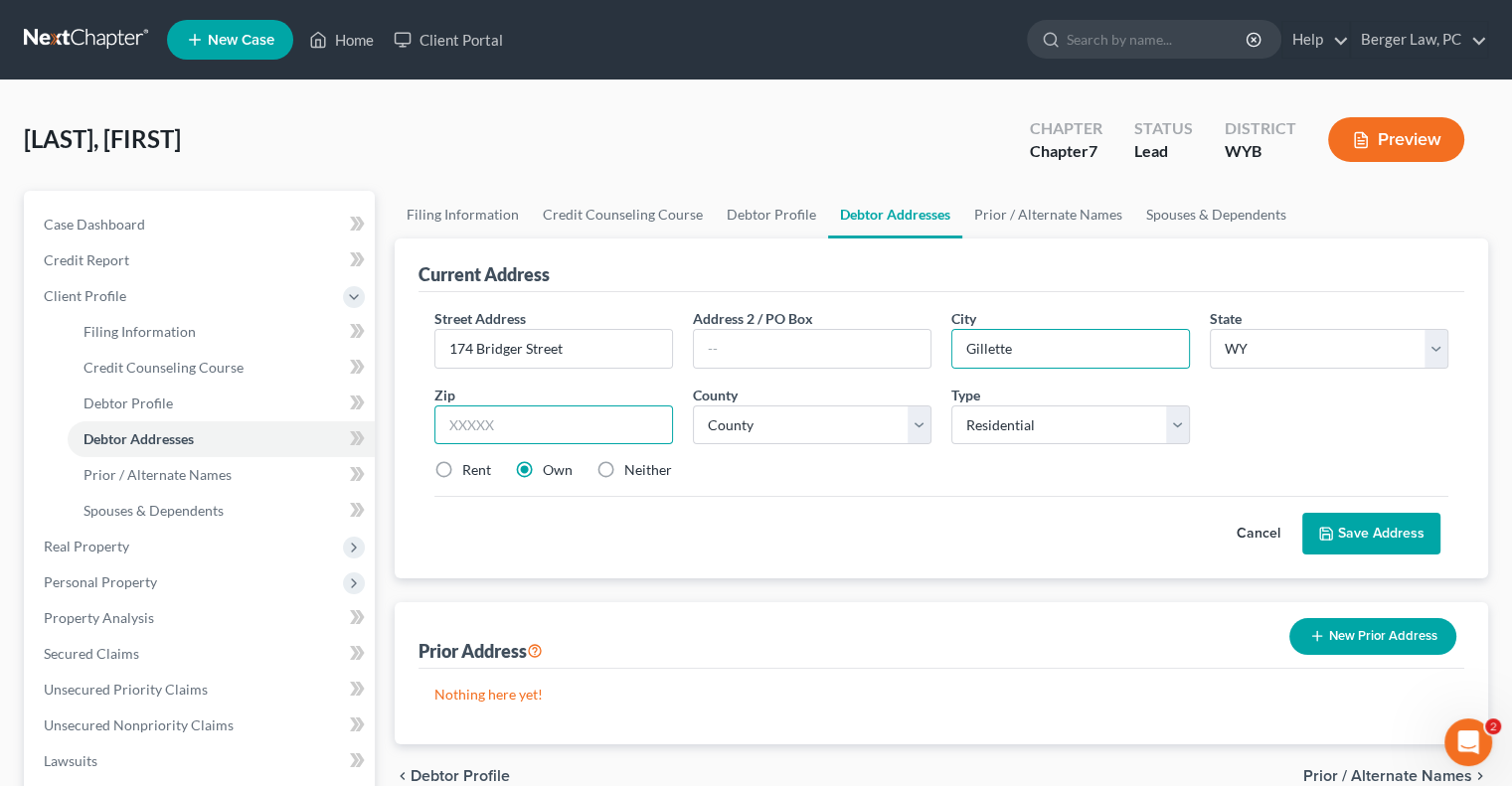 type on "82718" 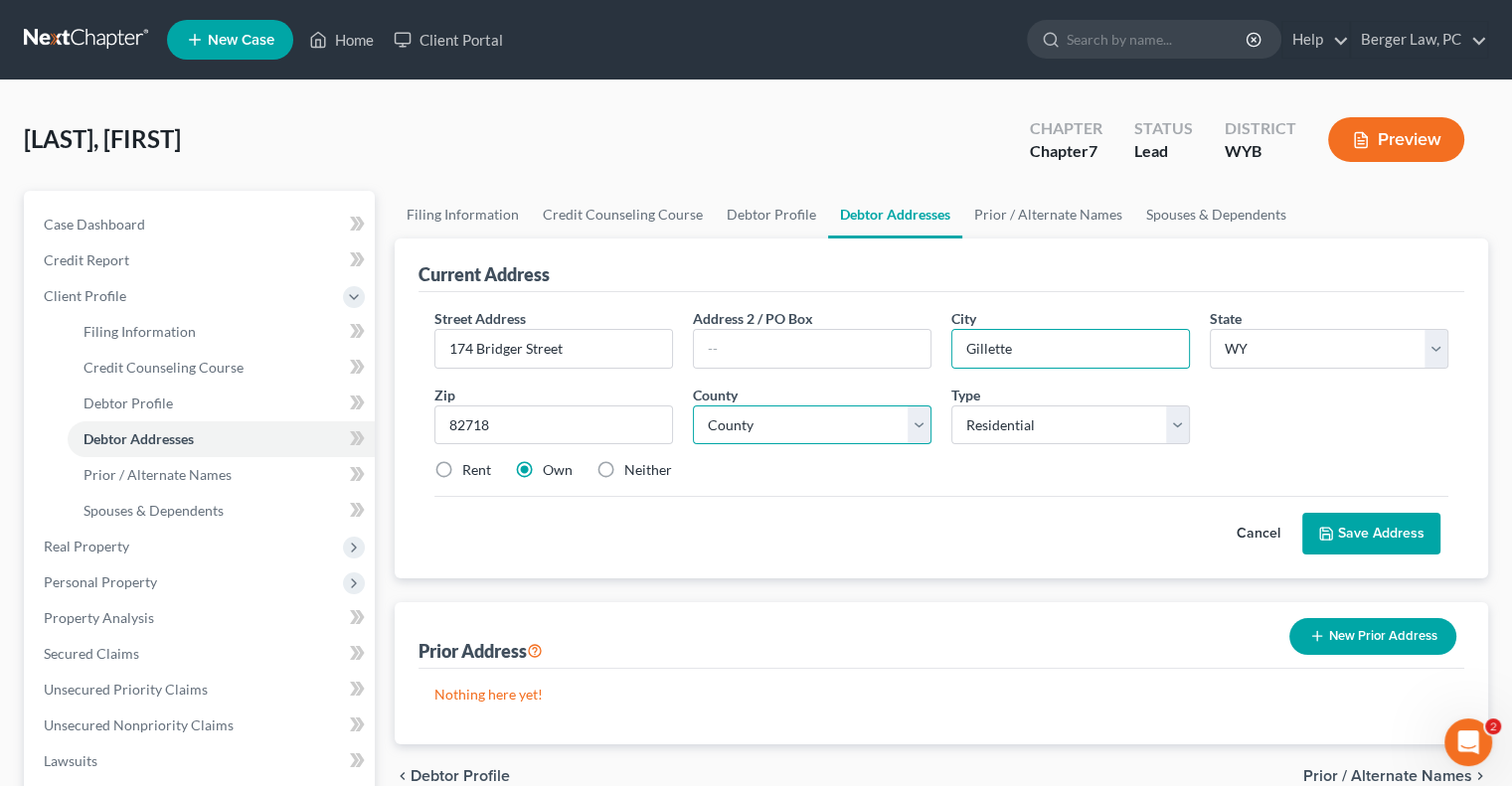 click on "County" at bounding box center [812, 425] 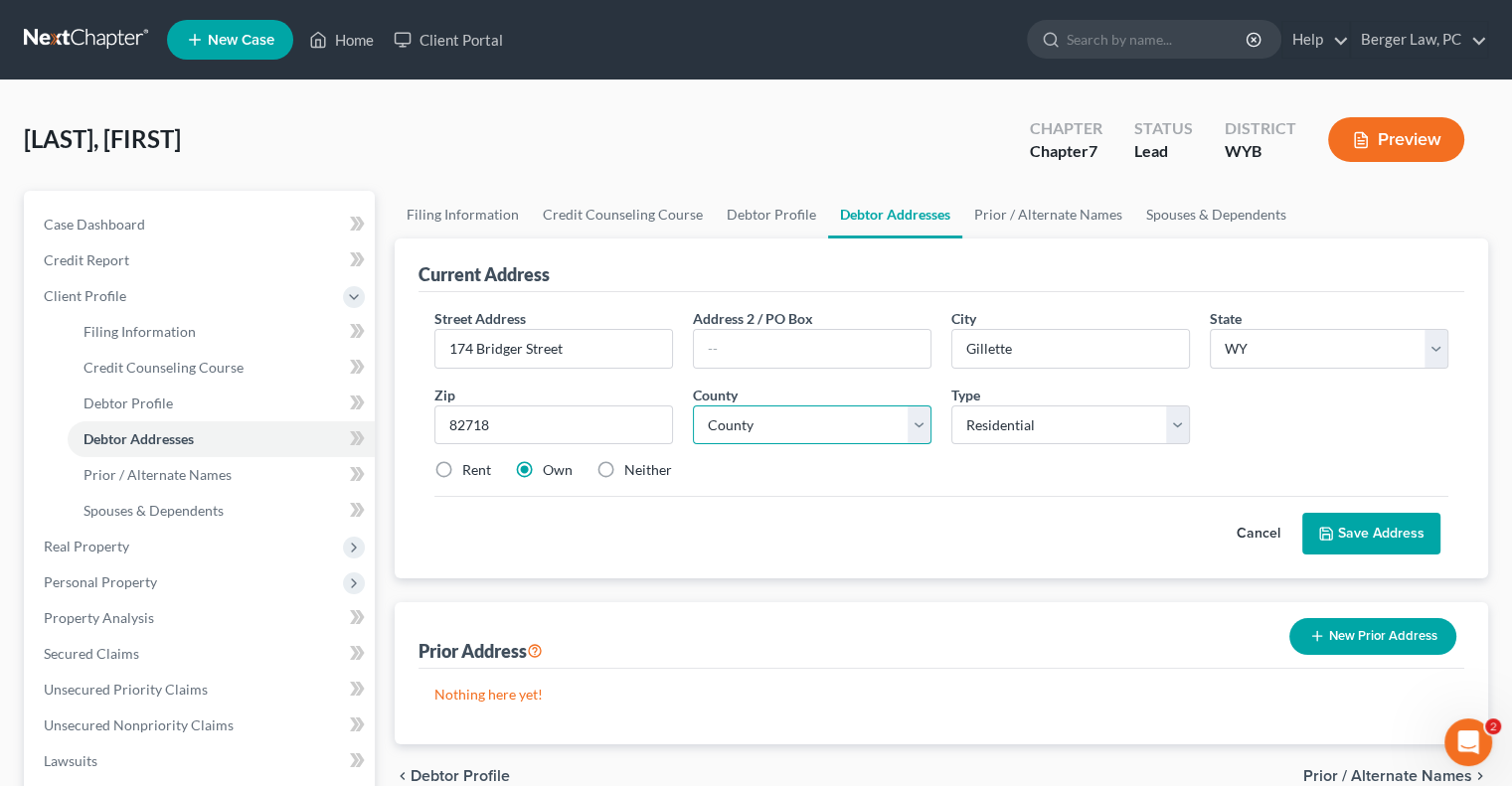 select on "2" 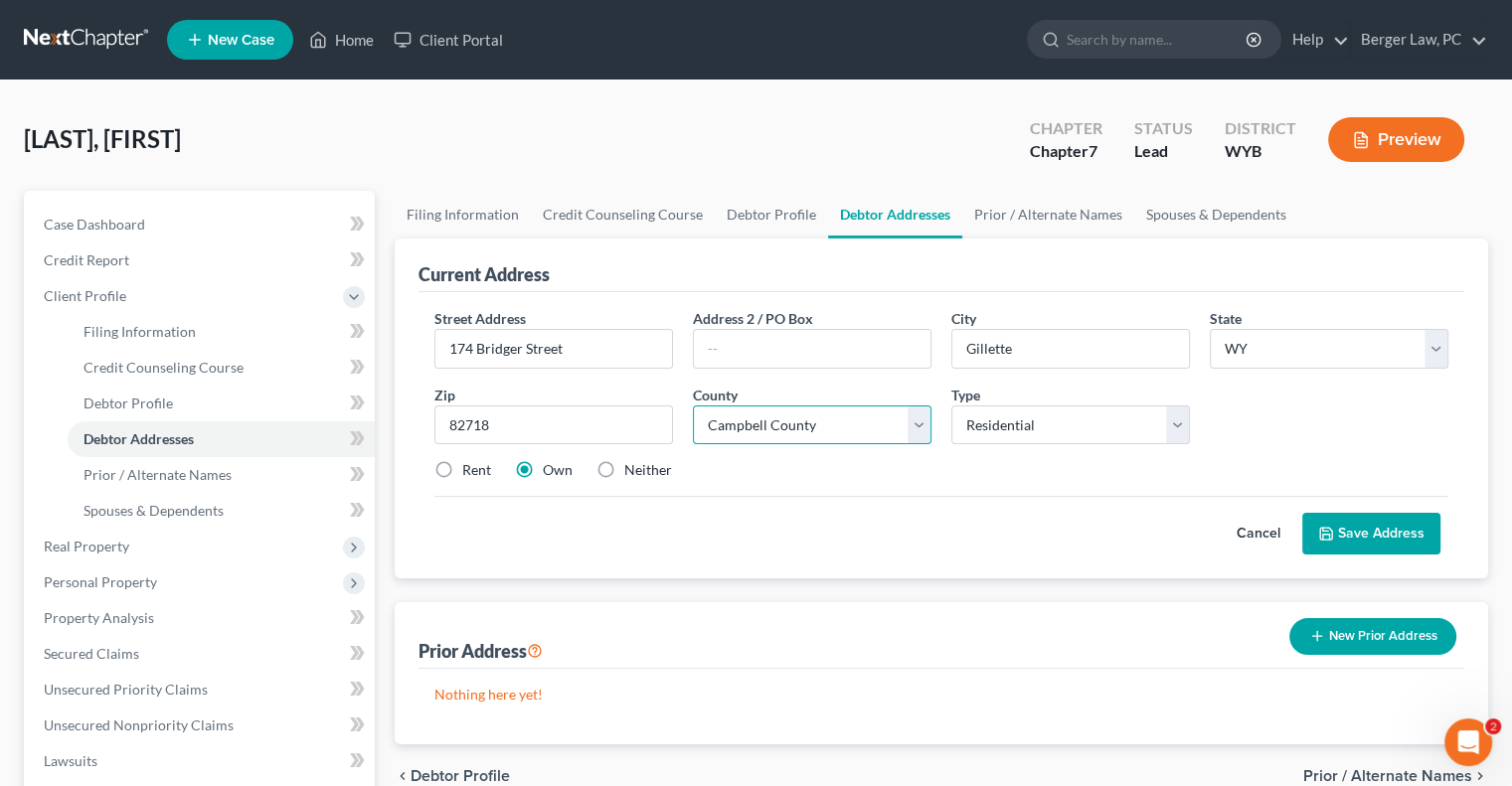 click on "County Albany County Big Horn County Campbell County Carbon County Converse County Crook County Fremont County Goshen County Hot Springs County Johnson County Laramie County Lincoln County Natrona County Niobrara County Park County Platte County Sheridan County Sublette County Sweetwater County Teton County Uinta County Washakie County Weston County" at bounding box center [812, 425] 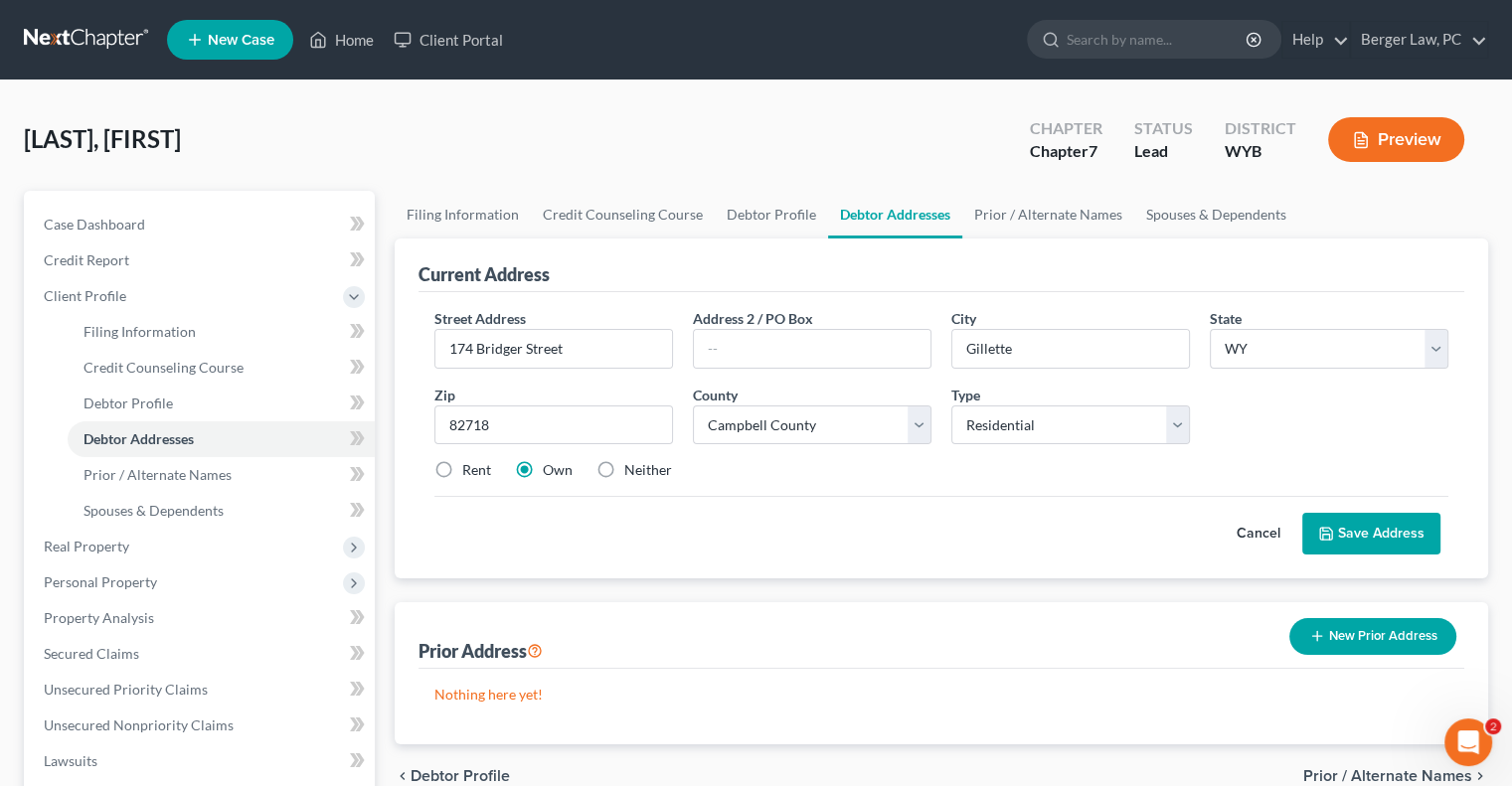 click on "Rent" at bounding box center [476, 470] 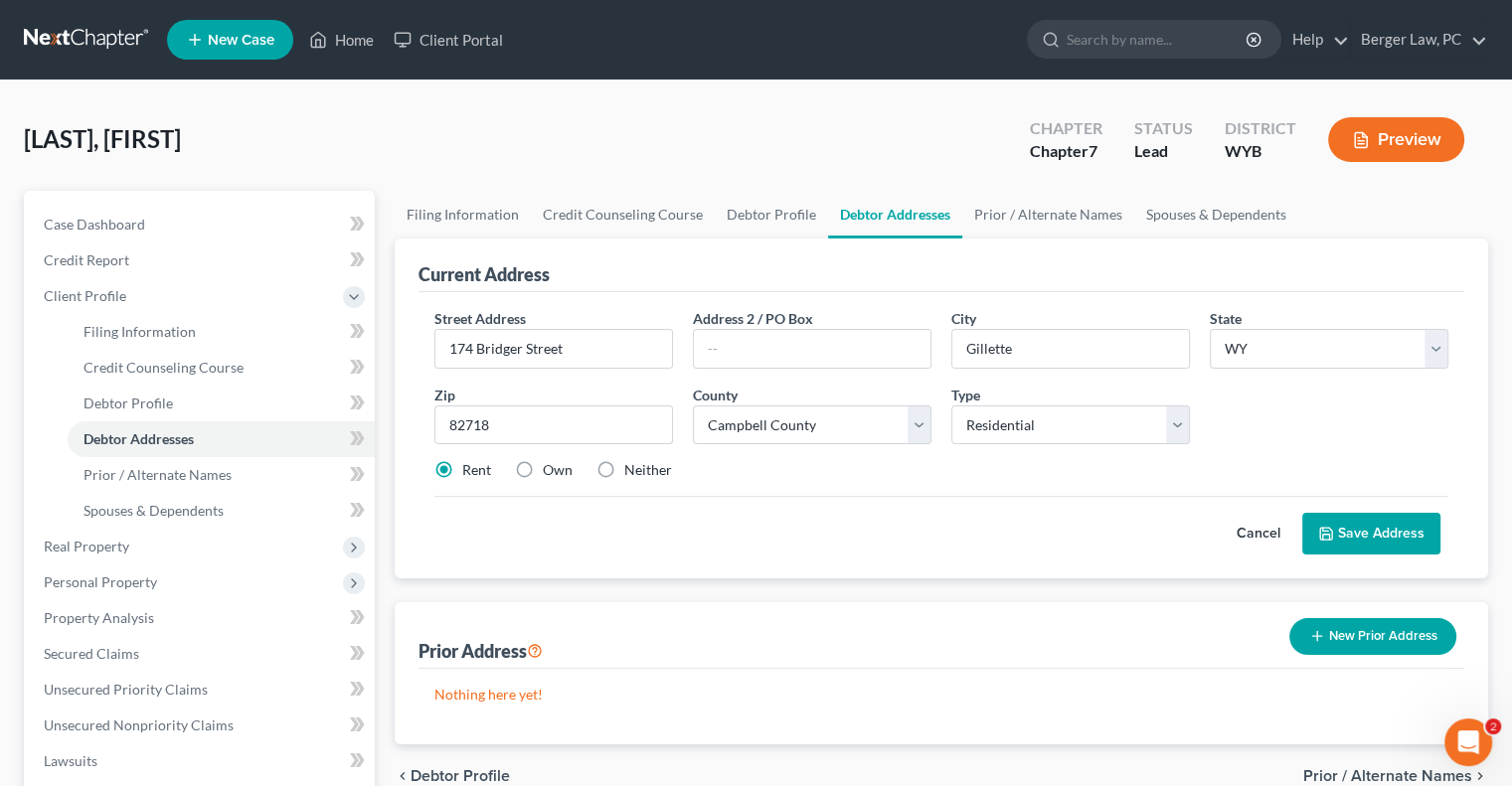 click on "Save Address" at bounding box center (1371, 534) 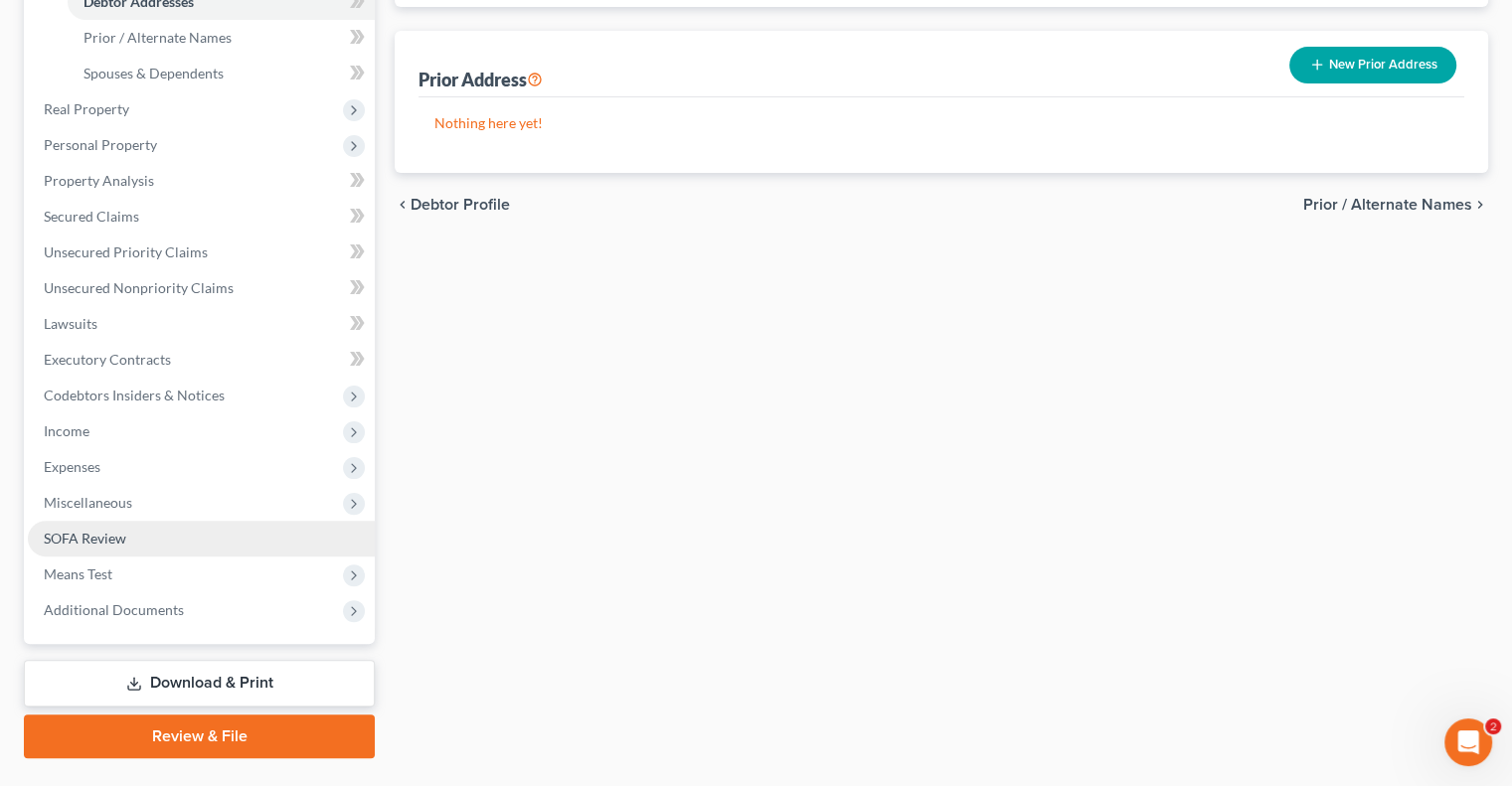 scroll, scrollTop: 483, scrollLeft: 0, axis: vertical 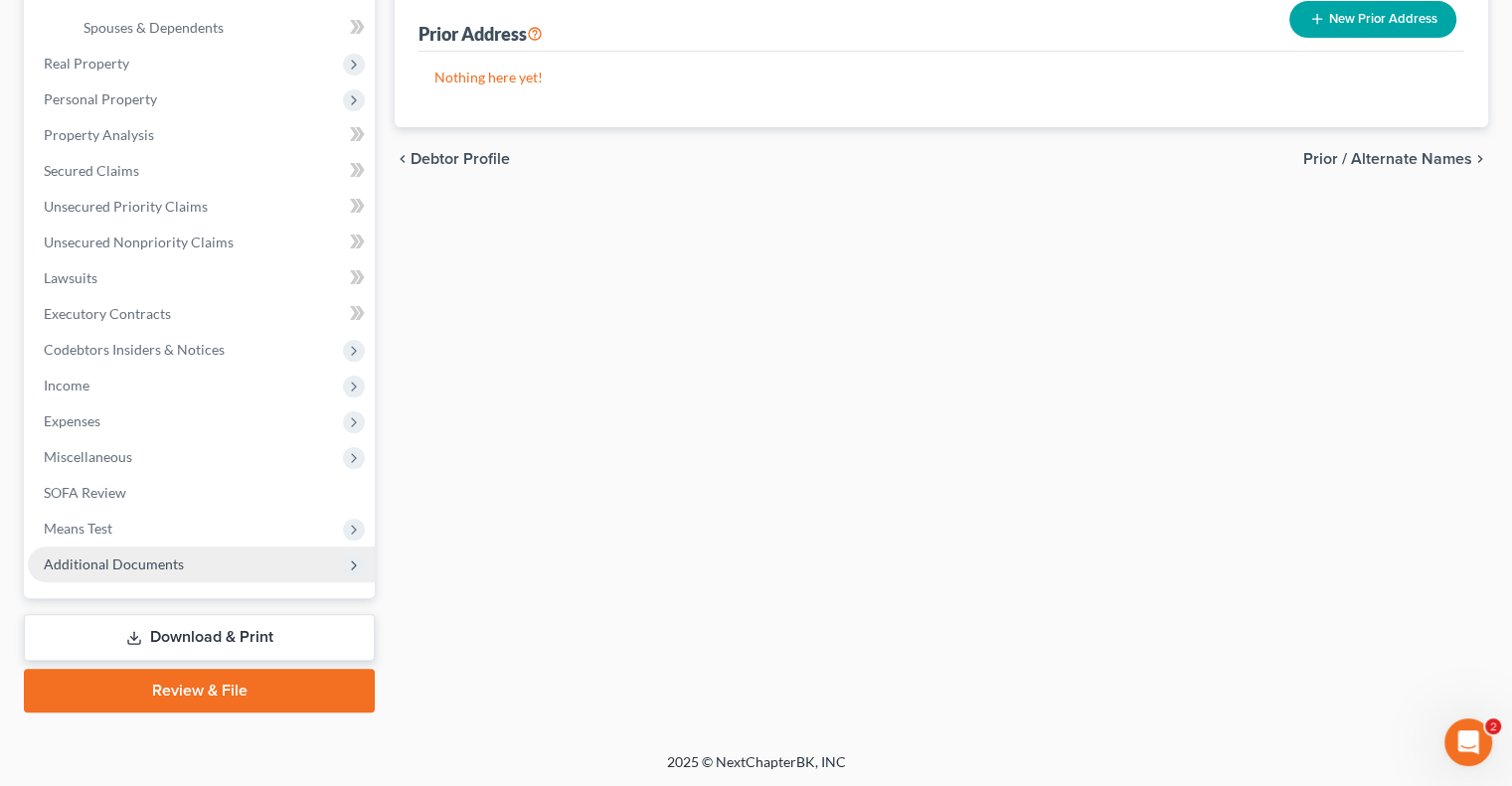 click on "Additional Documents" at bounding box center [201, 564] 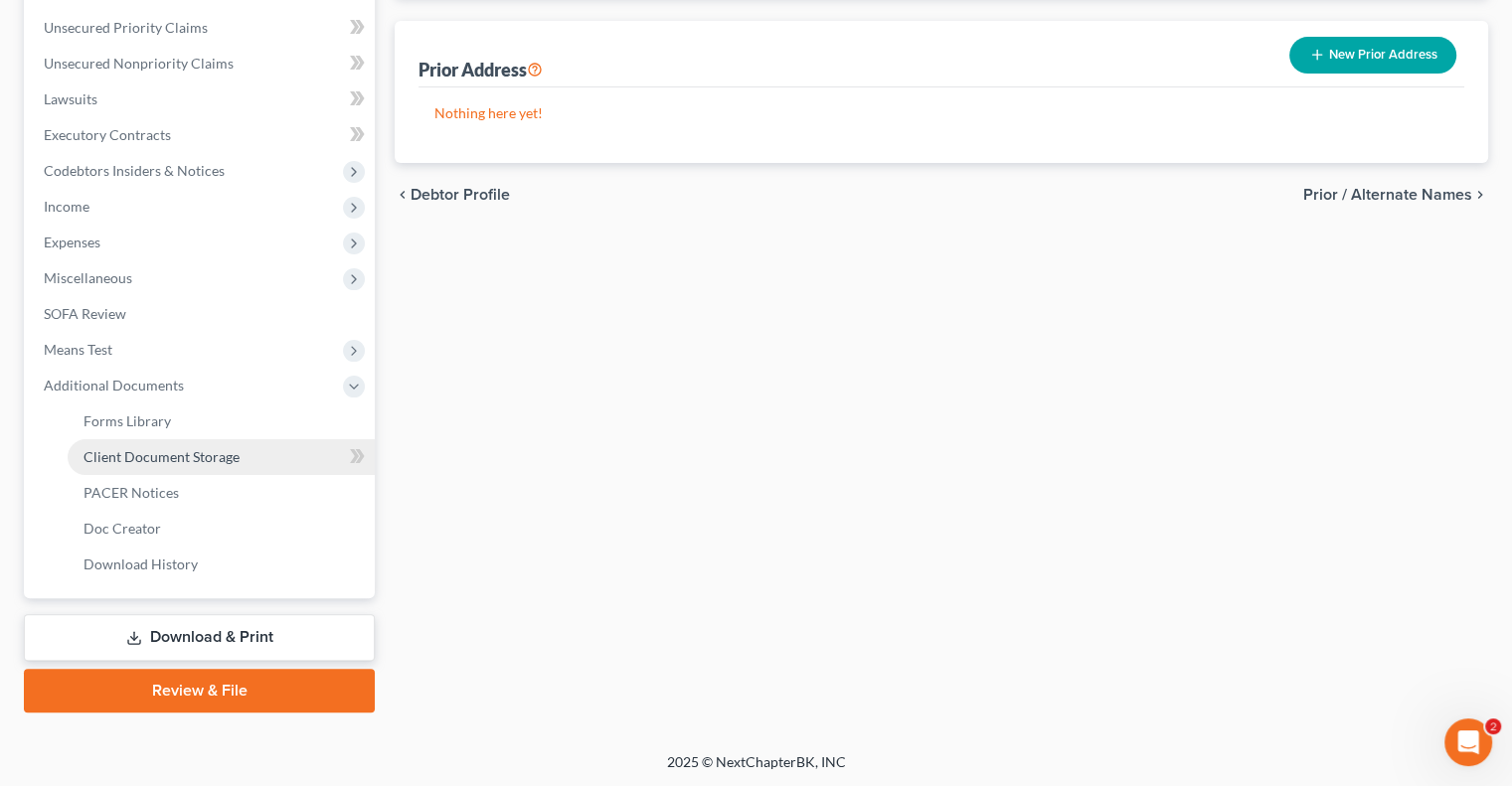 click on "Client Document Storage" at bounding box center (161, 456) 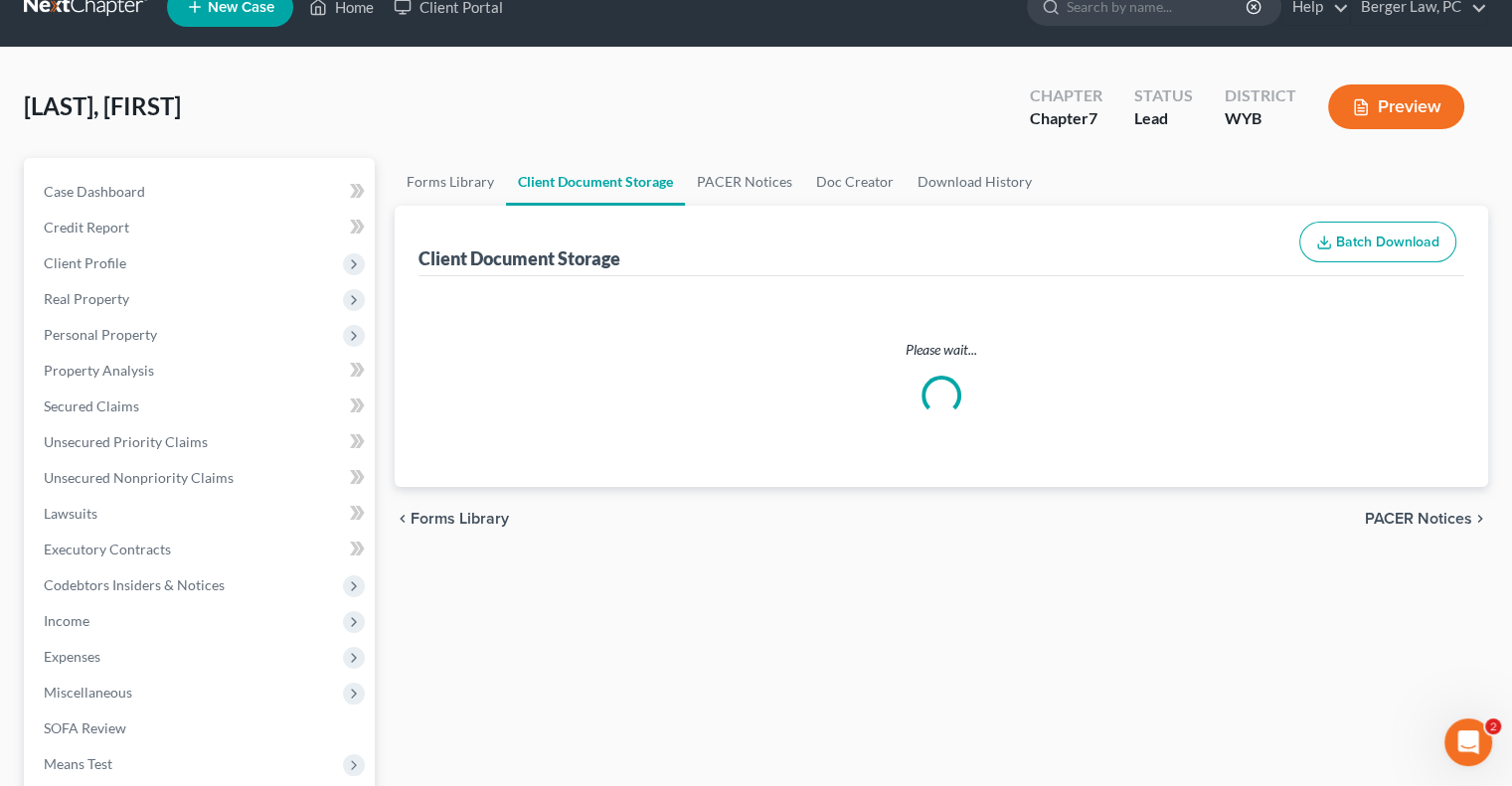 scroll, scrollTop: 0, scrollLeft: 0, axis: both 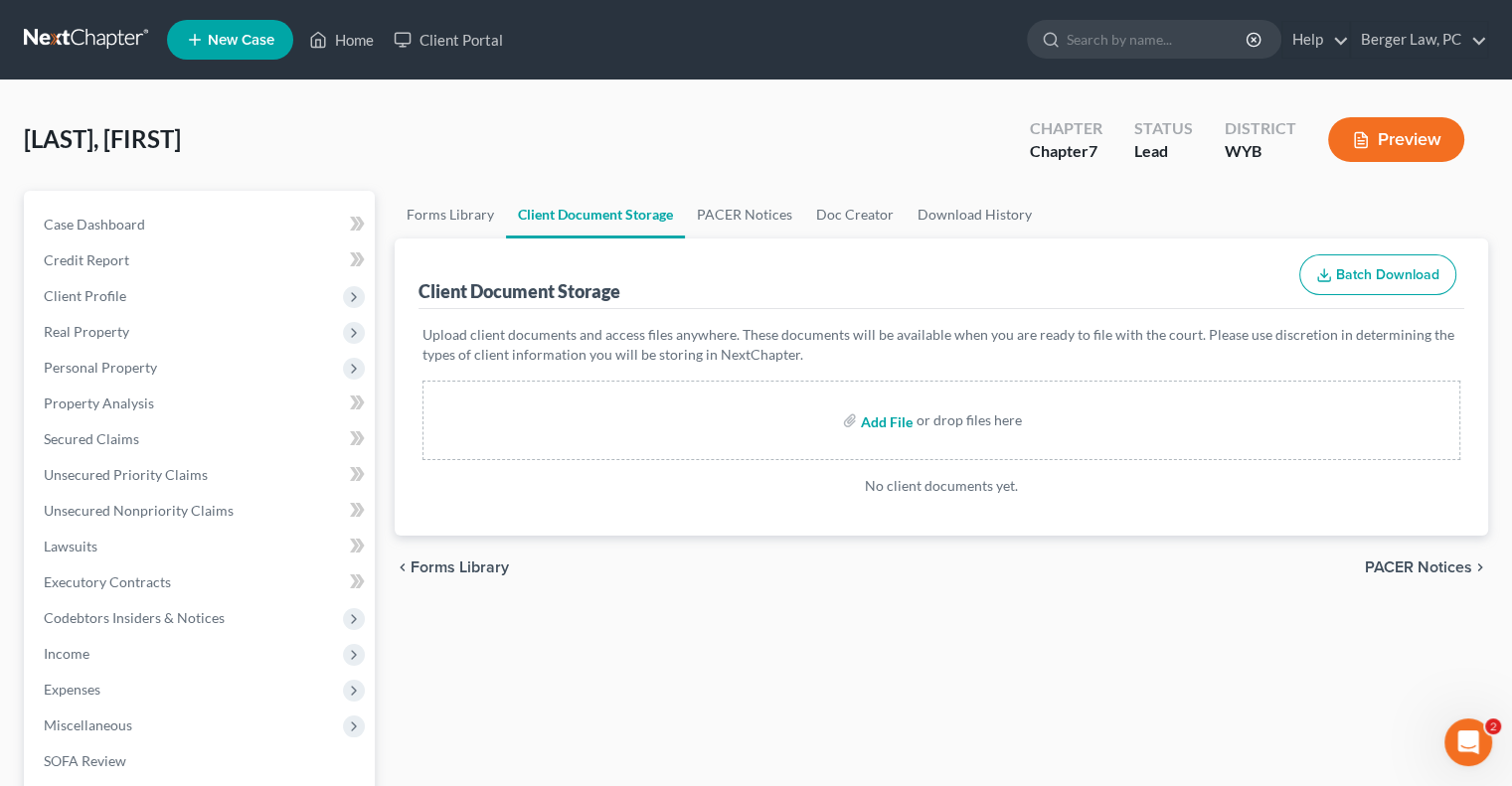 click at bounding box center [885, 420] 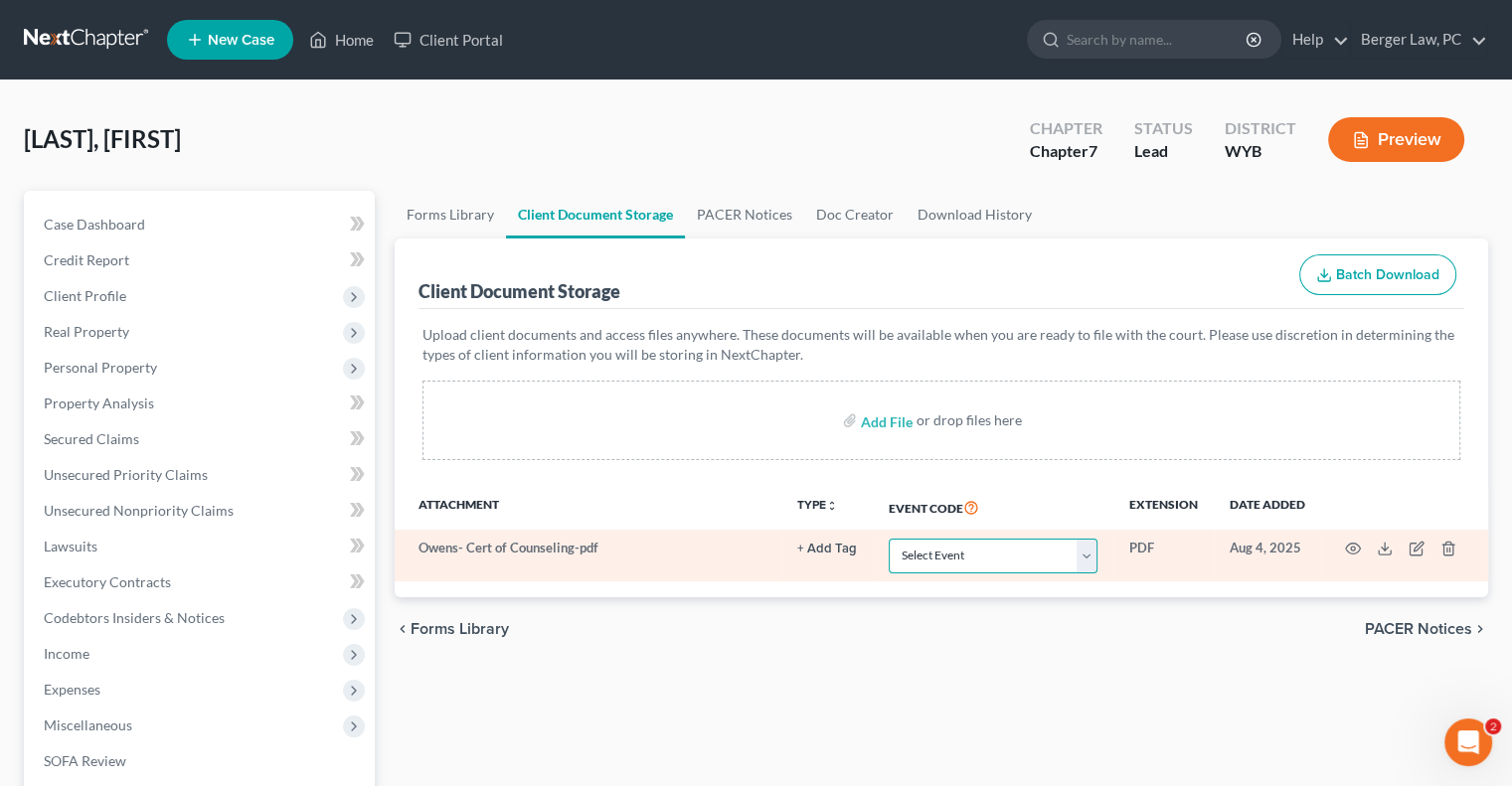 click on "Select Event Certificate of Credit Counseling Chapter 13 Plan Domestic Support Obligations Employee Income Records Pay Filing Fee in Installments" at bounding box center [993, 555] 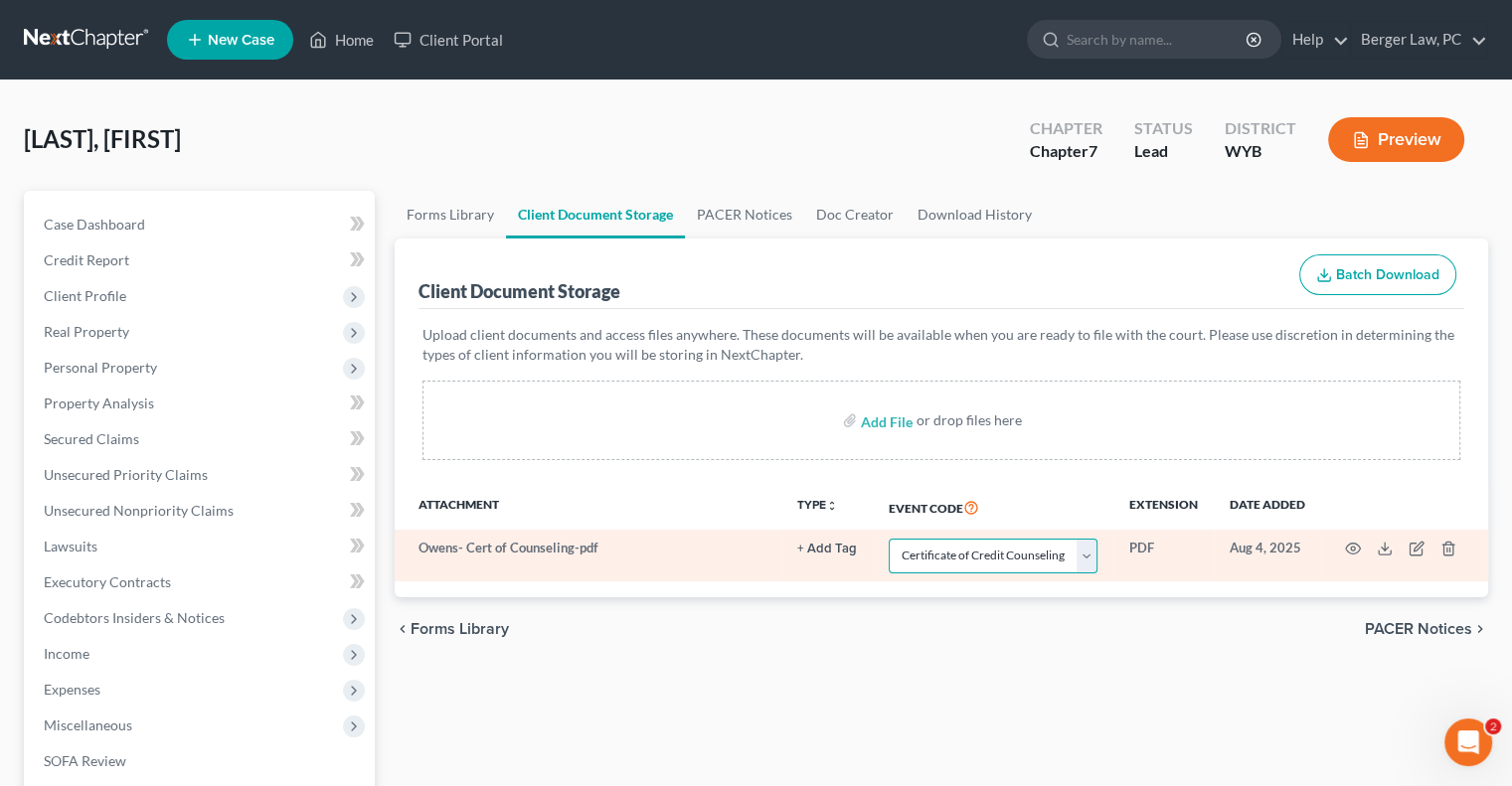 click on "Select Event Certificate of Credit Counseling Chapter 13 Plan Domestic Support Obligations Employee Income Records Pay Filing Fee in Installments" at bounding box center (993, 555) 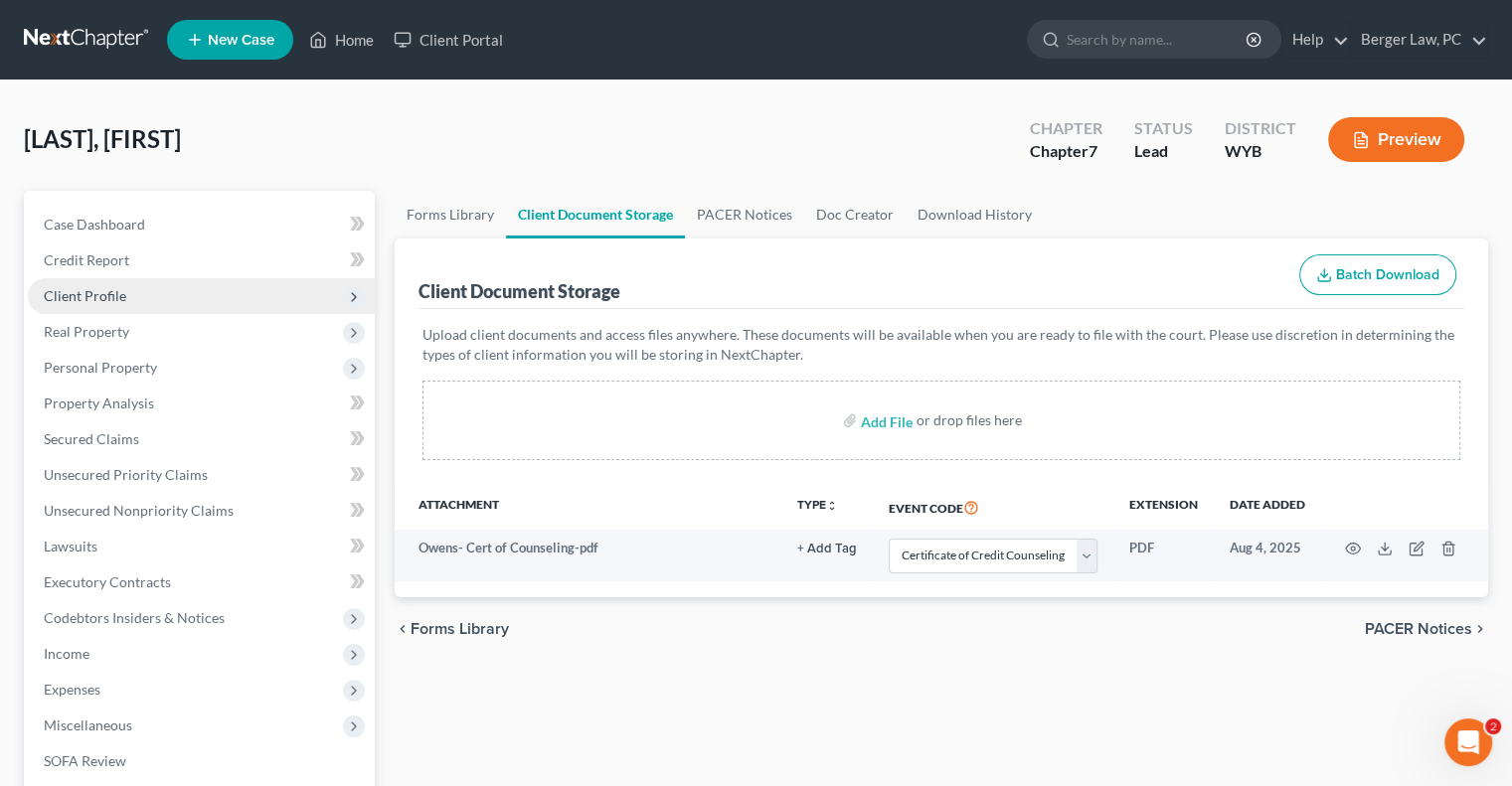 click on "Client Profile" at bounding box center (84, 295) 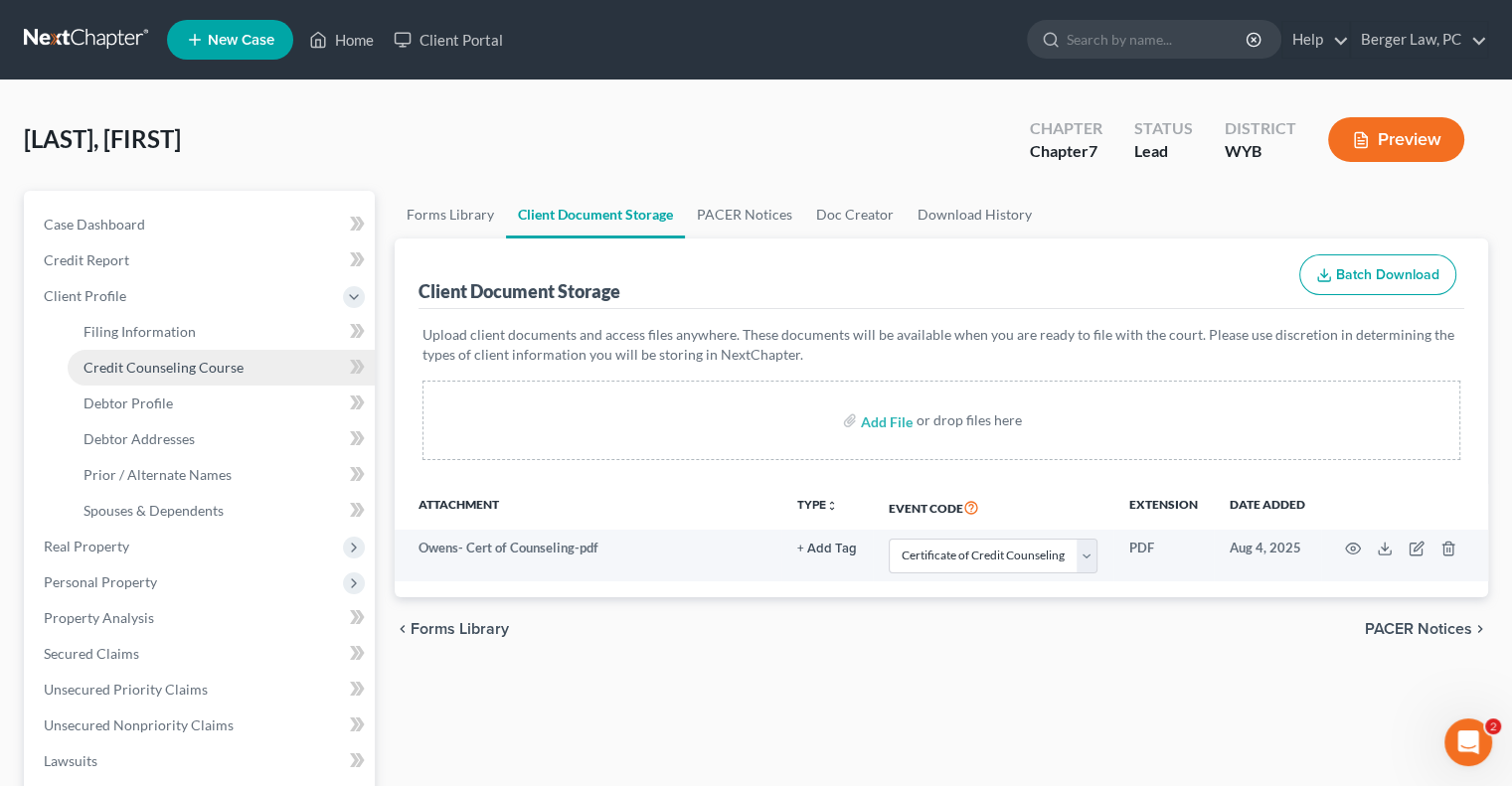 click on "Credit Counseling Course" at bounding box center [163, 367] 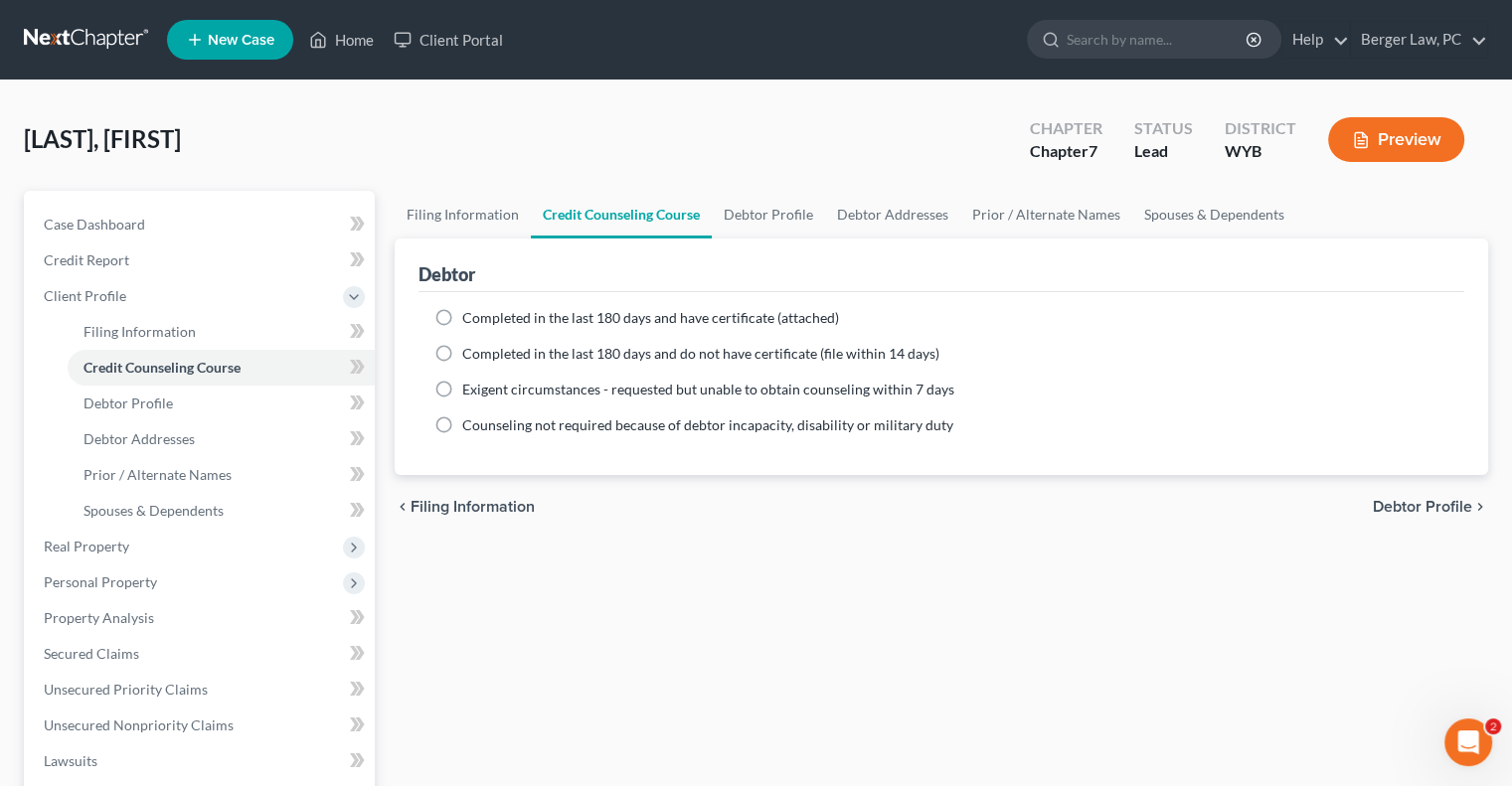 click on "Completed in the last 180 days and have certificate (attached)" at bounding box center (941, 318) 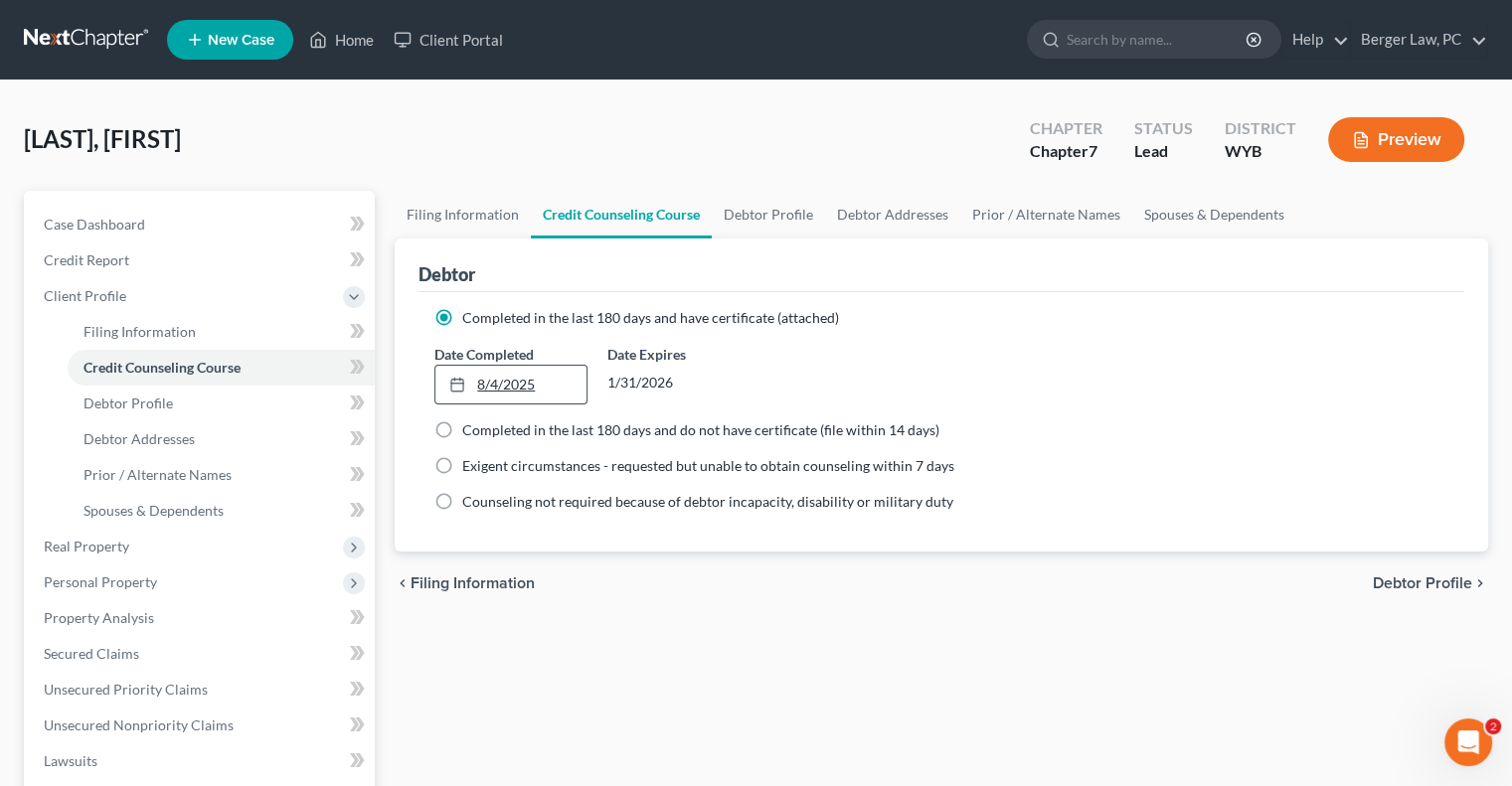 type on "8/4/2025" 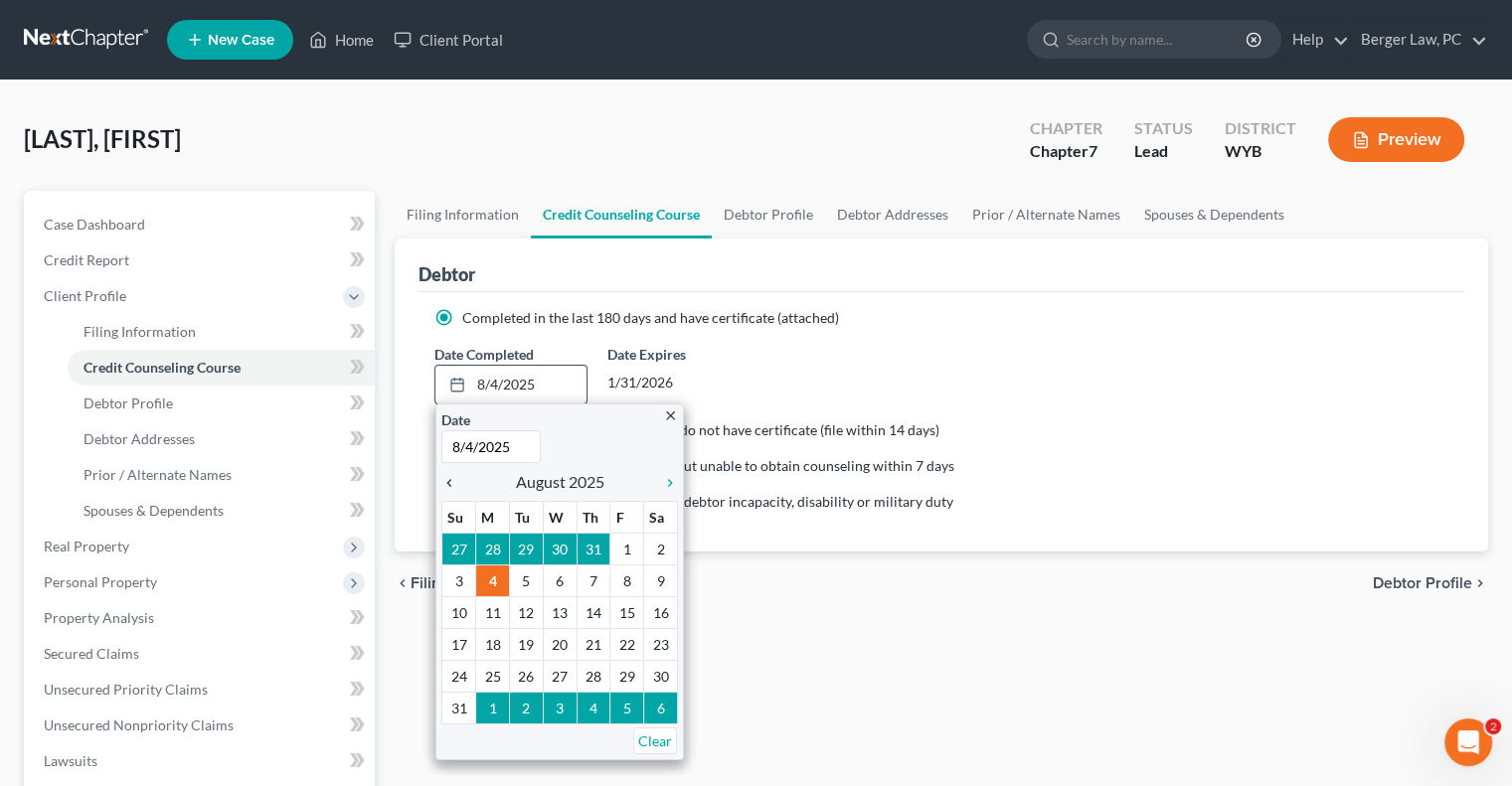 click on "chevron_left" at bounding box center [454, 483] 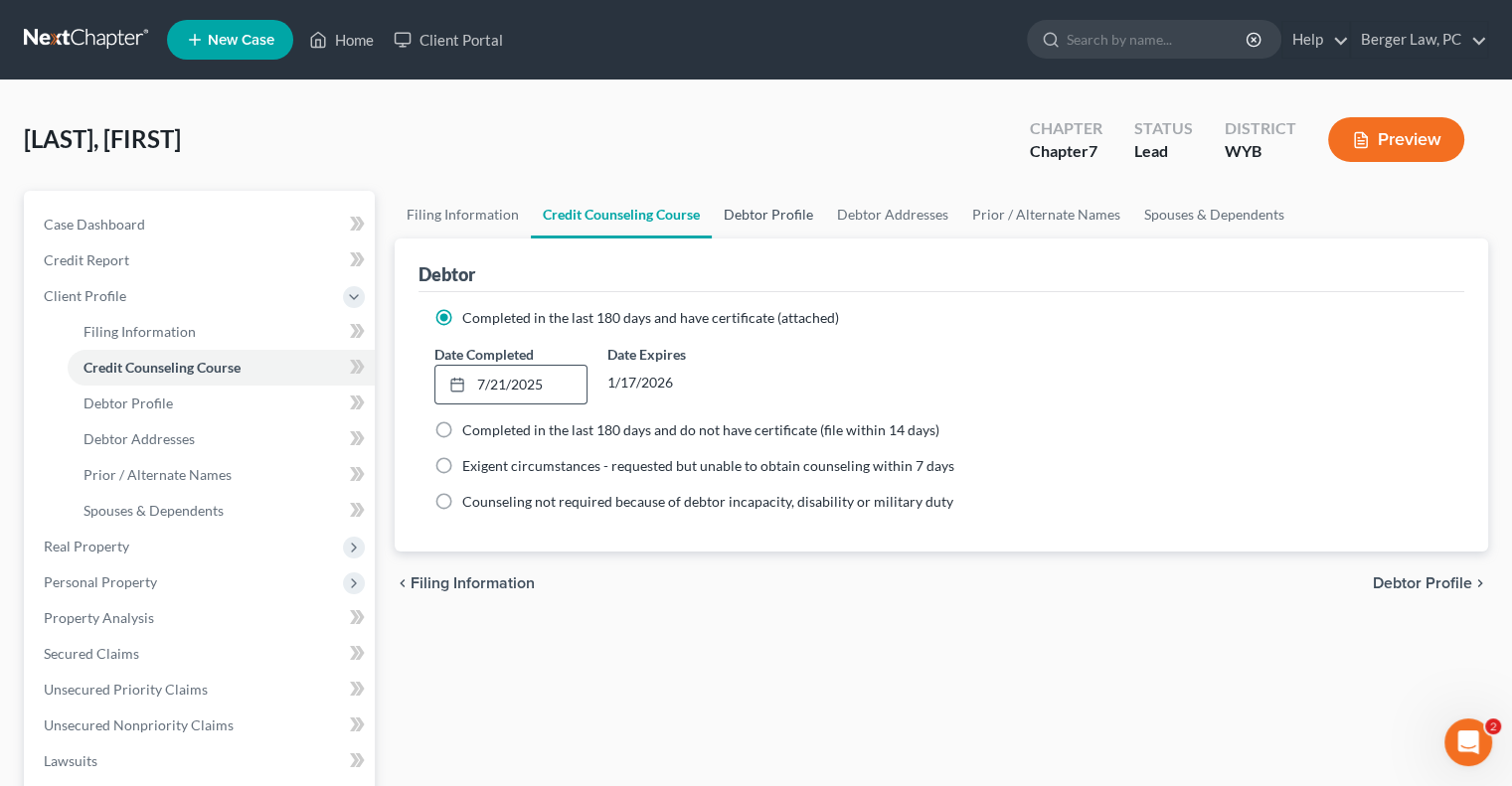 click on "Debtor Profile" at bounding box center (768, 215) 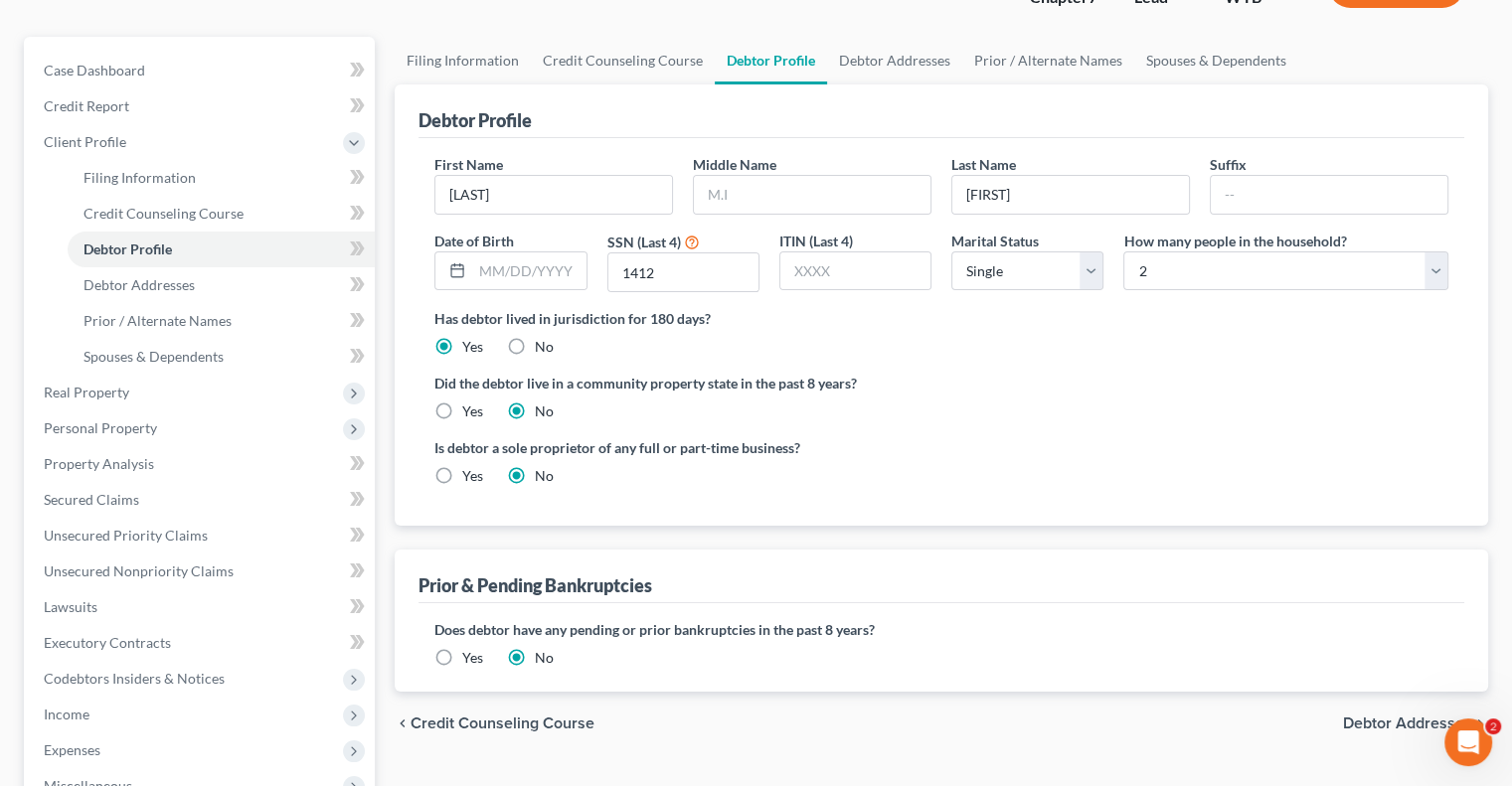 scroll, scrollTop: 99, scrollLeft: 0, axis: vertical 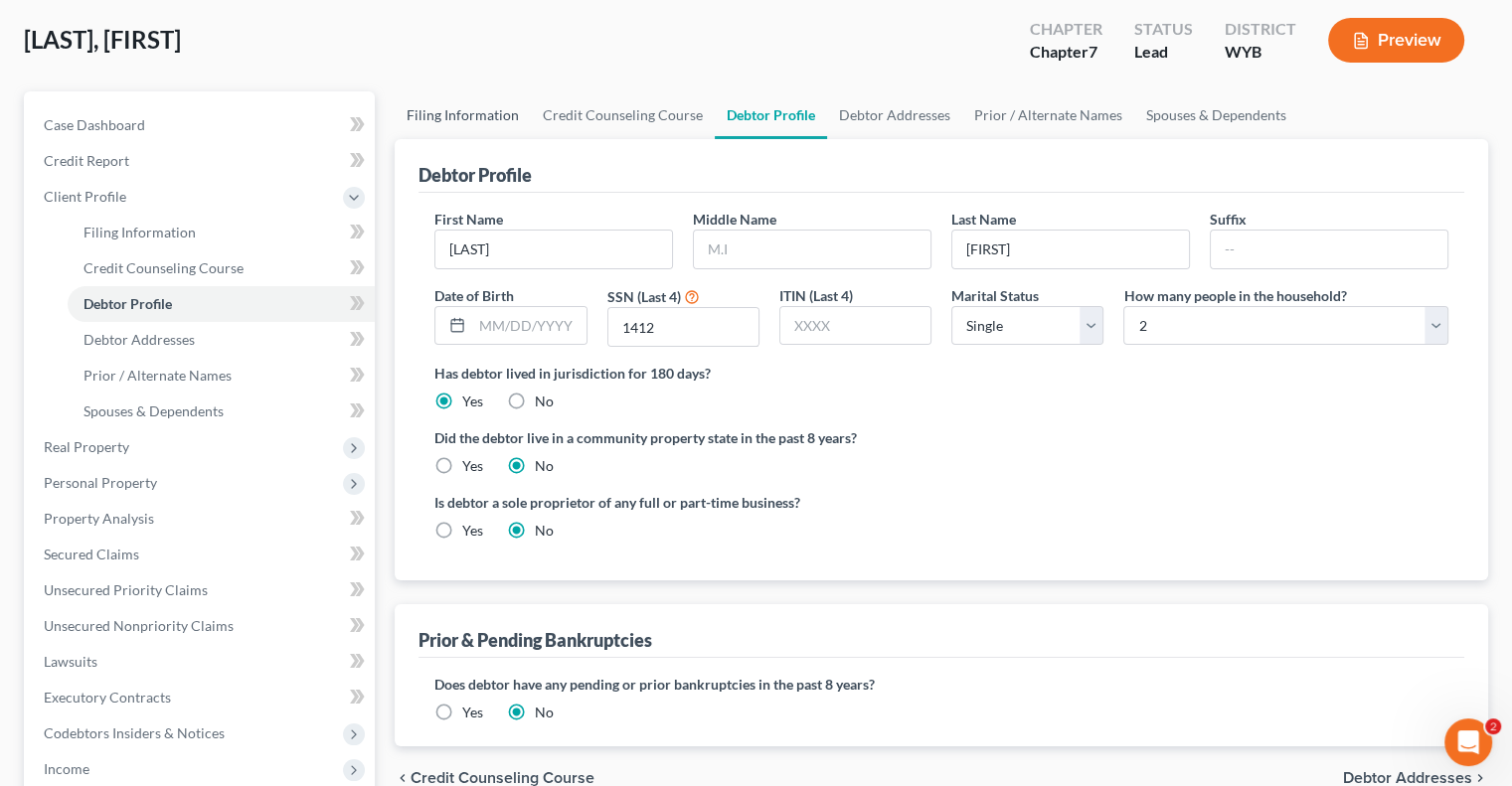 click on "Filing Information" at bounding box center (462, 115) 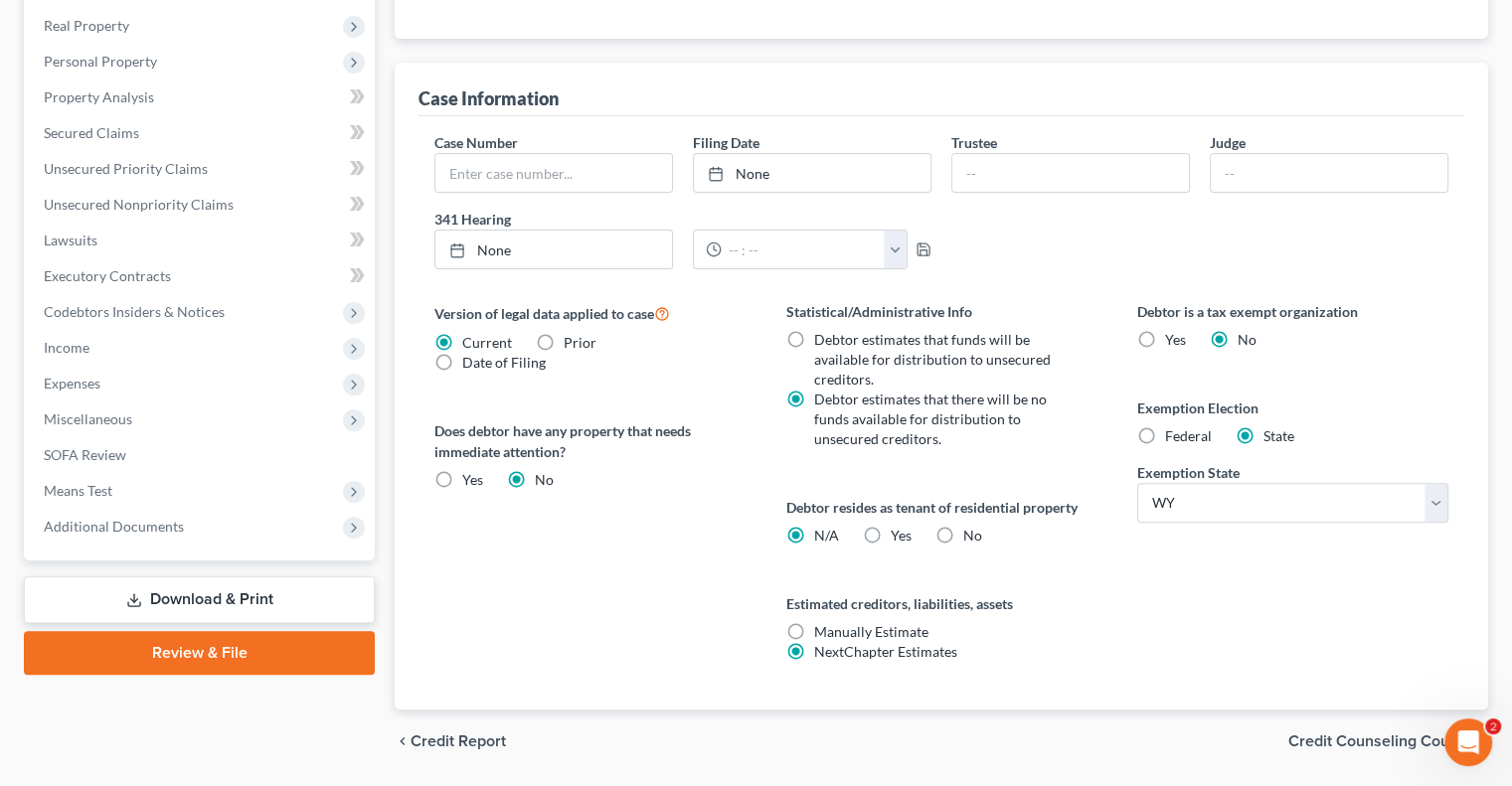 scroll, scrollTop: 580, scrollLeft: 0, axis: vertical 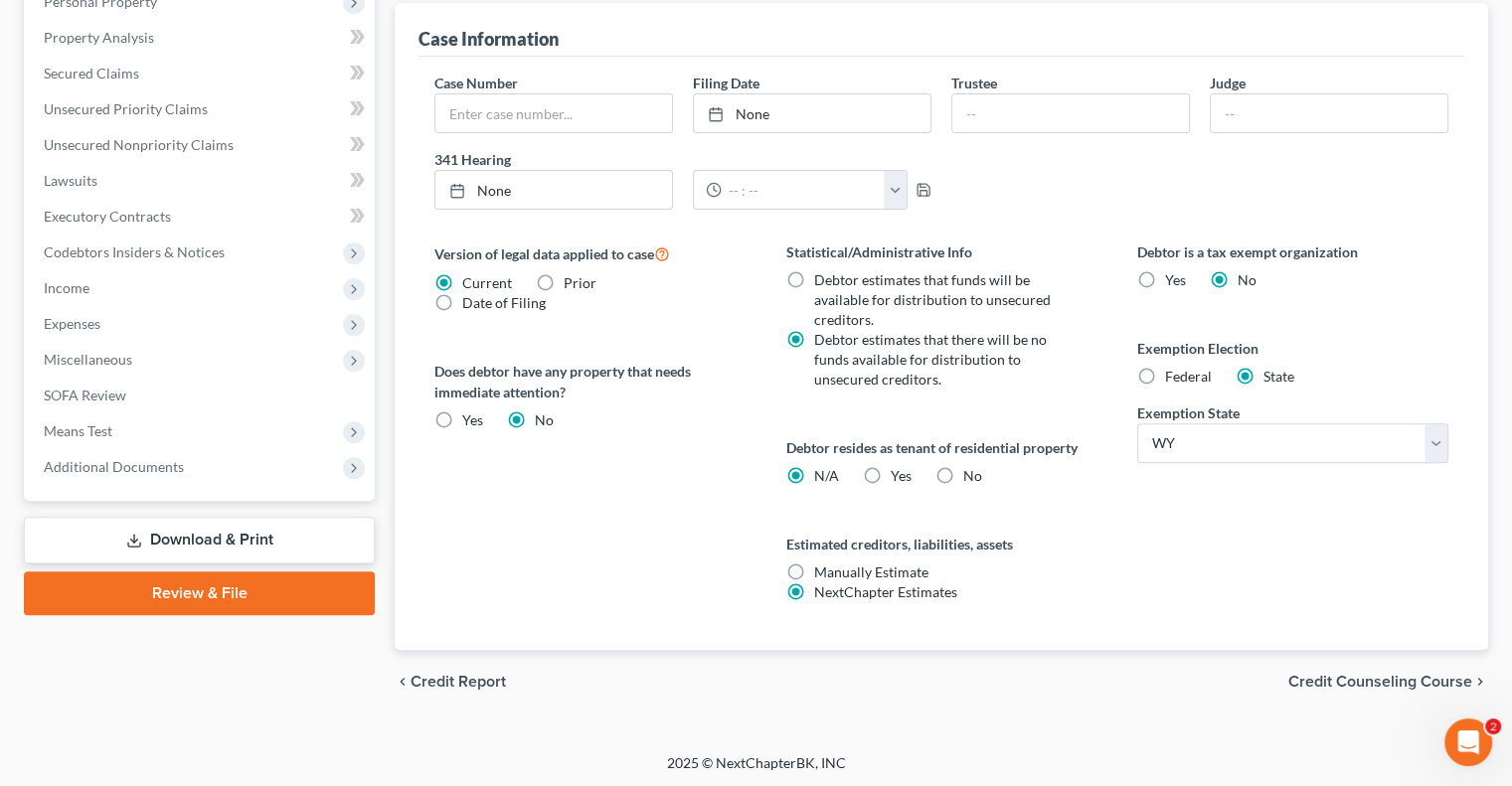 click on "Yes Yes" at bounding box center (901, 476) 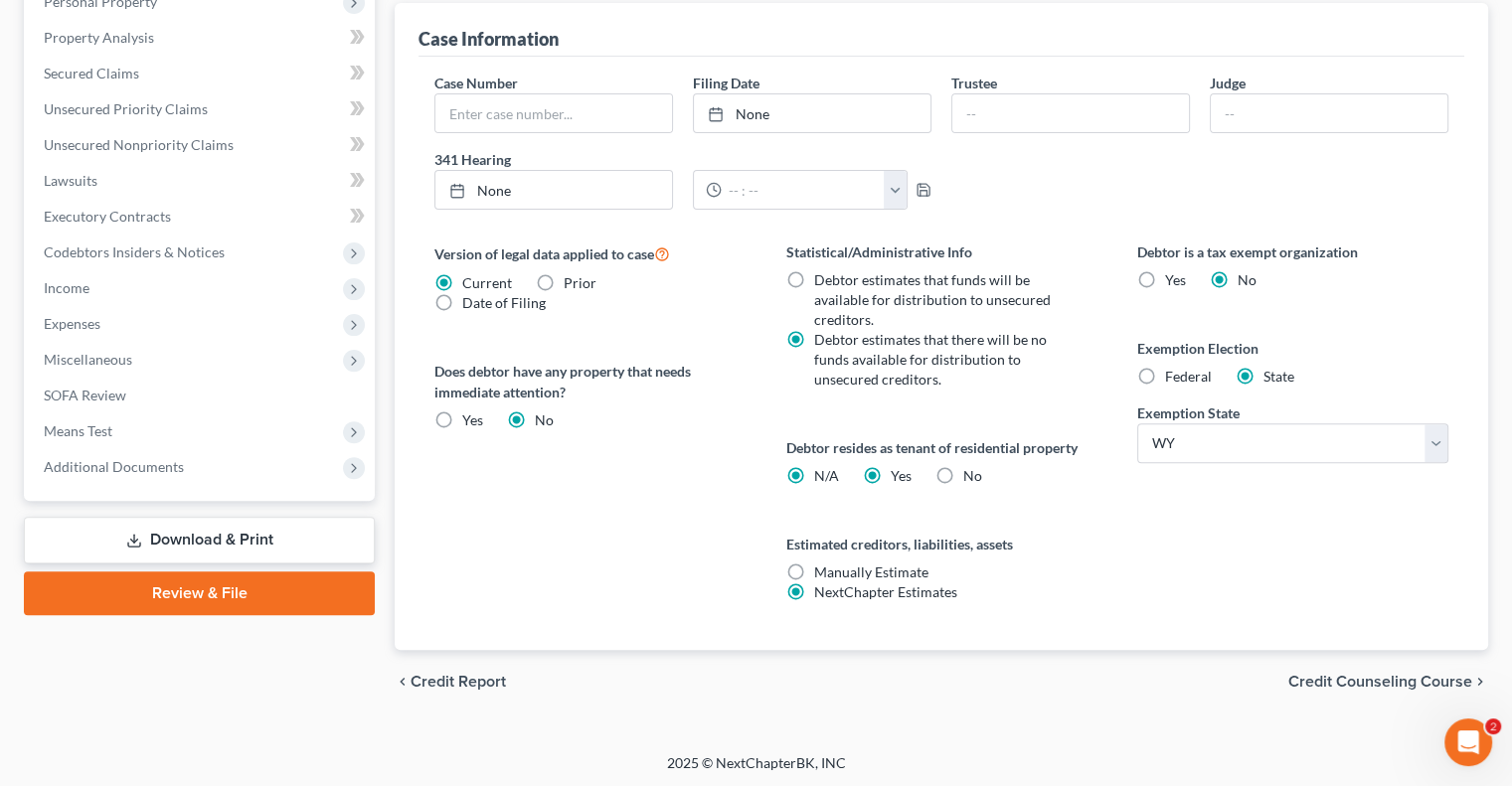 radio on "false" 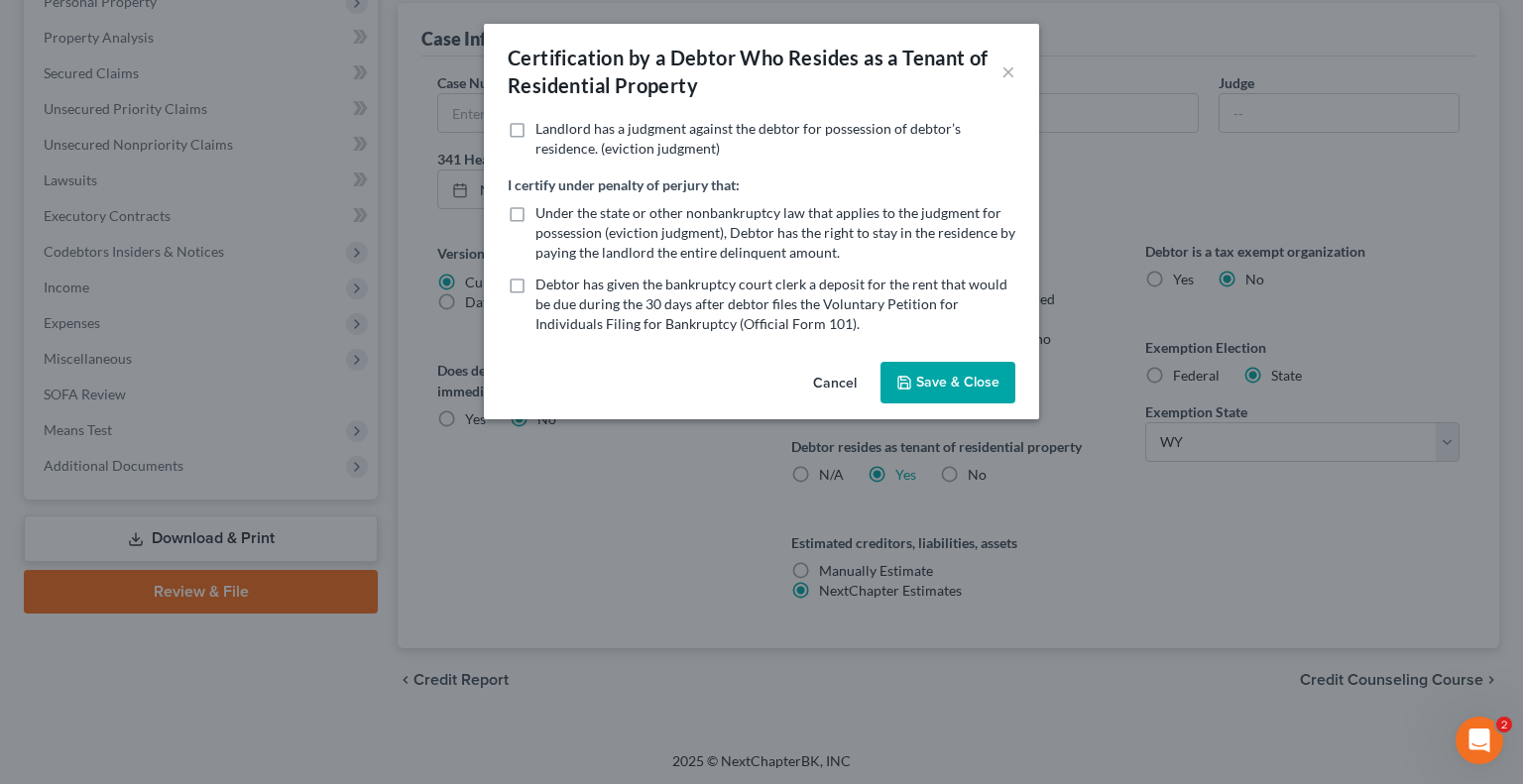 click on "Save & Close" at bounding box center (948, 383) 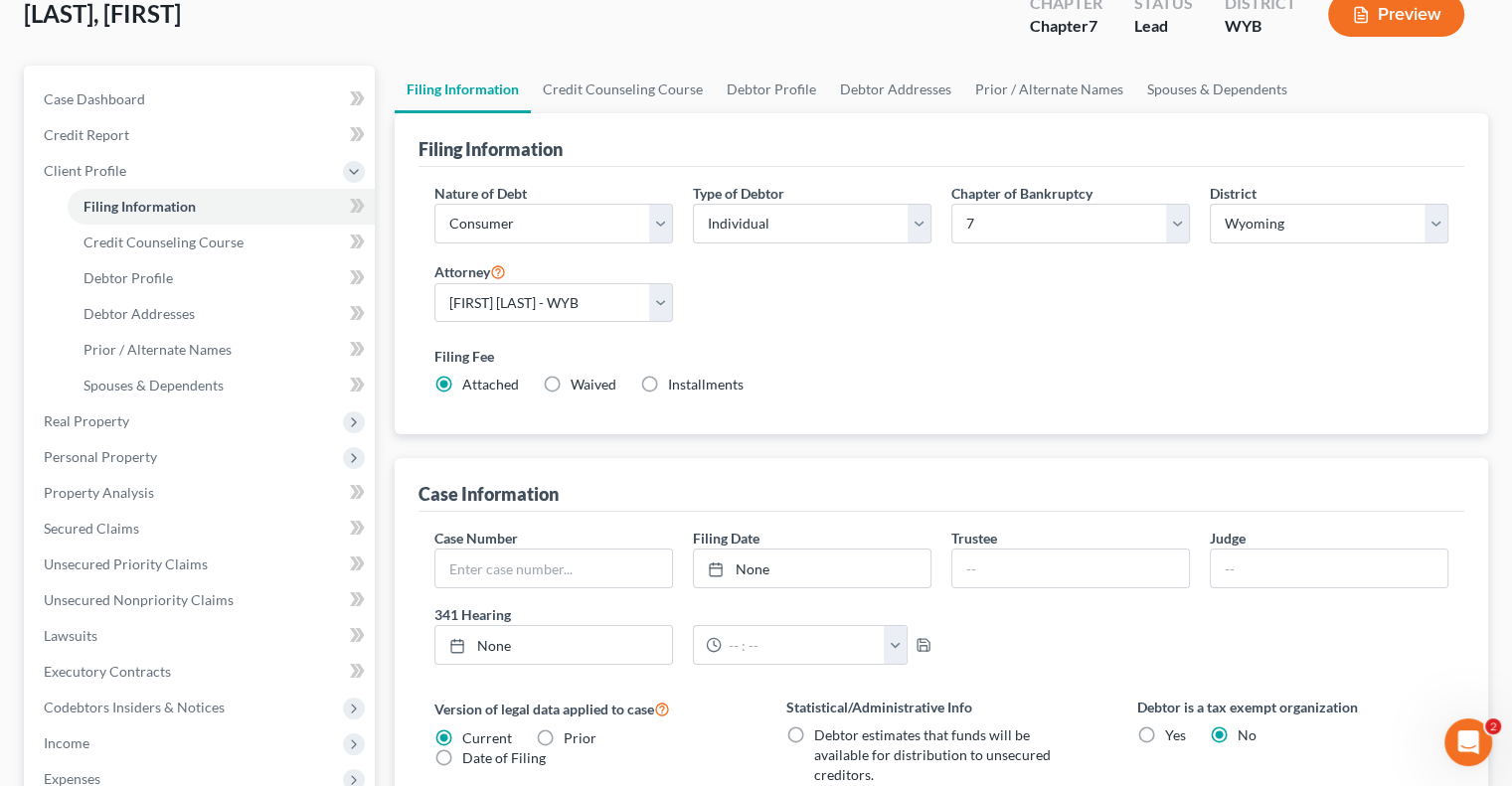 scroll, scrollTop: 0, scrollLeft: 0, axis: both 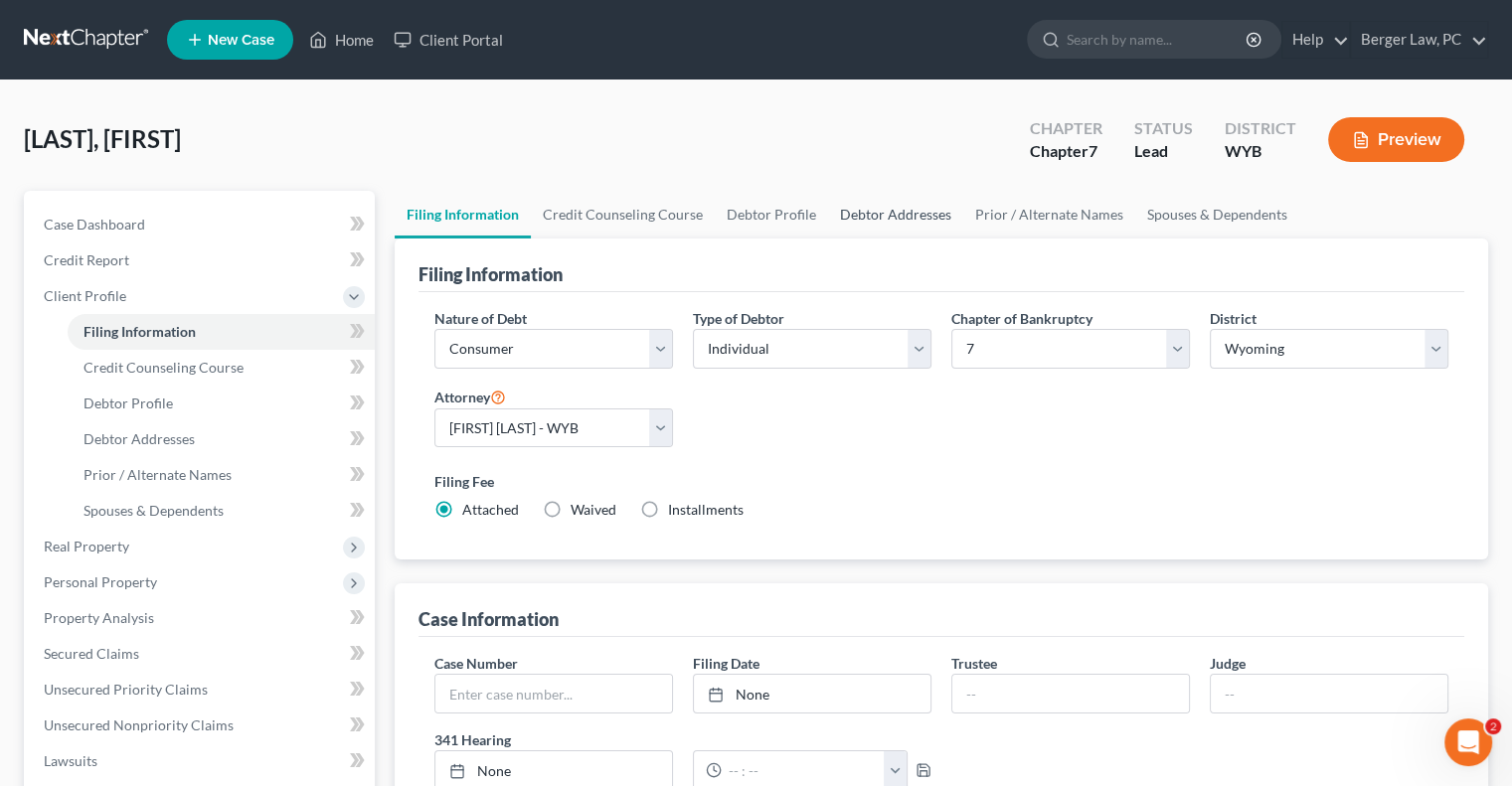 click on "Debtor Addresses" at bounding box center (896, 215) 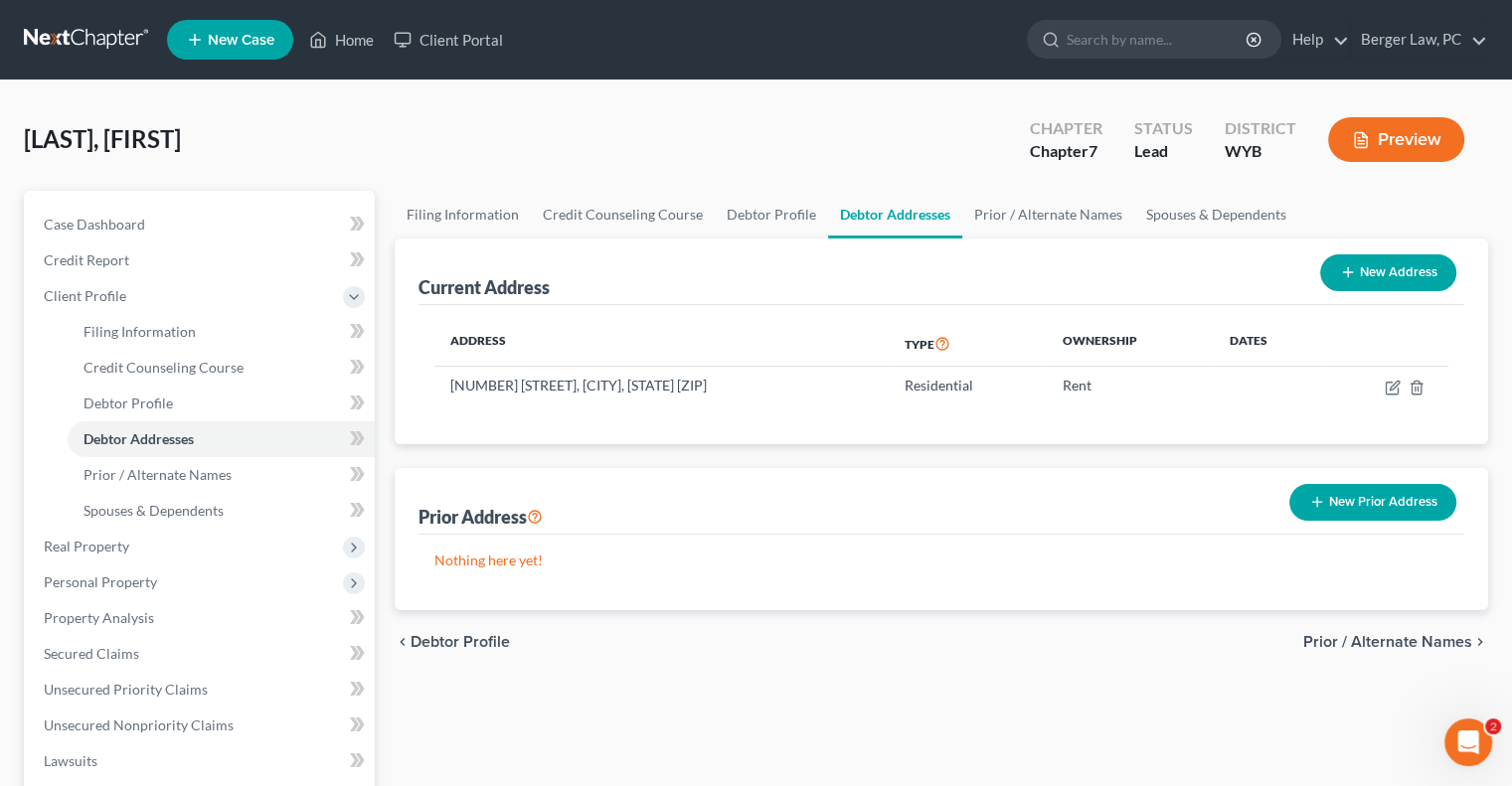 click 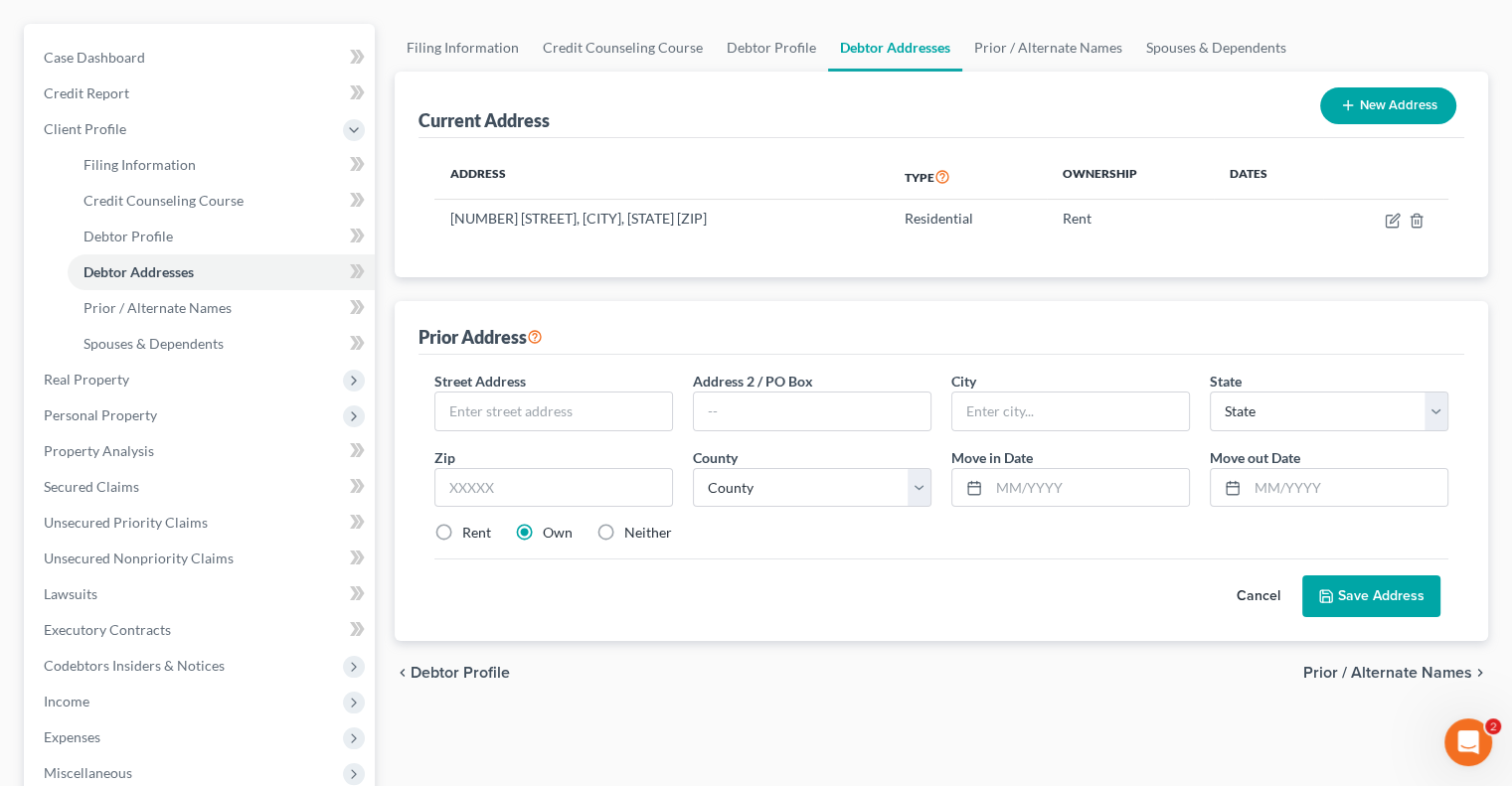 scroll, scrollTop: 199, scrollLeft: 0, axis: vertical 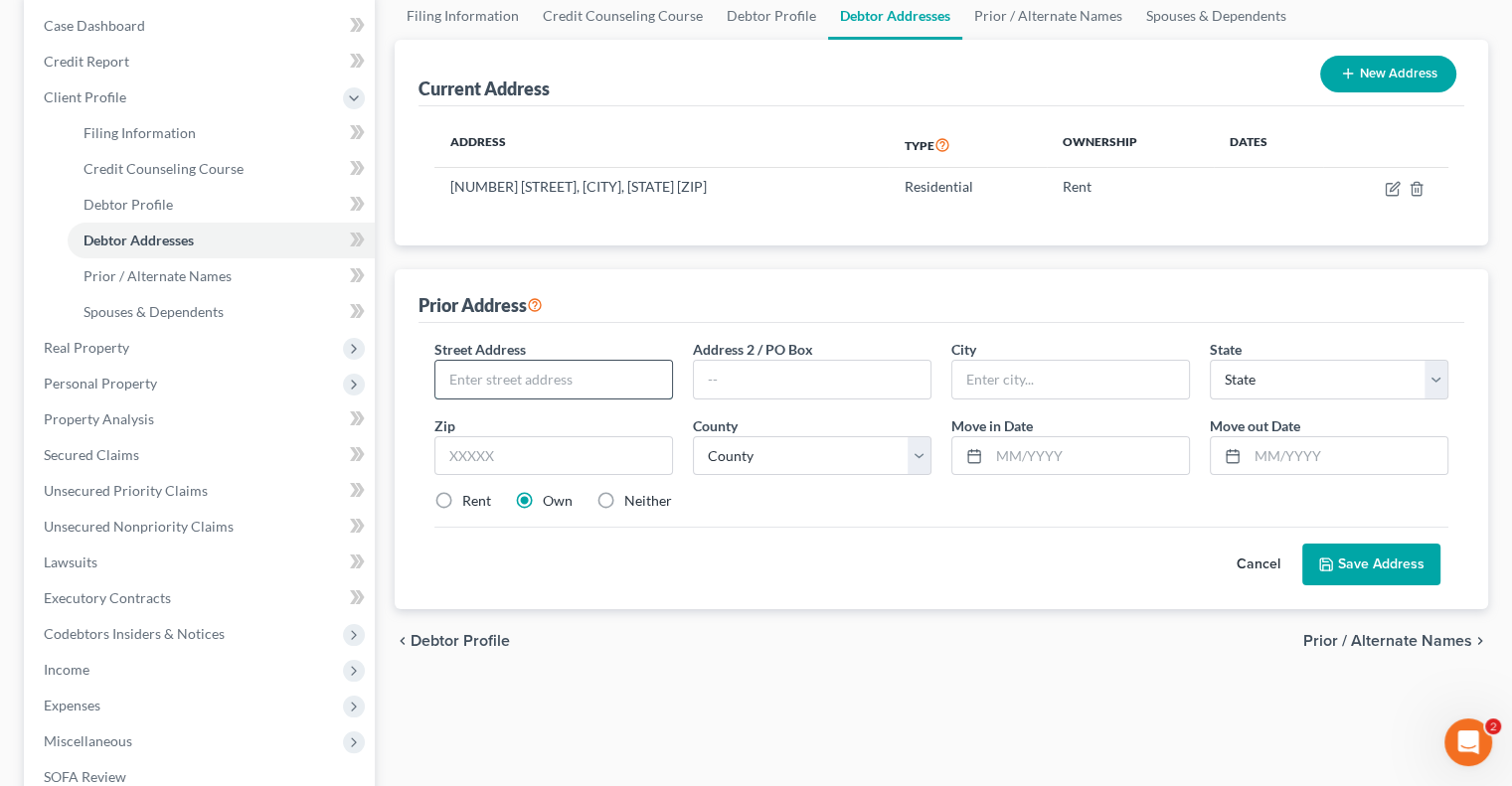 click at bounding box center [554, 380] 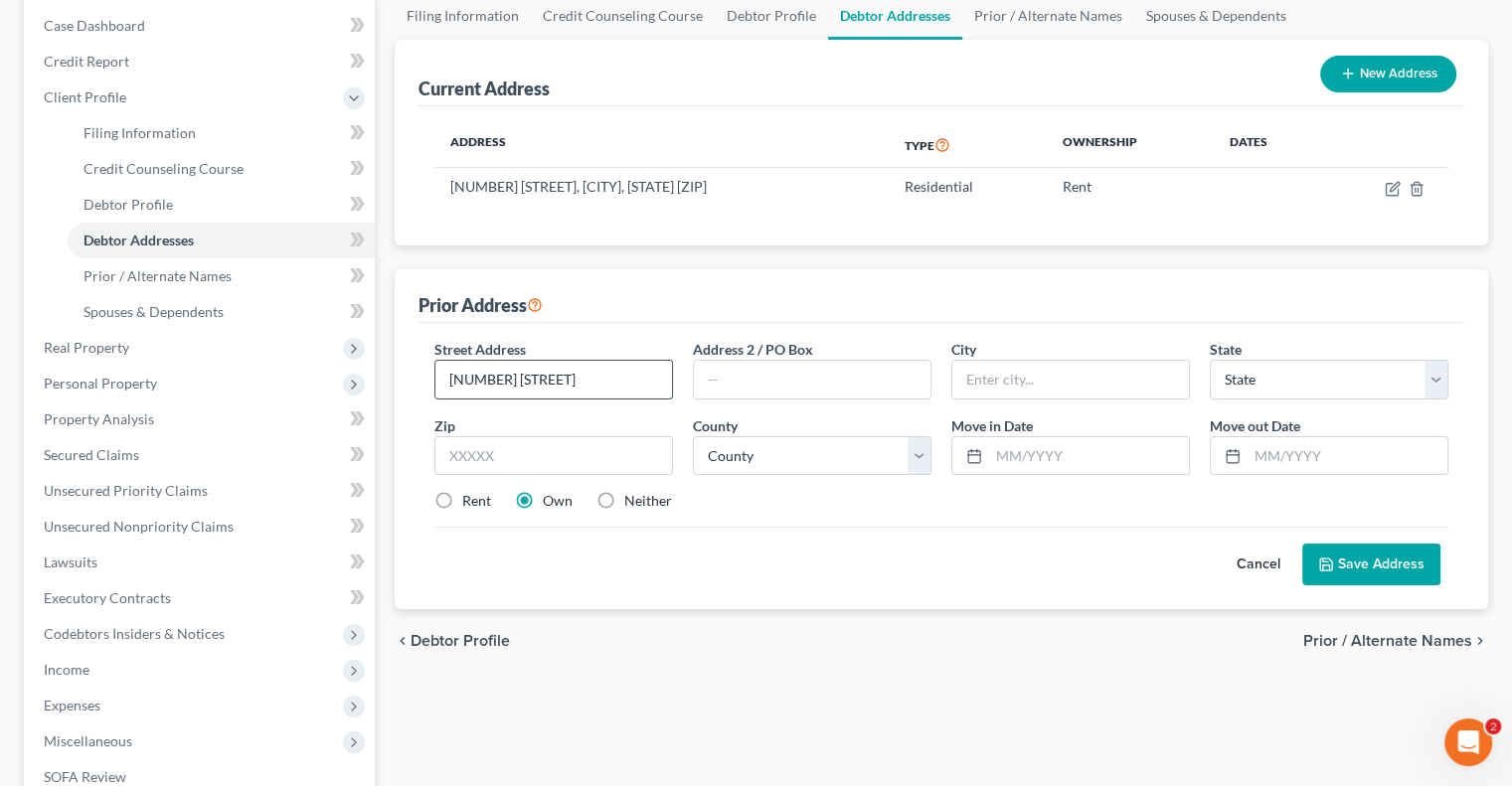 type on "[NUMBER] [STREET]" 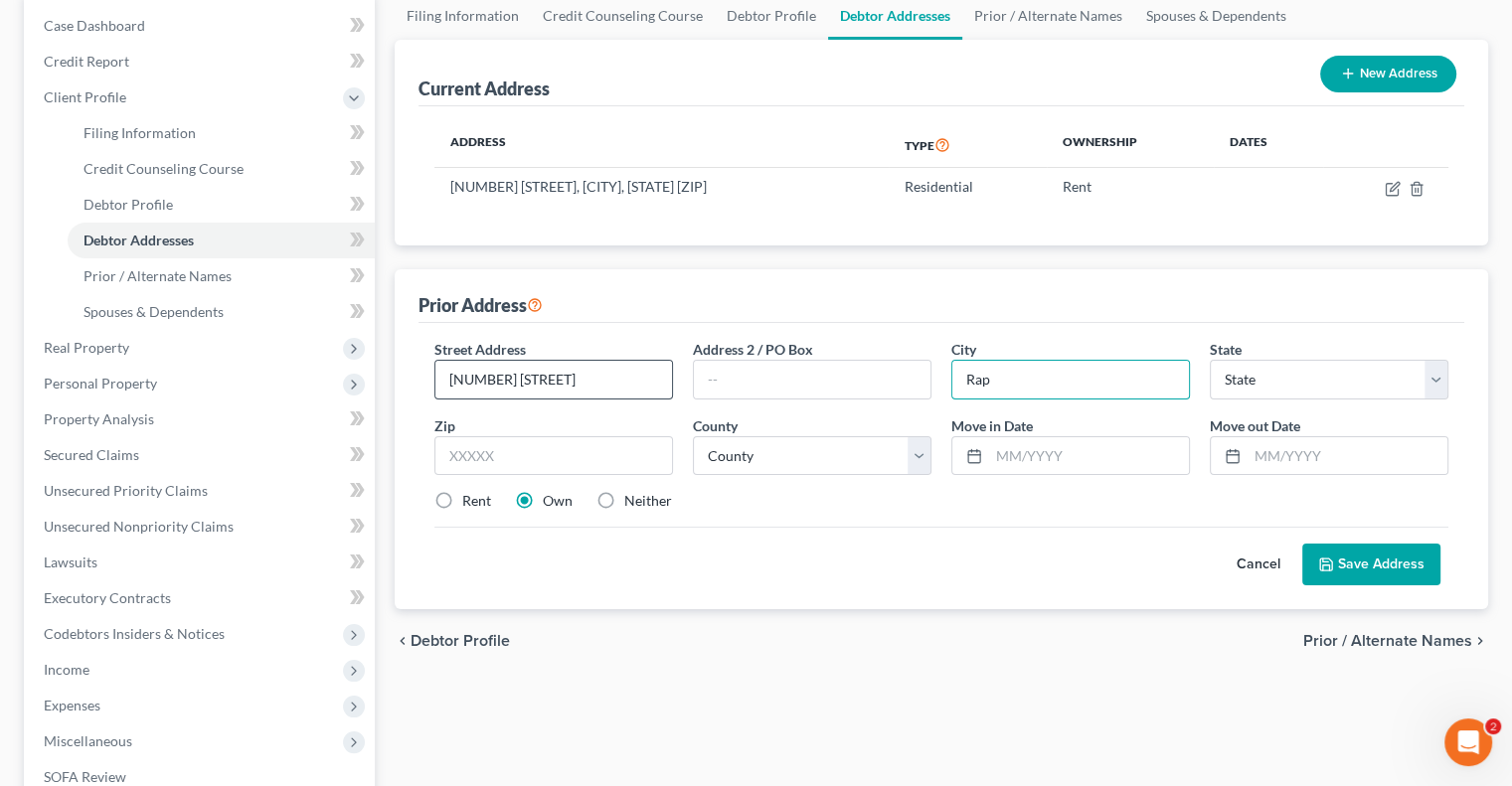 type on "[CITY]" 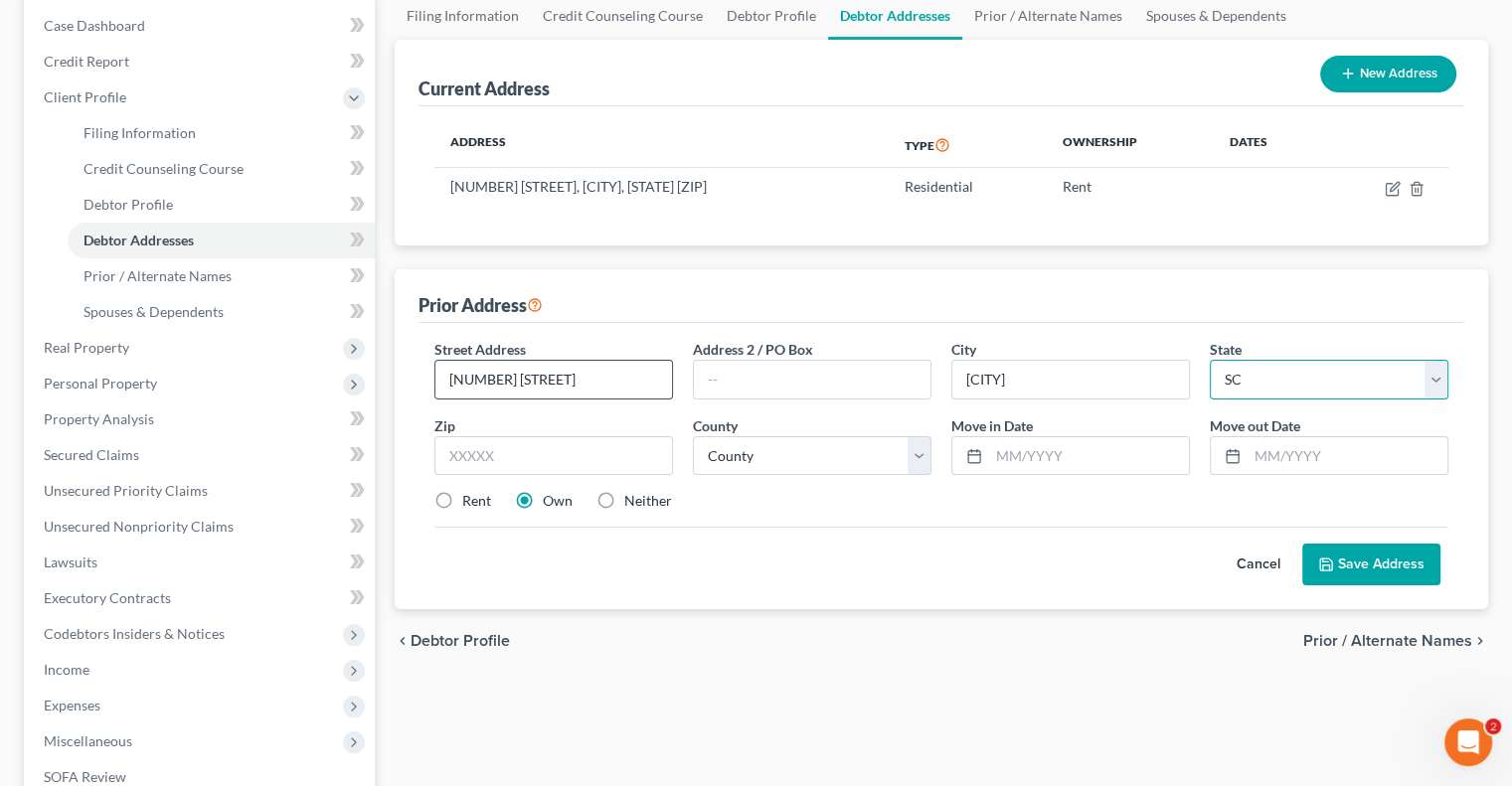 select on "43" 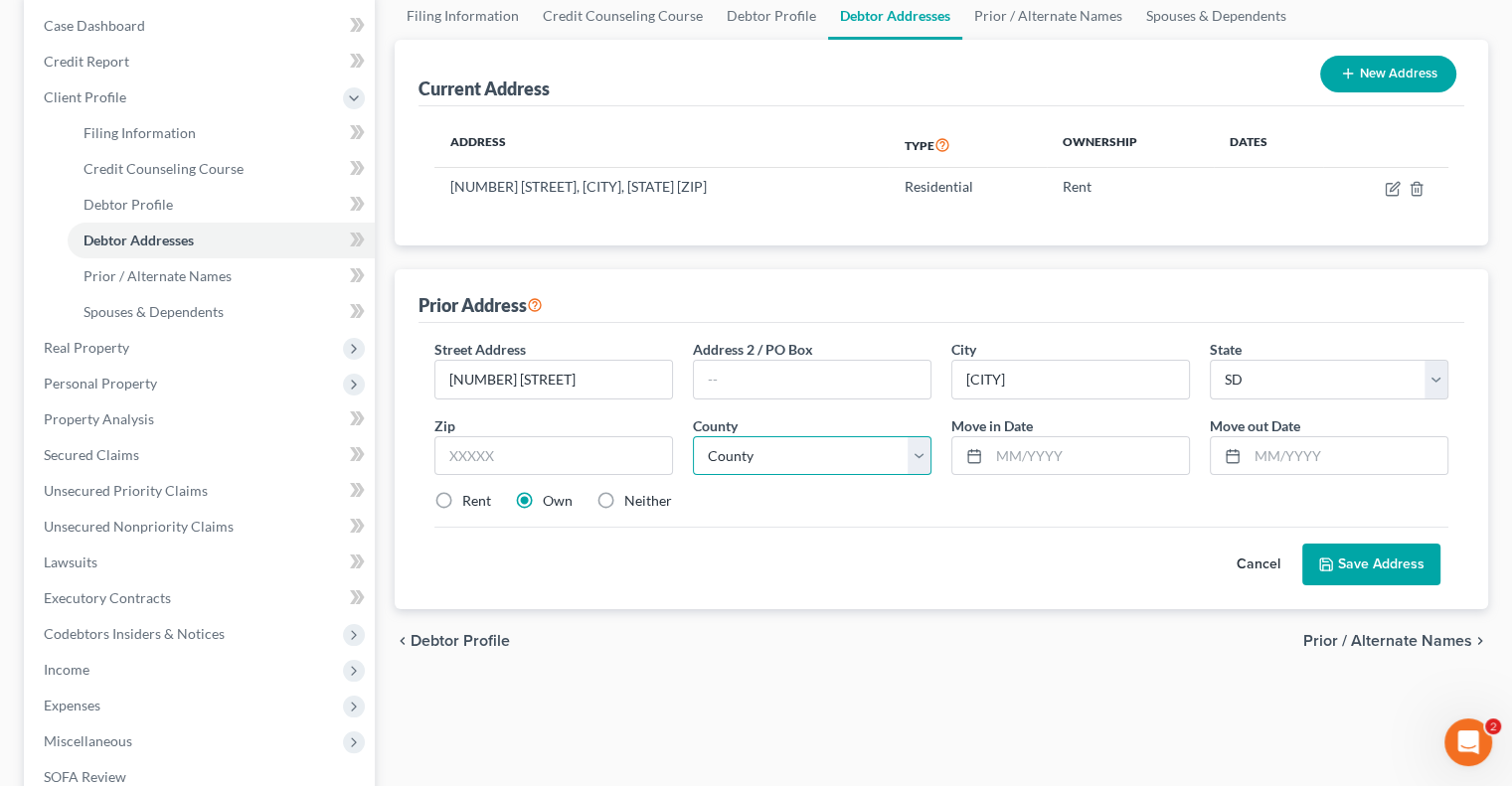 click on "County Aurora County Beadle County Bennett County Bon Homme County Brookings County Brown County Brule County Buffalo County Butte County Campbell County Charles Mix County Clark County Clay County Codington County Corson County Custer County Davison County Day County Deuel County Dewey County Douglas County Edmunds County Fall River County Faulk County Grant County Gregory County Haakon County Hamlin County Hand County Hanson County Harding County Hughes County Hutchinson County Hyde County Jackson County Jerauld County Jones County Kingsbury County Lake County Lawrence County Lincoln County Lyman County Marshall County McCook County McPherson County Meade County Mellette County Miner County Minnehaha County Moody County Pennington County Perkins County Potter County Roberts County Sanborn County Shannon County Spink County Stanley County Sully County Todd County Tripp County Turner County Union County Walworth County Yankton County Ziebach County" at bounding box center (812, 456) 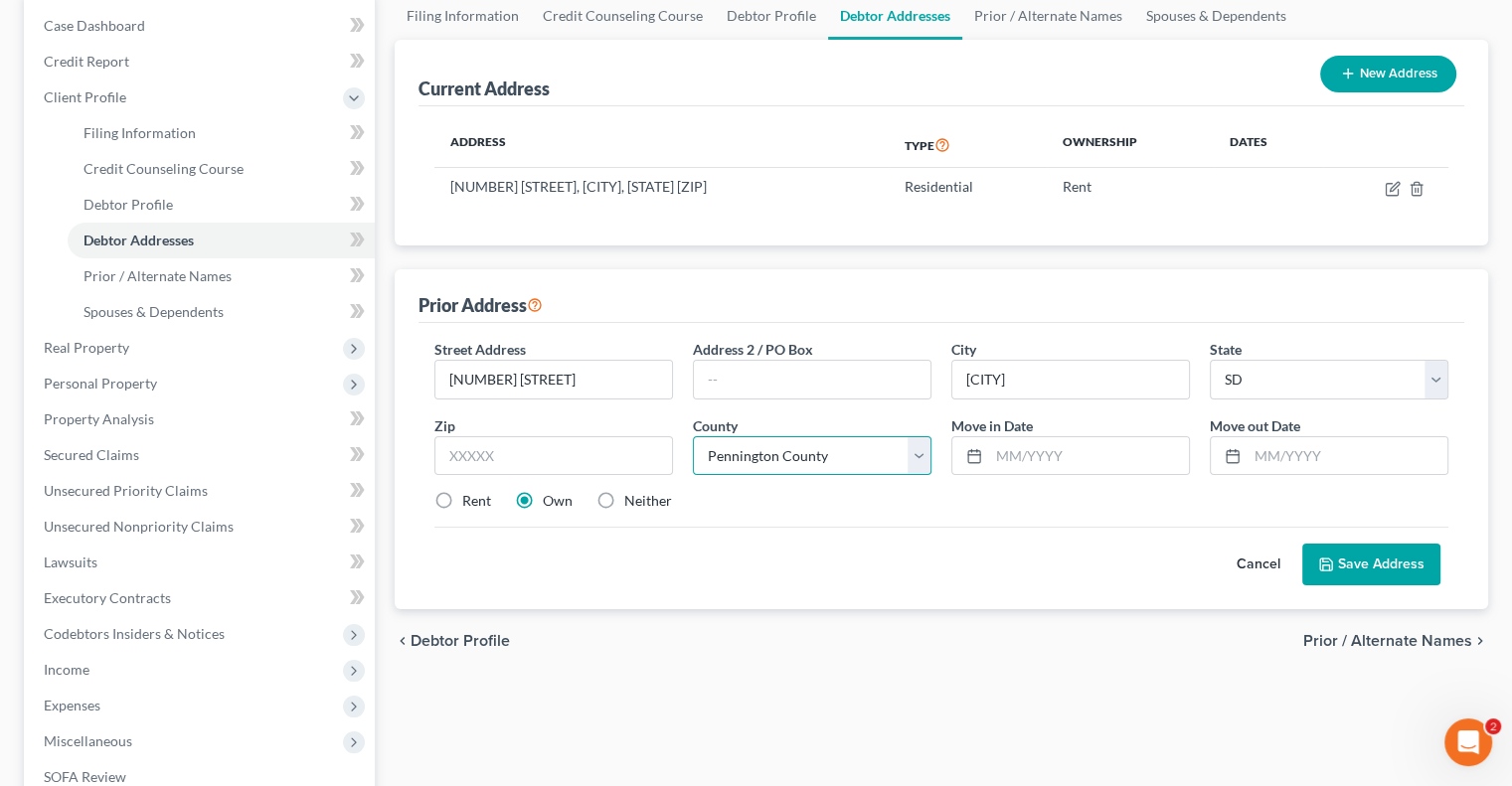 click on "County Aurora County Beadle County Bennett County Bon Homme County Brookings County Brown County Brule County Buffalo County Butte County Campbell County Charles Mix County Clark County Clay County Codington County Corson County Custer County Davison County Day County Deuel County Dewey County Douglas County Edmunds County Fall River County Faulk County Grant County Gregory County Haakon County Hamlin County Hand County Hanson County Harding County Hughes County Hutchinson County Hyde County Jackson County Jerauld County Jones County Kingsbury County Lake County Lawrence County Lincoln County Lyman County Marshall County McCook County McPherson County Meade County Mellette County Miner County Minnehaha County Moody County Pennington County Perkins County Potter County Roberts County Sanborn County Shannon County Spink County Stanley County Sully County Todd County Tripp County Turner County Union County Walworth County Yankton County Ziebach County" at bounding box center (812, 456) 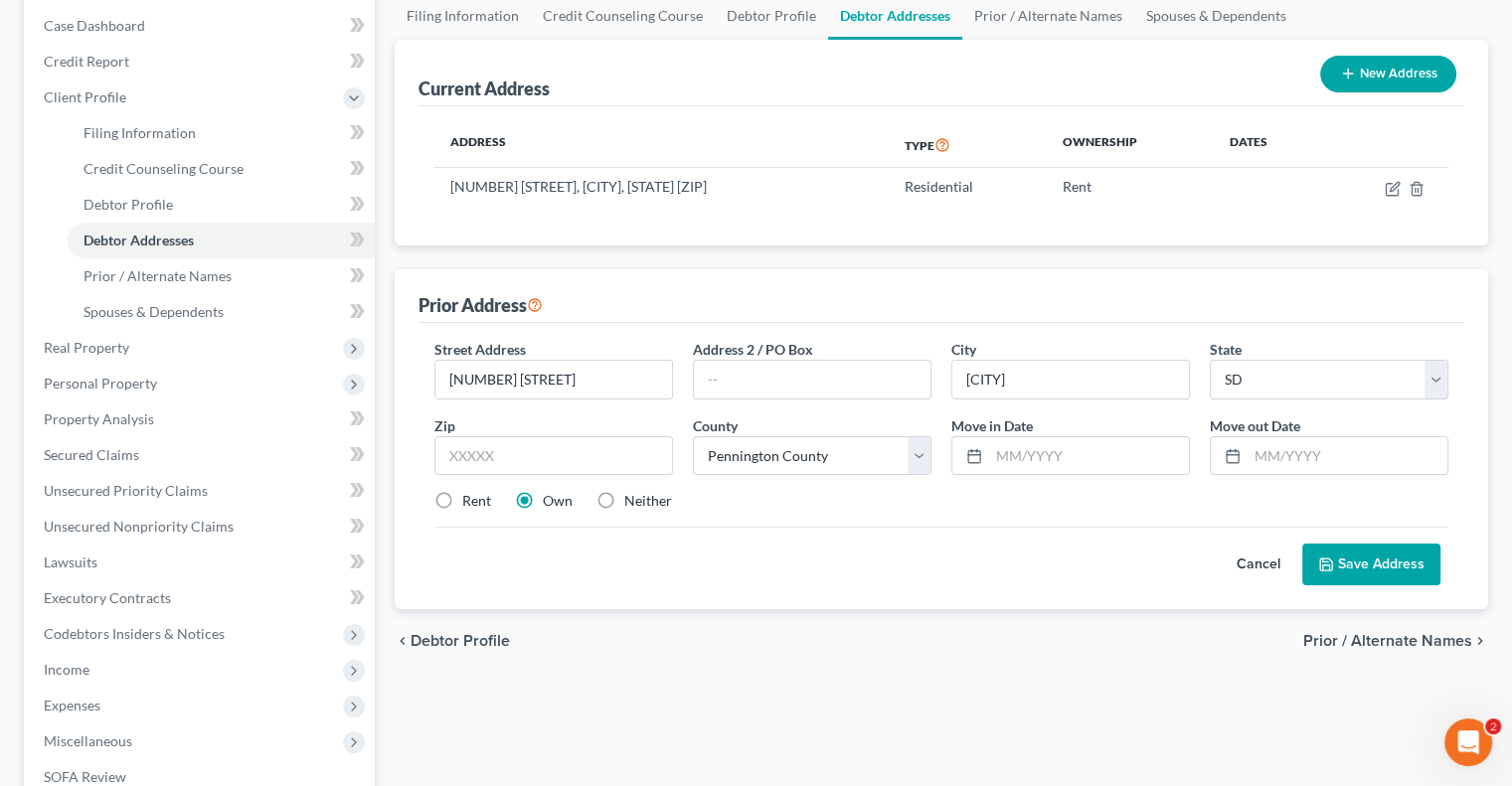click on "Rent" at bounding box center (476, 501) 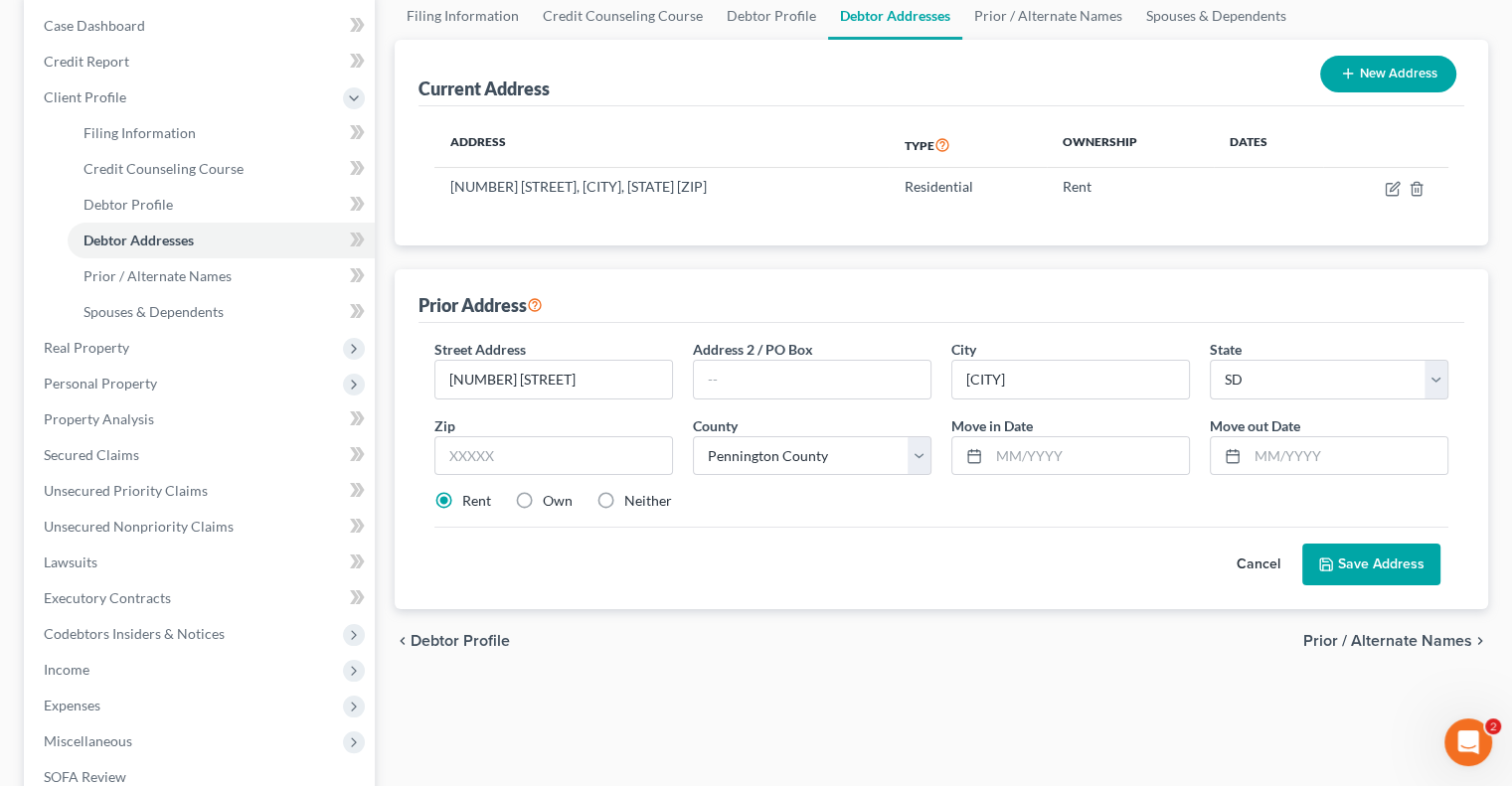 click on "Save Address" at bounding box center (1371, 564) 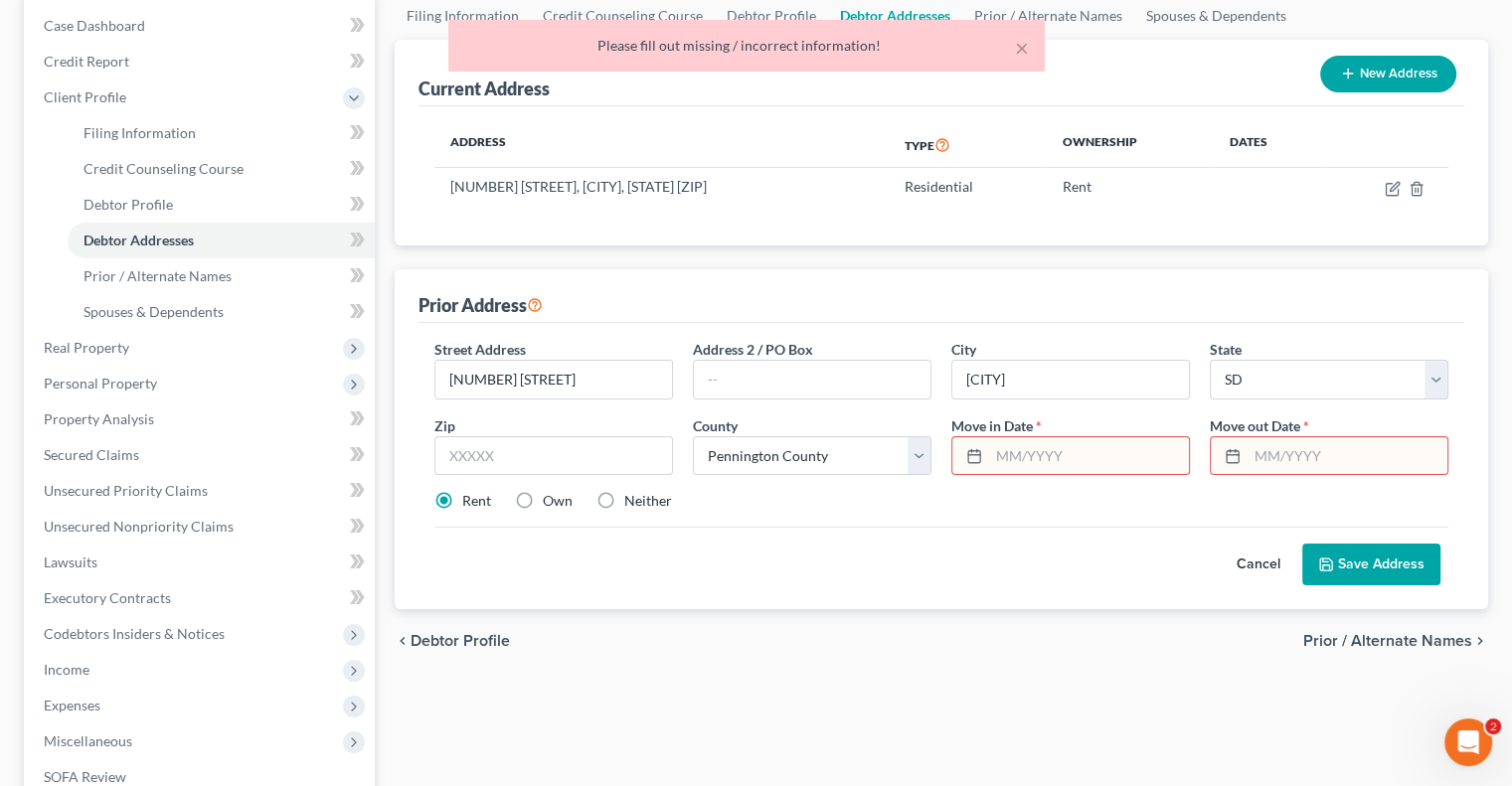 click at bounding box center (1089, 456) 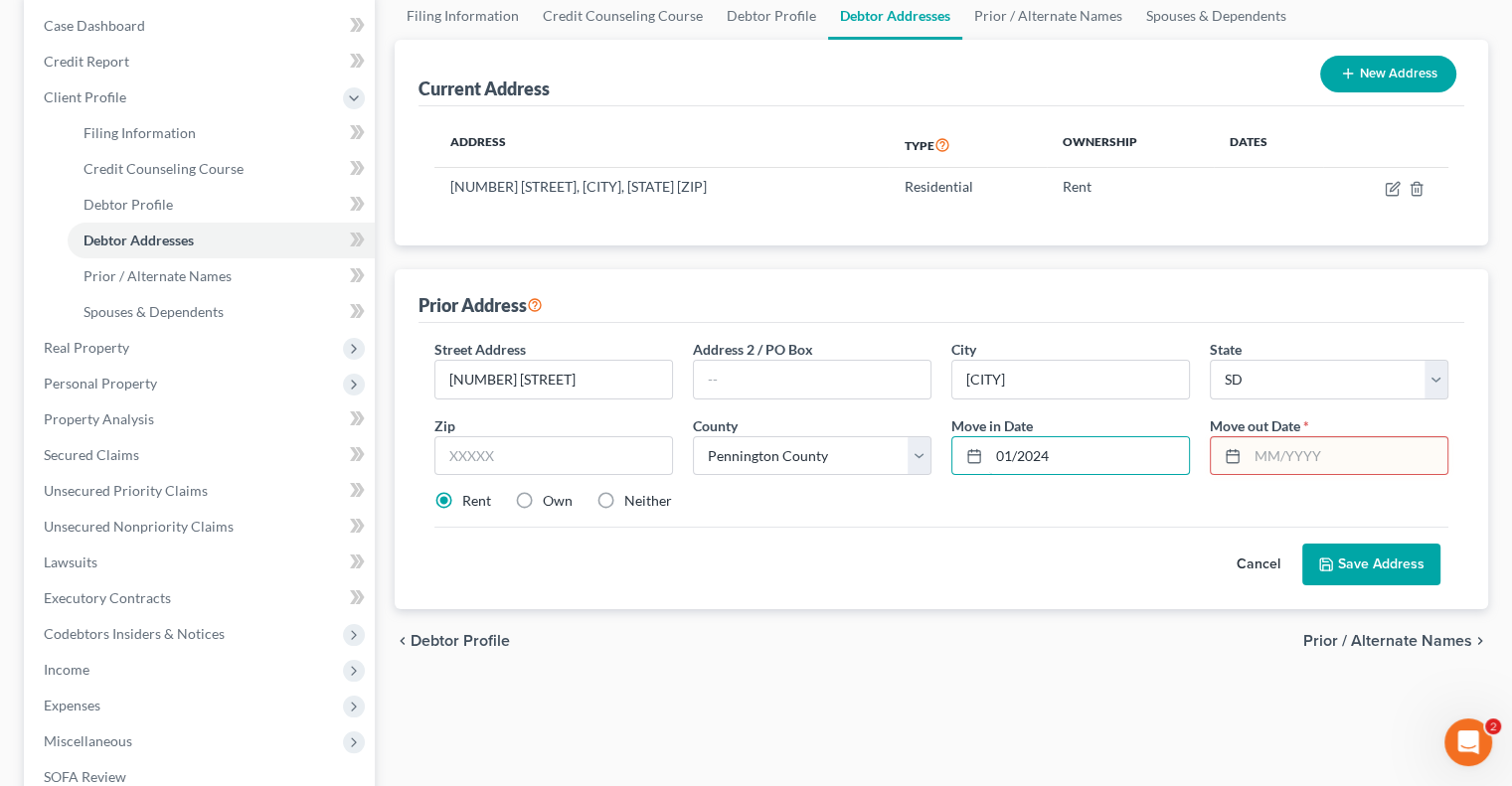 type on "01/2024" 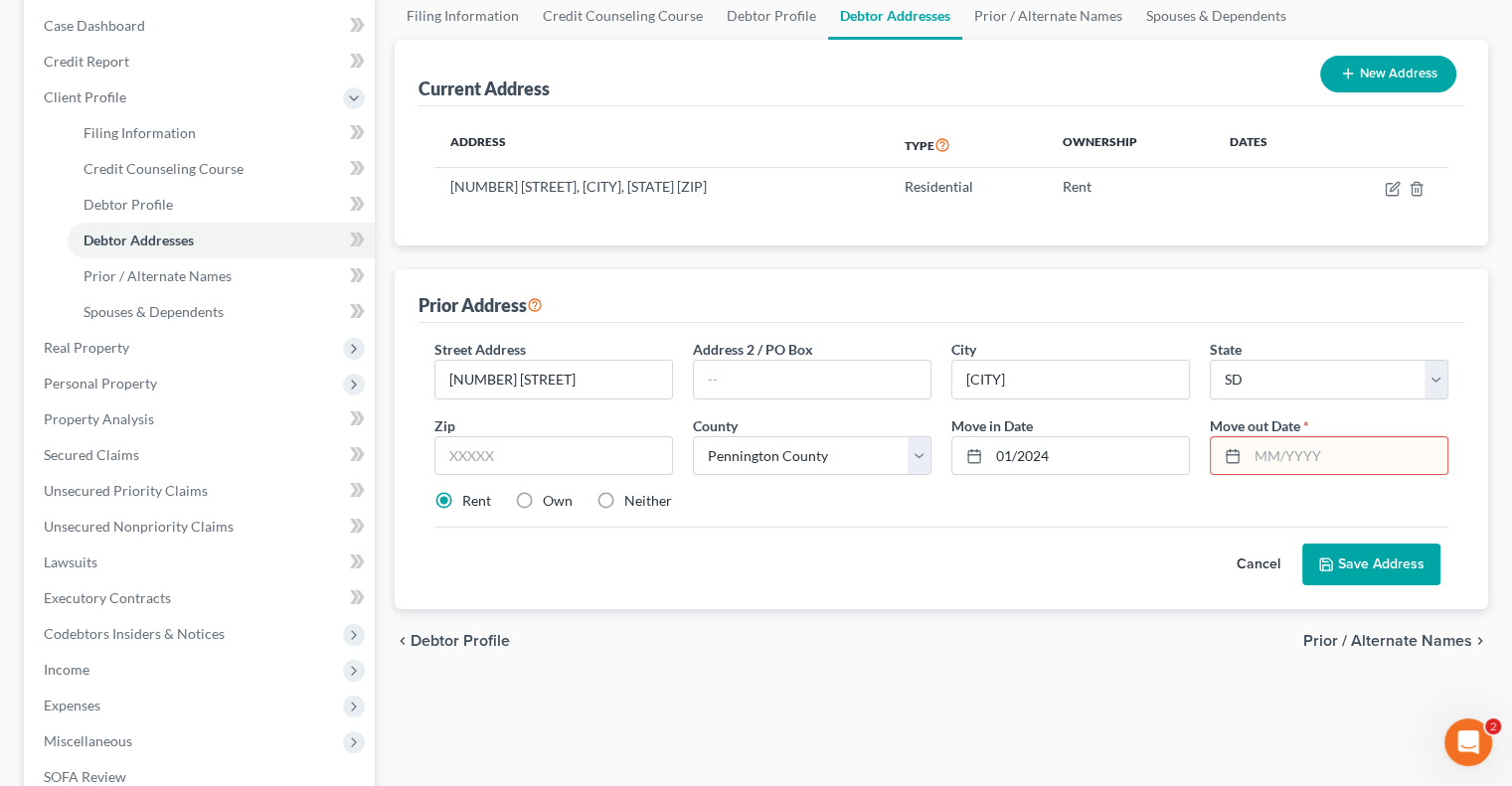 click at bounding box center [1347, 456] 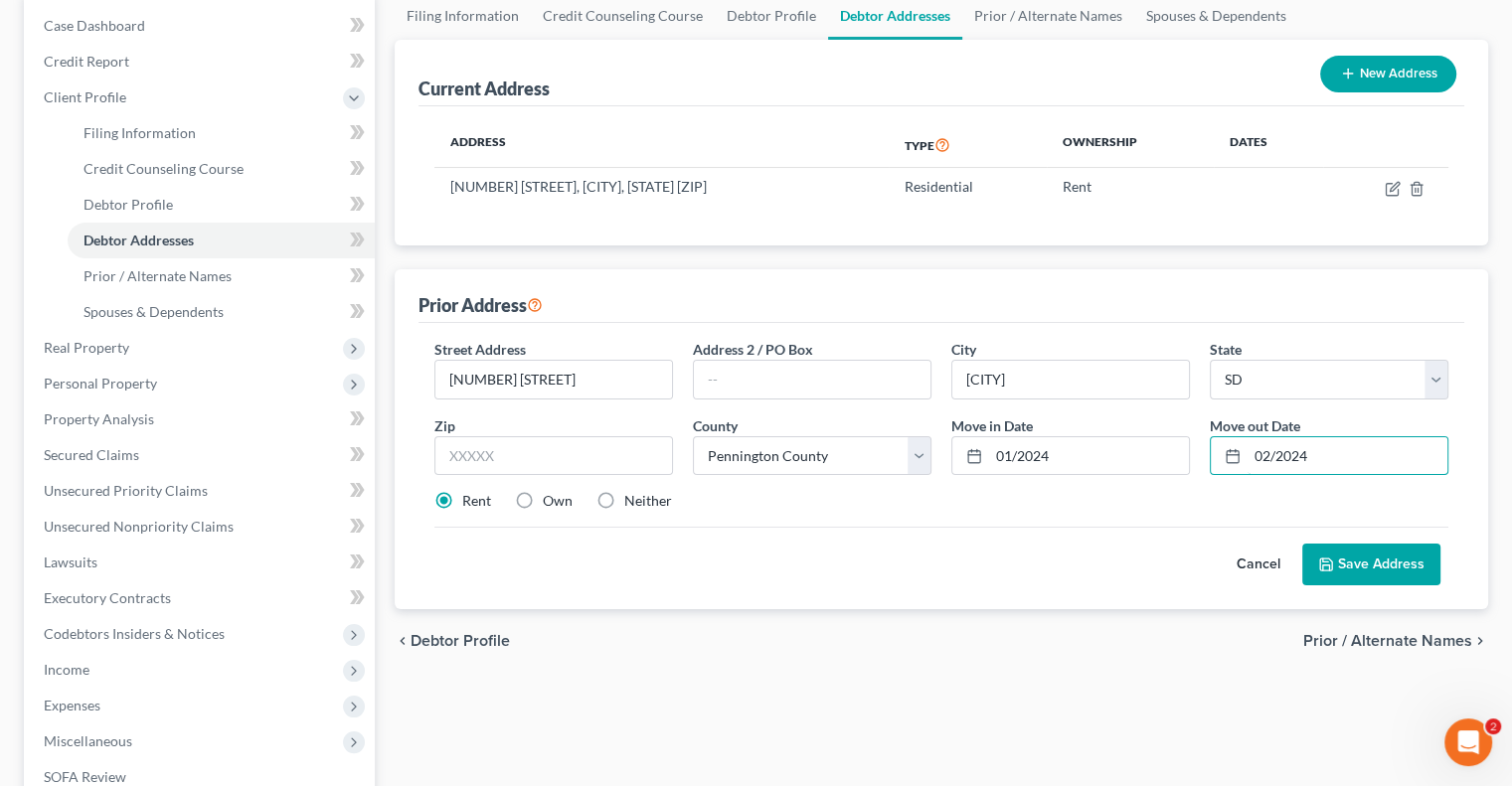 type on "02/2024" 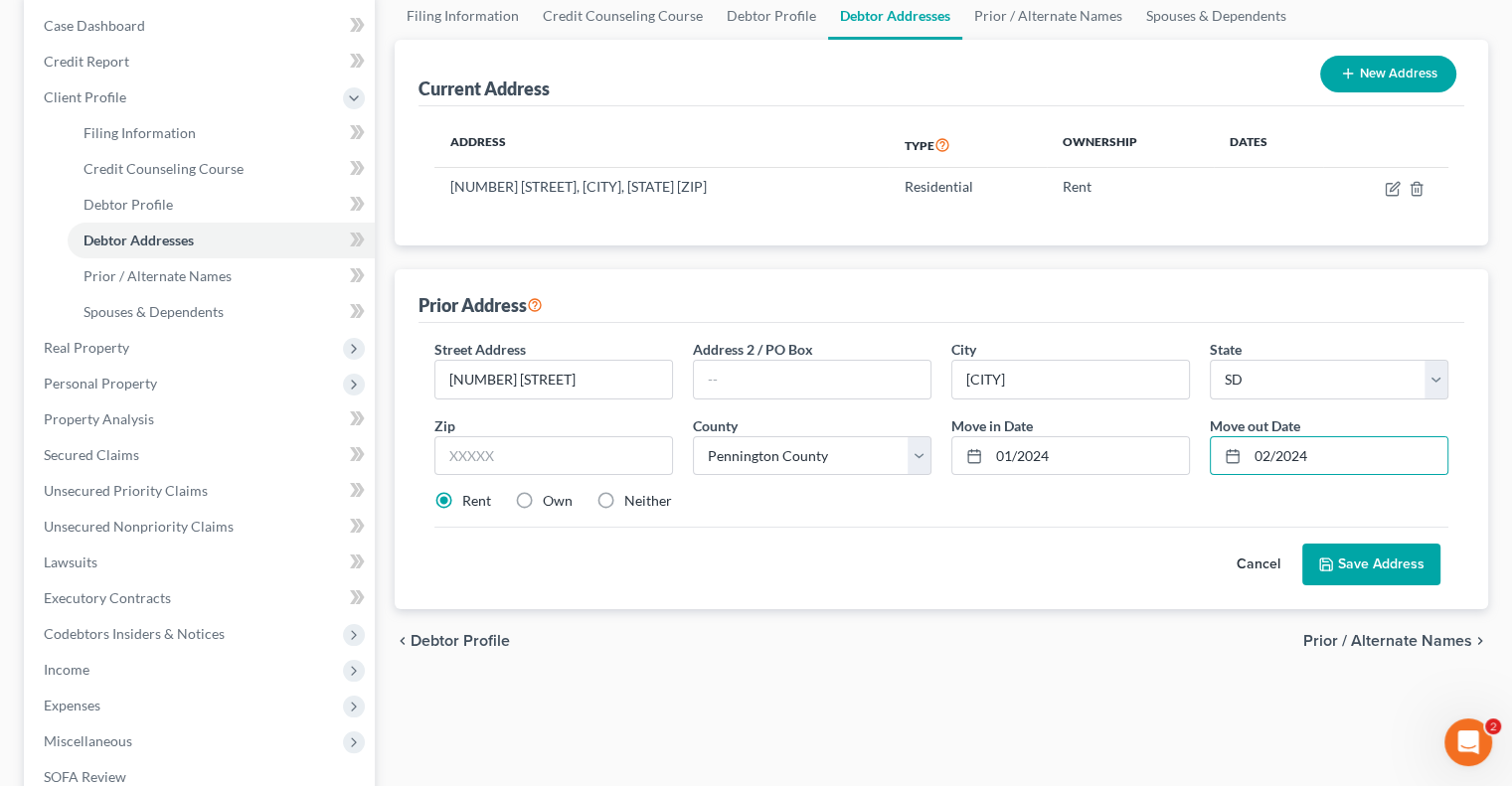 click on "Save Address" at bounding box center [1371, 564] 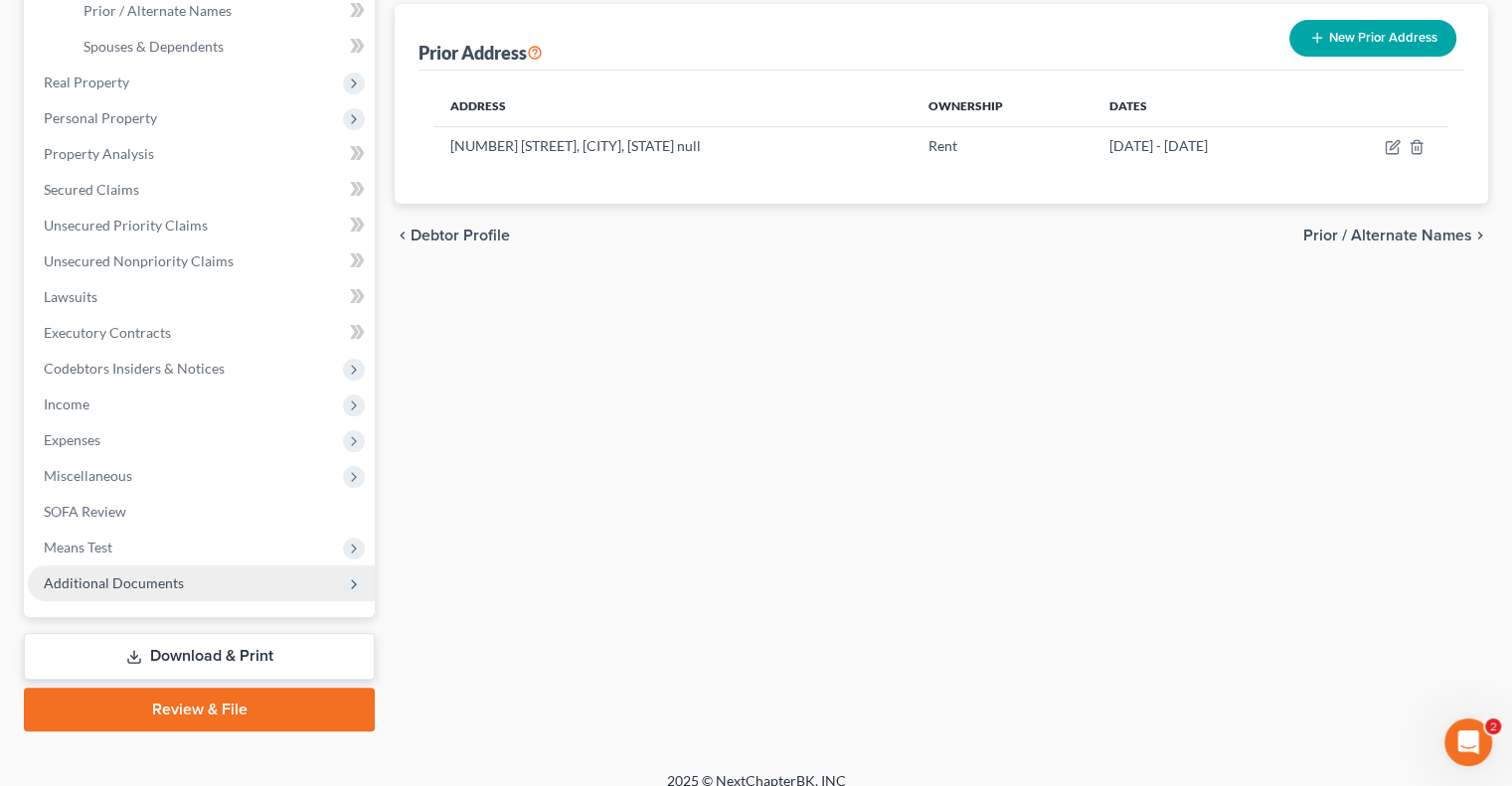 scroll, scrollTop: 483, scrollLeft: 0, axis: vertical 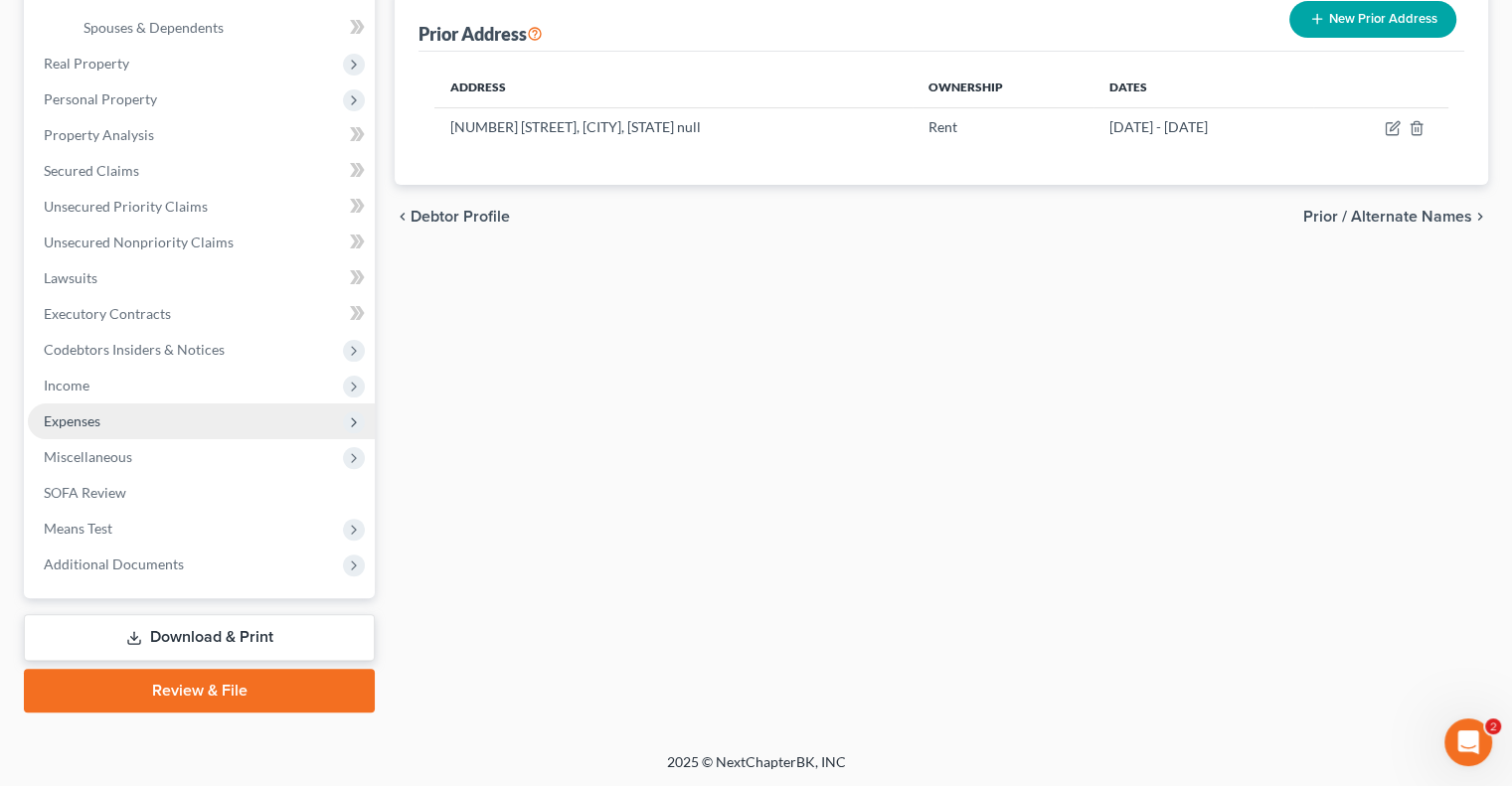 click on "Expenses" at bounding box center (72, 420) 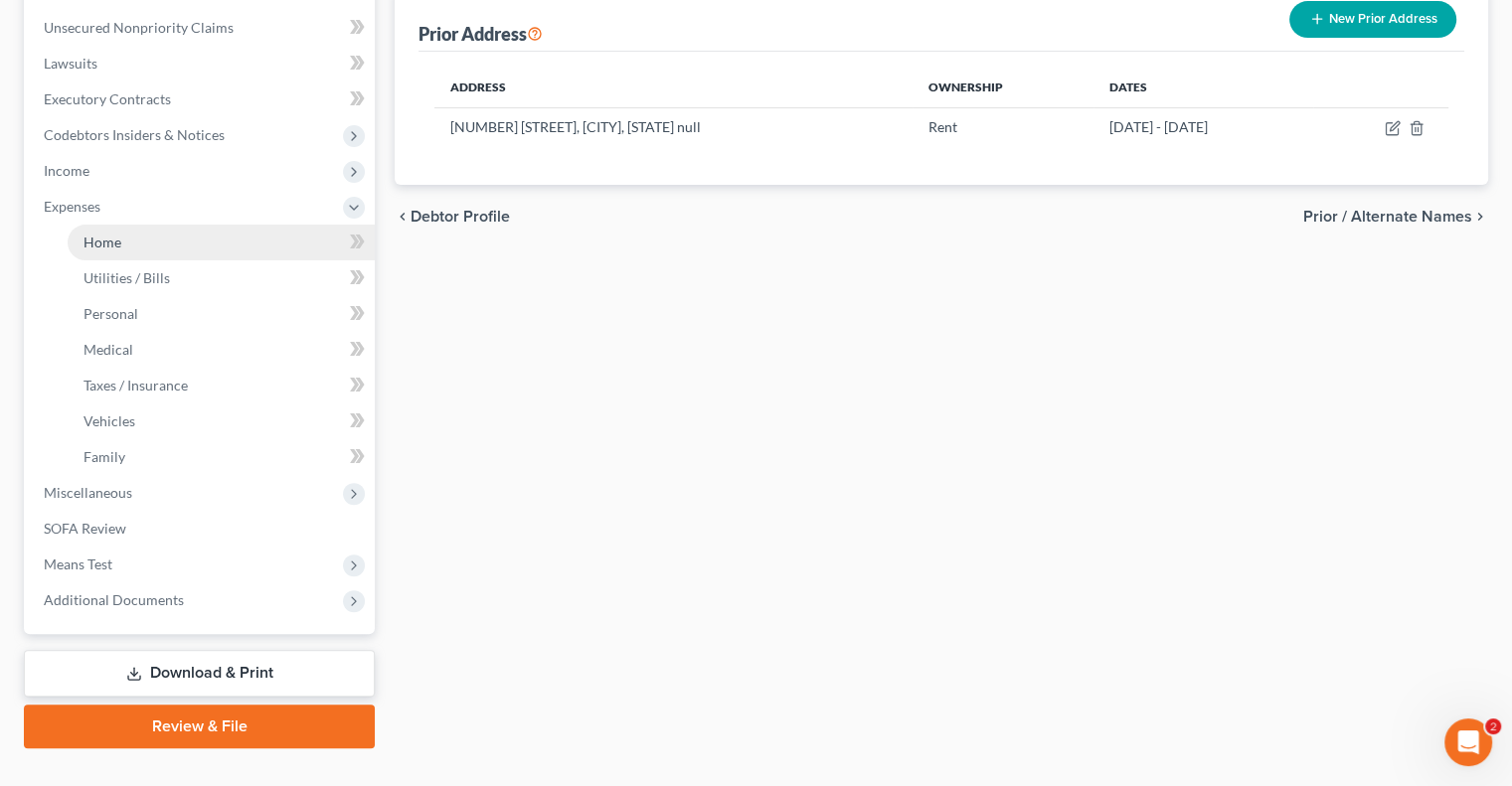 click on "Home" at bounding box center [221, 242] 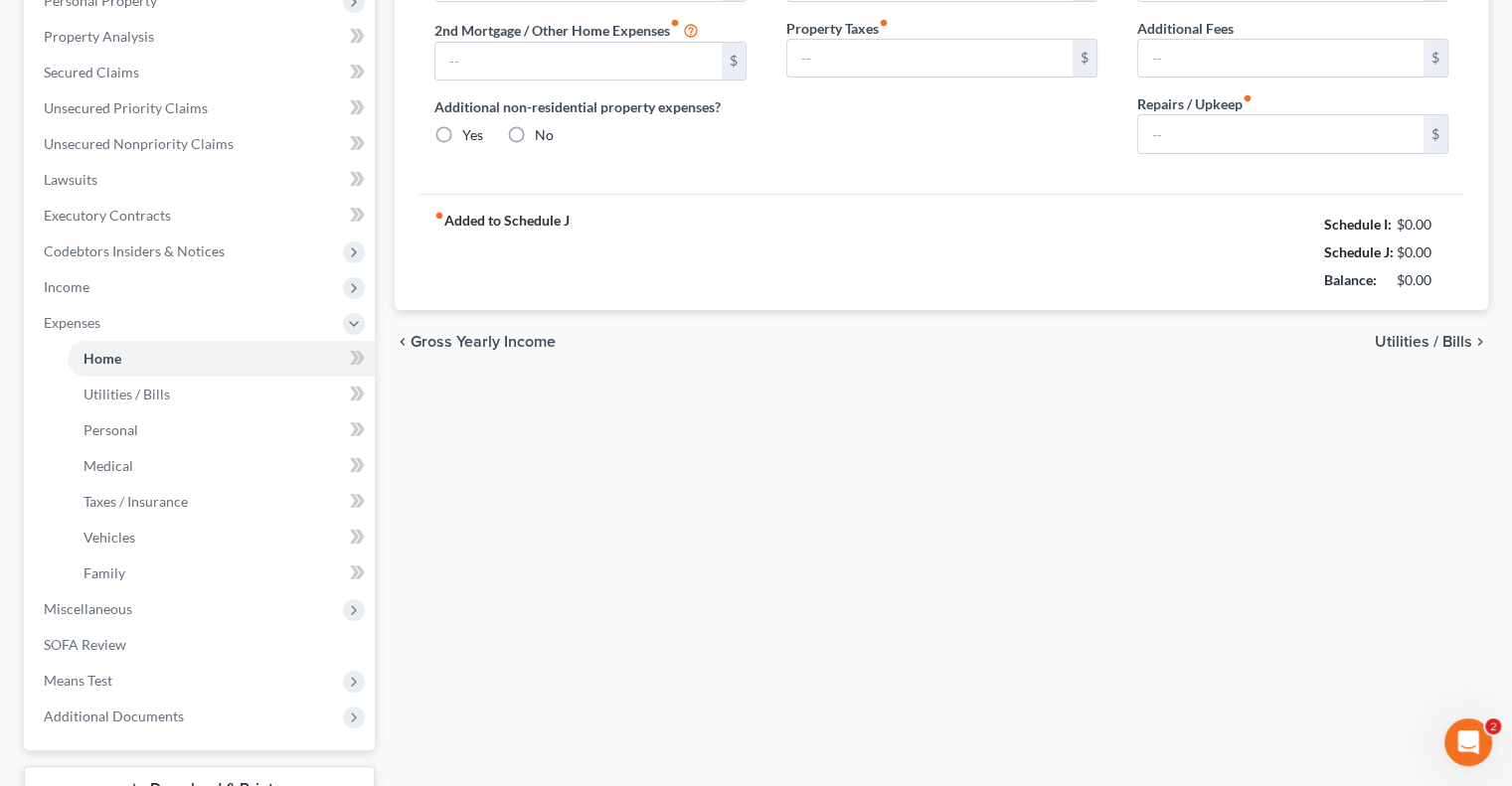 type on "0.00" 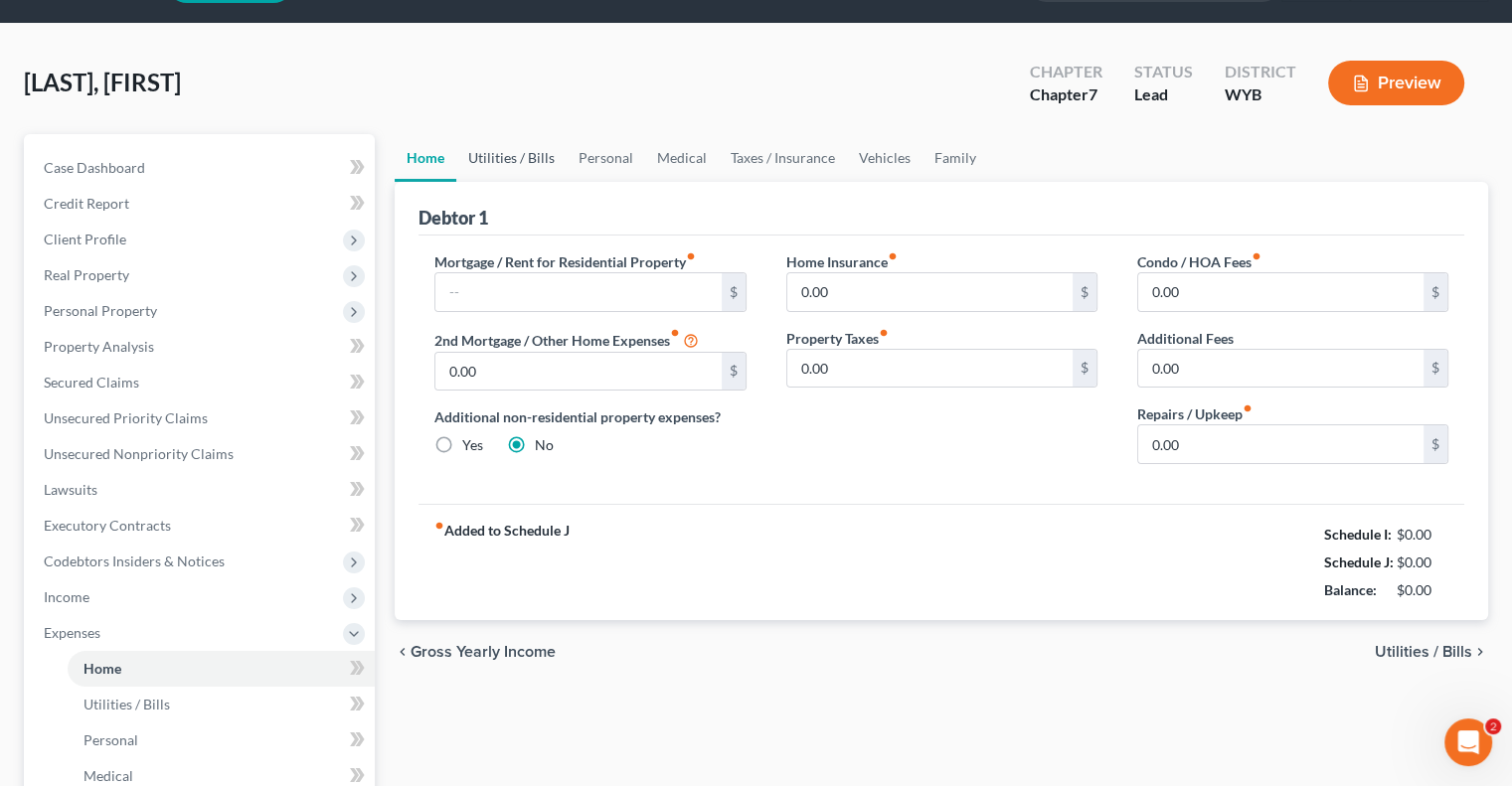 scroll, scrollTop: 0, scrollLeft: 0, axis: both 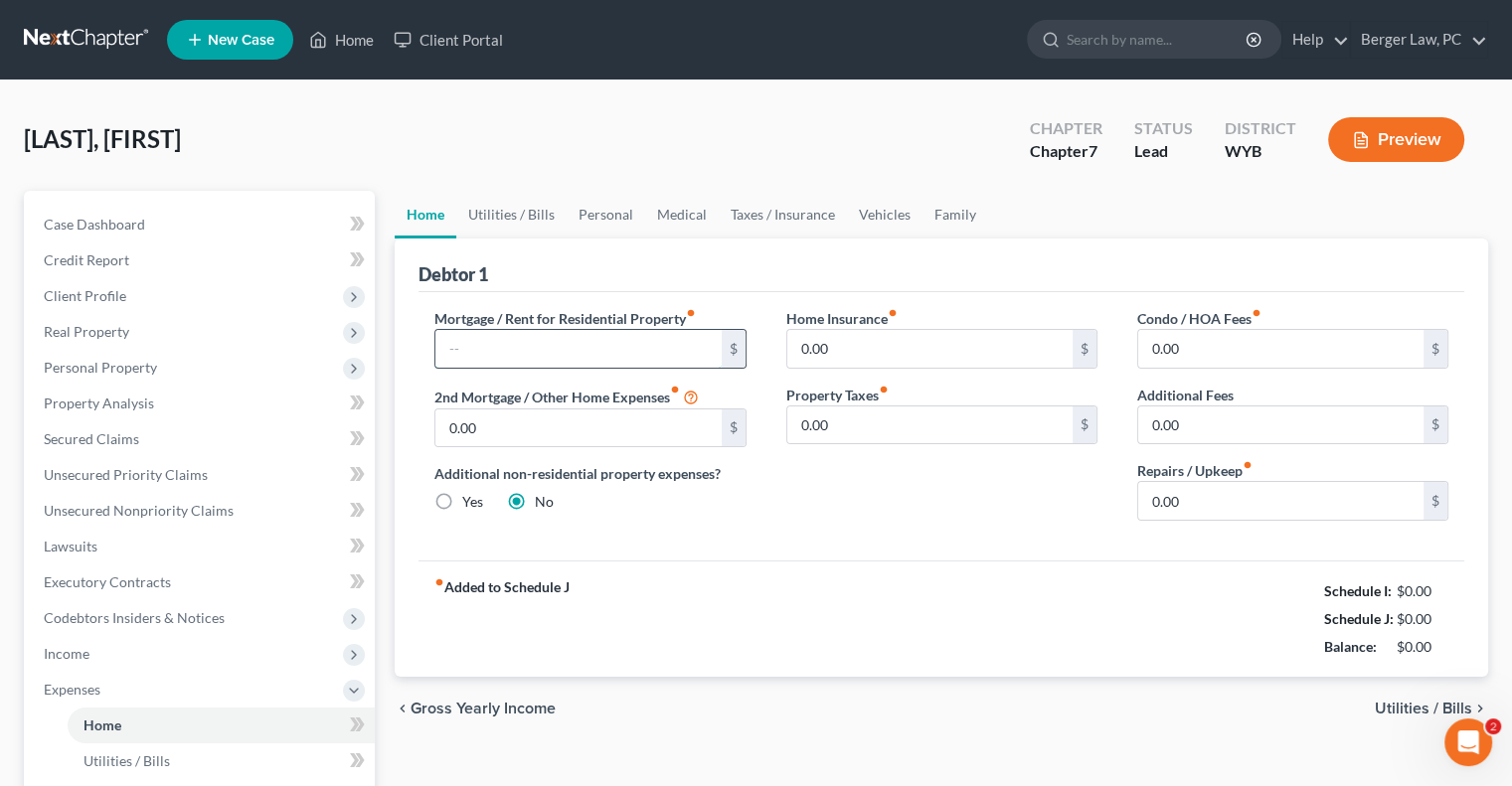 click at bounding box center (578, 349) 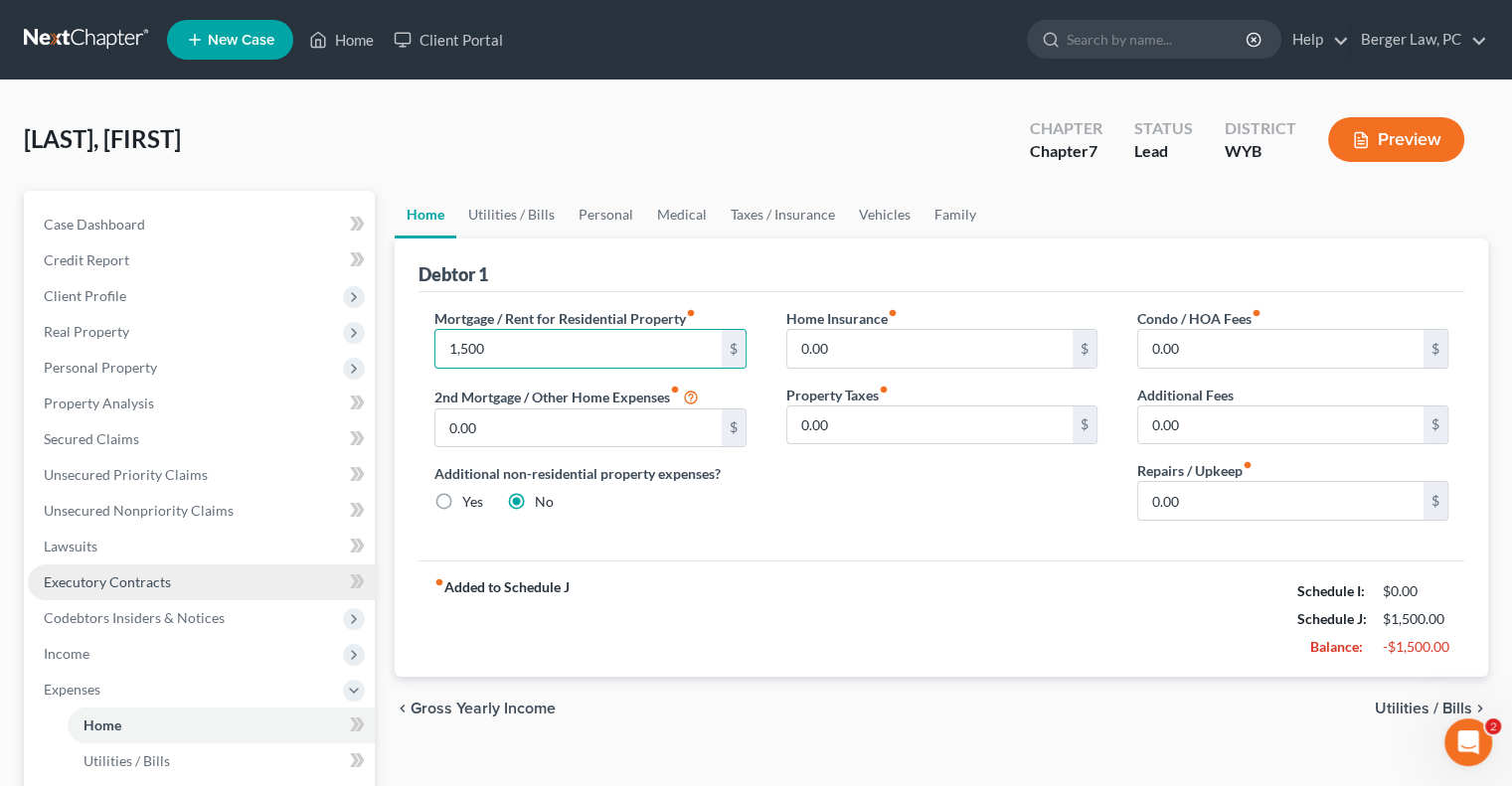 click on "Executory Contracts" at bounding box center (107, 581) 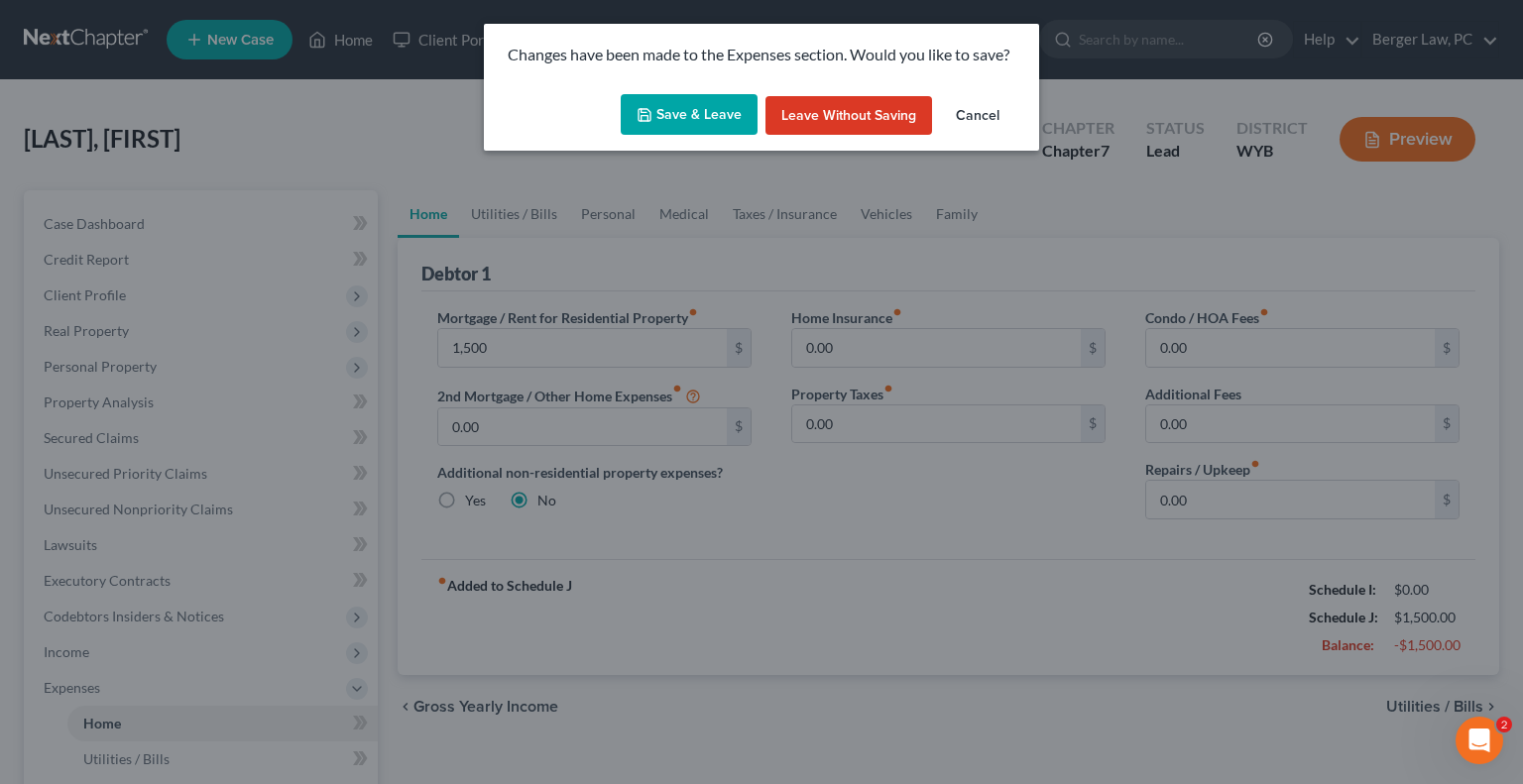 click on "Save & Leave" at bounding box center [689, 115] 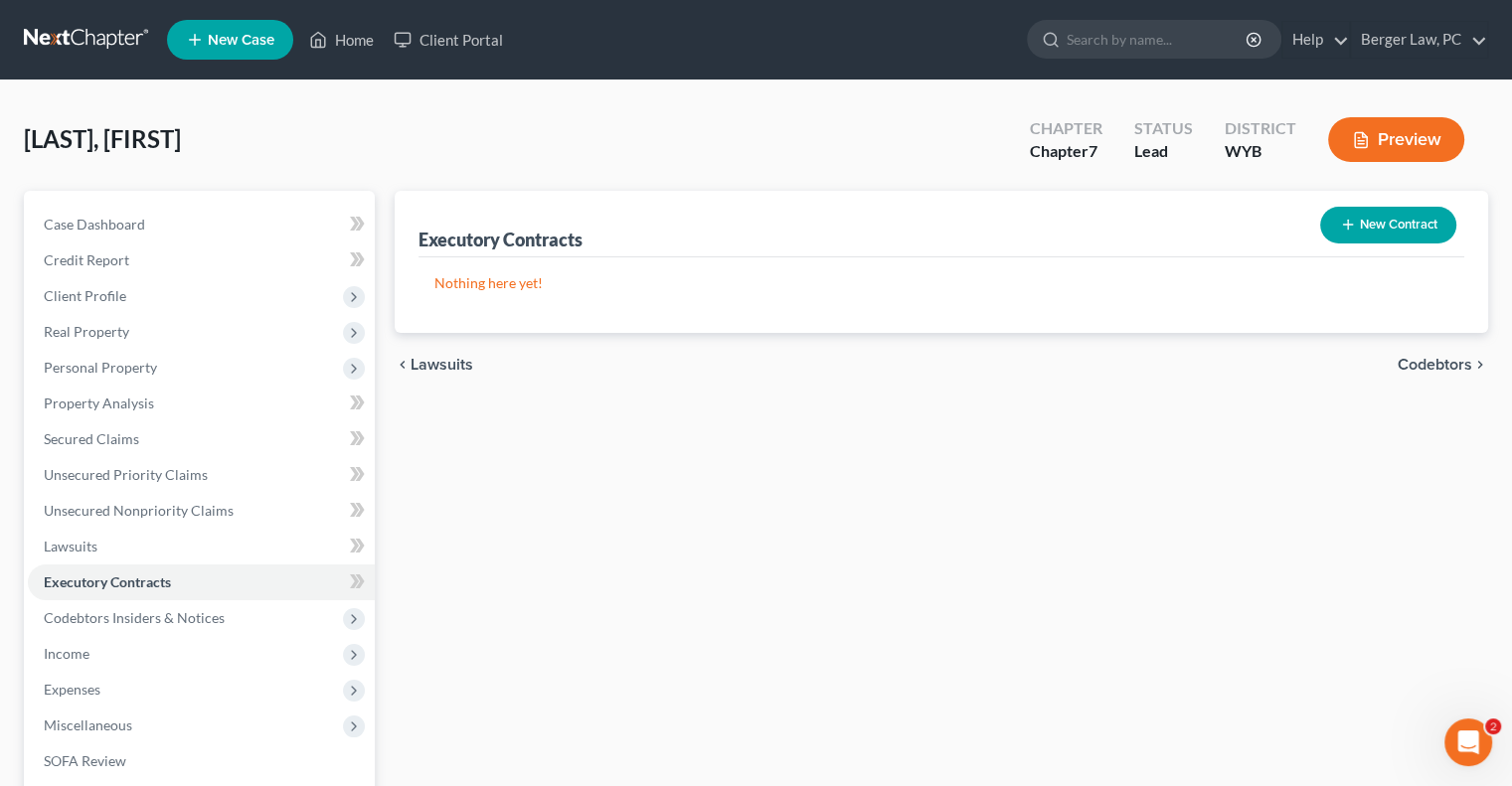 click on "New Contract" at bounding box center (1388, 225) 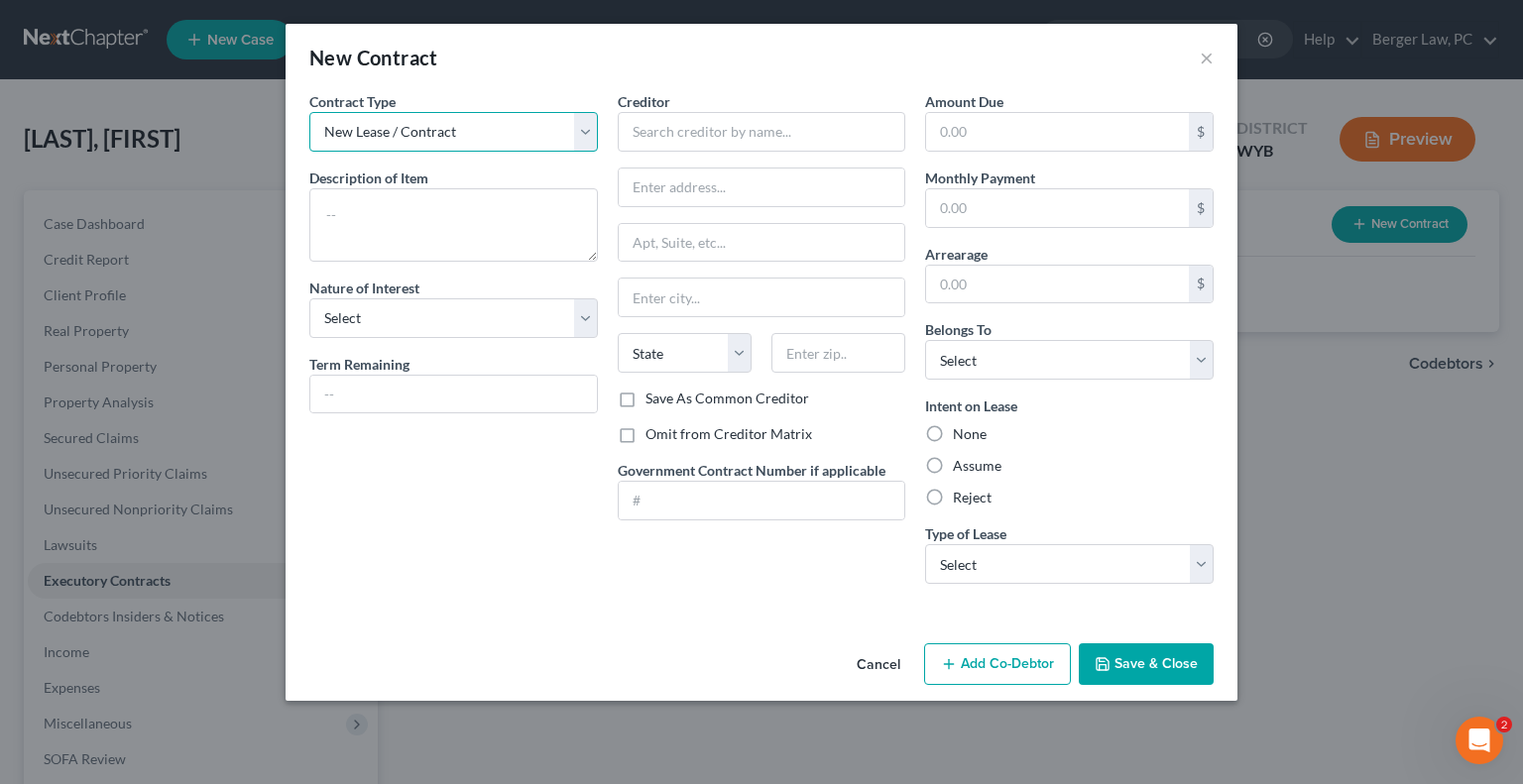 click on "New Lease / Contract New Timeshare" at bounding box center (453, 132) 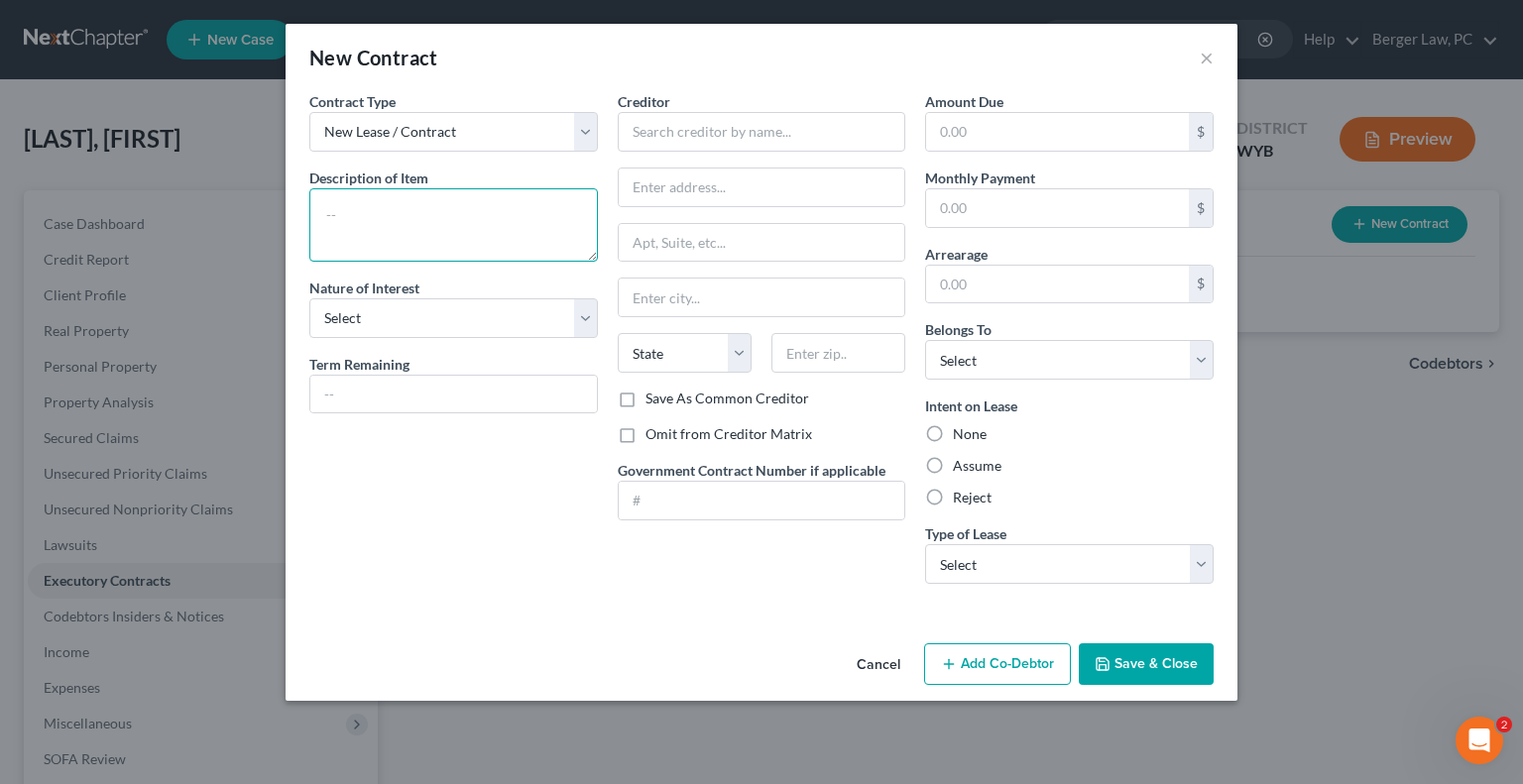 click at bounding box center (453, 225) 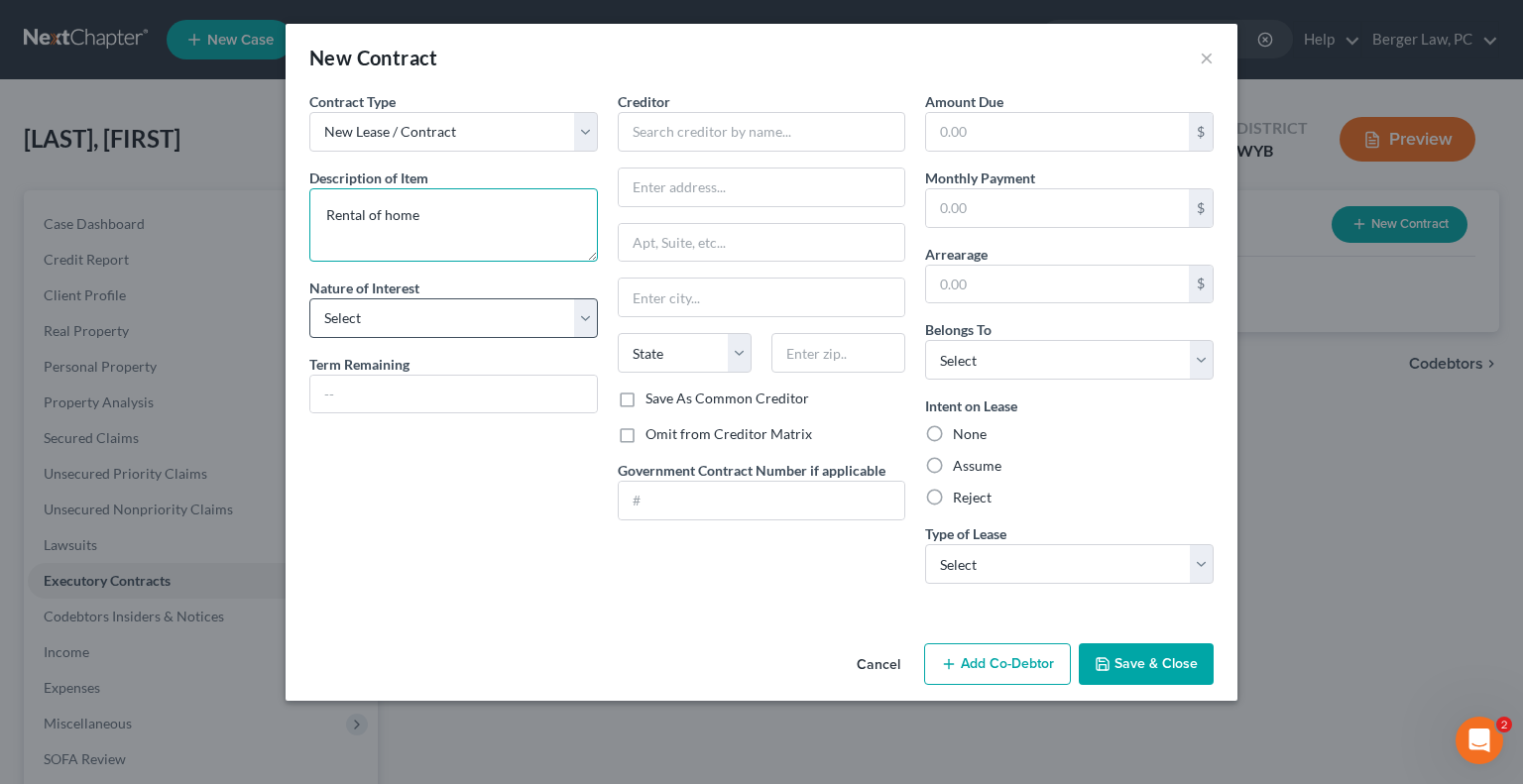 type on "Rental of home" 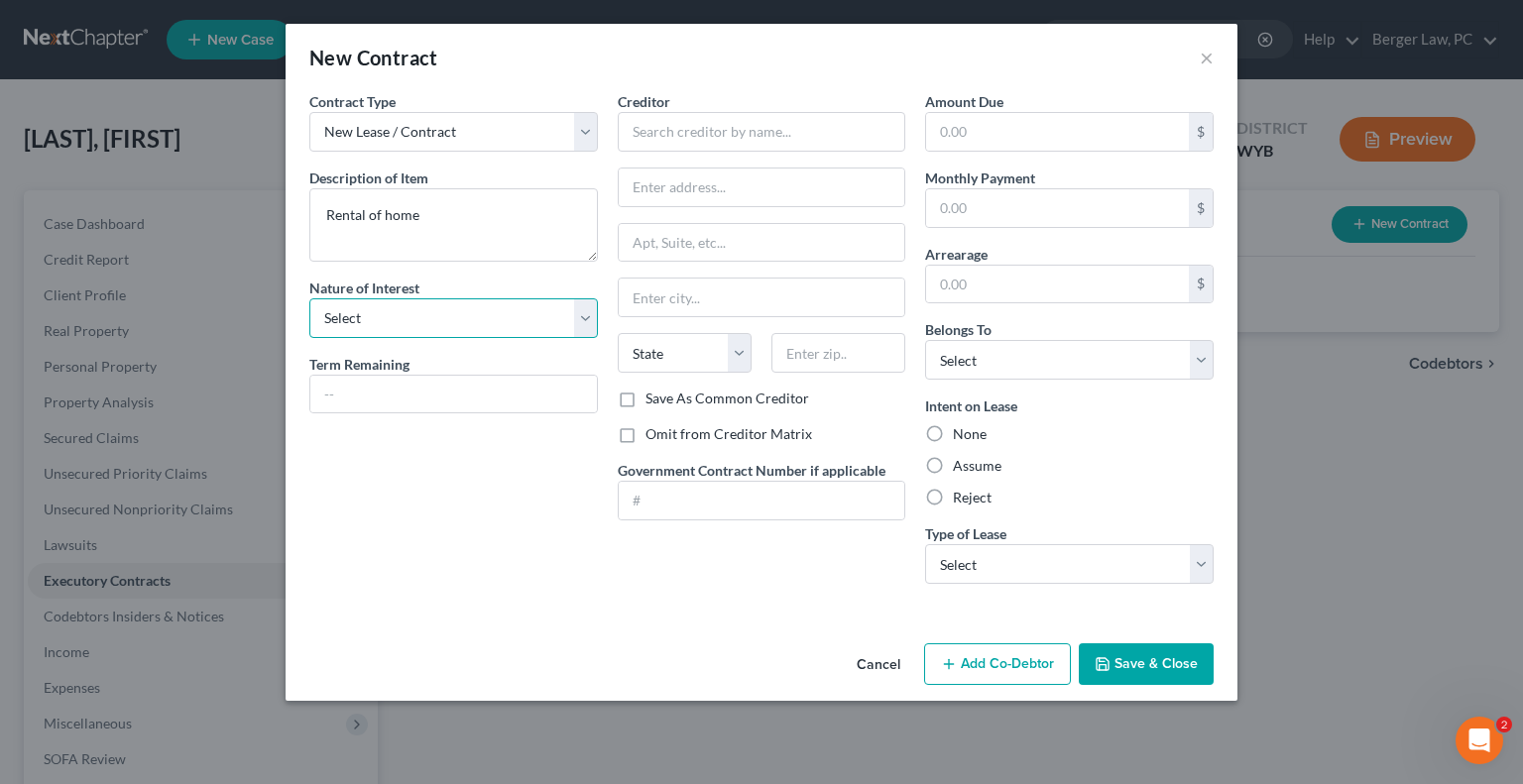 click on "Select Purchaser Agent Lessor Lessee" at bounding box center (453, 318) 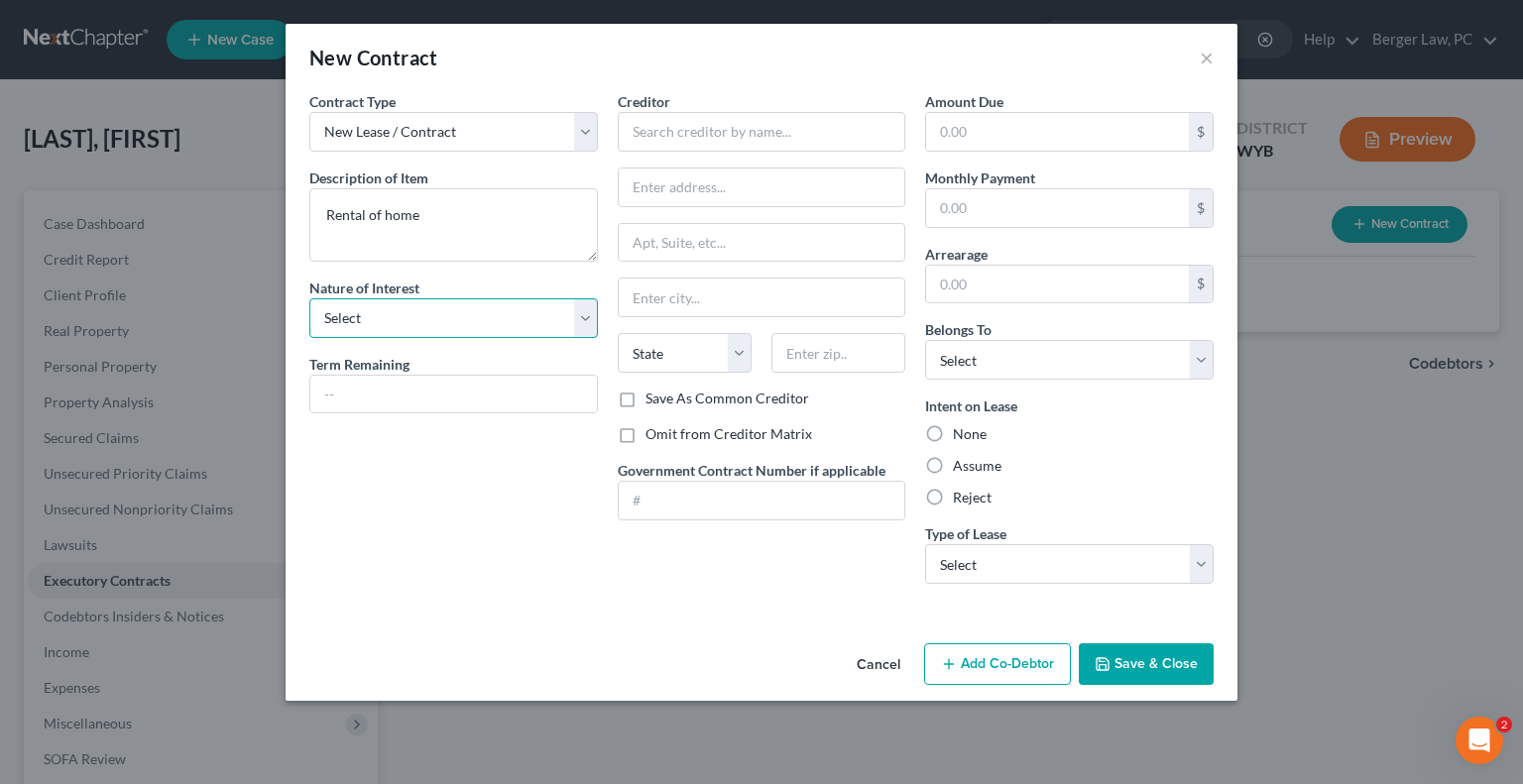 select on "3" 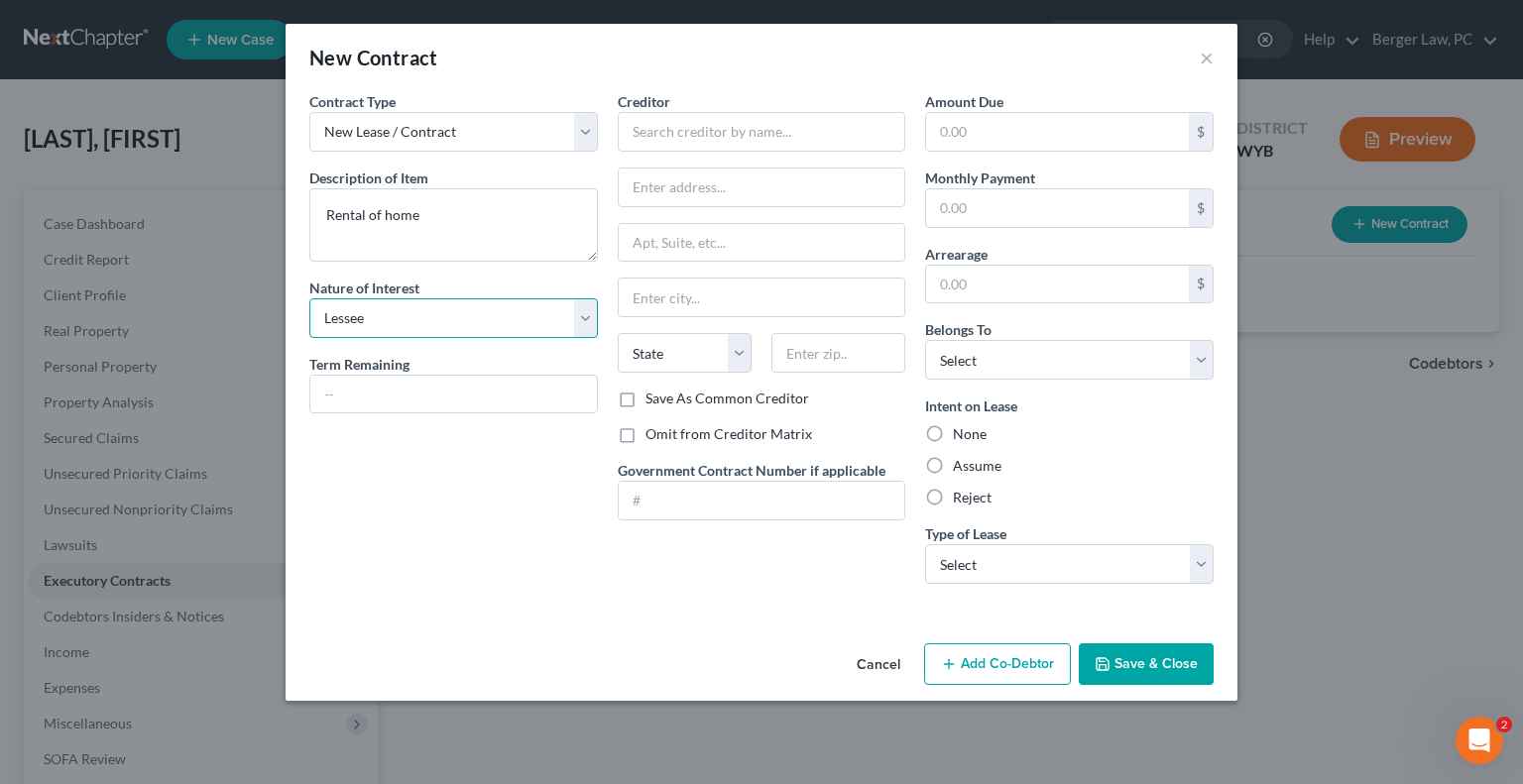 click on "Select Purchaser Agent Lessor Lessee" at bounding box center (453, 318) 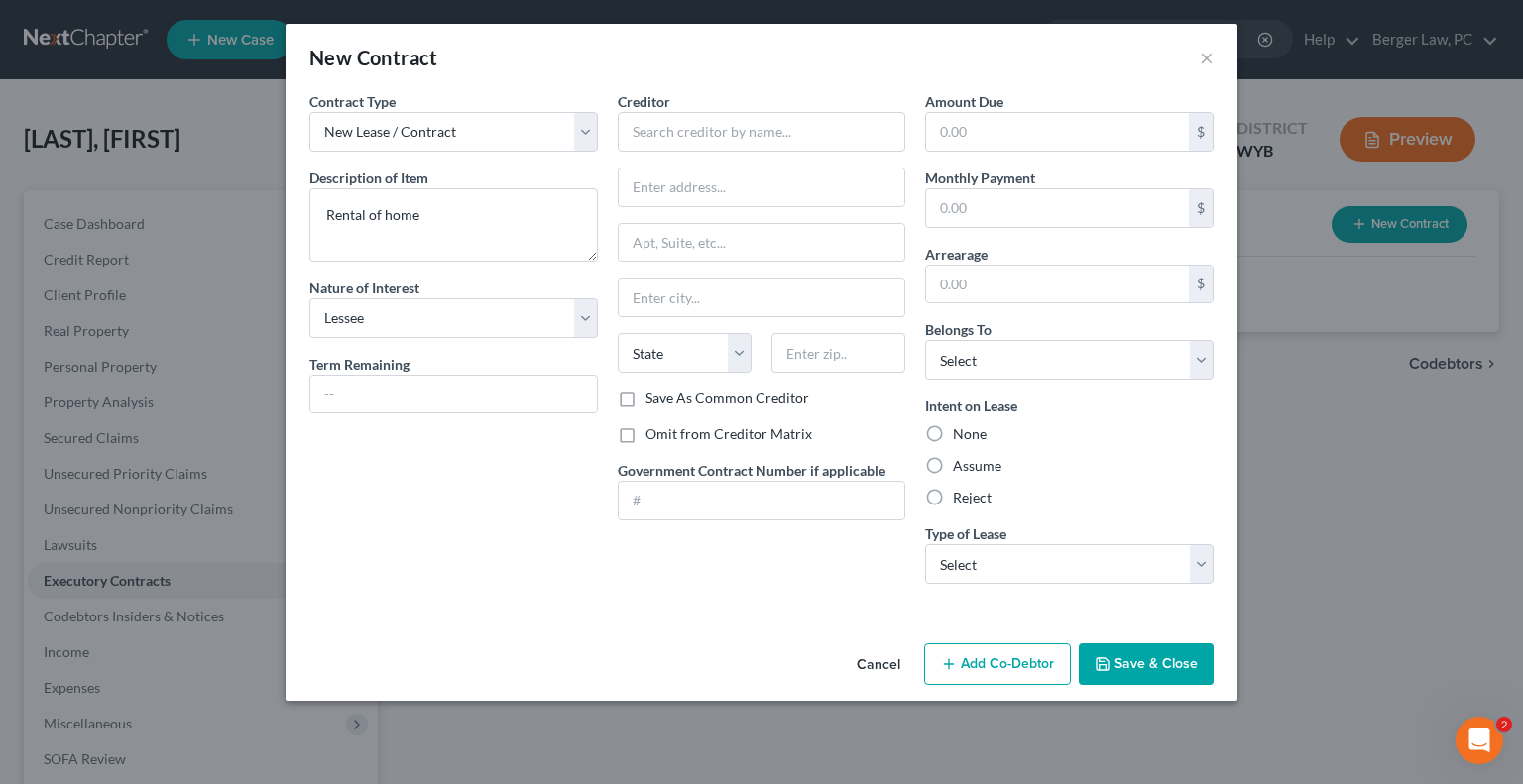 drag, startPoint x: 391, startPoint y: 359, endPoint x: 392, endPoint y: 372, distance: 13.038405 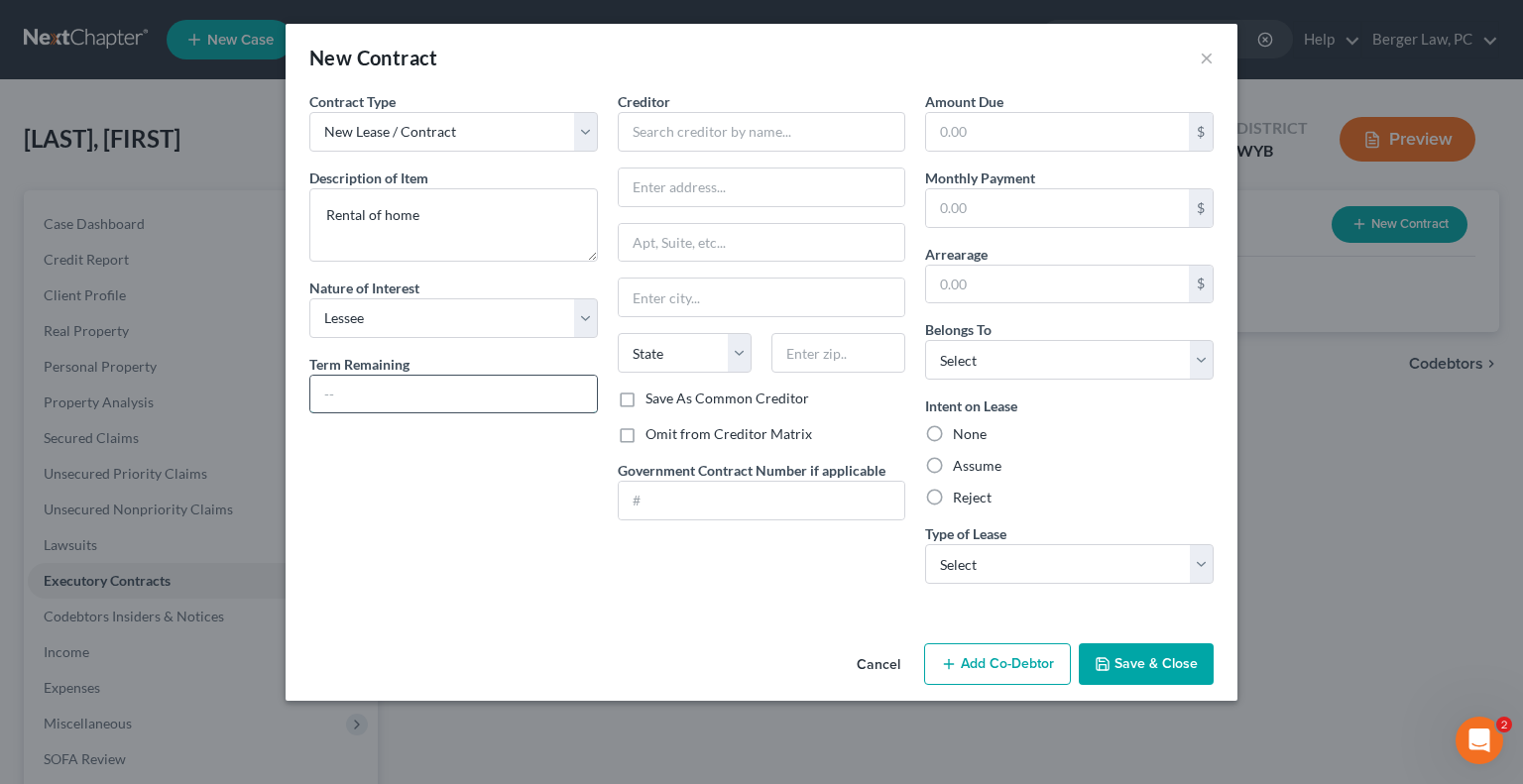 click at bounding box center (453, 394) 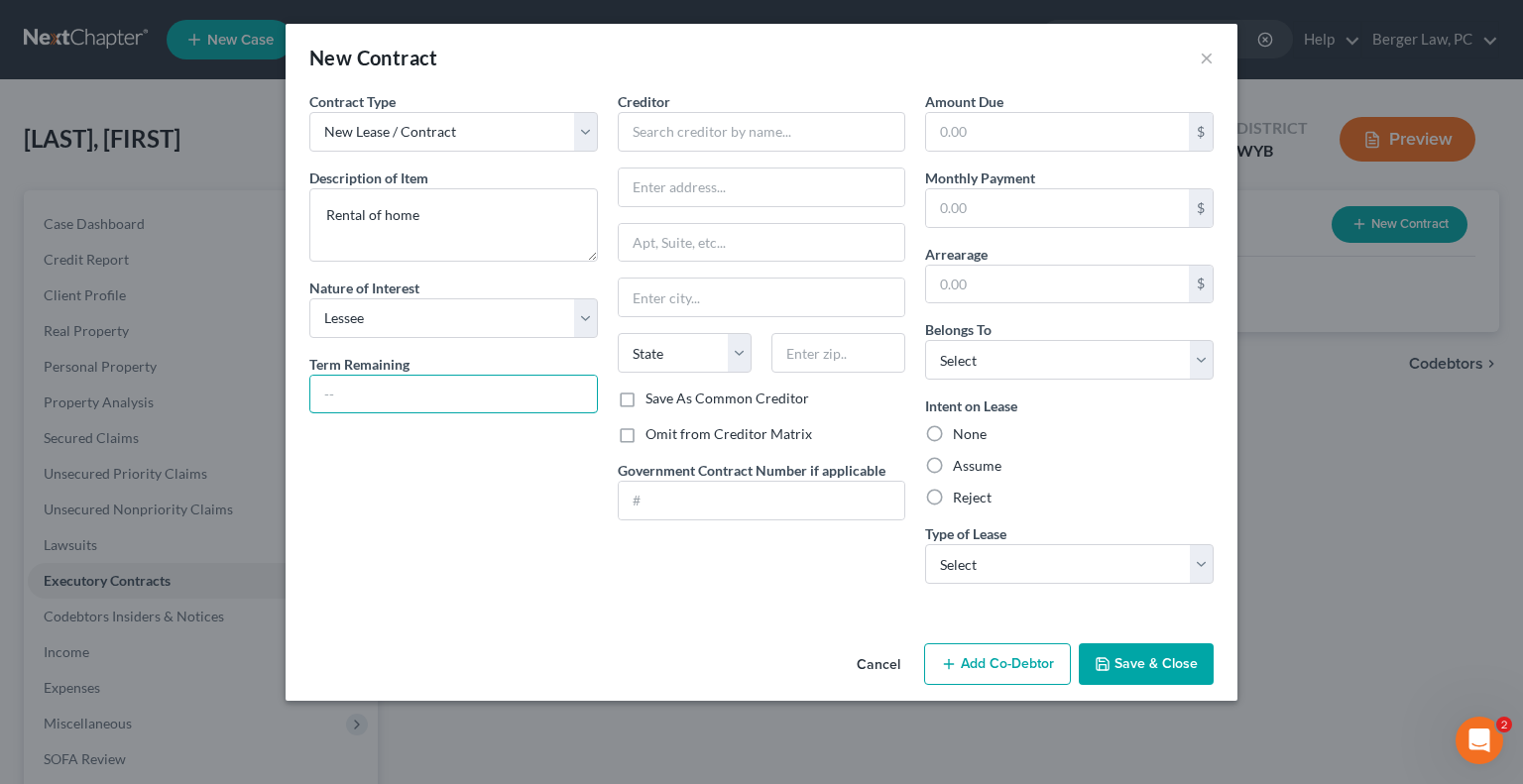 type on "Month to Month" 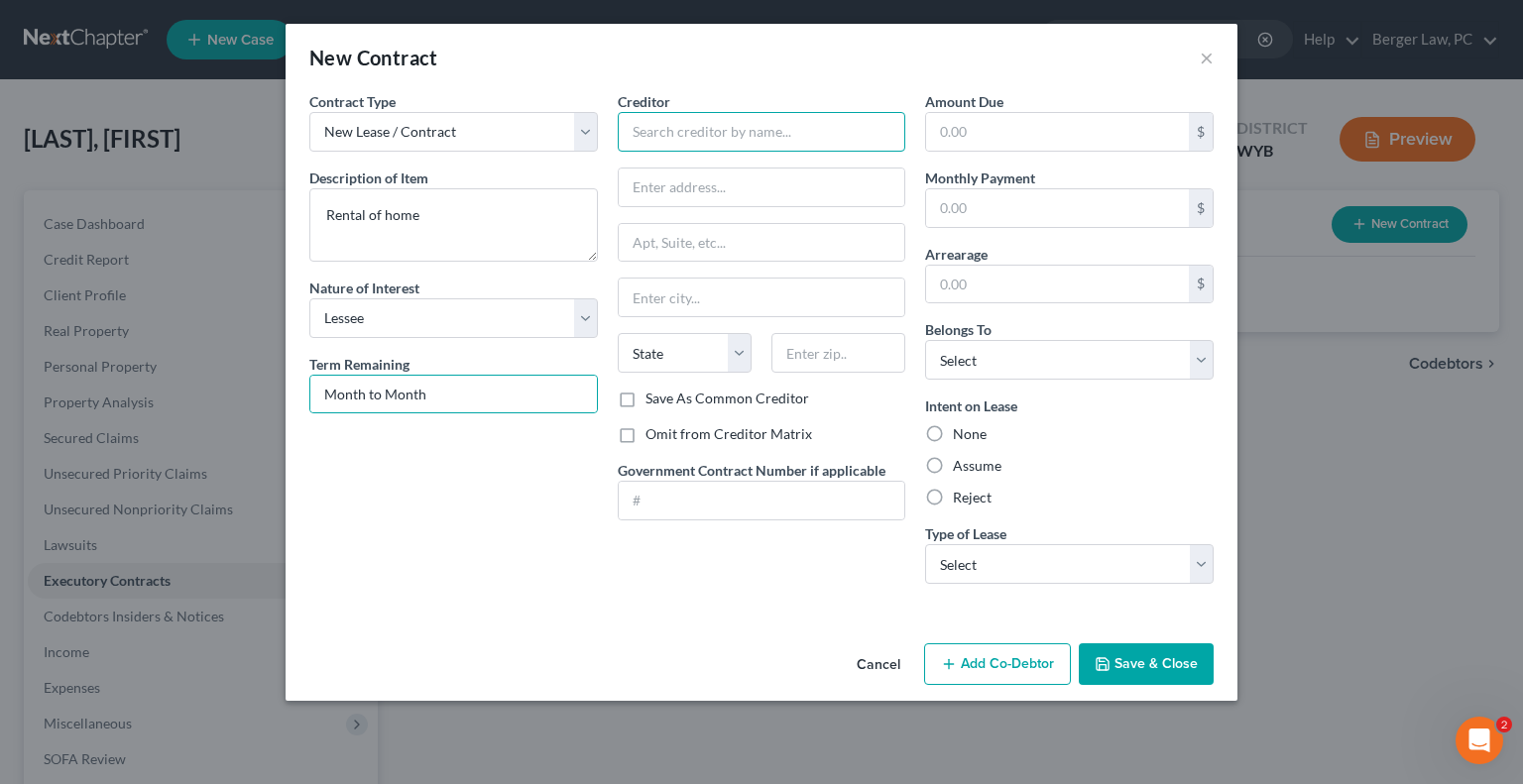 click at bounding box center [762, 132] 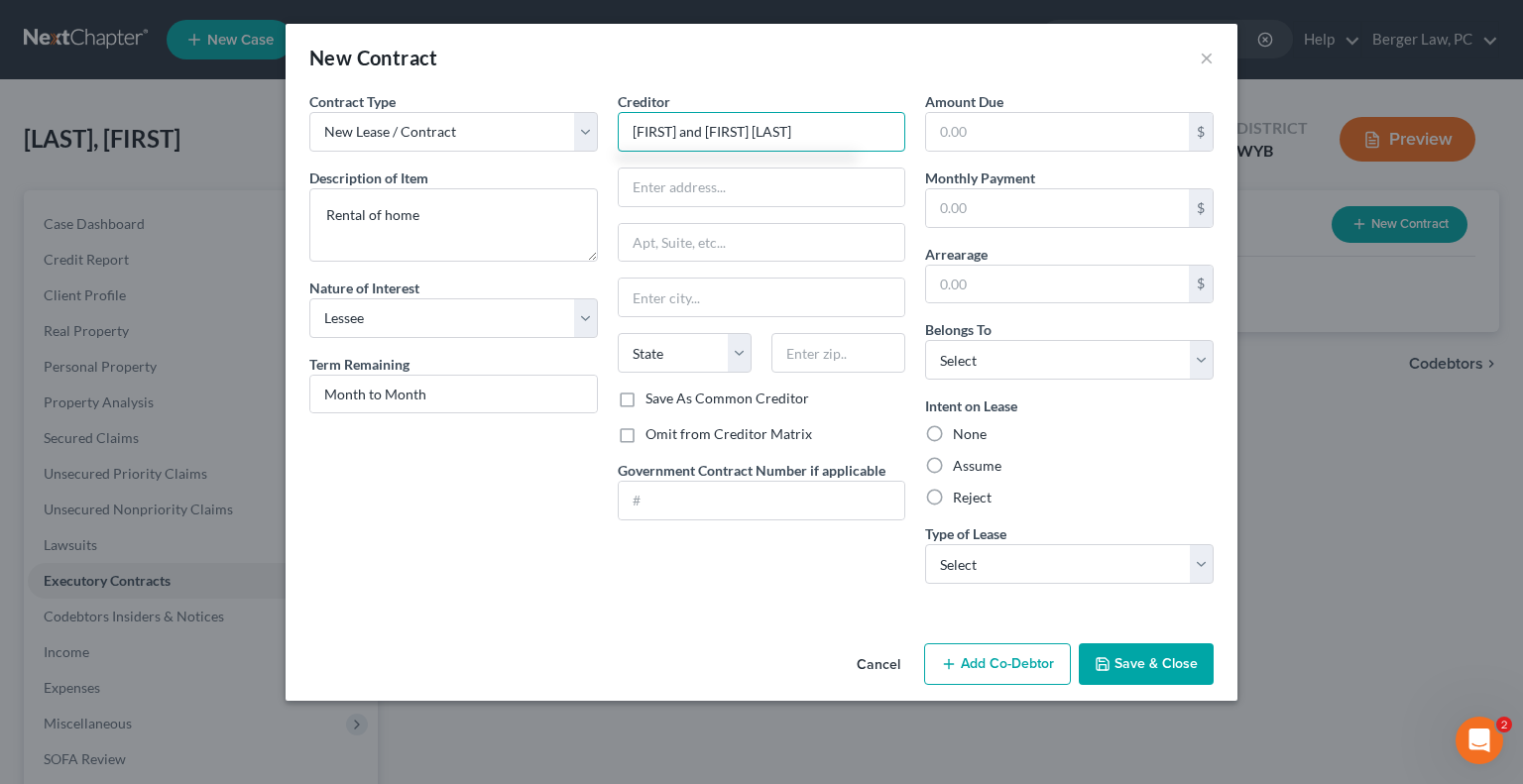 type on "[FIRST] and [FIRST] [LAST]" 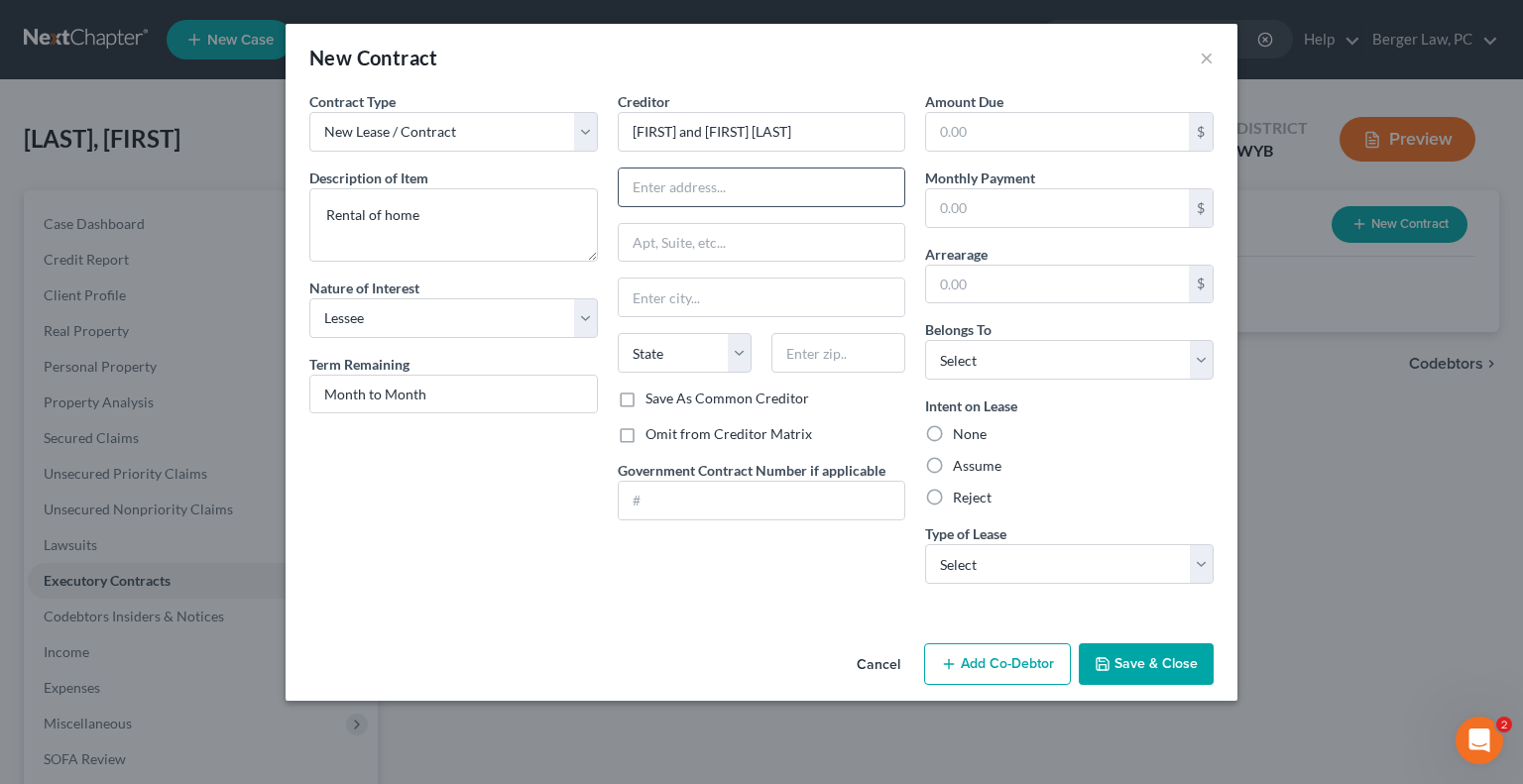 click at bounding box center (762, 187) 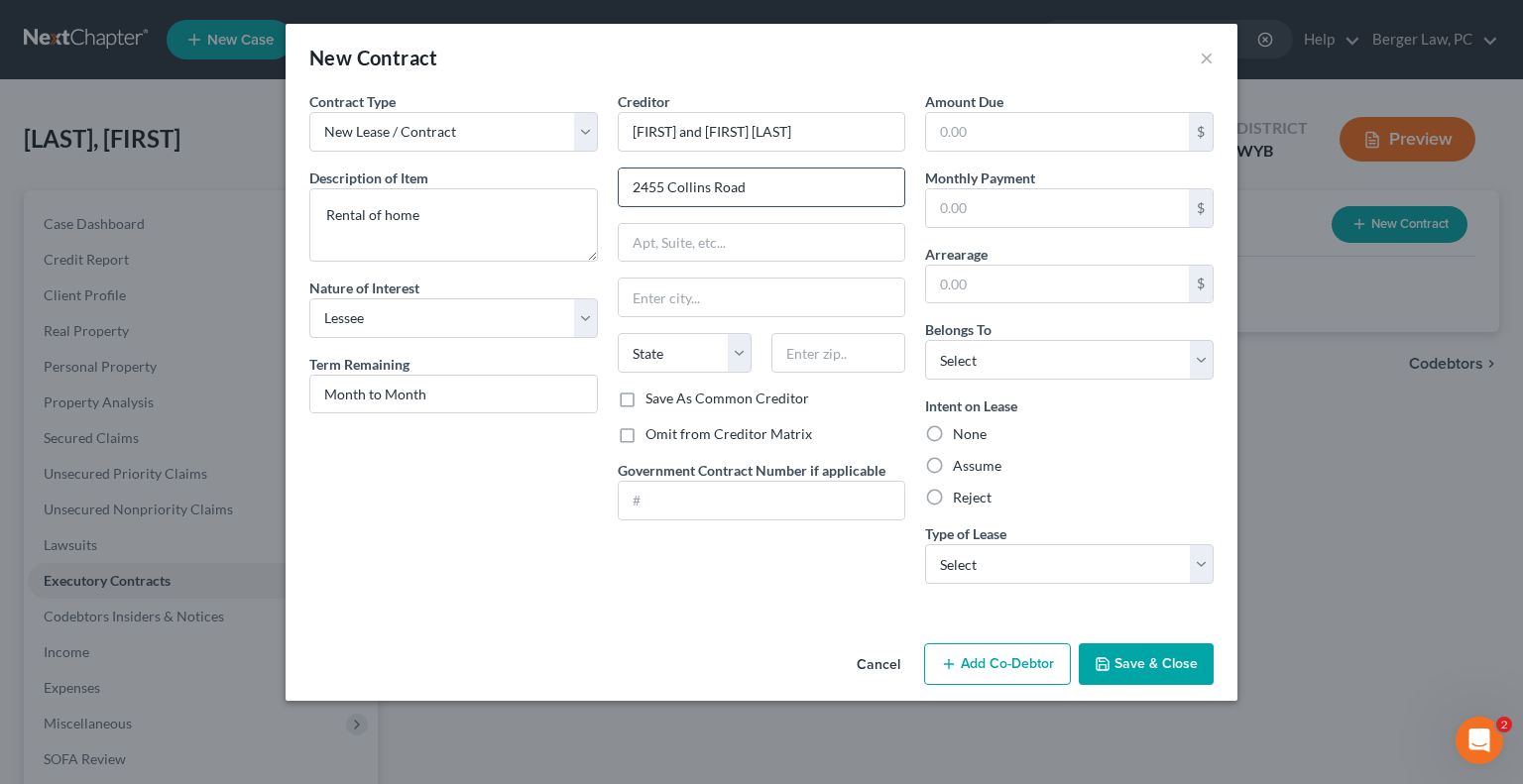 type on "2455 Collins Road" 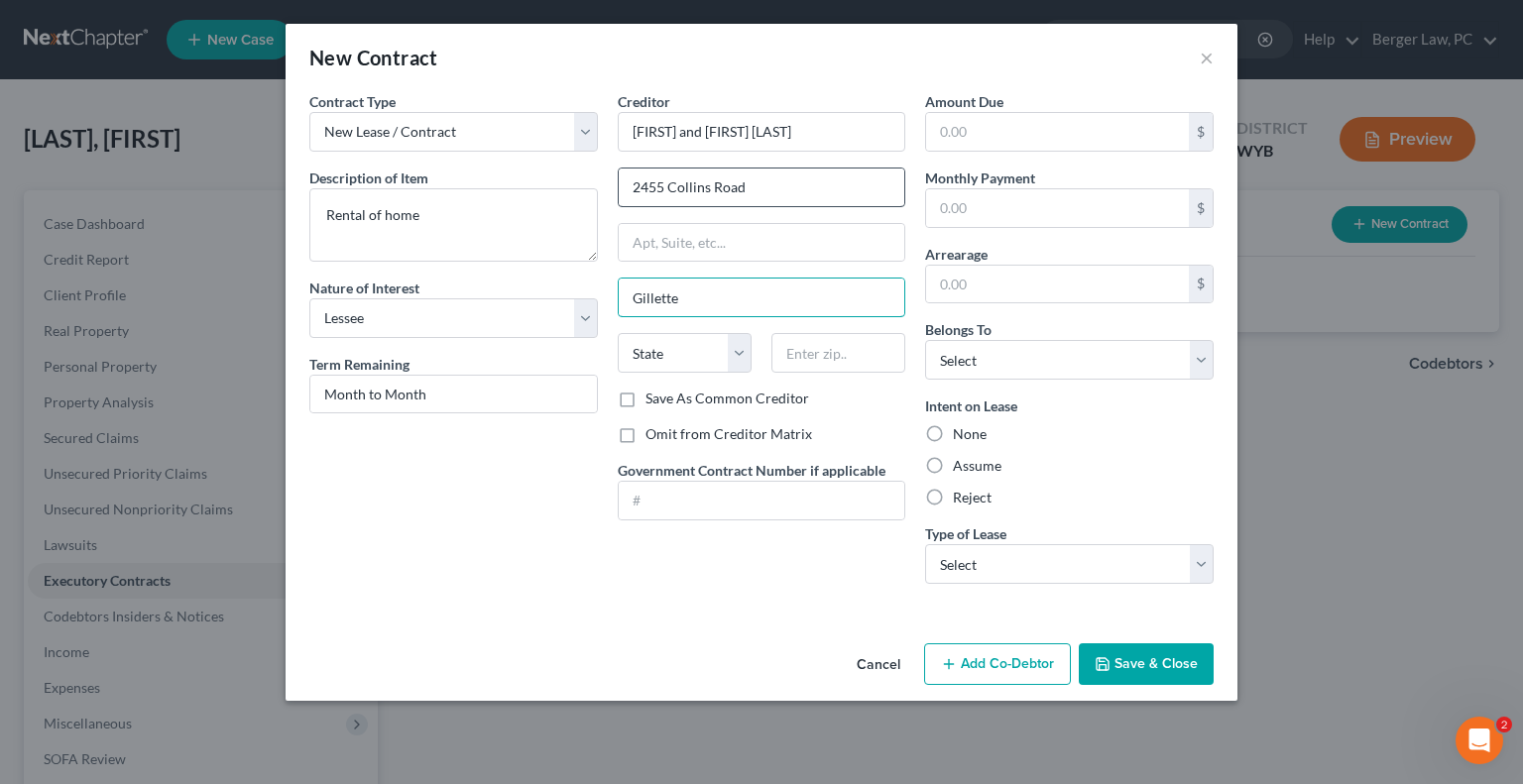 type on "Gillette" 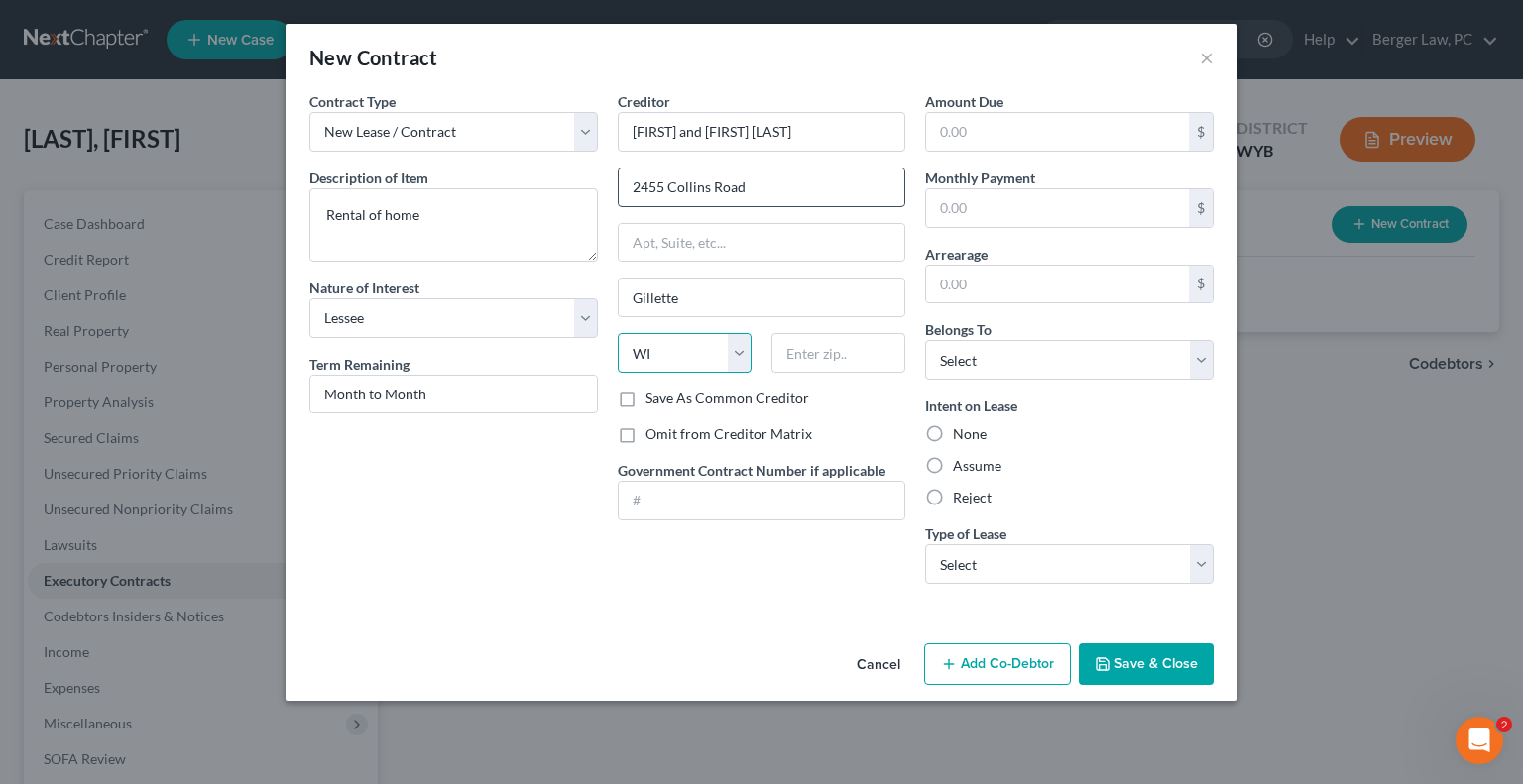 select on "53" 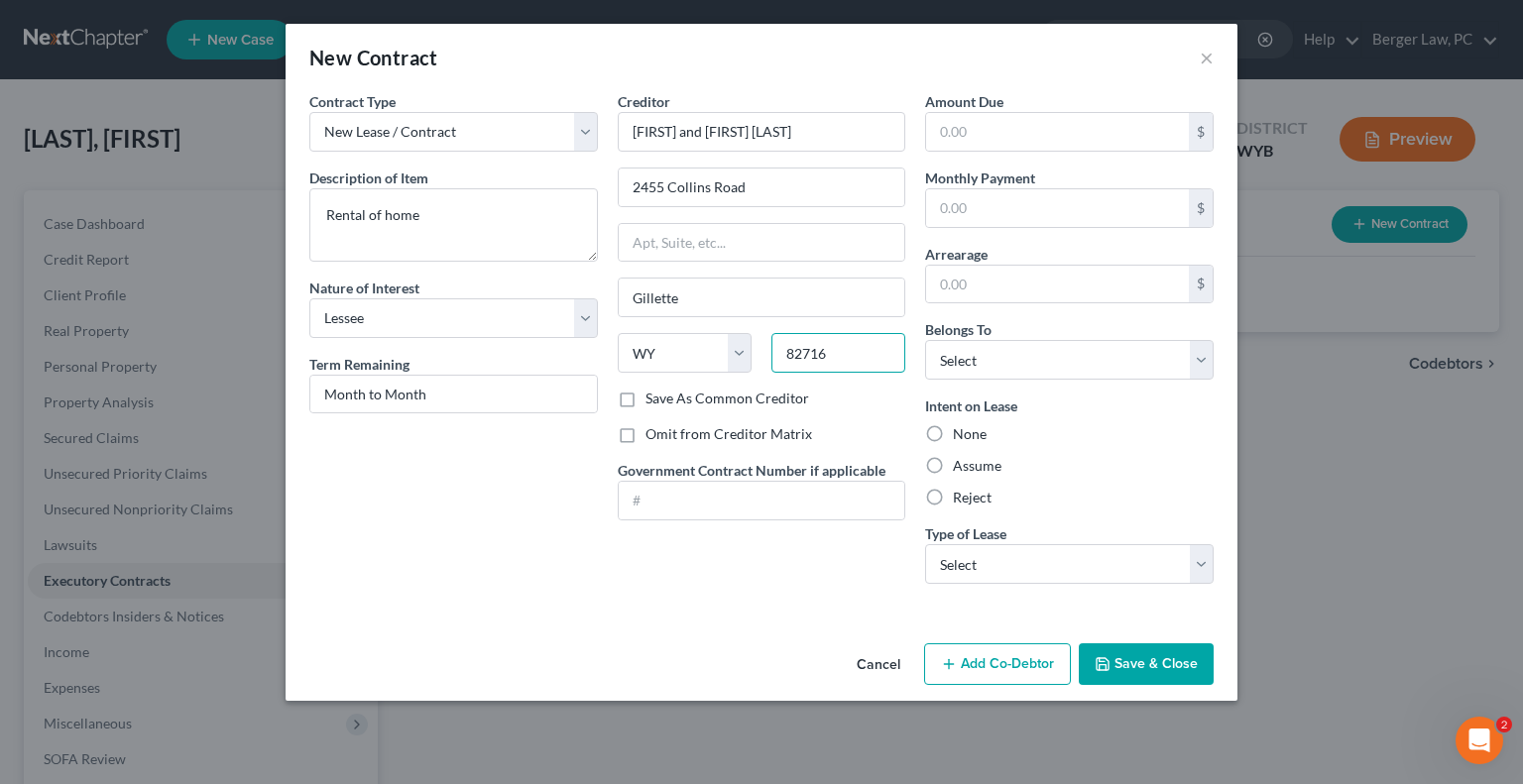 type on "82716" 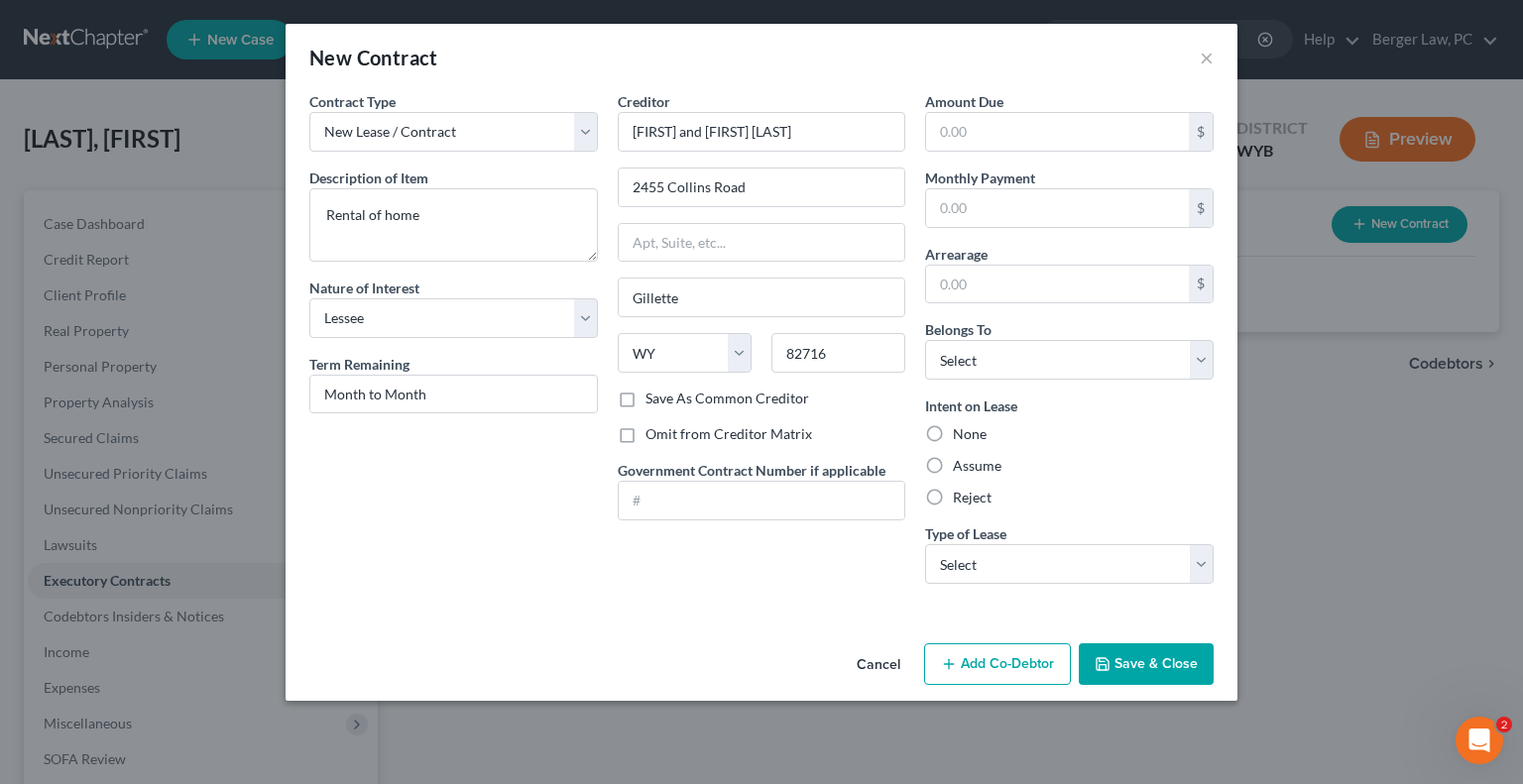 click on "Cancel Add Co-Debtor Save & Close" at bounding box center (762, 668) 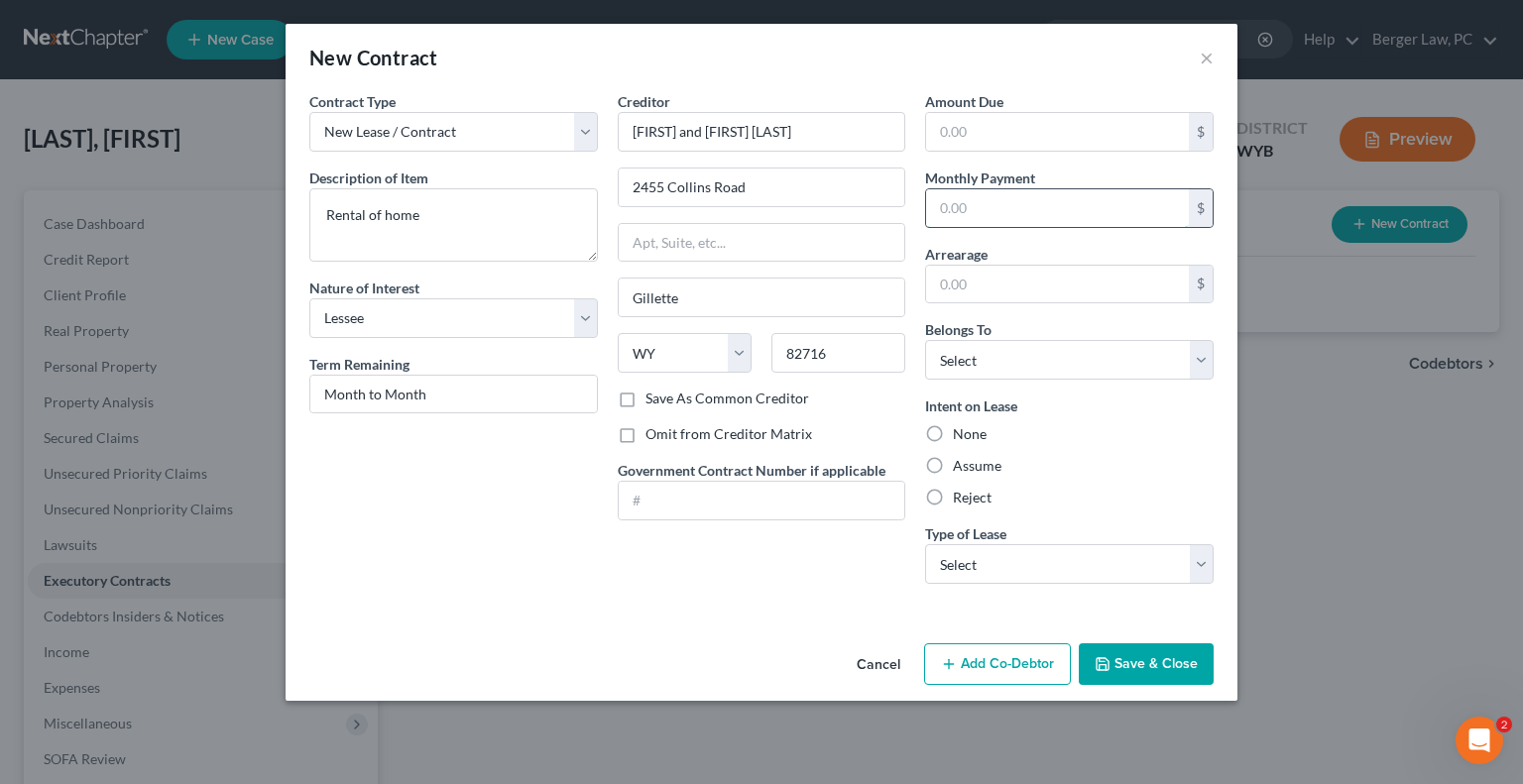 click at bounding box center [1057, 208] 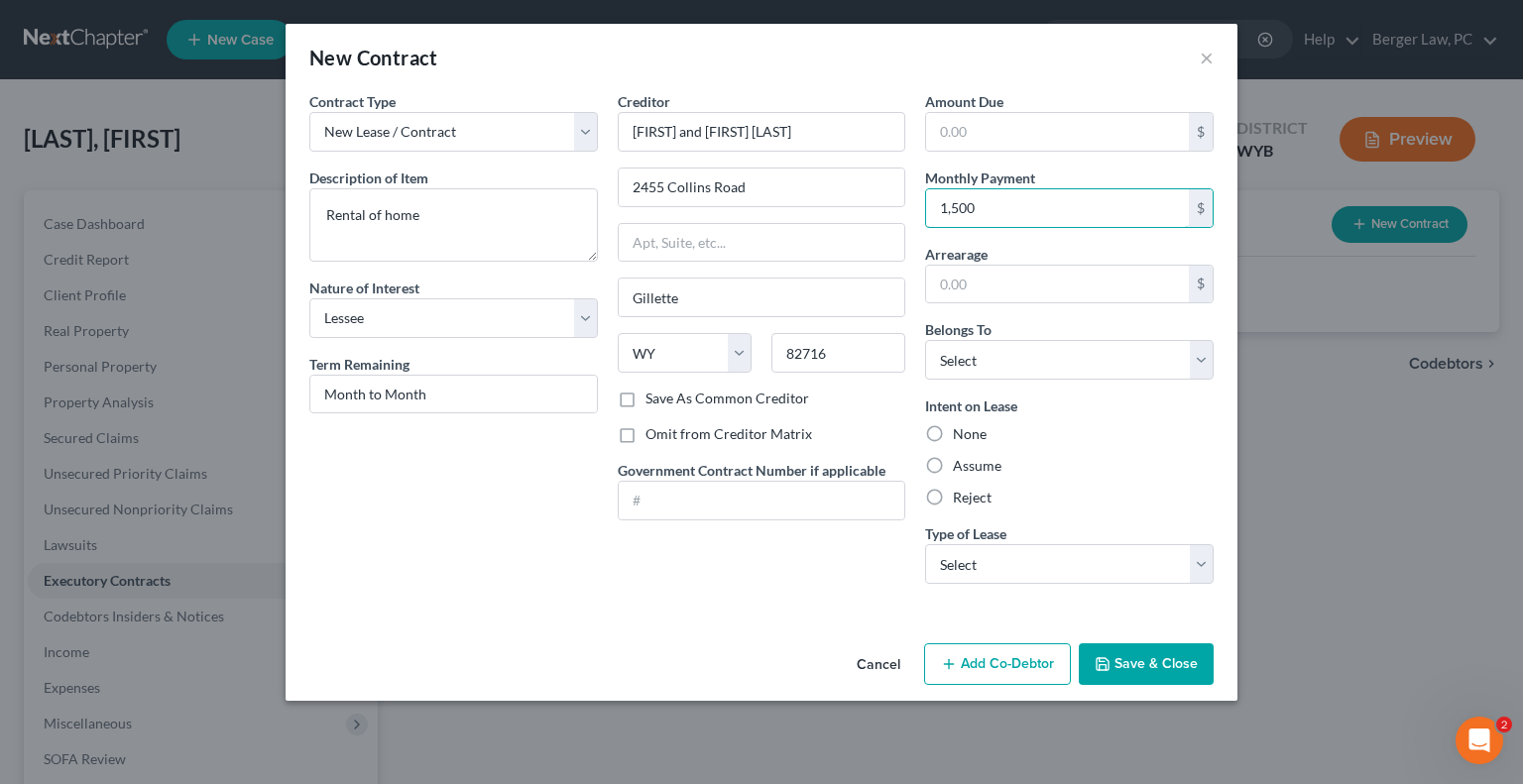 type on "1,500" 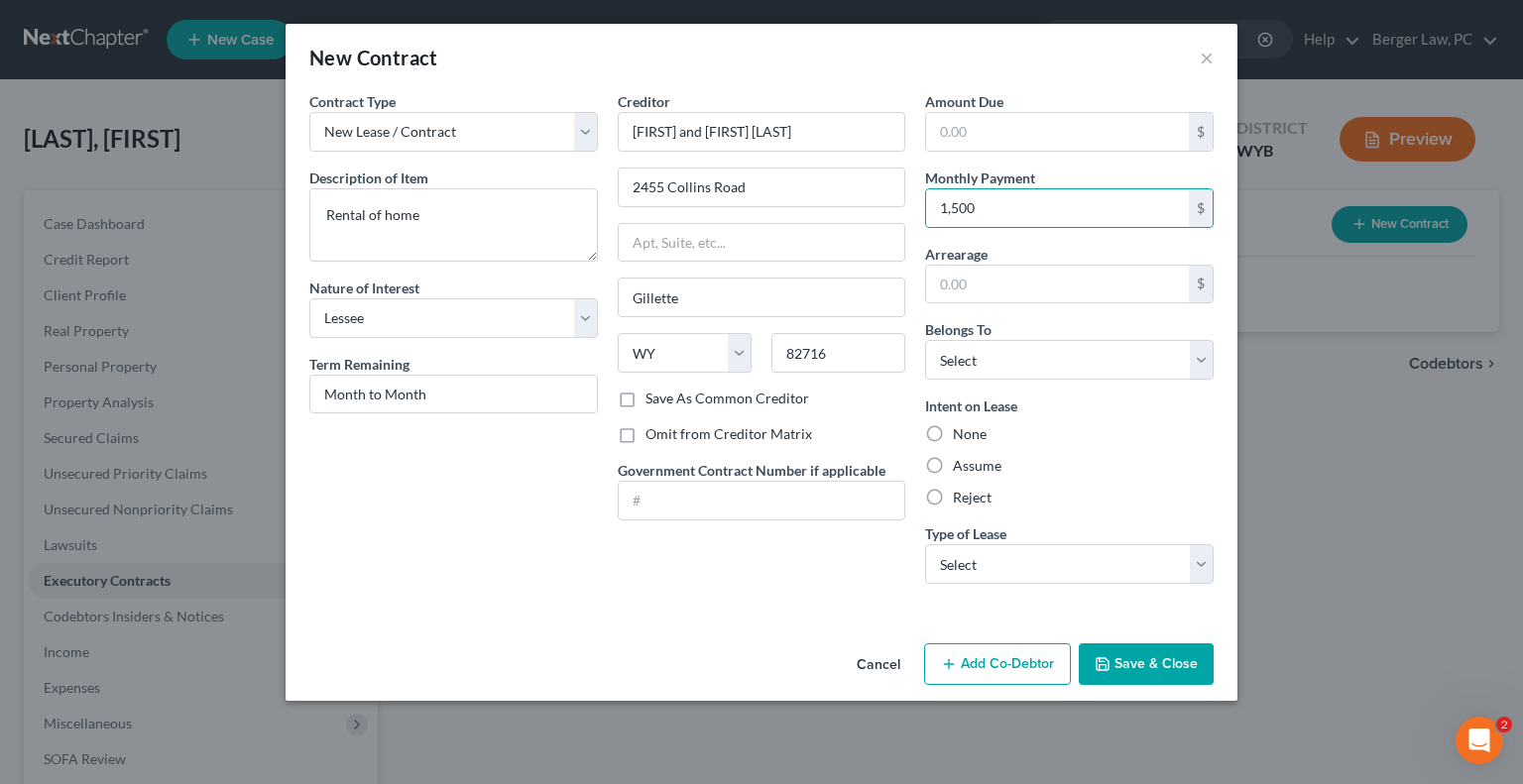 click on "Assume" at bounding box center [977, 466] 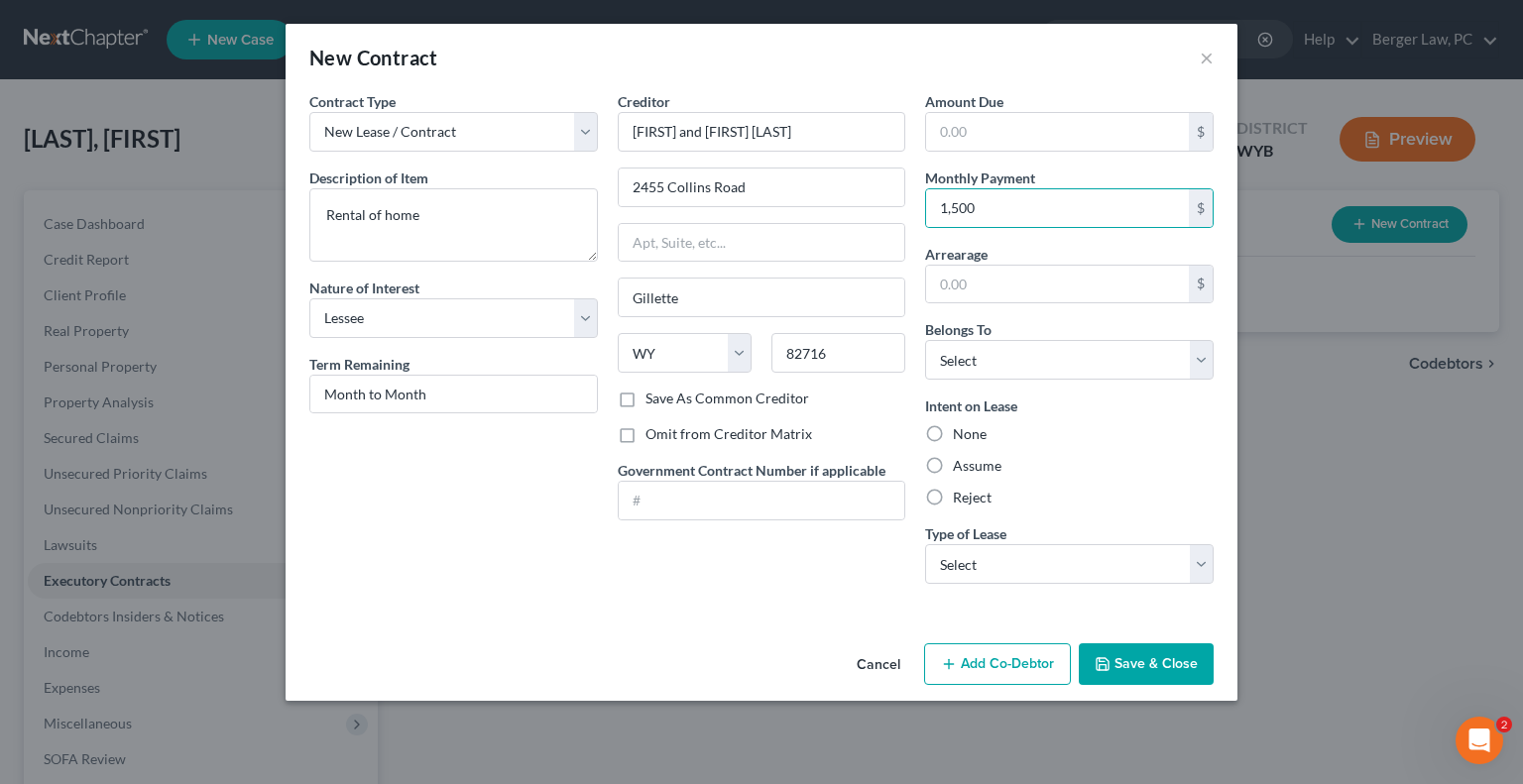 click on "Assume" at bounding box center (967, 462) 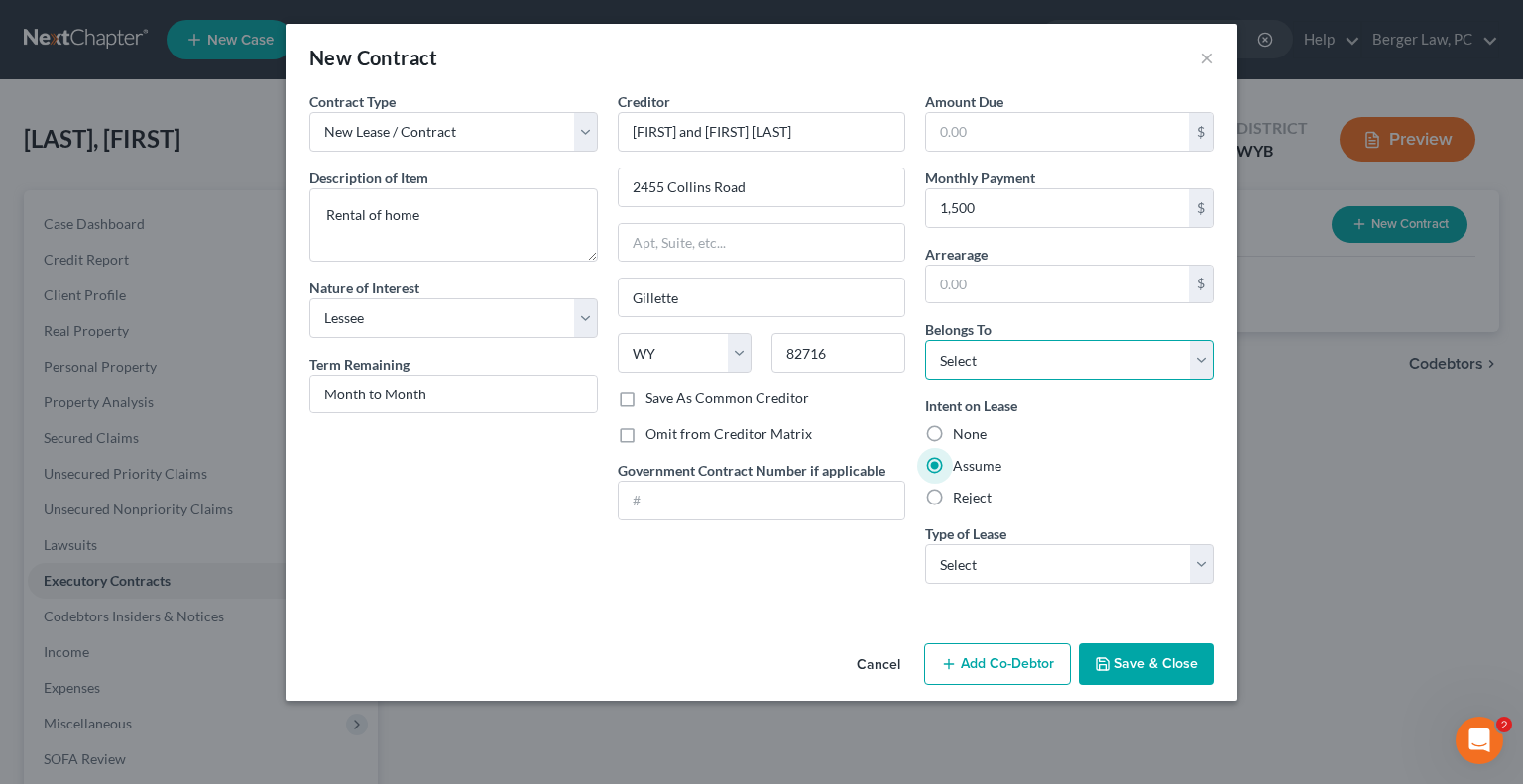 click on "Select Debtor 1 Only Debtor 2 Only Debtor 1 And Debtor 2 Only At Least One Of The Debtors And Another Community Property" at bounding box center (1069, 360) 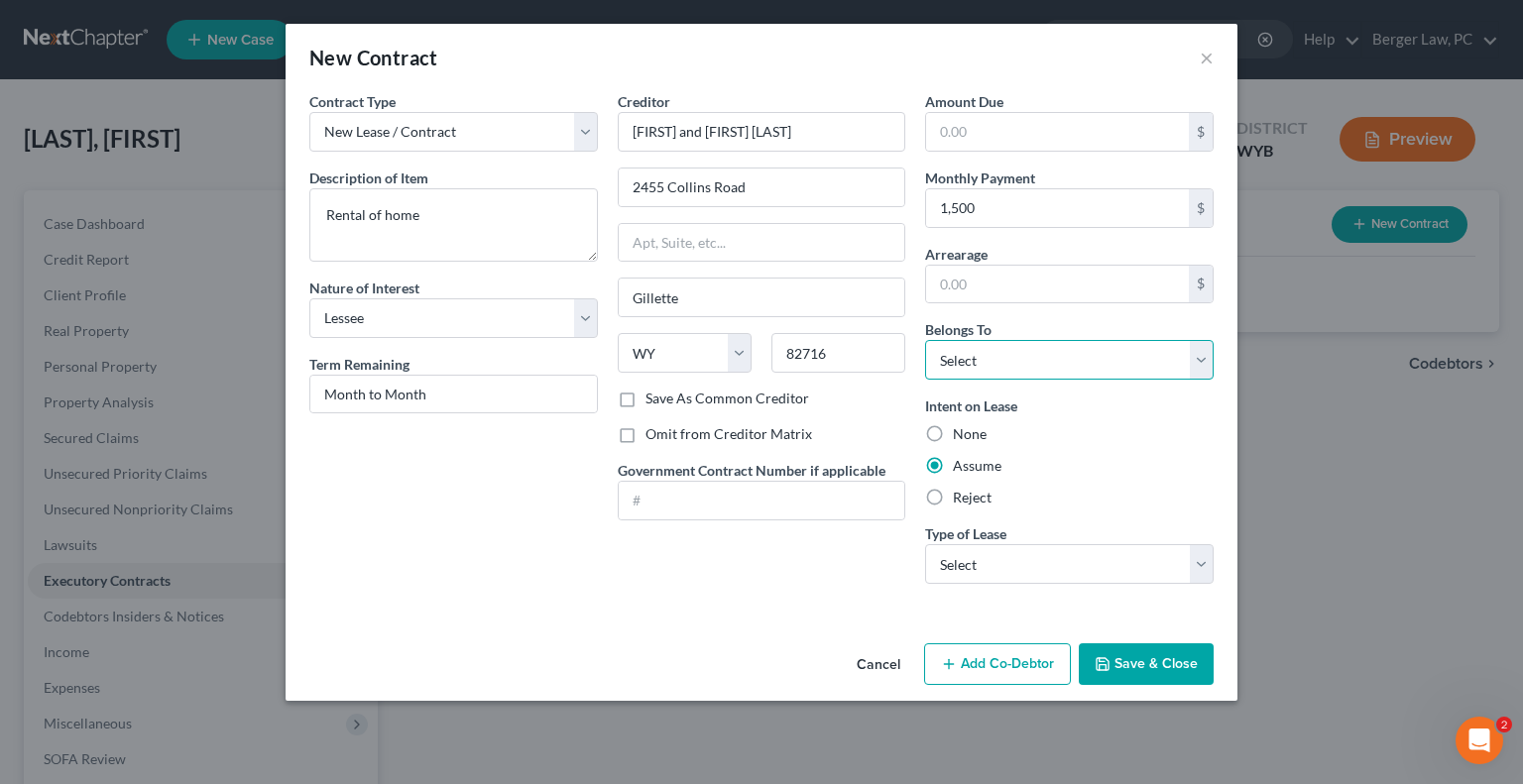 select on "0" 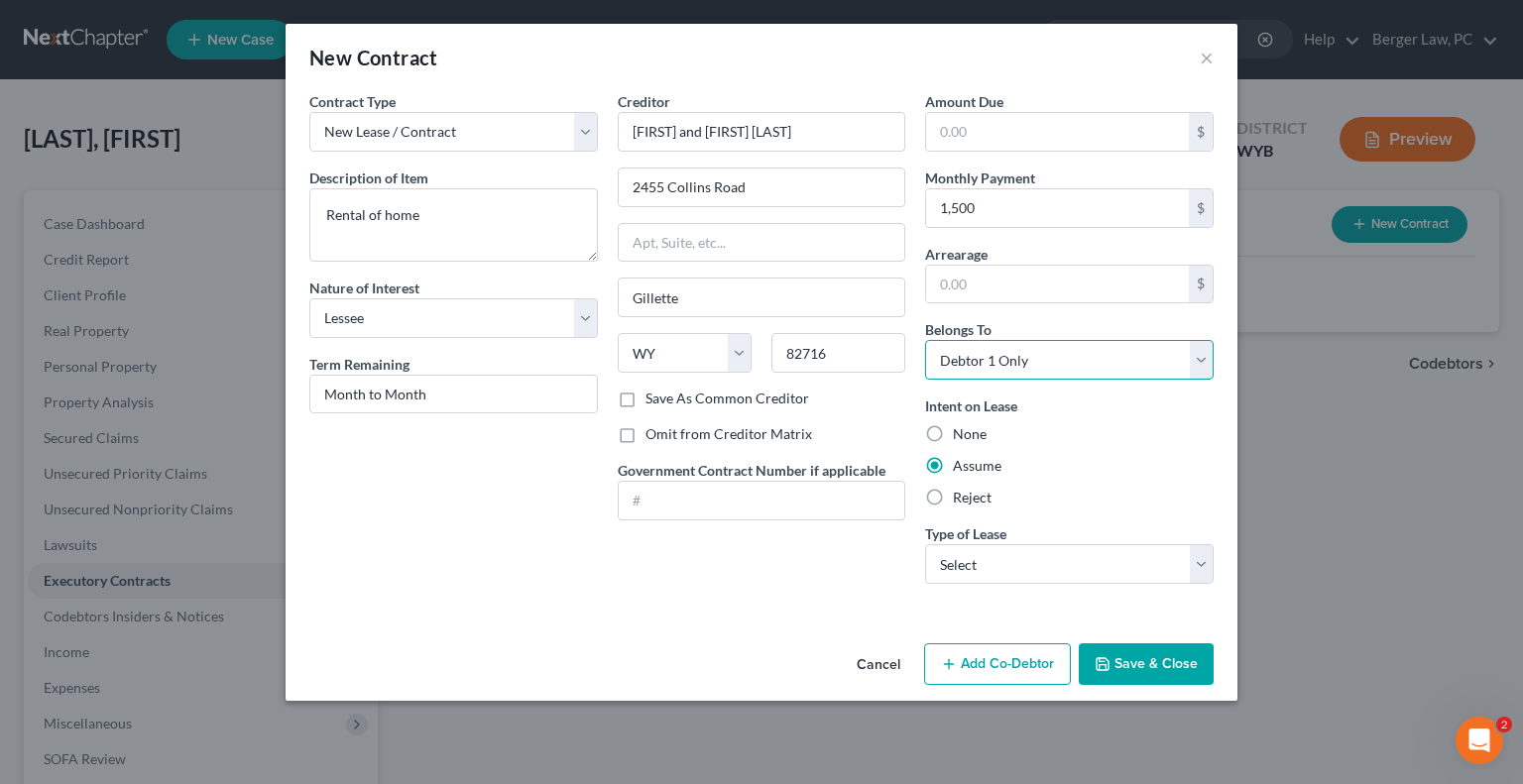 click on "Select Debtor 1 Only Debtor 2 Only Debtor 1 And Debtor 2 Only At Least One Of The Debtors And Another Community Property" at bounding box center [1069, 360] 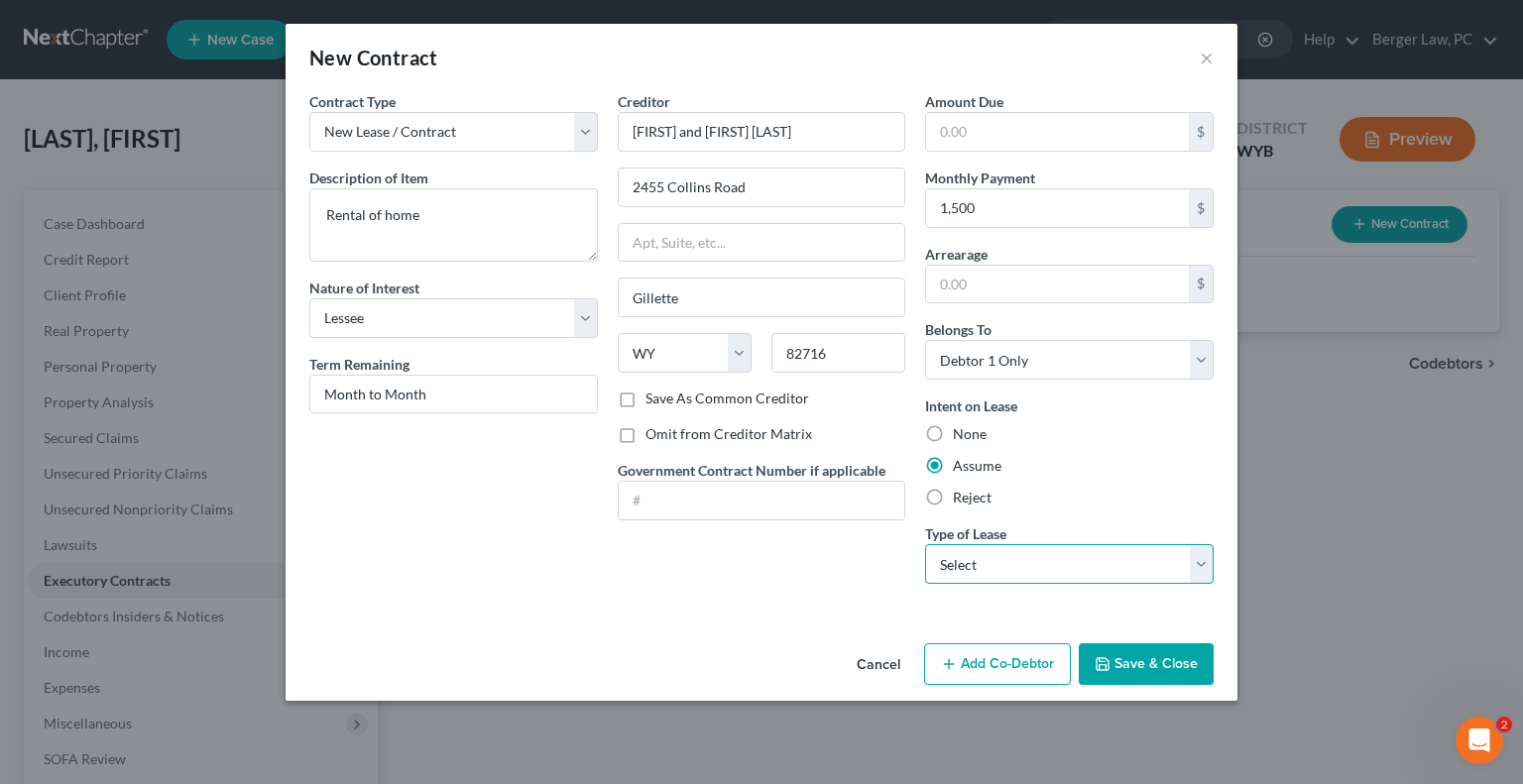 click on "Select Real Estate Car Other" at bounding box center (1069, 564) 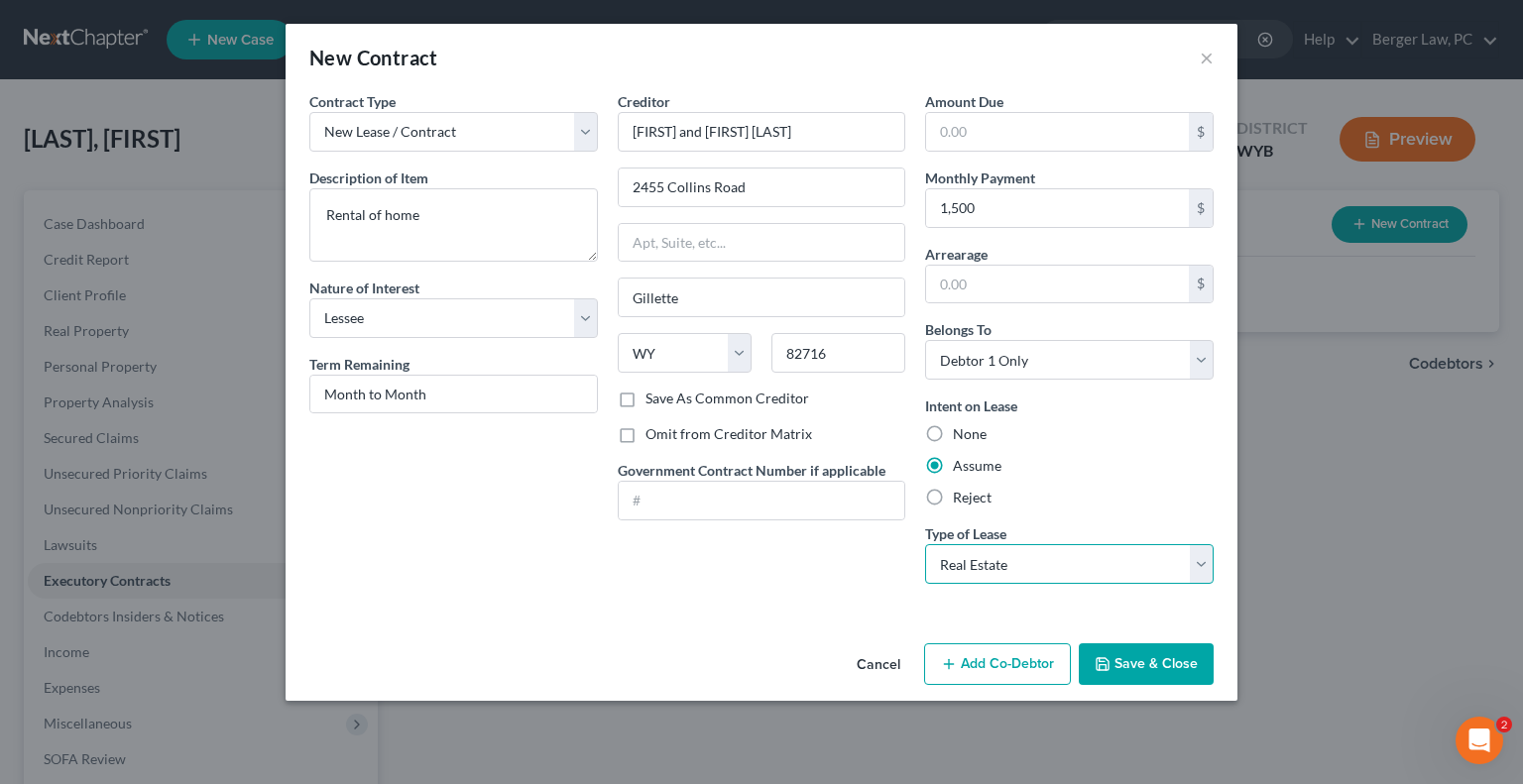 click on "Select Real Estate Car Other" at bounding box center [1069, 564] 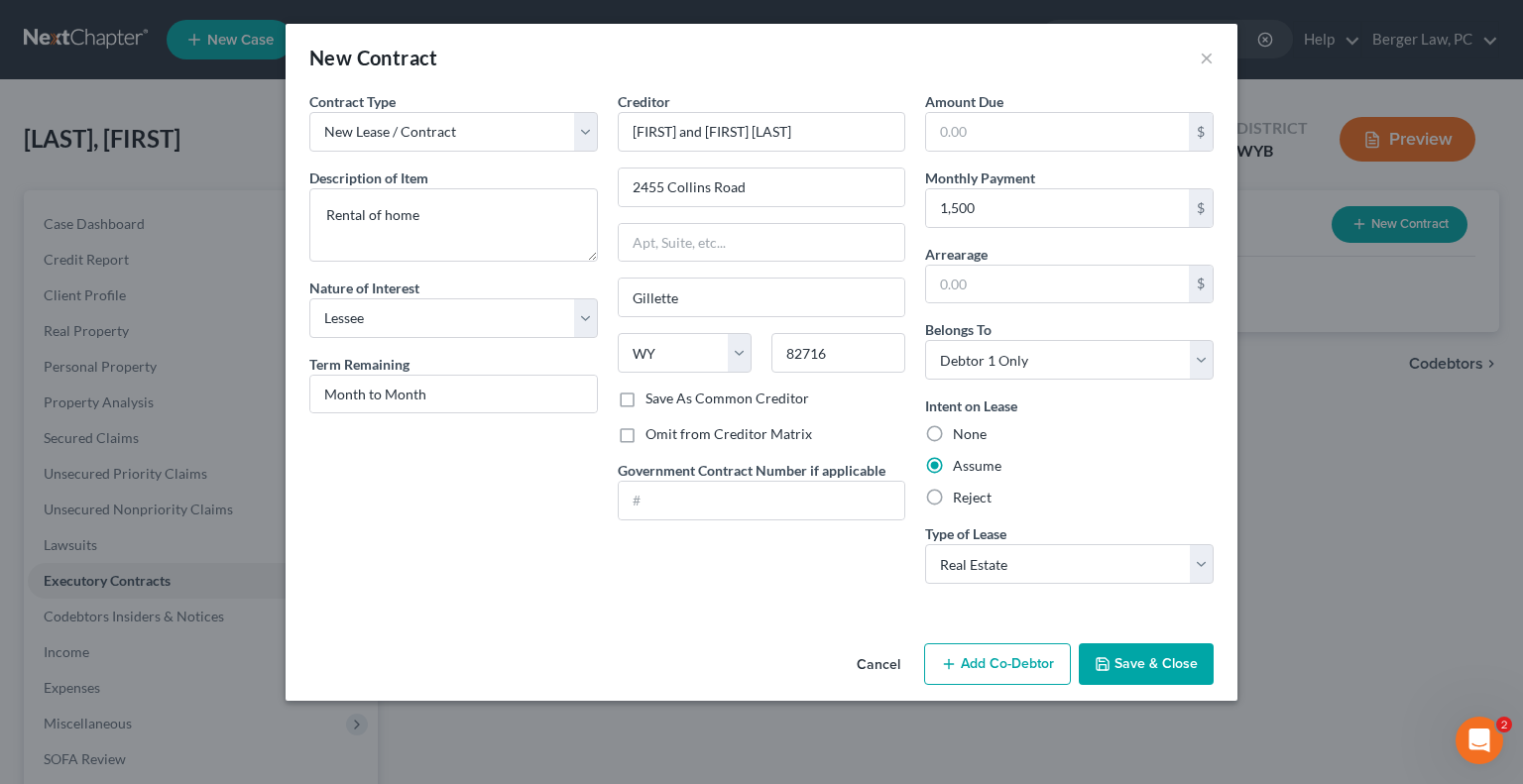 click on "Save & Close" at bounding box center [1146, 664] 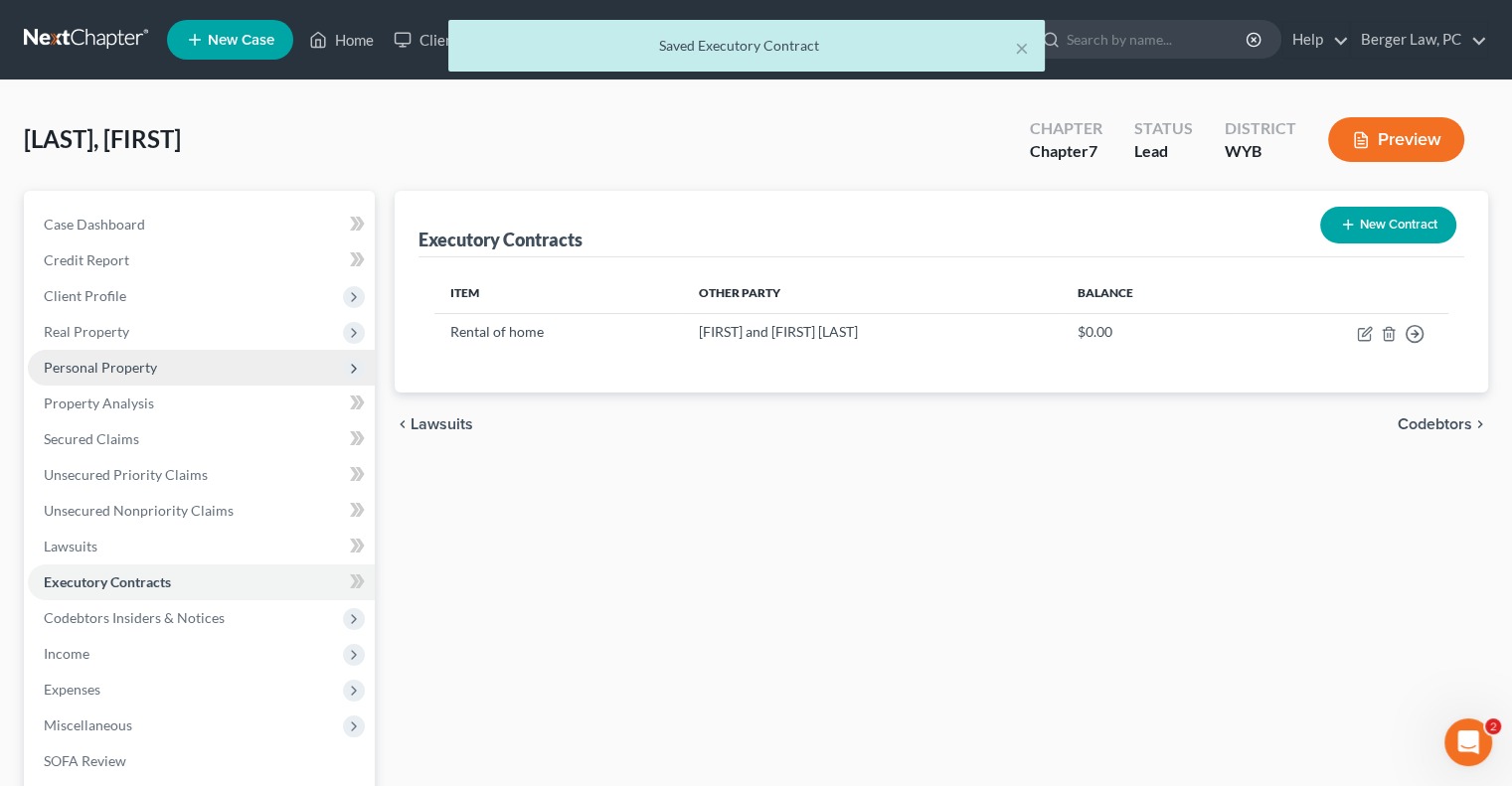 click on "Personal Property" at bounding box center (100, 367) 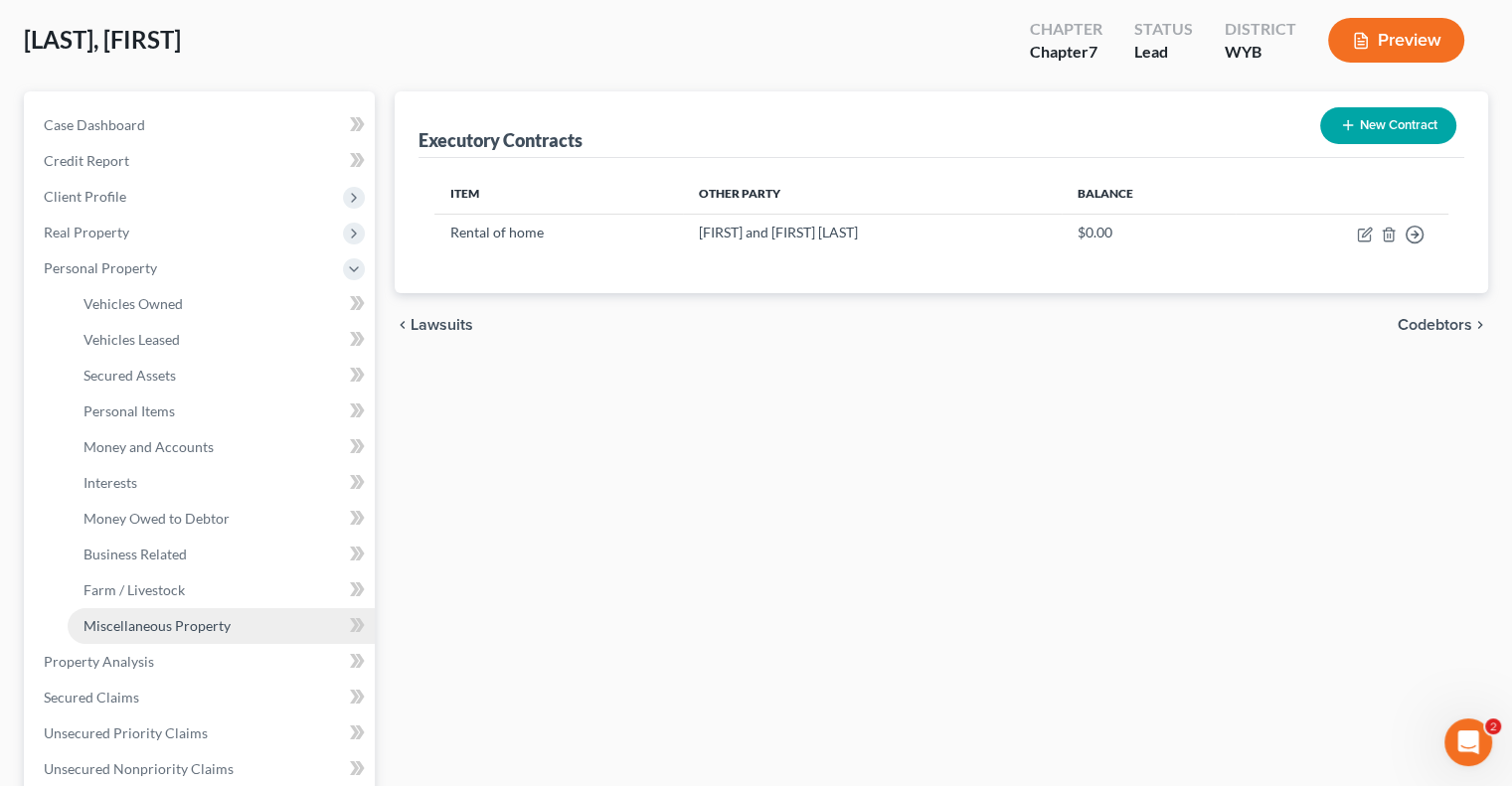click on "Miscellaneous Property" at bounding box center [157, 625] 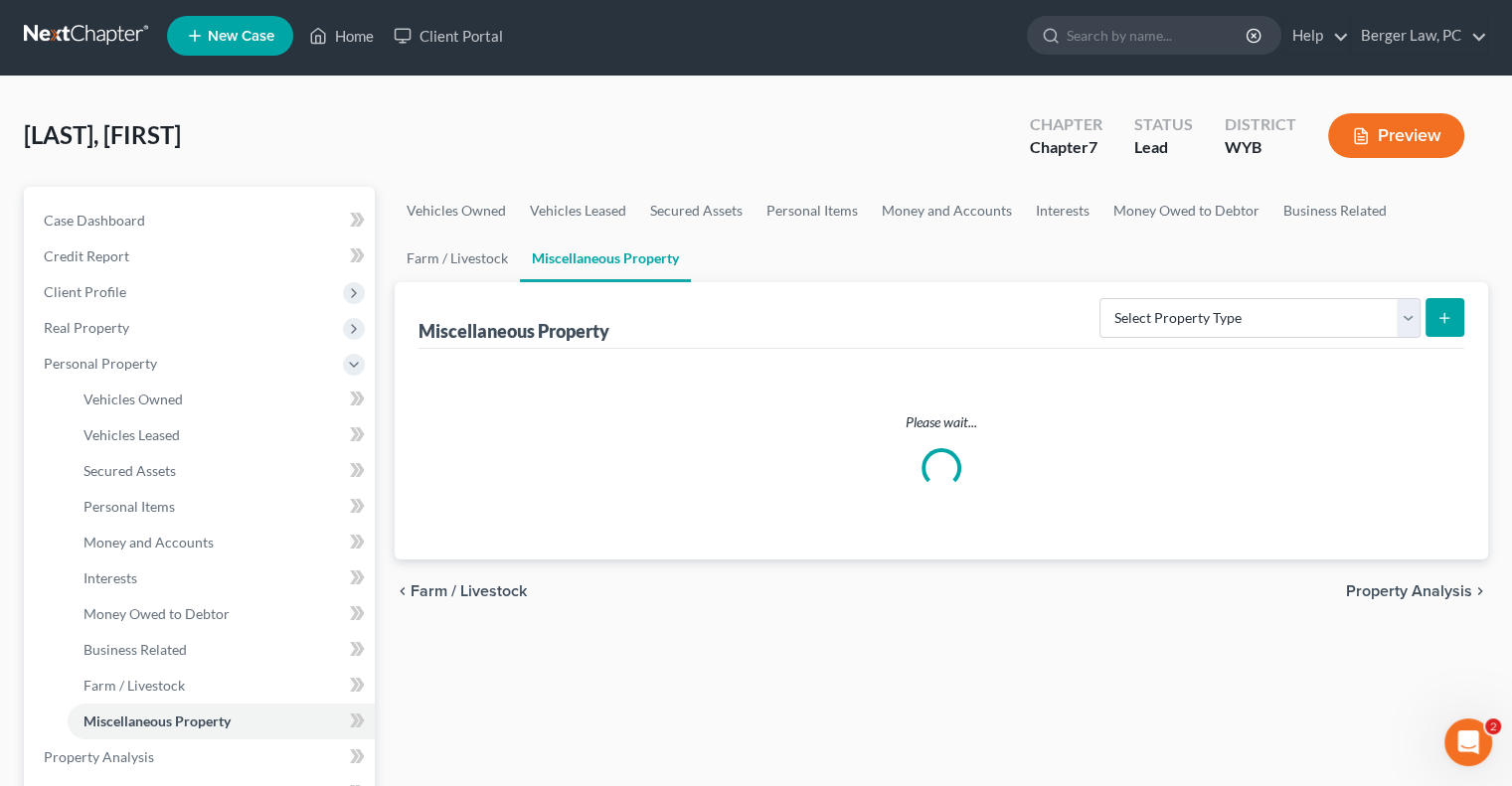 scroll, scrollTop: 0, scrollLeft: 0, axis: both 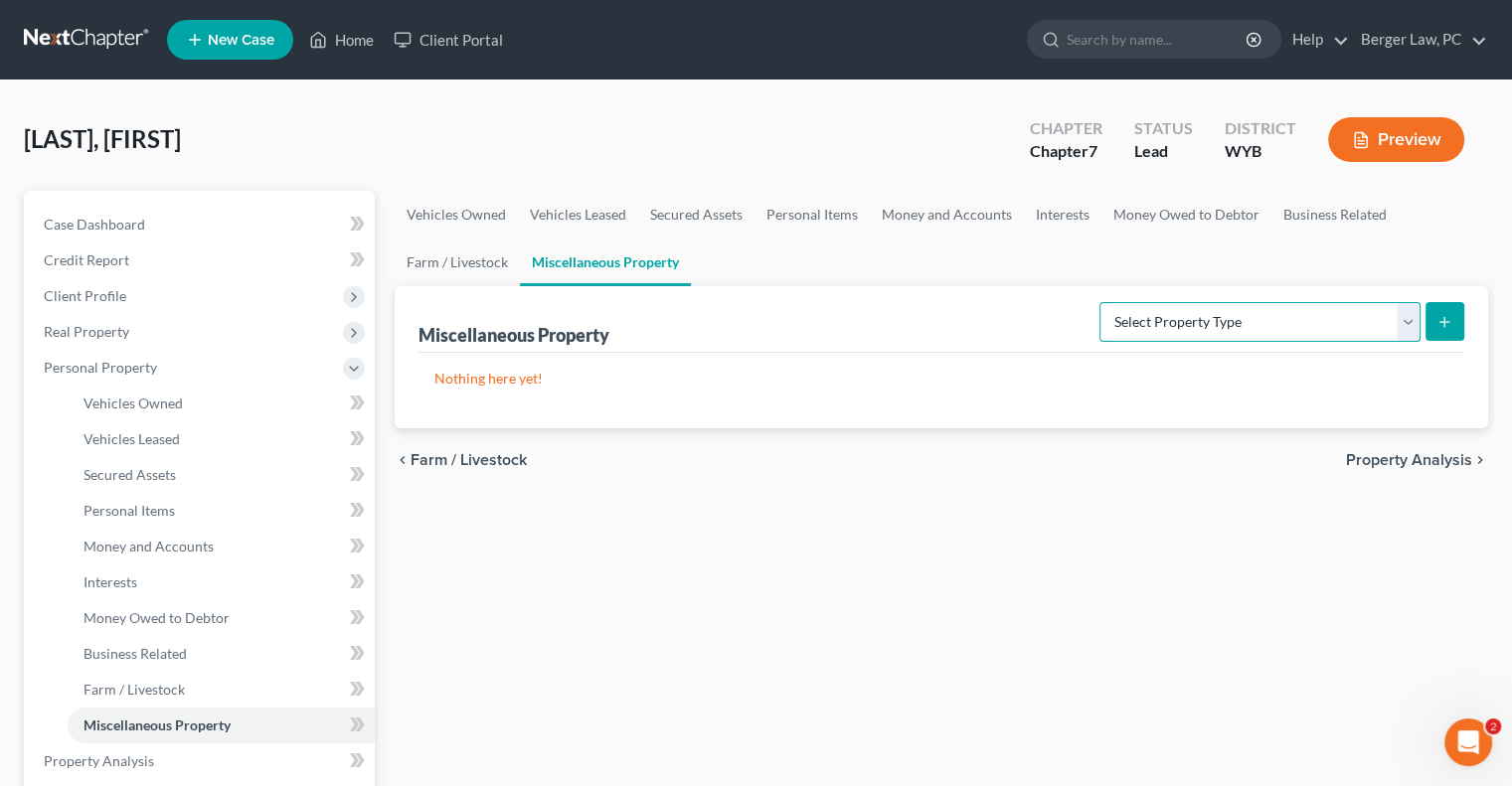 click on "Select Property Type Assigned for Creditor Benefit Within 1 Year Holding for Another Not Yet Listed Stored Within 1 Year Transferred" at bounding box center [1260, 322] 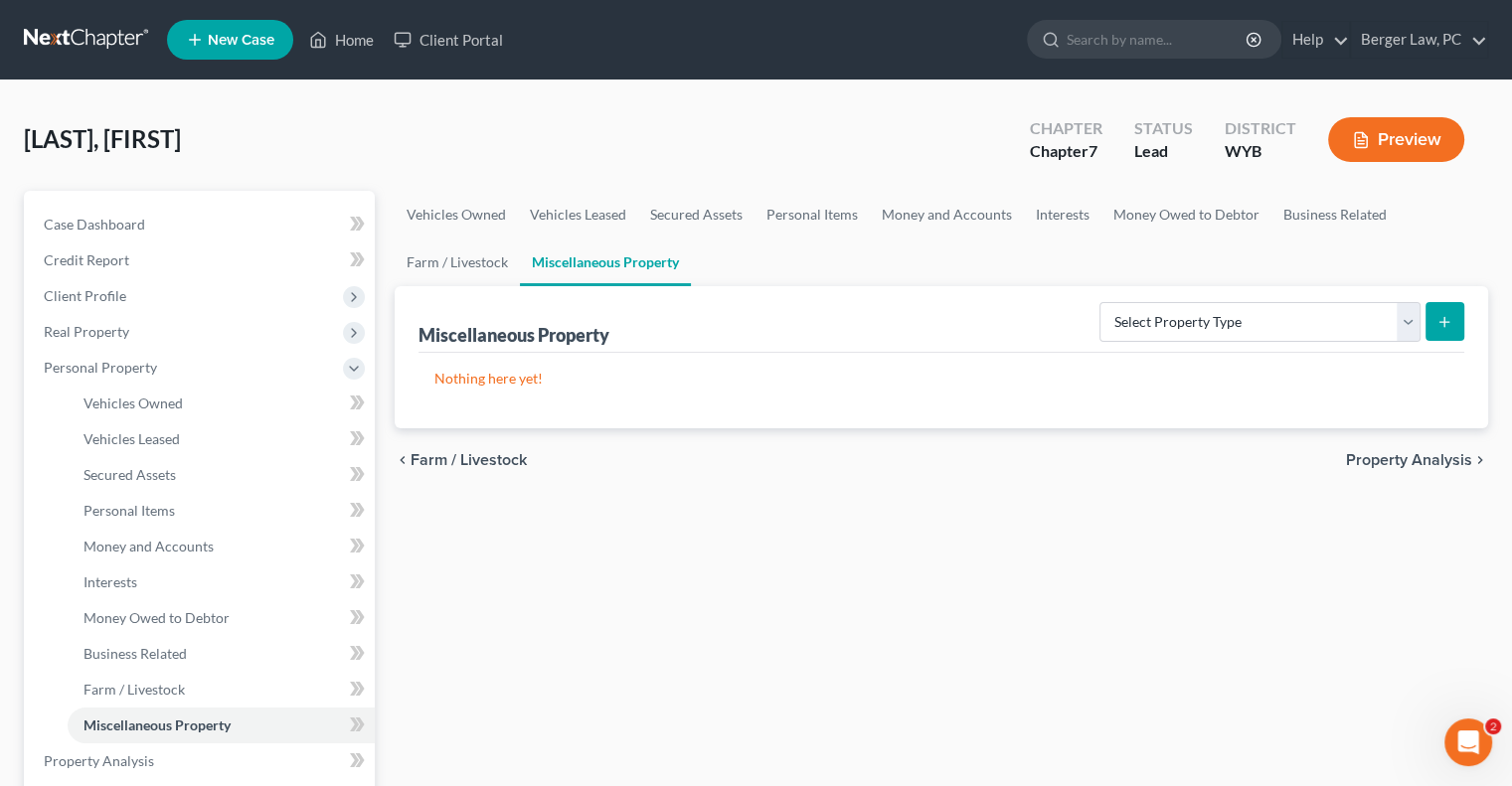 click on "Vehicles Owned
Vehicles Leased
Secured Assets
Personal Items
Money and Accounts
Interests
Money Owed to Debtor
Business Related
Farm / Livestock
Miscellaneous Property
Miscellaneous Property Select Property Type Assigned for Creditor Benefit Within 1 Year Holding for Another Not Yet Listed Stored Within 1 Year Transferred
Nothing here yet!
chevron_left
Farm / Livestock
Property Analysis
chevron_right" at bounding box center (941, 764) 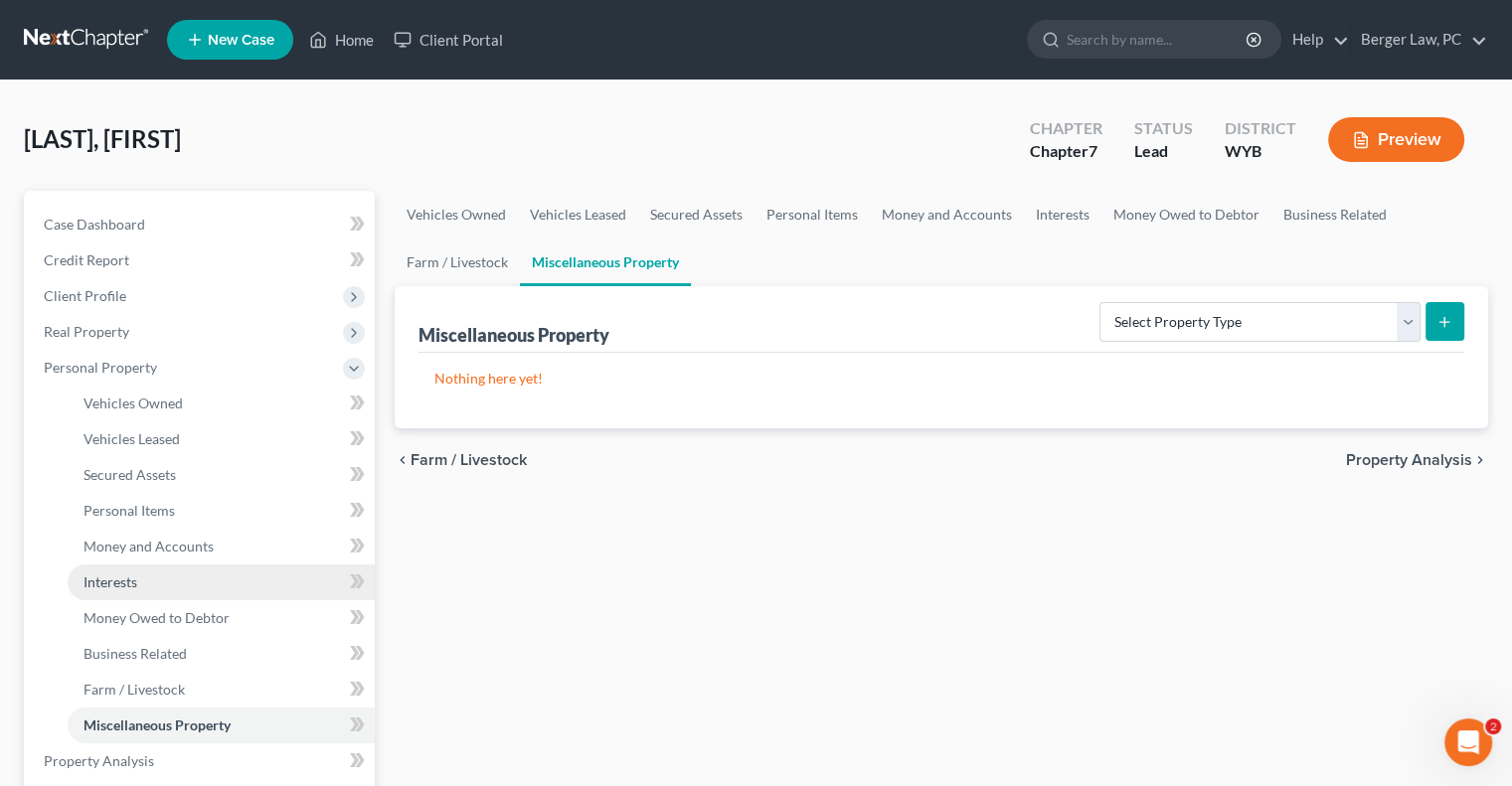 click on "Interests" at bounding box center (110, 581) 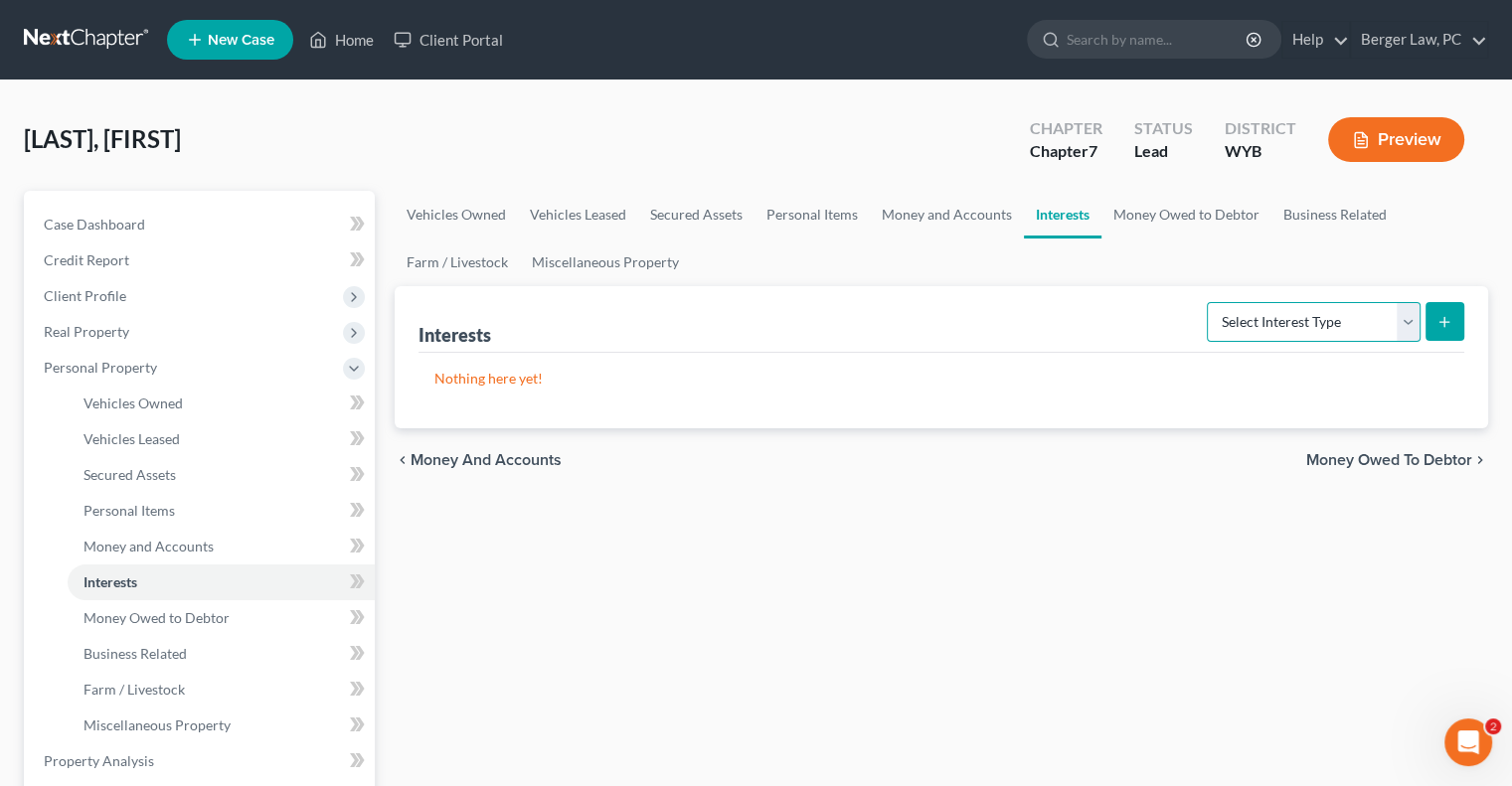 click on "Select Interest Type 401K Annuity Bond Education IRA Government Bond Government Pension Plan Incorporated Business IRA Joint Venture (Active) Joint Venture (Inactive) Keogh Mutual Fund Other Retirement Plan Partnership (Active) Partnership (Inactive) Pension Plan Stock Term Life Insurance Unincorporated Business Whole Life Insurance" at bounding box center [1313, 322] 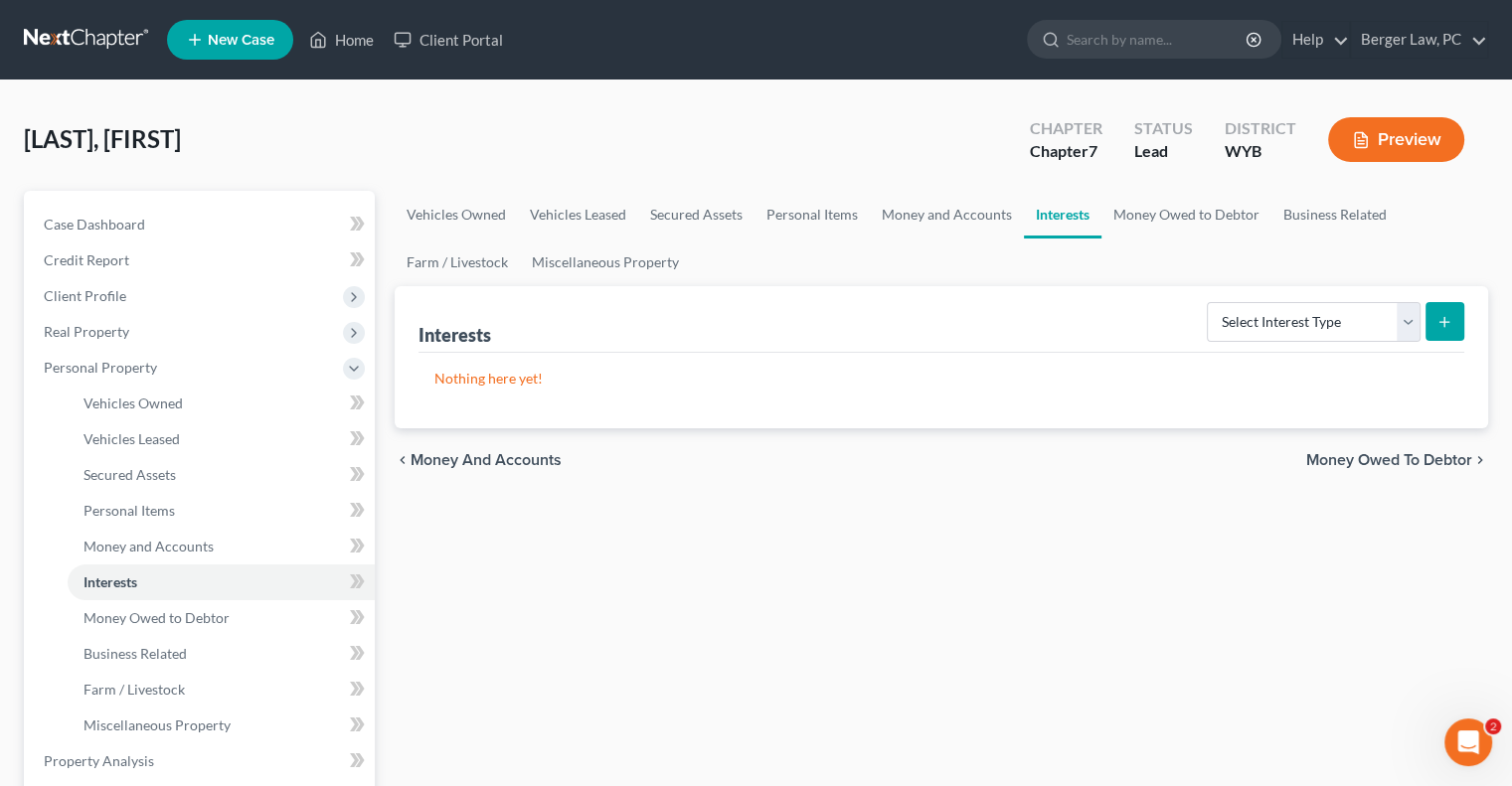 click on "Vehicles Owned
Vehicles Leased
Secured Assets
Personal Items
Money and Accounts
Interests
Money Owed to Debtor
Business Related
Farm / Livestock
Miscellaneous Property
Interests Select Interest Type 401K Annuity Bond Education IRA Government Bond Government Pension Plan Incorporated Business IRA Joint Venture (Active) Joint Venture (Inactive) Keogh Mutual Fund Other Retirement Plan Partnership (Active) Partnership (Inactive) Pension Plan Stock Term Life Insurance Unincorporated Business Whole Life Insurance
Nothing here yet!
chevron_left
Money and Accounts
Money Owed to Debtor
chevron_right" at bounding box center (941, 764) 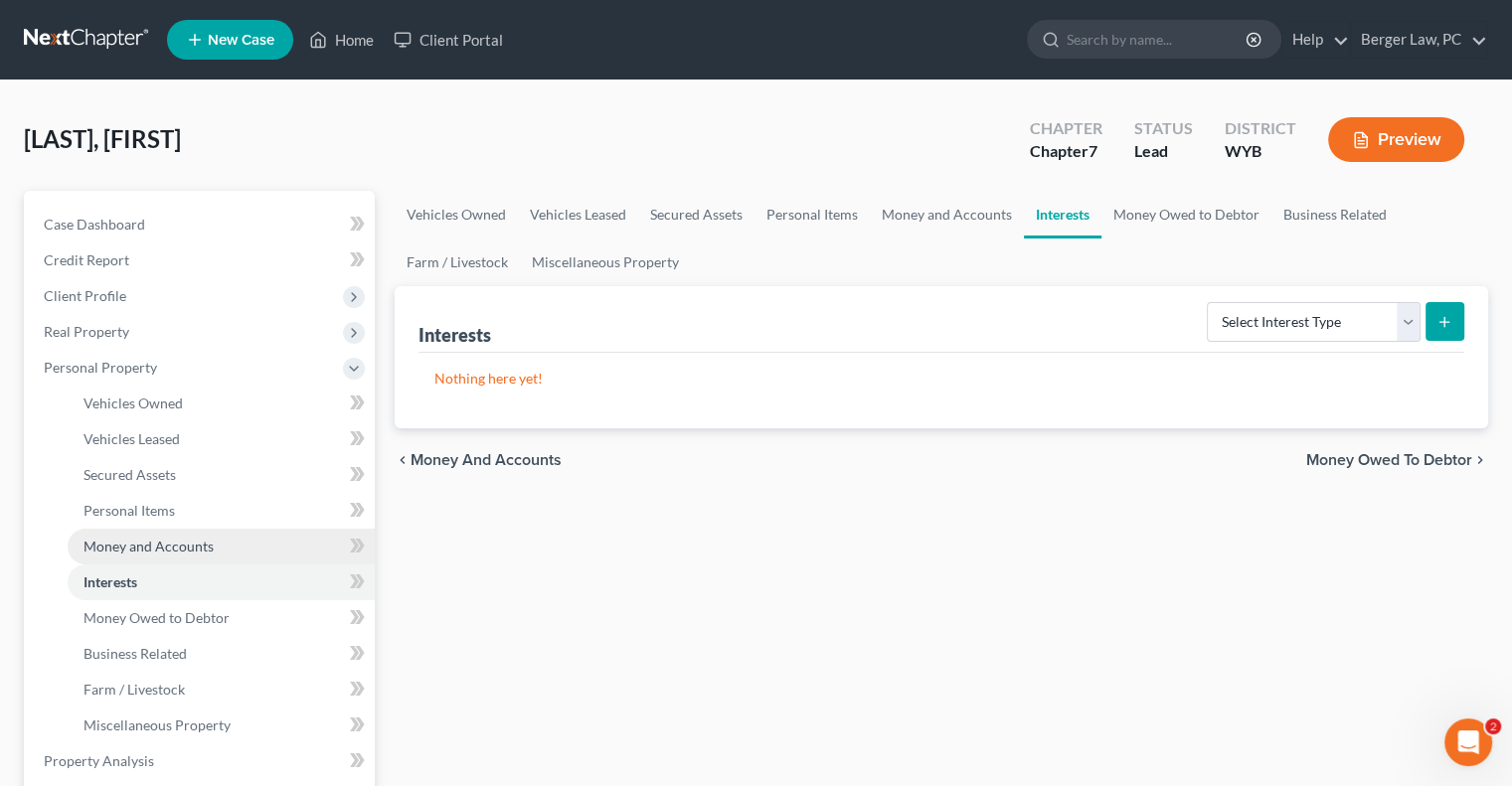 click on "Money and Accounts" at bounding box center (148, 546) 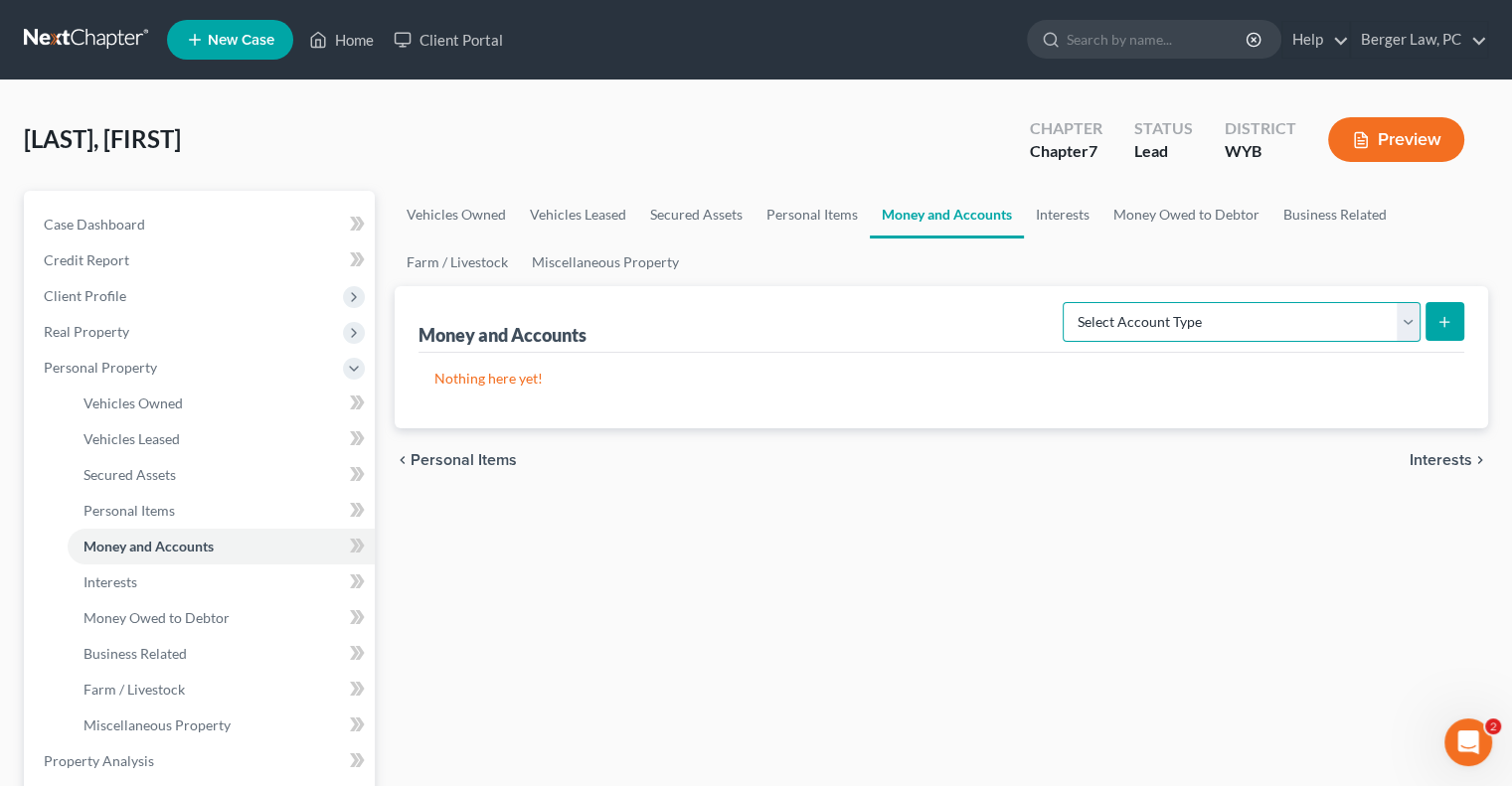 click on "Select Account Type Brokerage Cash on Hand Certificates of Deposit Checking Account Money Market Other (Credit Union, Health Savings Account, etc) Safe Deposit Box Savings Account Security Deposits or Prepayments" at bounding box center [1242, 322] 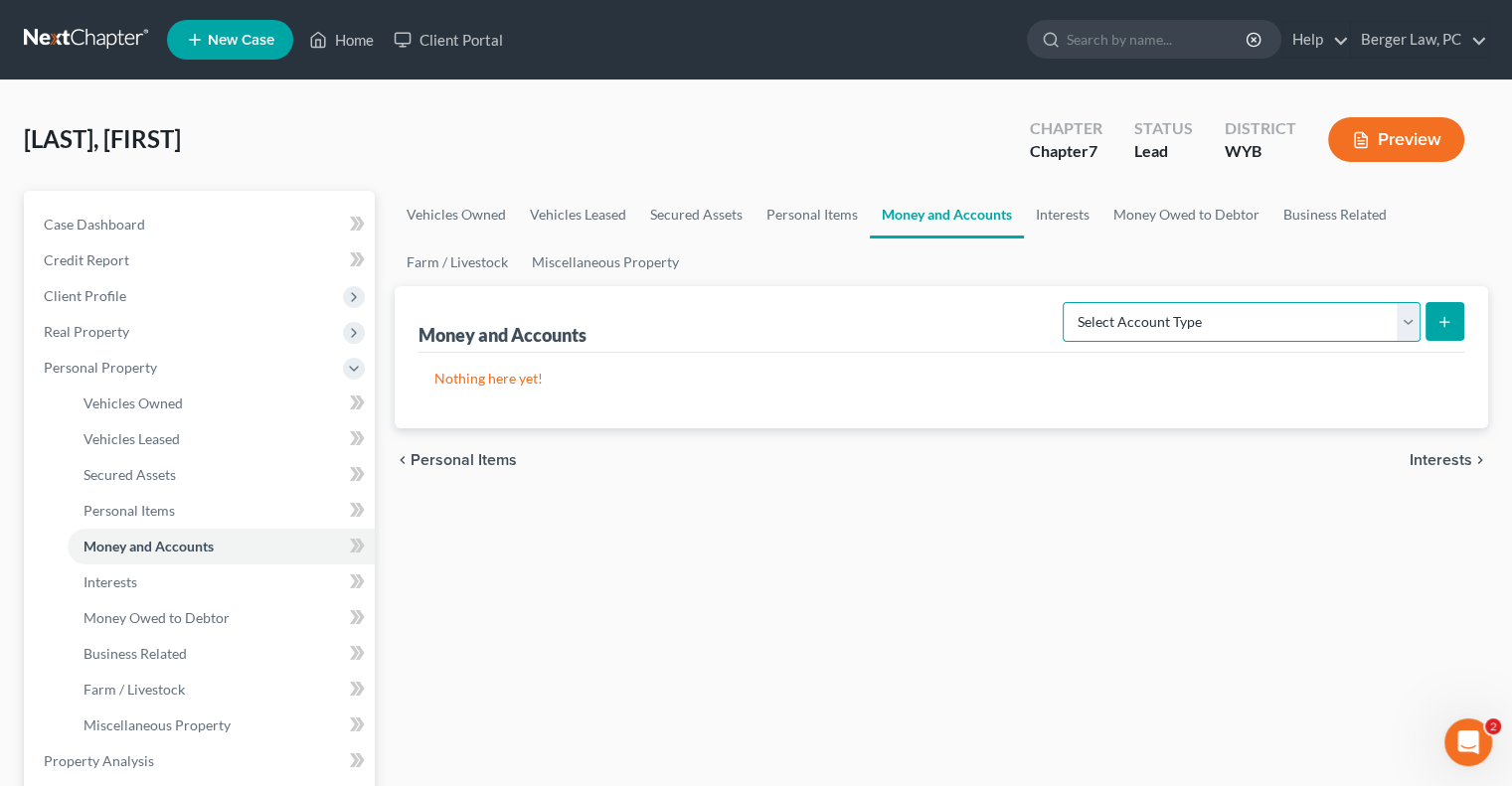 select on "security_deposits" 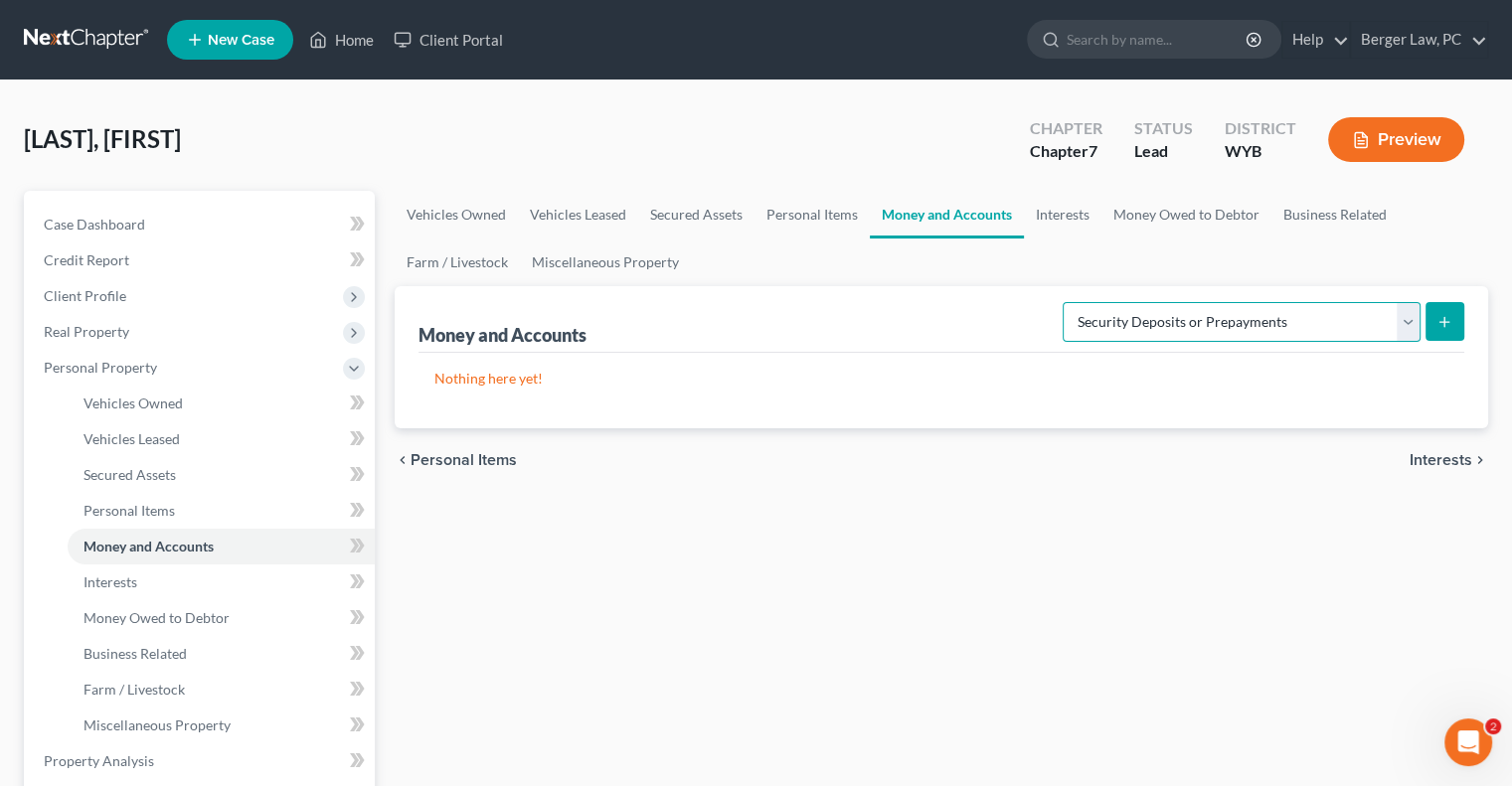 click on "Select Account Type Brokerage Cash on Hand Certificates of Deposit Checking Account Money Market Other (Credit Union, Health Savings Account, etc) Safe Deposit Box Savings Account Security Deposits or Prepayments" at bounding box center (1242, 322) 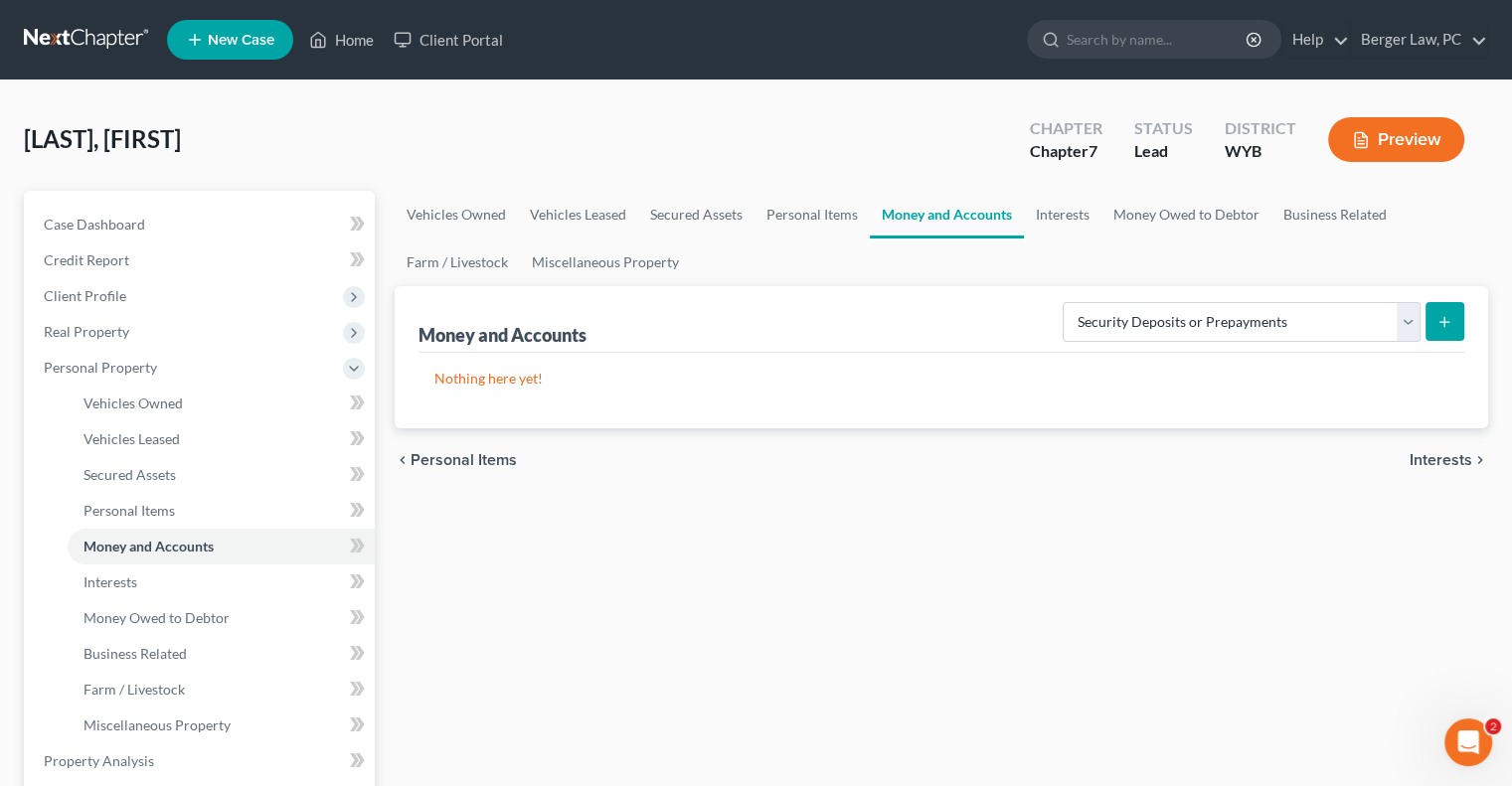 click 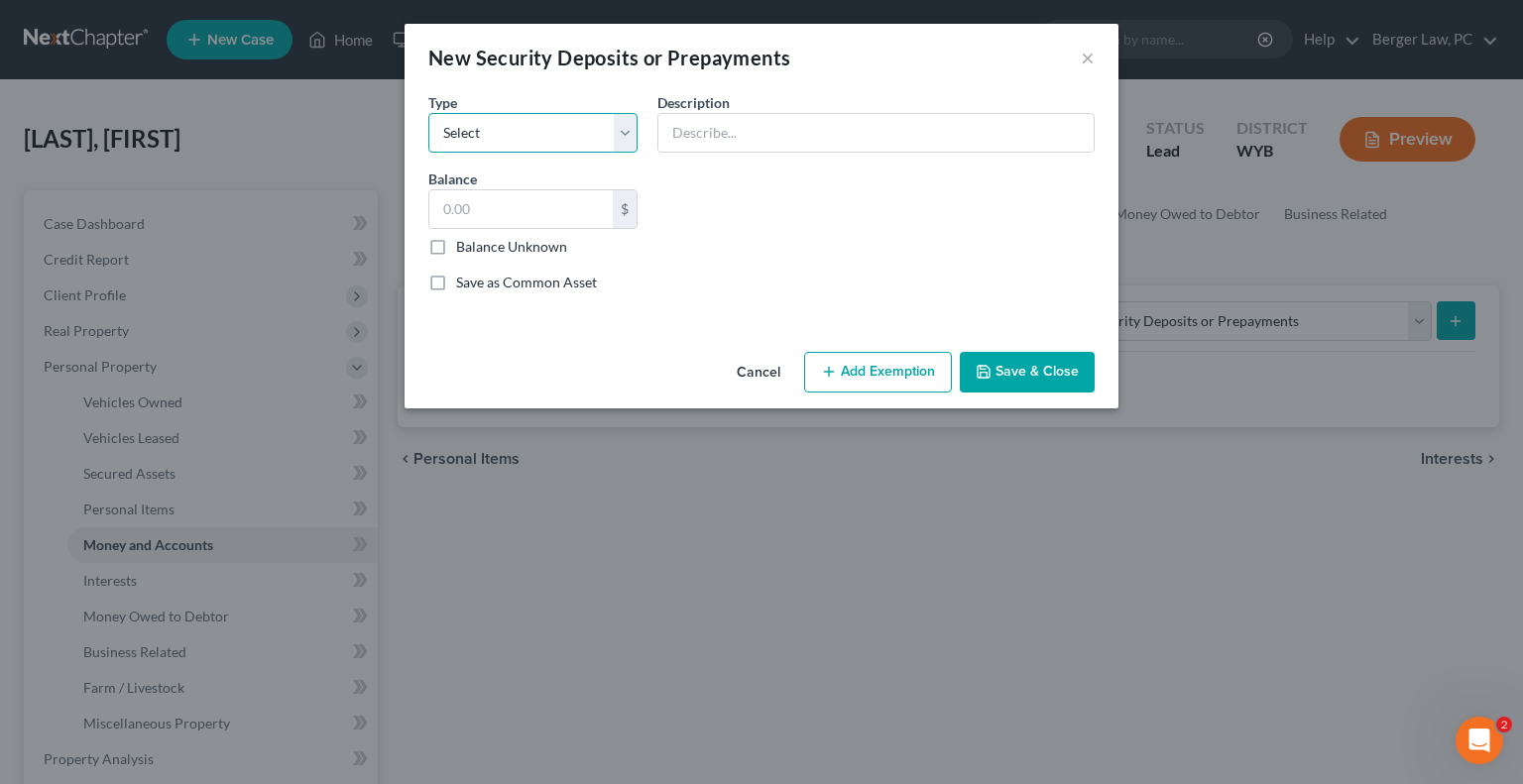 click on "Select Electric Gas Heating Oil Security Deposit On Rental Unit Prepaid Rent Telephone Water Rented Furniture Other" at bounding box center [532, 133] 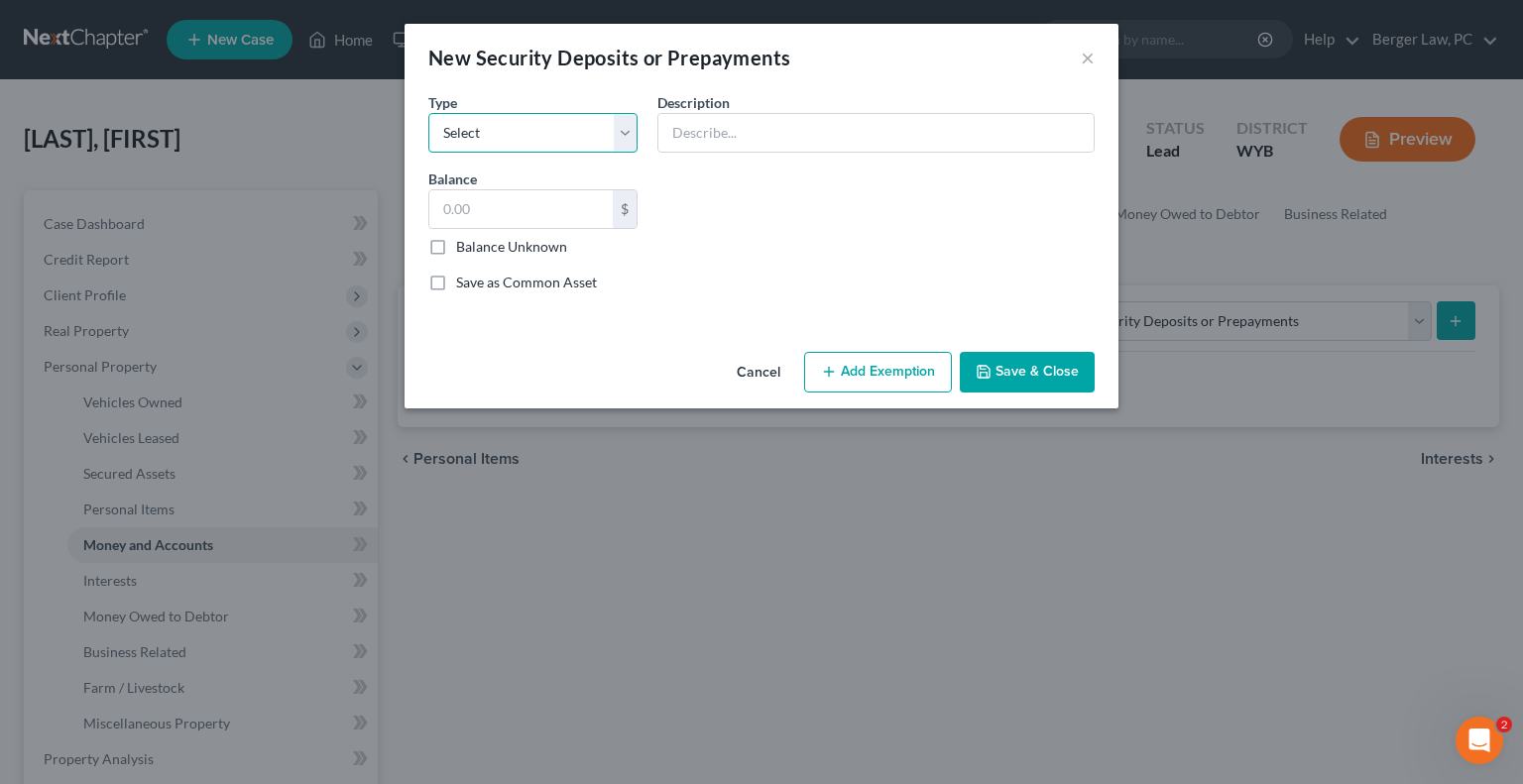 select on "3" 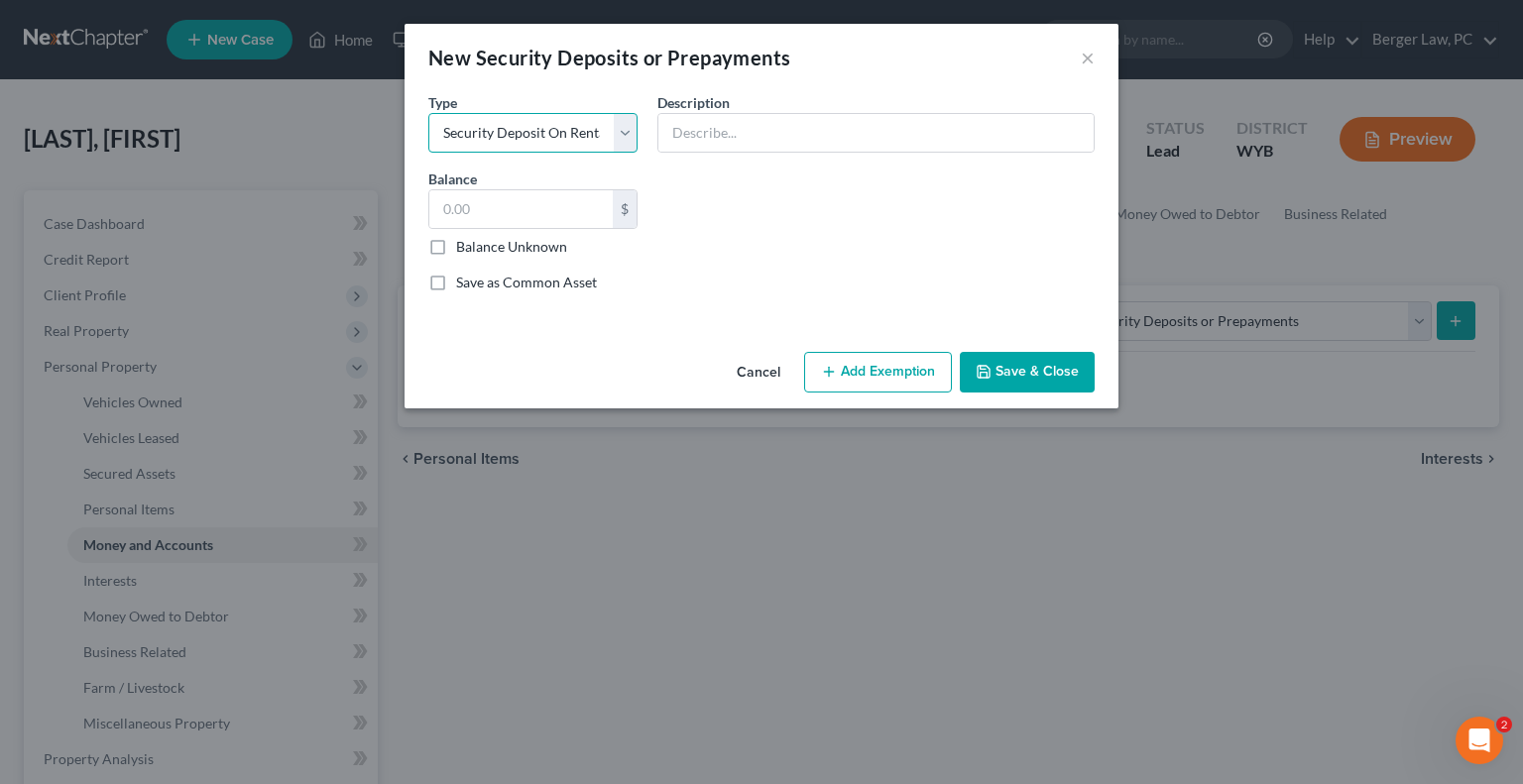 click on "Select Electric Gas Heating Oil Security Deposit On Rental Unit Prepaid Rent Telephone Water Rented Furniture Other" at bounding box center (532, 133) 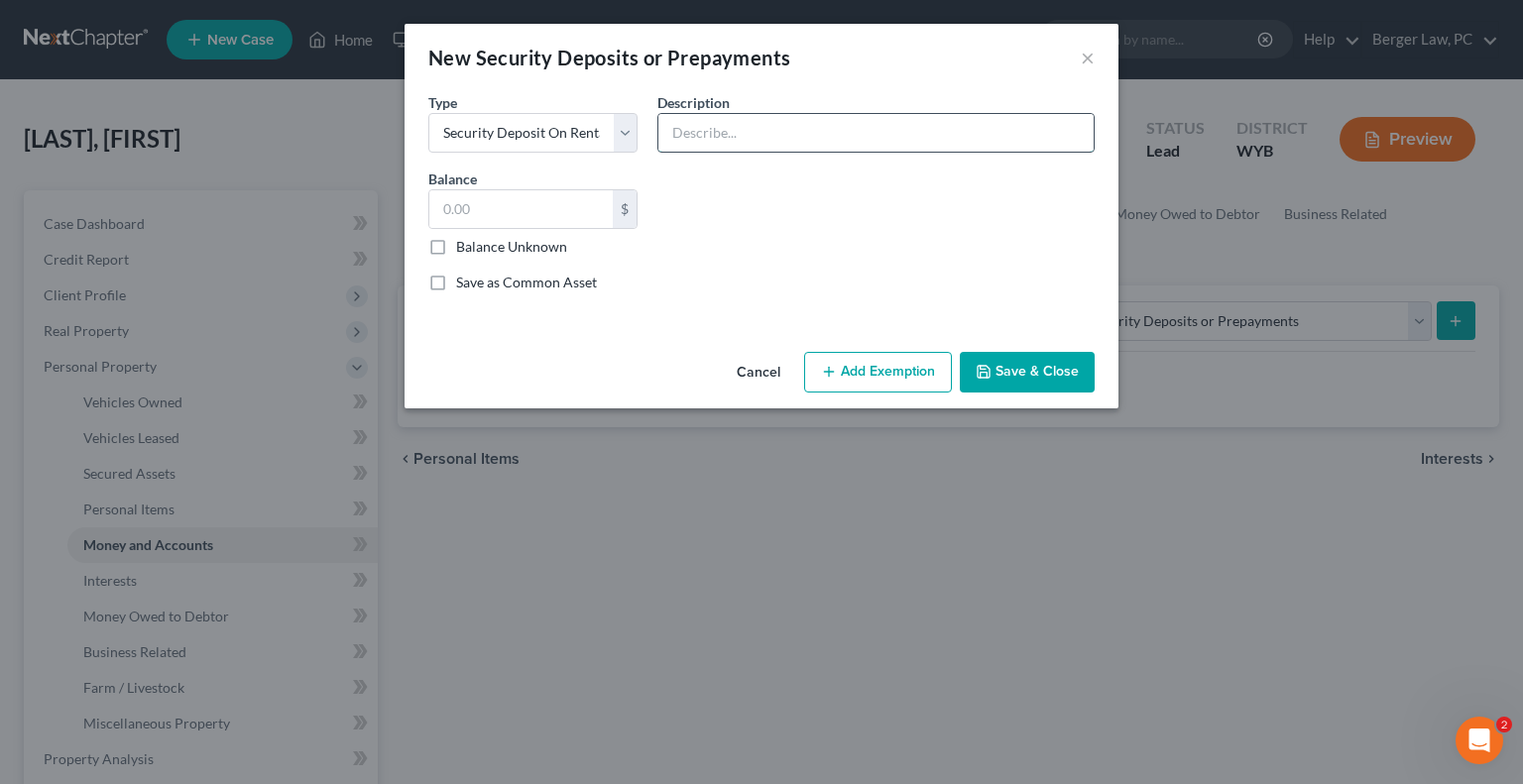 click at bounding box center [876, 133] 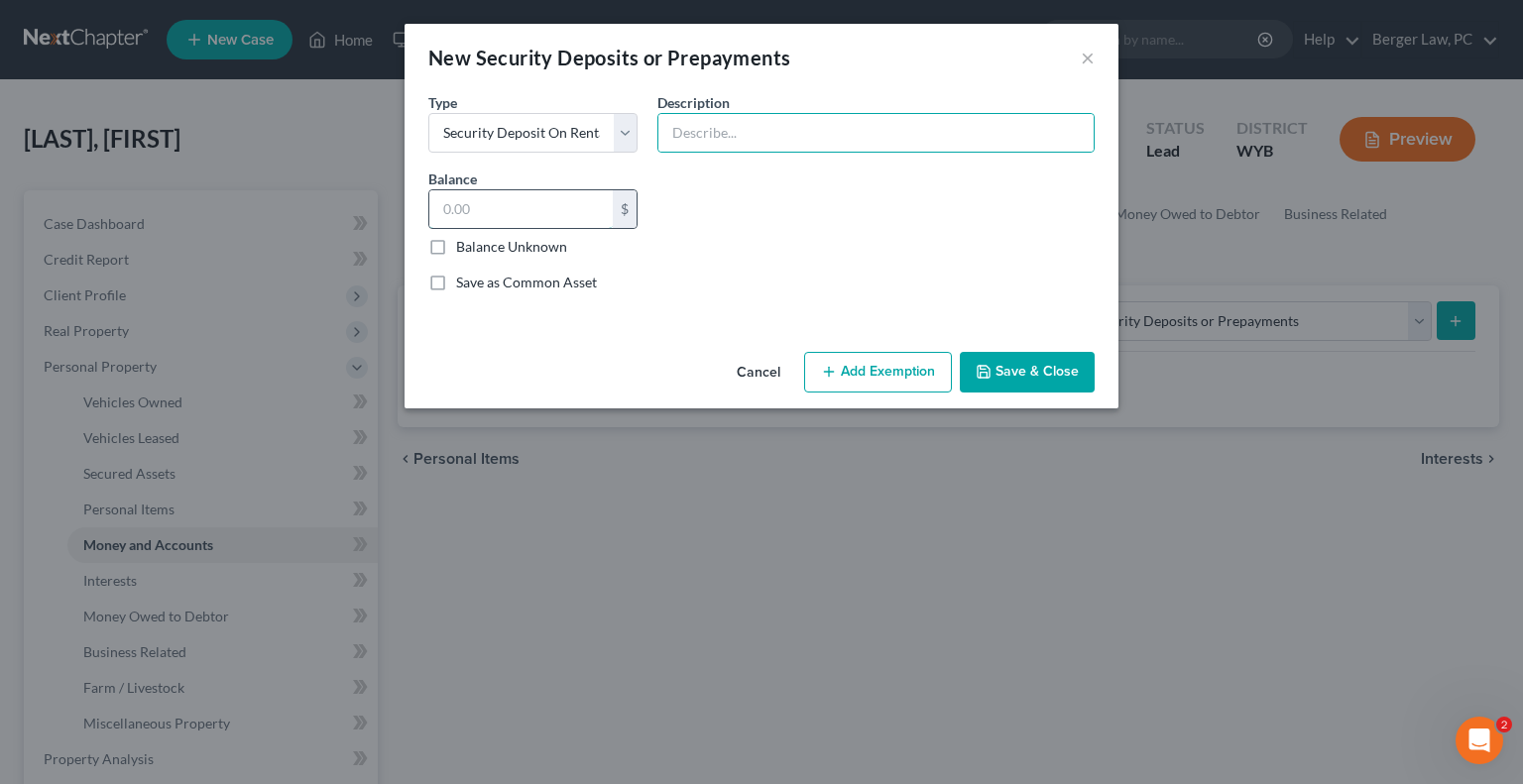 click at bounding box center [521, 209] 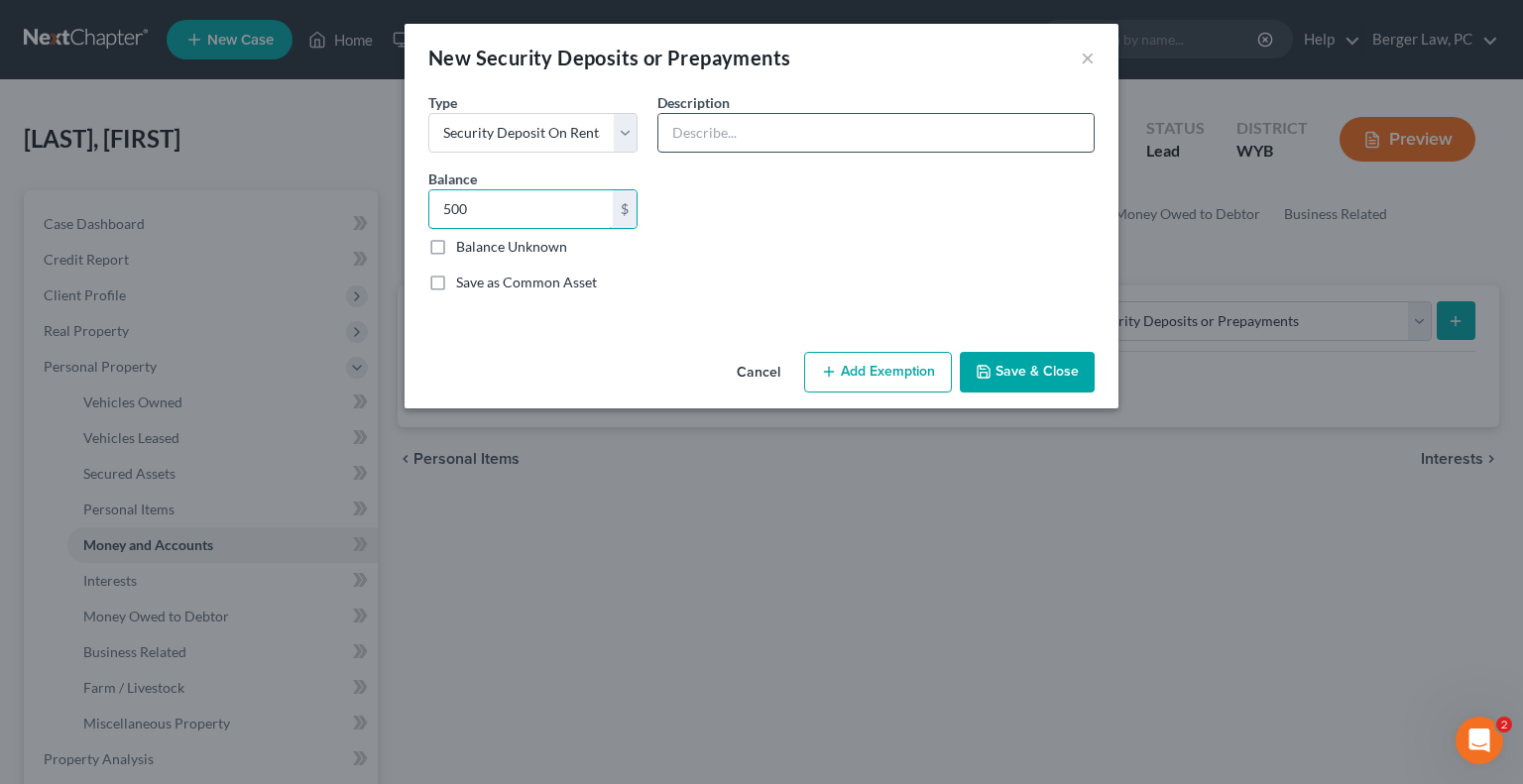 type on "500" 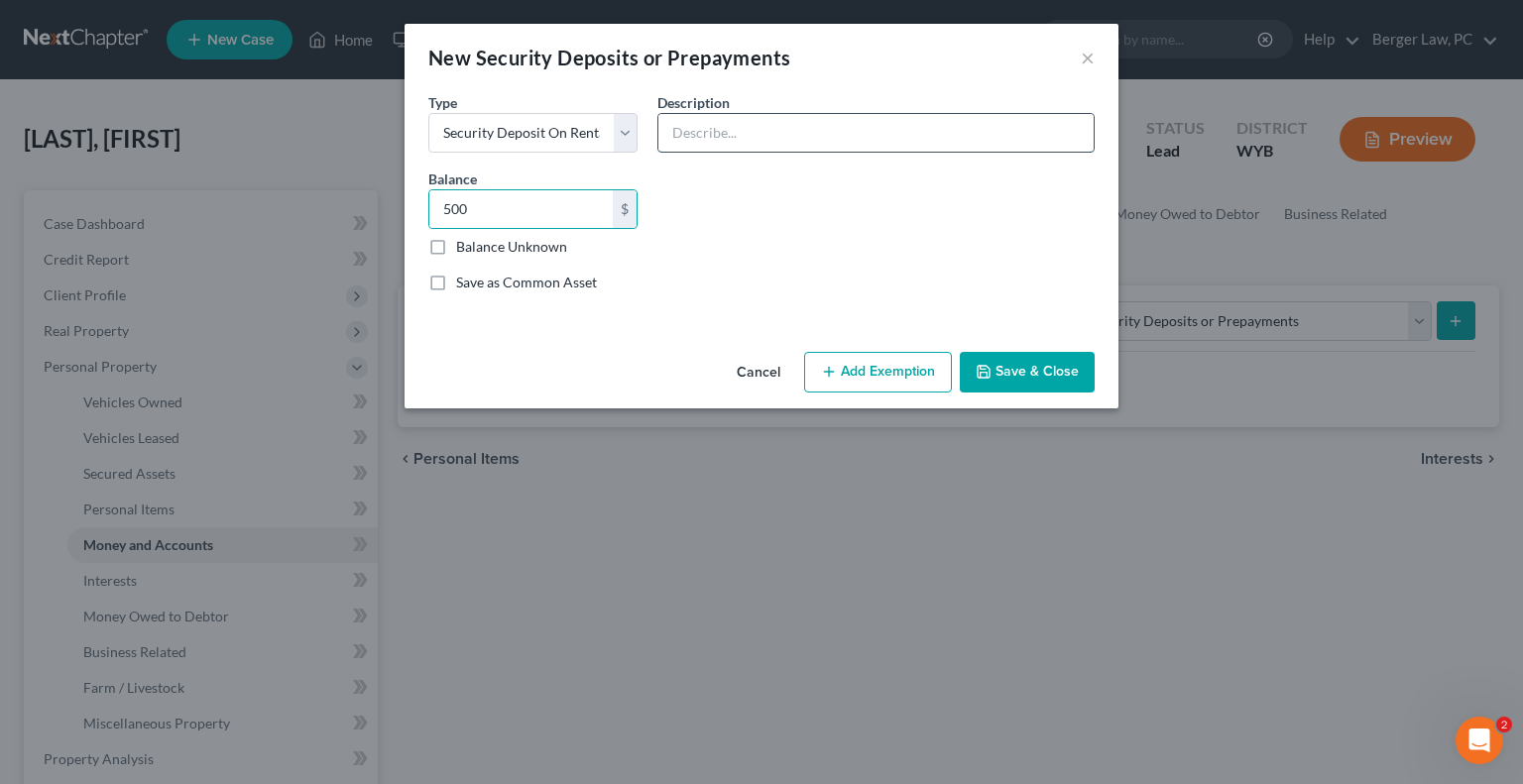 click at bounding box center (876, 133) 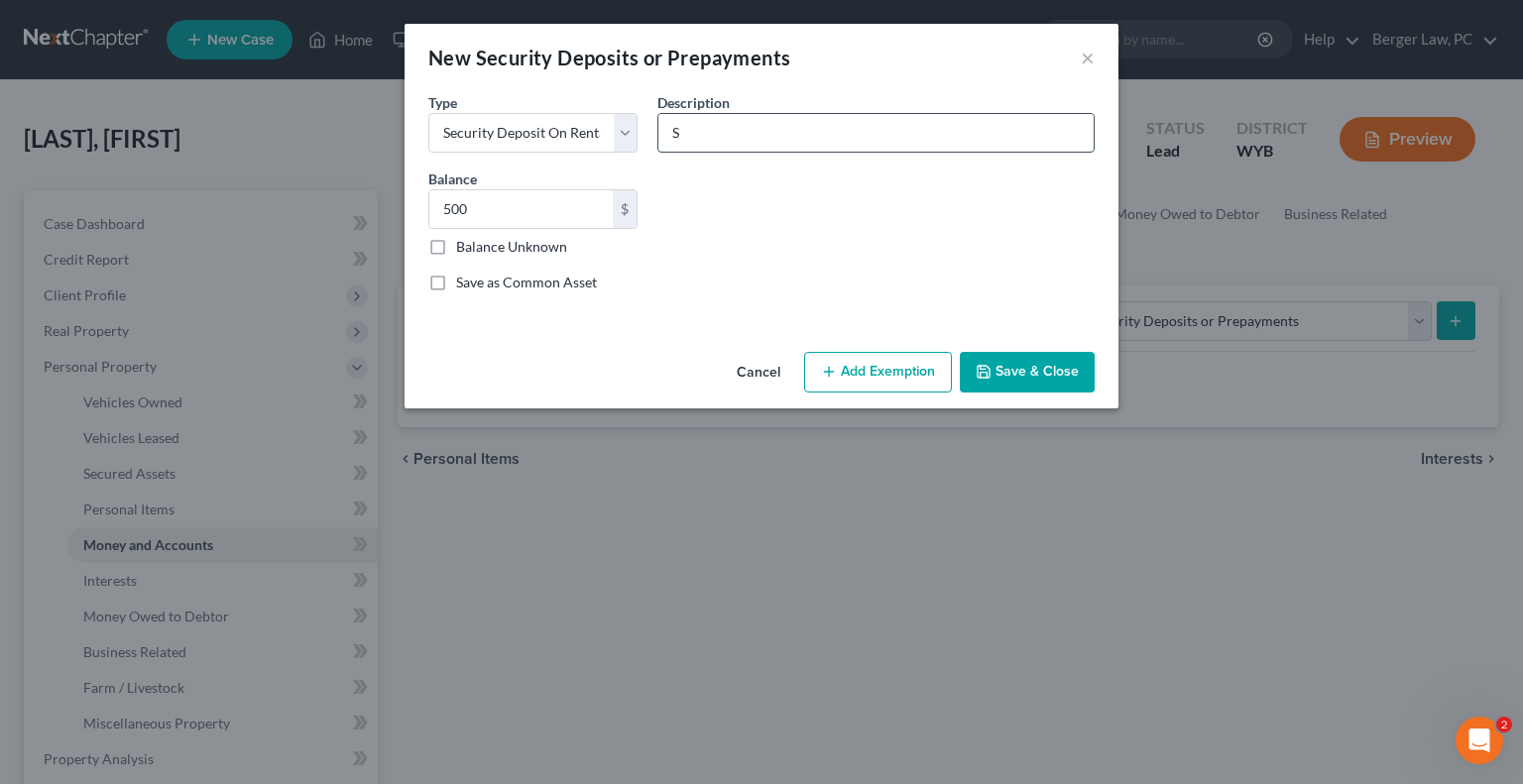 type on "Security Deposit on trailer" 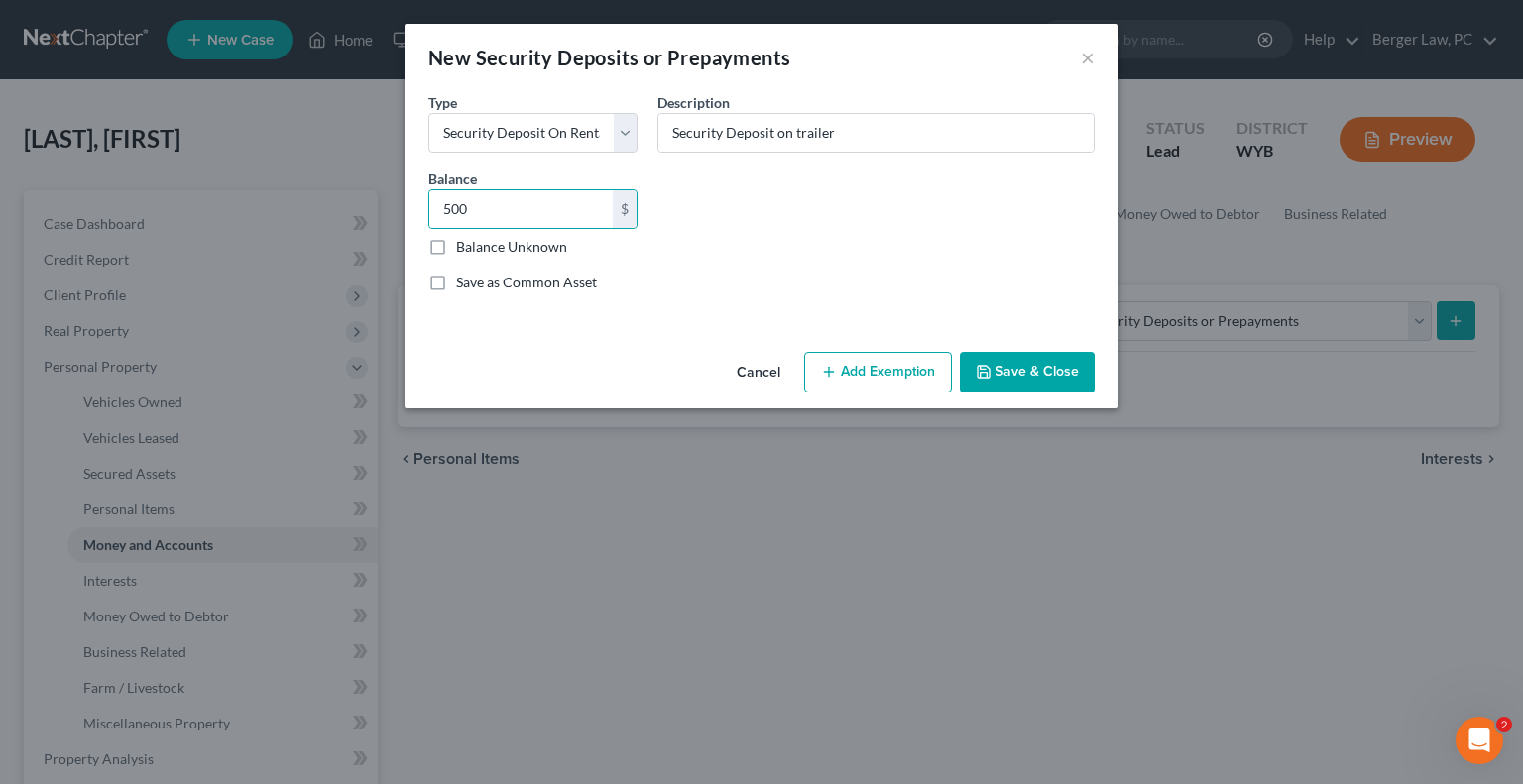 click on "Save & Close" at bounding box center (1027, 373) 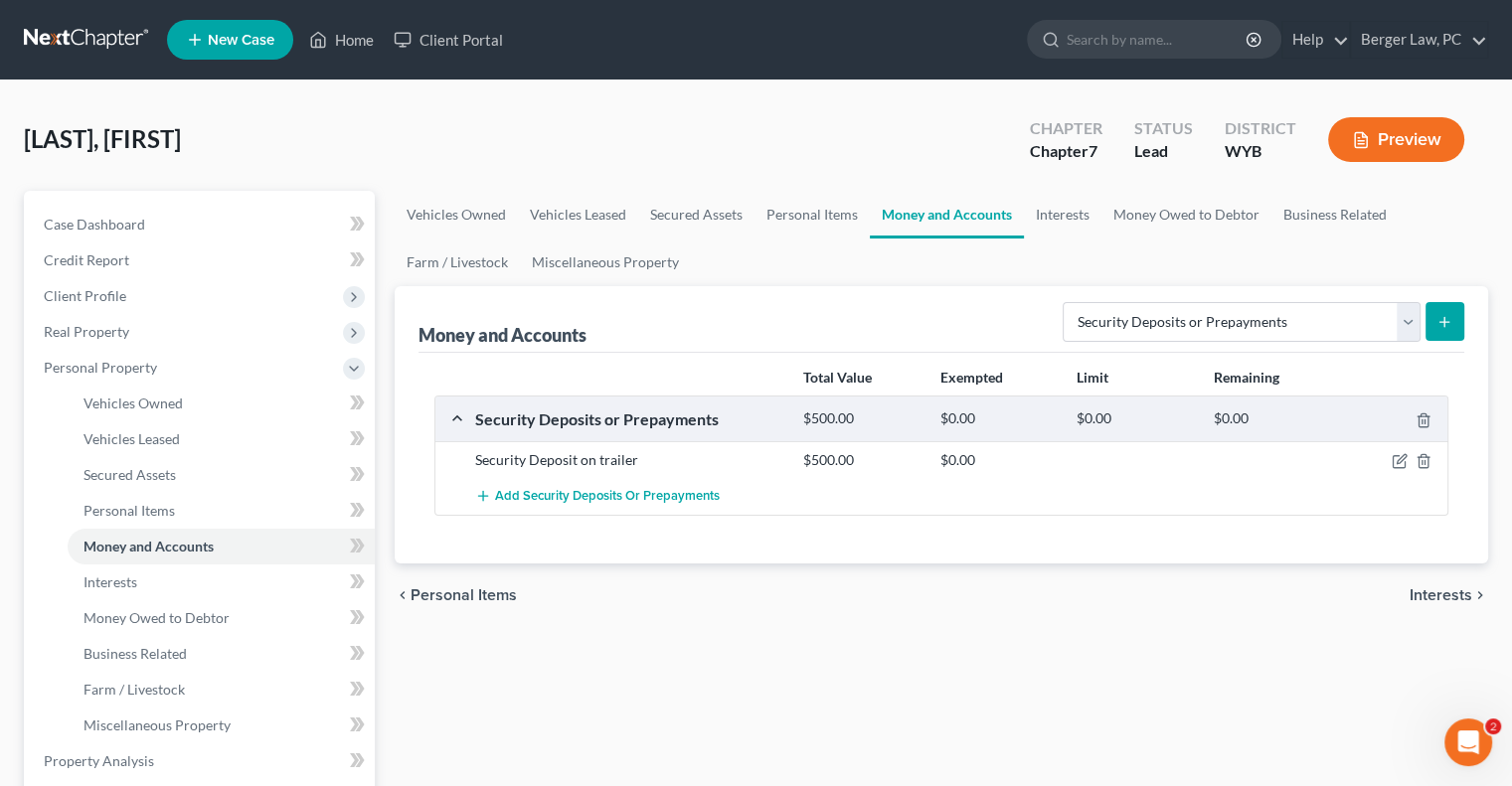 click on "Vehicles Owned
Vehicles Leased
Secured Assets
Personal Items
Money and Accounts
Interests
Money Owed to Debtor
Business Related
Farm / Livestock
Miscellaneous Property
Money and Accounts Select Account Type Brokerage Cash on Hand Certificates of Deposit Checking Account Money Market Other (Credit Union, Health Savings Account, etc) Safe Deposit Box Savings Account Security Deposits or Prepayments
Total Value Exempted Limit Remaining
Security Deposits or Prepayments $500.00 $0.00 $0.00 $0.00
Security Deposit on trailer $500.00 $0.00 Add Security Deposits or Prepayments
Please wait...
chevron_left
Personal Items
Interests
chevron_right" at bounding box center (941, 764) 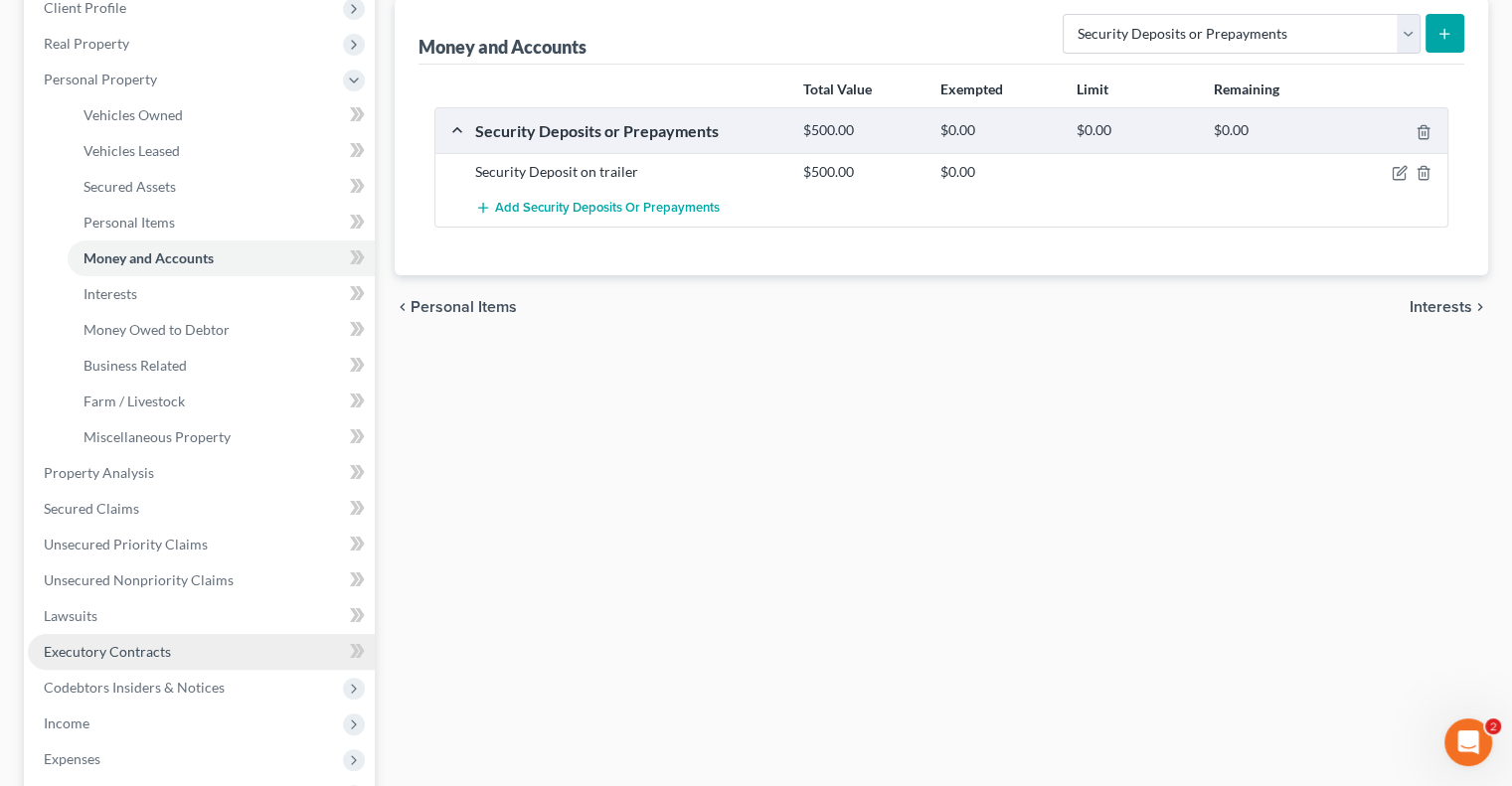 scroll, scrollTop: 298, scrollLeft: 0, axis: vertical 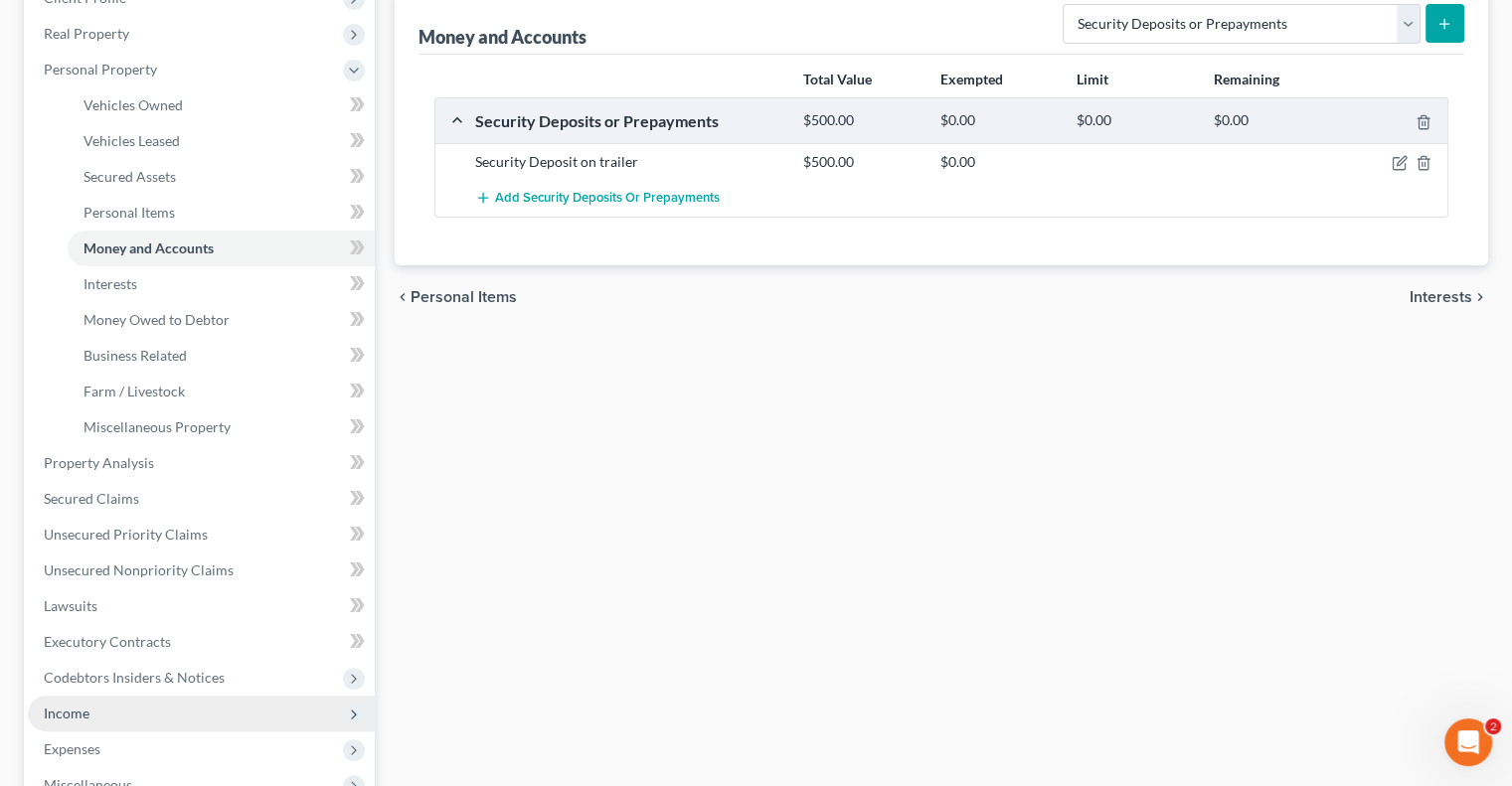 click on "Income" at bounding box center [201, 713] 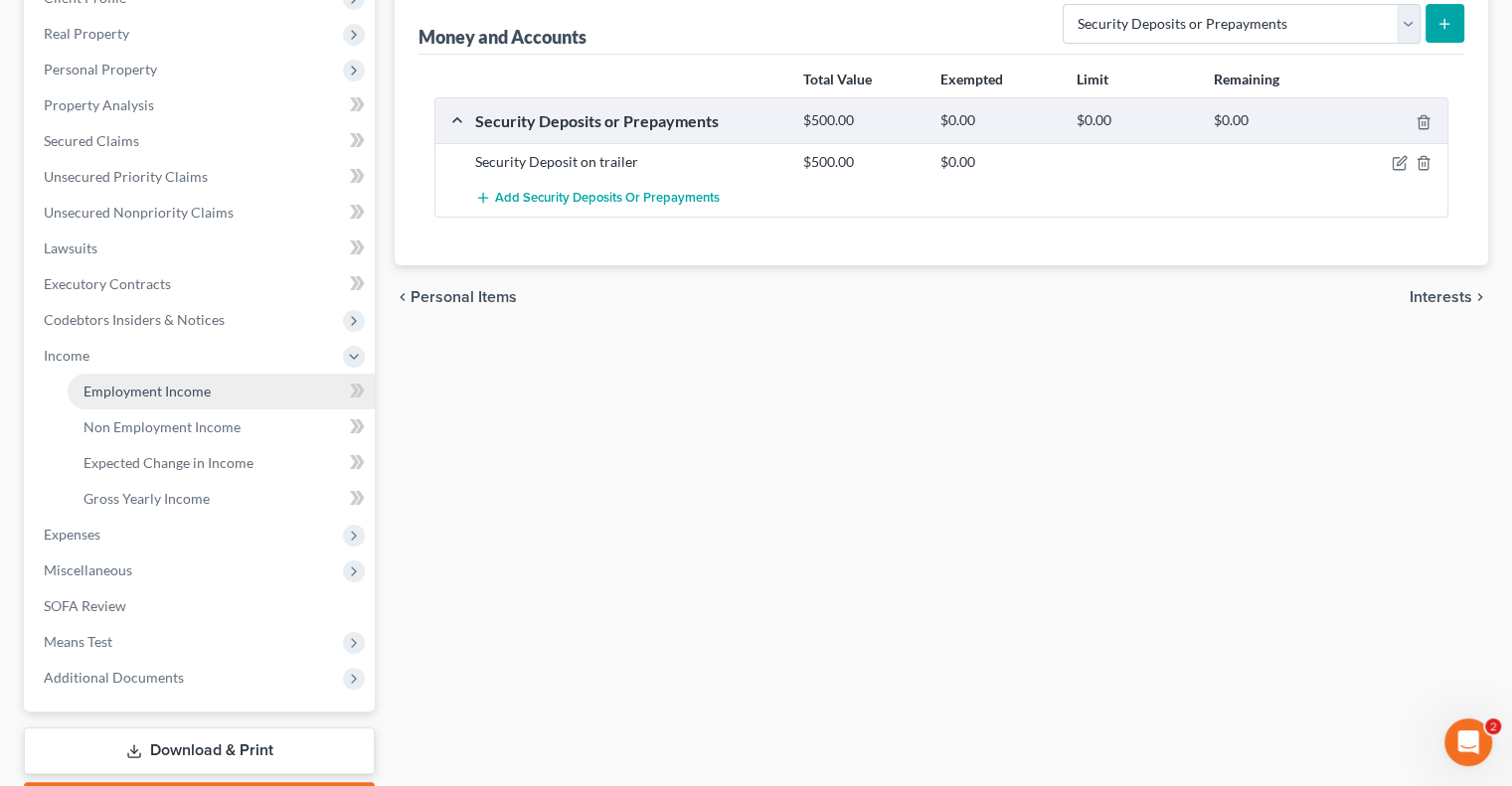 click on "Employment Income" at bounding box center [147, 391] 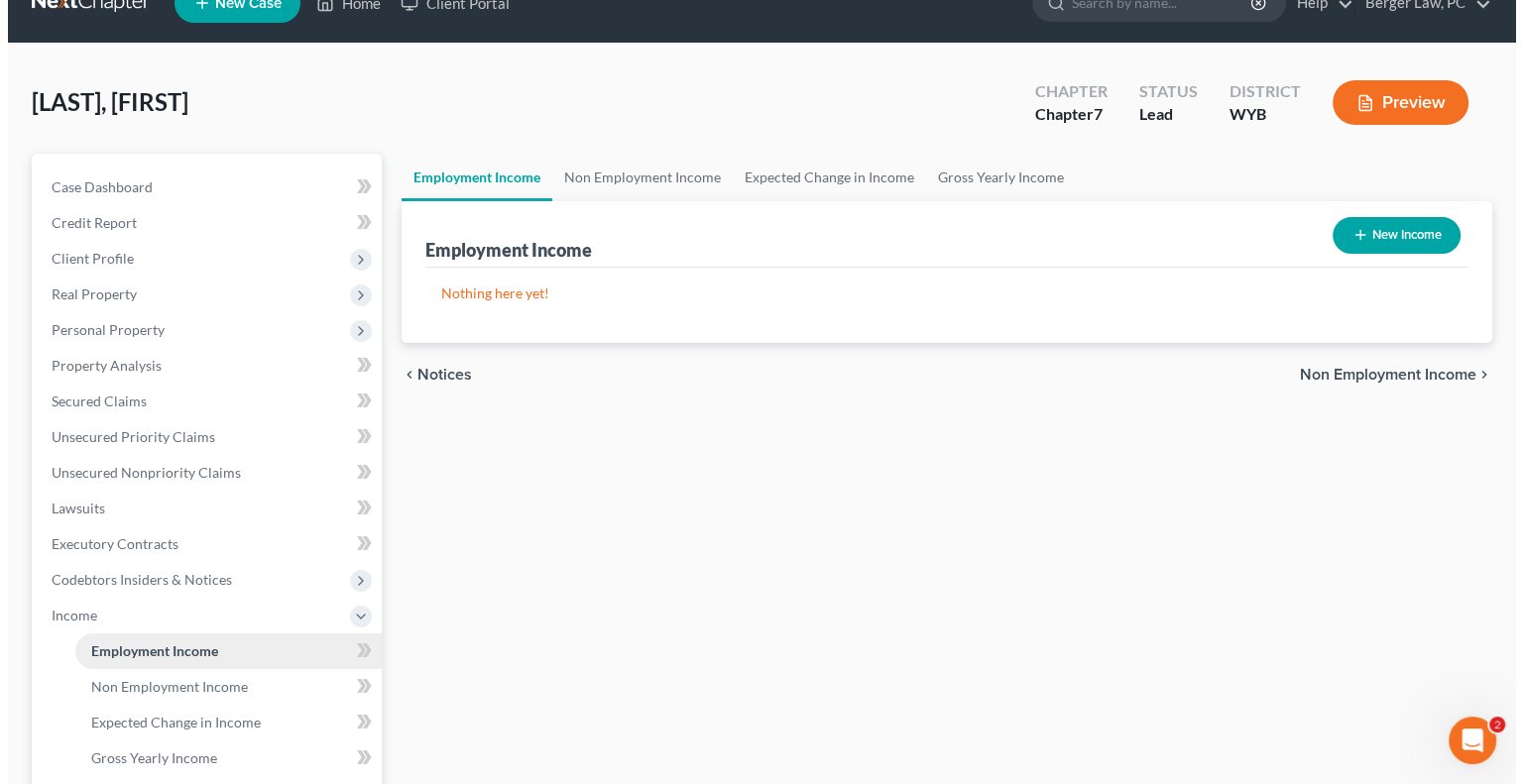 scroll, scrollTop: 0, scrollLeft: 0, axis: both 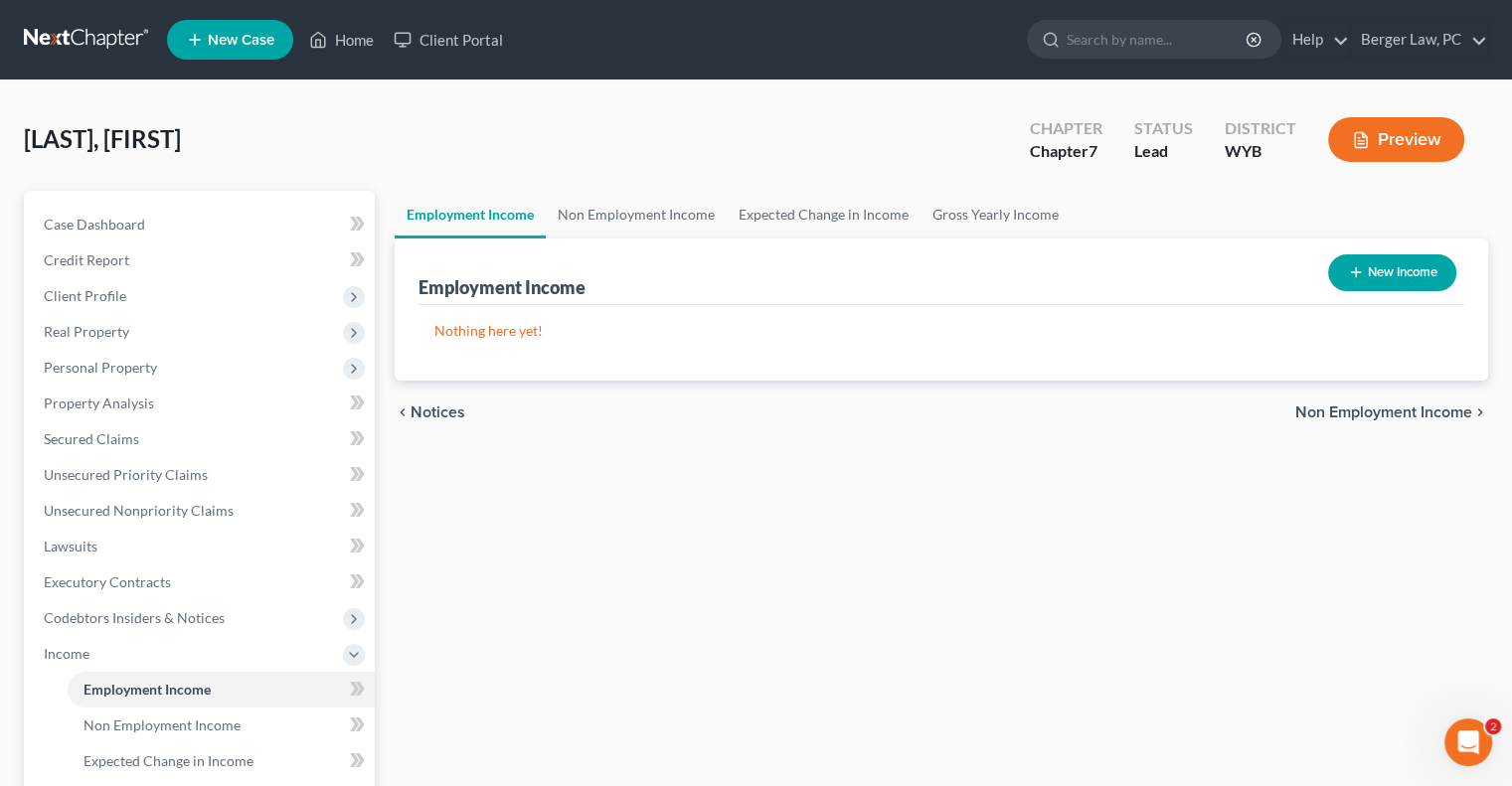 click on "New Income" at bounding box center [1392, 272] 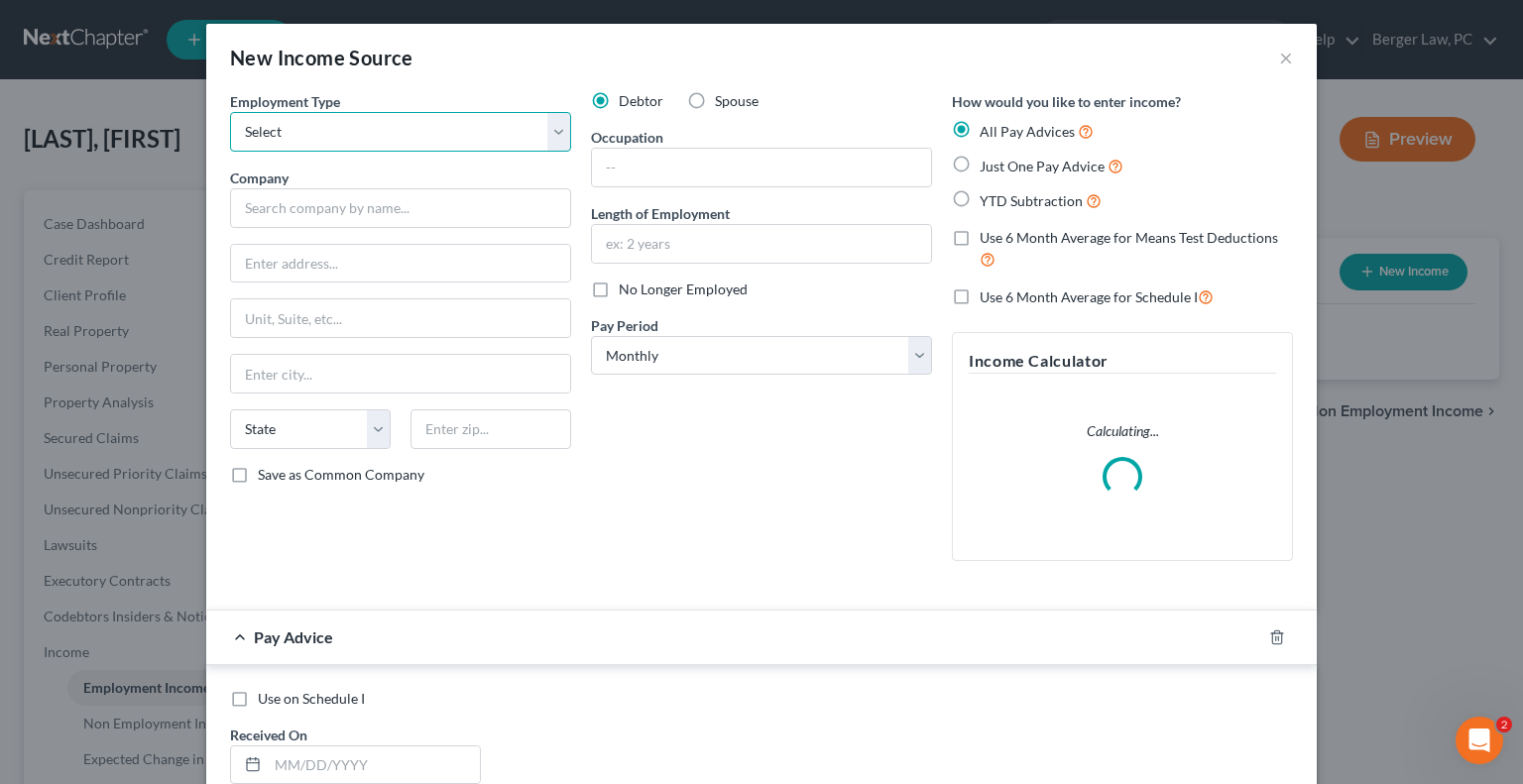 click on "Select Full or Part Time Employment Self Employment" at bounding box center [401, 132] 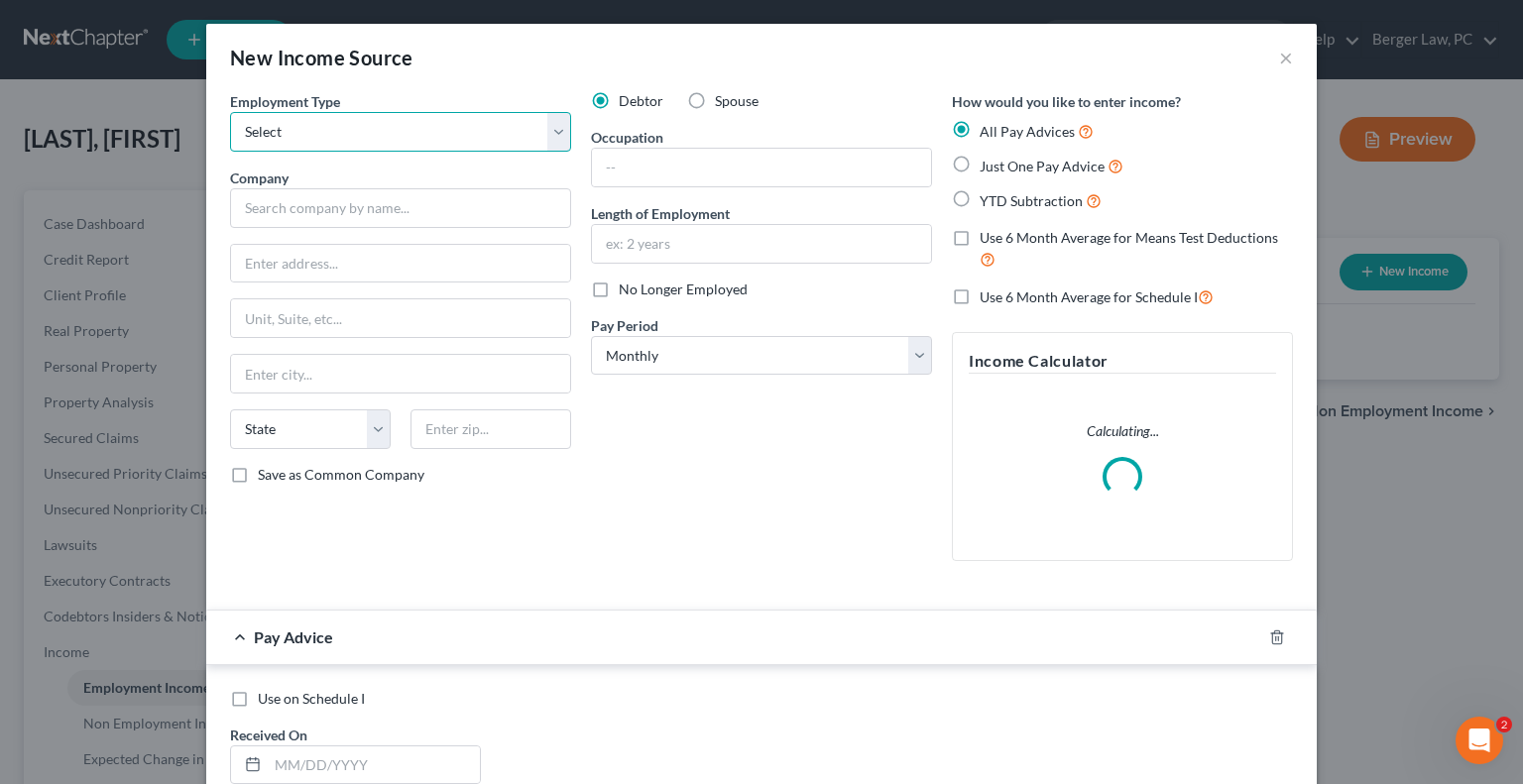 select on "0" 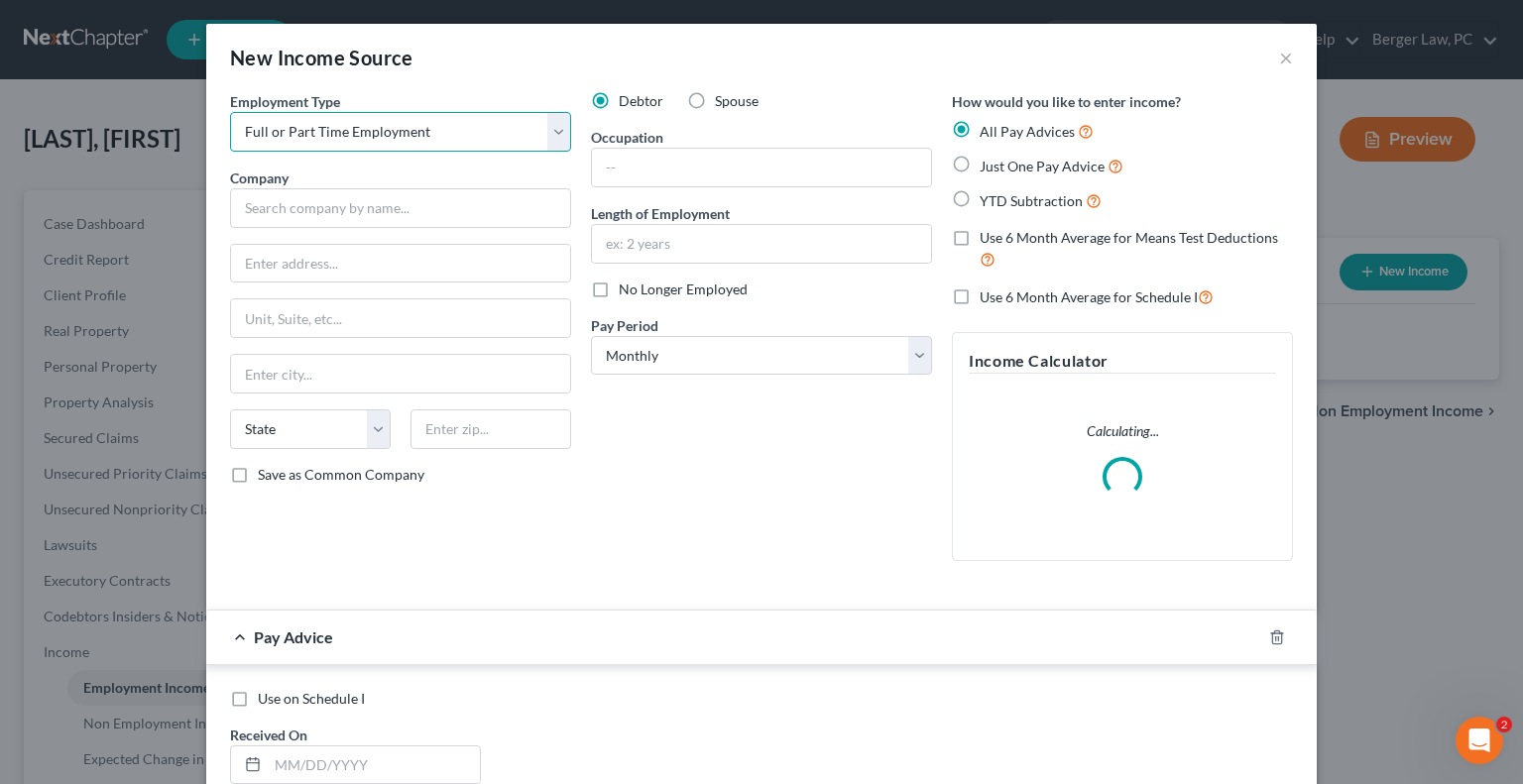 click on "Select Full or Part Time Employment Self Employment" at bounding box center [401, 132] 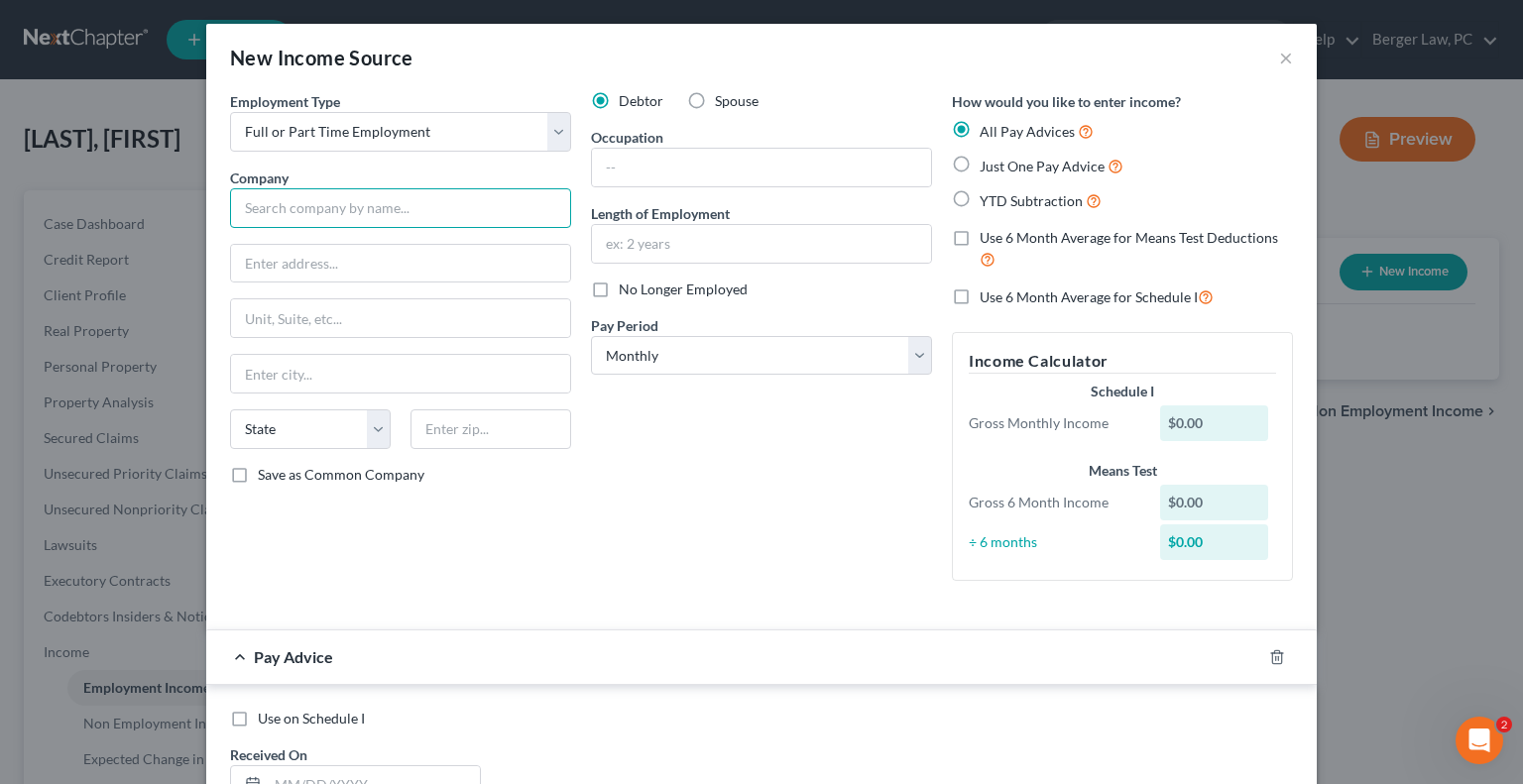 click at bounding box center [401, 208] 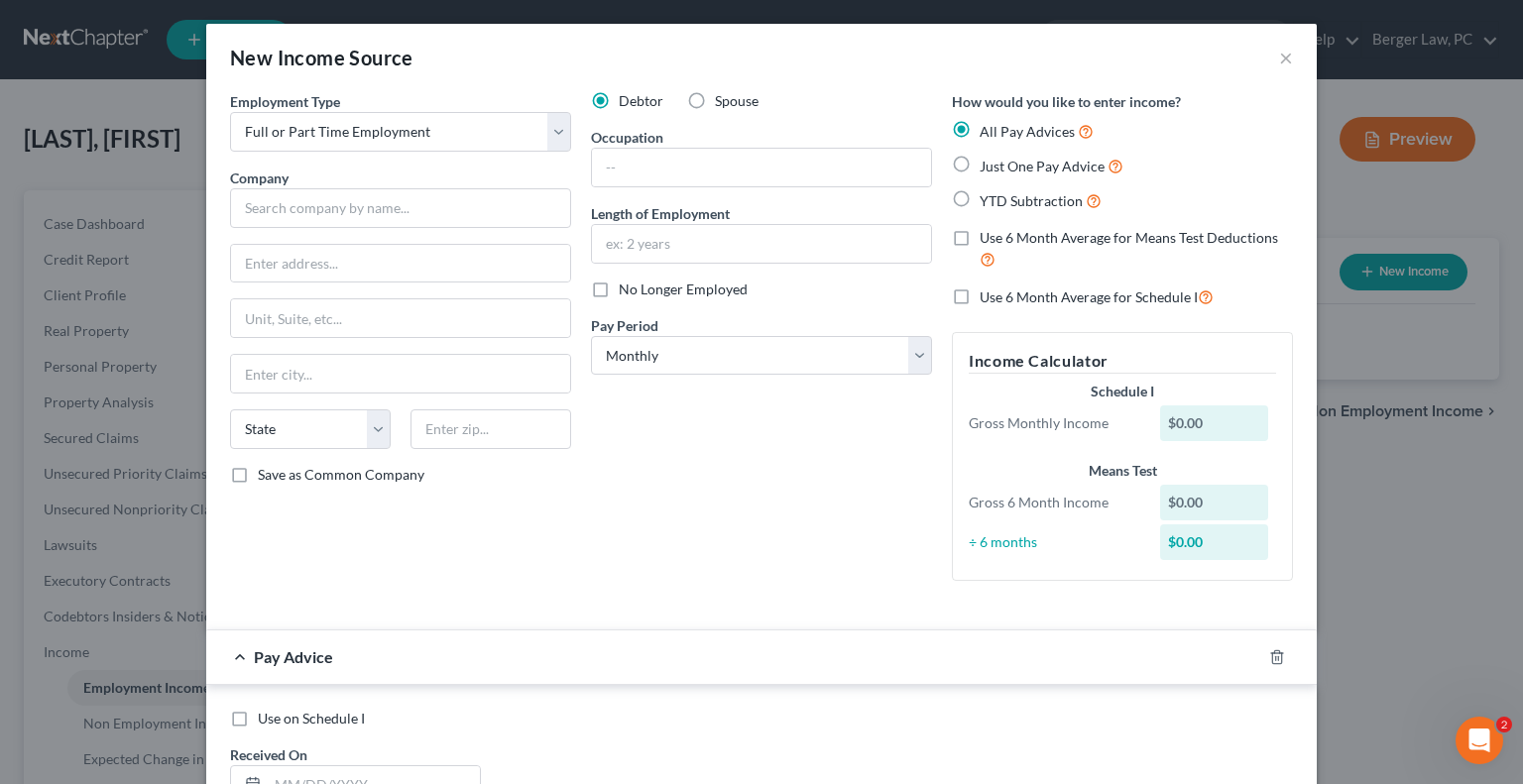 click on "YTD Subtraction" at bounding box center [1040, 200] 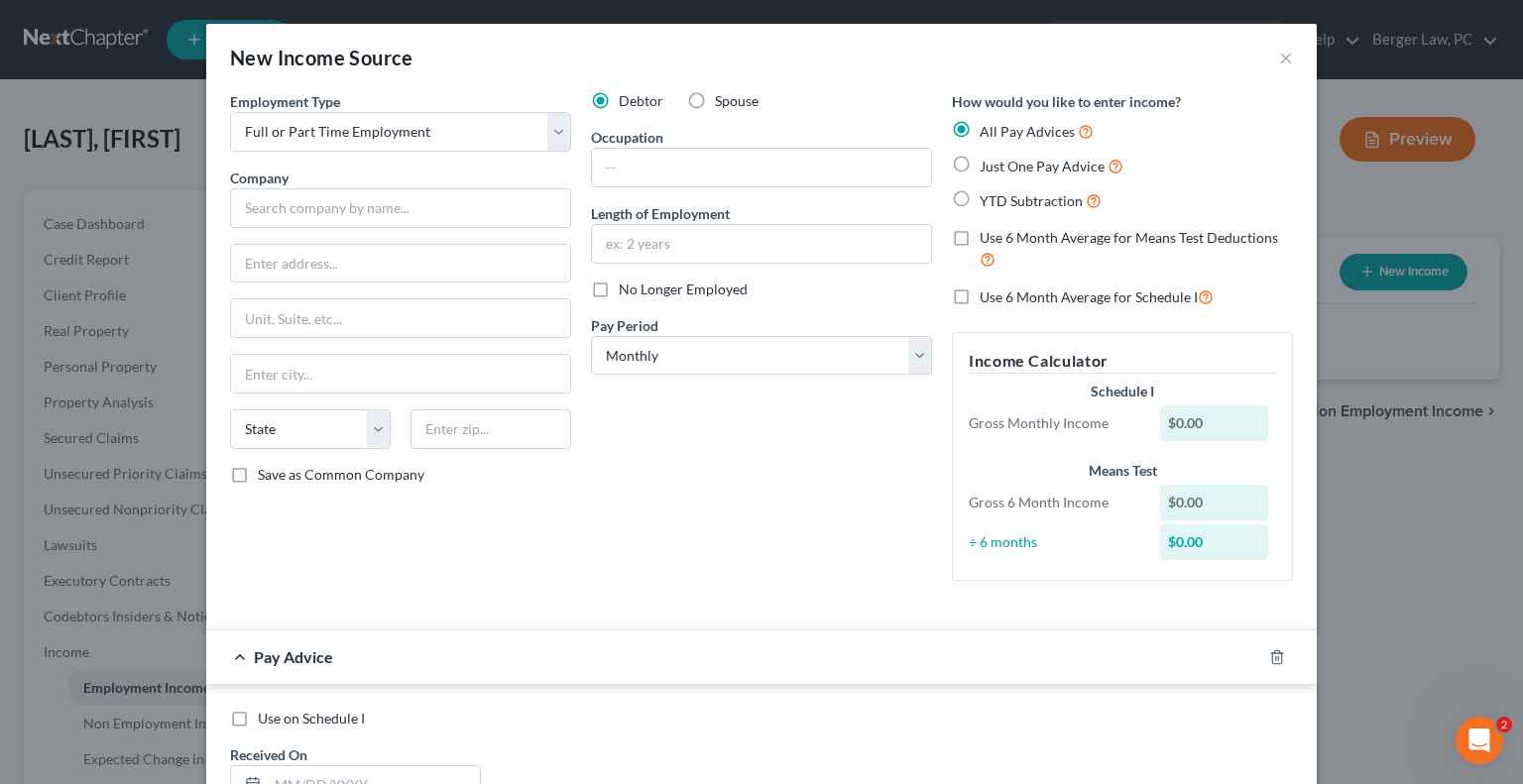 click on "YTD Subtraction" at bounding box center [994, 195] 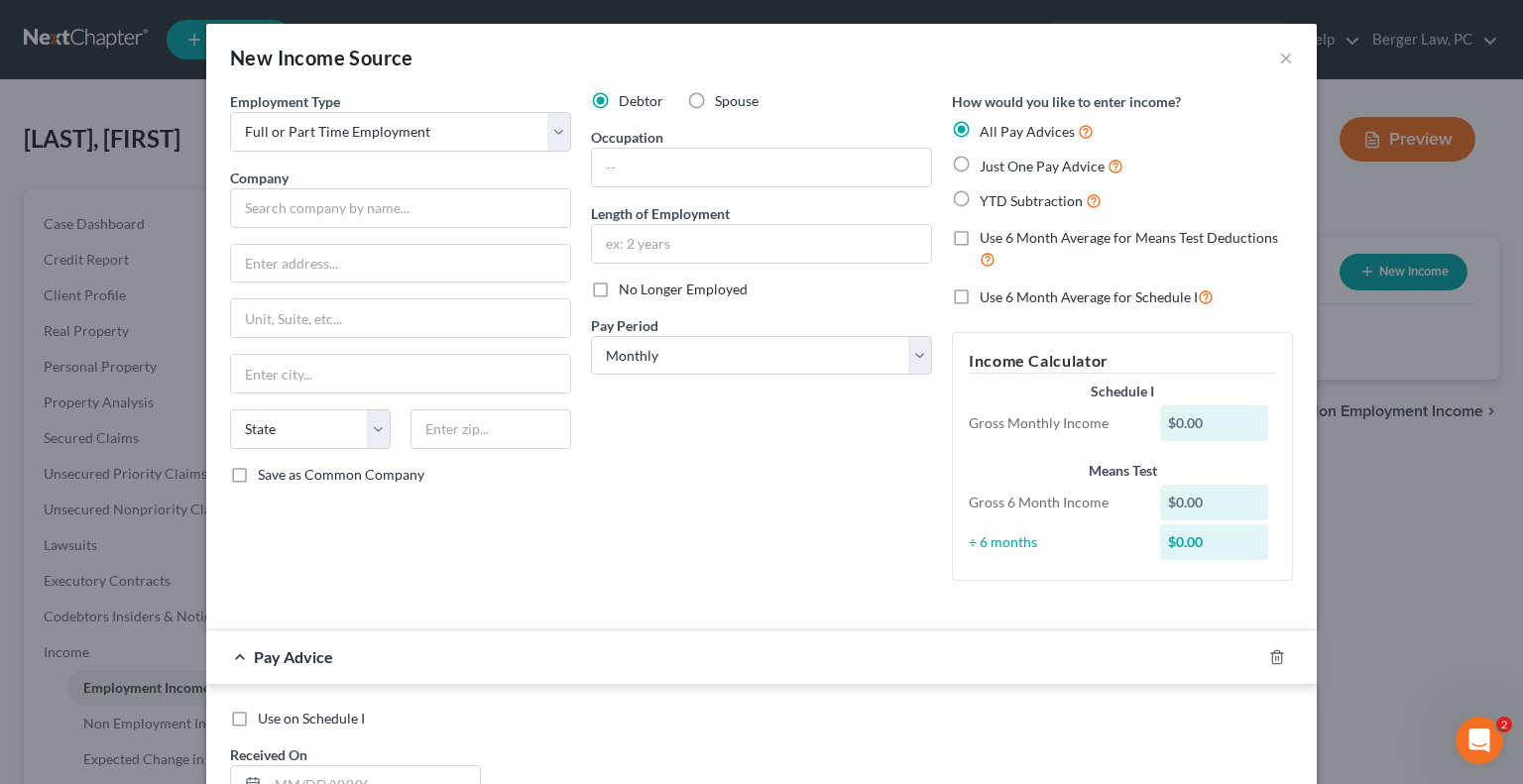 radio on "true" 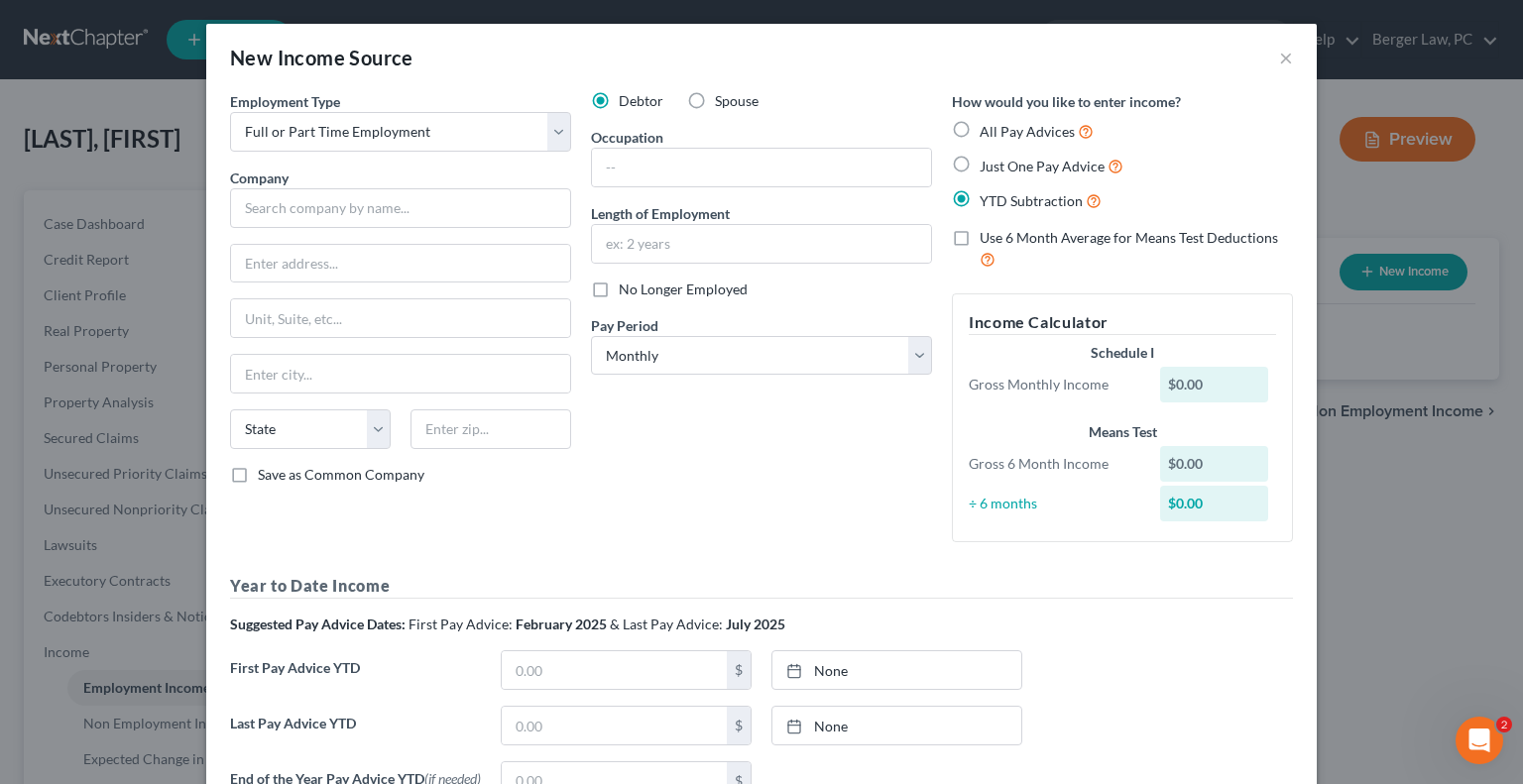 click on "Use 6 Month Average for Means Test Deductions" at bounding box center [1136, 249] 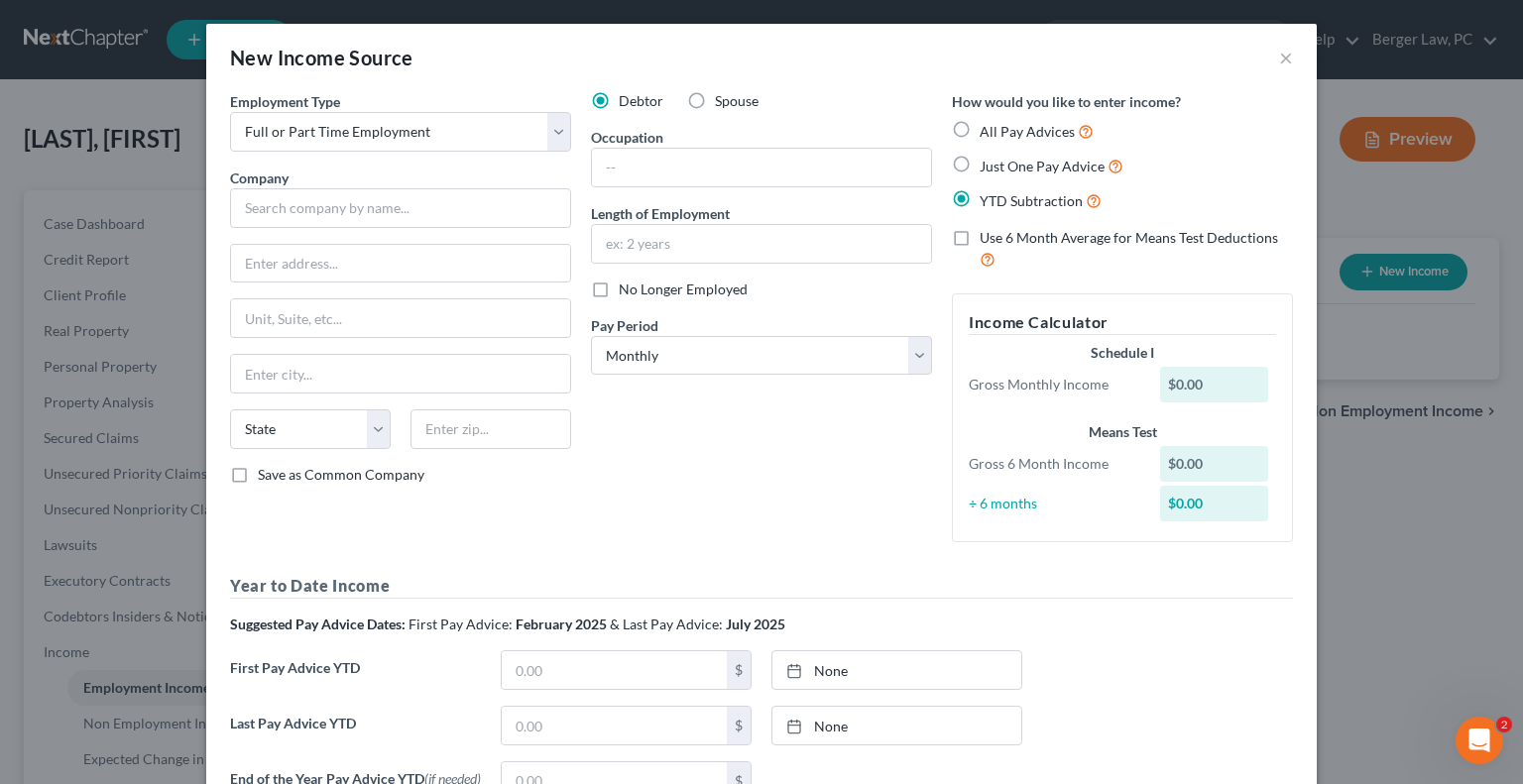 click on "Use 6 Month Average for Means Test Deductions" at bounding box center [994, 234] 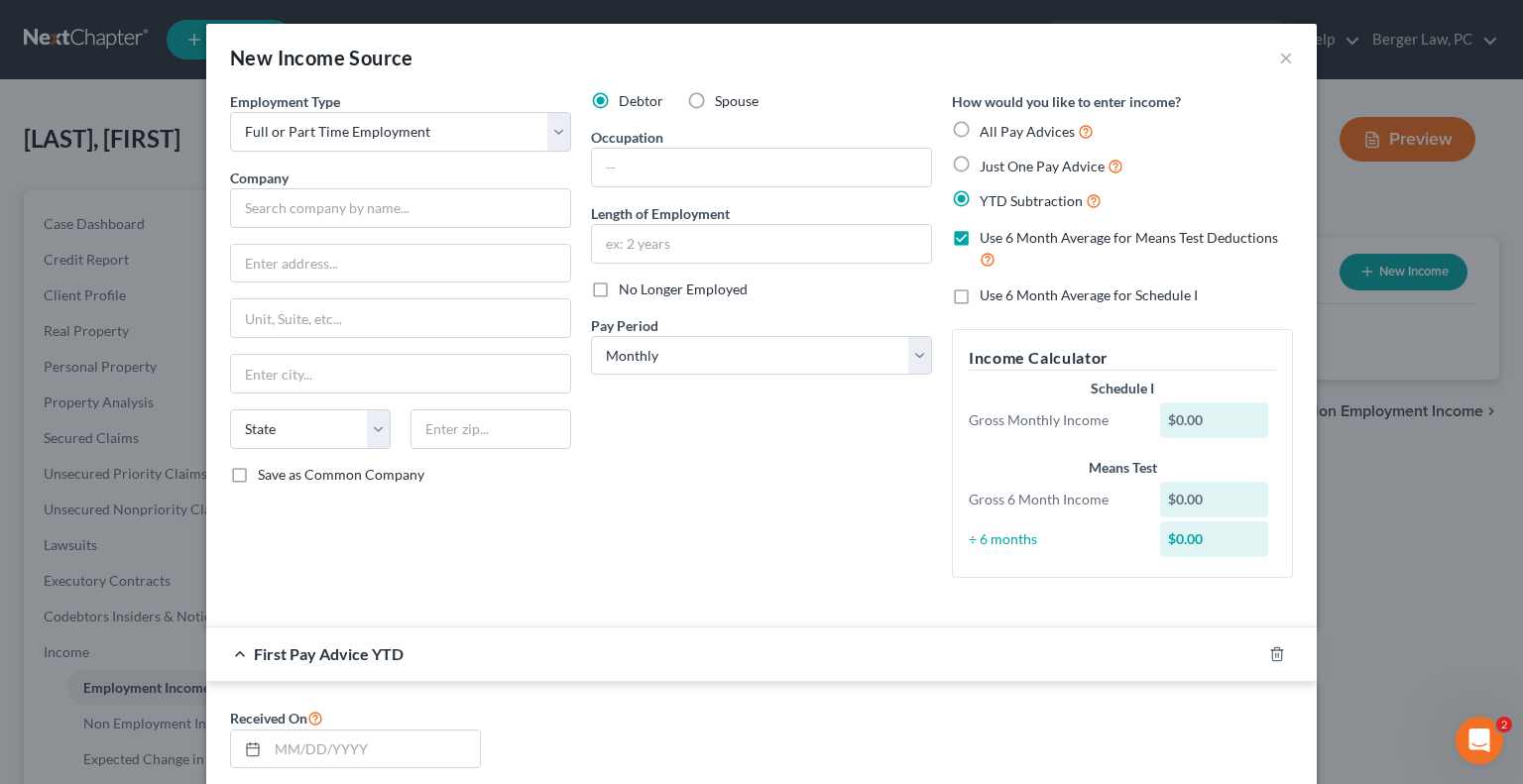 click on "Use 6 Month Average for Schedule I" at bounding box center (1089, 295) 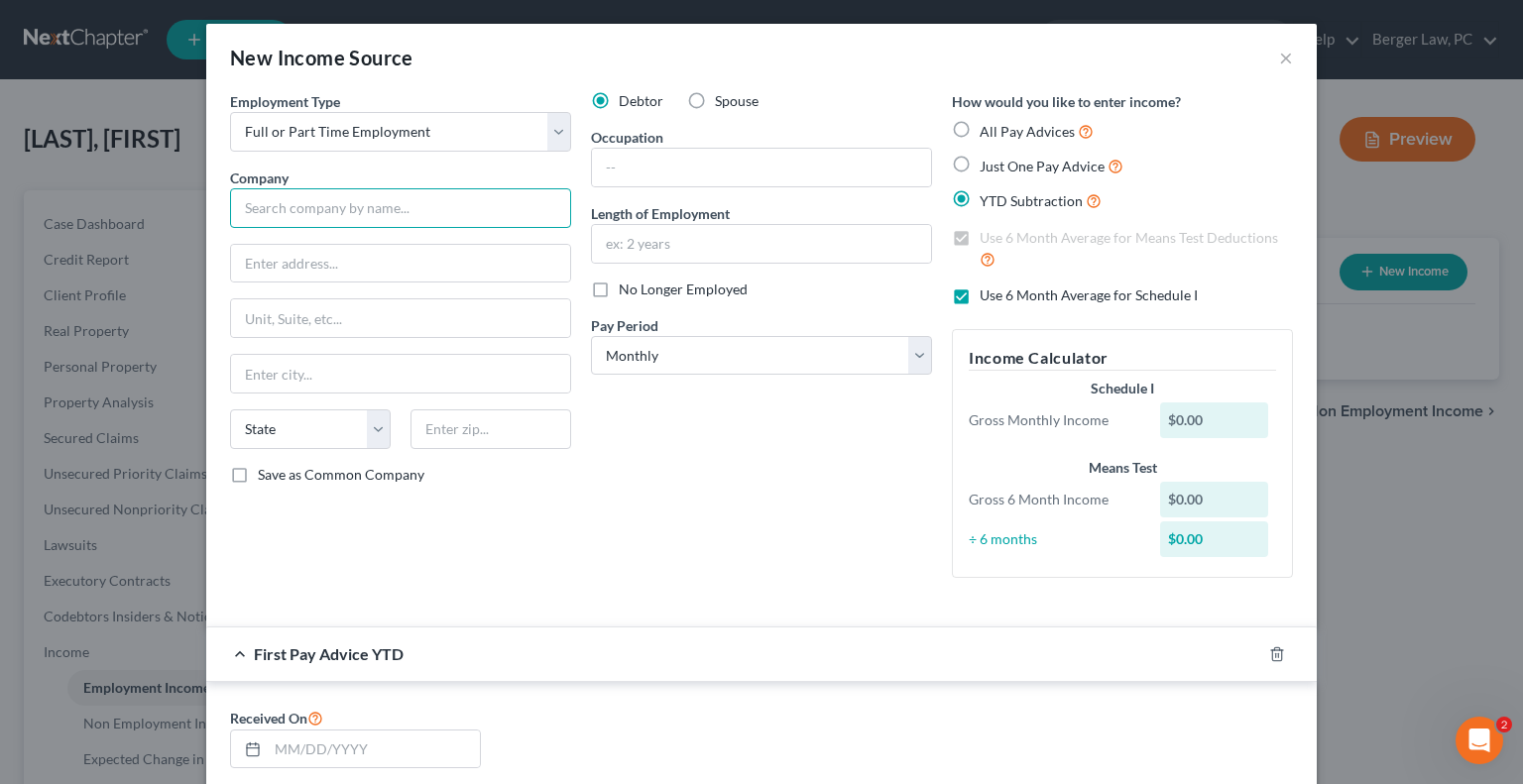 click at bounding box center (401, 208) 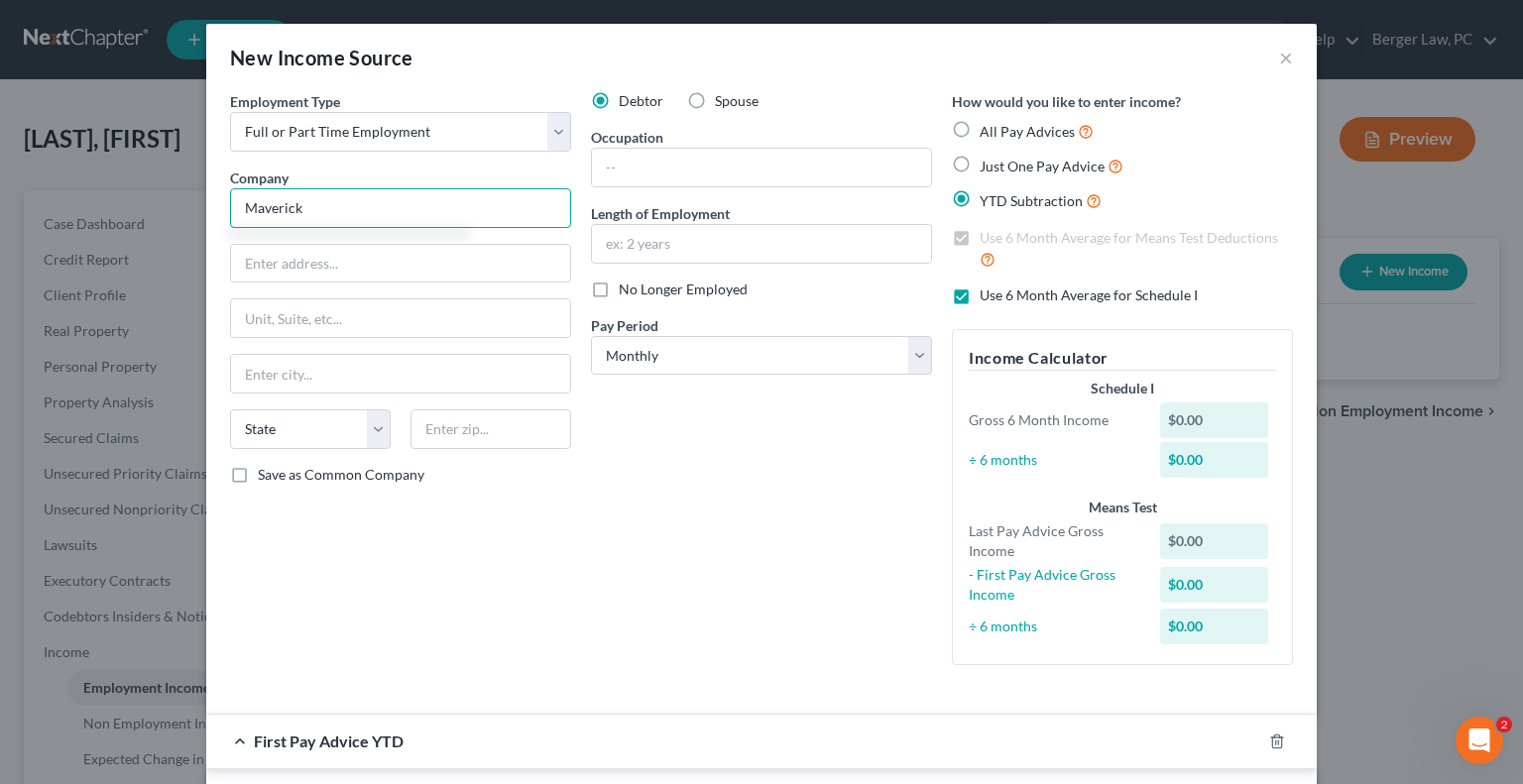 type on "Maverick" 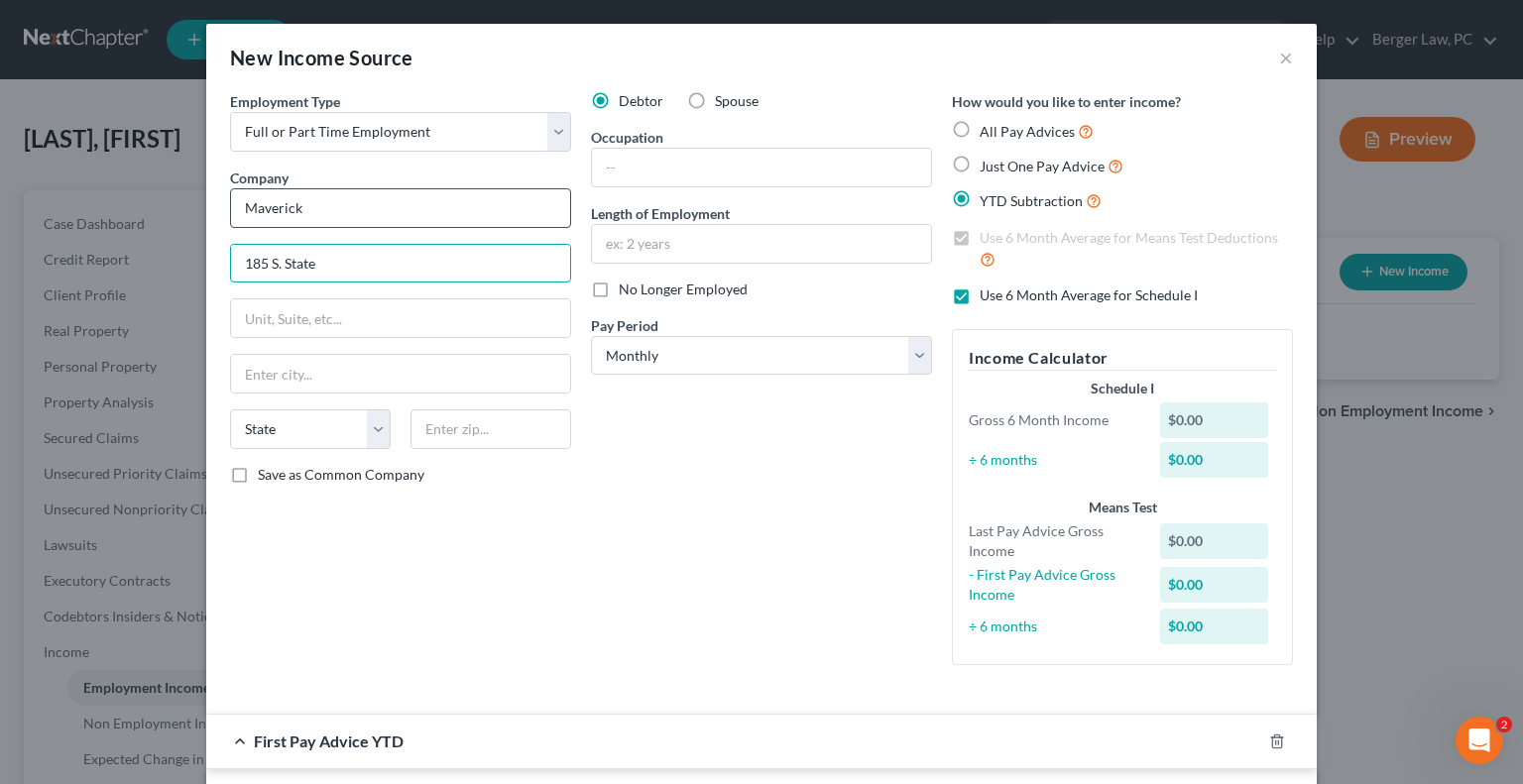 type on "185 S. State" 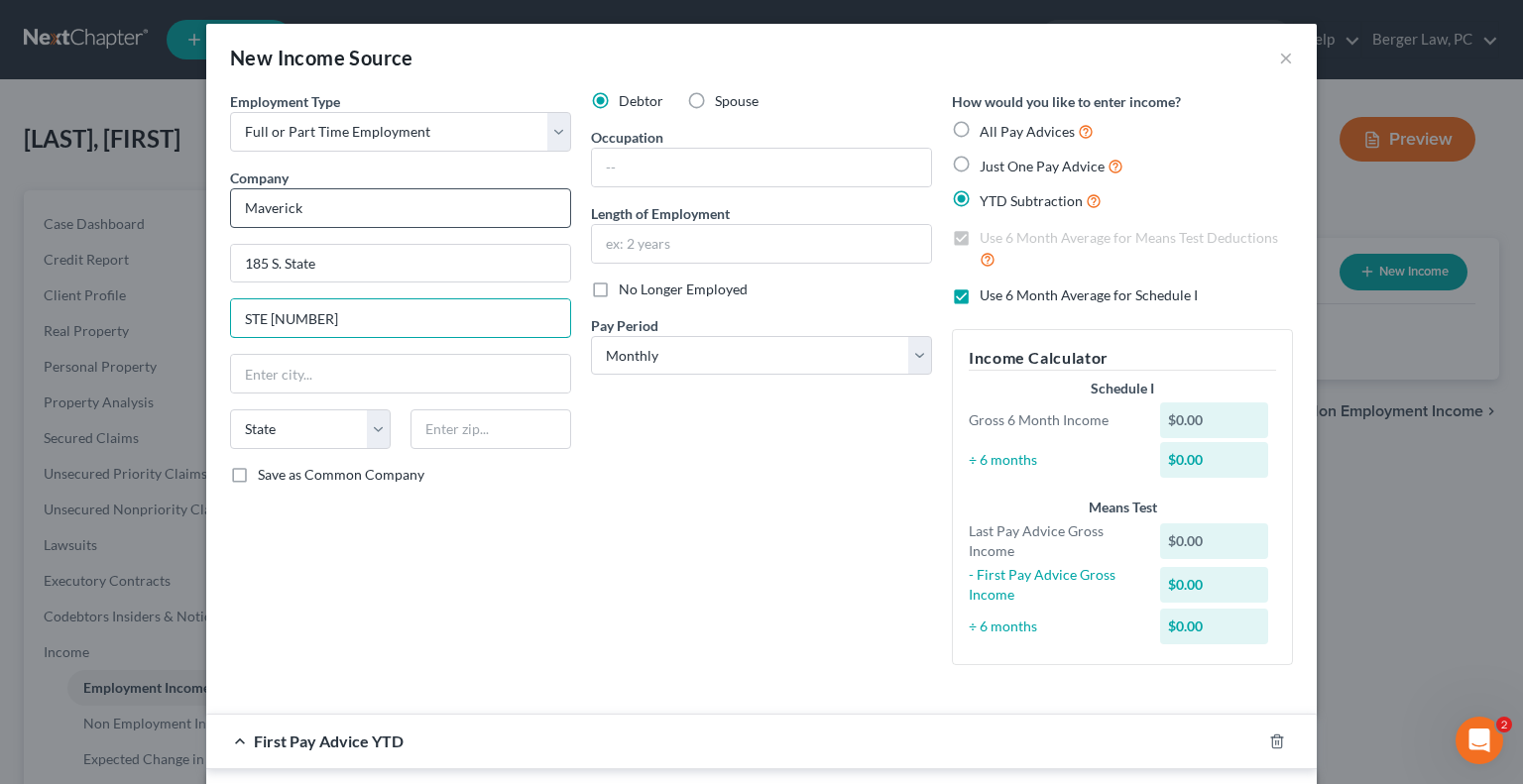 type on "STE [NUMBER]" 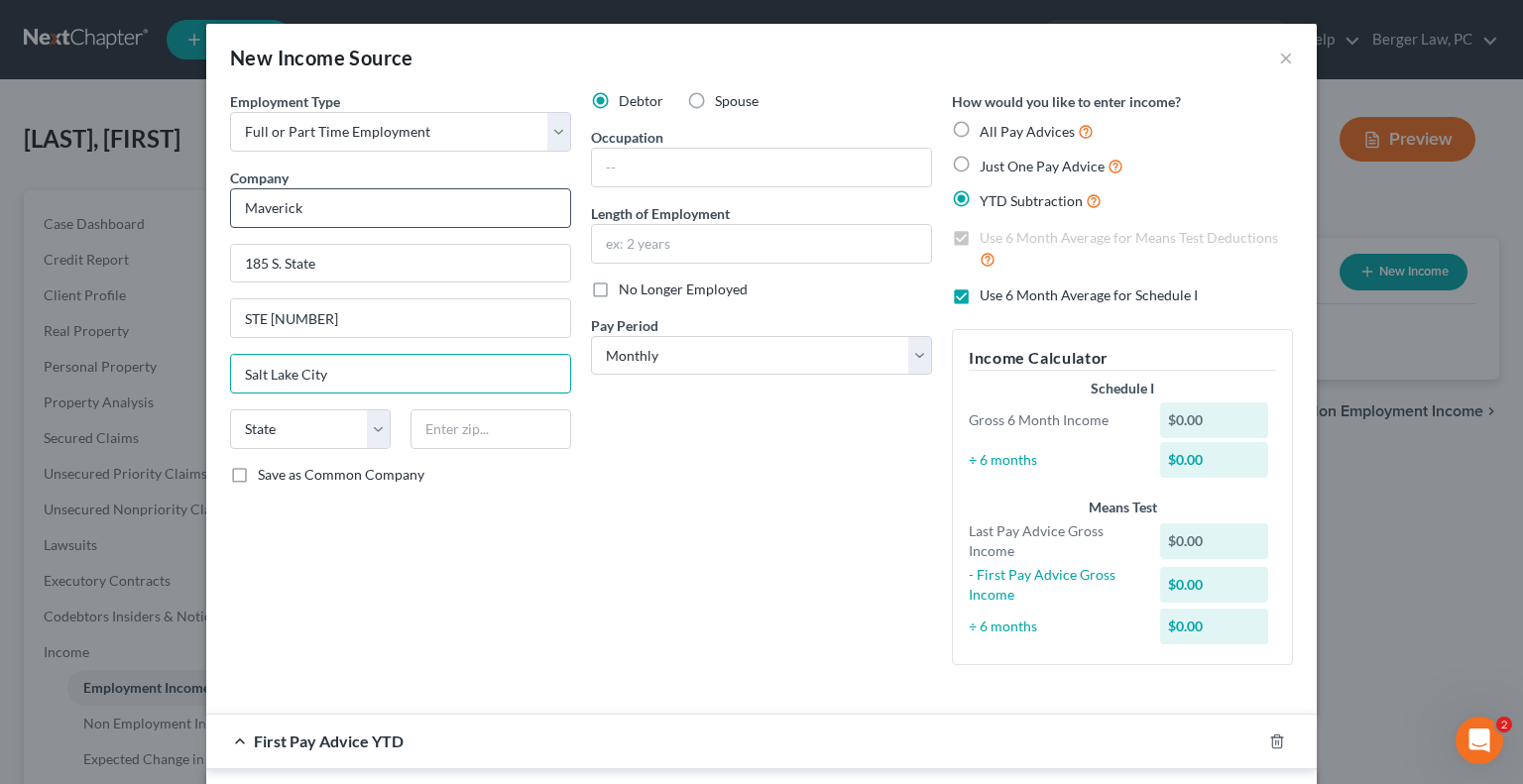 type on "Salt Lake City" 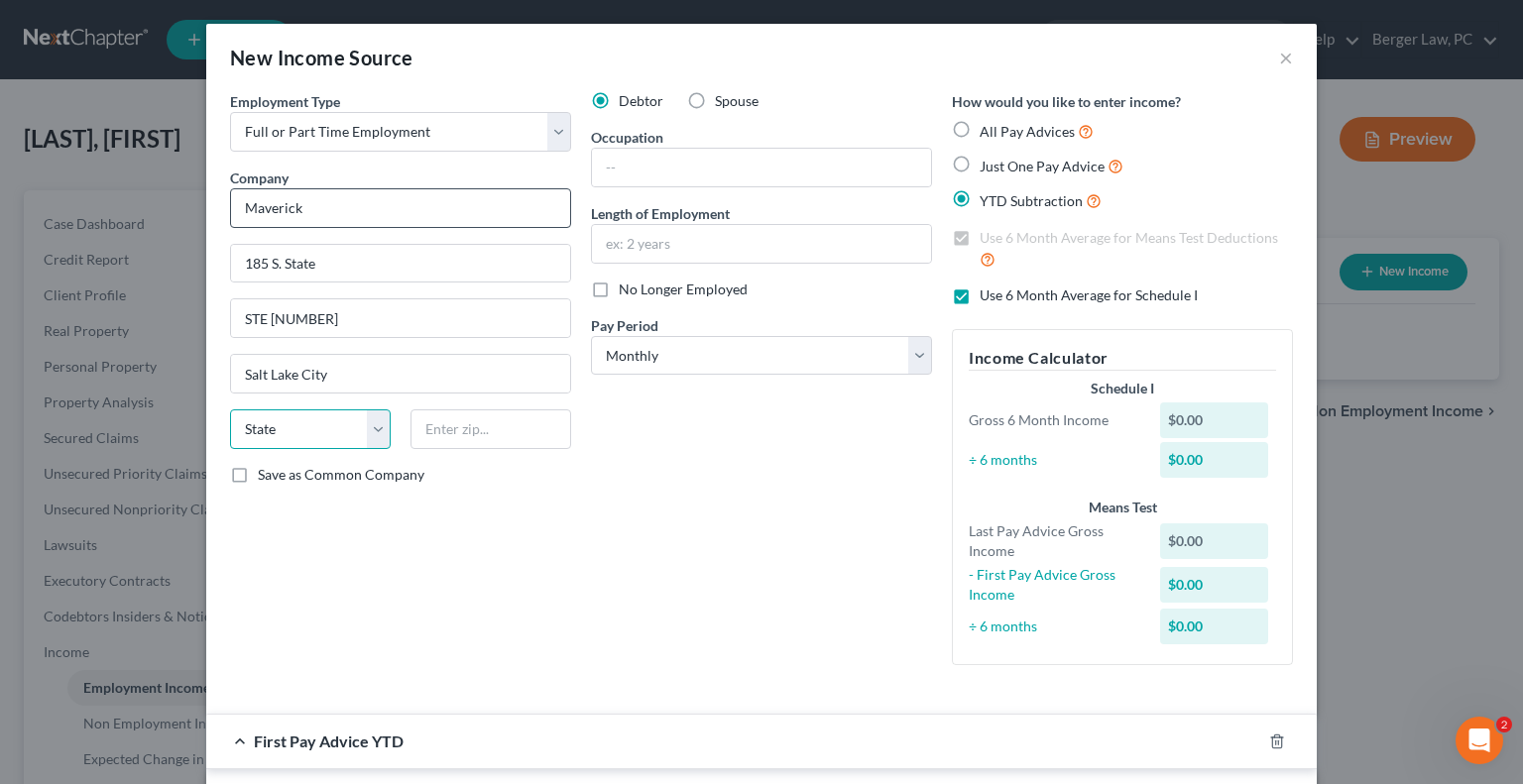 select on "46" 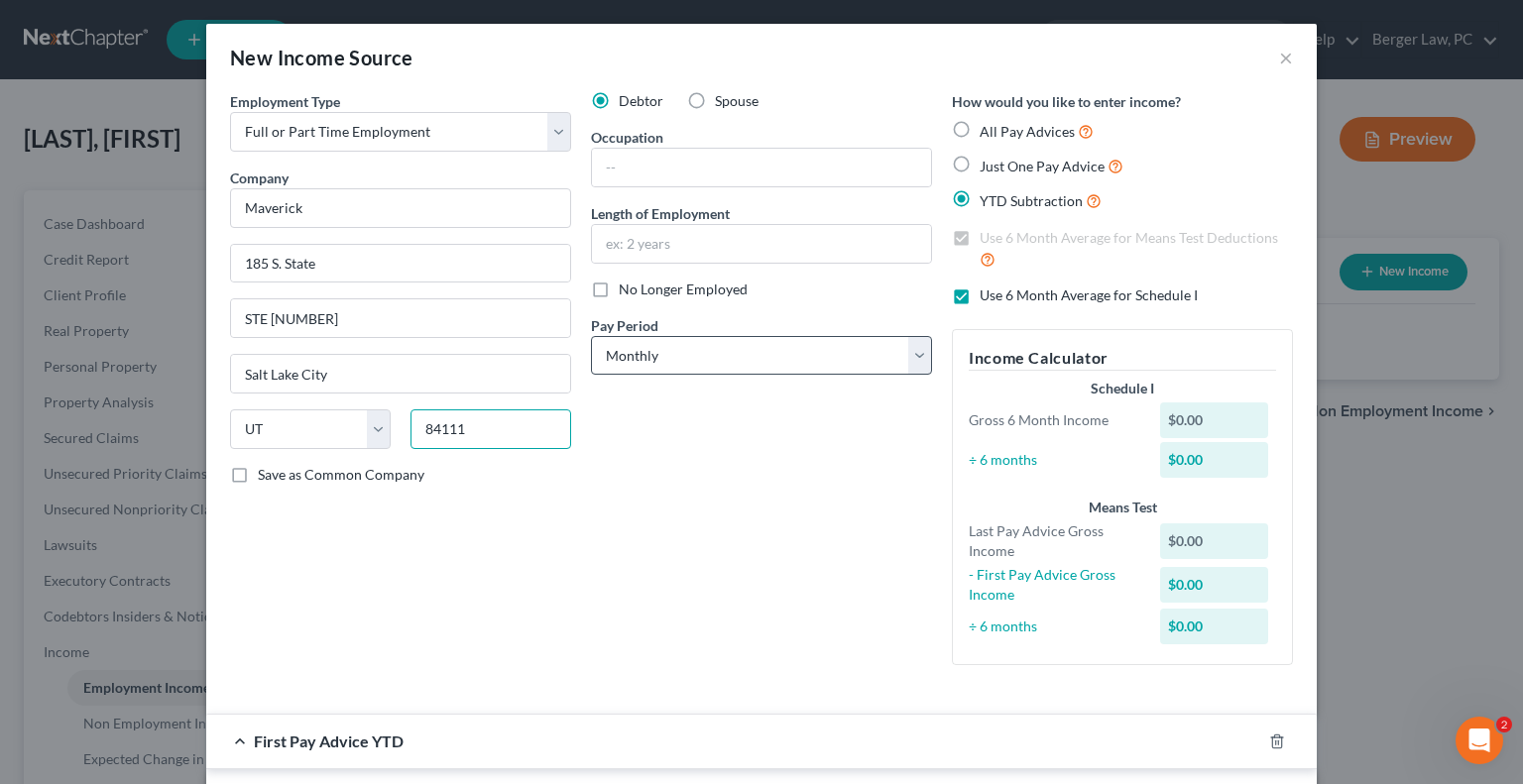 type on "84111" 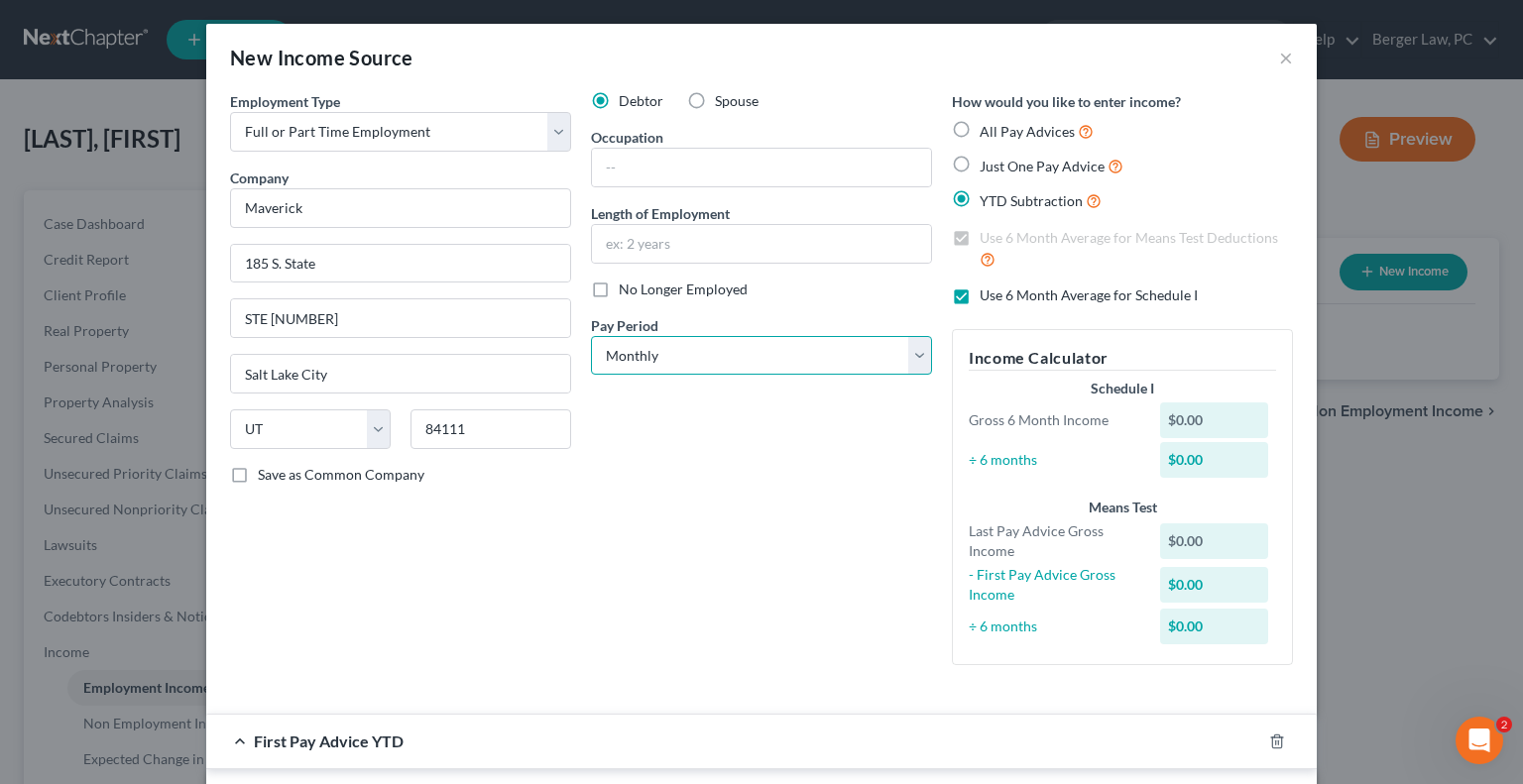 click on "Select Monthly Twice Monthly Every Other Week Weekly" at bounding box center [762, 356] 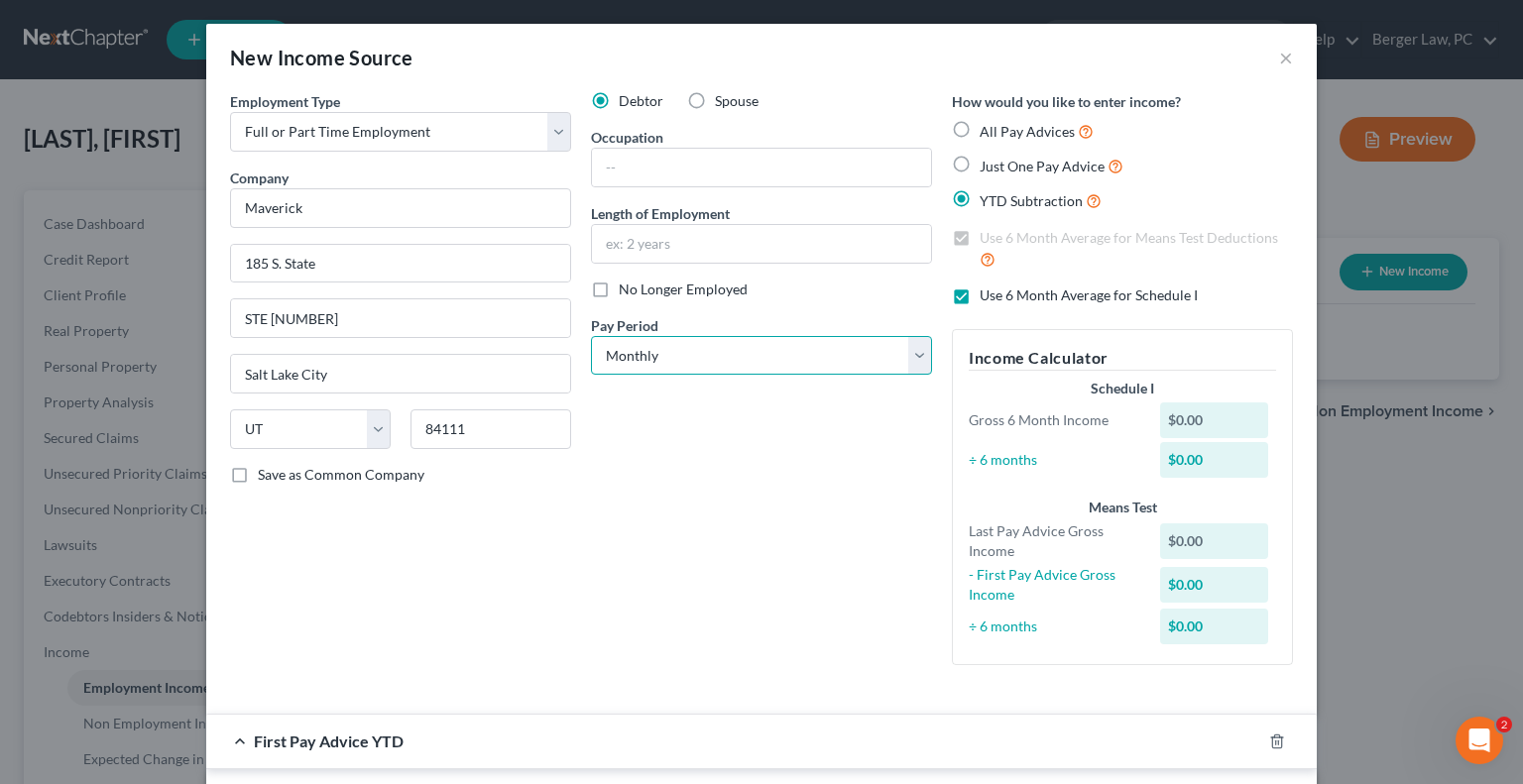 select on "2" 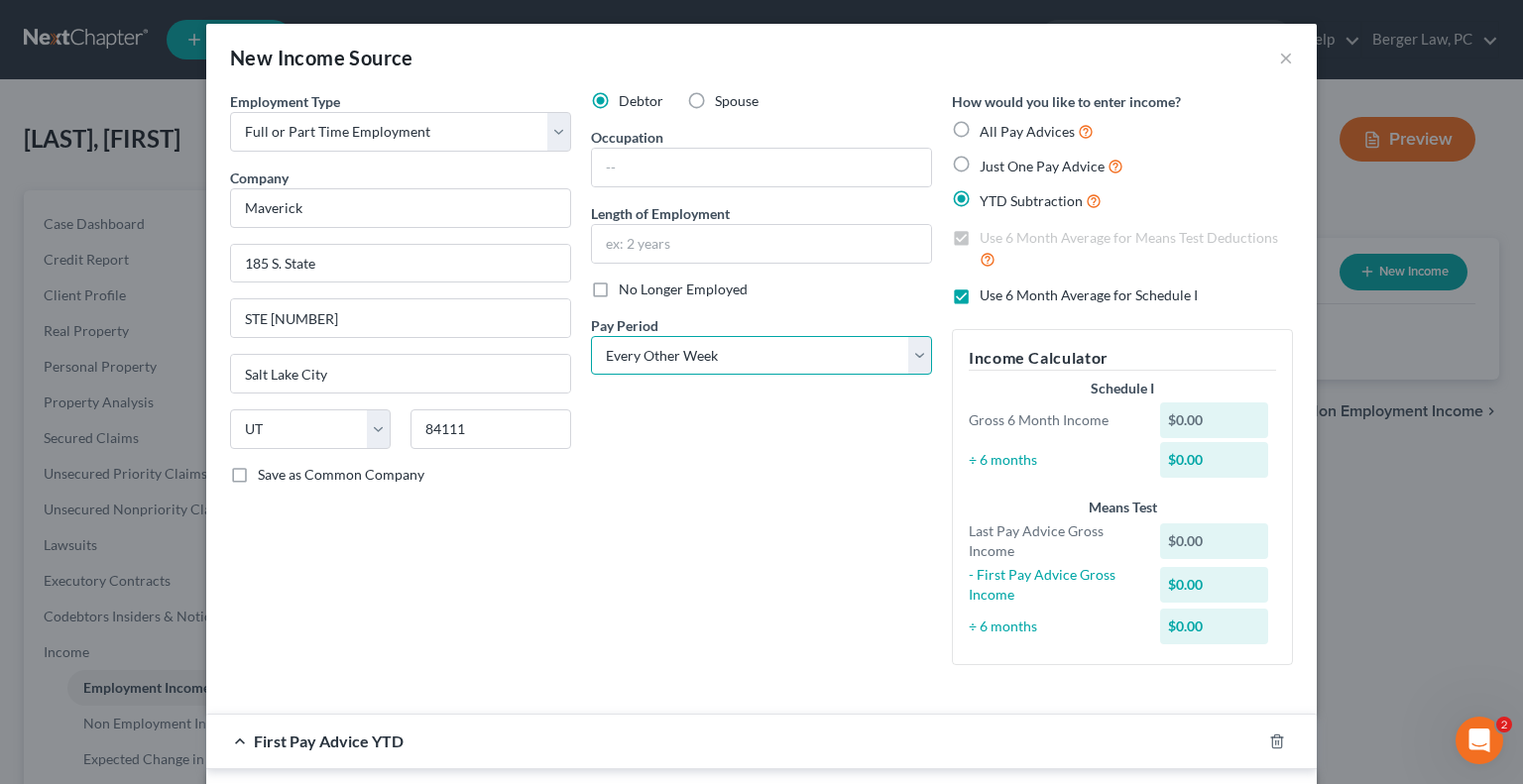 click on "Select Monthly Twice Monthly Every Other Week Weekly" at bounding box center (762, 356) 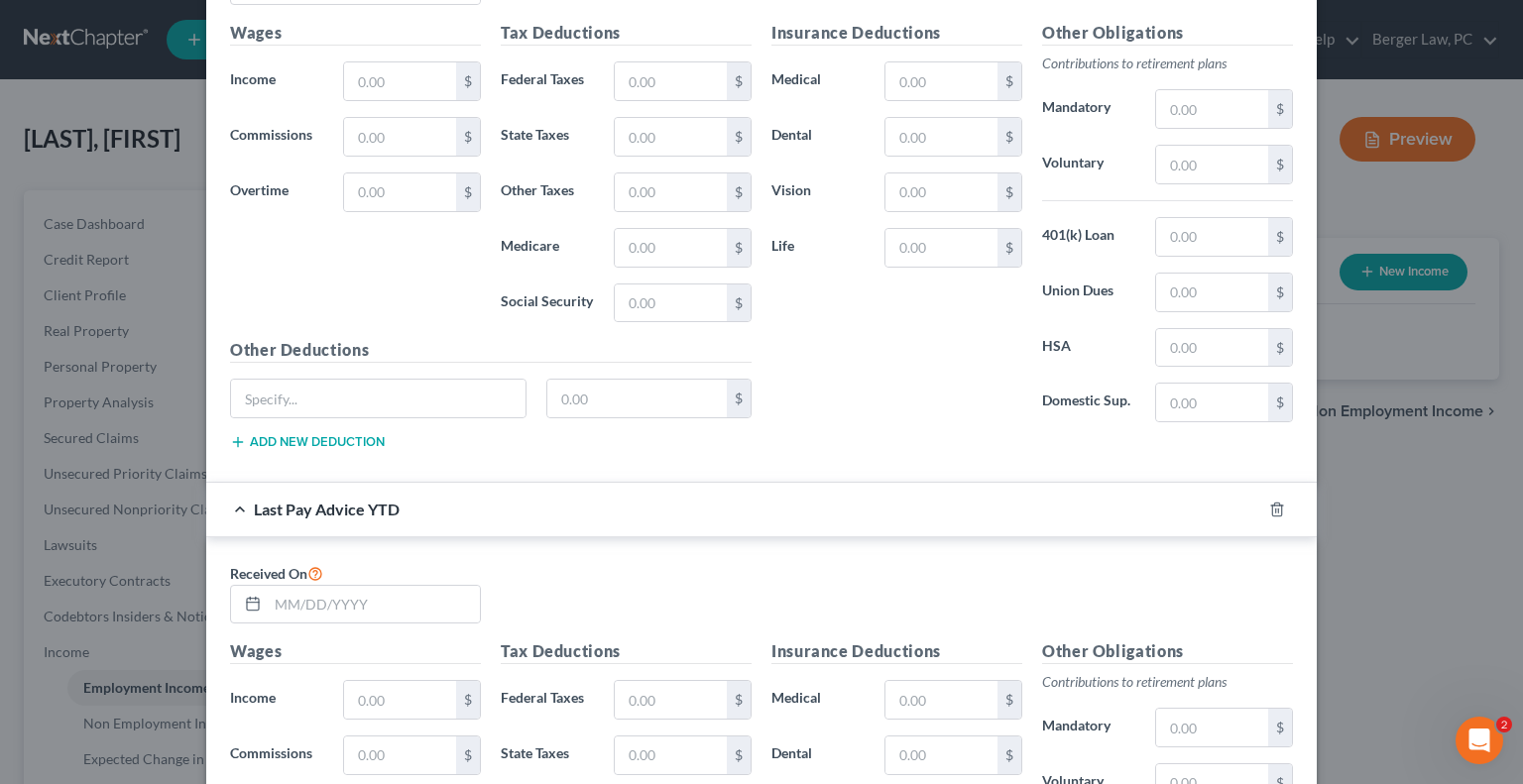 scroll, scrollTop: 991, scrollLeft: 0, axis: vertical 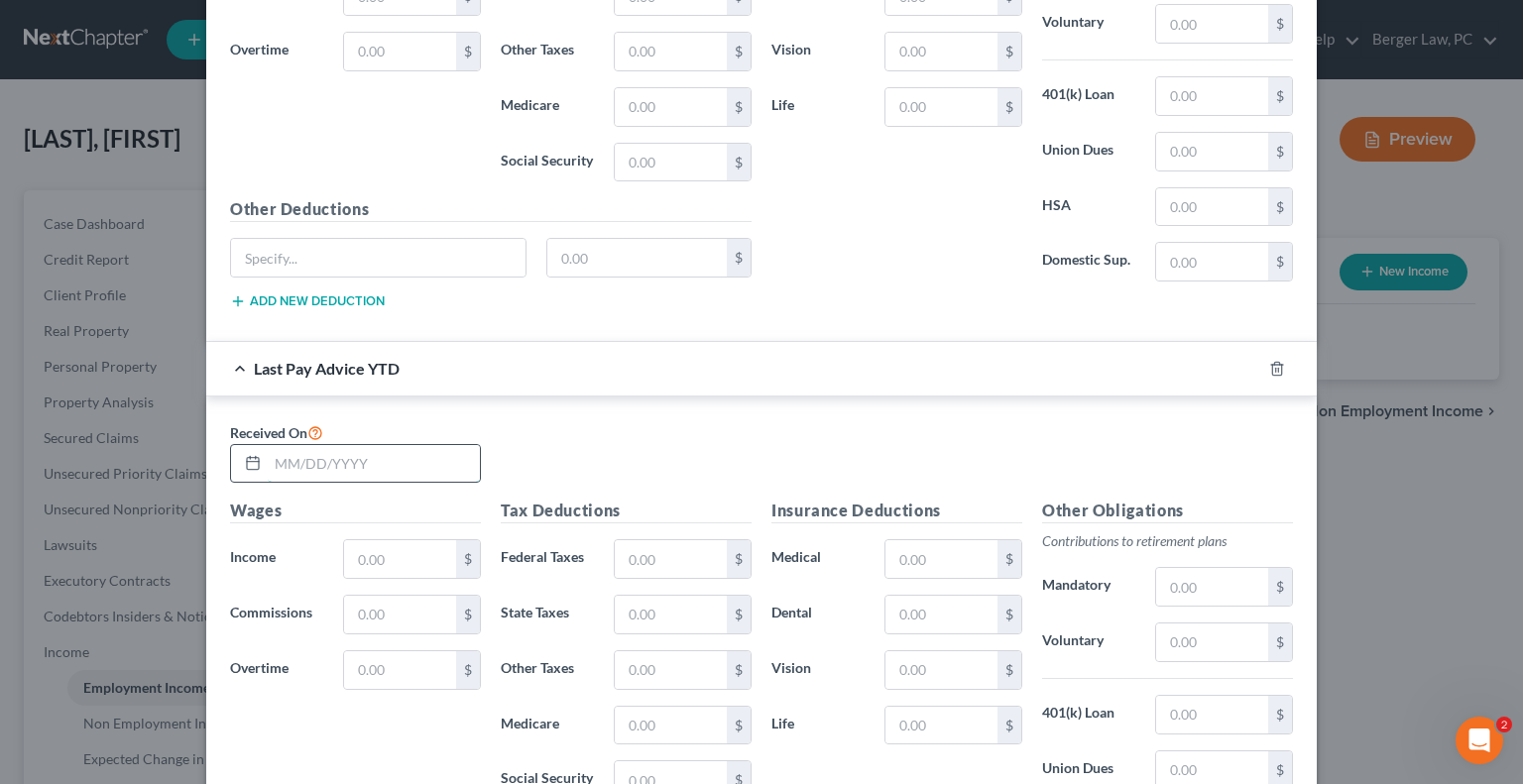click at bounding box center (374, 464) 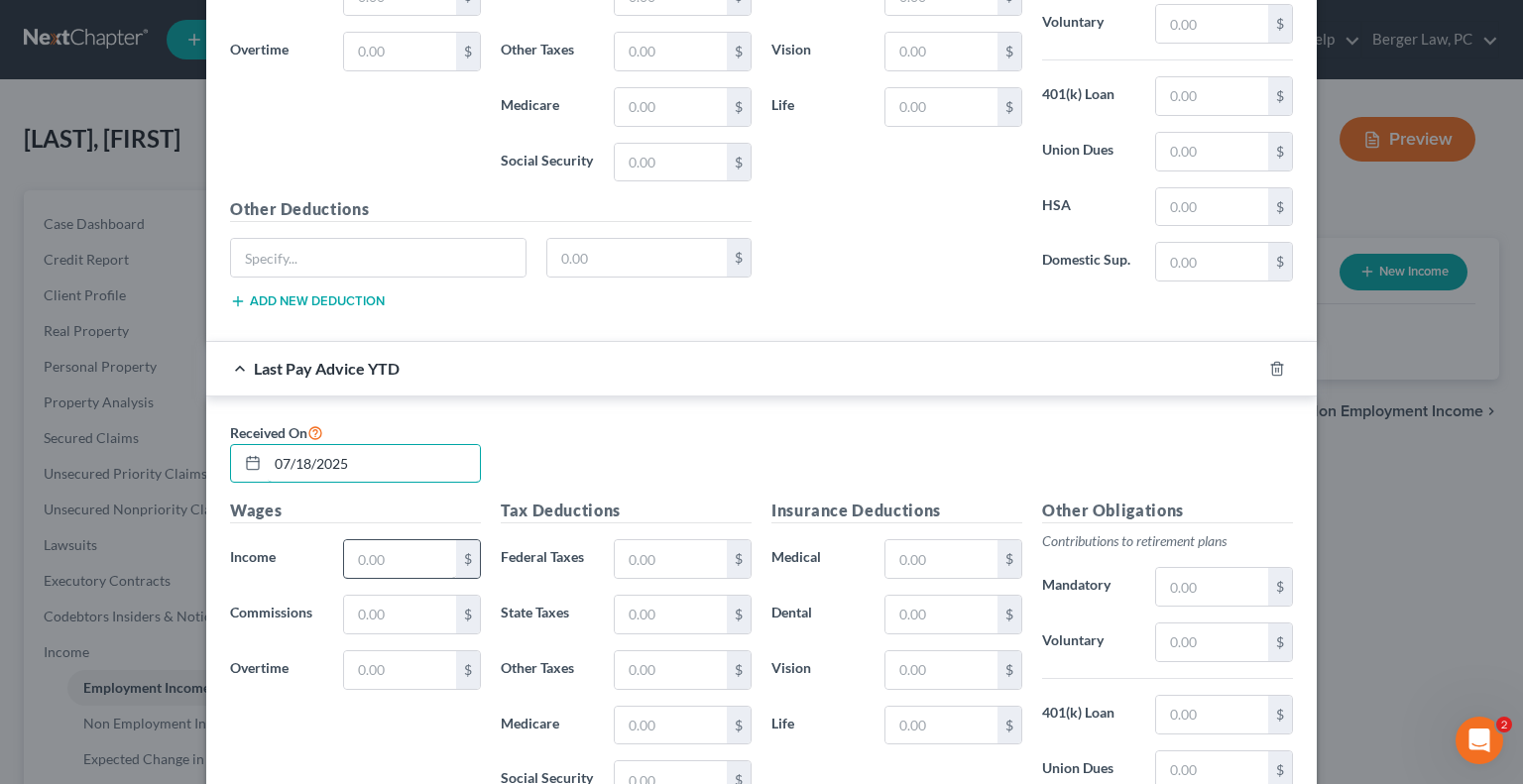 type on "07/18/2025" 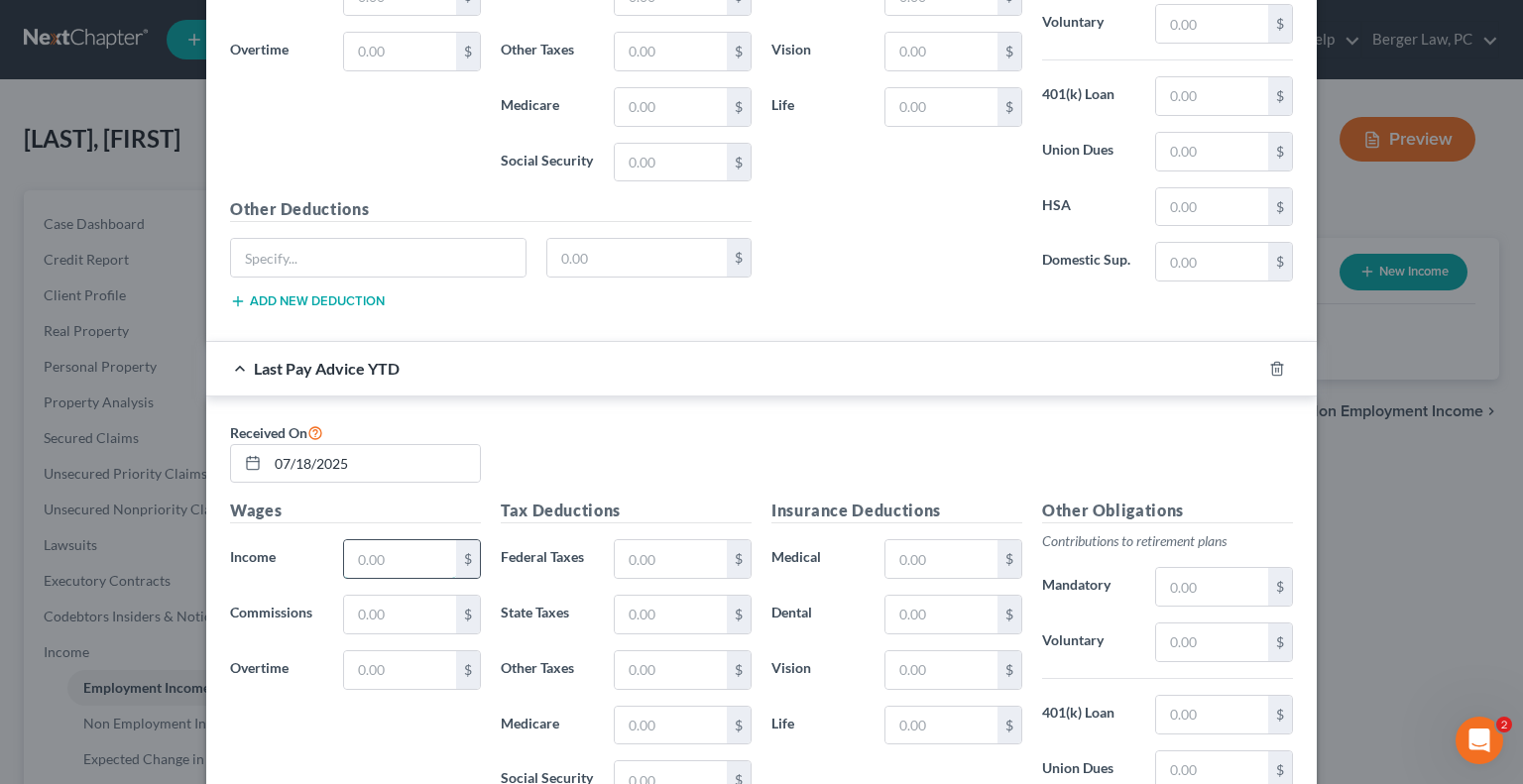 click at bounding box center (400, 559) 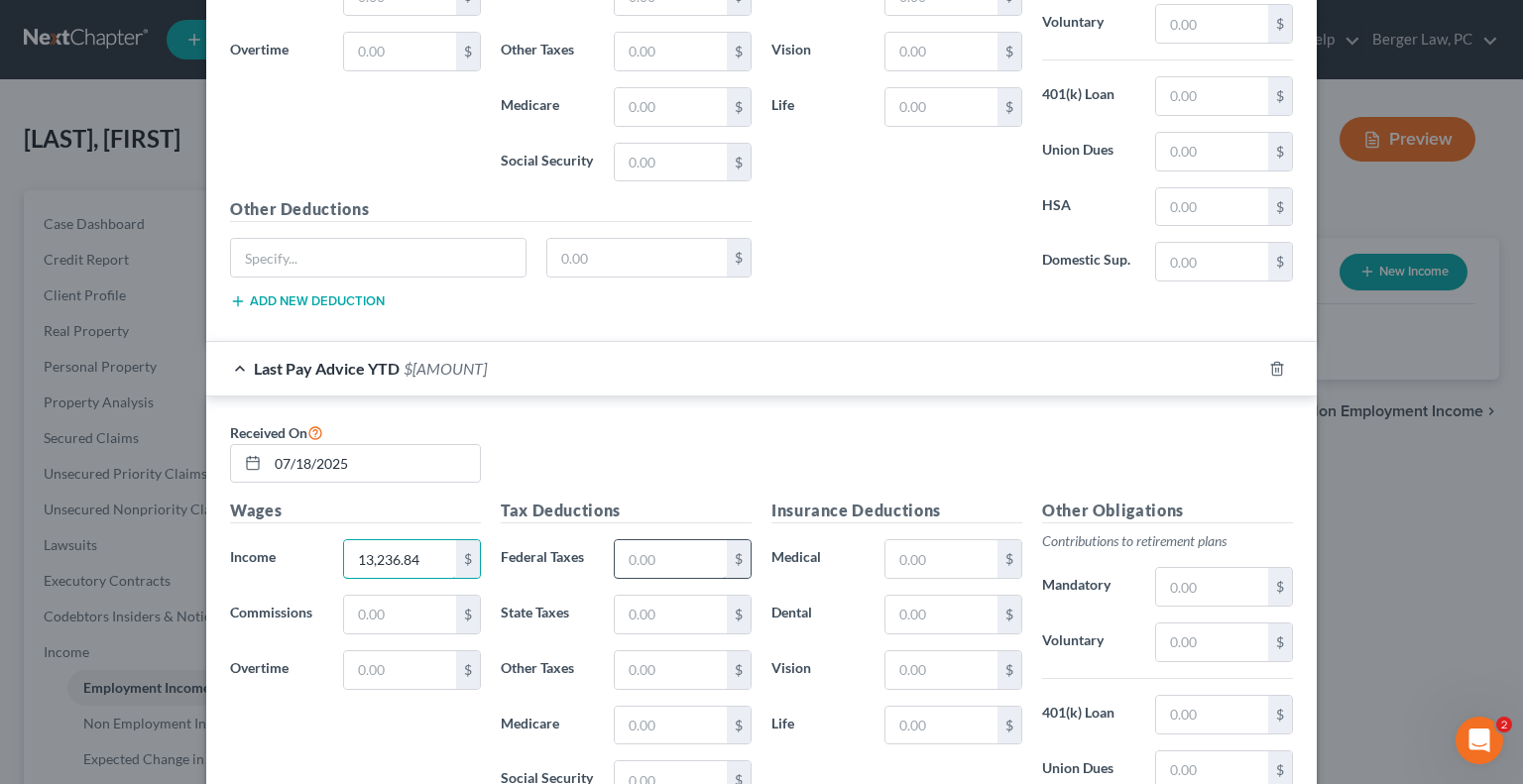 type on "13,236.84" 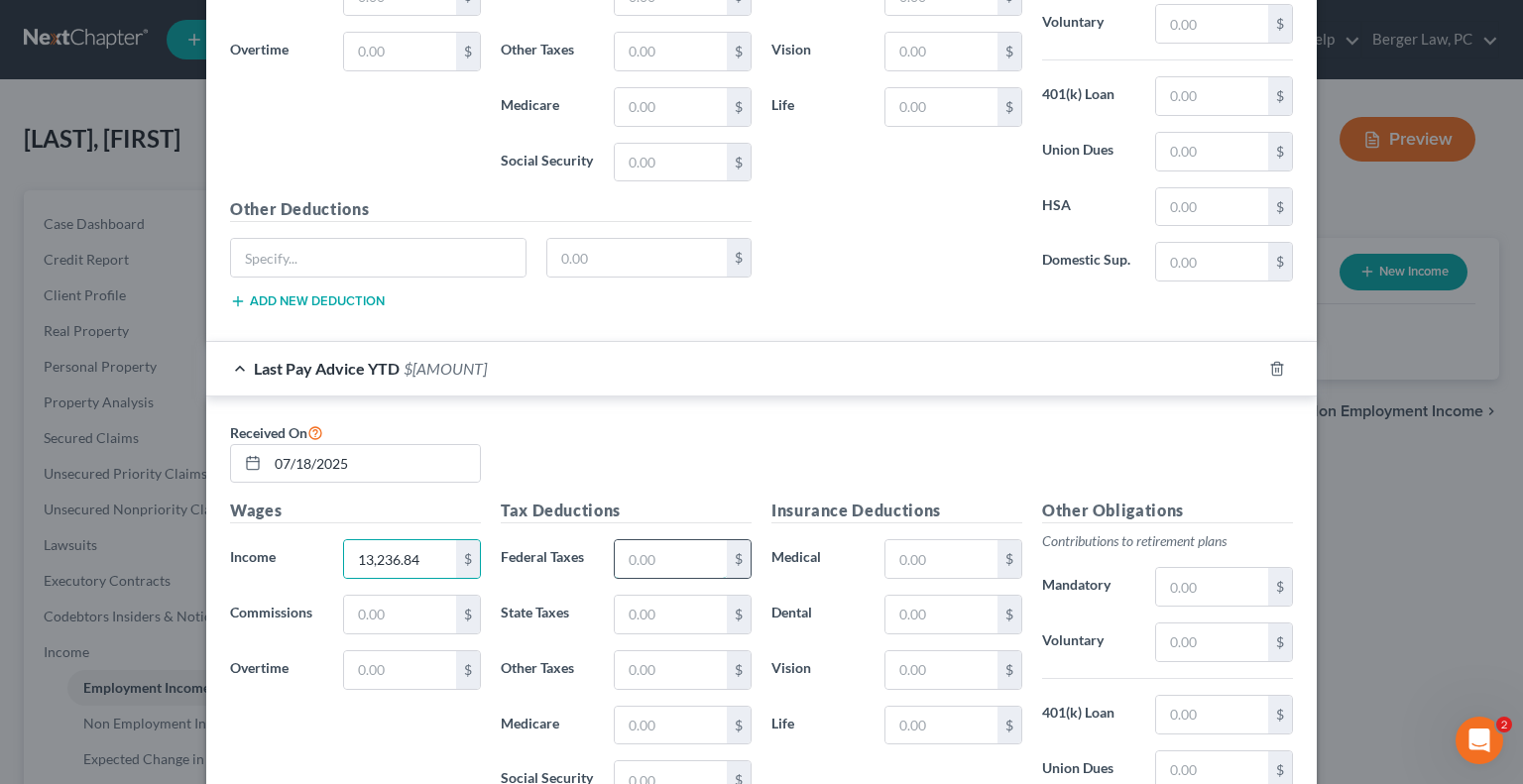 click at bounding box center (670, 559) 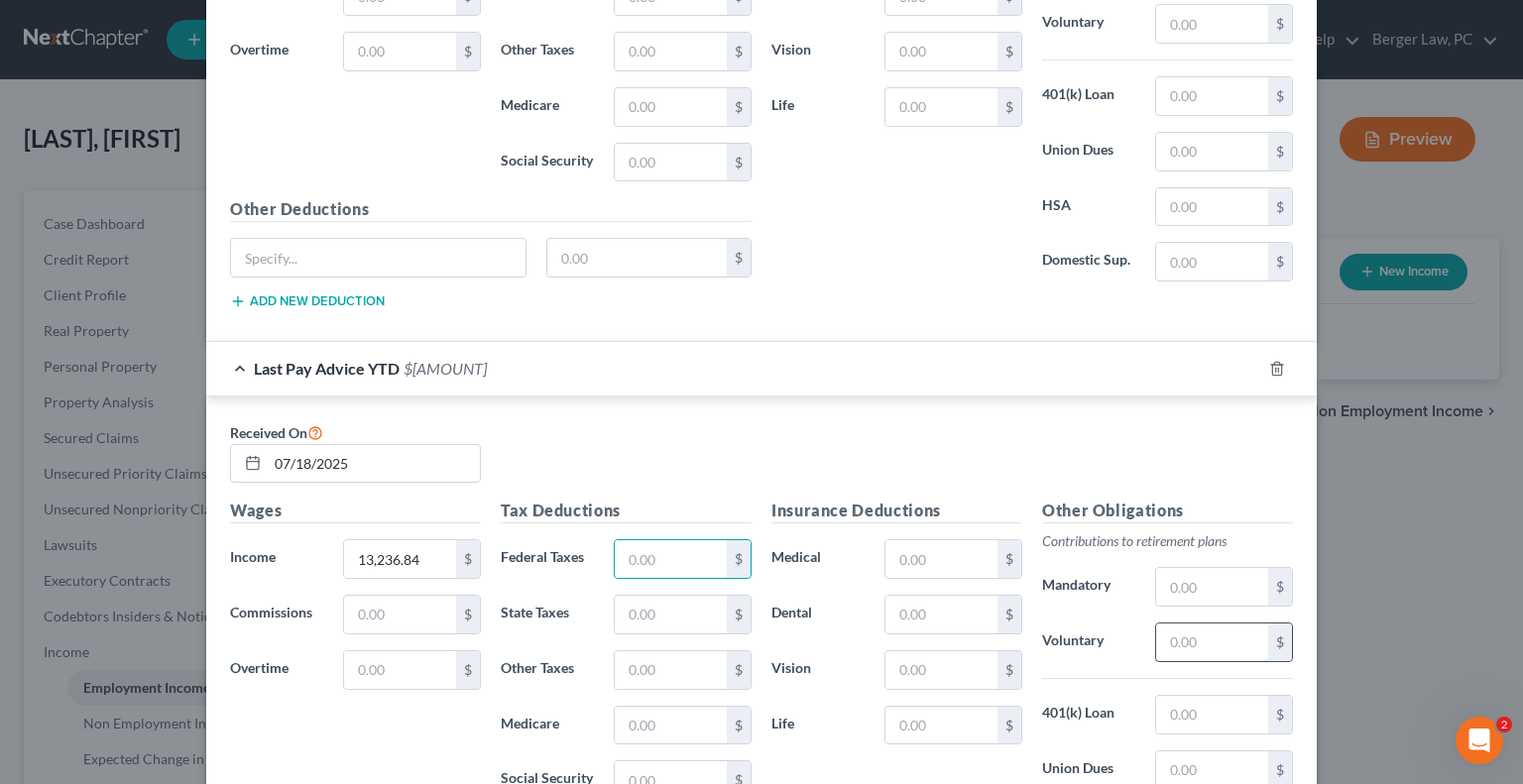 click at bounding box center [1212, 642] 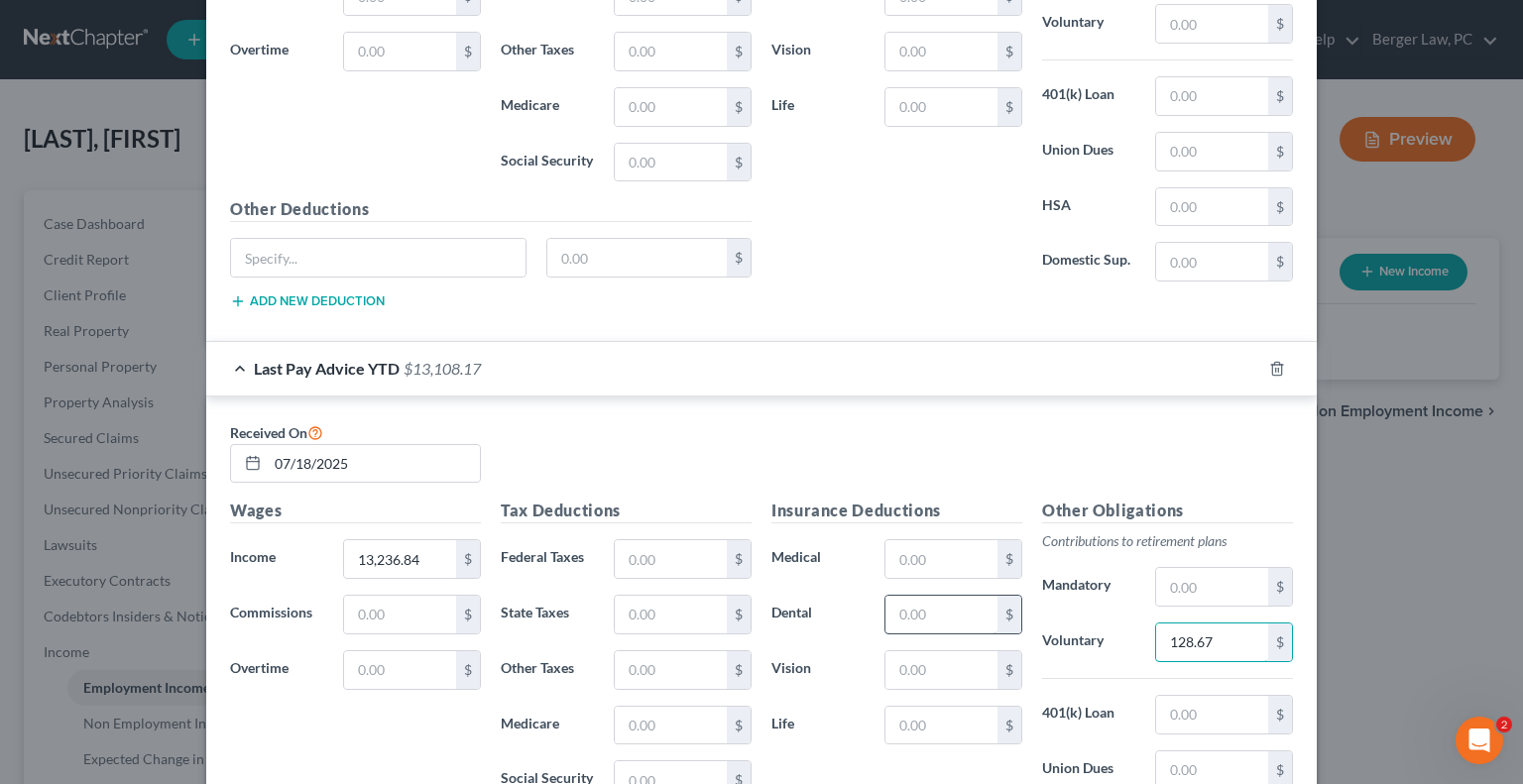 type on "128.67" 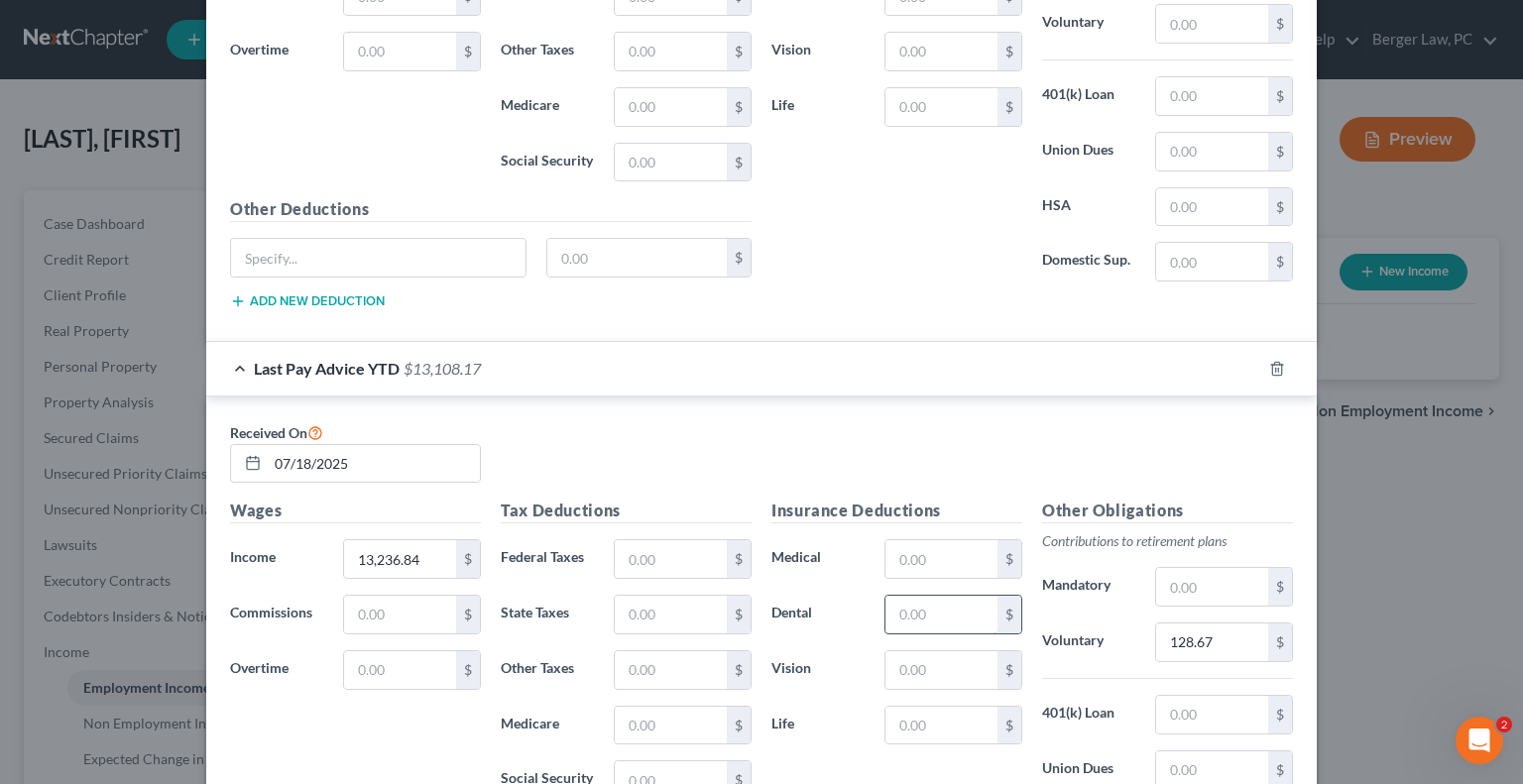 click at bounding box center [941, 615] 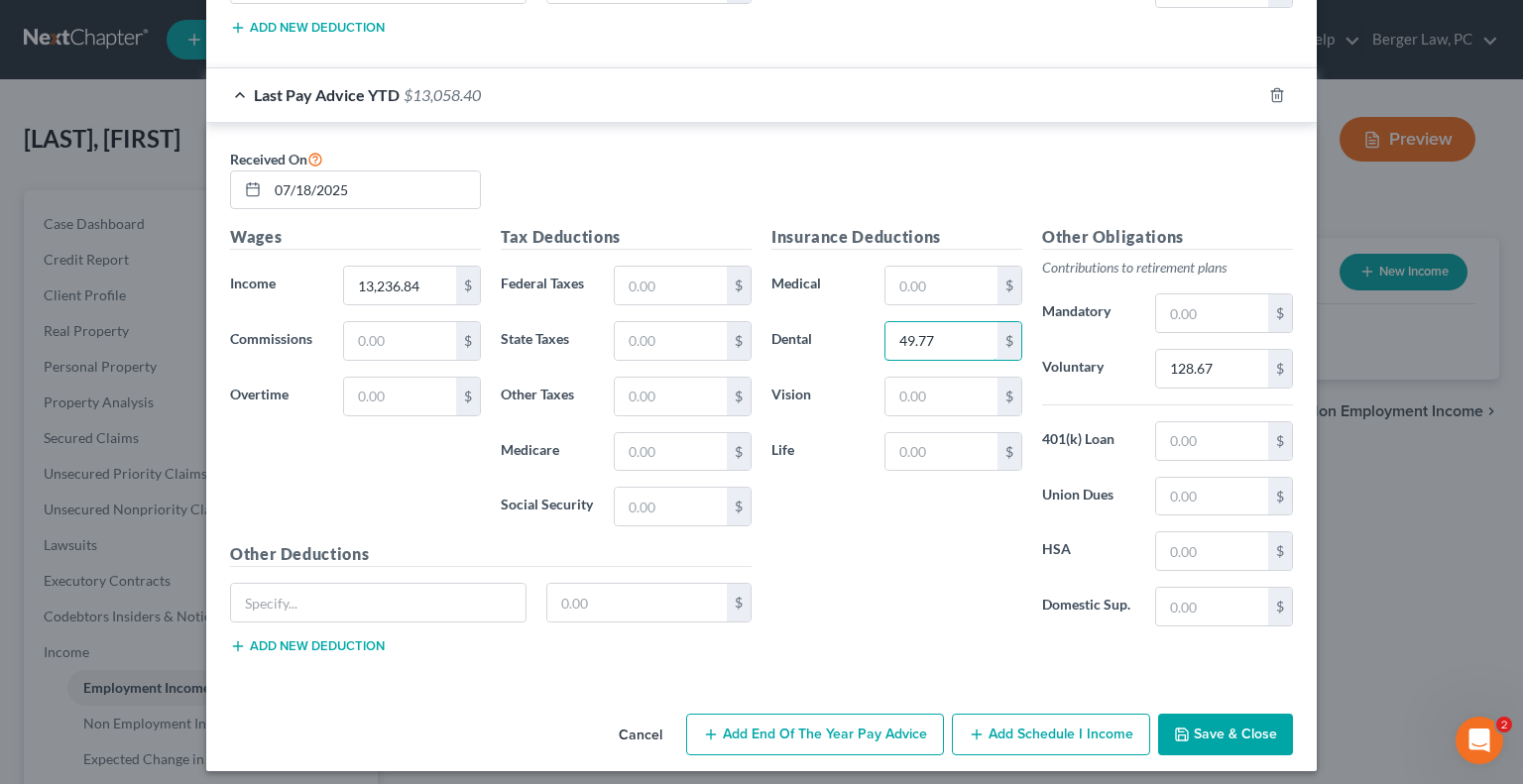 scroll, scrollTop: 1268, scrollLeft: 0, axis: vertical 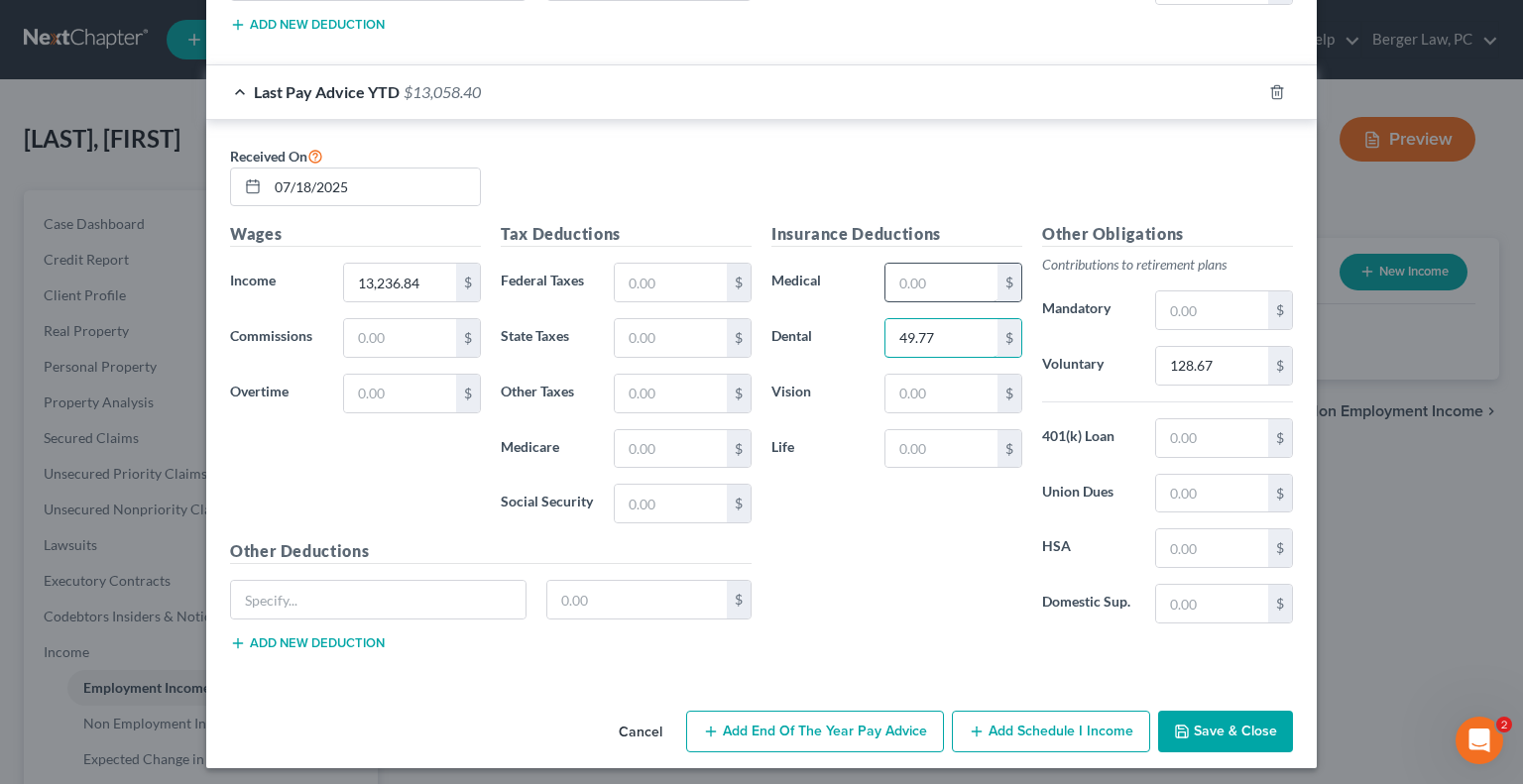 type on "49.77" 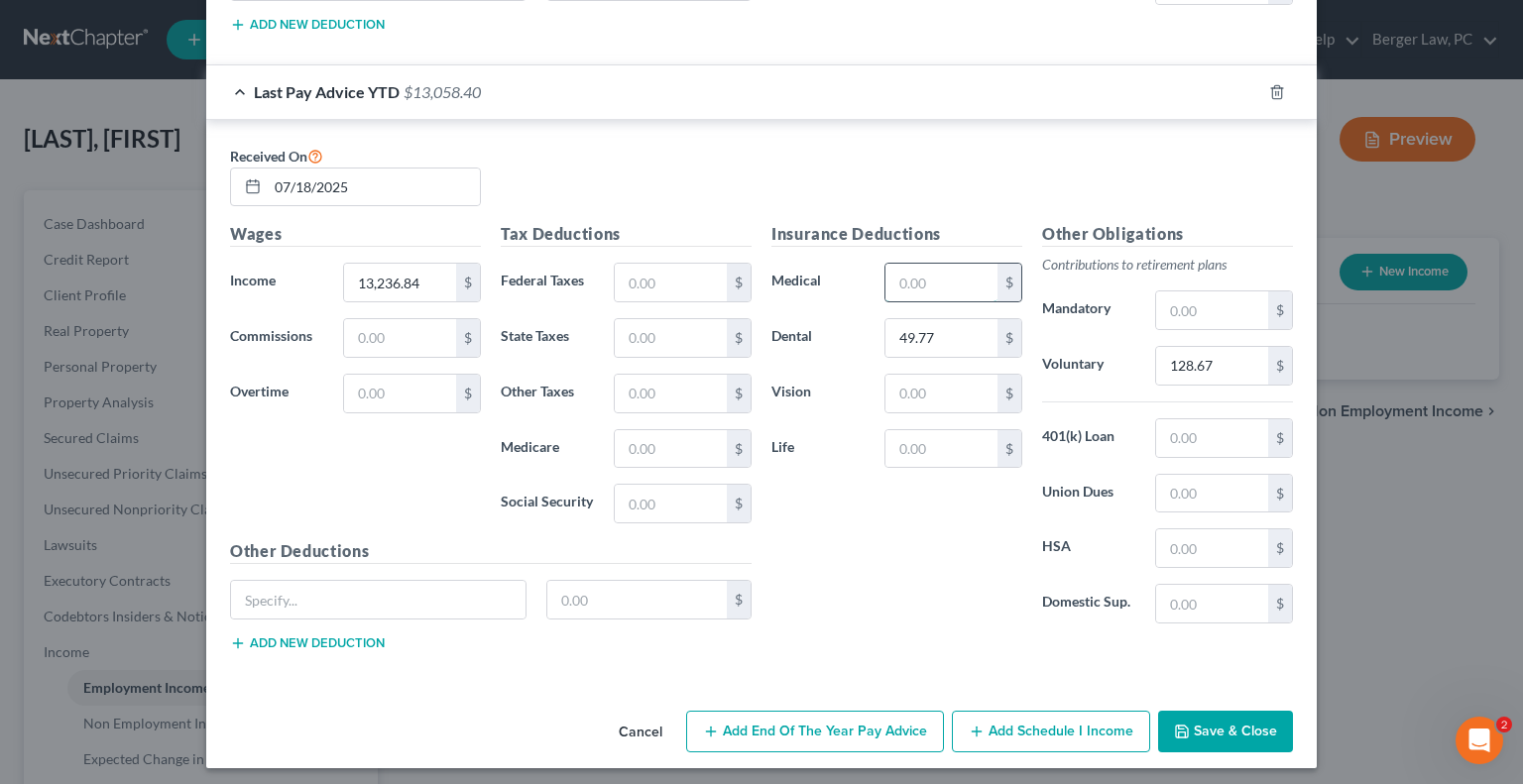 click at bounding box center (941, 282) 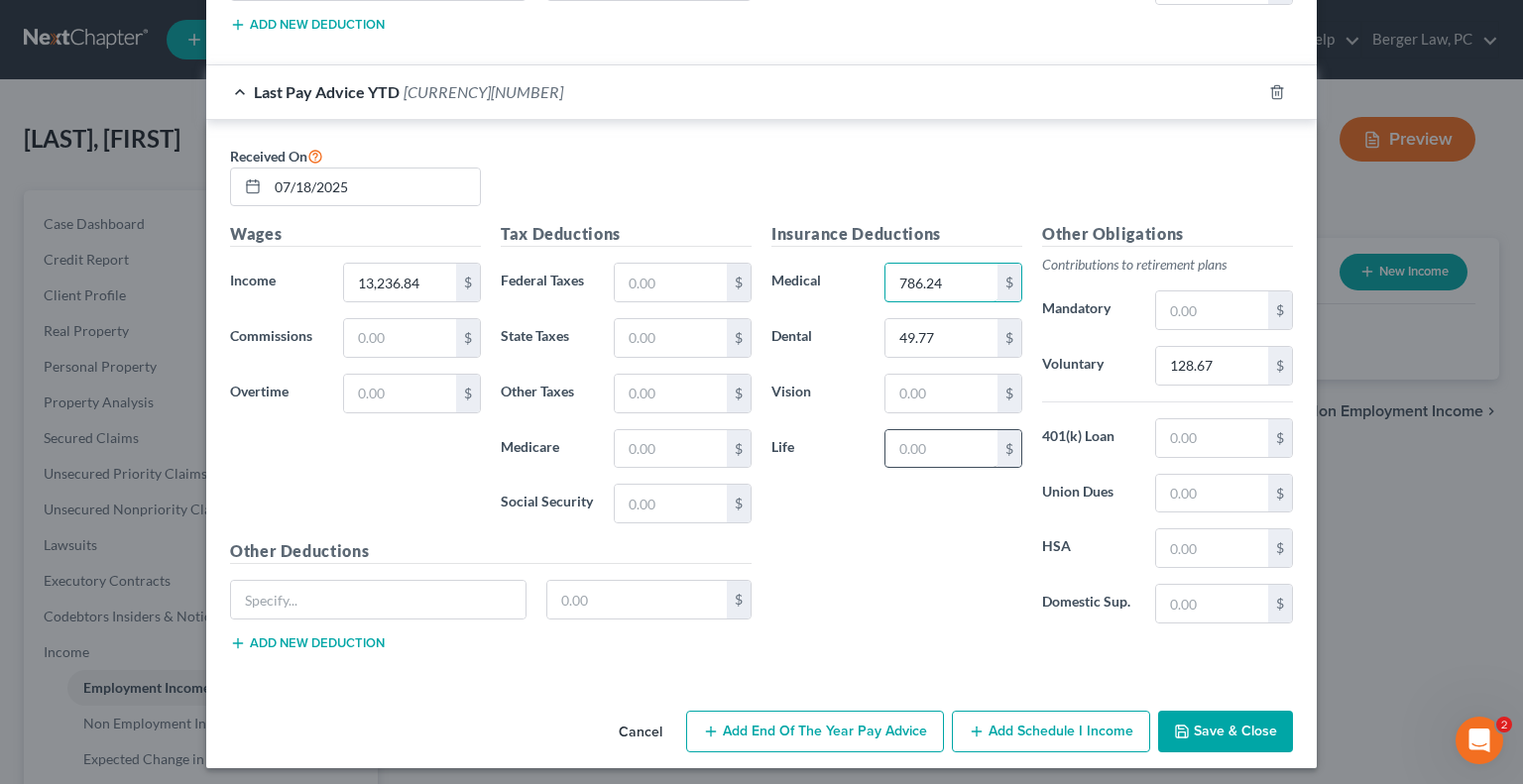 type on "786.24" 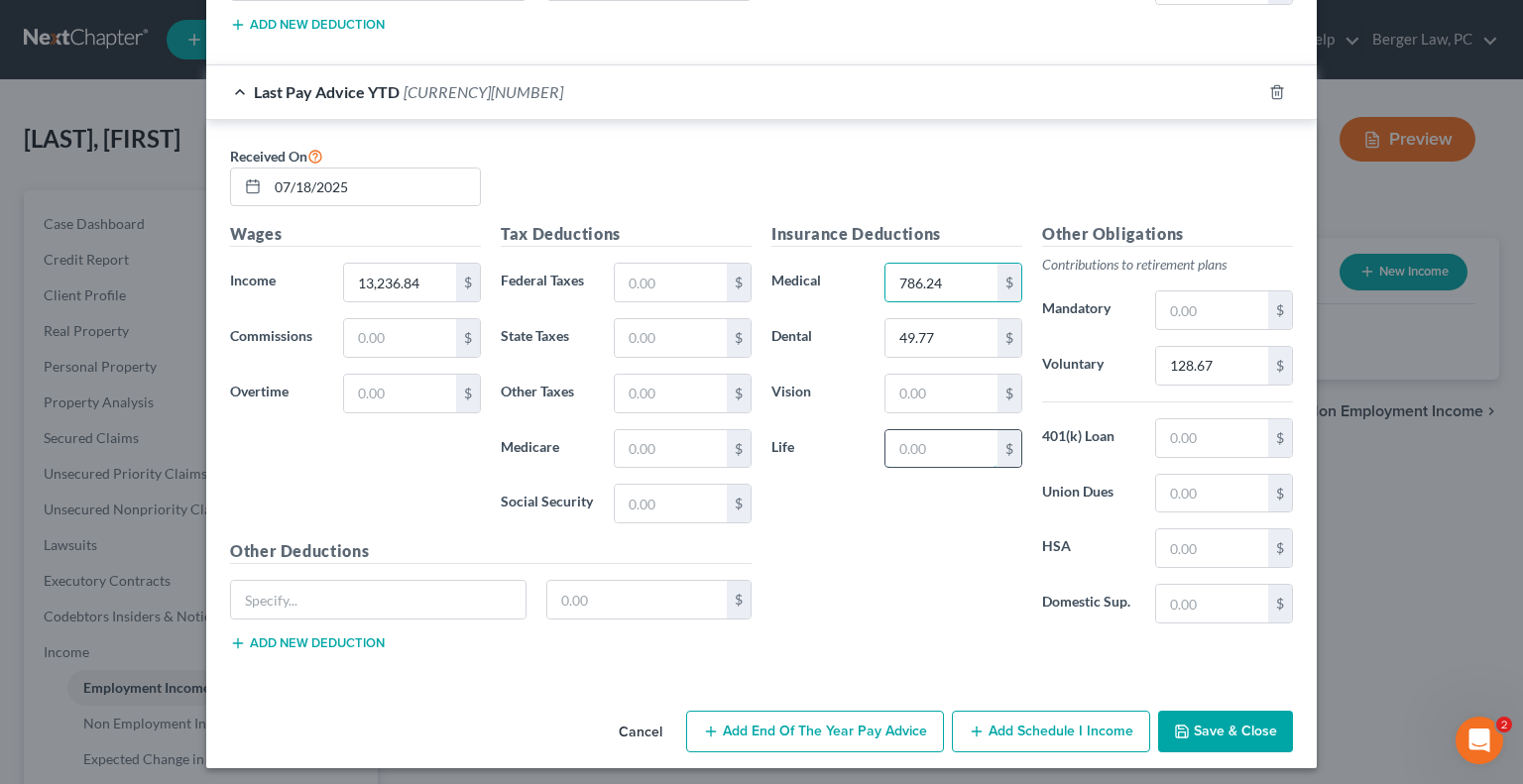 click at bounding box center [941, 449] 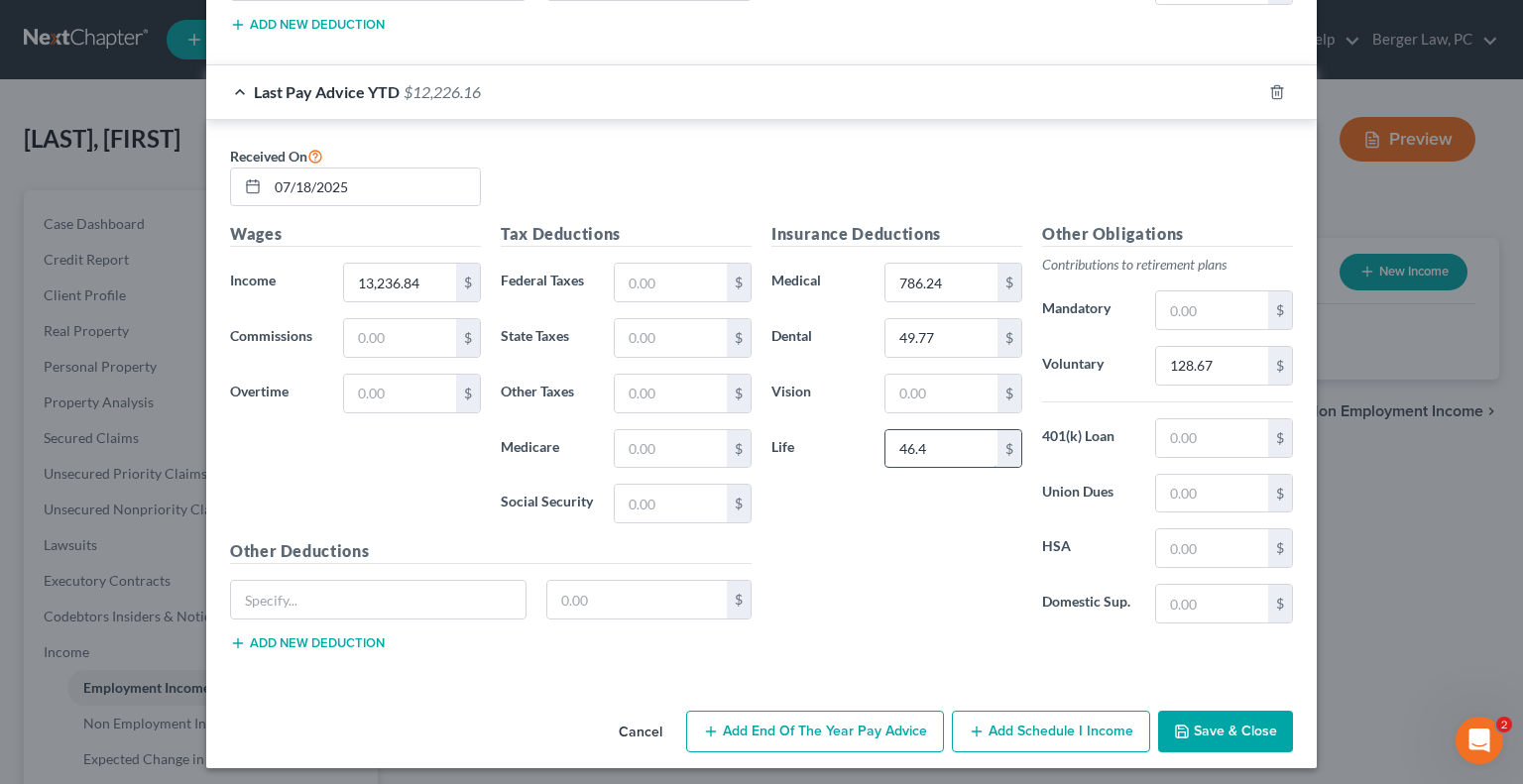 type on "46.44" 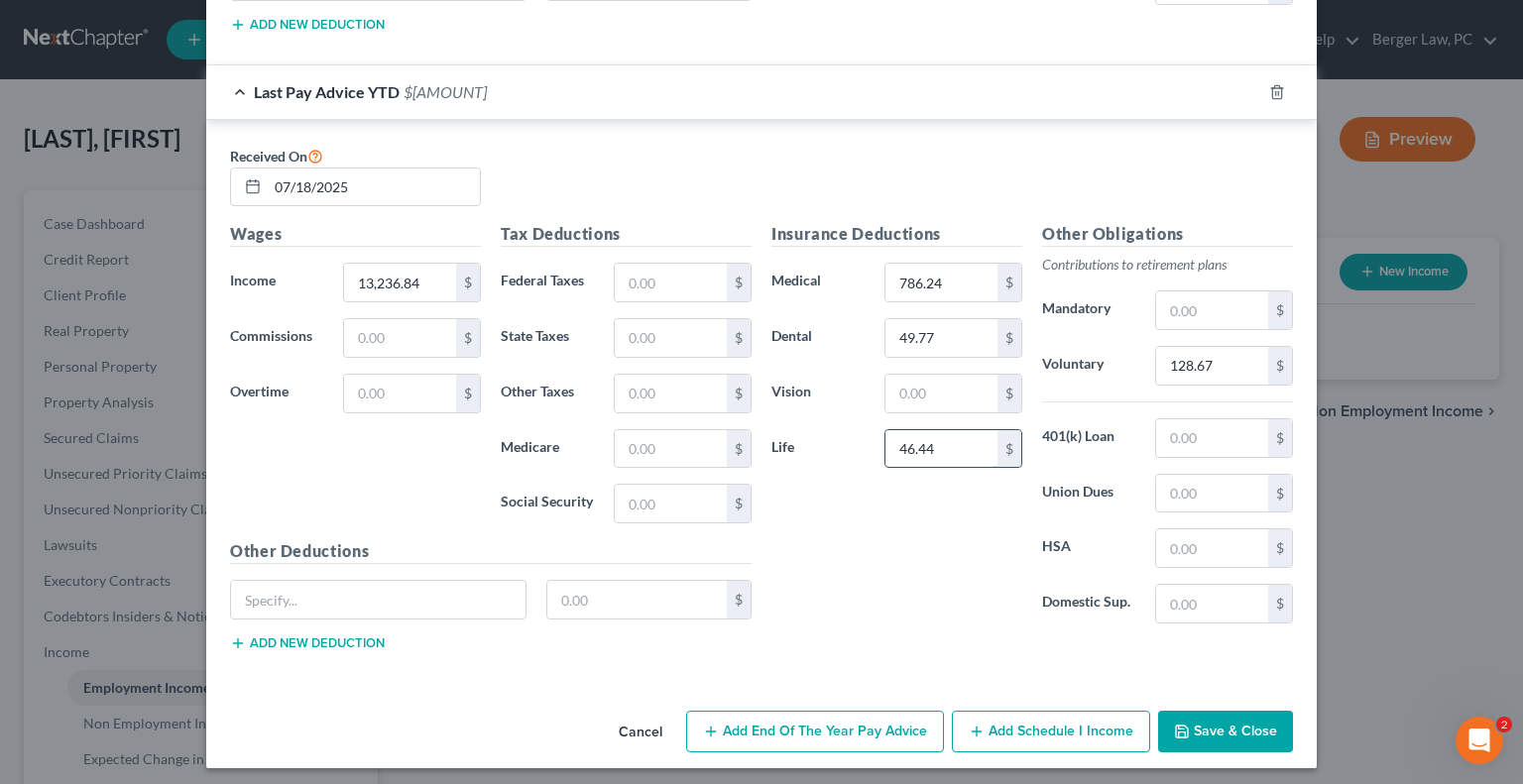 drag, startPoint x: 945, startPoint y: 451, endPoint x: 878, endPoint y: 447, distance: 67.119297 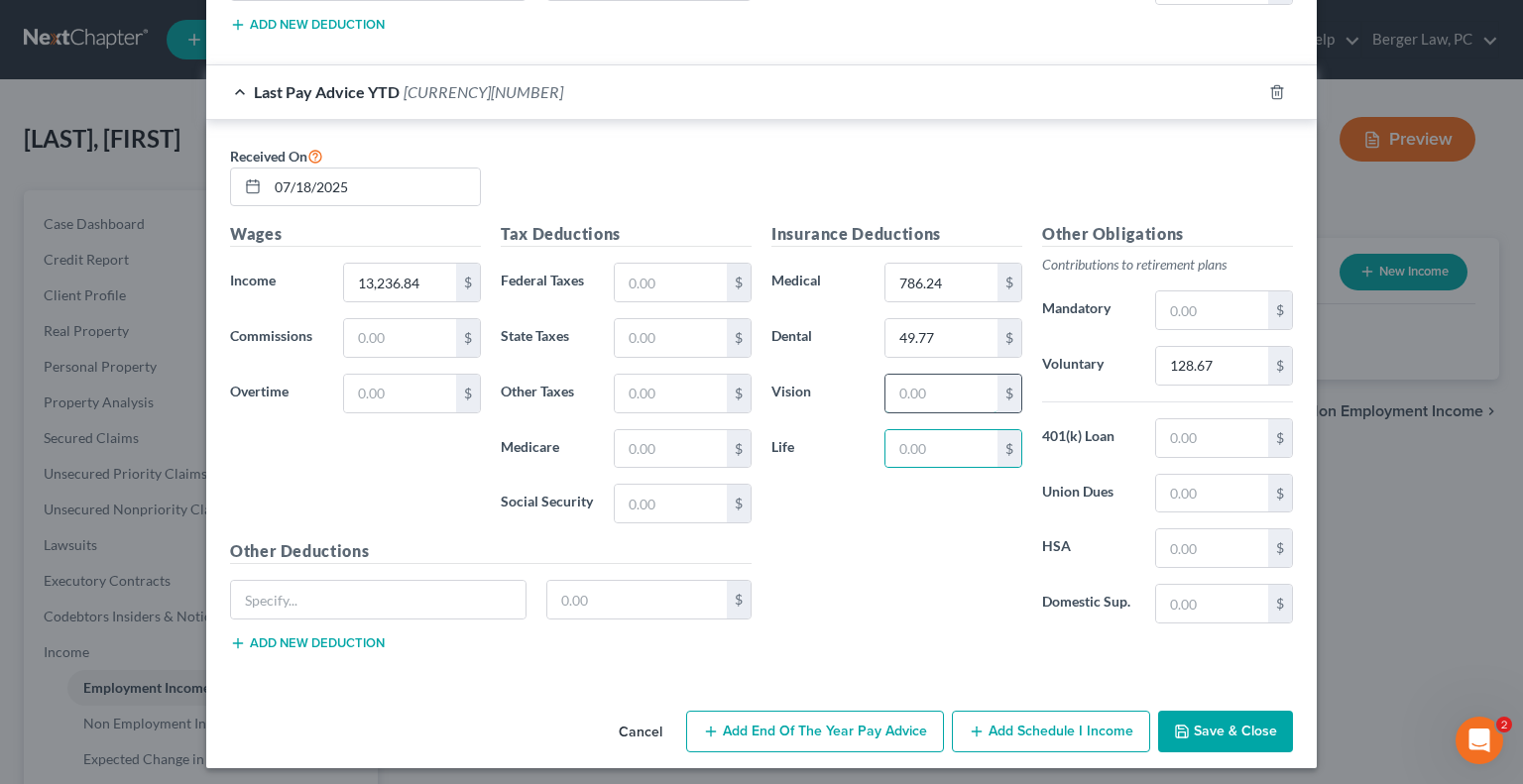 click at bounding box center [941, 393] 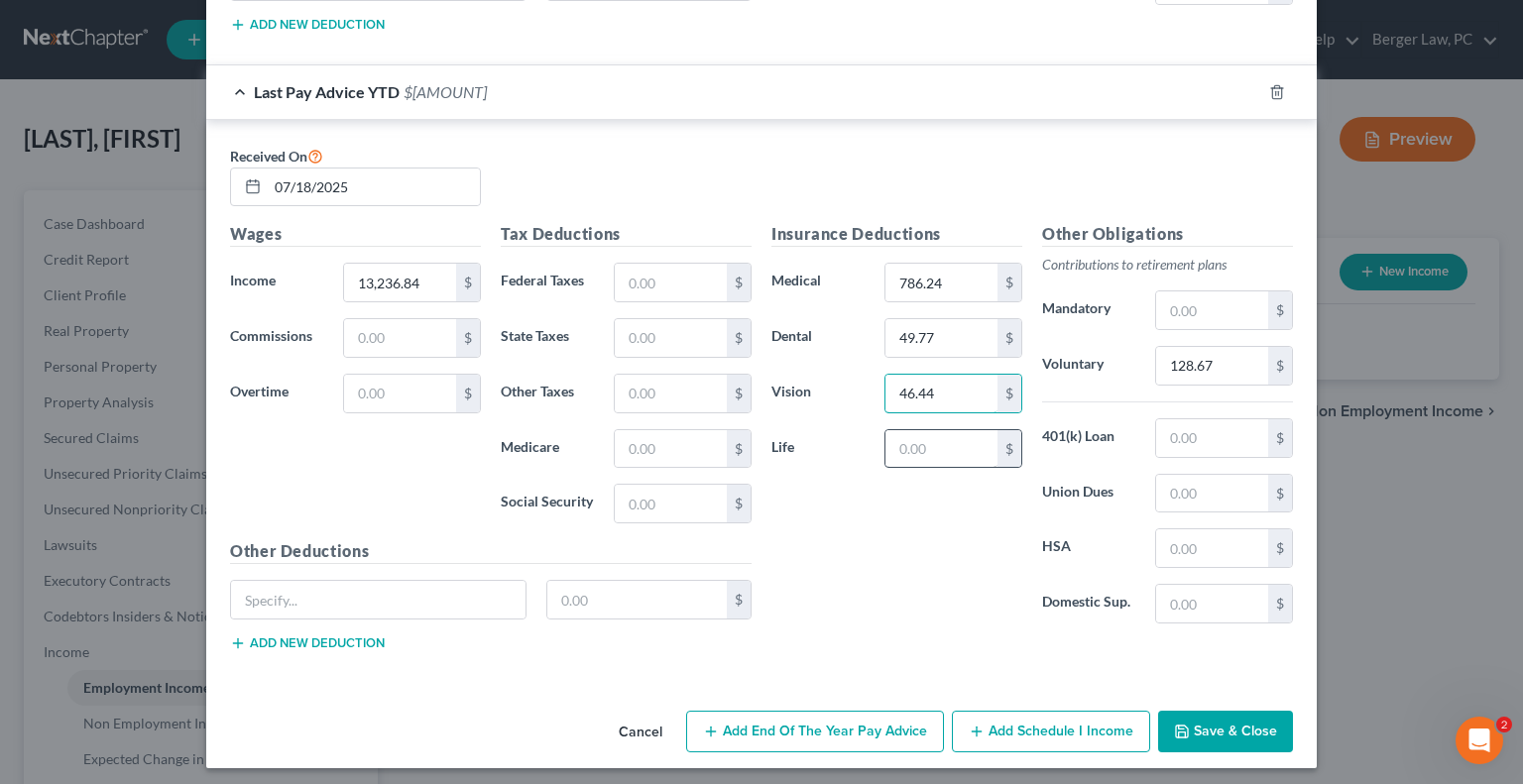 type on "46.44" 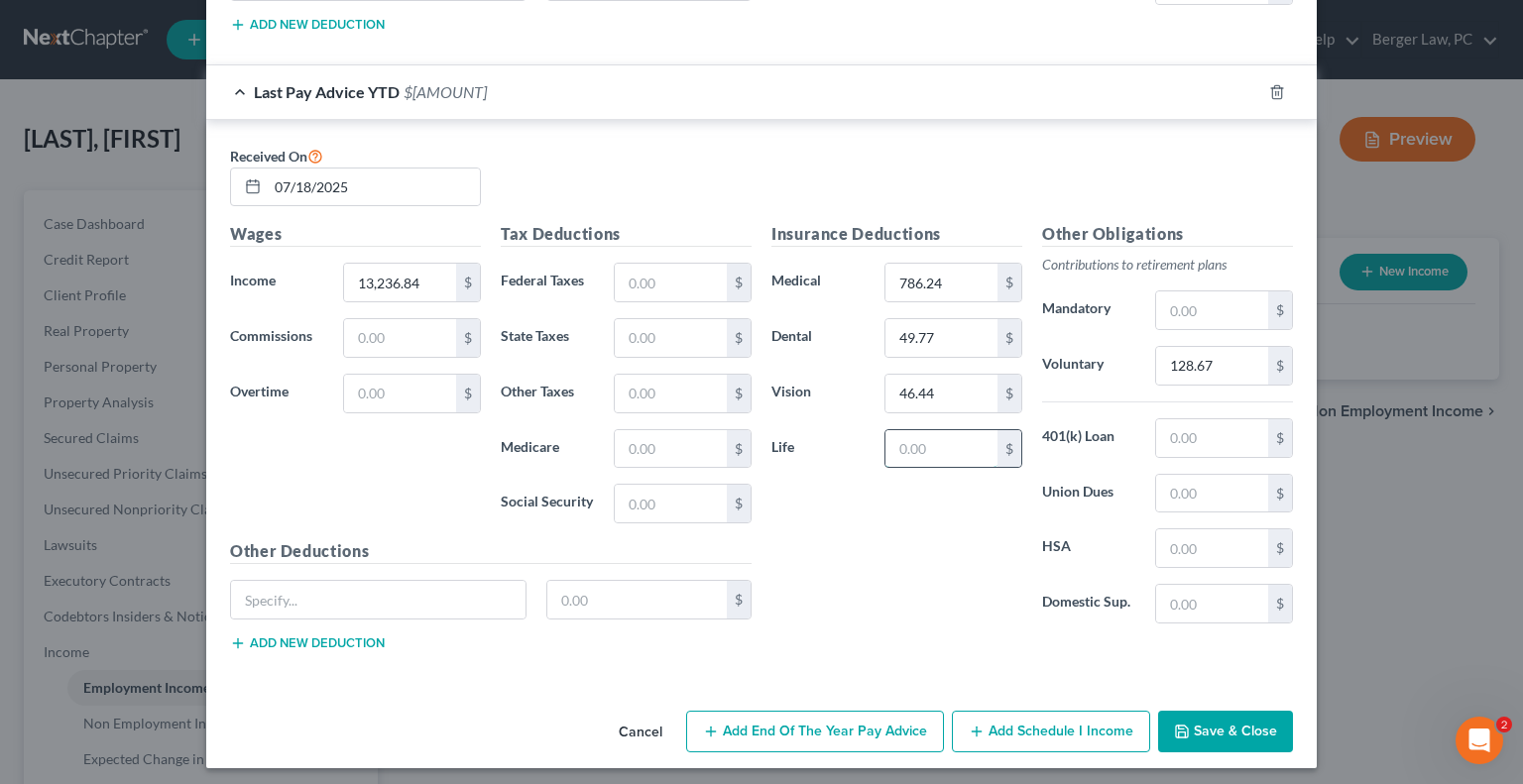 click at bounding box center (941, 449) 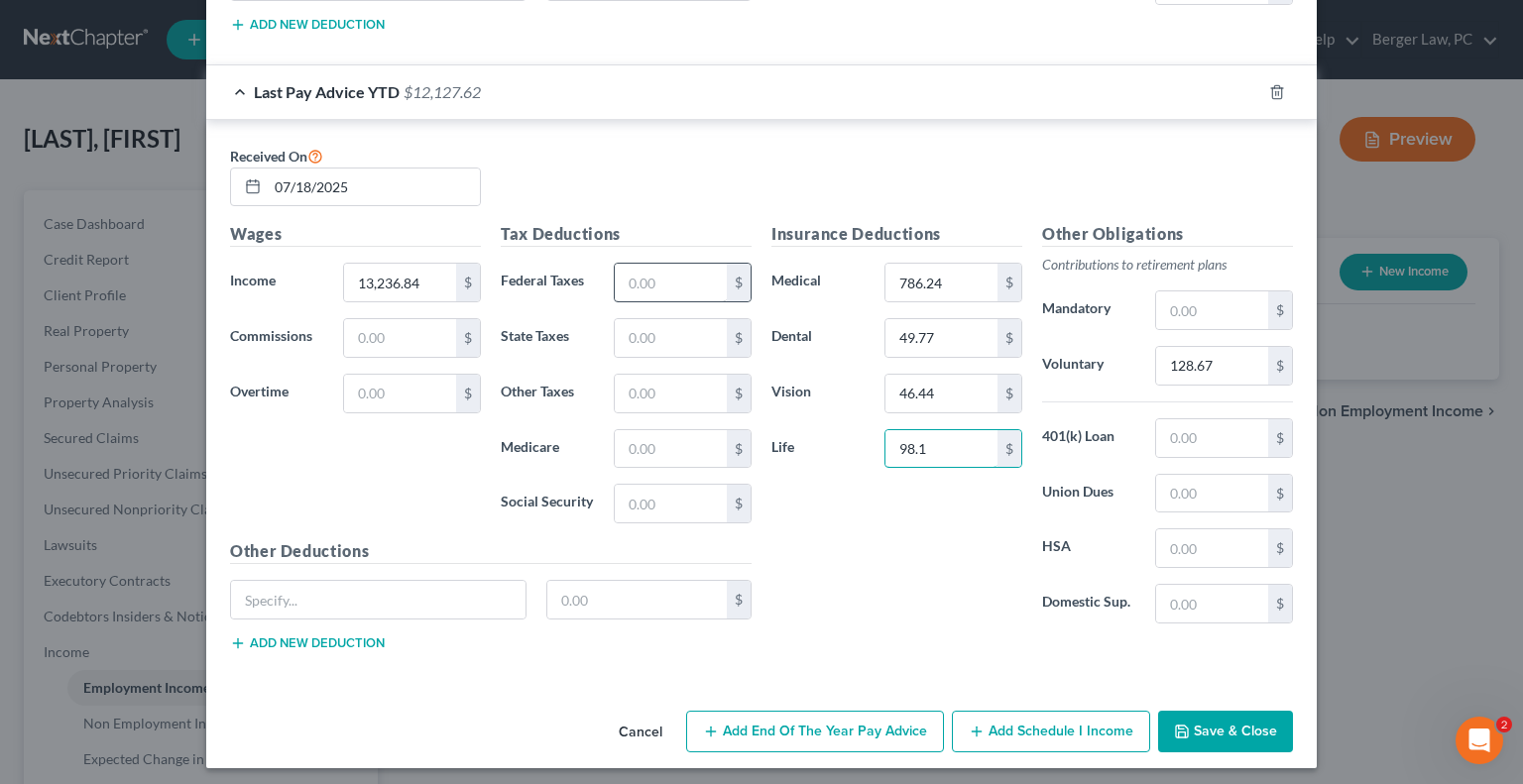 type on "98.1" 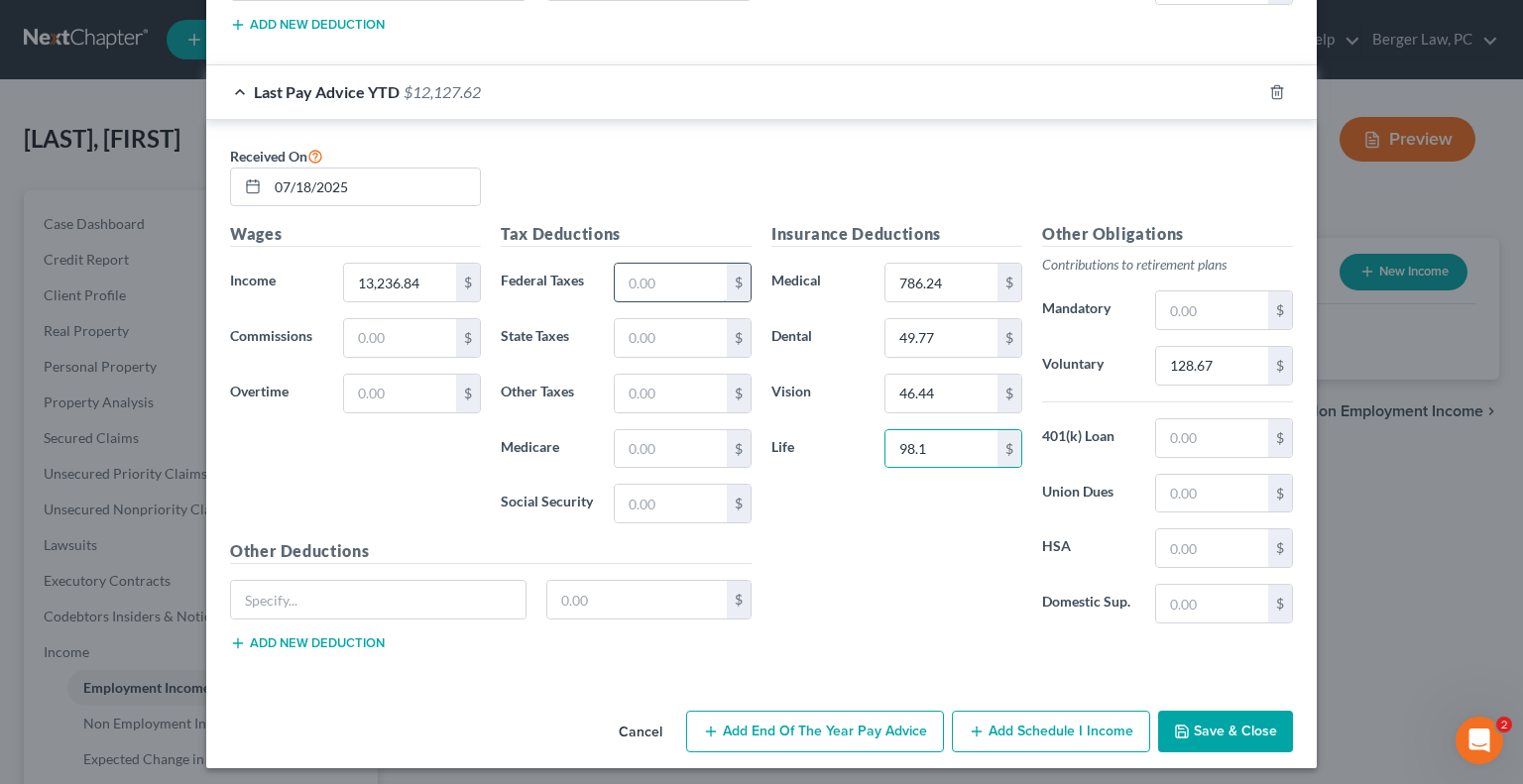 click at bounding box center [670, 282] 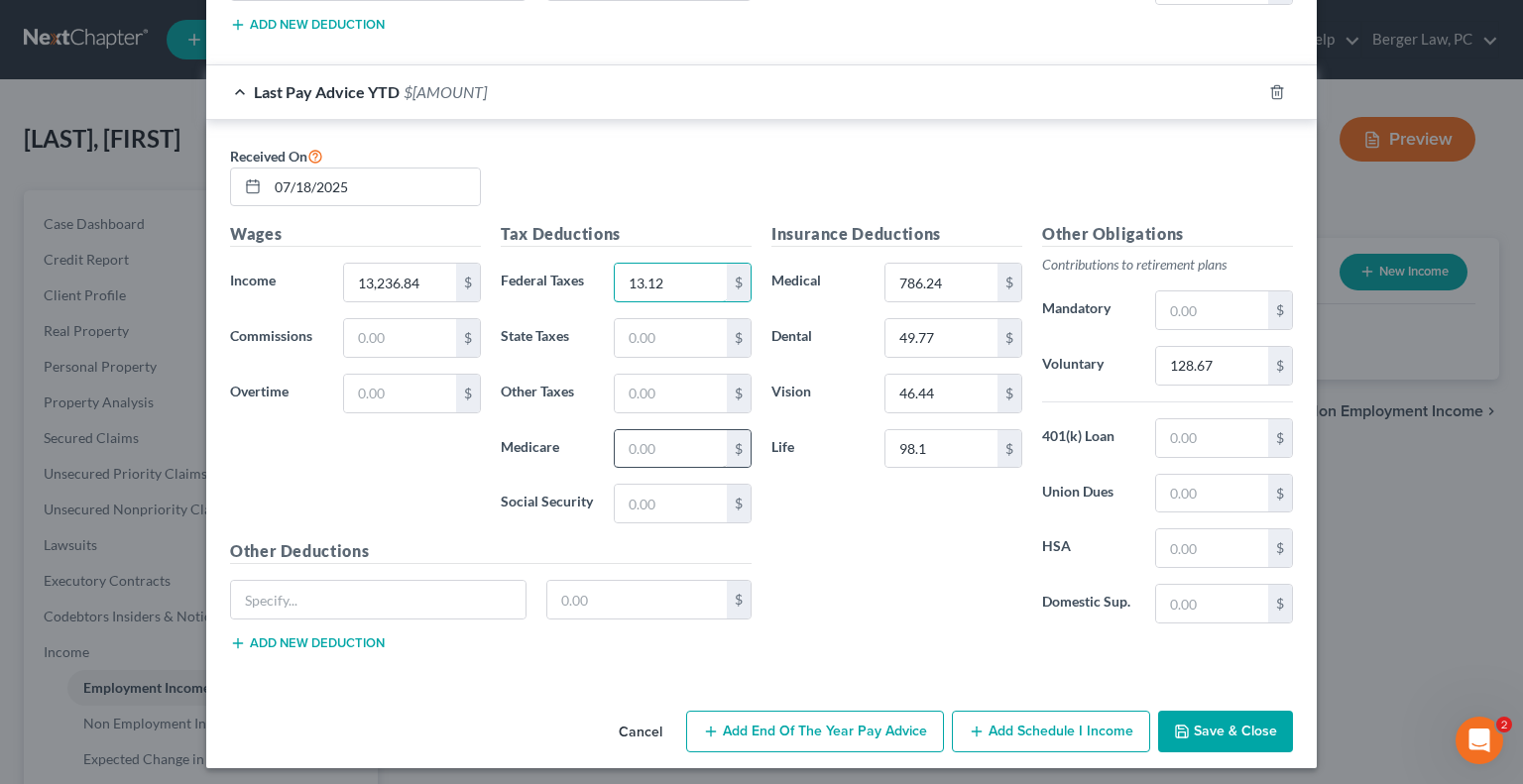 type on "13.12" 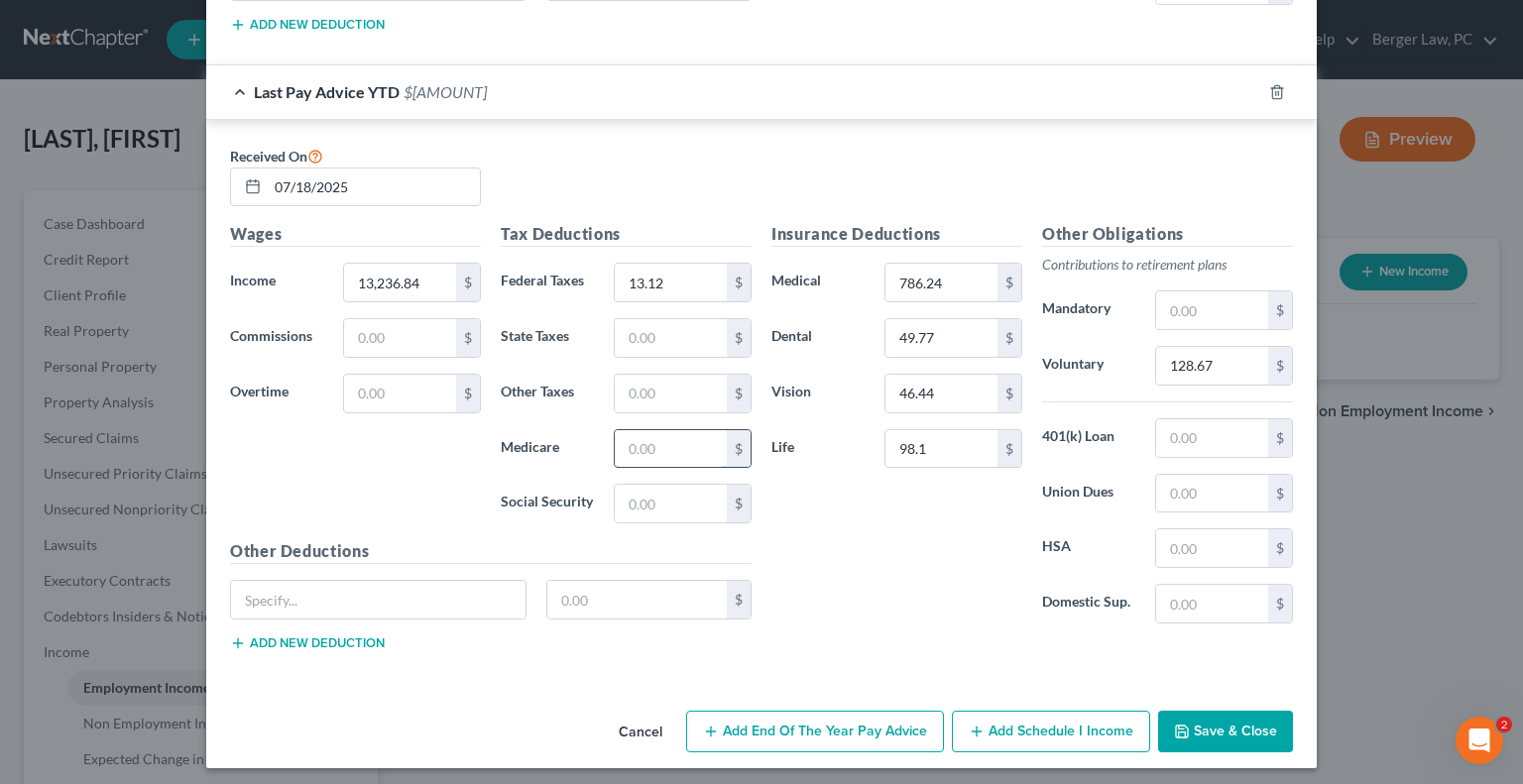 click at bounding box center (670, 449) 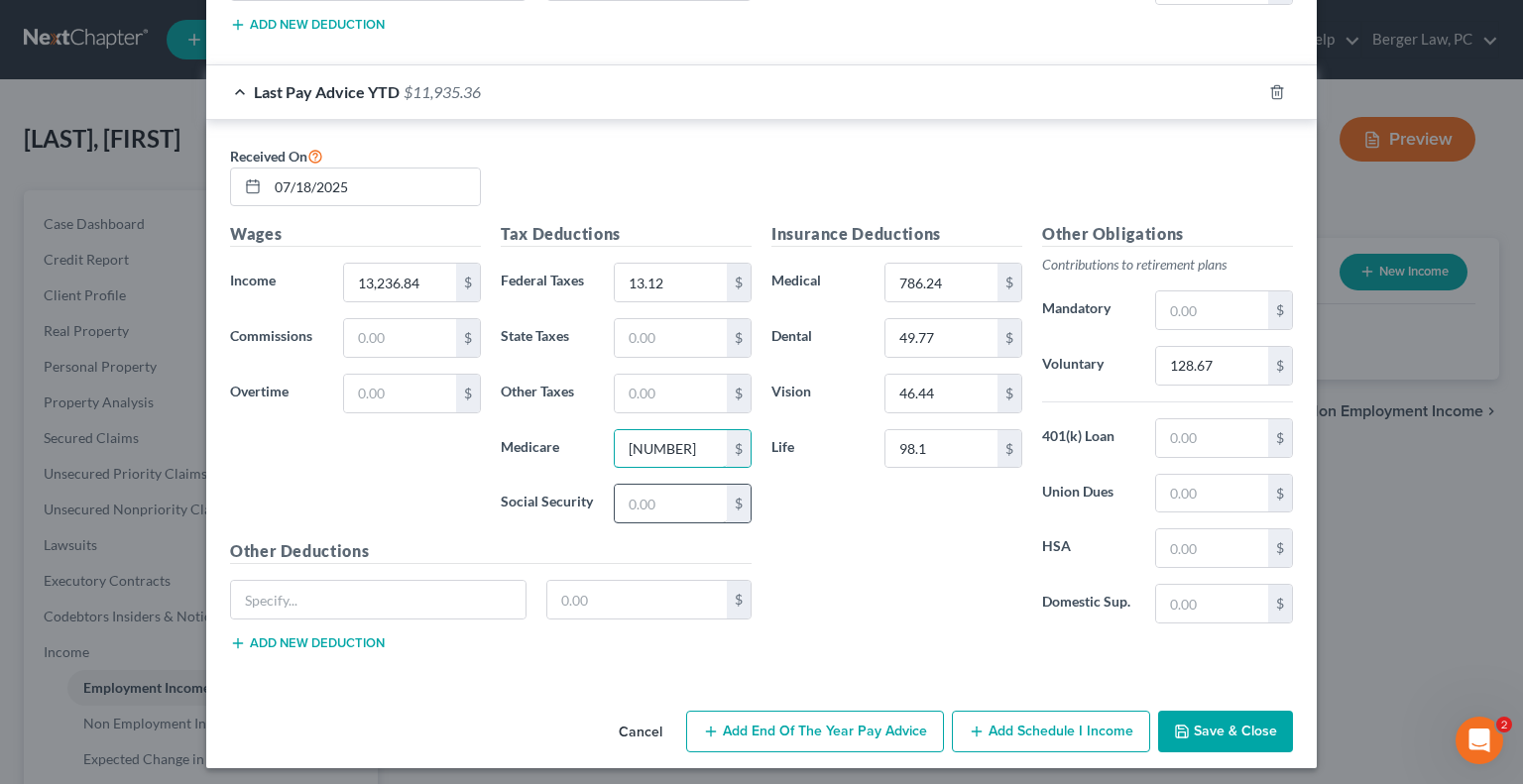 type on "[NUMBER]" 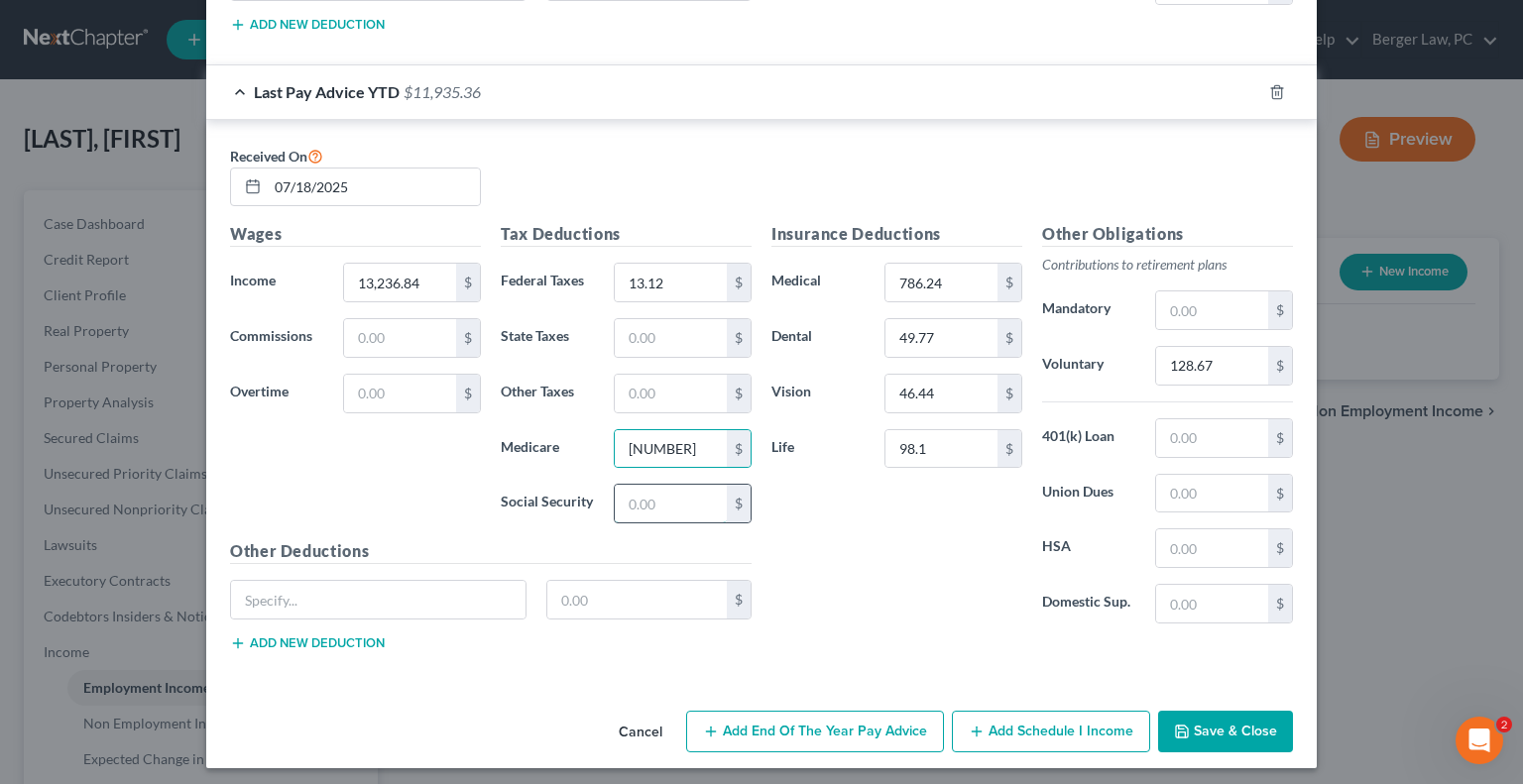 click at bounding box center [670, 504] 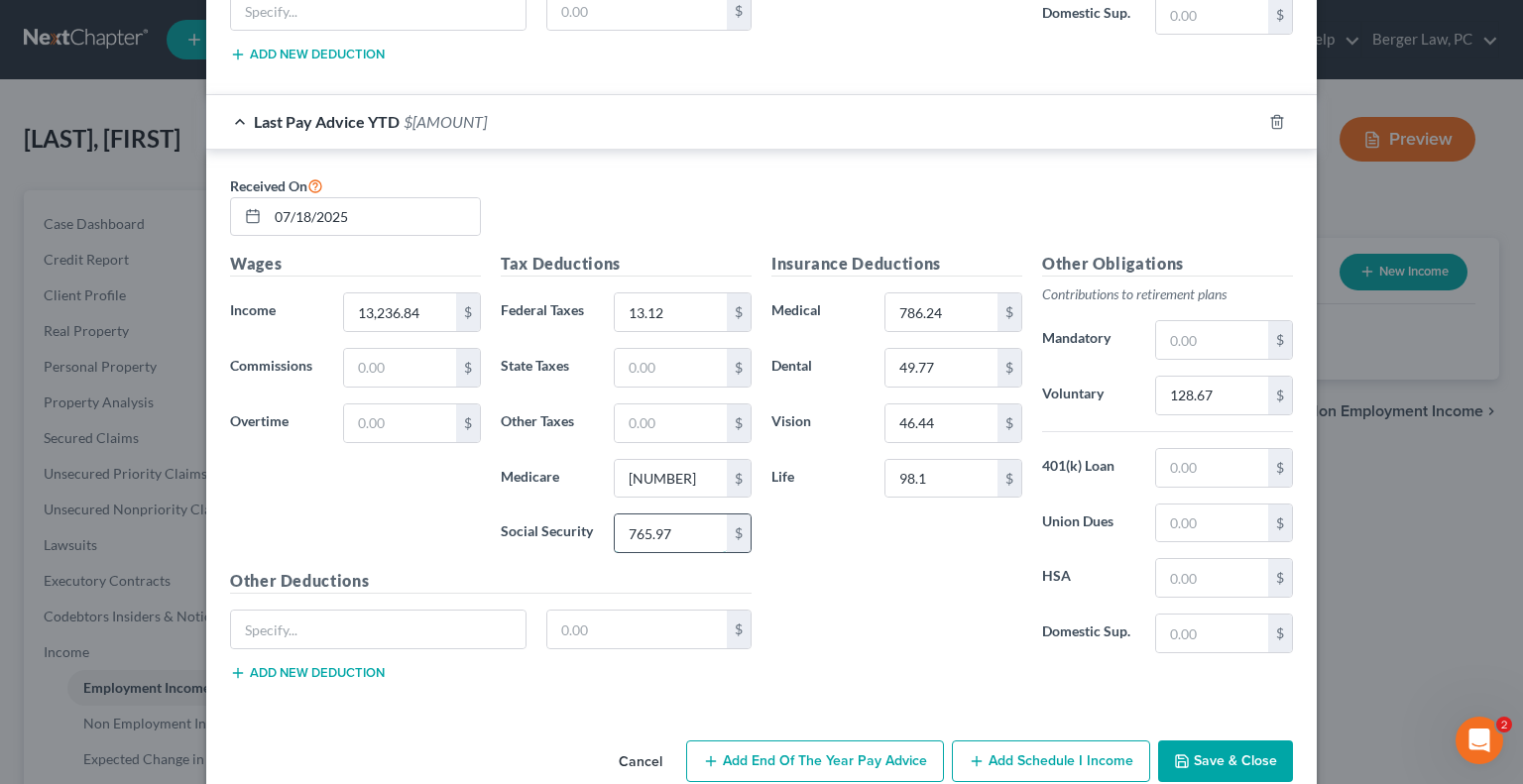 scroll, scrollTop: 1069, scrollLeft: 0, axis: vertical 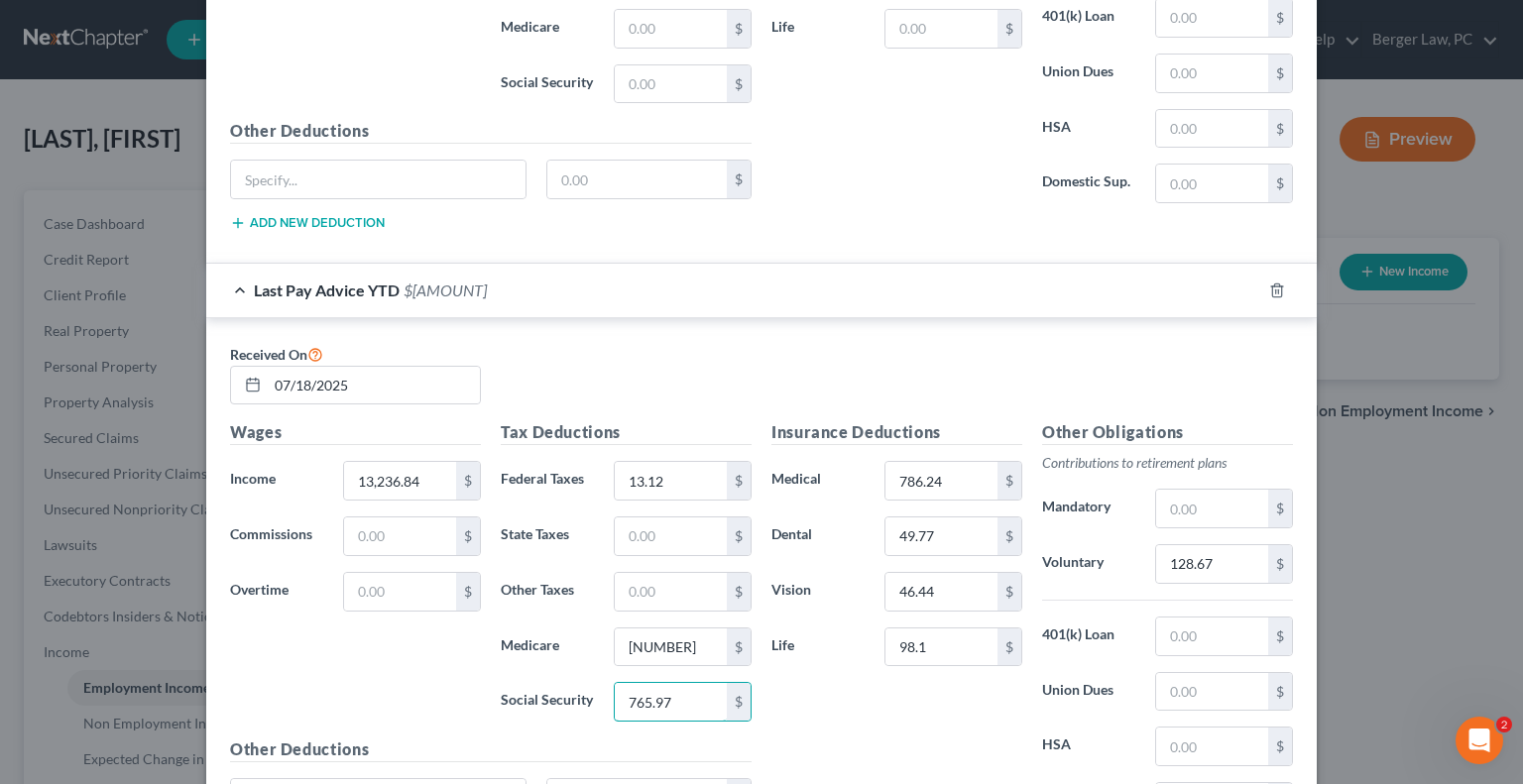 type on "765.97" 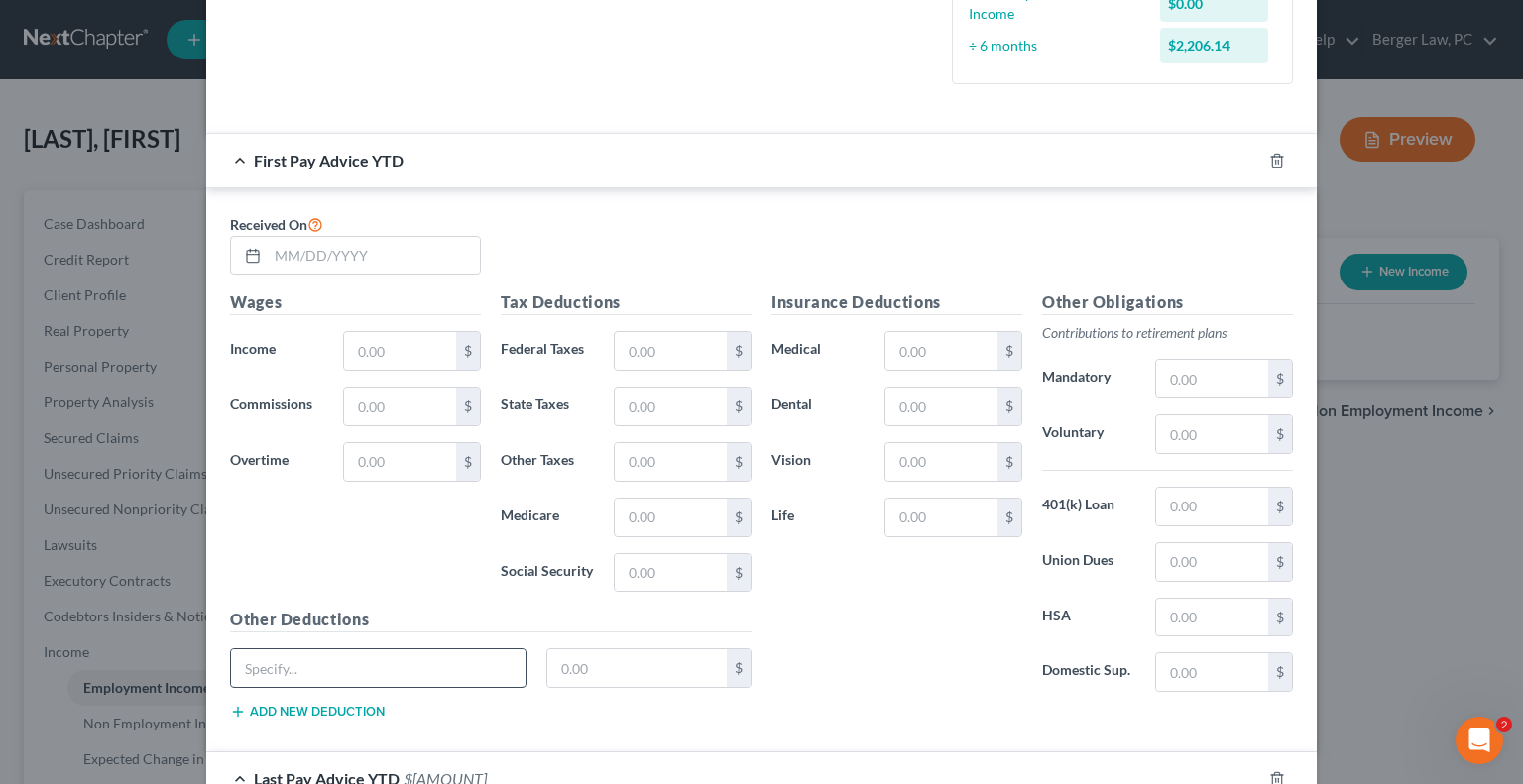 scroll, scrollTop: 574, scrollLeft: 0, axis: vertical 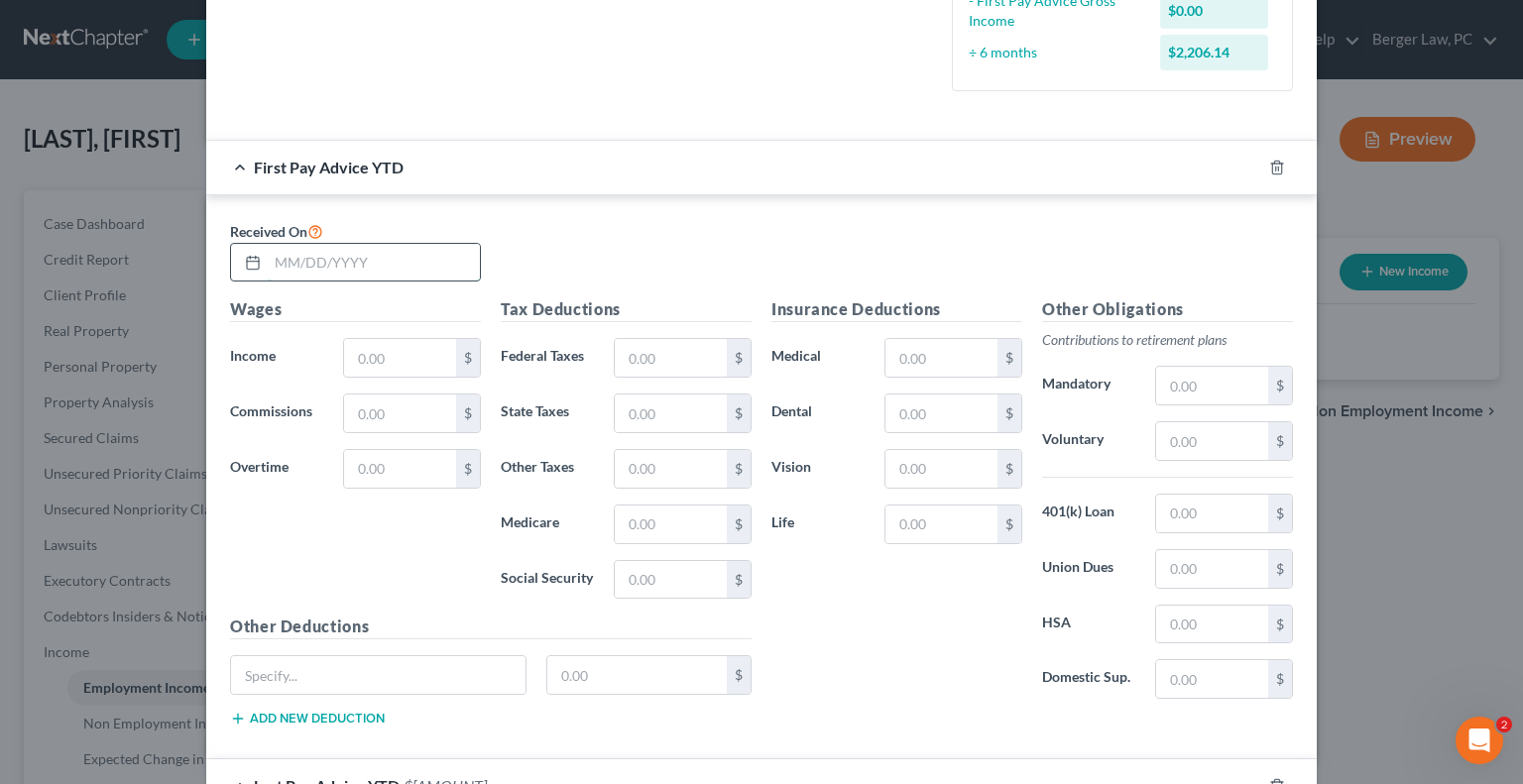 click at bounding box center [374, 263] 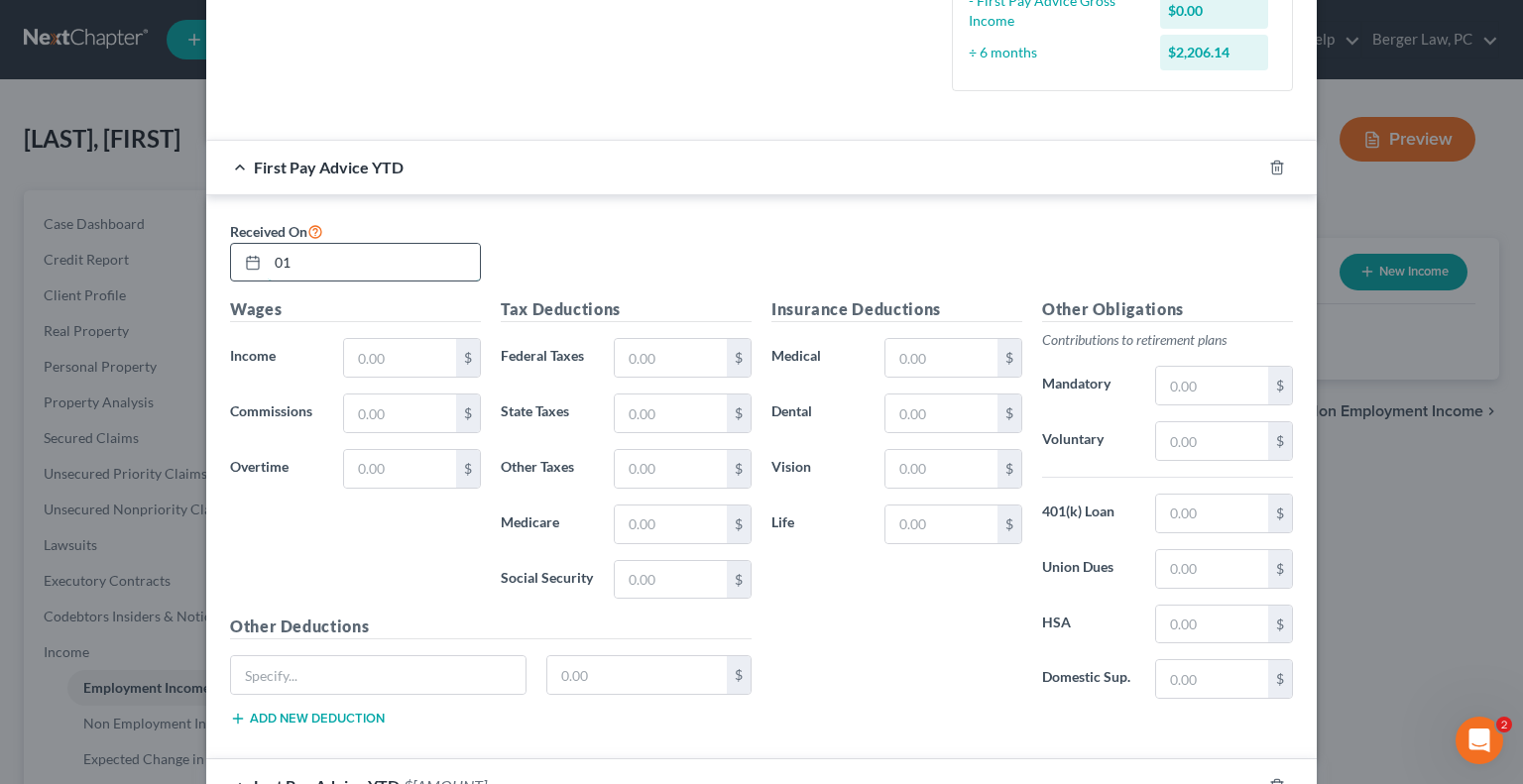 type on "0" 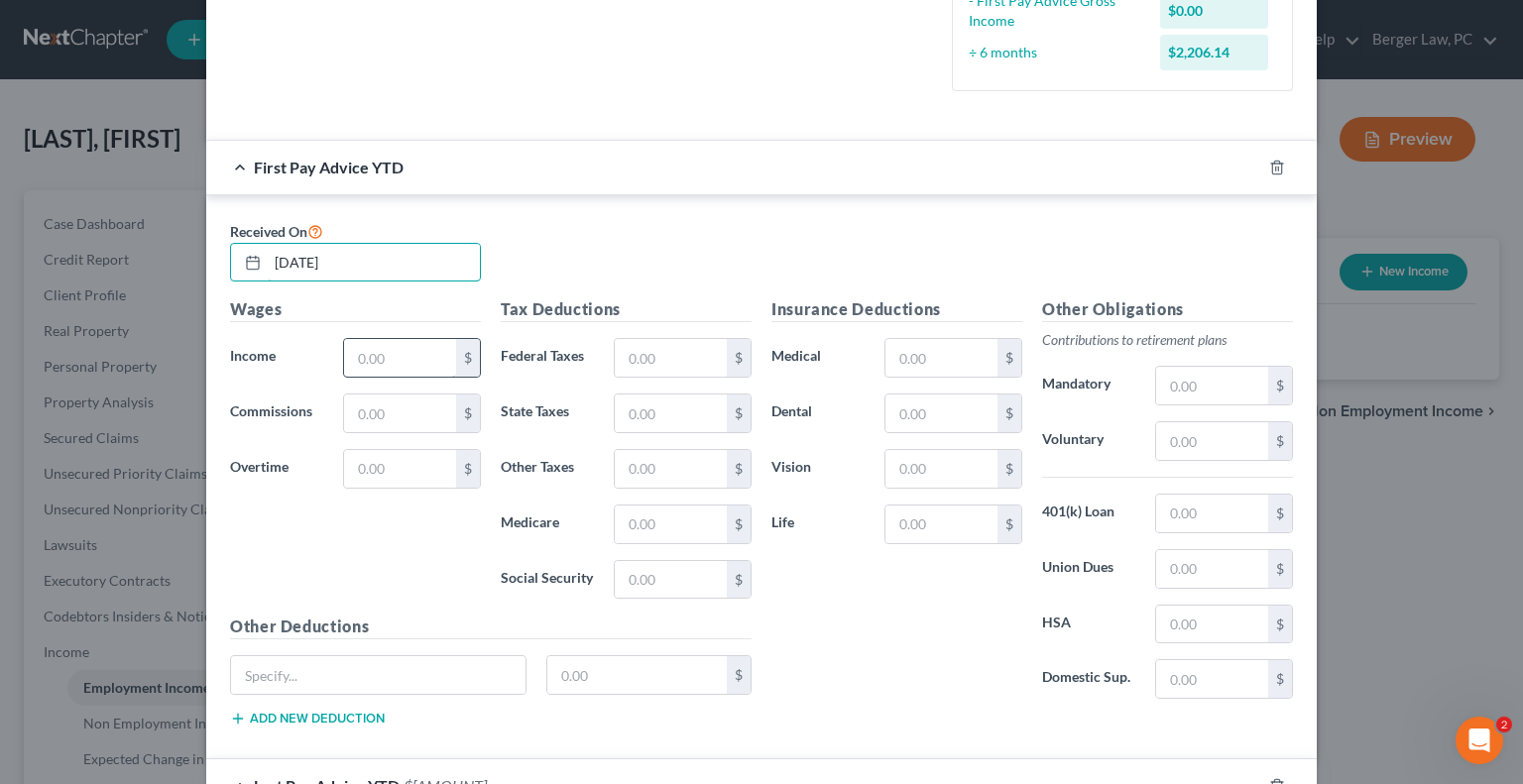 type on "[DATE]" 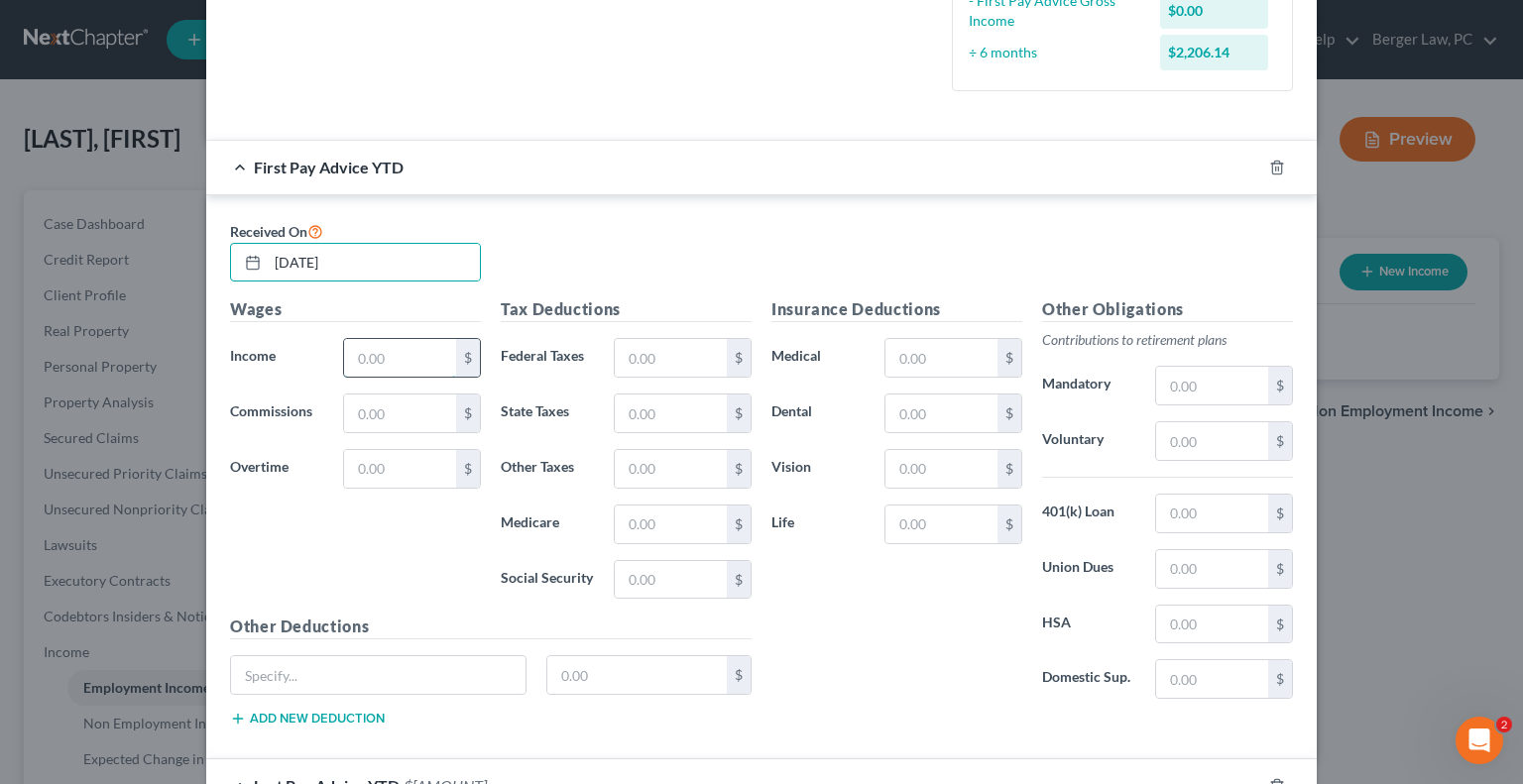 click at bounding box center (400, 358) 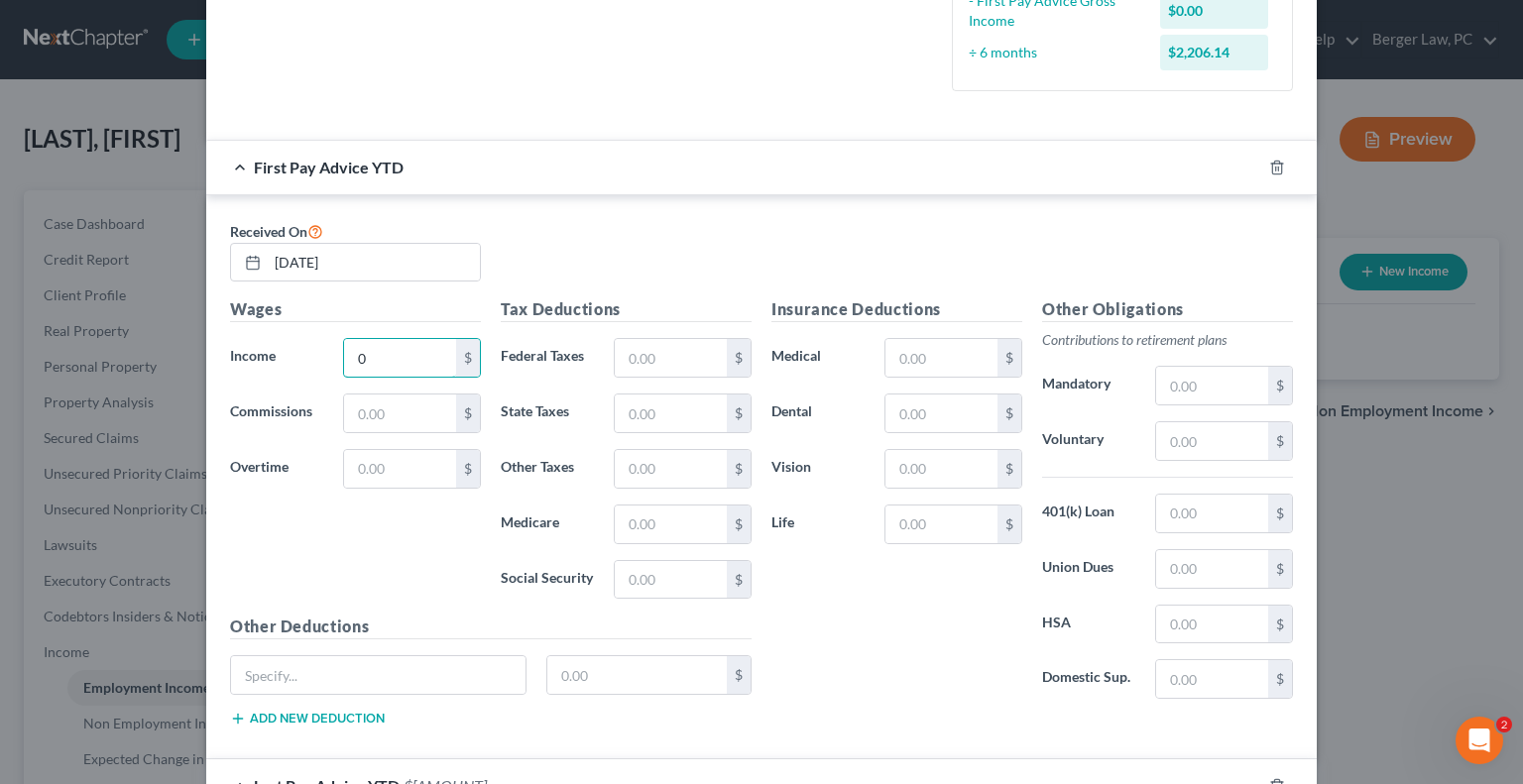 type on "0" 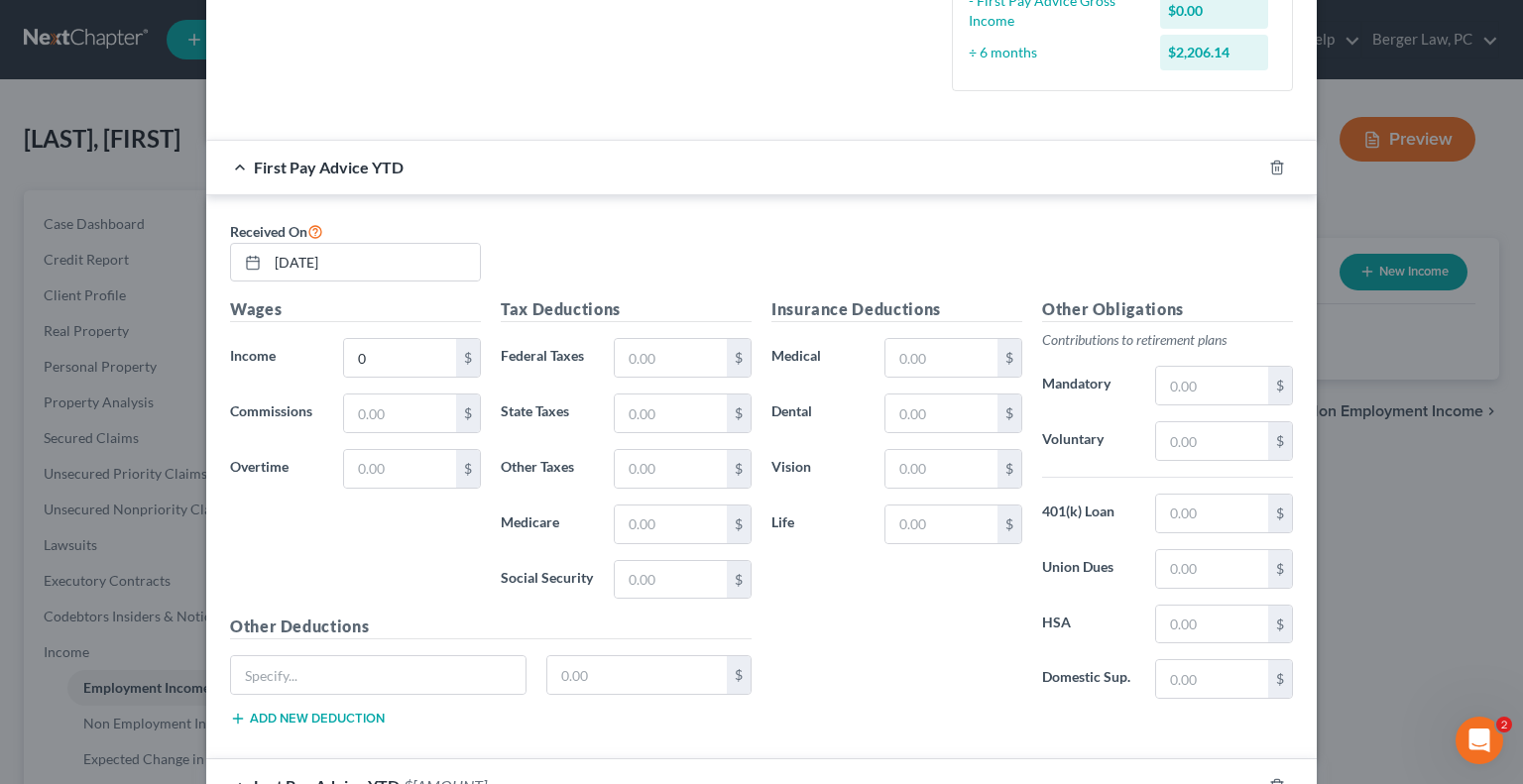 click on "Wages
Income
*
0 $ Commissions $ Overtime $" at bounding box center (355, 456) 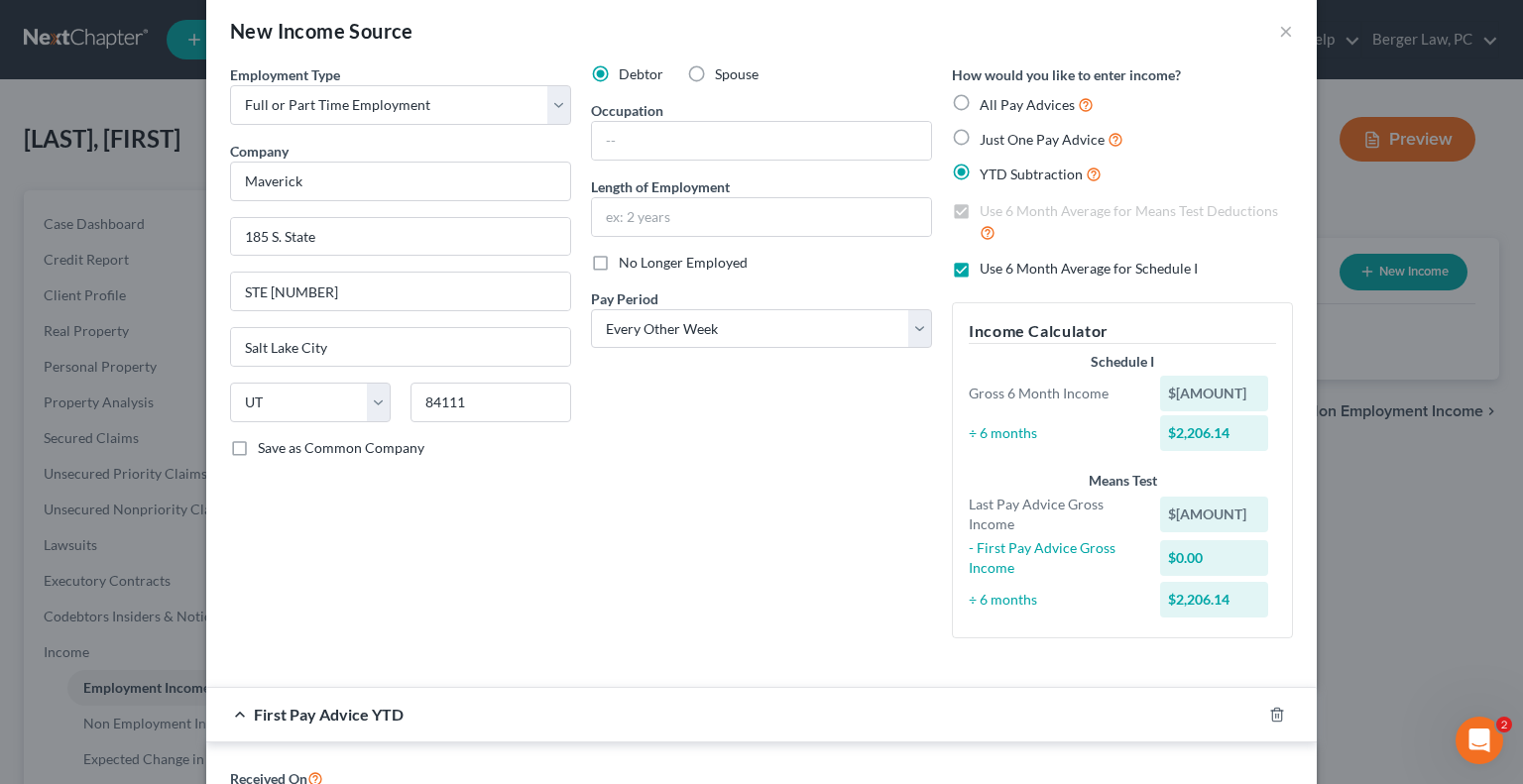scroll, scrollTop: 0, scrollLeft: 0, axis: both 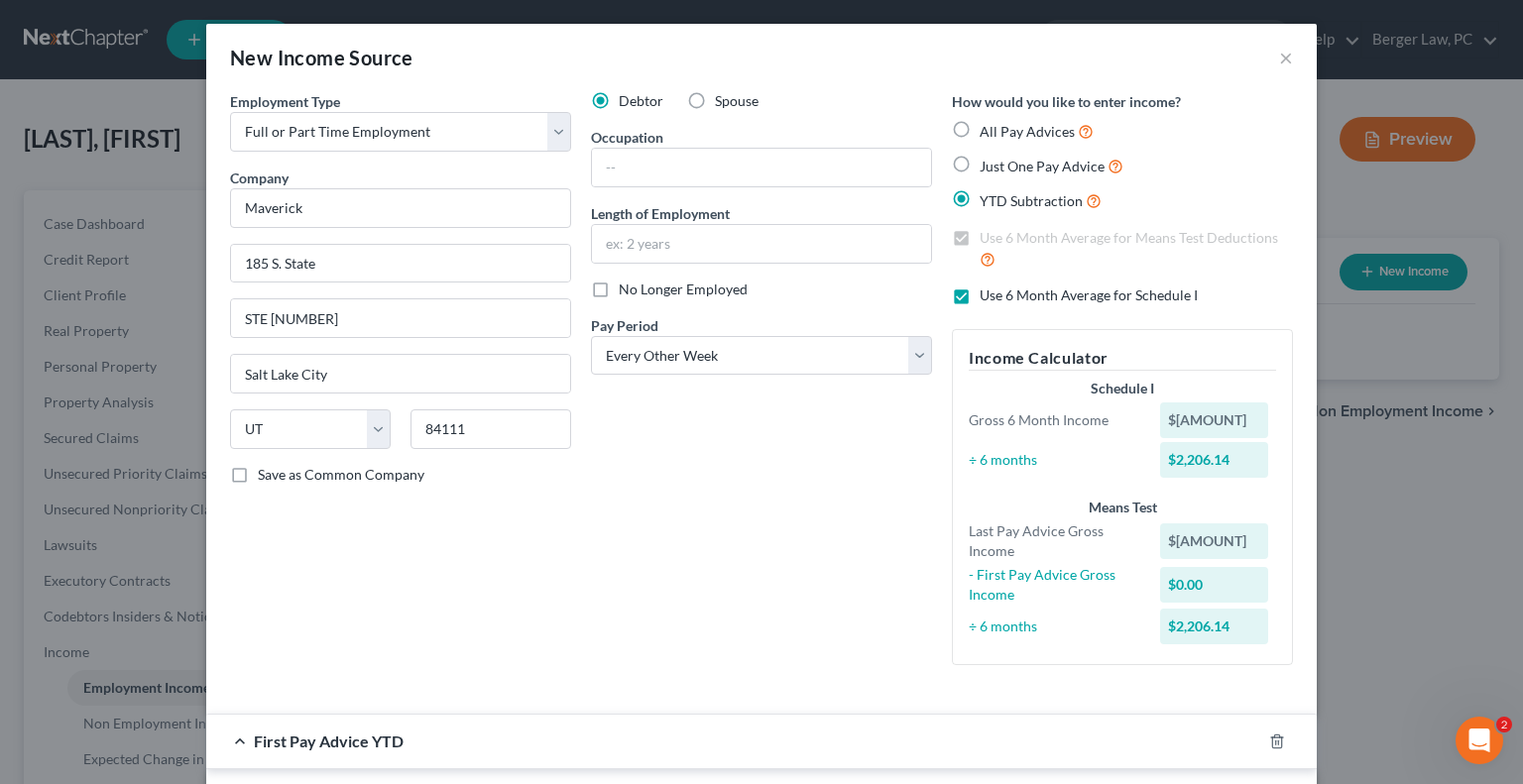 click on "Use 6 Month Average for Schedule I" at bounding box center (1089, 295) 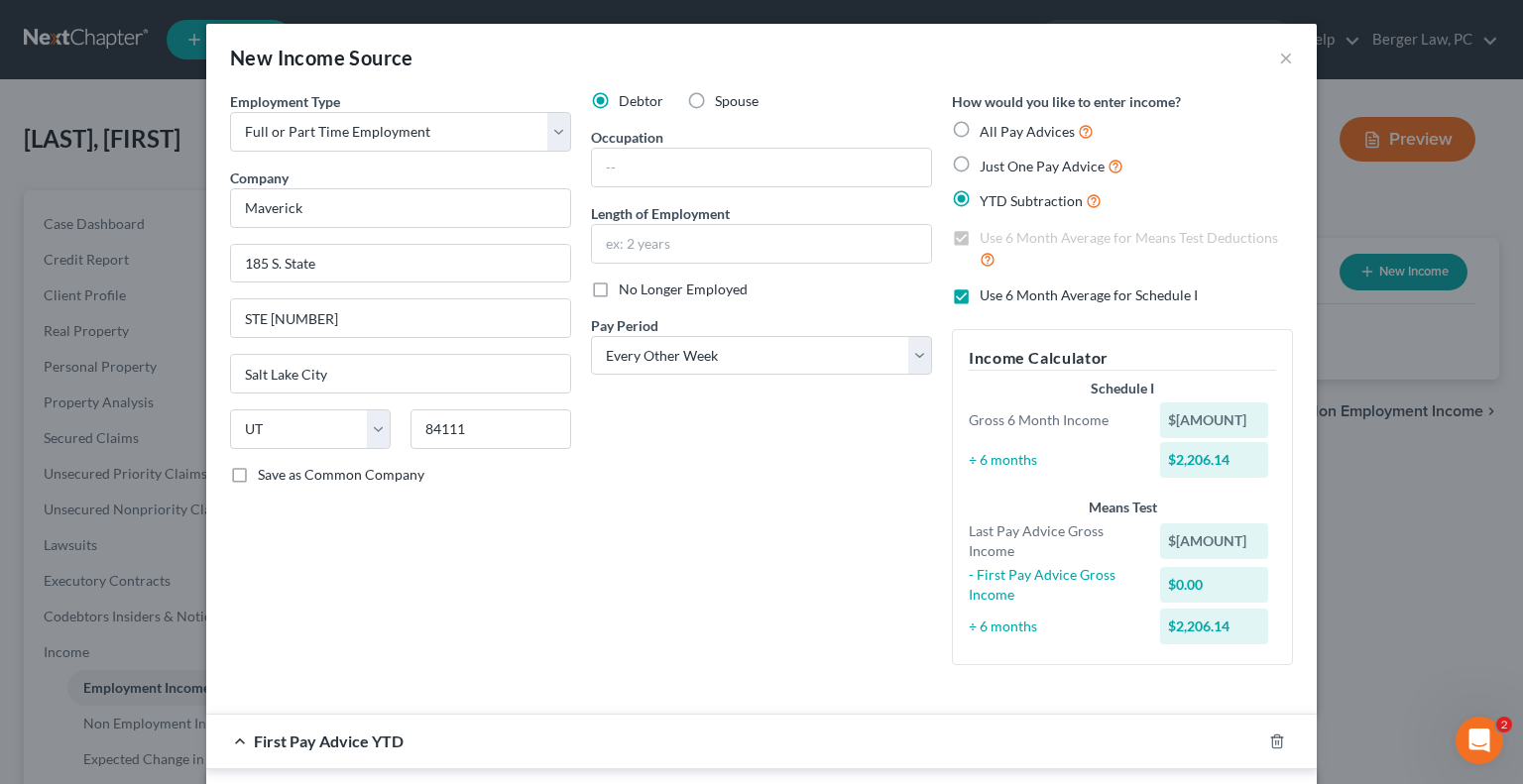 click on "Use 6 Month Average for Schedule I" at bounding box center [994, 291] 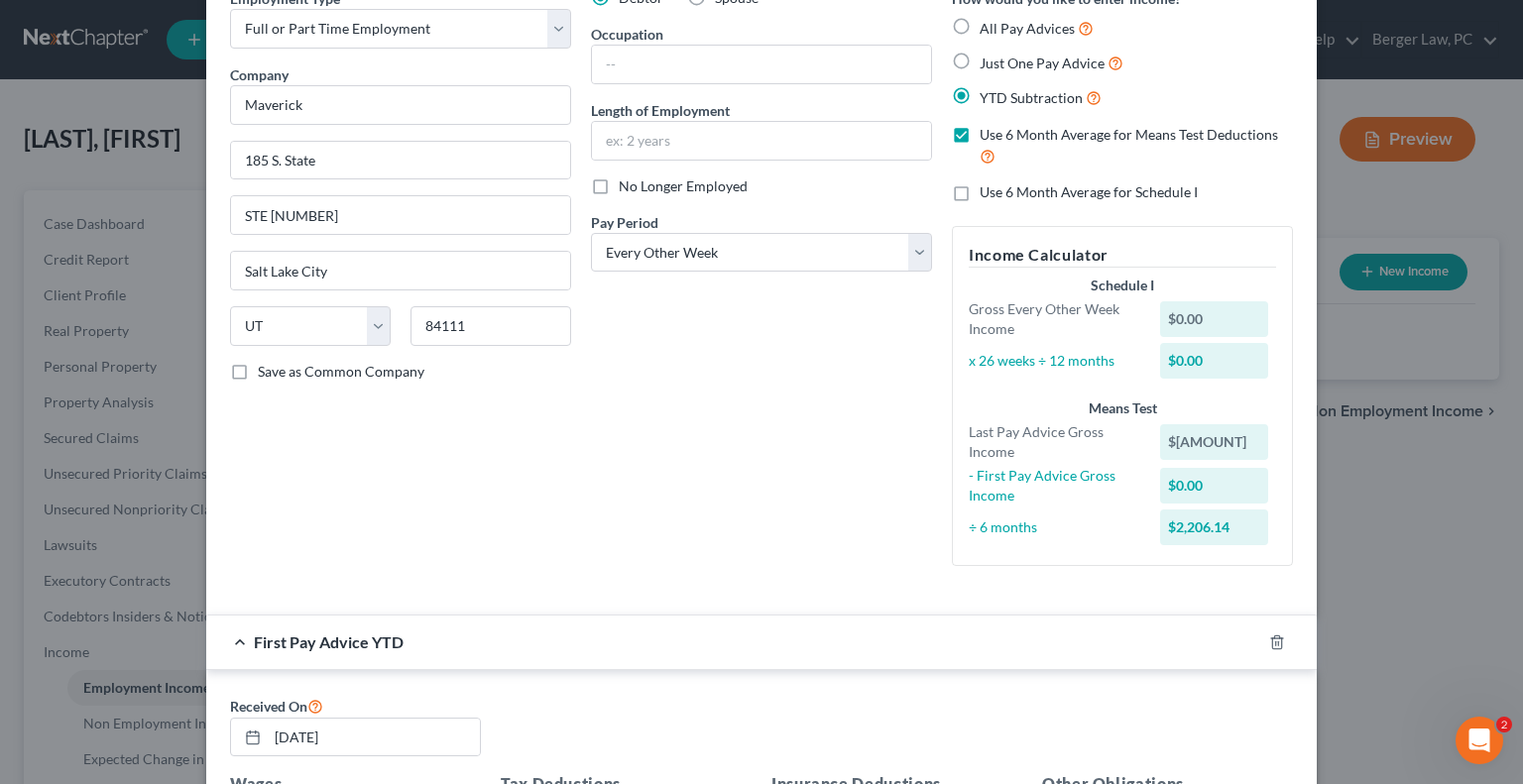 scroll, scrollTop: 99, scrollLeft: 0, axis: vertical 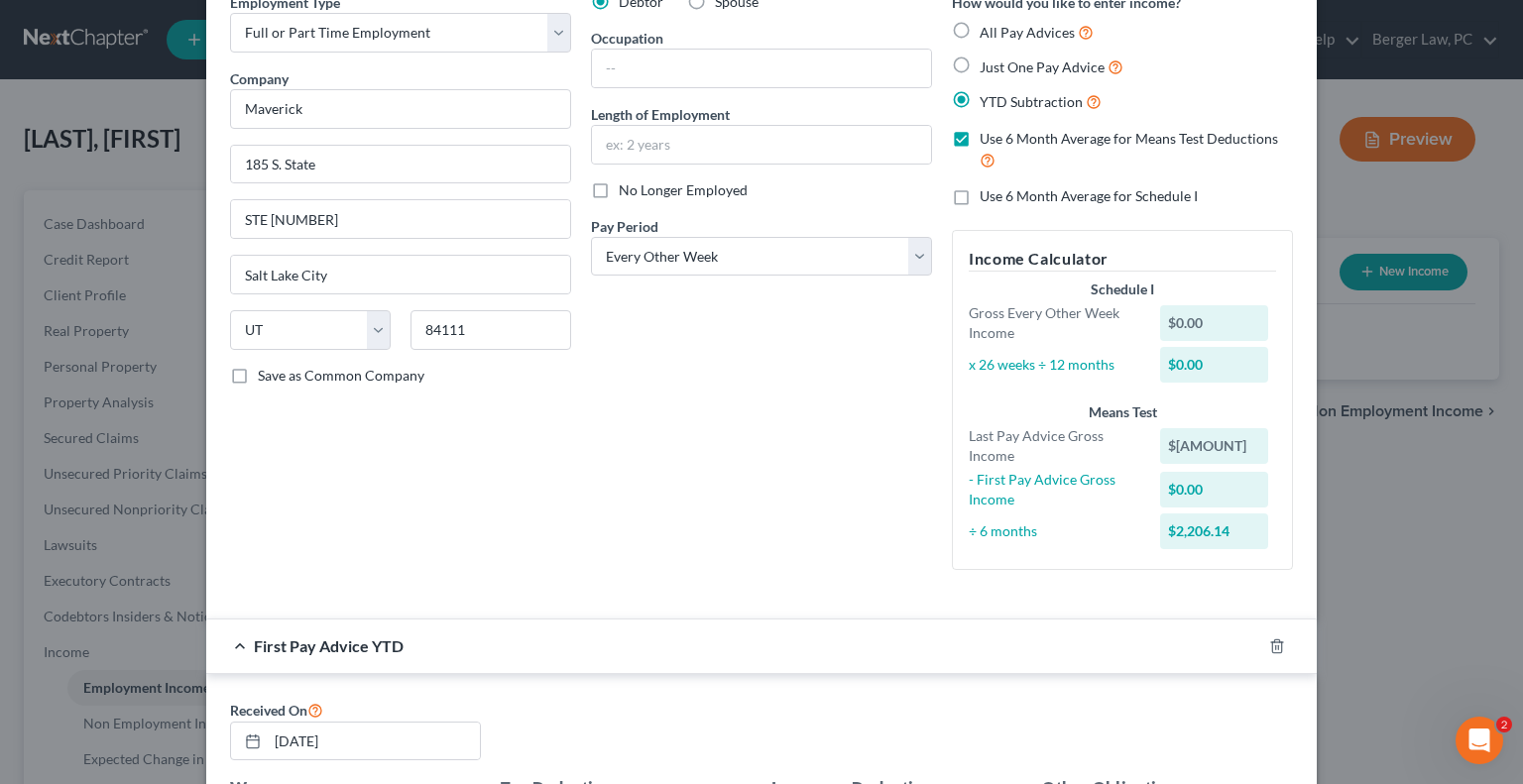 click on "Use 6 Month Average for Schedule I" at bounding box center (1089, 196) 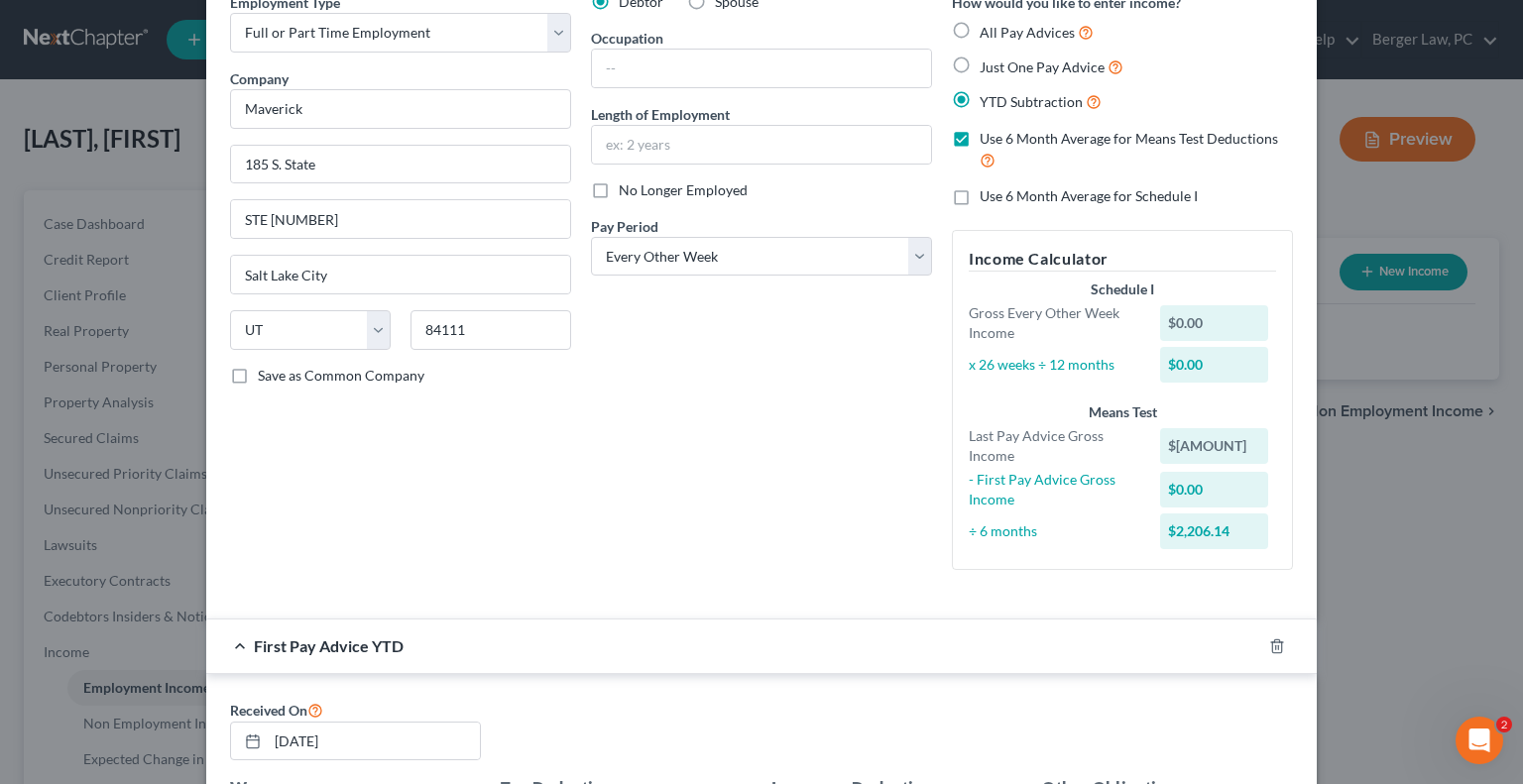 click on "Use 6 Month Average for Schedule I" at bounding box center [994, 192] 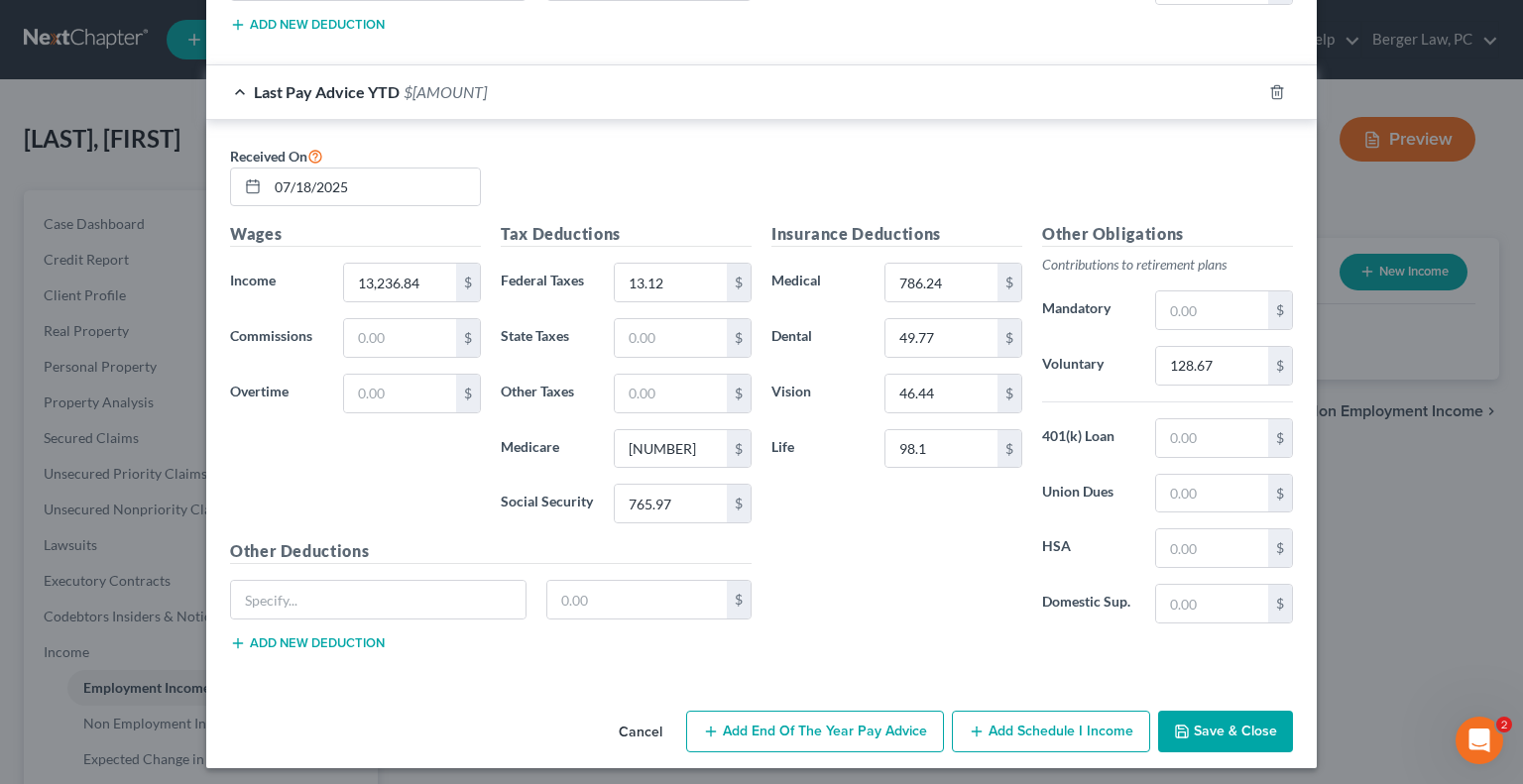 scroll, scrollTop: 1268, scrollLeft: 0, axis: vertical 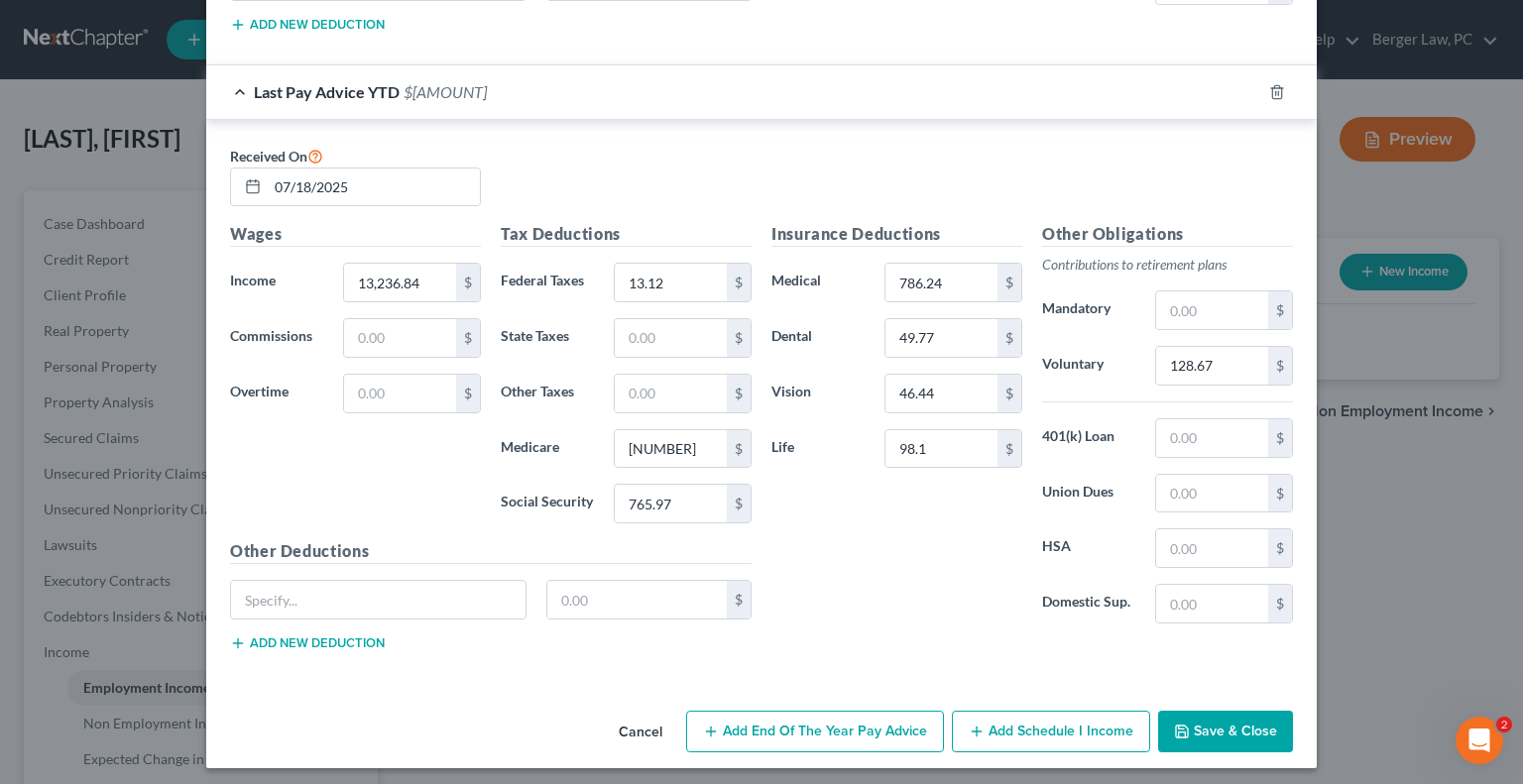 click on "Save & Close" at bounding box center (1226, 731) 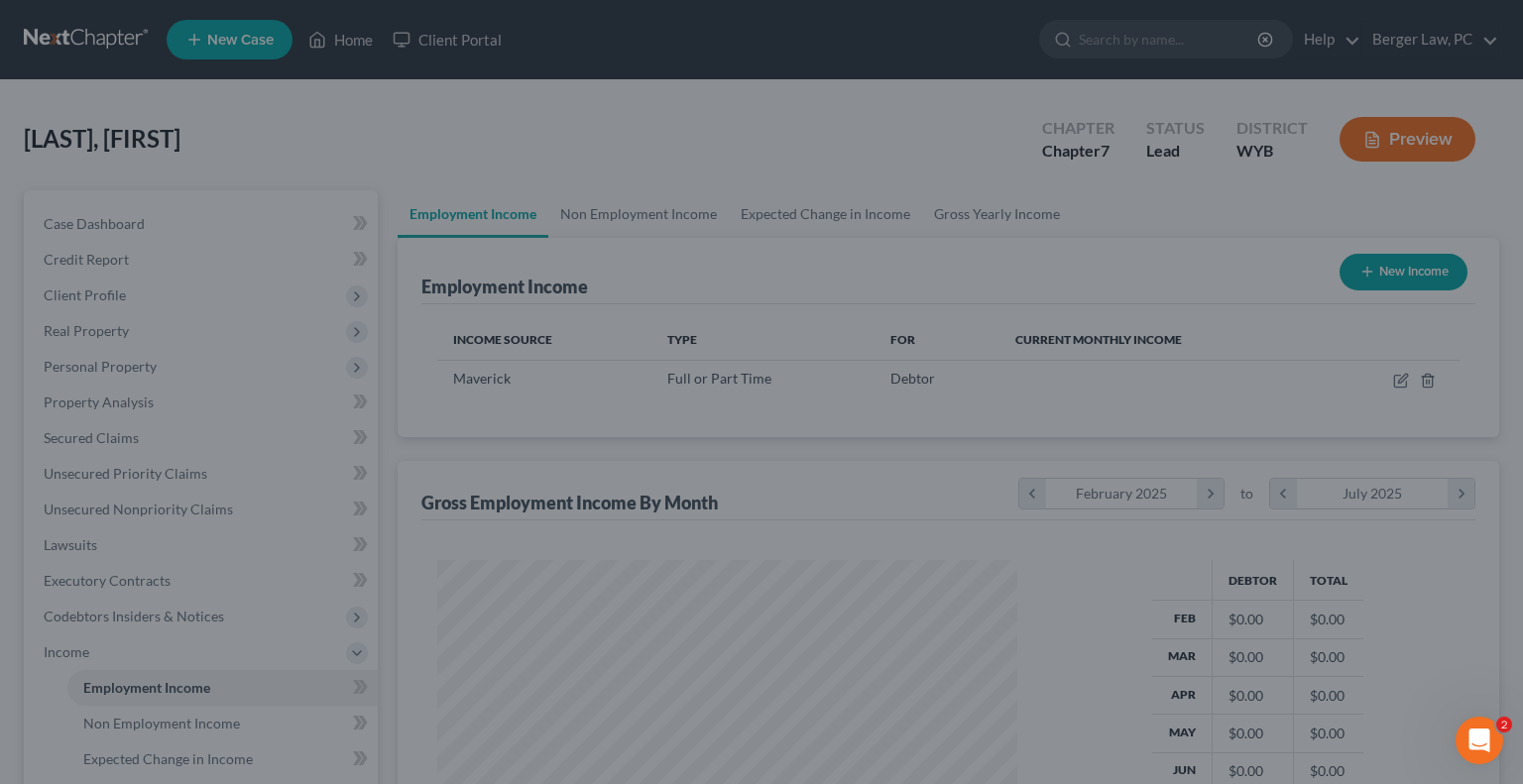 scroll, scrollTop: 990797, scrollLeft: 990917, axis: both 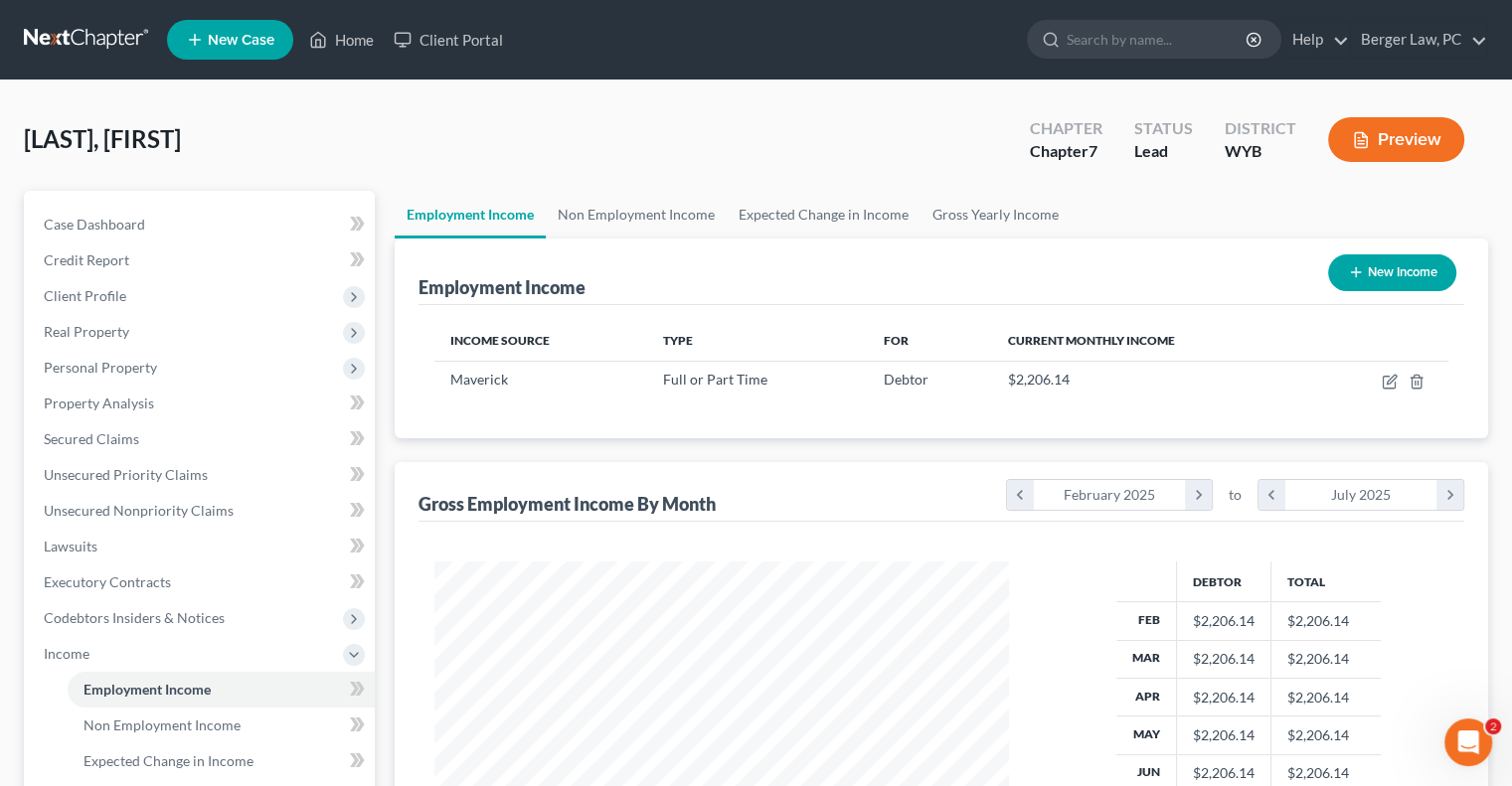 click on "New Income" at bounding box center [1392, 272] 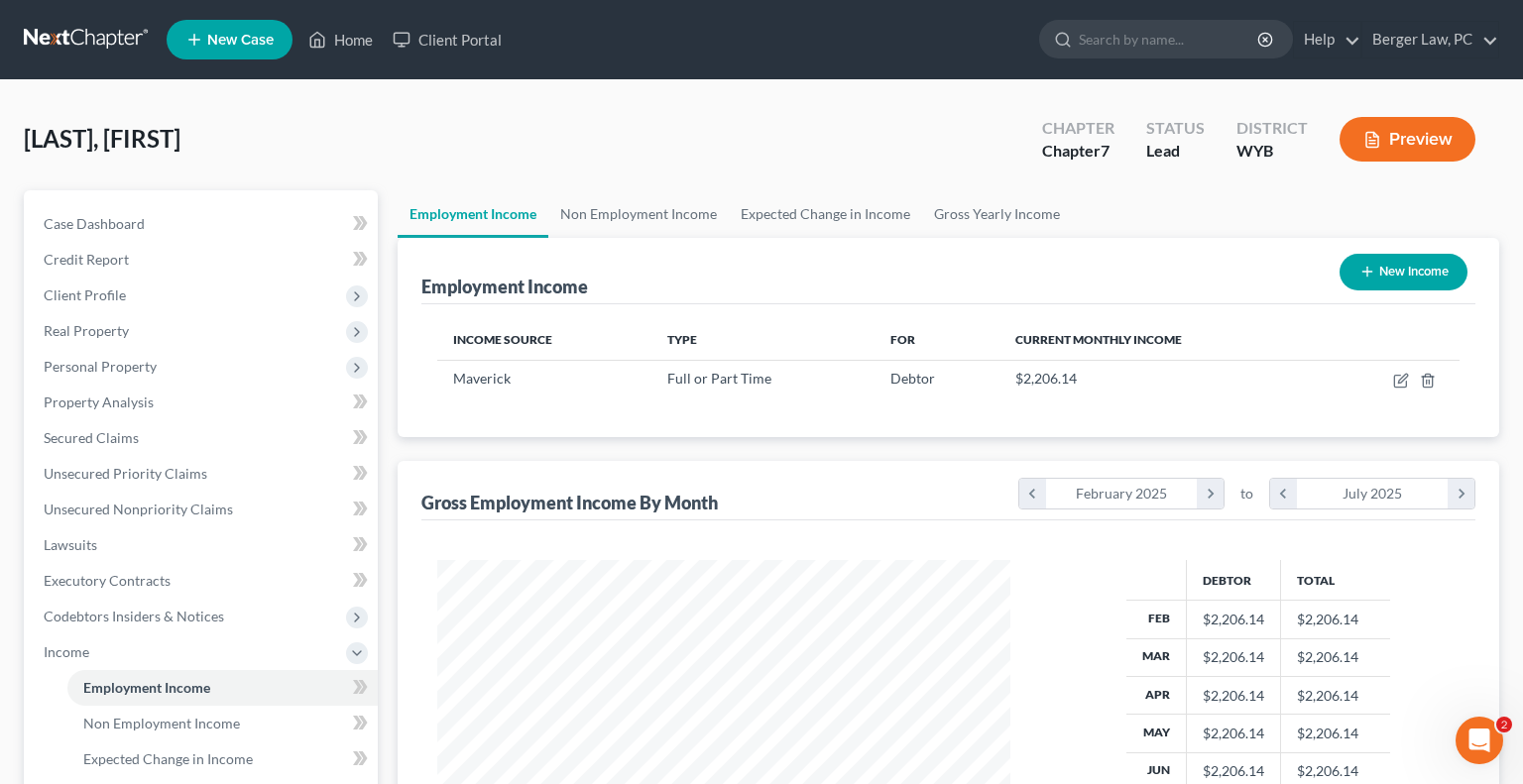 scroll, scrollTop: 990797, scrollLeft: 990917, axis: both 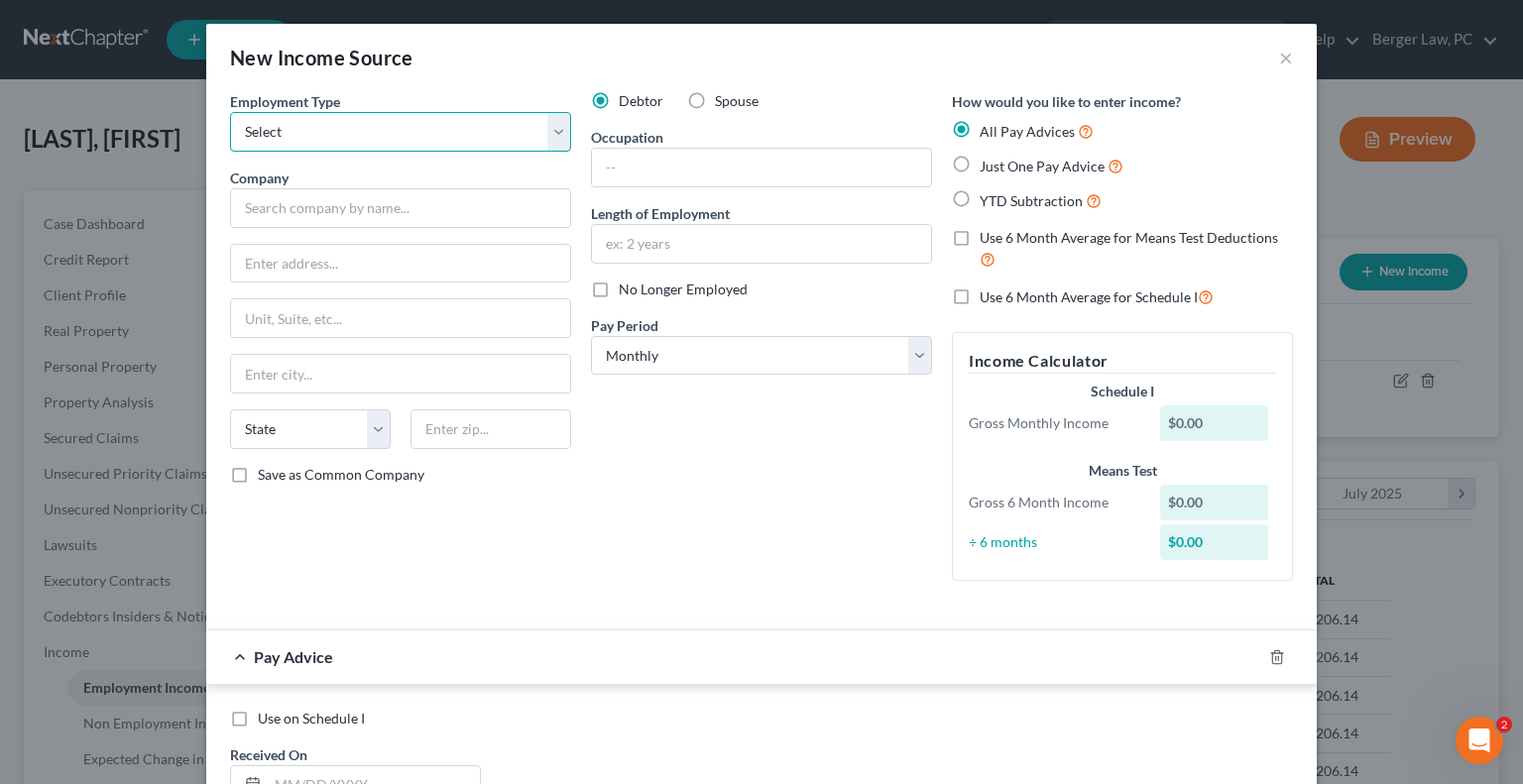 click on "Select Full or Part Time Employment Self Employment" at bounding box center [401, 132] 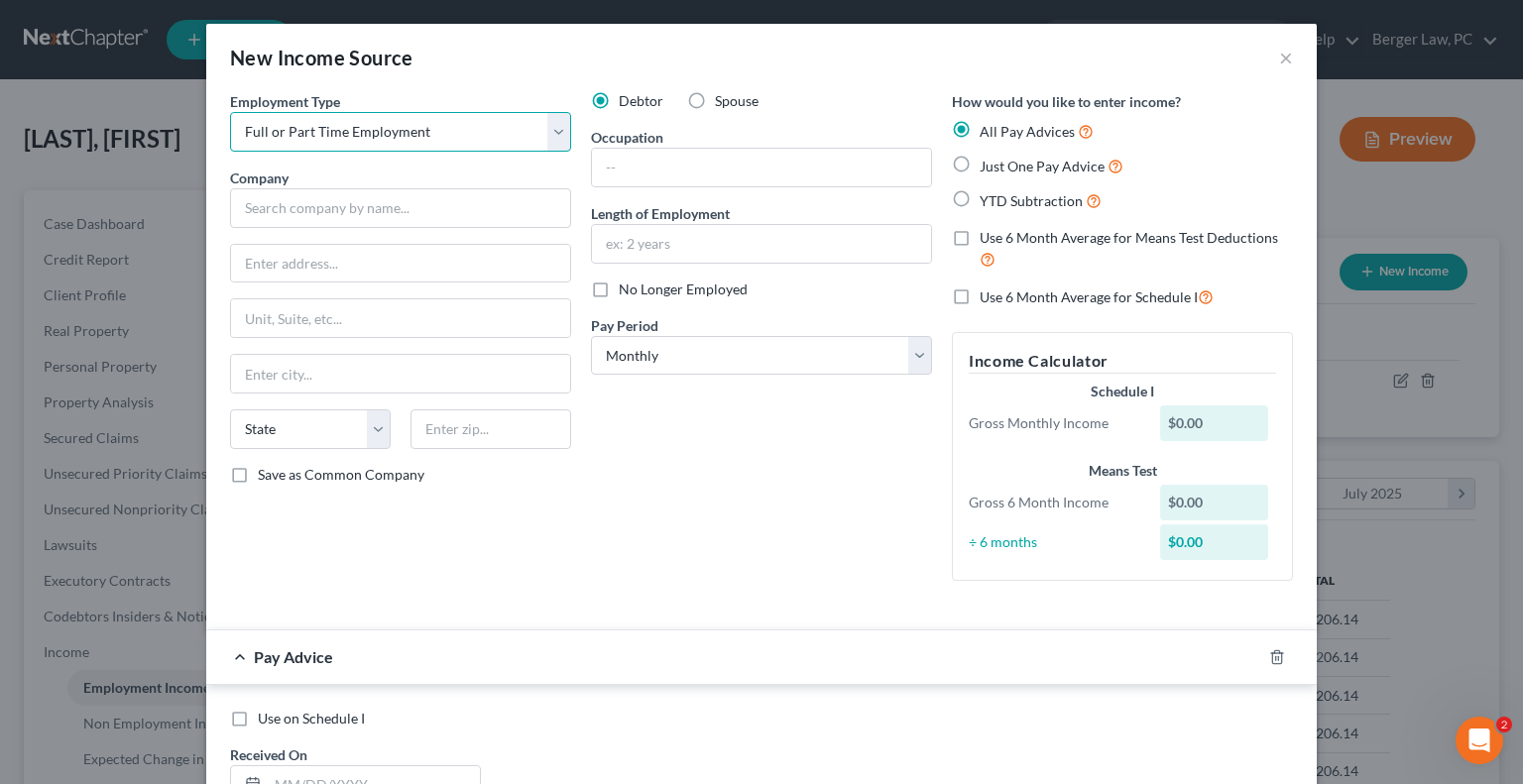 click on "Select Full or Part Time Employment Self Employment" at bounding box center [401, 132] 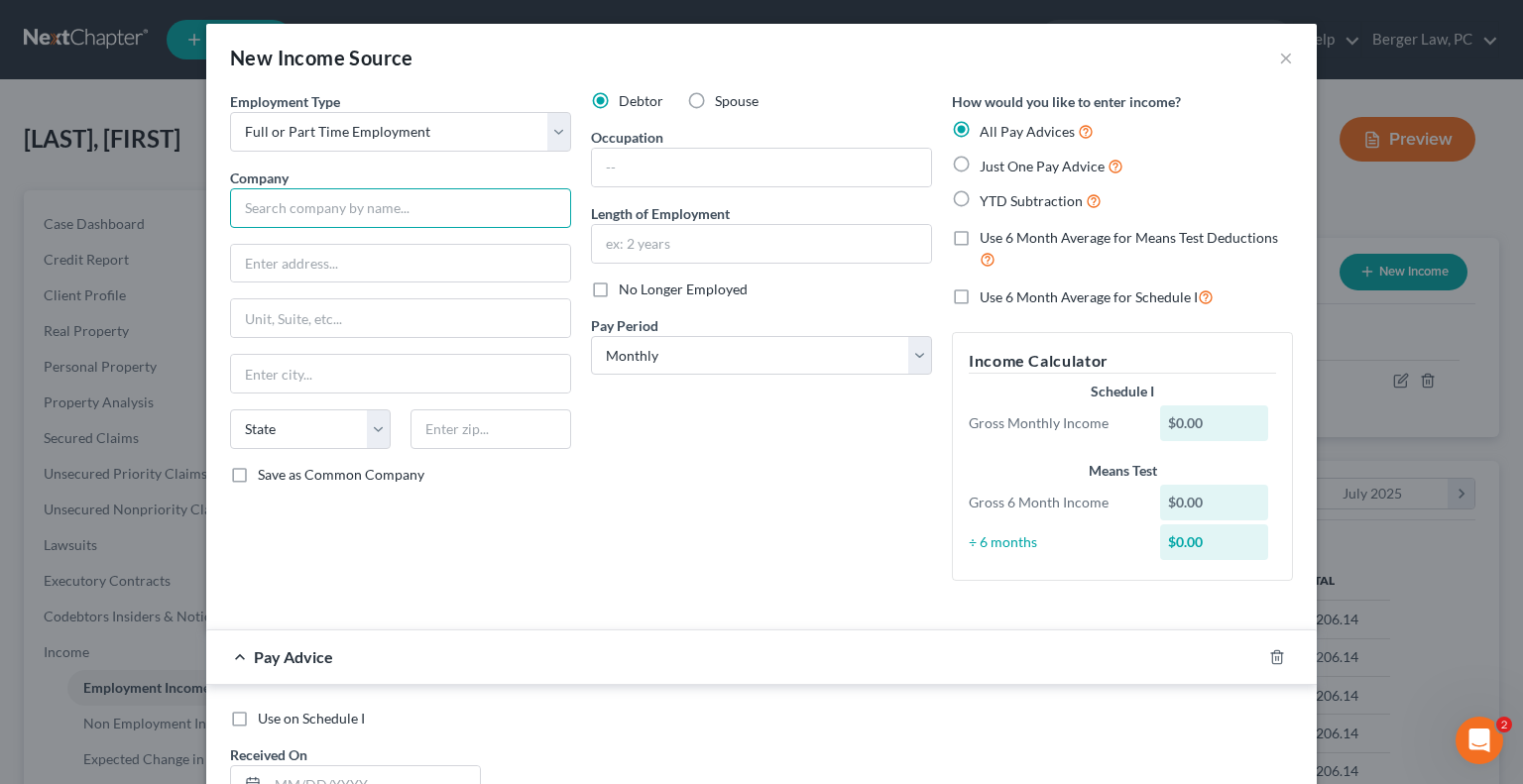 click at bounding box center (401, 208) 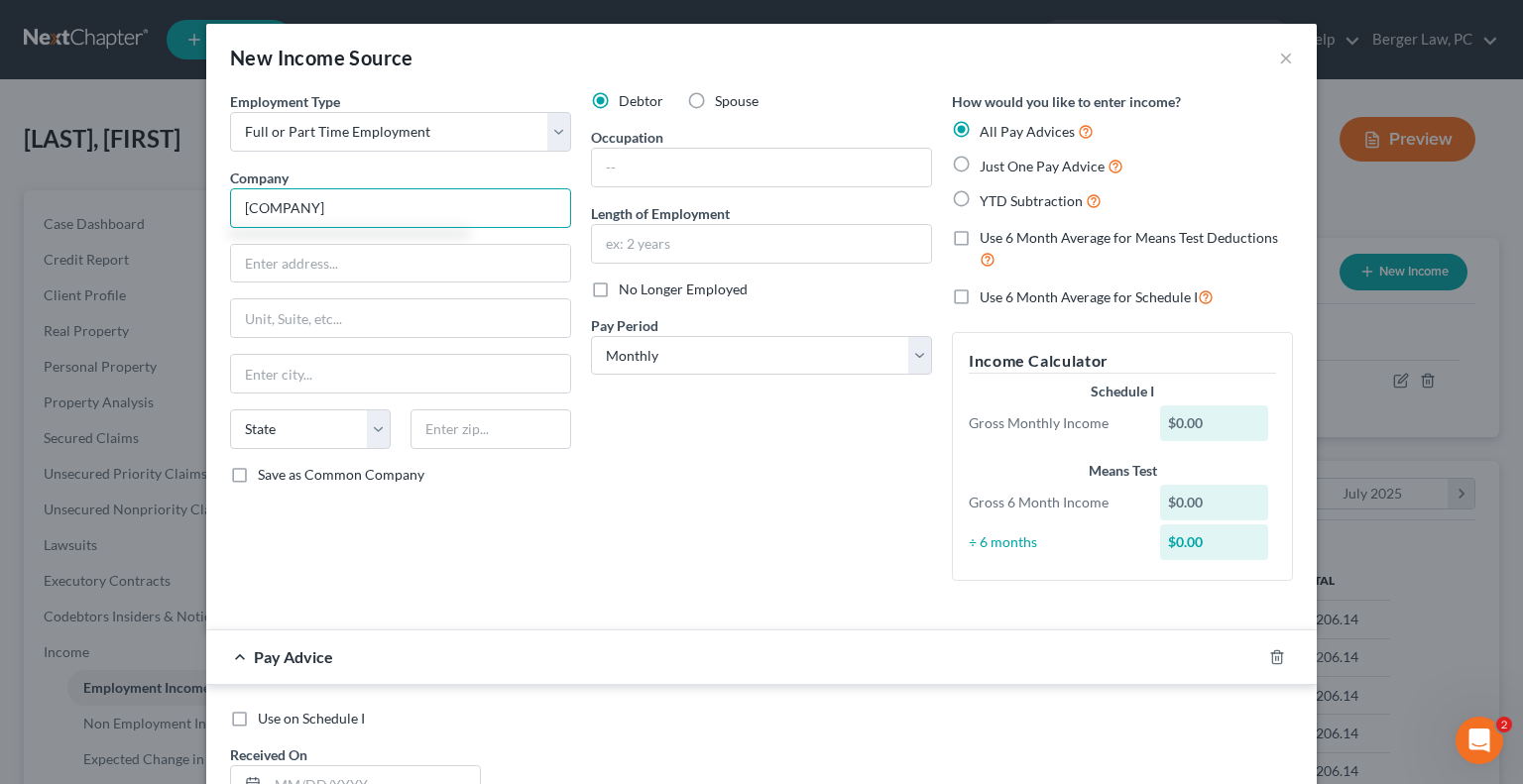 type on "[COMPANY]" 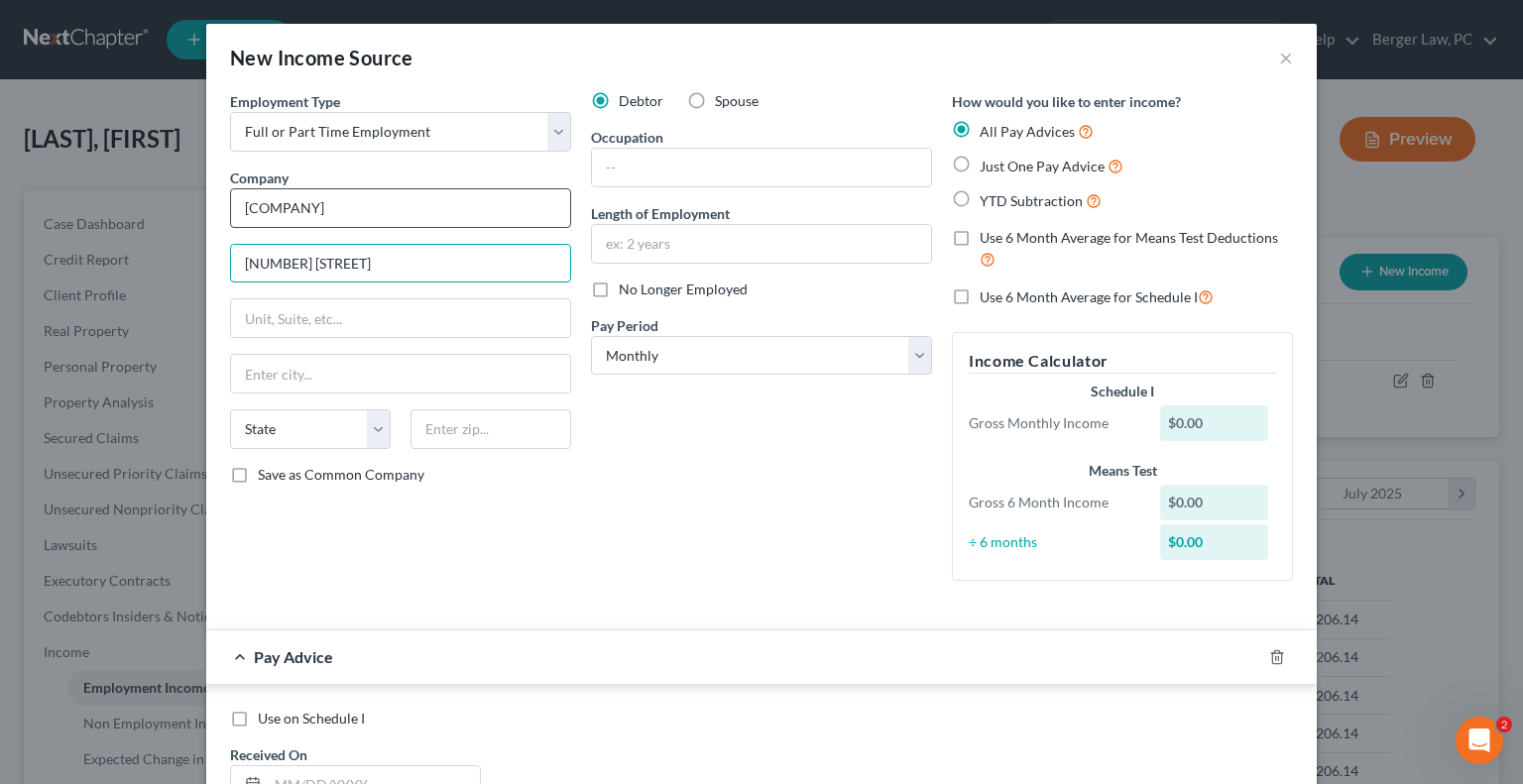 type on "[NUMBER] [STREET]" 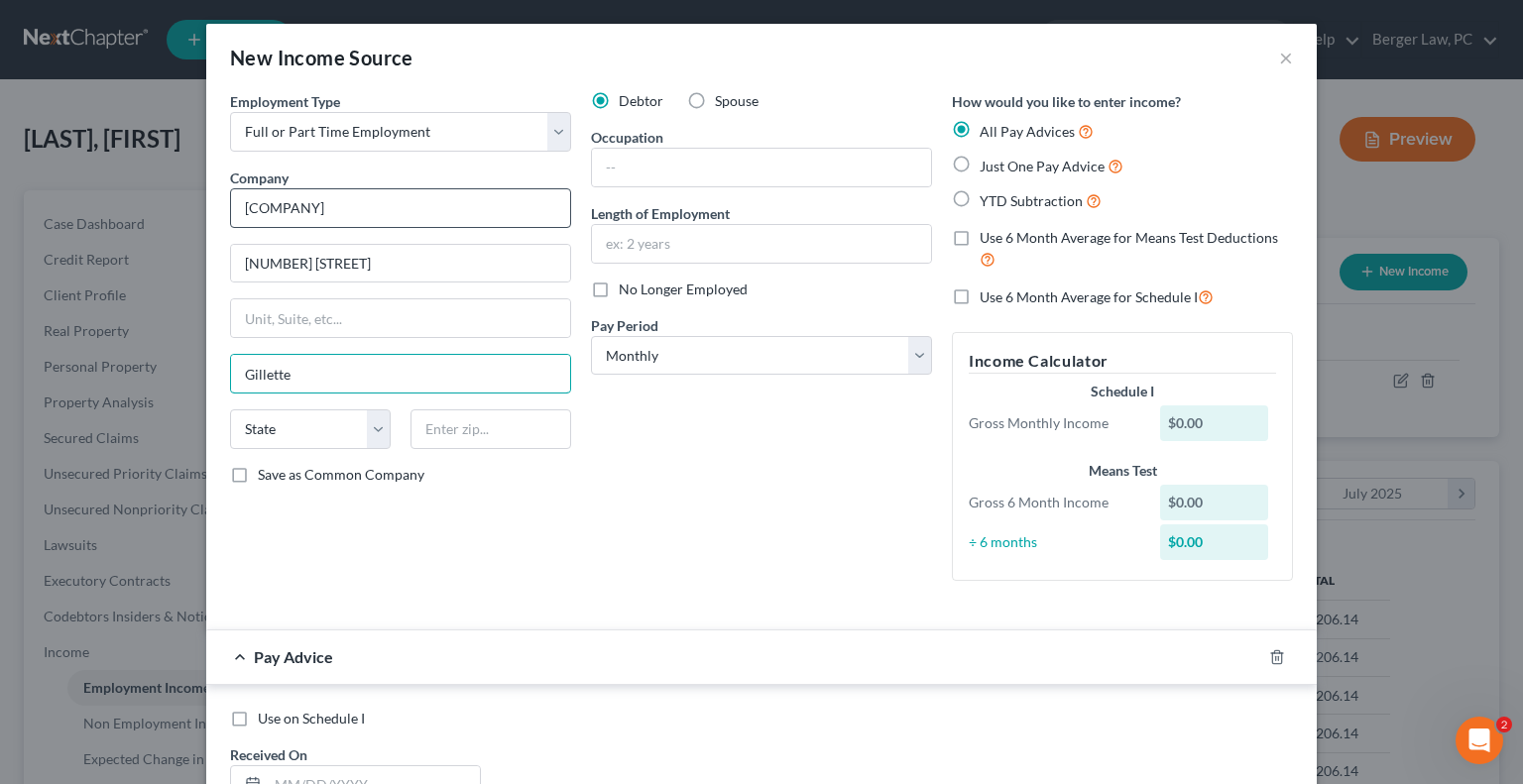 type on "Gillette" 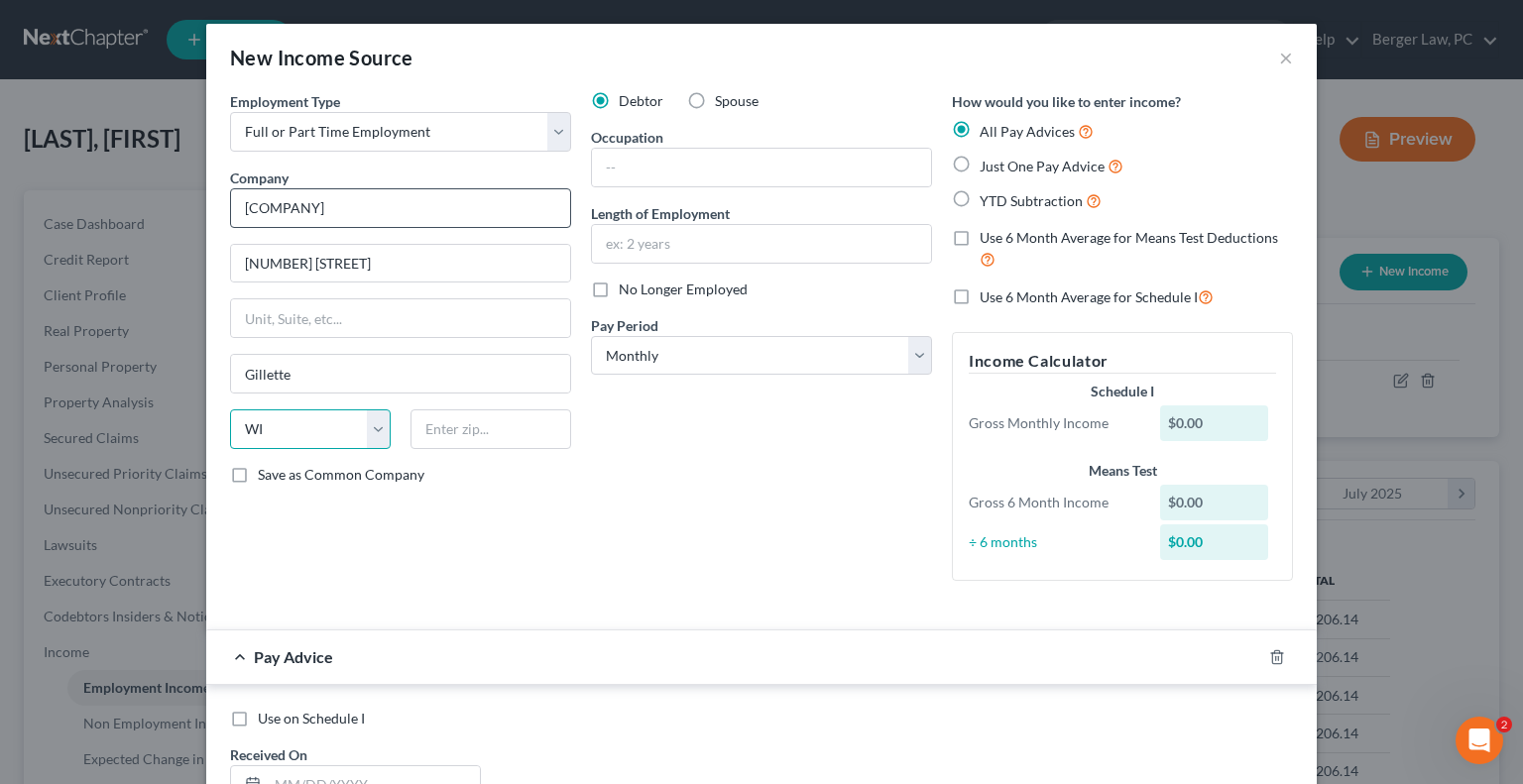 select on "53" 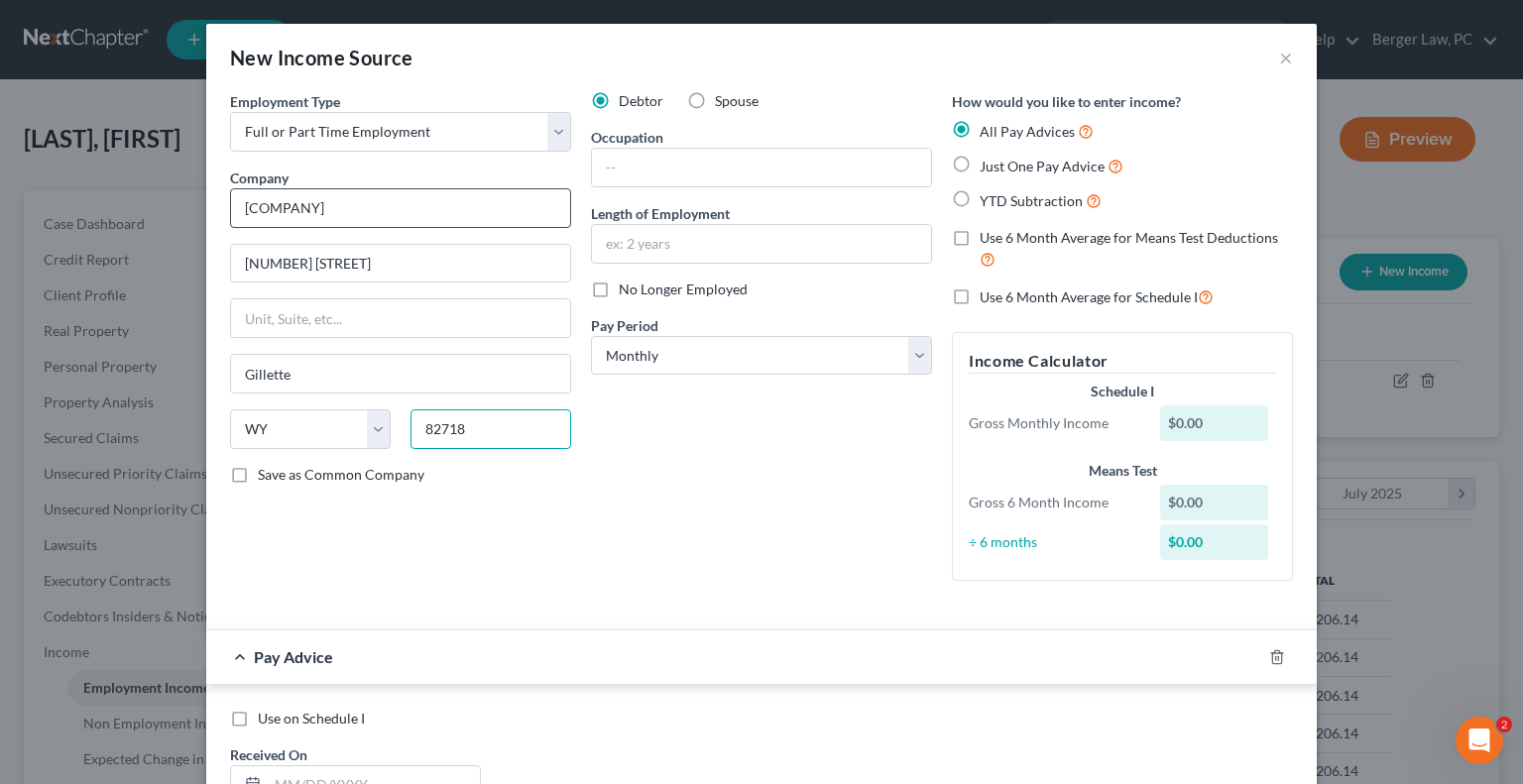 type on "82718" 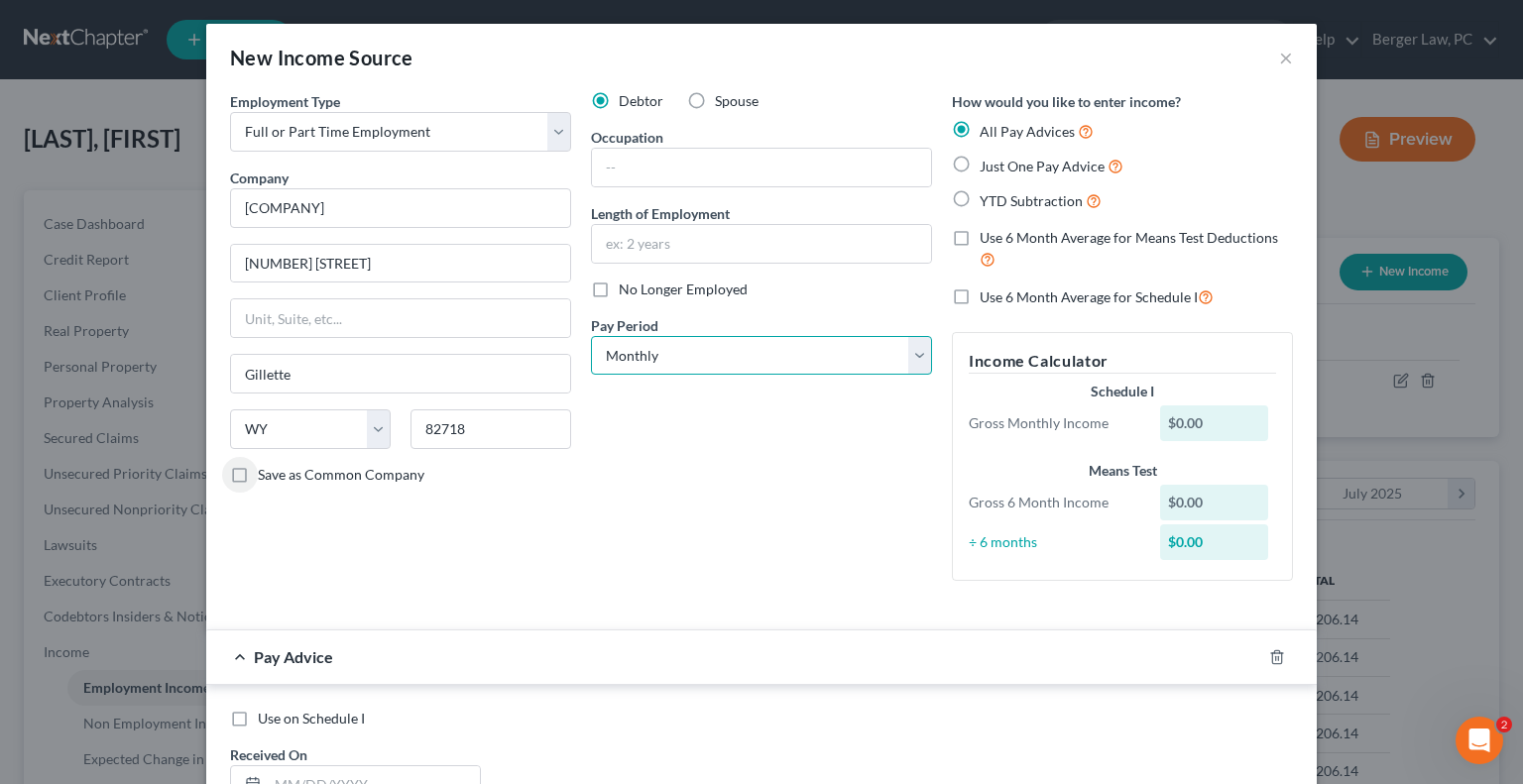 click on "Select Monthly Twice Monthly Every Other Week Weekly" at bounding box center (762, 356) 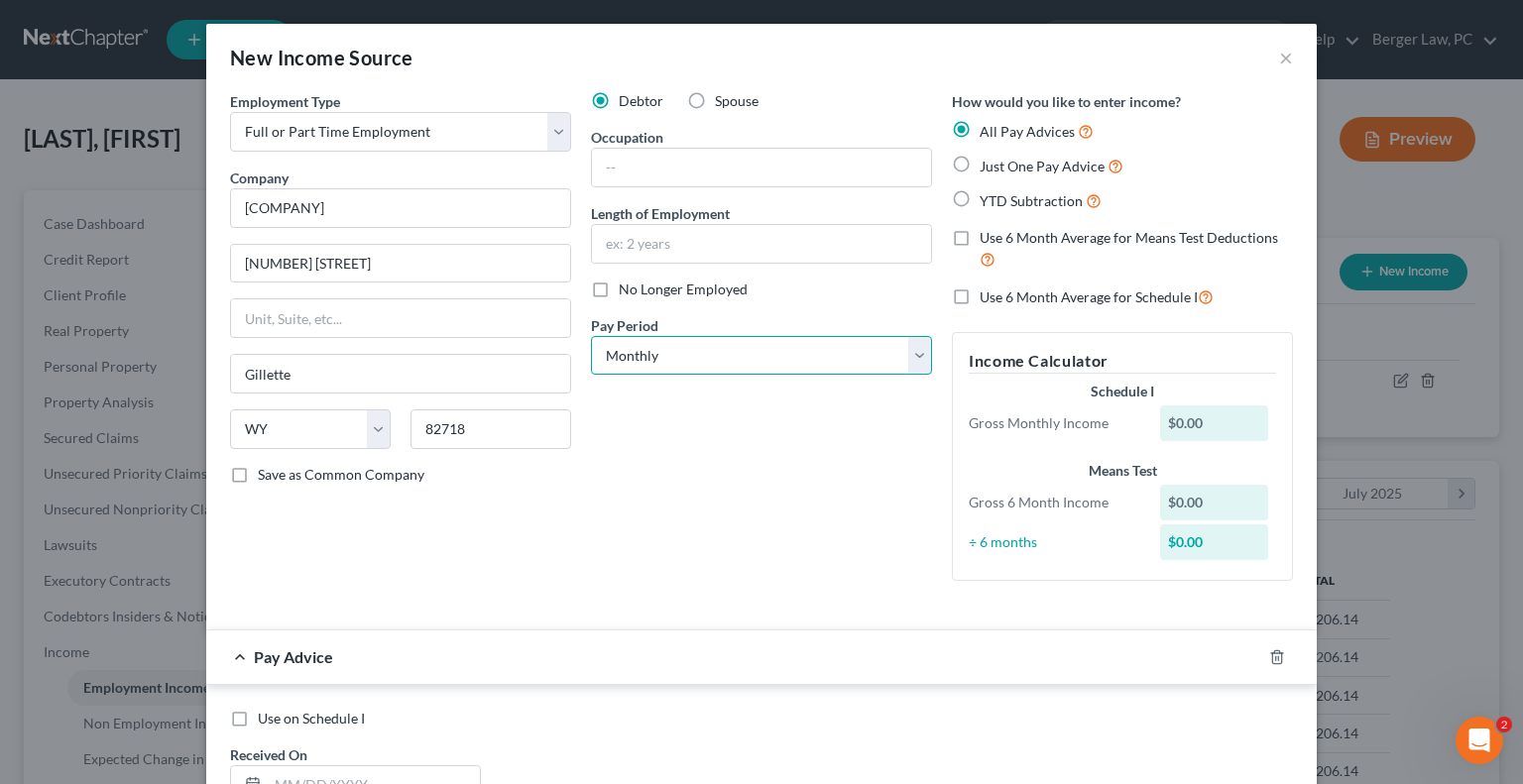 select on "2" 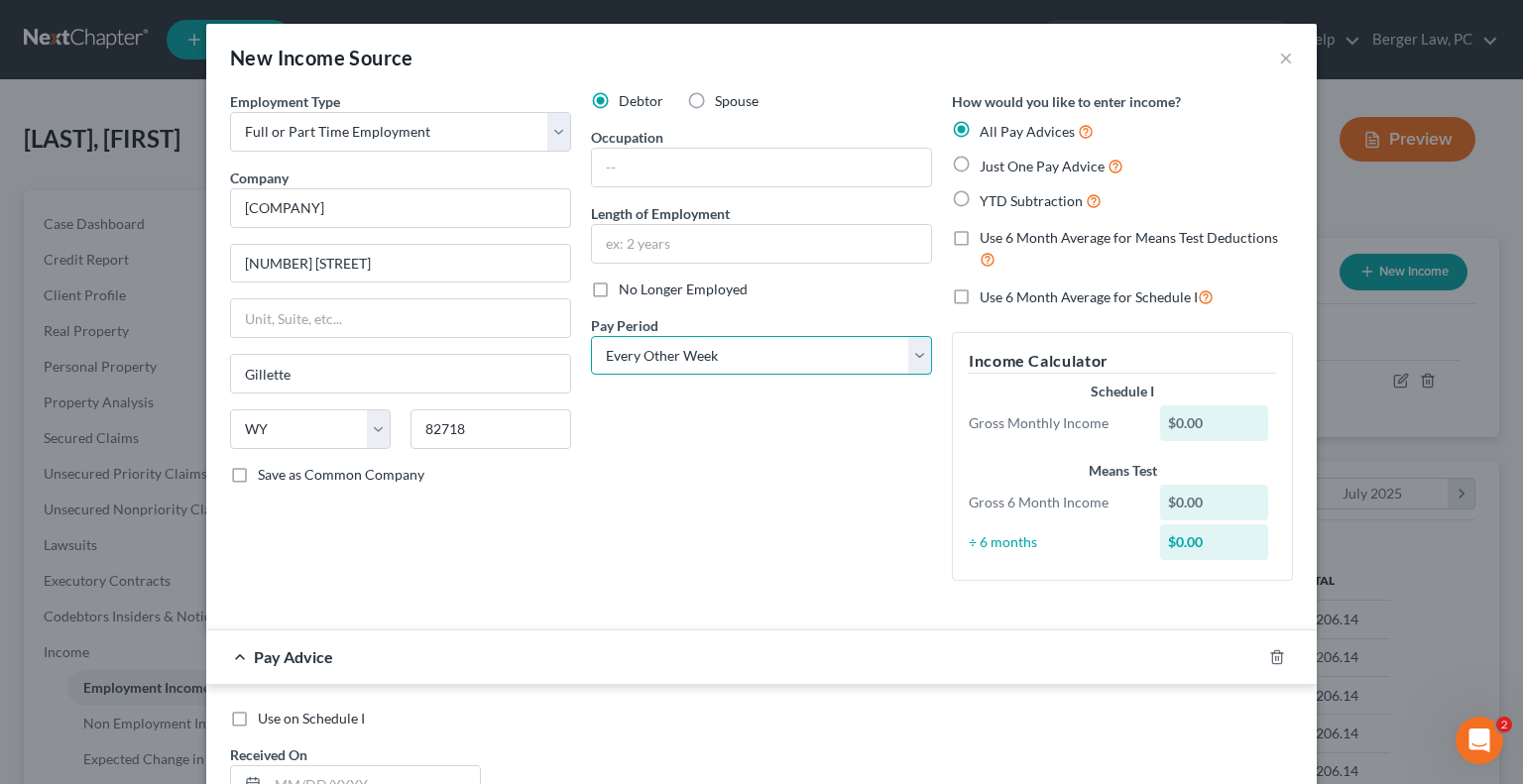 click on "Select Monthly Twice Monthly Every Other Week Weekly" at bounding box center (762, 356) 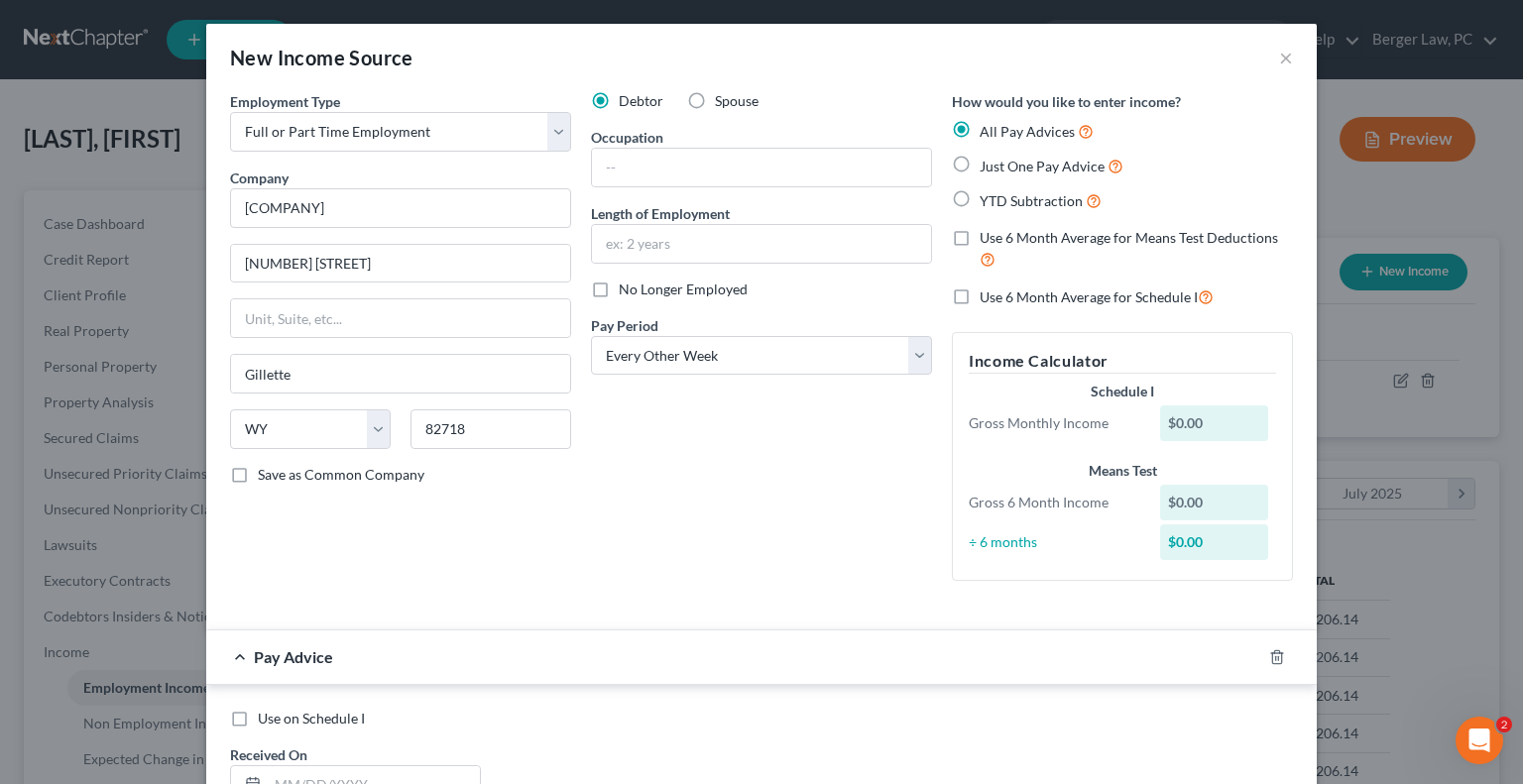 click on "YTD Subtraction" at bounding box center [1040, 200] 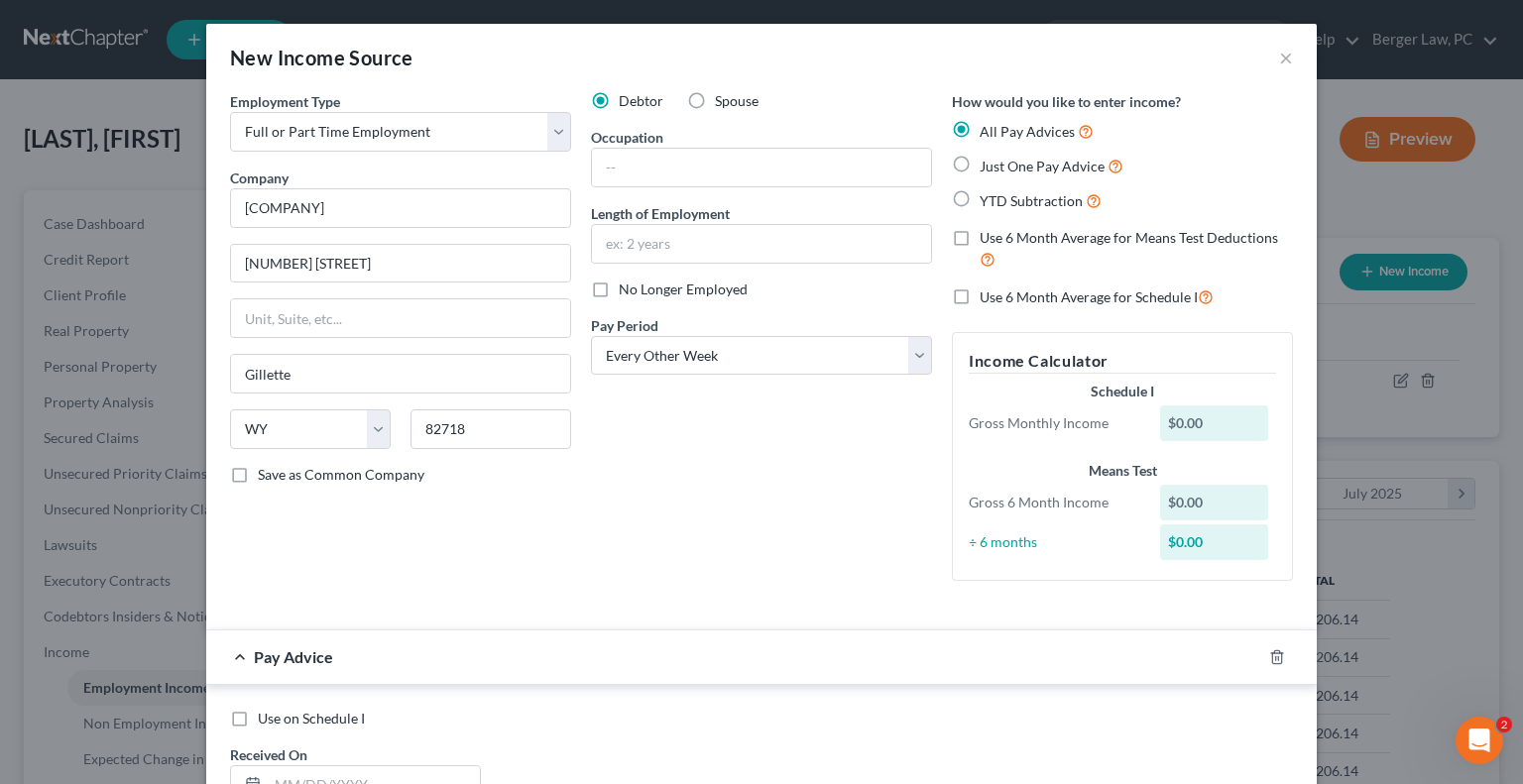 click on "YTD Subtraction" at bounding box center [994, 195] 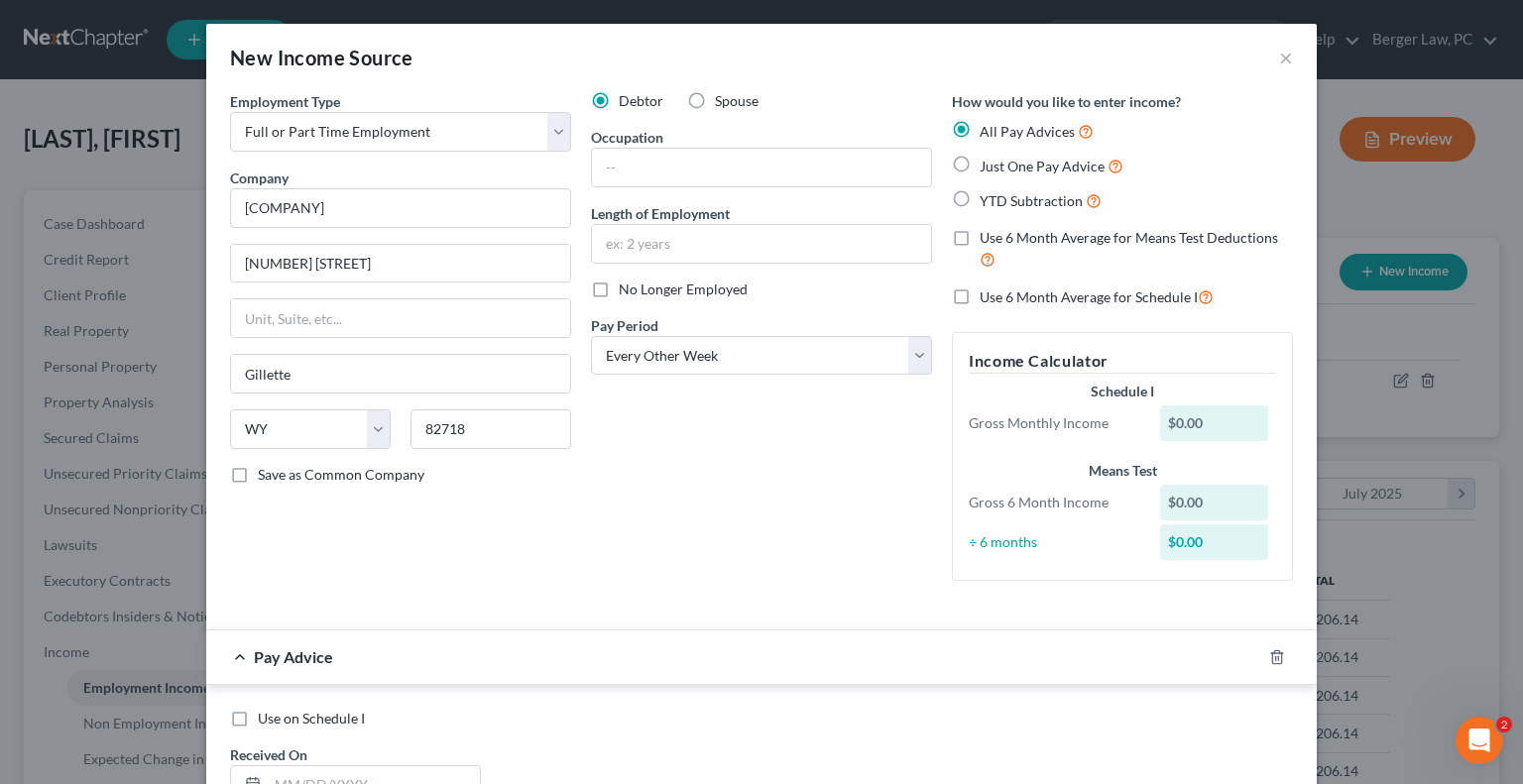radio on "true" 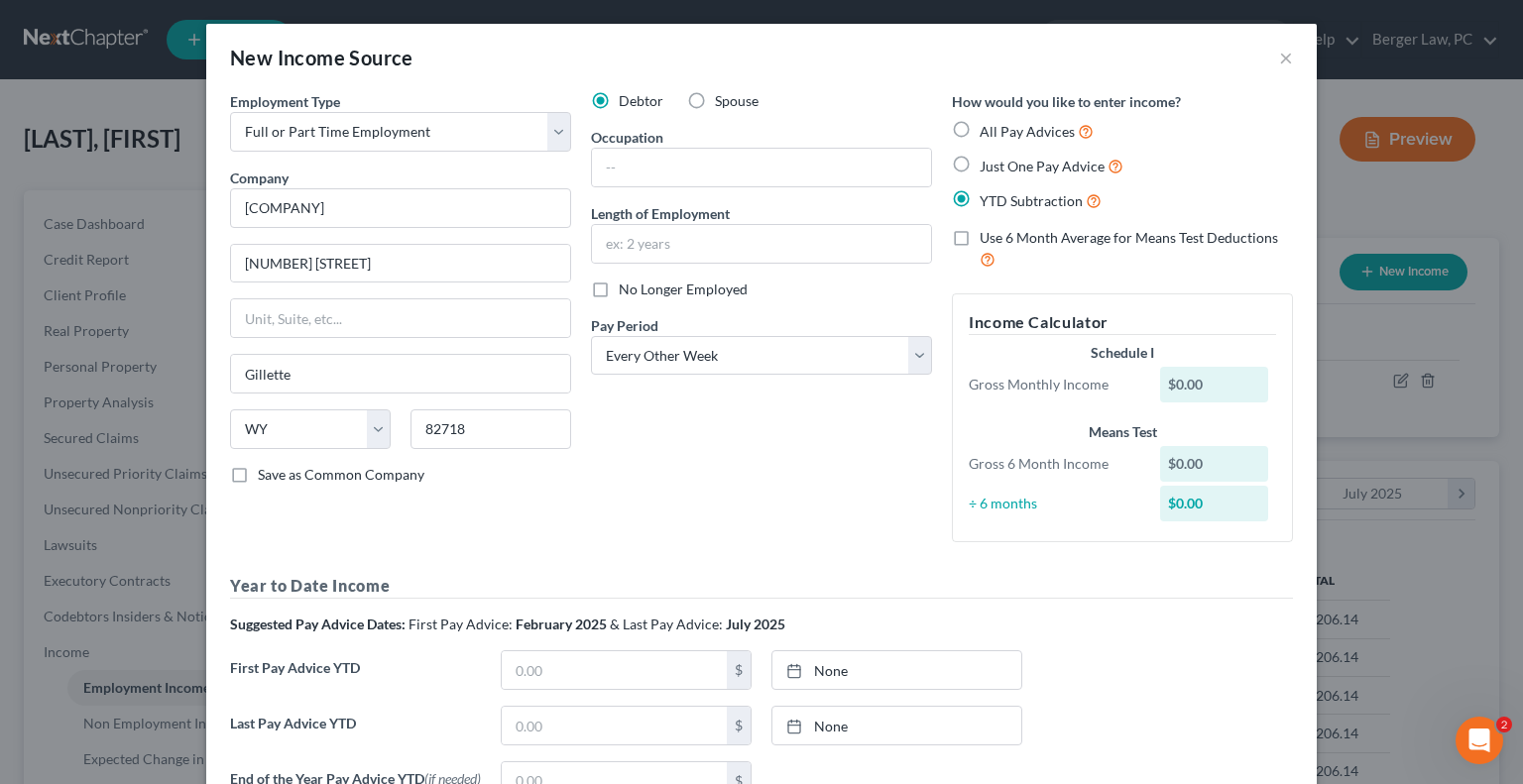 click on "Use 6 Month Average for Means Test Deductions" at bounding box center [1136, 249] 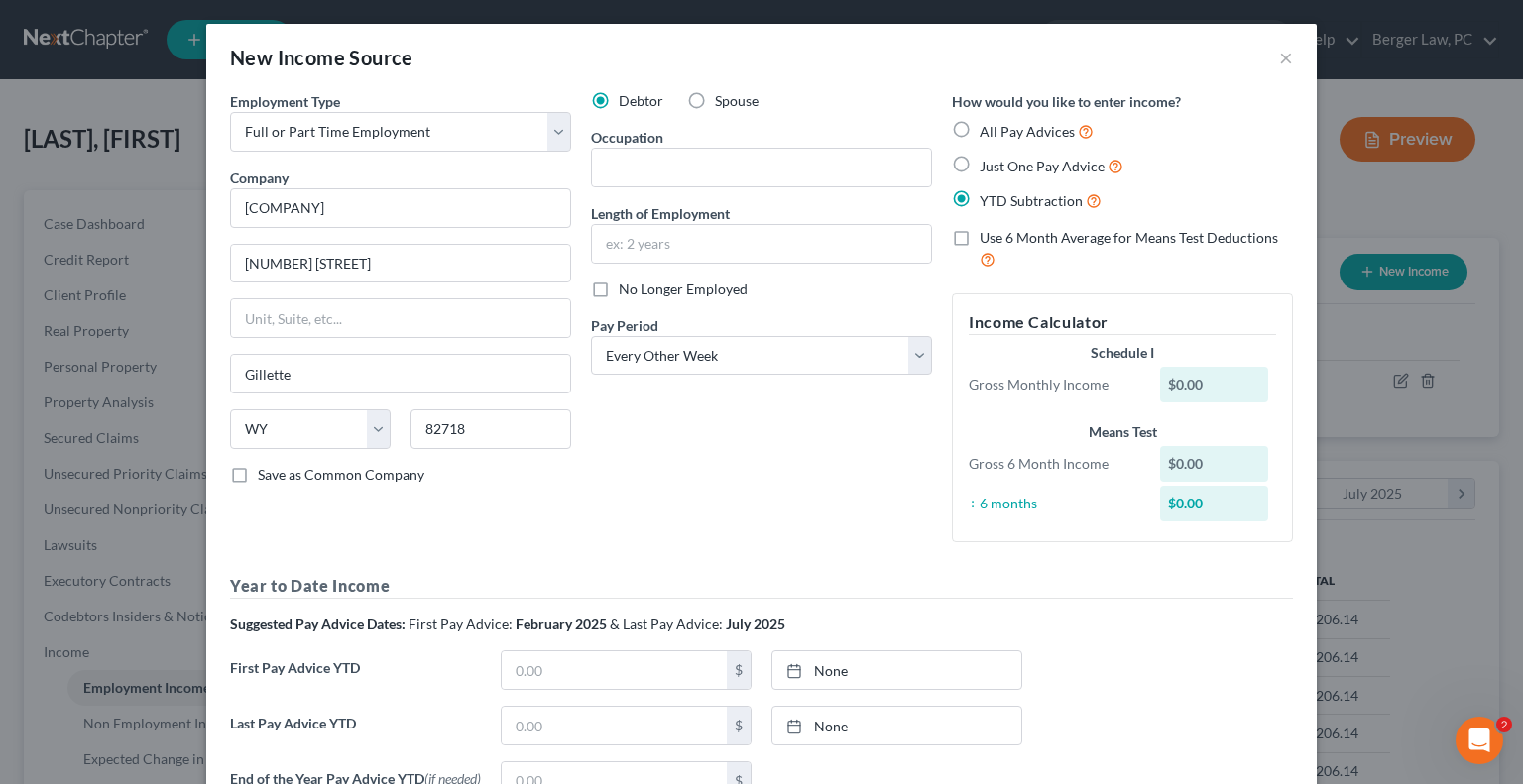 click on "Use 6 Month Average for Means Test Deductions" at bounding box center [994, 234] 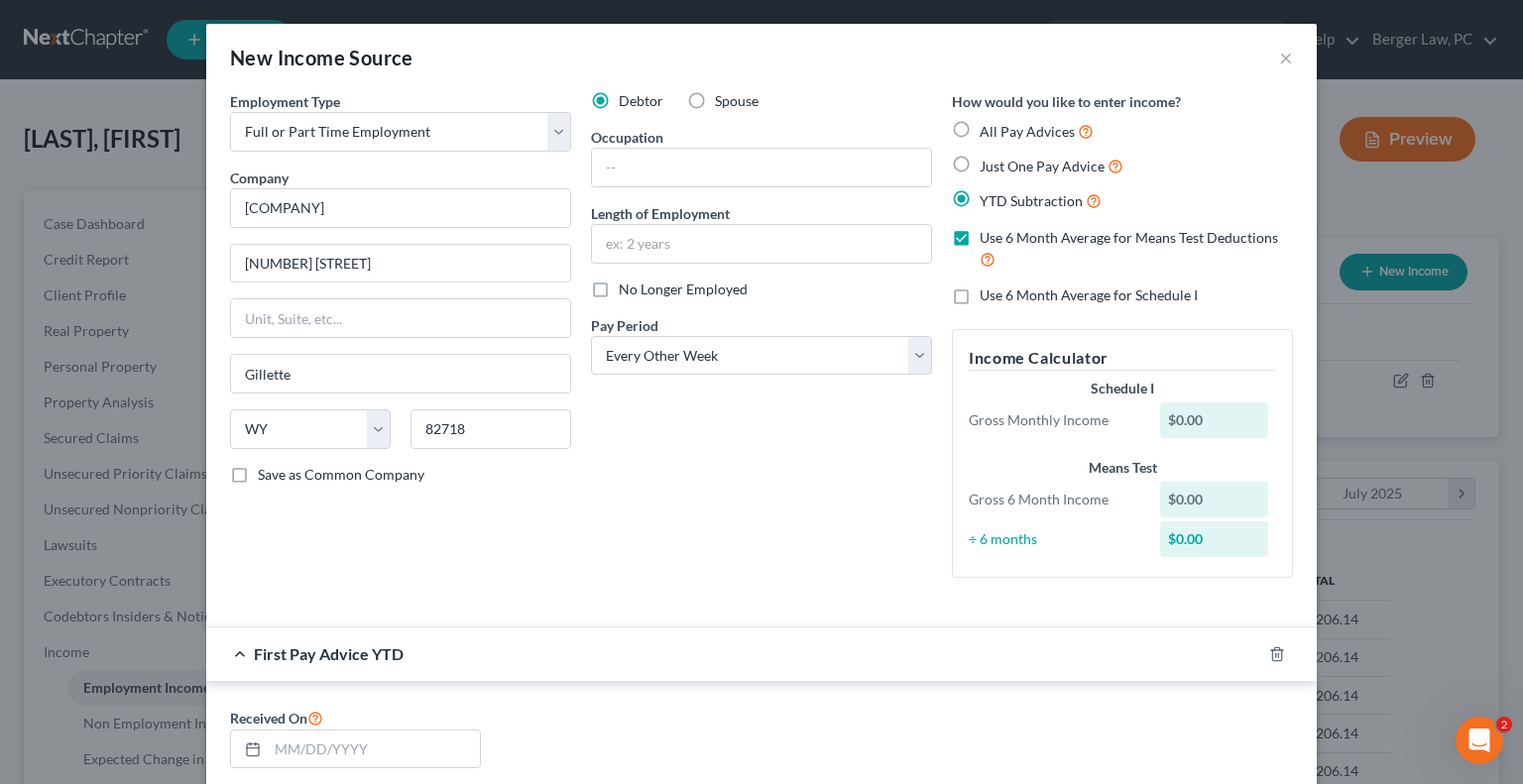 click on "Use 6 Month Average for Schedule I" at bounding box center (1089, 295) 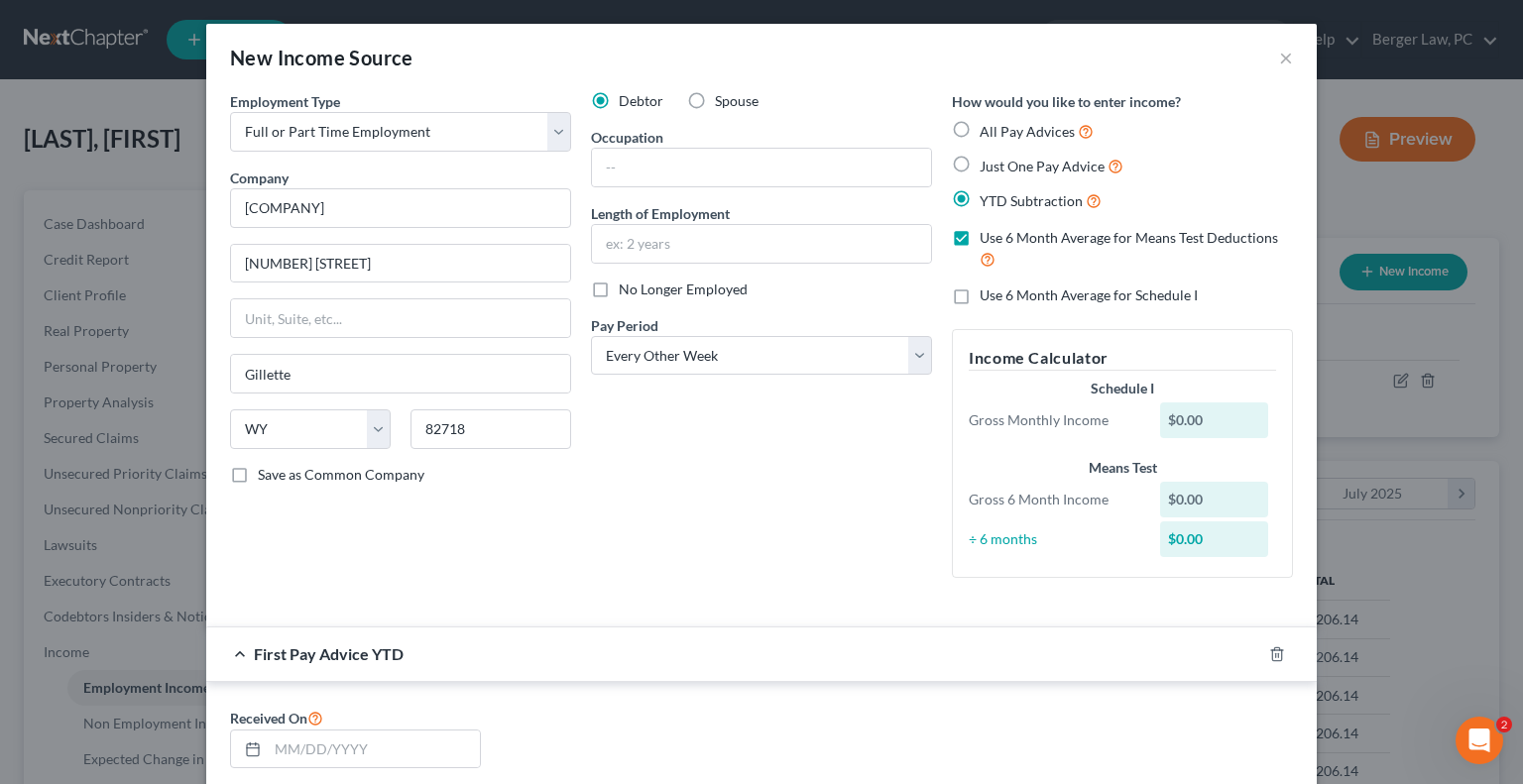 click on "Use 6 Month Average for Schedule I" at bounding box center [994, 291] 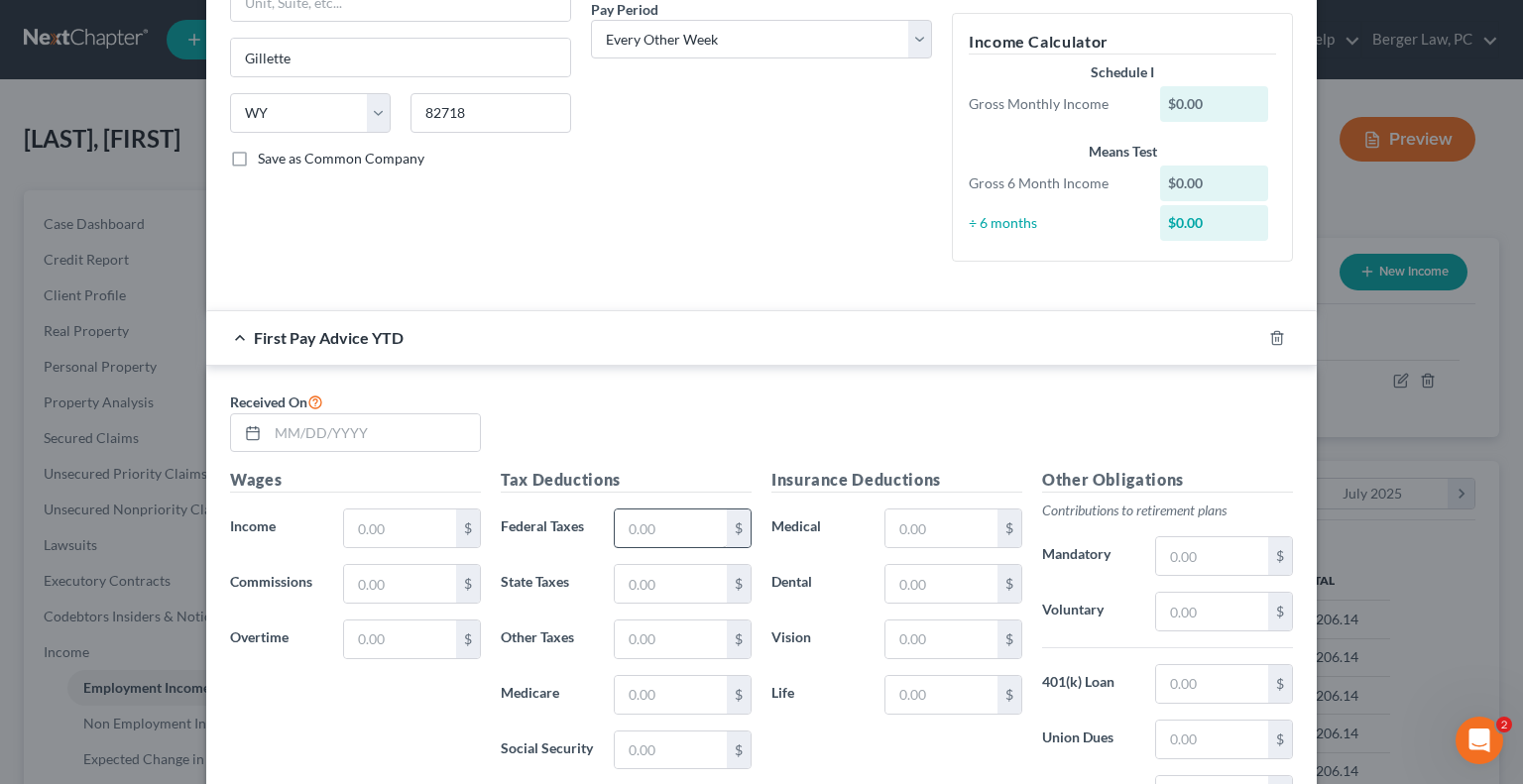 scroll, scrollTop: 396, scrollLeft: 0, axis: vertical 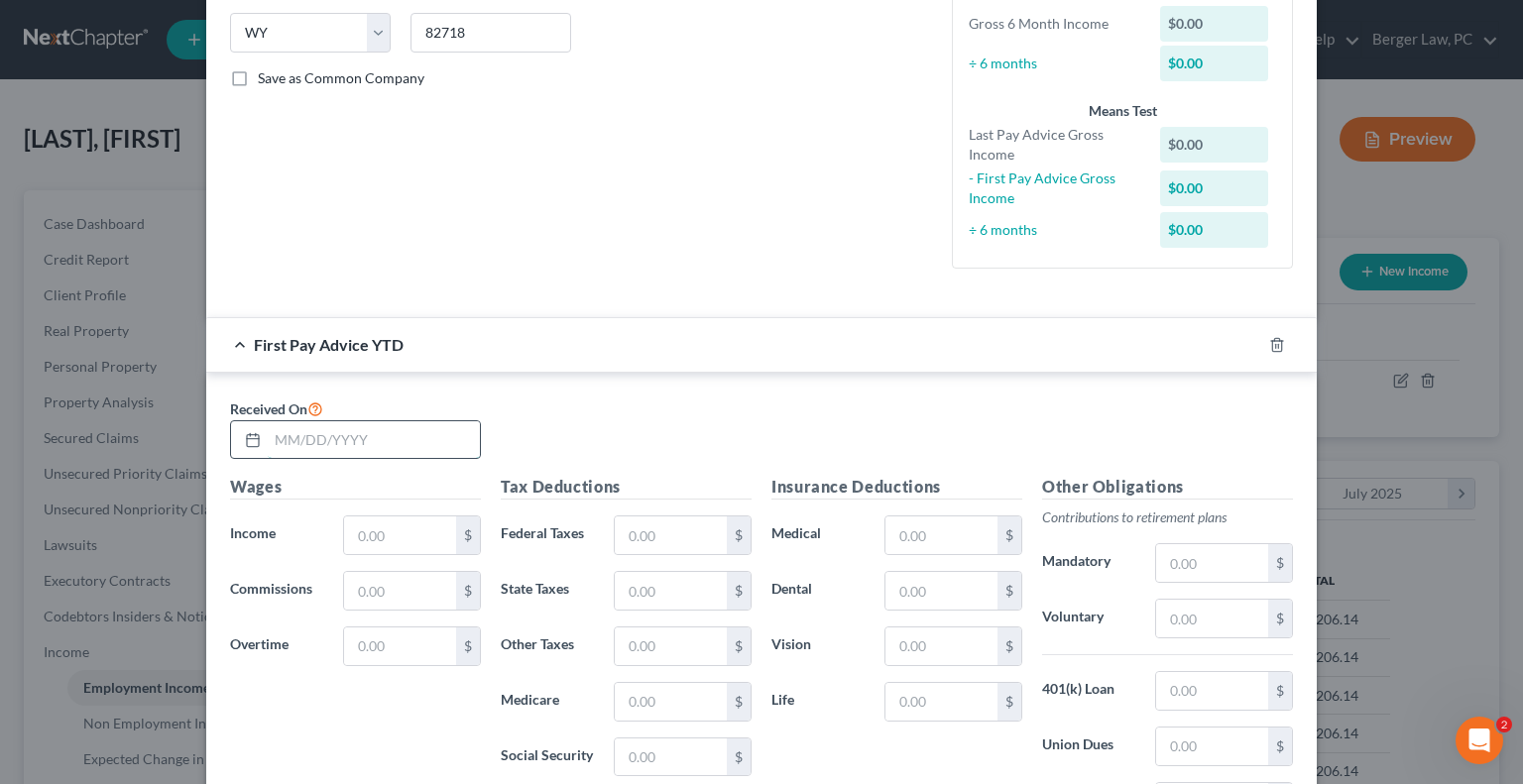 click at bounding box center [374, 440] 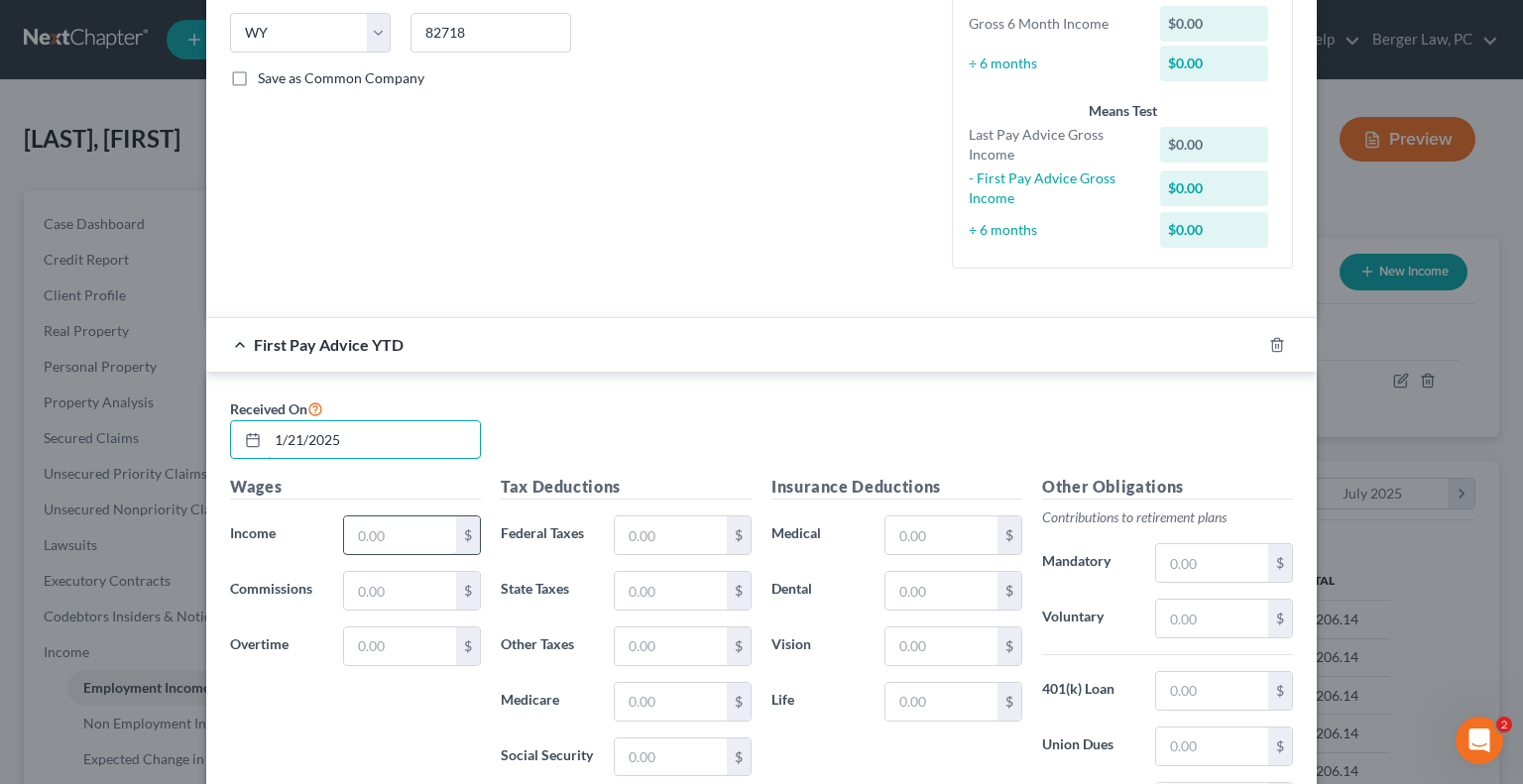 type on "1/21/2025" 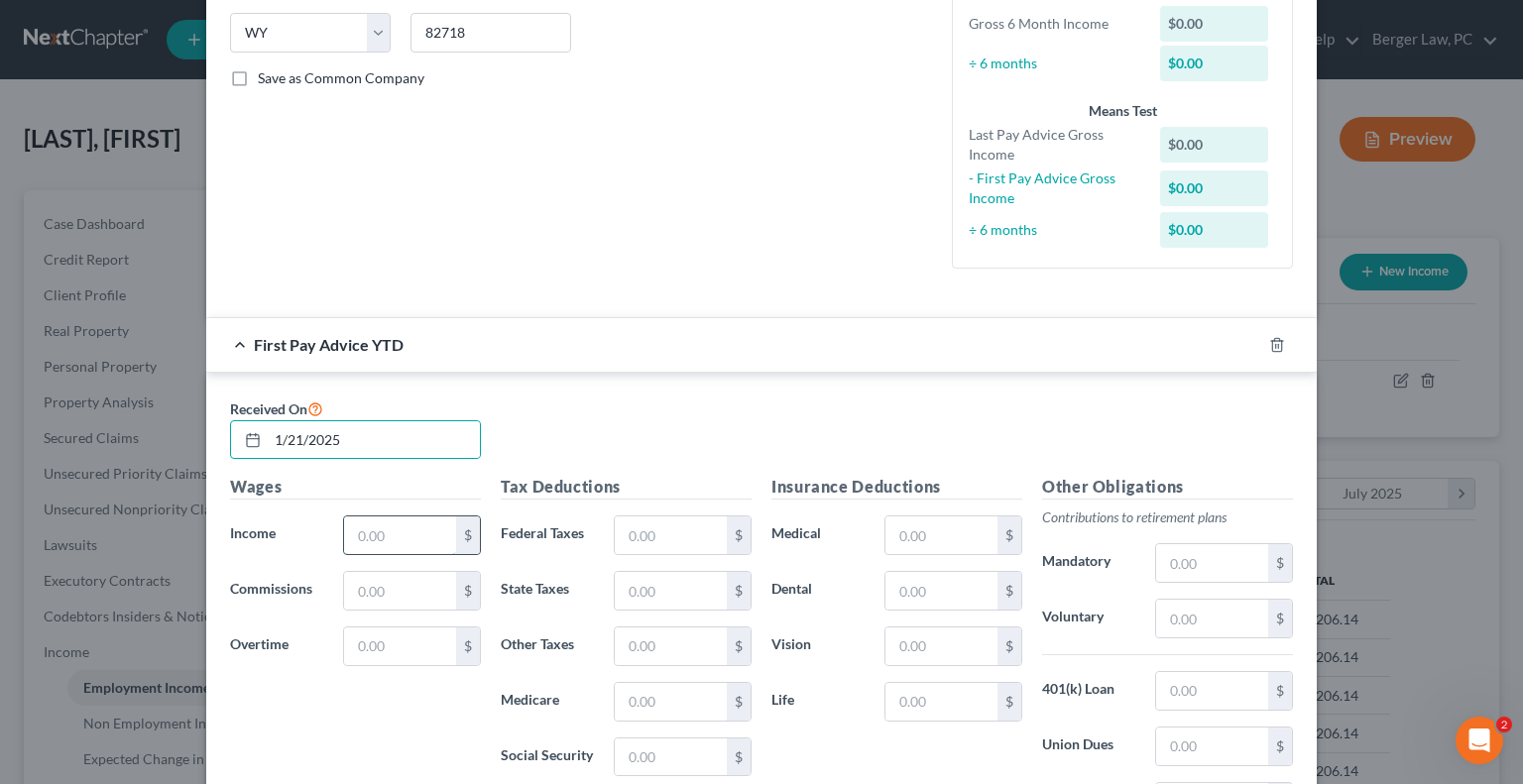 click at bounding box center [400, 535] 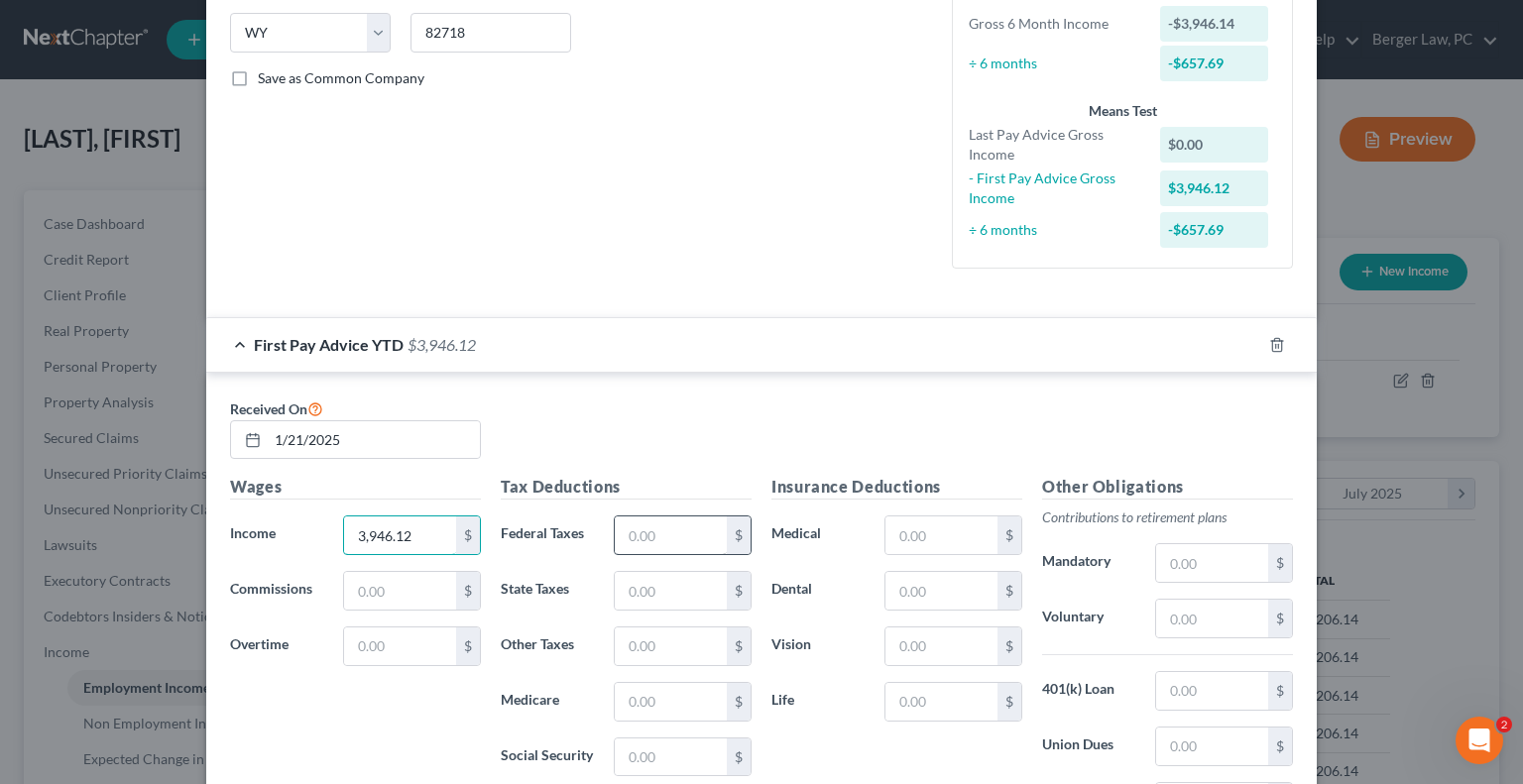type on "3,946.12" 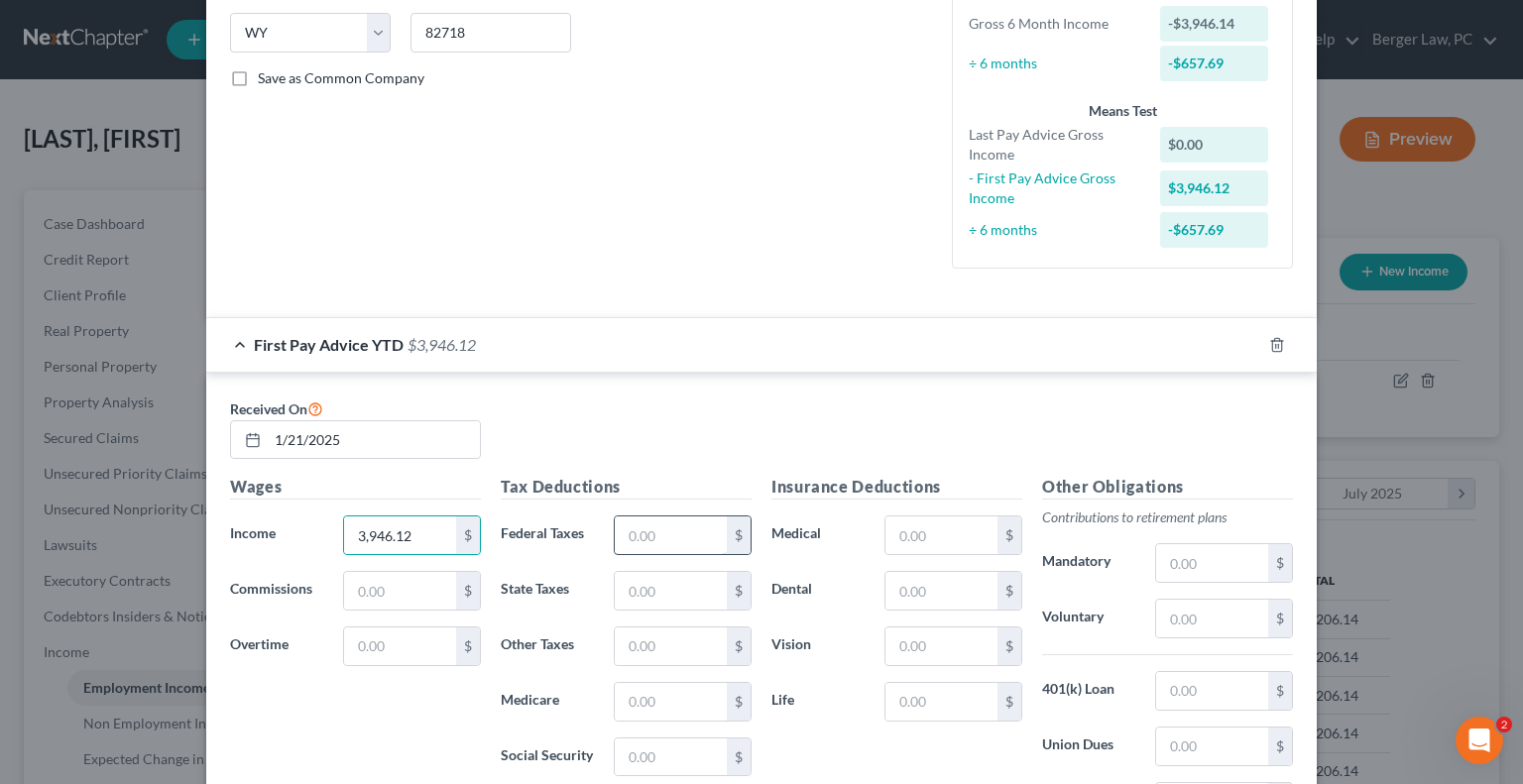 click at bounding box center [670, 535] 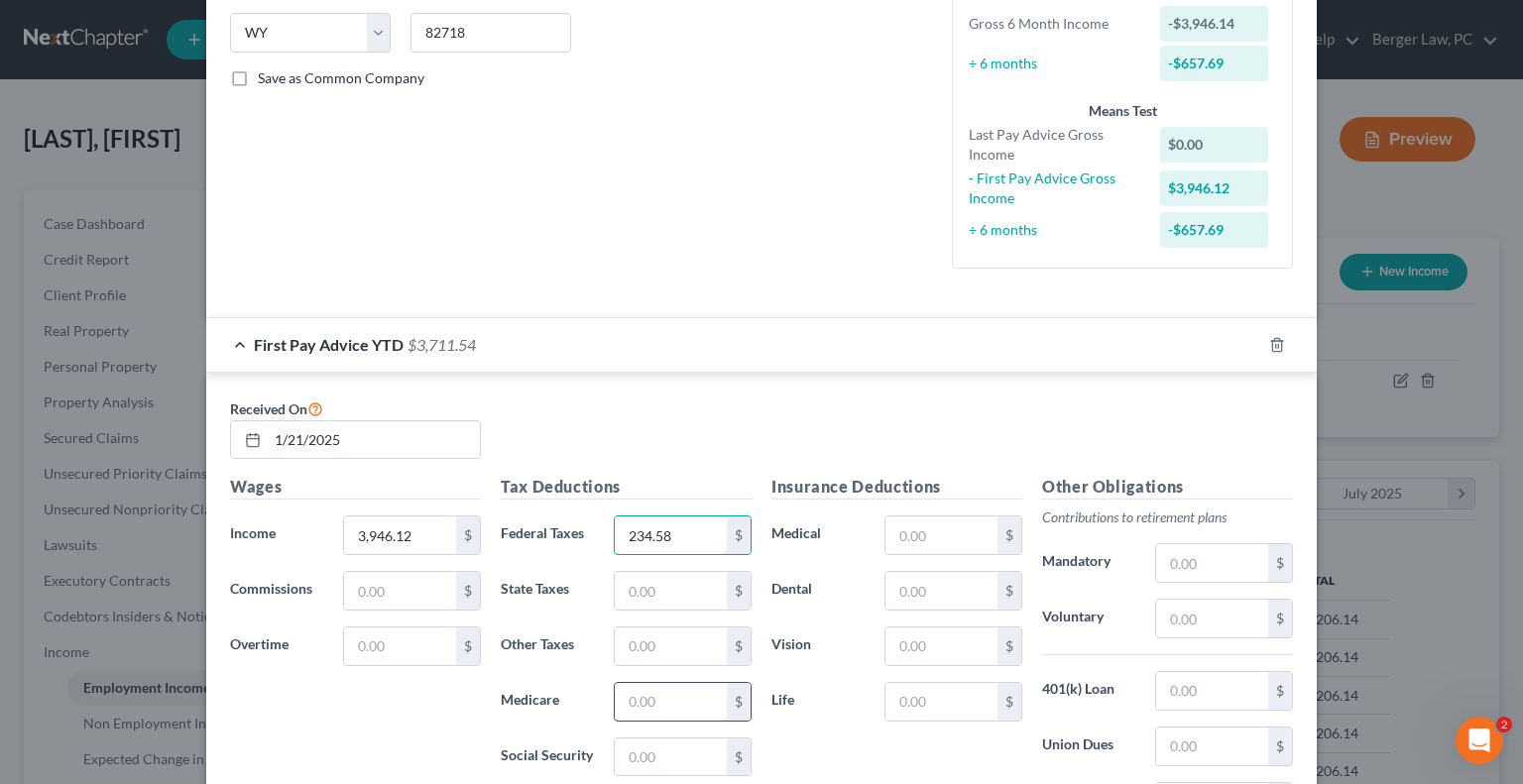 type on "234.58" 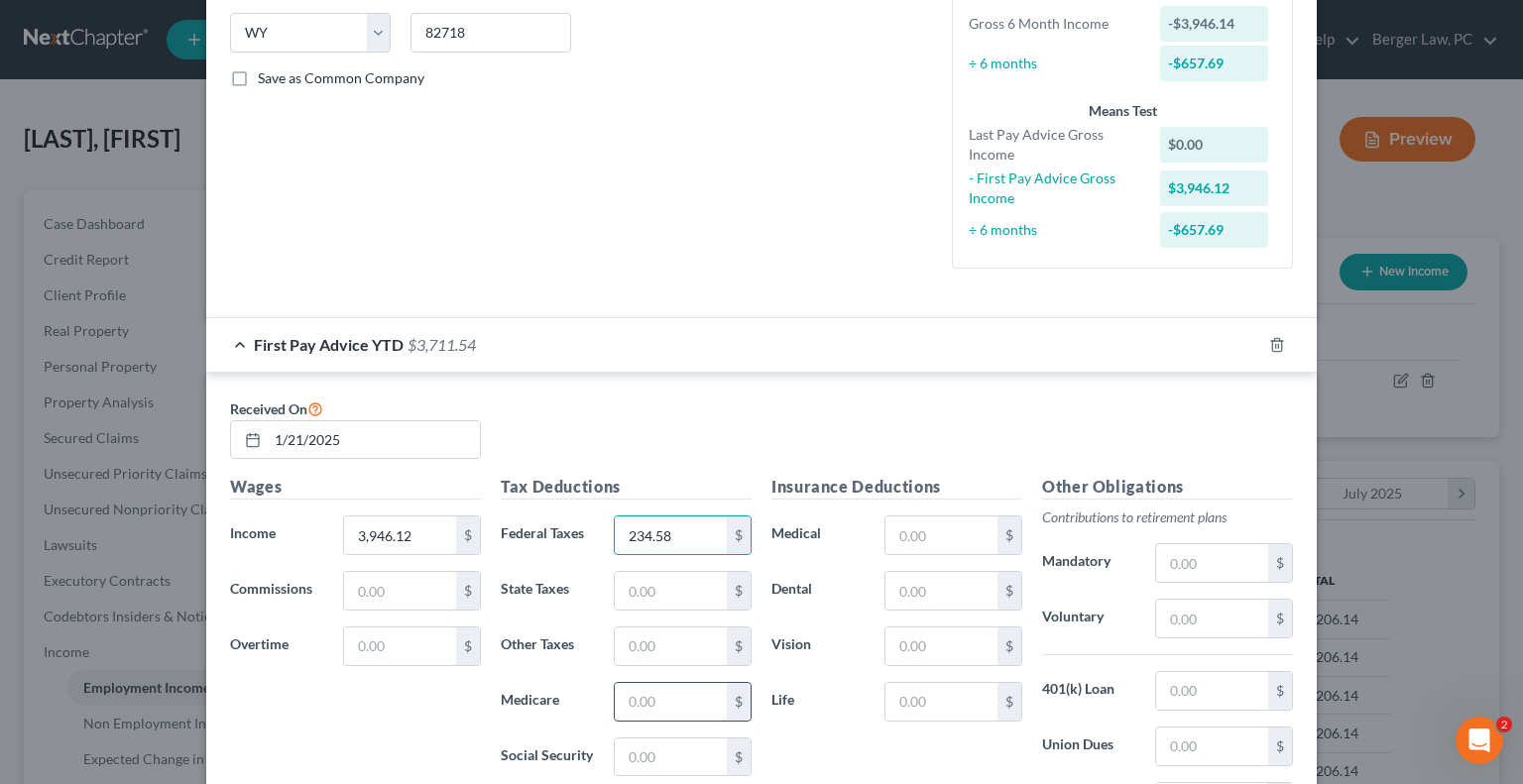 click at bounding box center [670, 702] 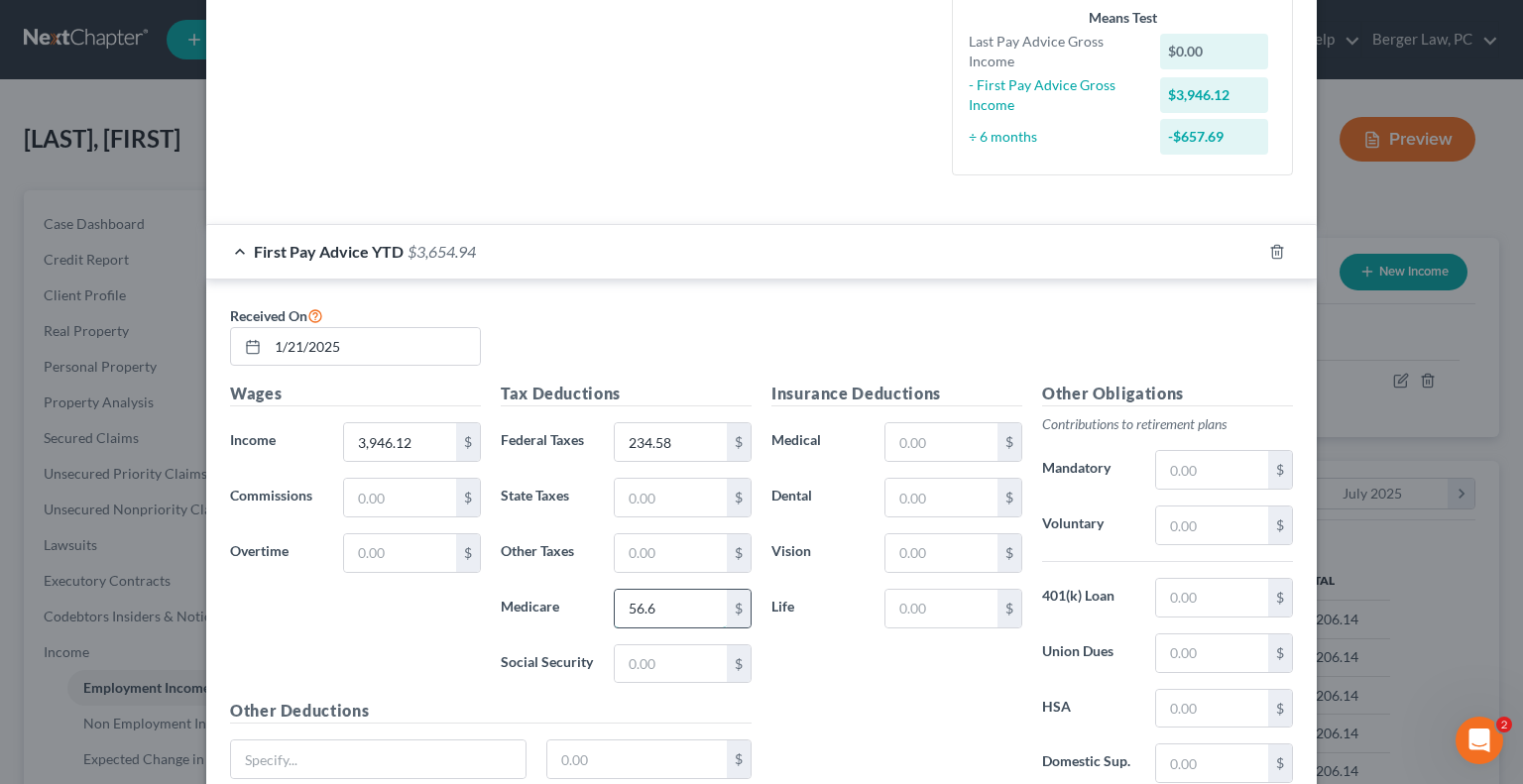 scroll, scrollTop: 496, scrollLeft: 0, axis: vertical 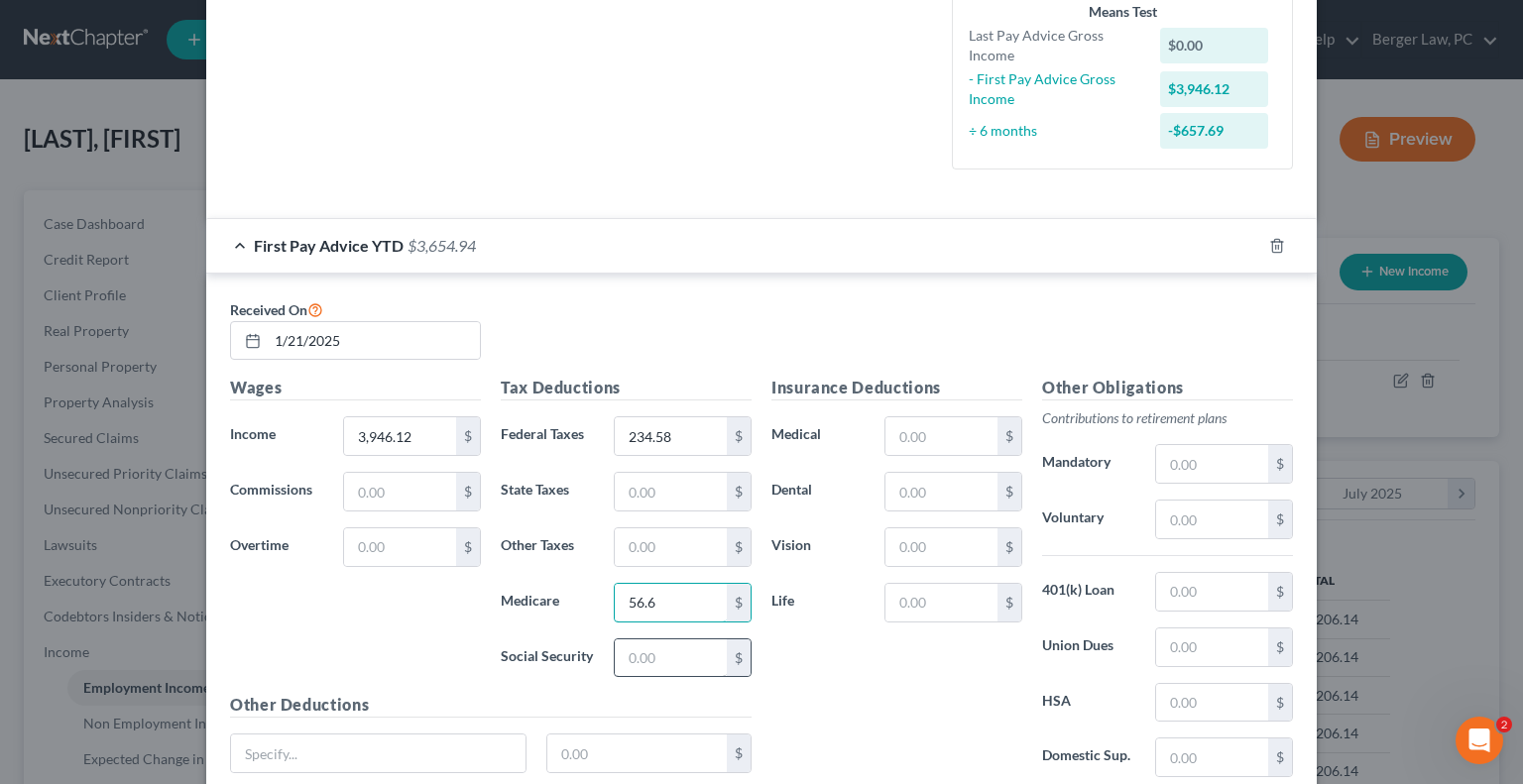 type on "56.6" 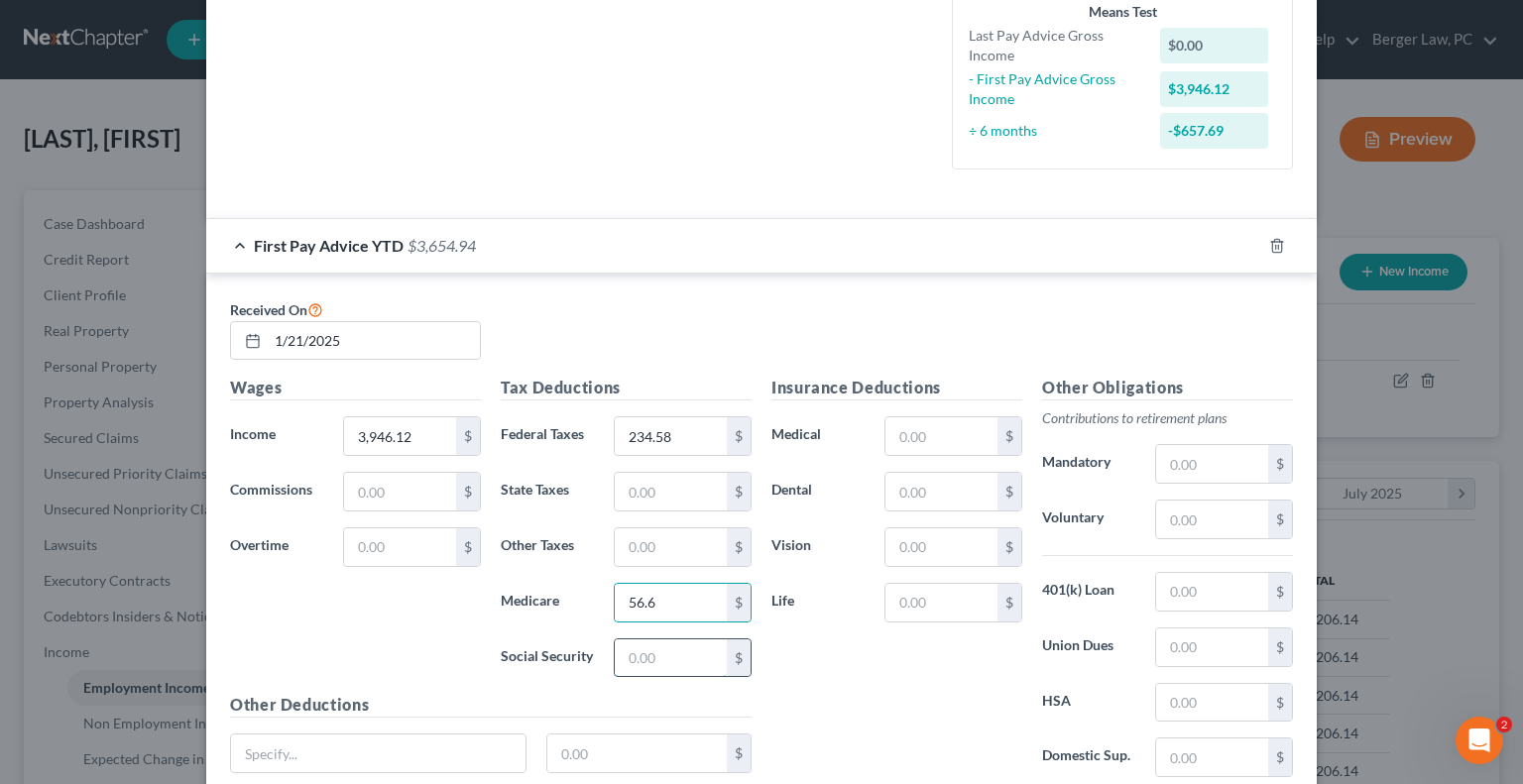click at bounding box center (670, 658) 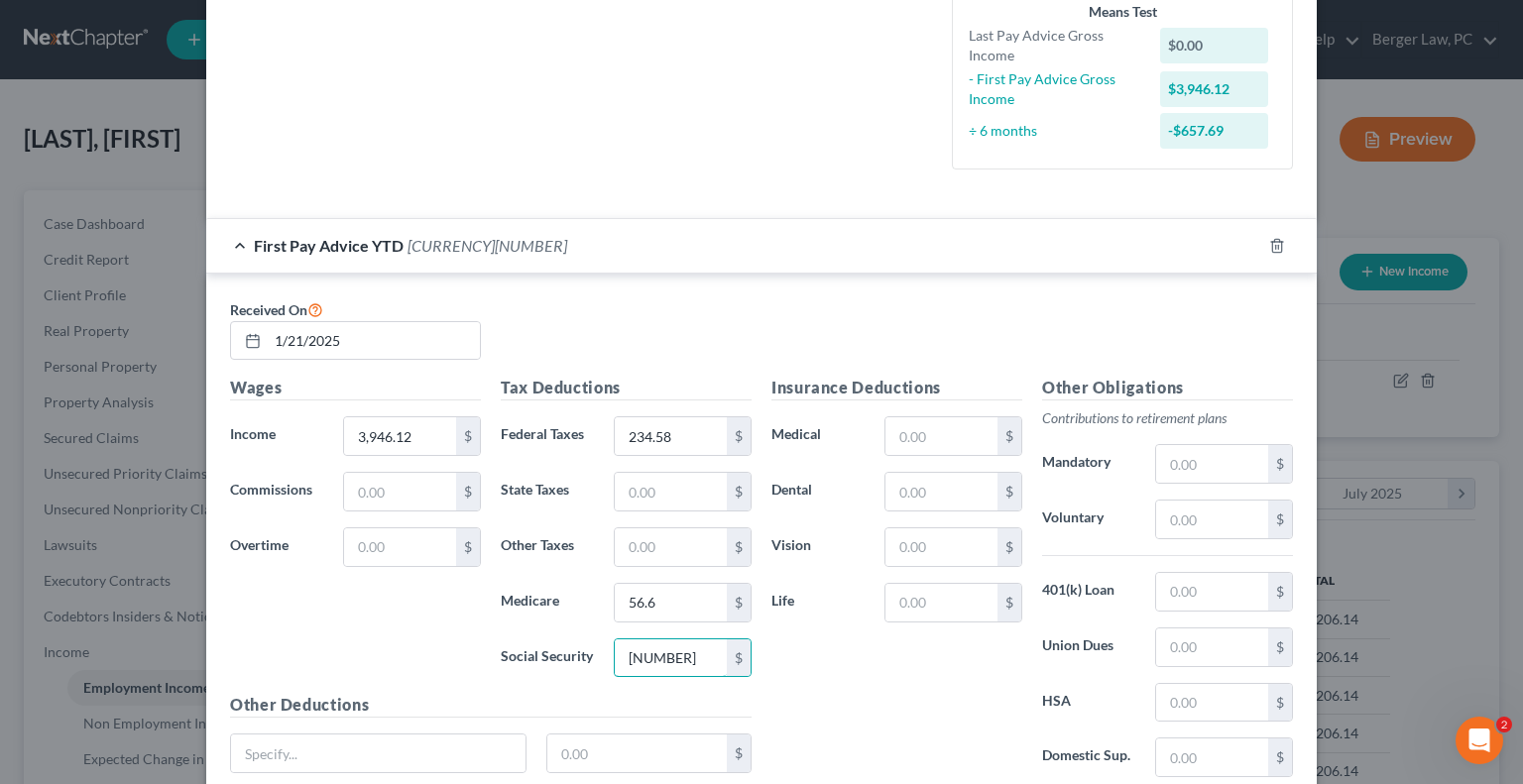 type on "[NUMBER]" 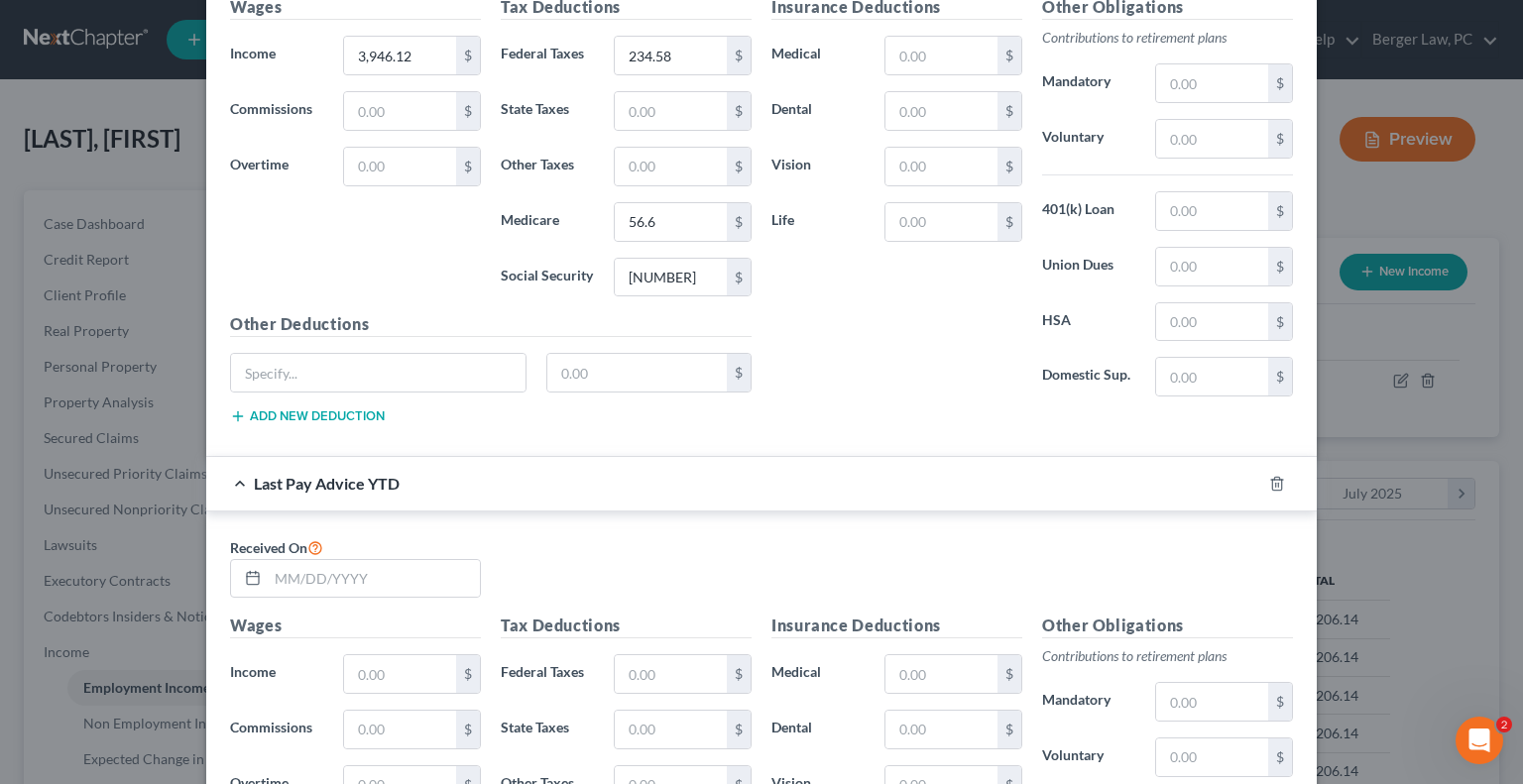 scroll, scrollTop: 892, scrollLeft: 0, axis: vertical 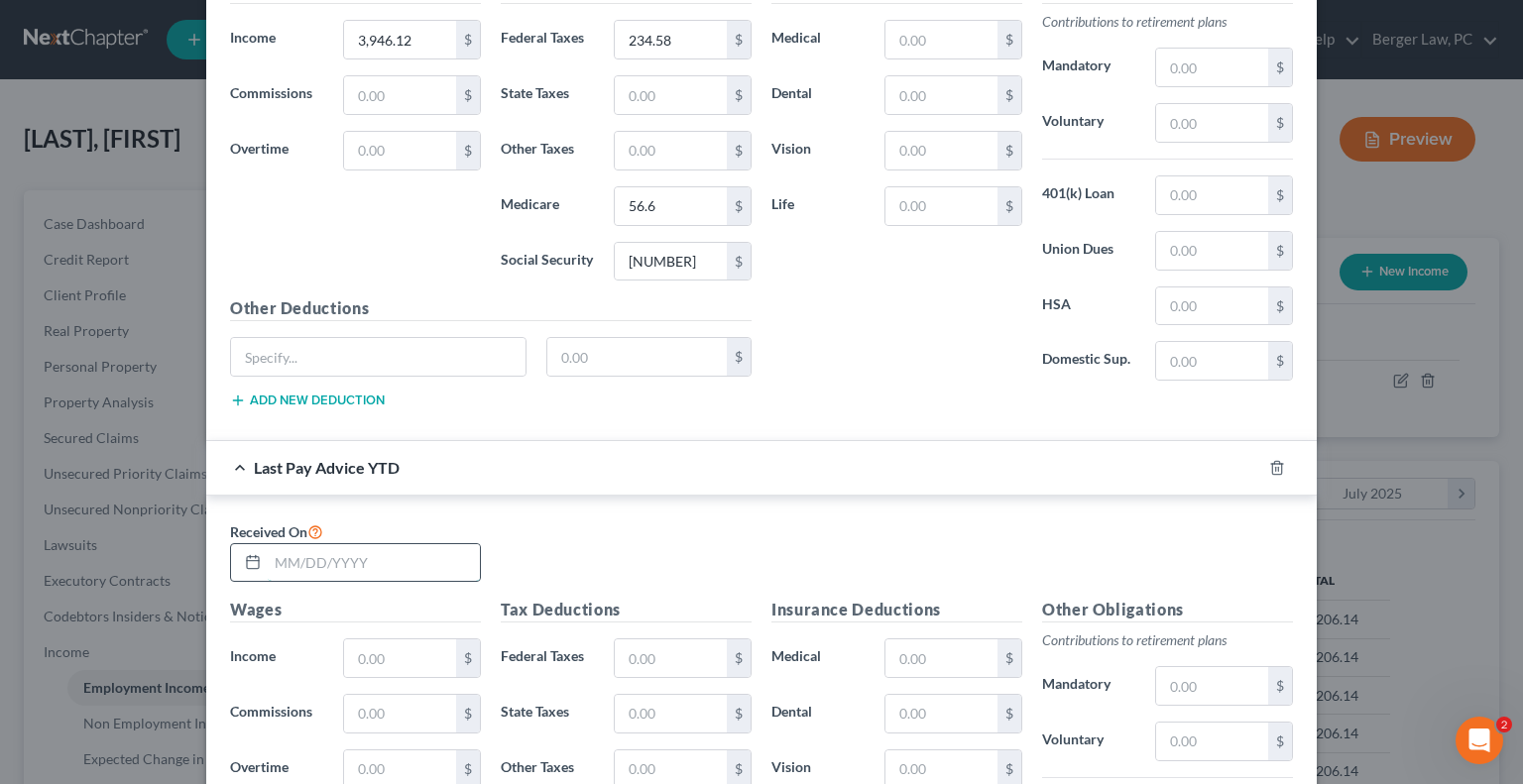 click at bounding box center [374, 563] 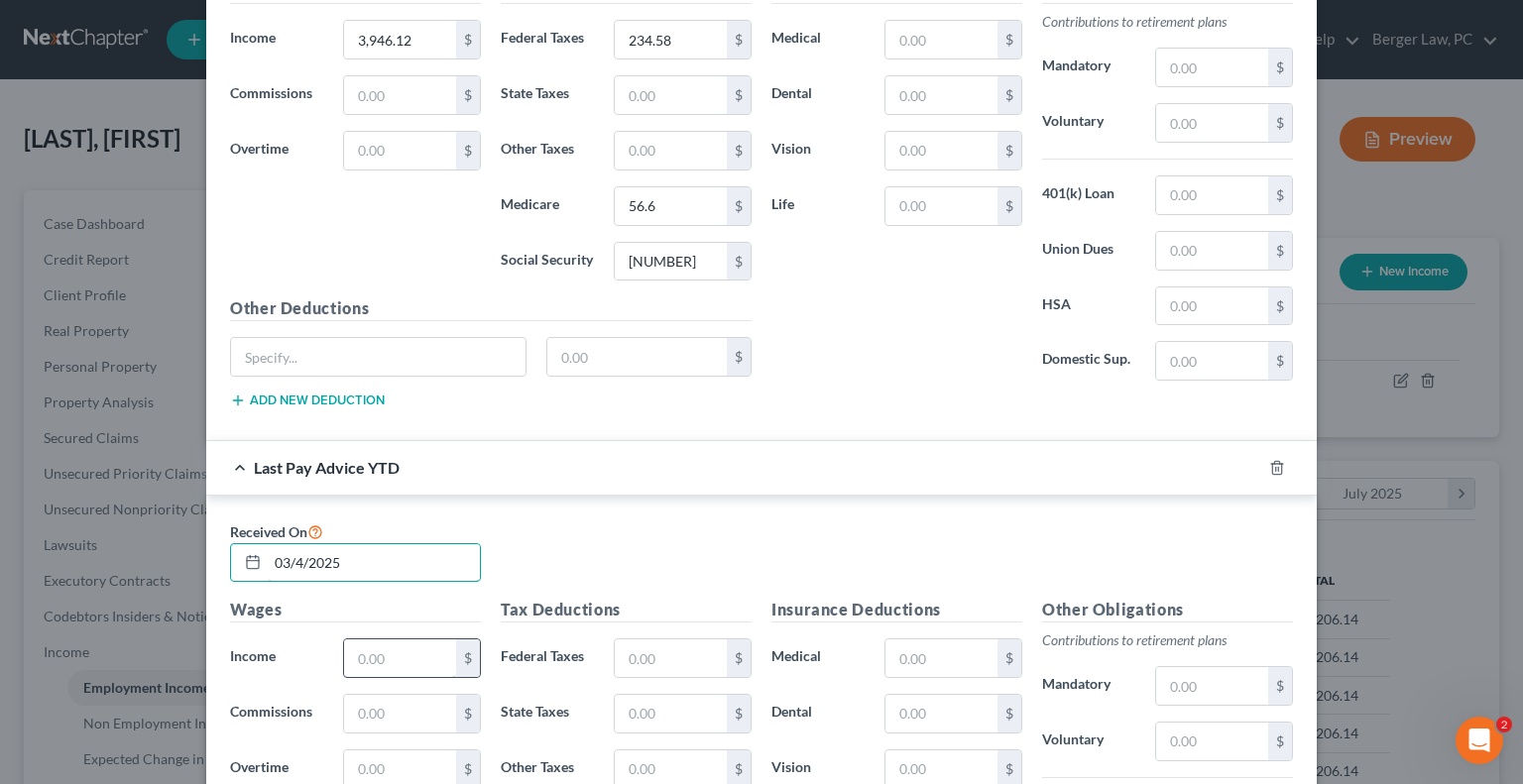 type on "03/4/2025" 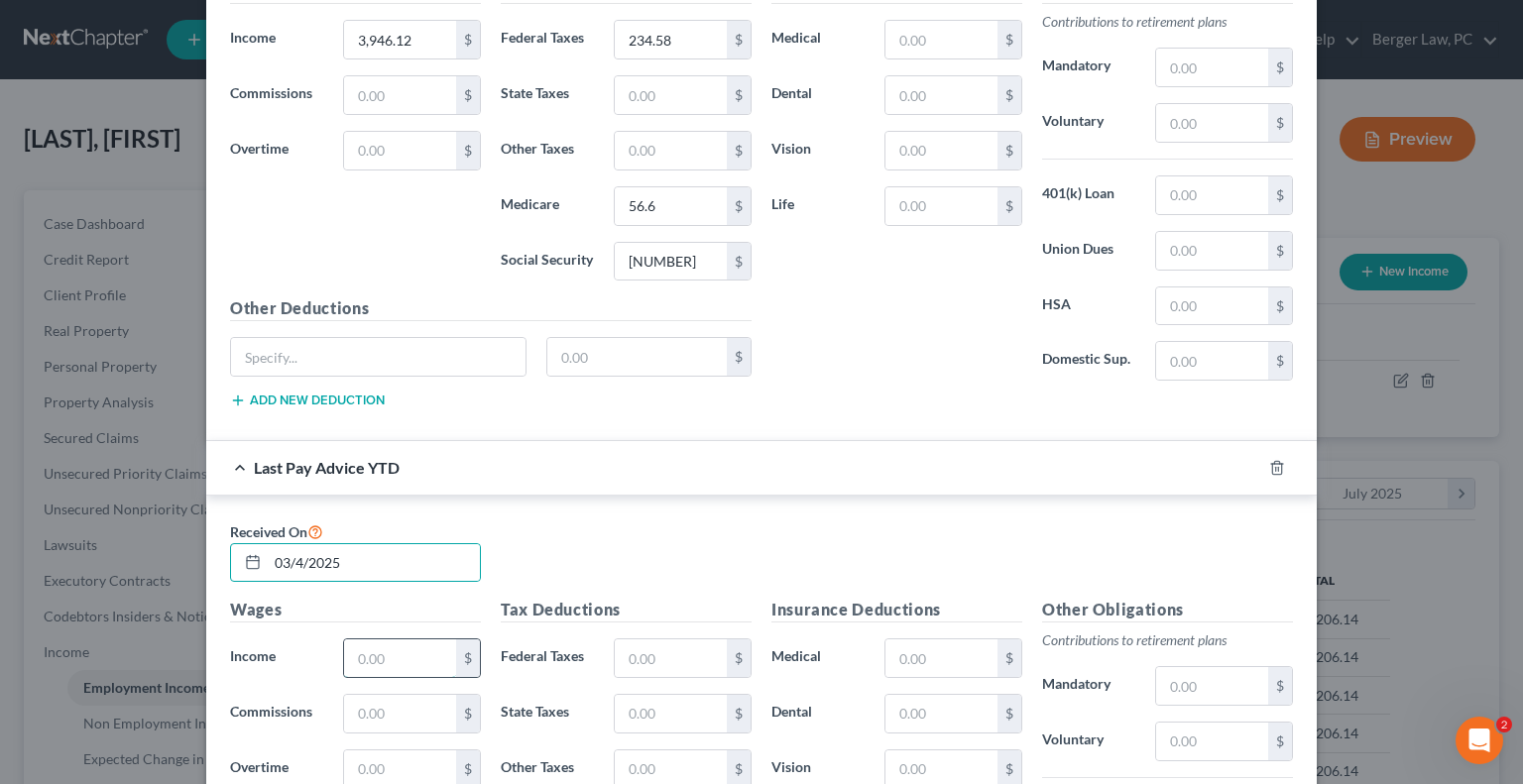 click at bounding box center [400, 658] 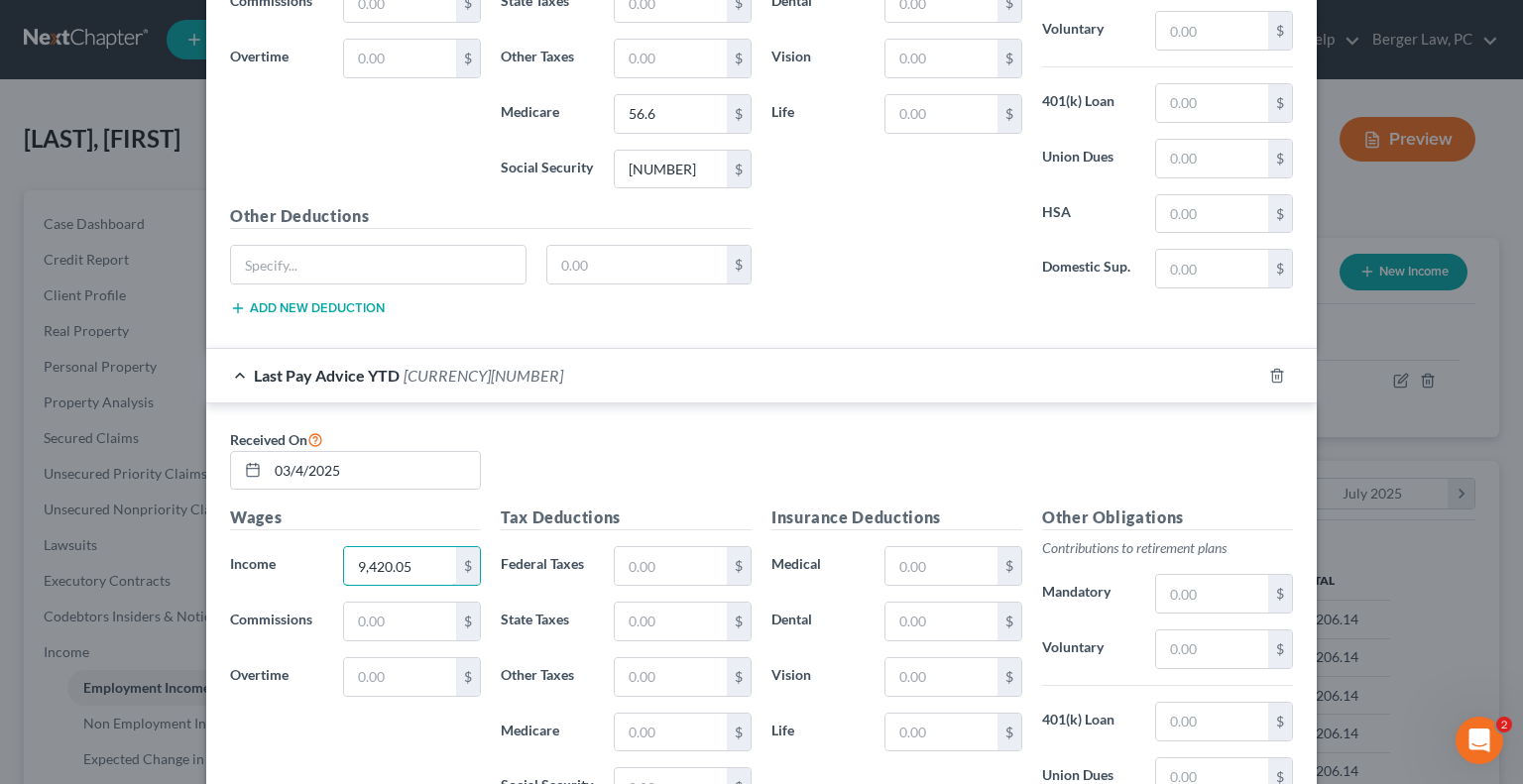 scroll, scrollTop: 991, scrollLeft: 0, axis: vertical 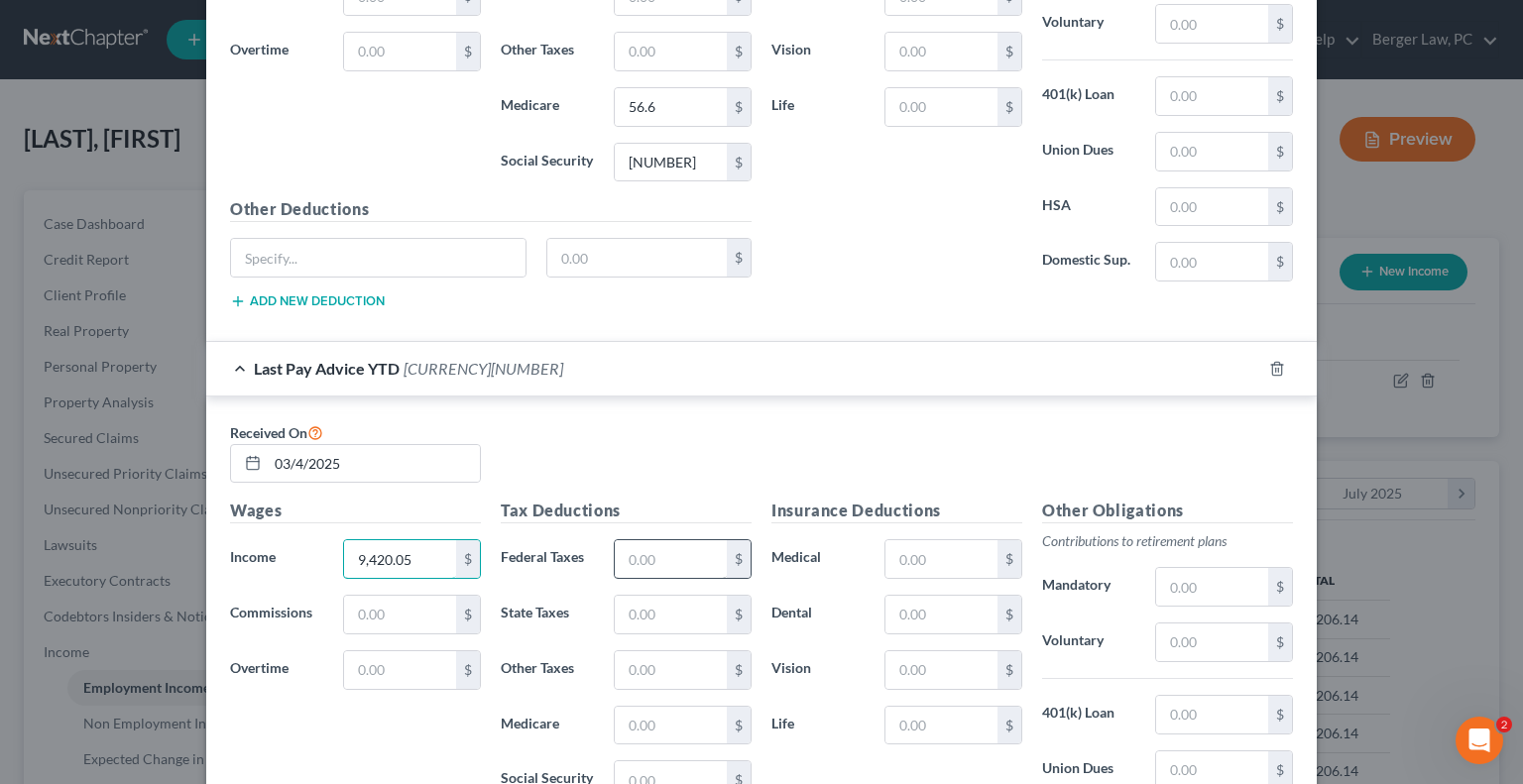 type on "9,420.05" 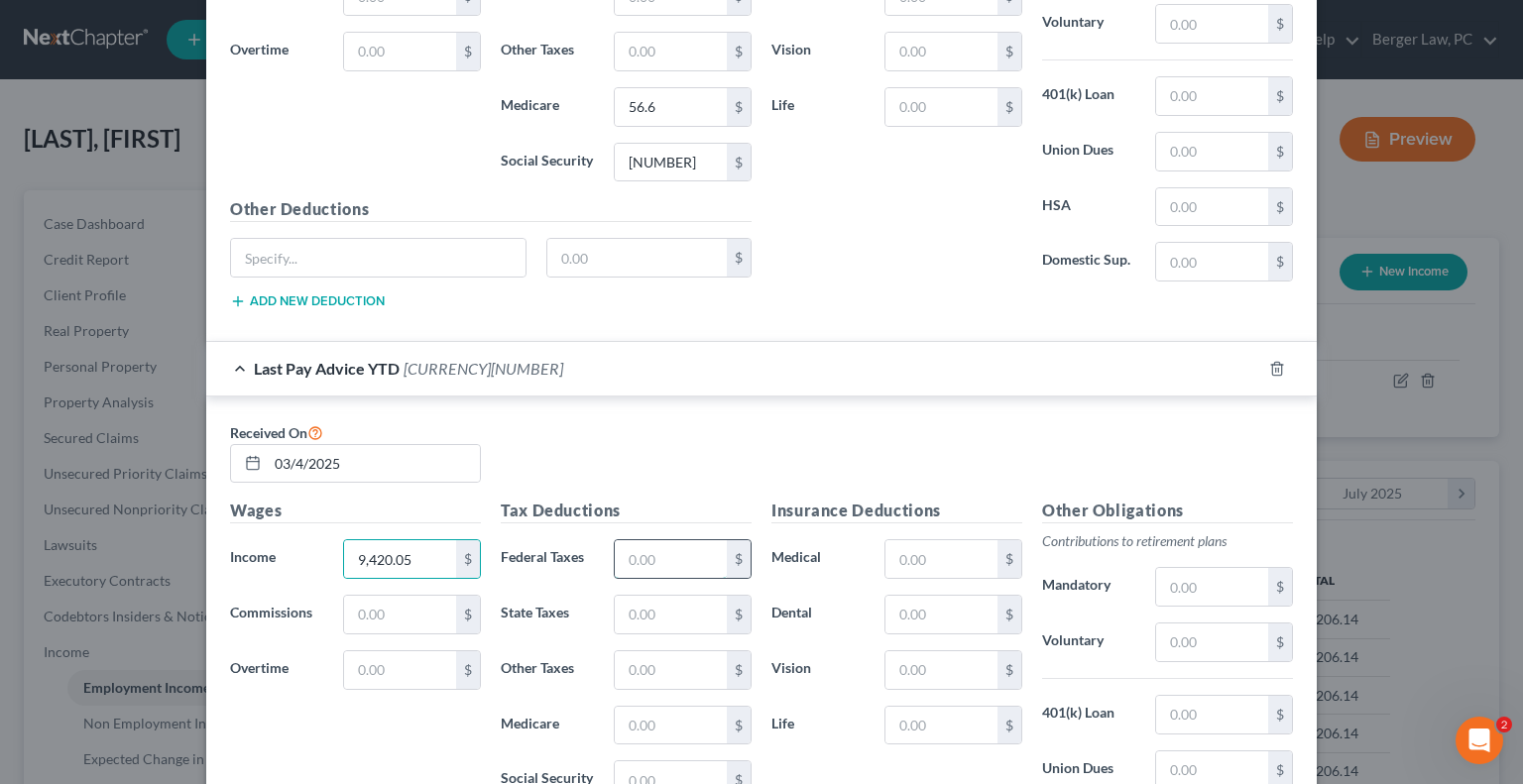 click at bounding box center [670, 559] 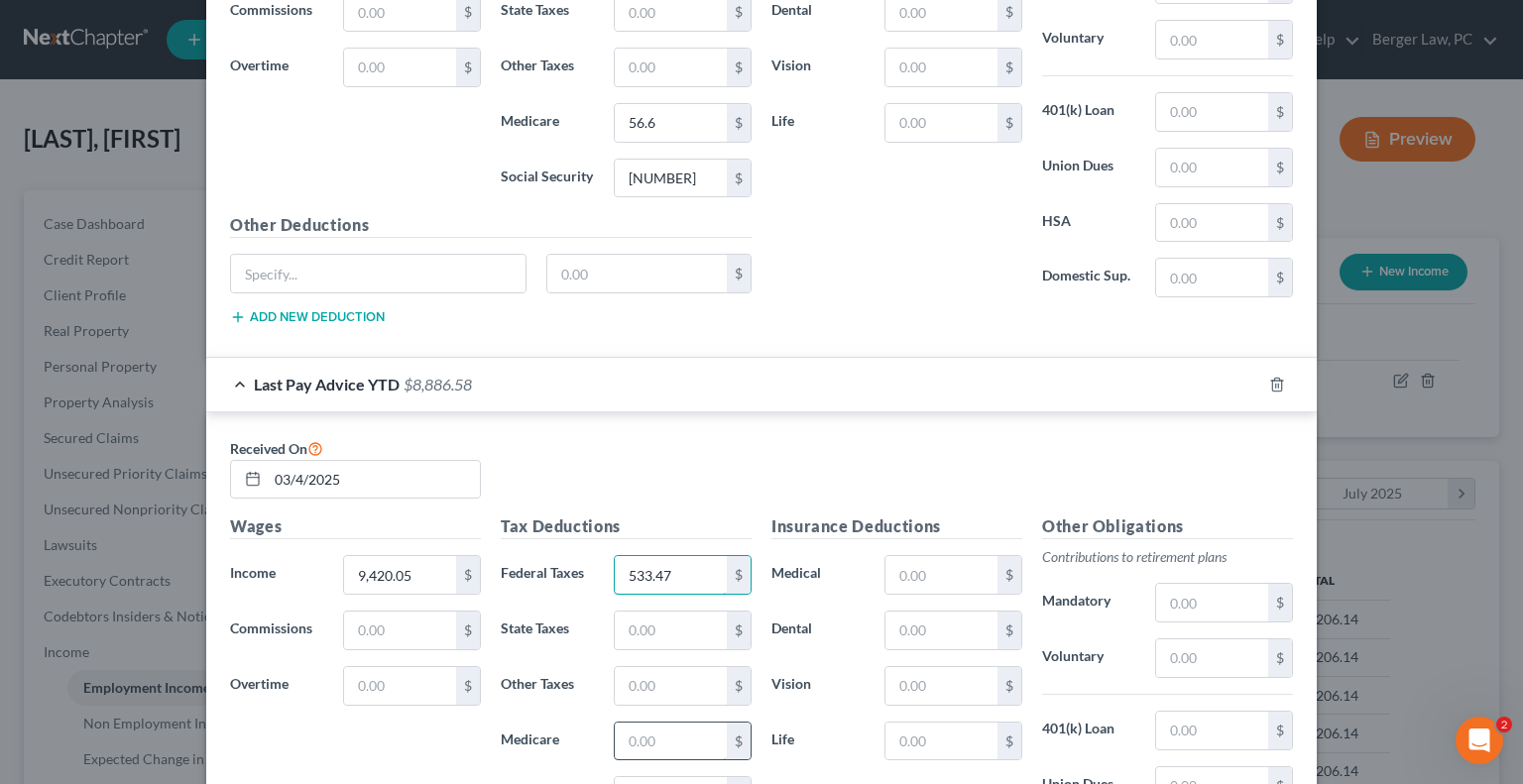 type on "533.47" 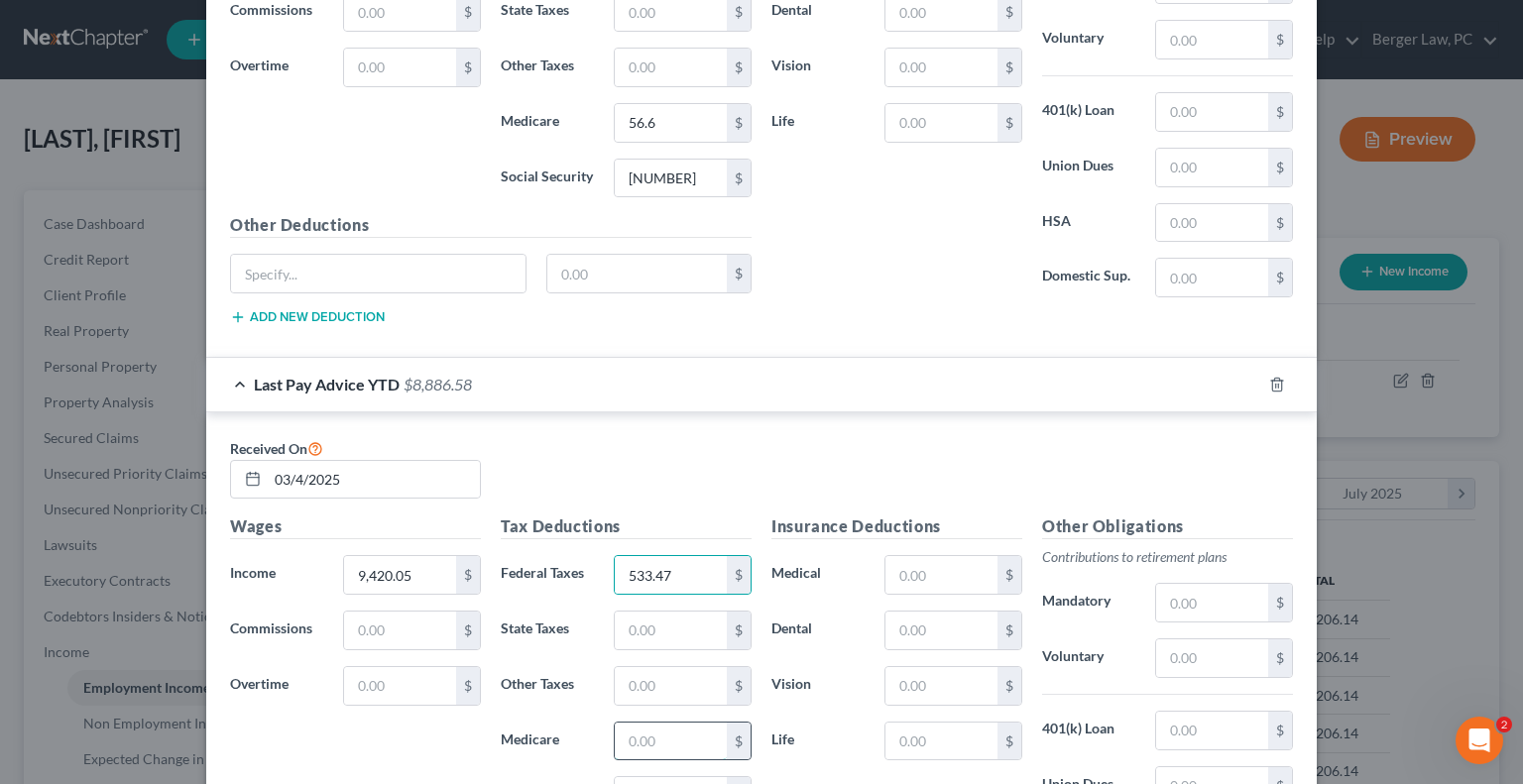click at bounding box center (670, 741) 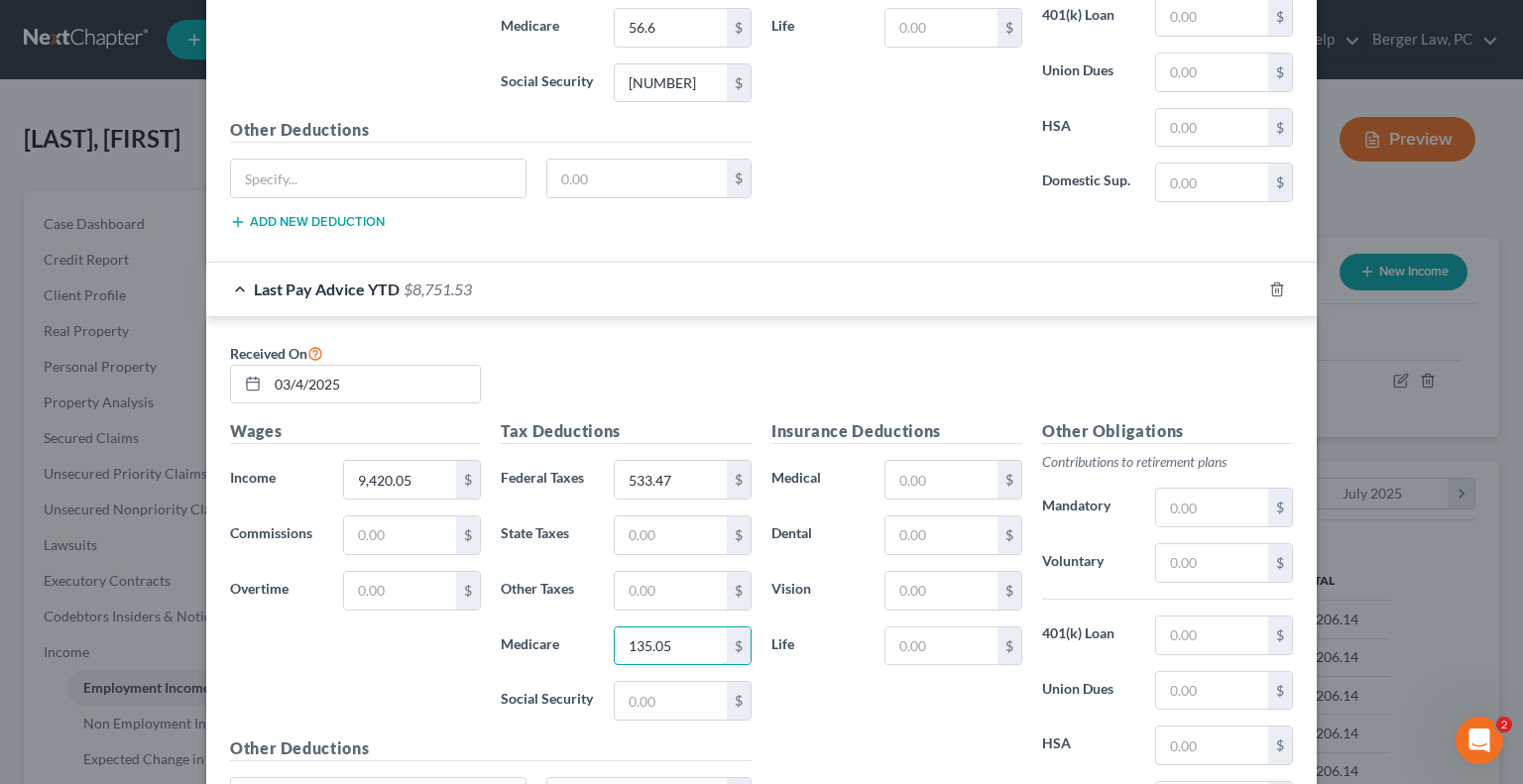 scroll, scrollTop: 1090, scrollLeft: 0, axis: vertical 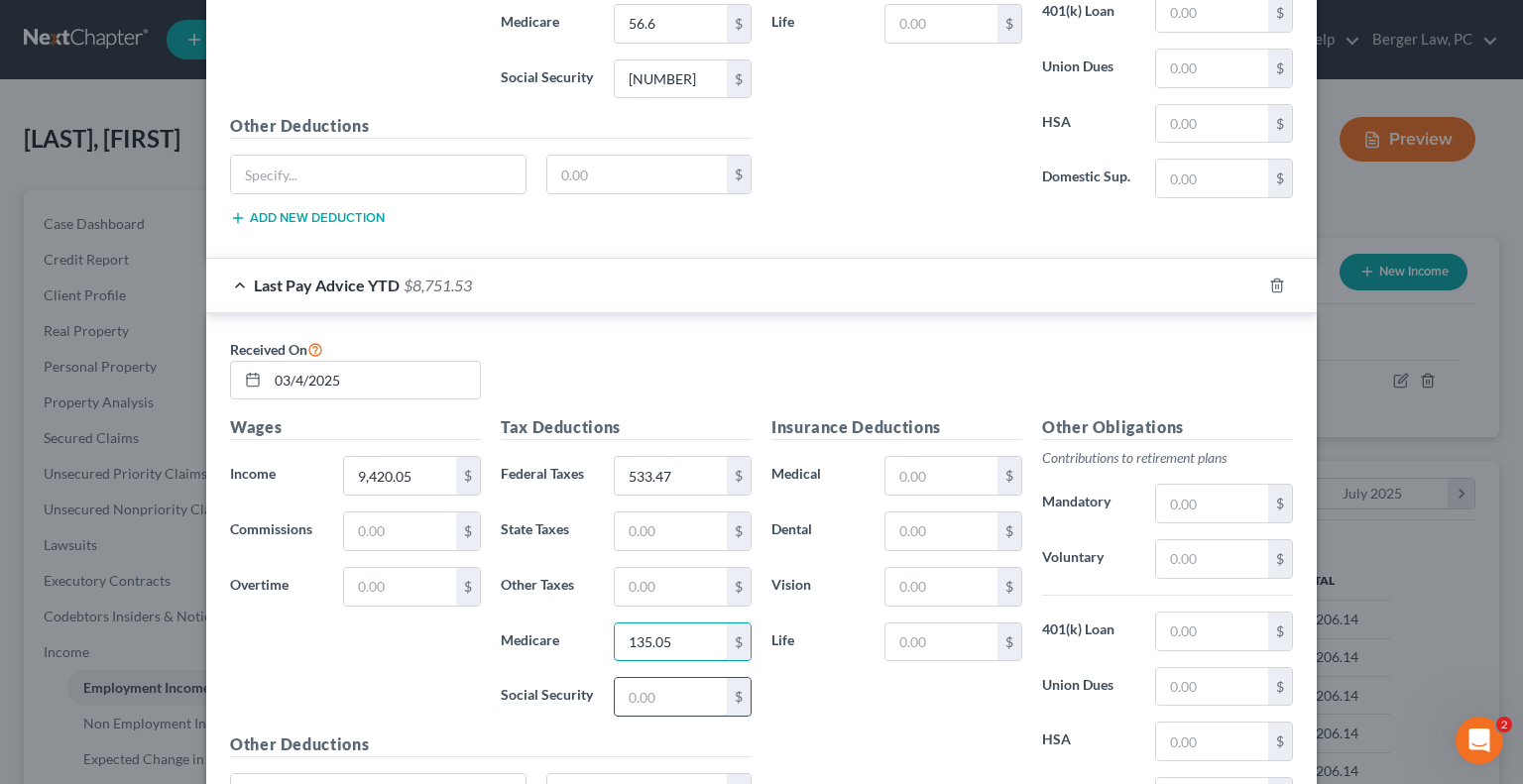 type on "135.05" 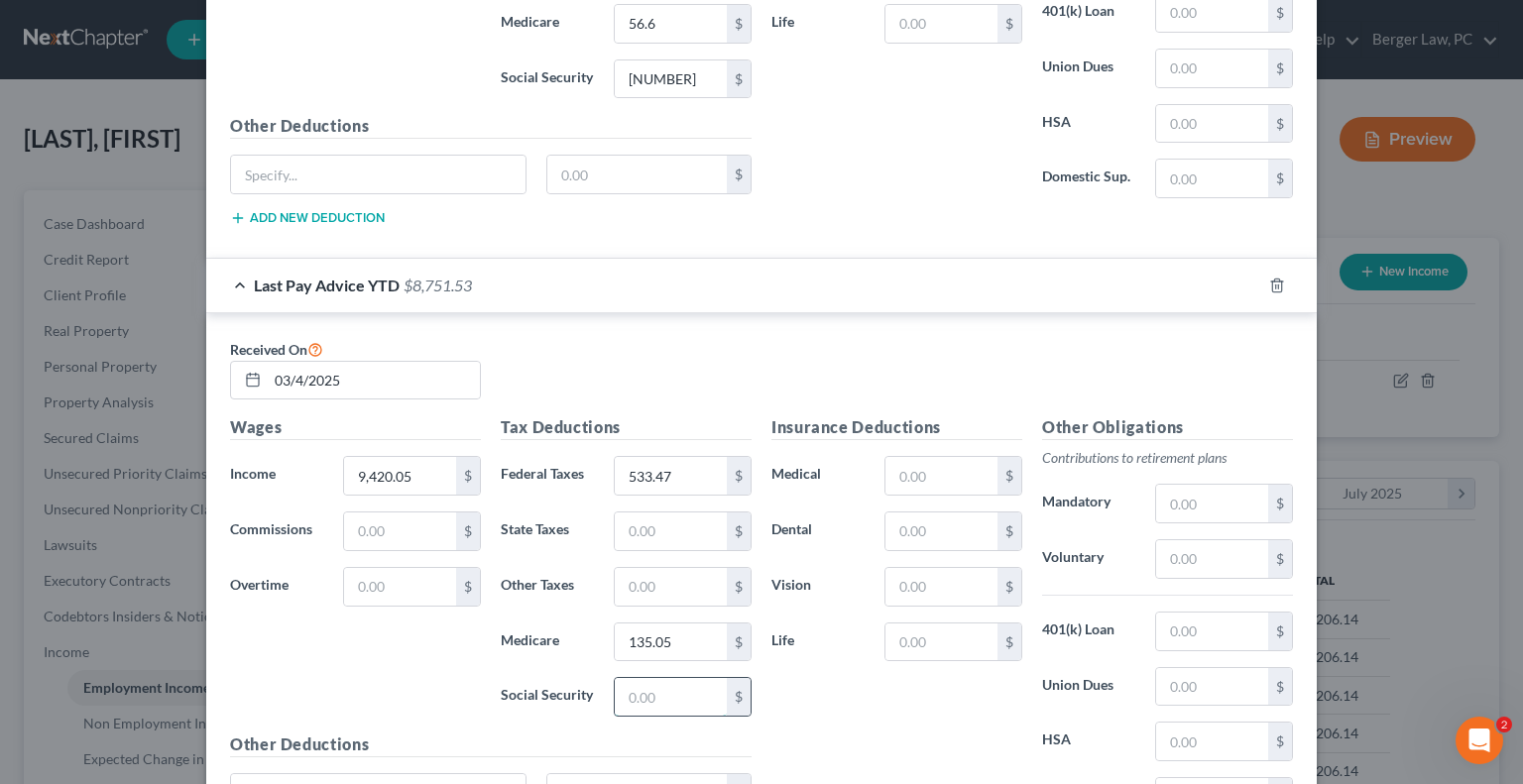 click at bounding box center (670, 697) 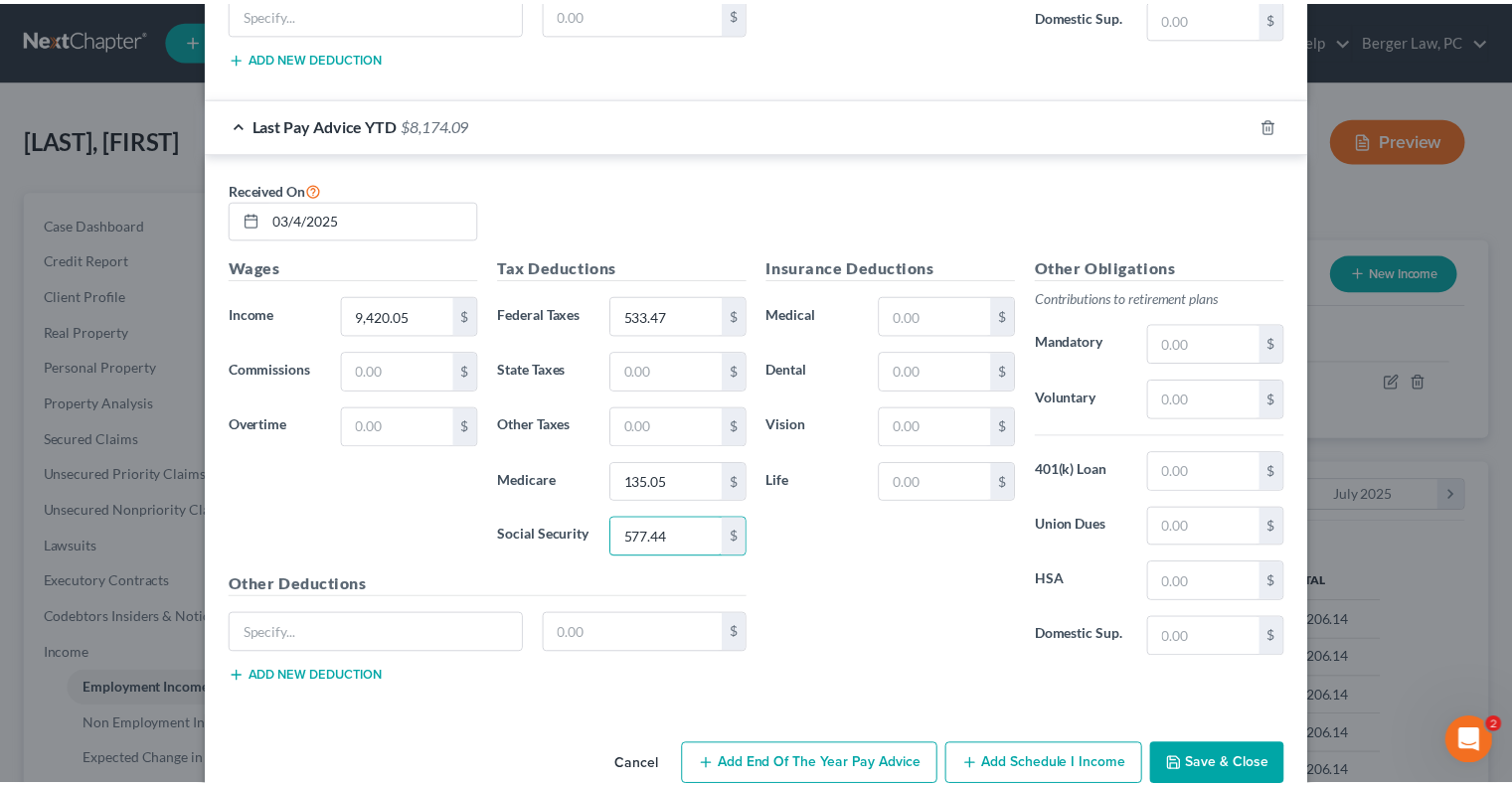 scroll, scrollTop: 1271, scrollLeft: 0, axis: vertical 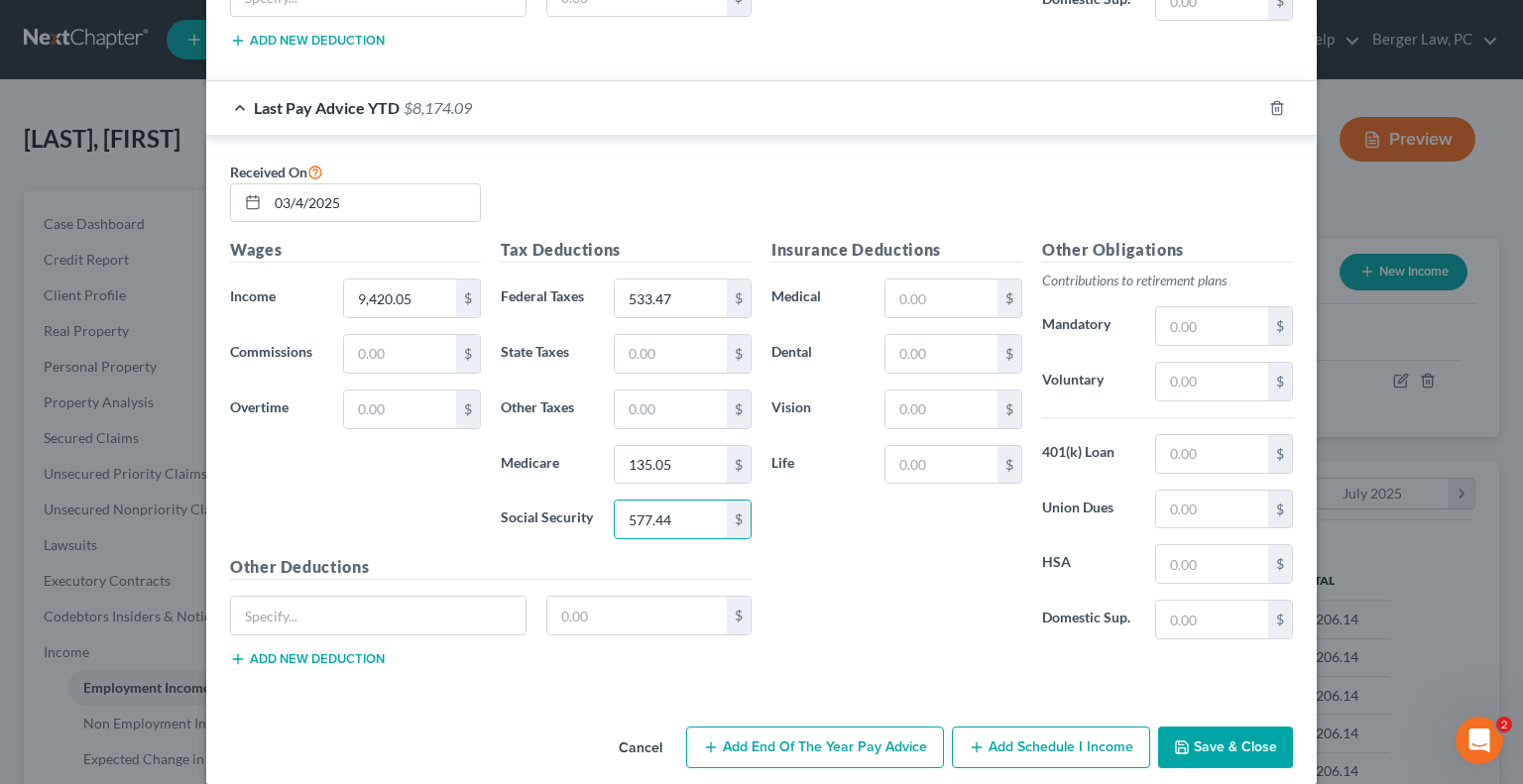 type on "577.44" 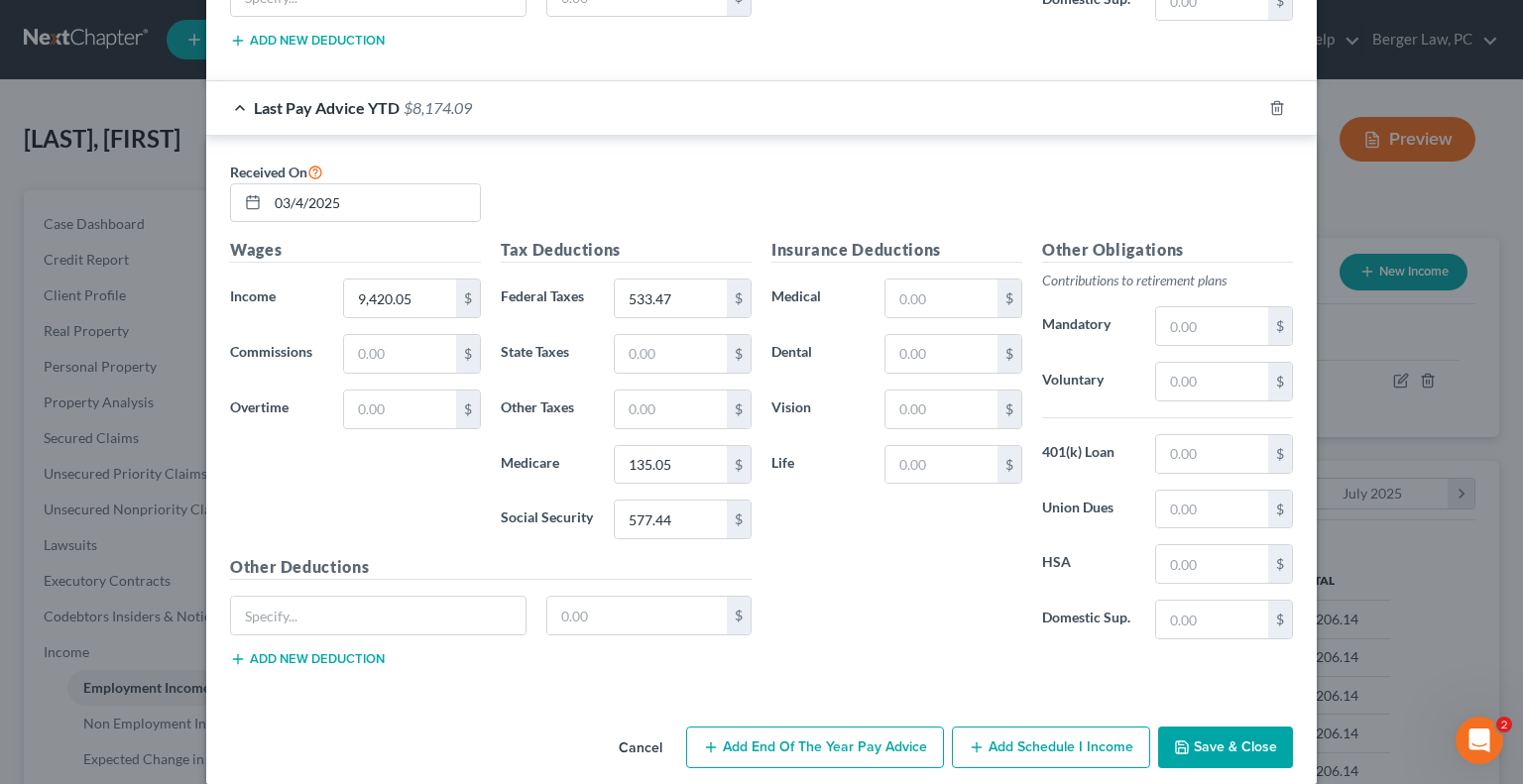 click on "Save & Close" at bounding box center (1226, 747) 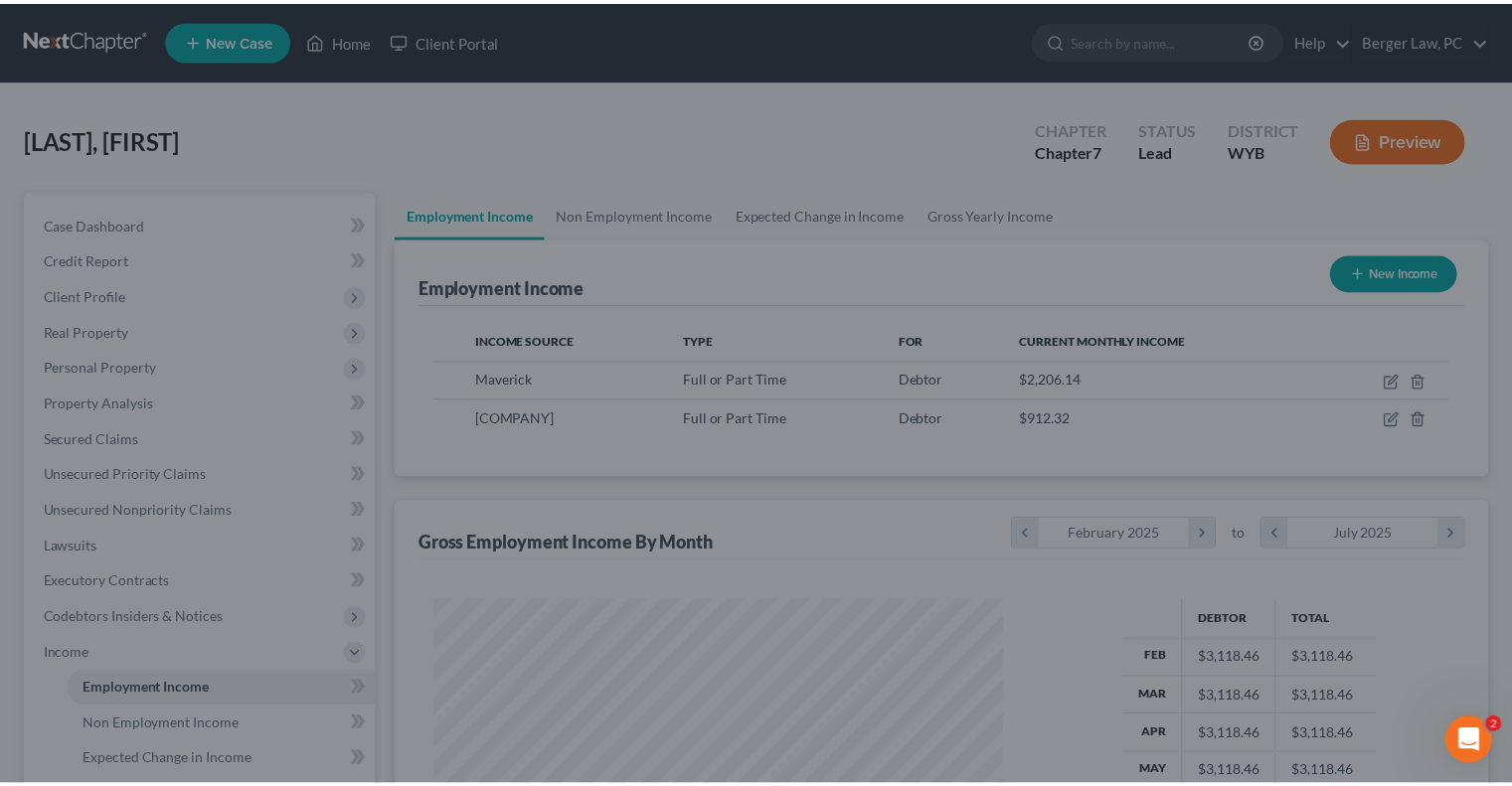 scroll, scrollTop: 354, scrollLeft: 613, axis: both 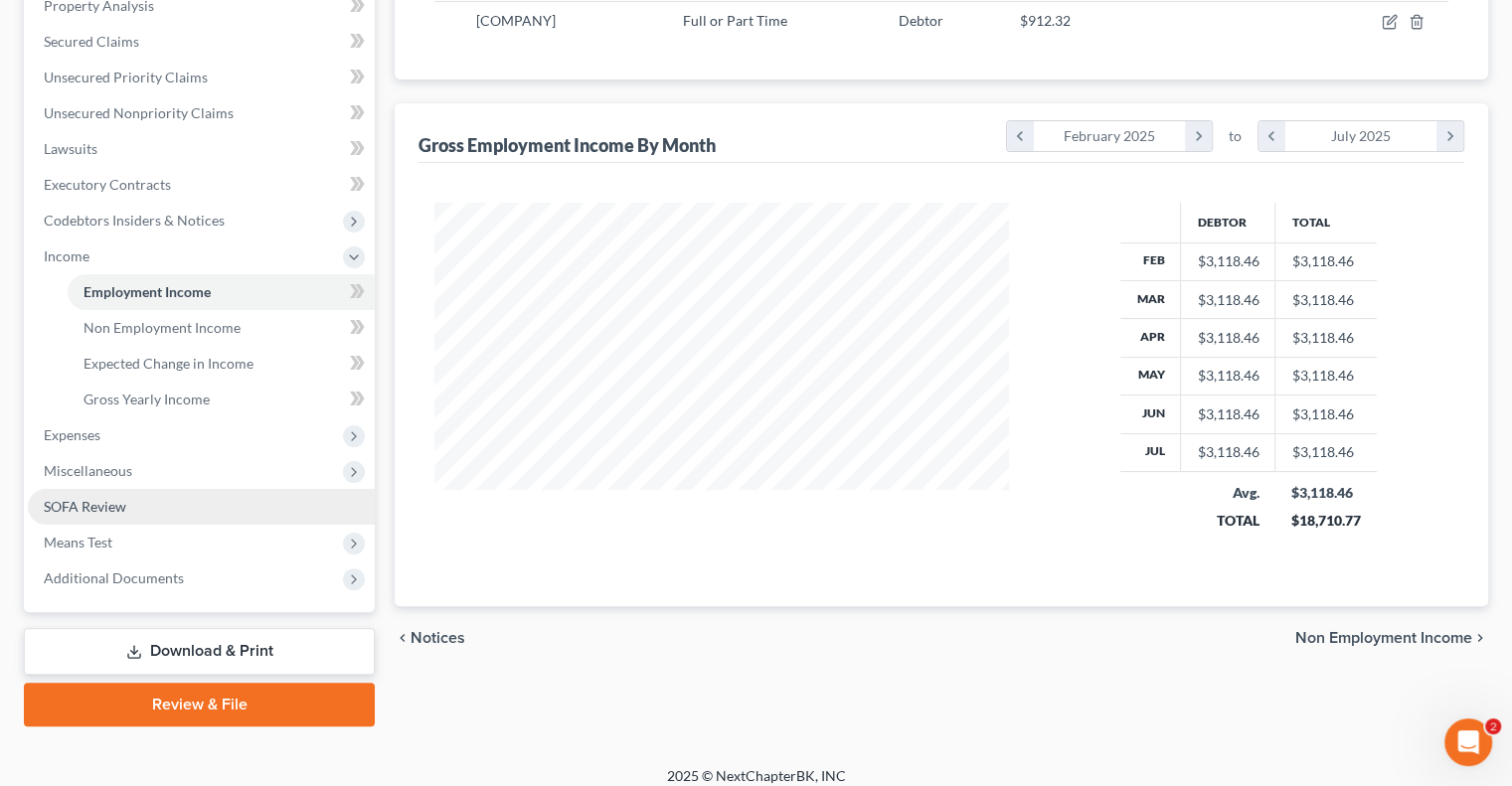 click on "SOFA Review" at bounding box center [84, 506] 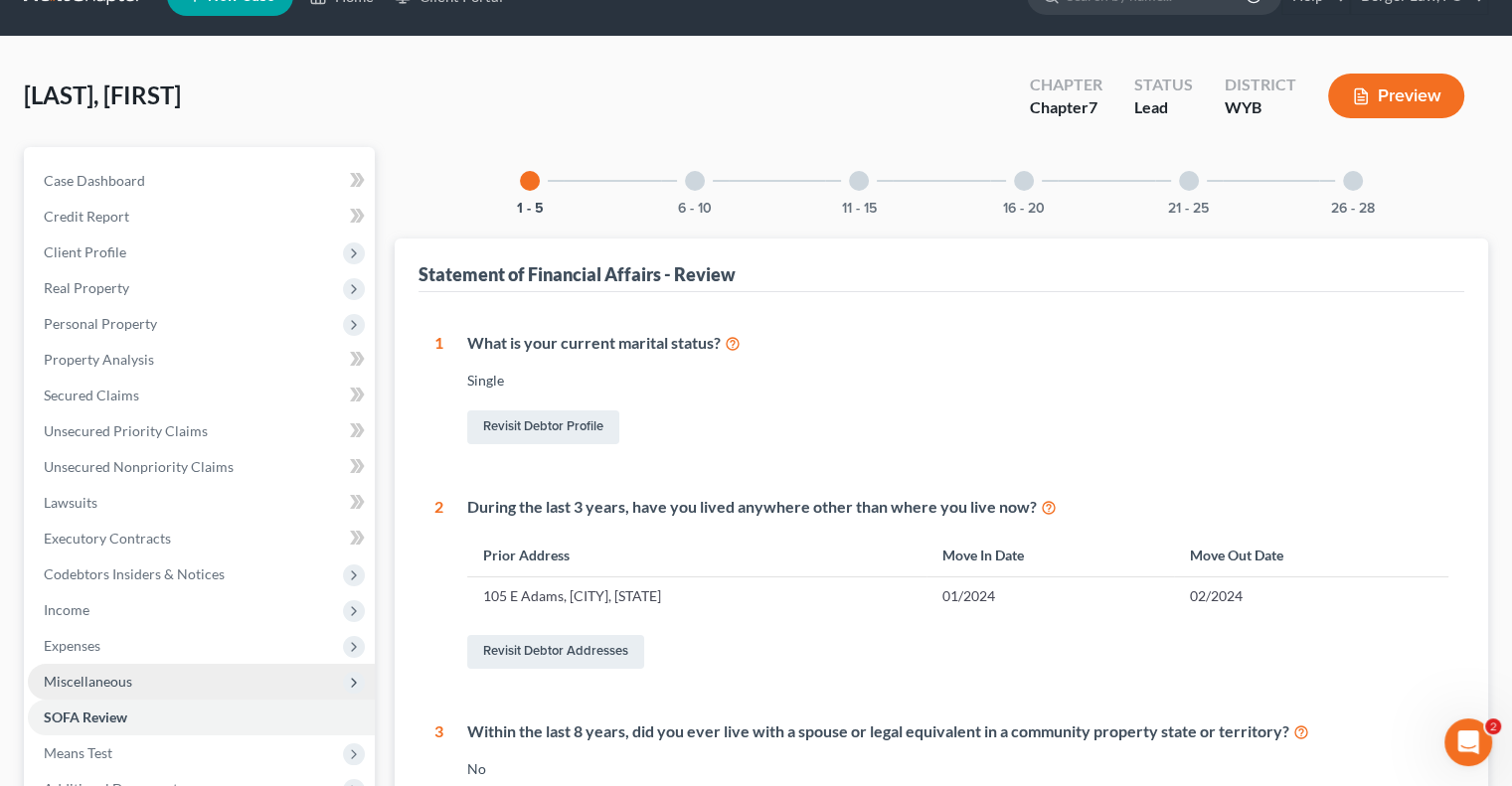 scroll, scrollTop: 199, scrollLeft: 0, axis: vertical 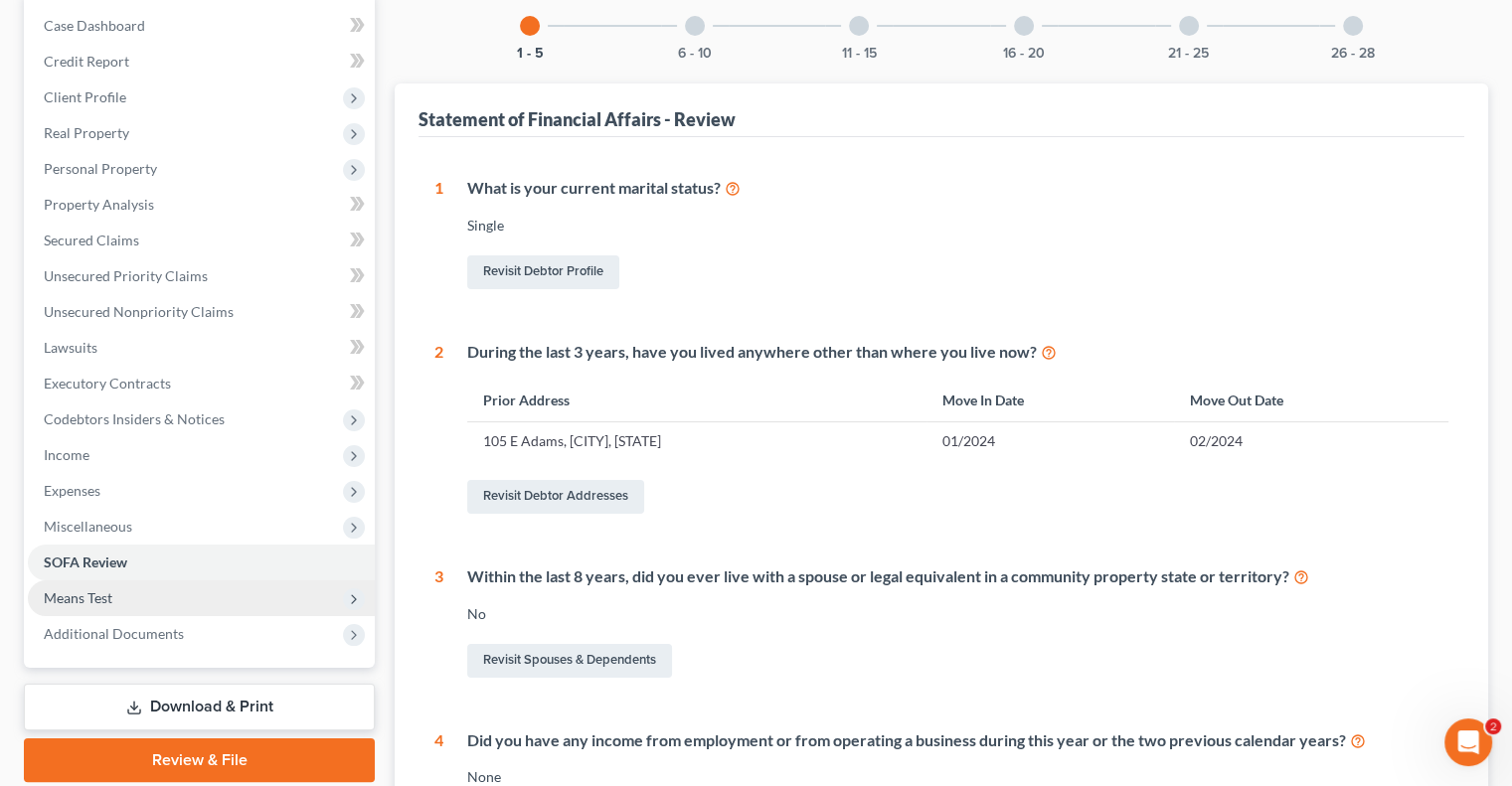 click on "Means Test" at bounding box center [201, 598] 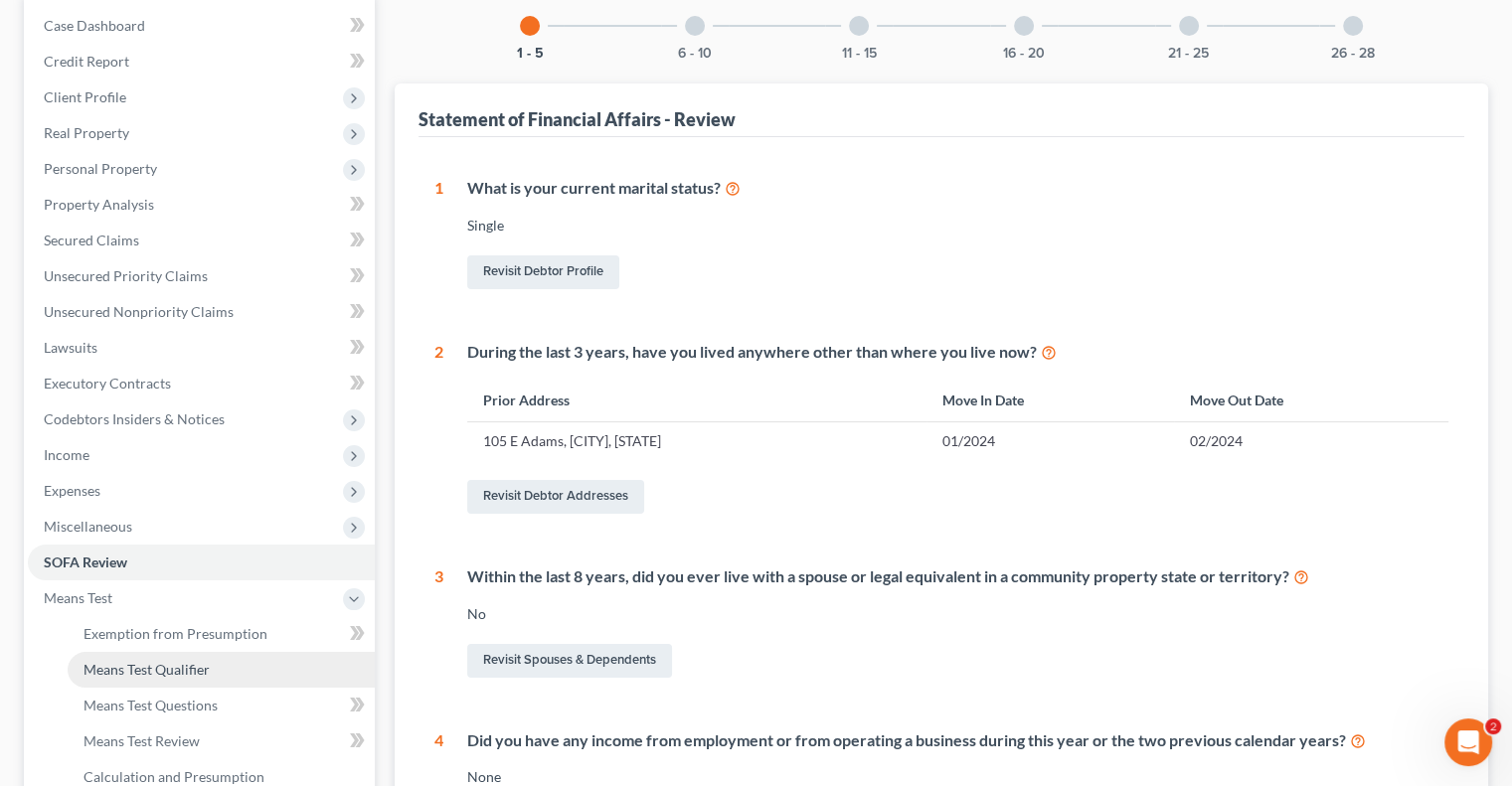 click on "Means Test Qualifier" at bounding box center [146, 669] 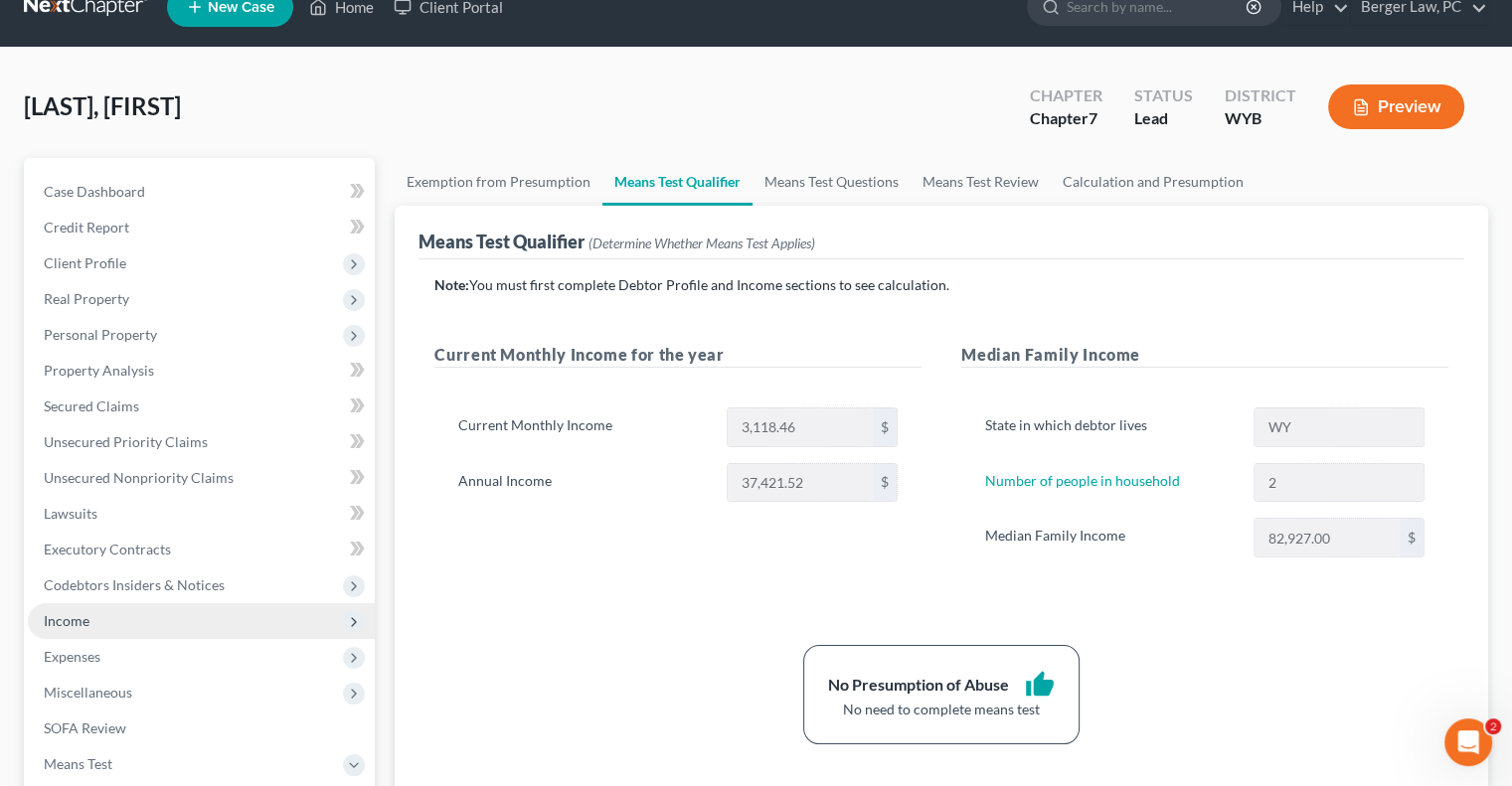 scroll, scrollTop: 298, scrollLeft: 0, axis: vertical 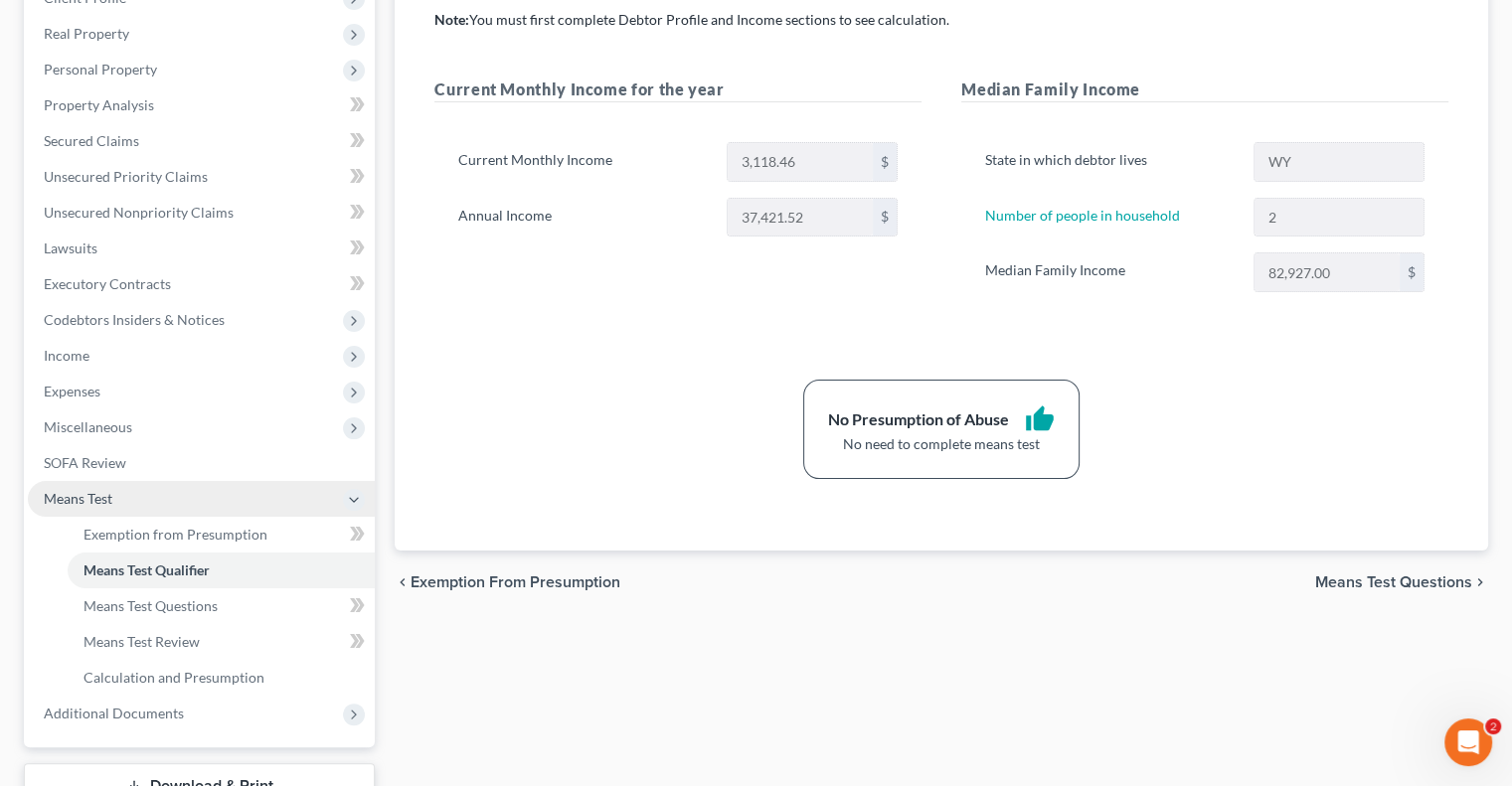 click at bounding box center [354, 500] 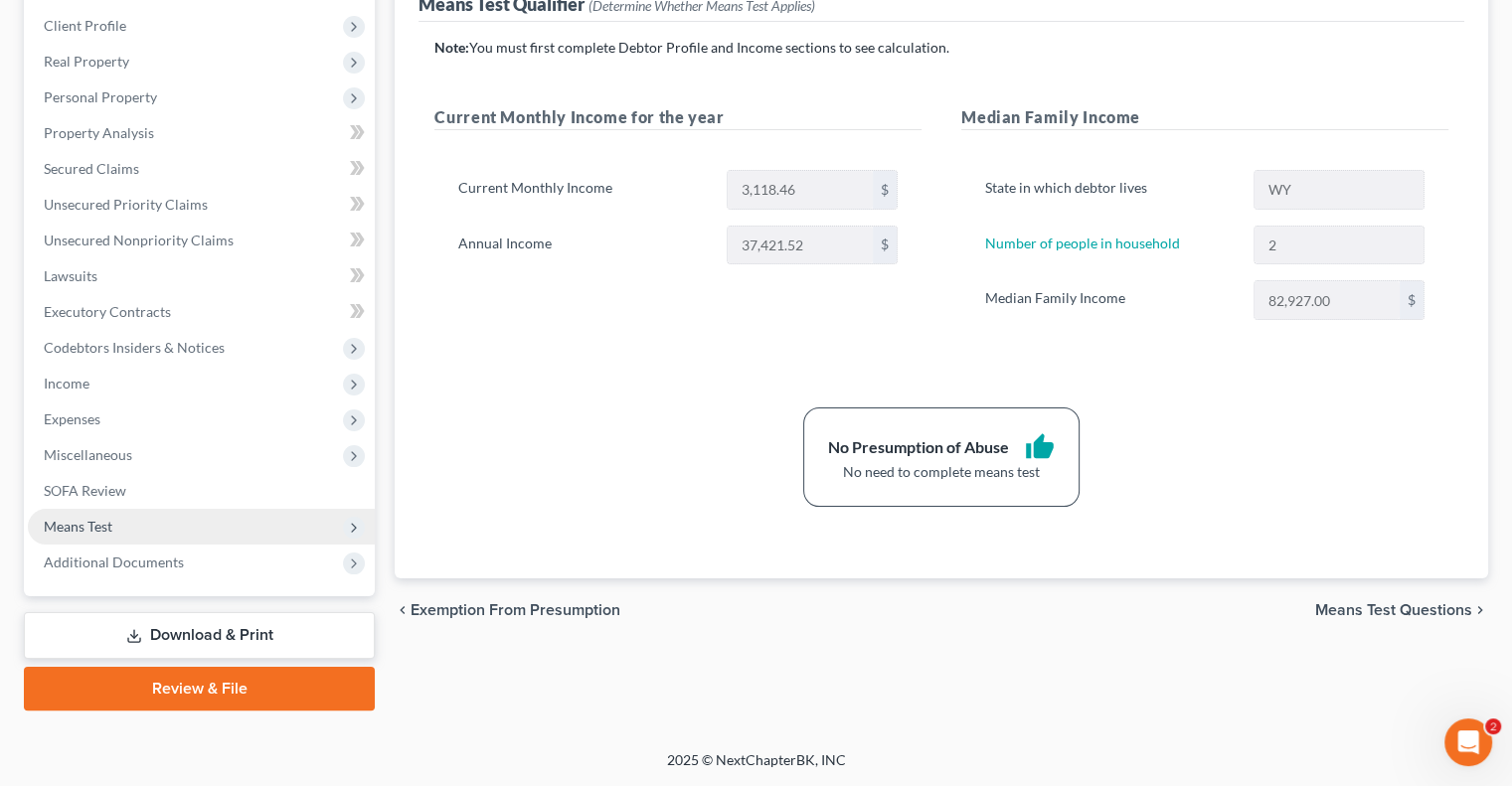 scroll, scrollTop: 268, scrollLeft: 0, axis: vertical 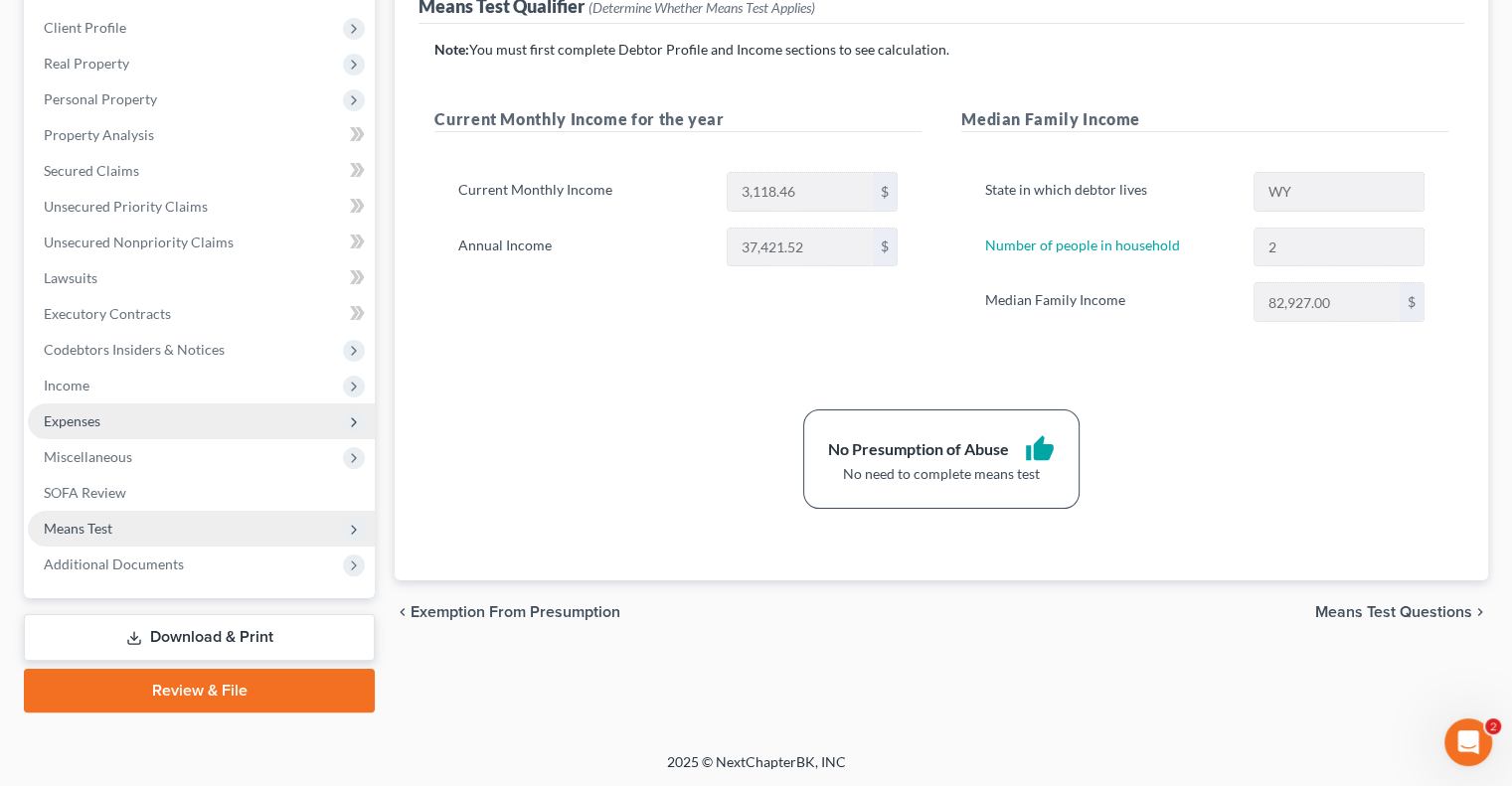click on "Expenses" at bounding box center [201, 421] 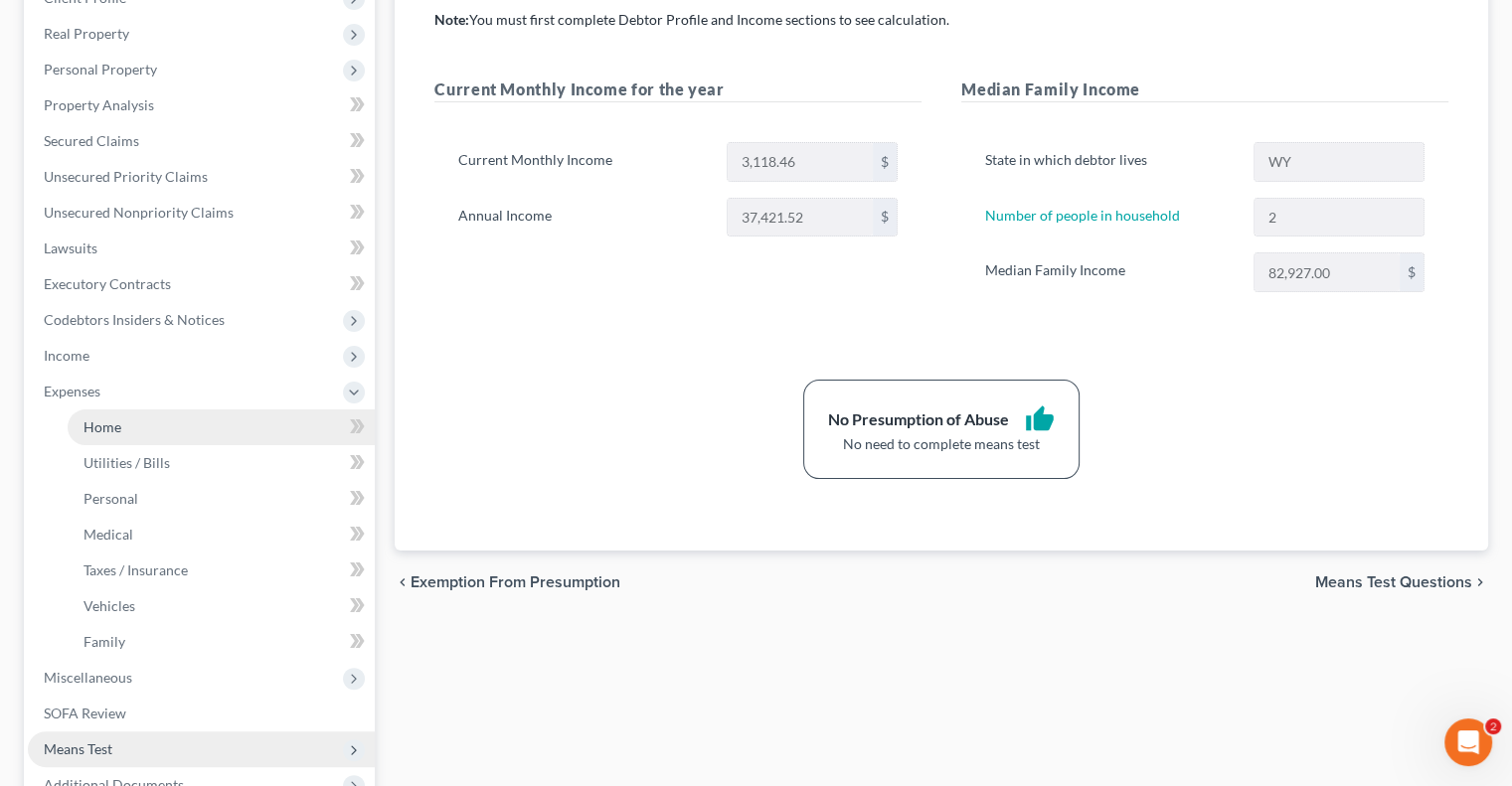 click on "Home" at bounding box center (102, 426) 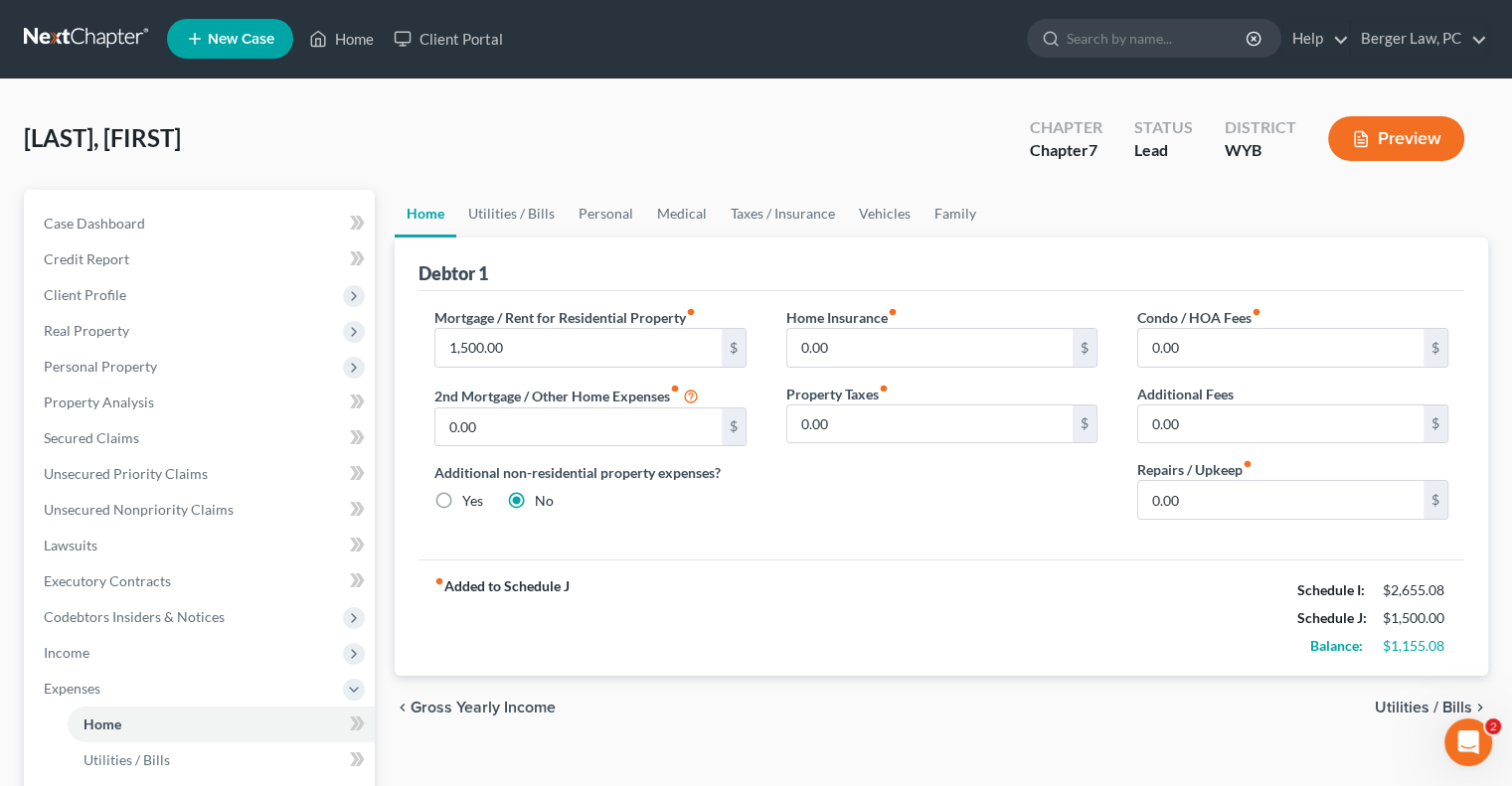 scroll, scrollTop: 0, scrollLeft: 0, axis: both 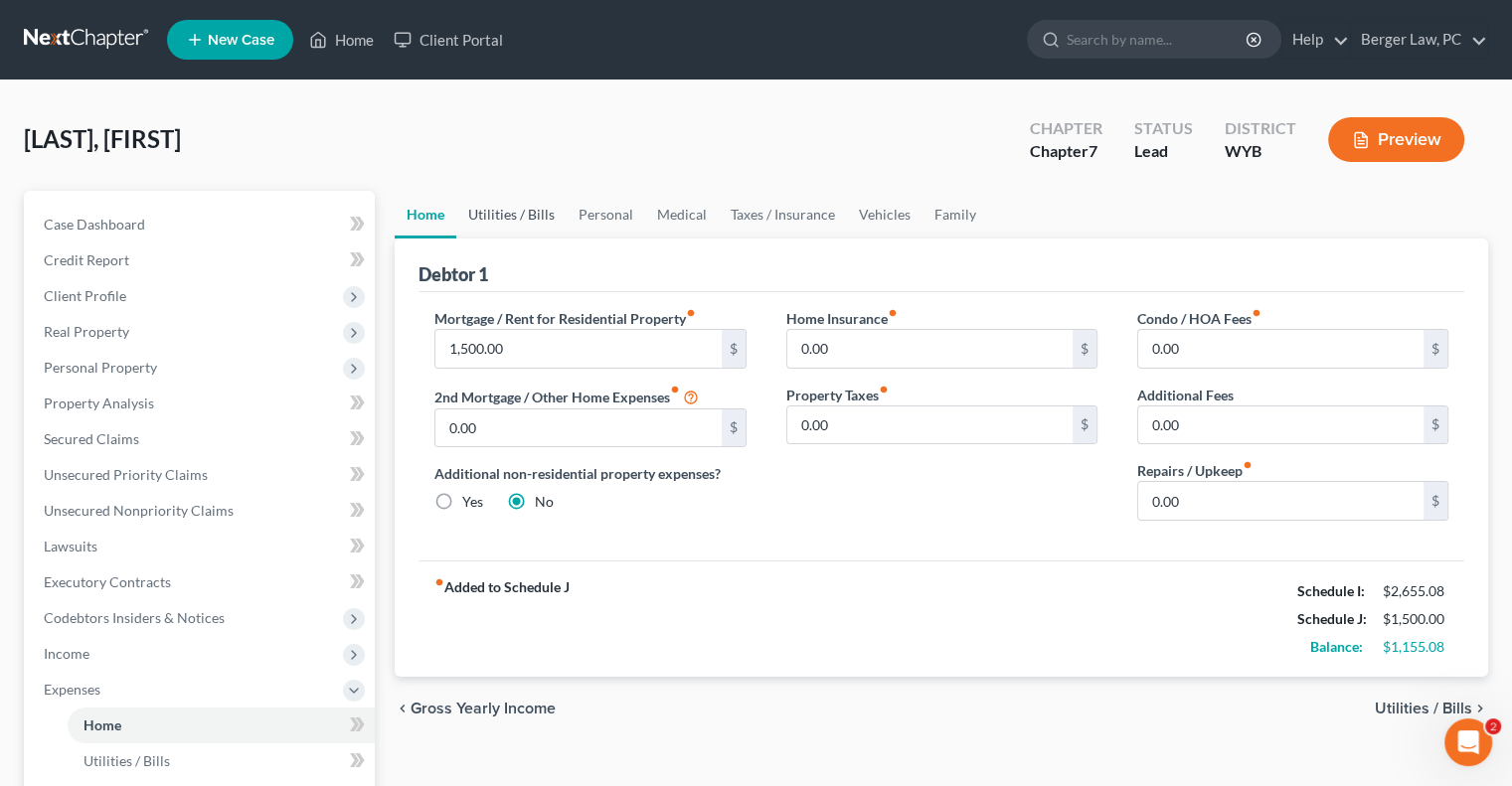 click on "Utilities / Bills" at bounding box center (511, 215) 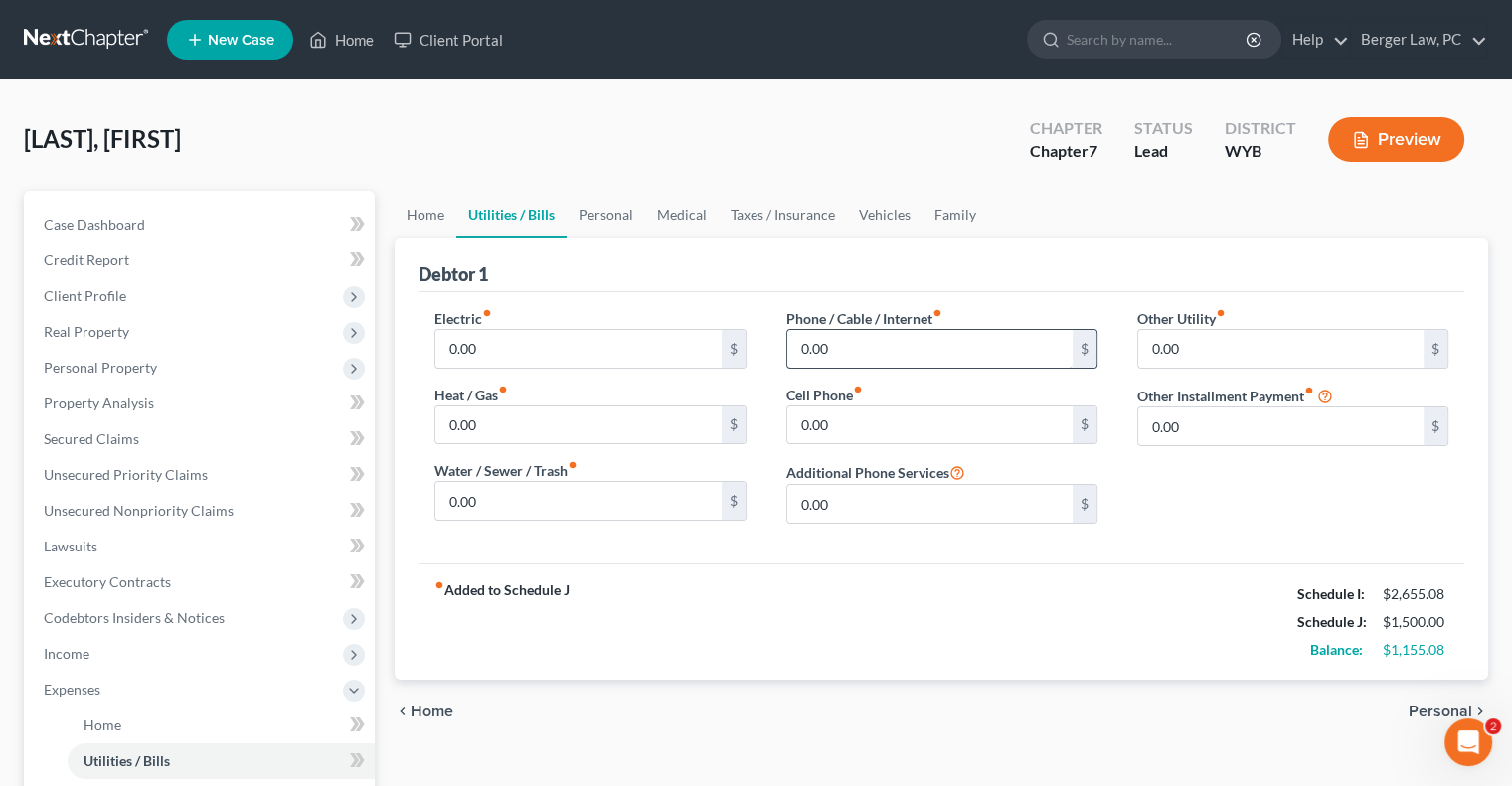click on "0.00" at bounding box center (929, 349) 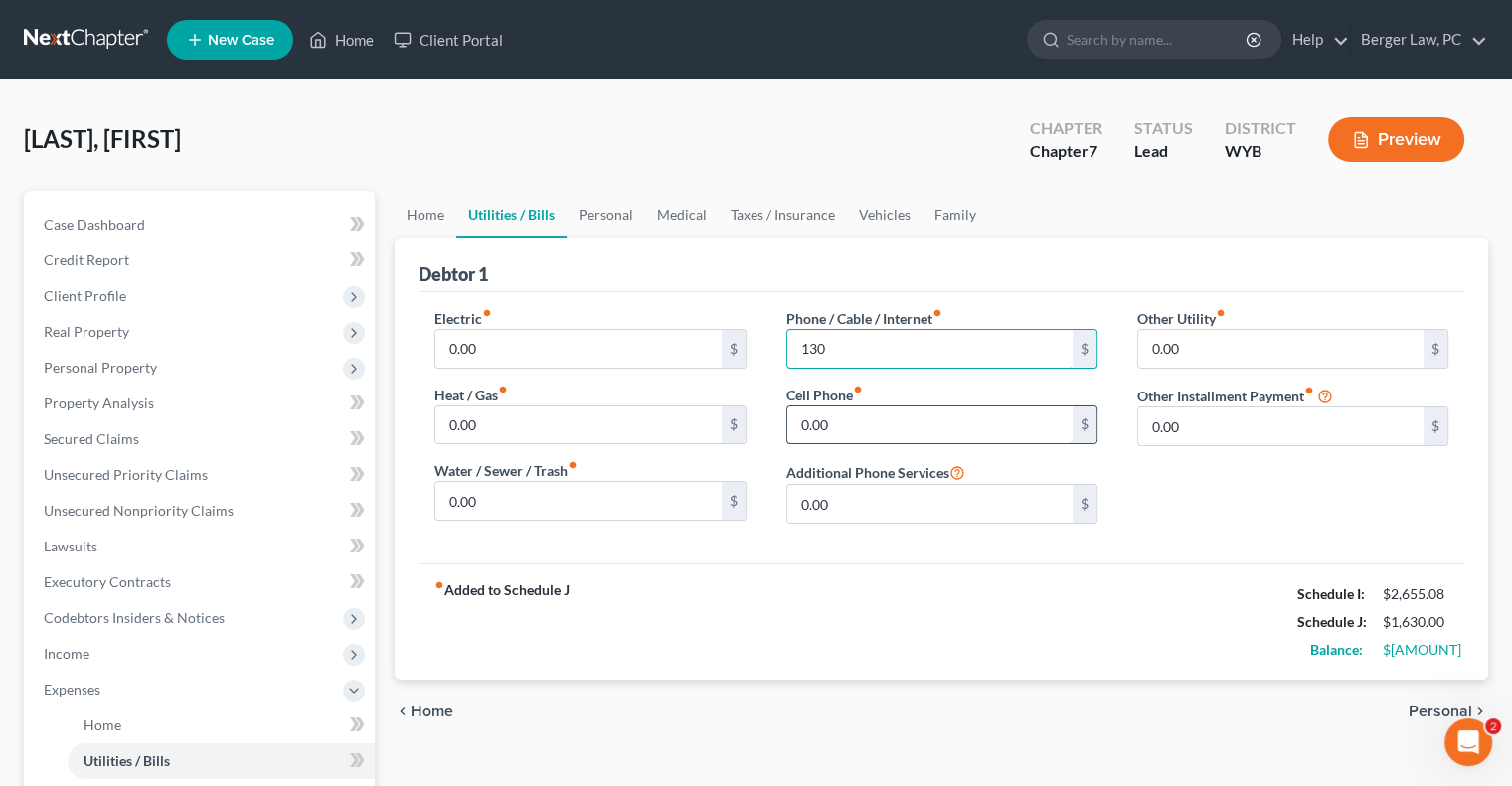 type on "130" 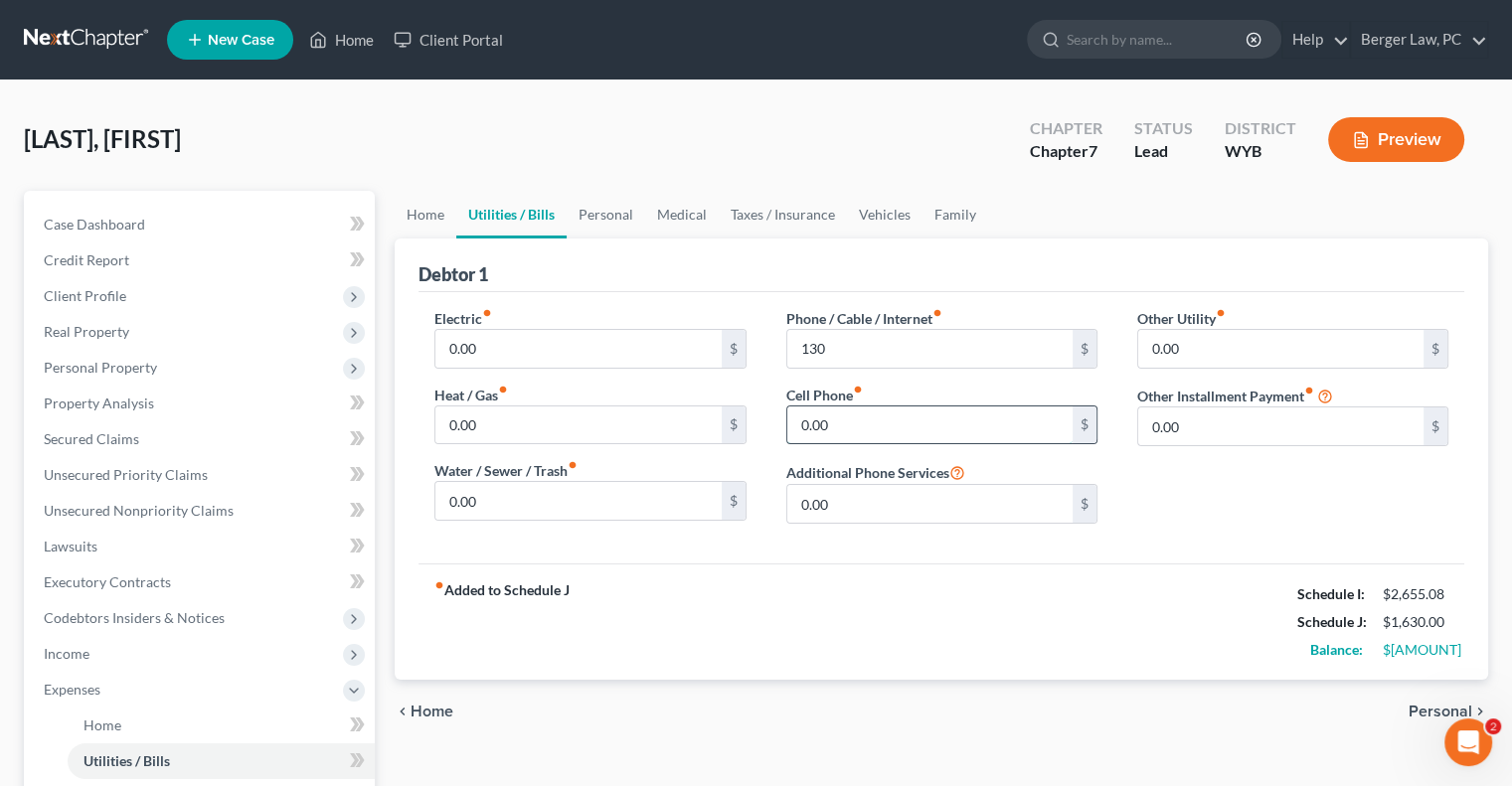 click on "0.00" at bounding box center (929, 425) 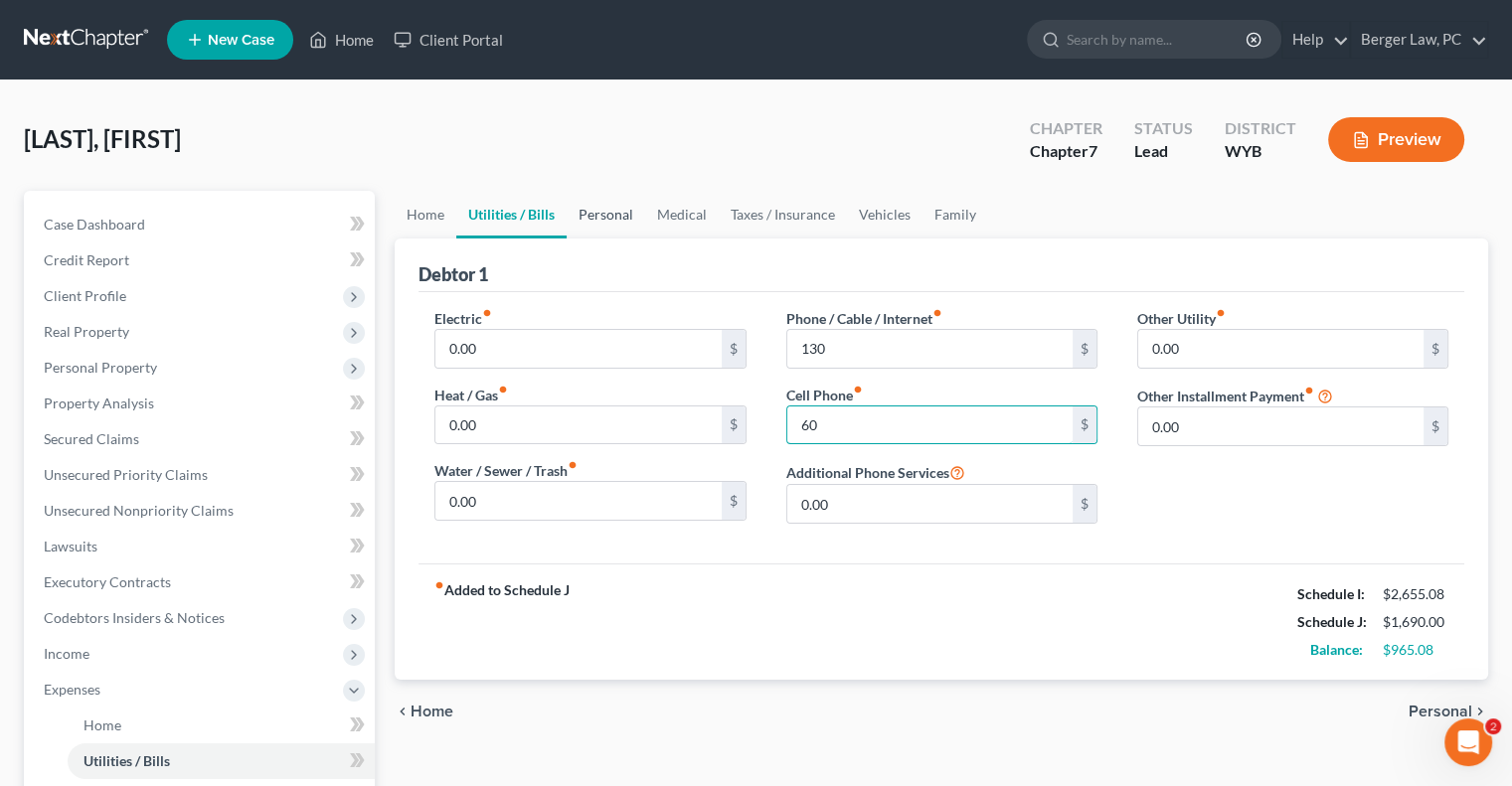 type on "60" 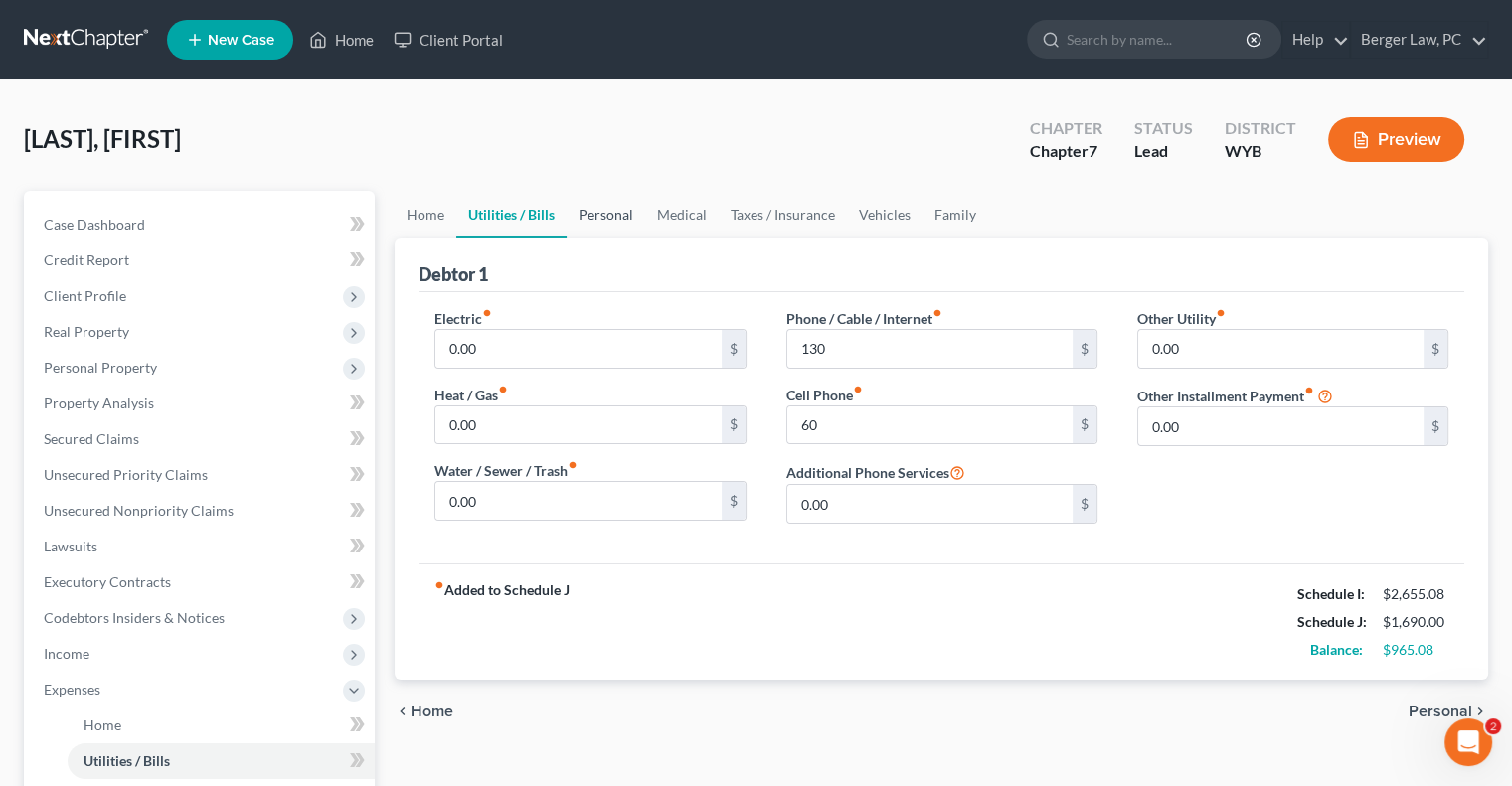 click on "Personal" at bounding box center [605, 215] 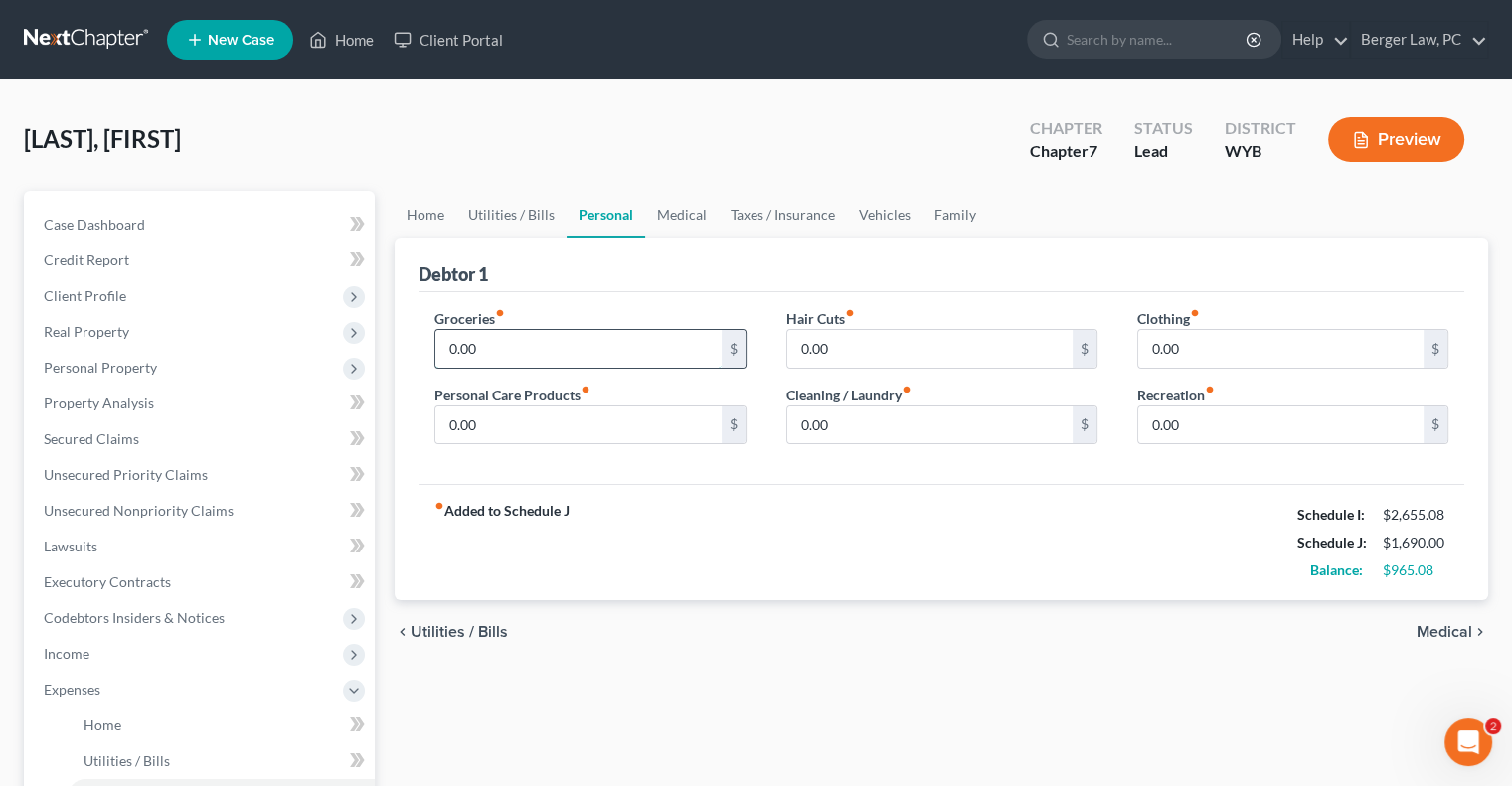 click on "0.00" at bounding box center (578, 349) 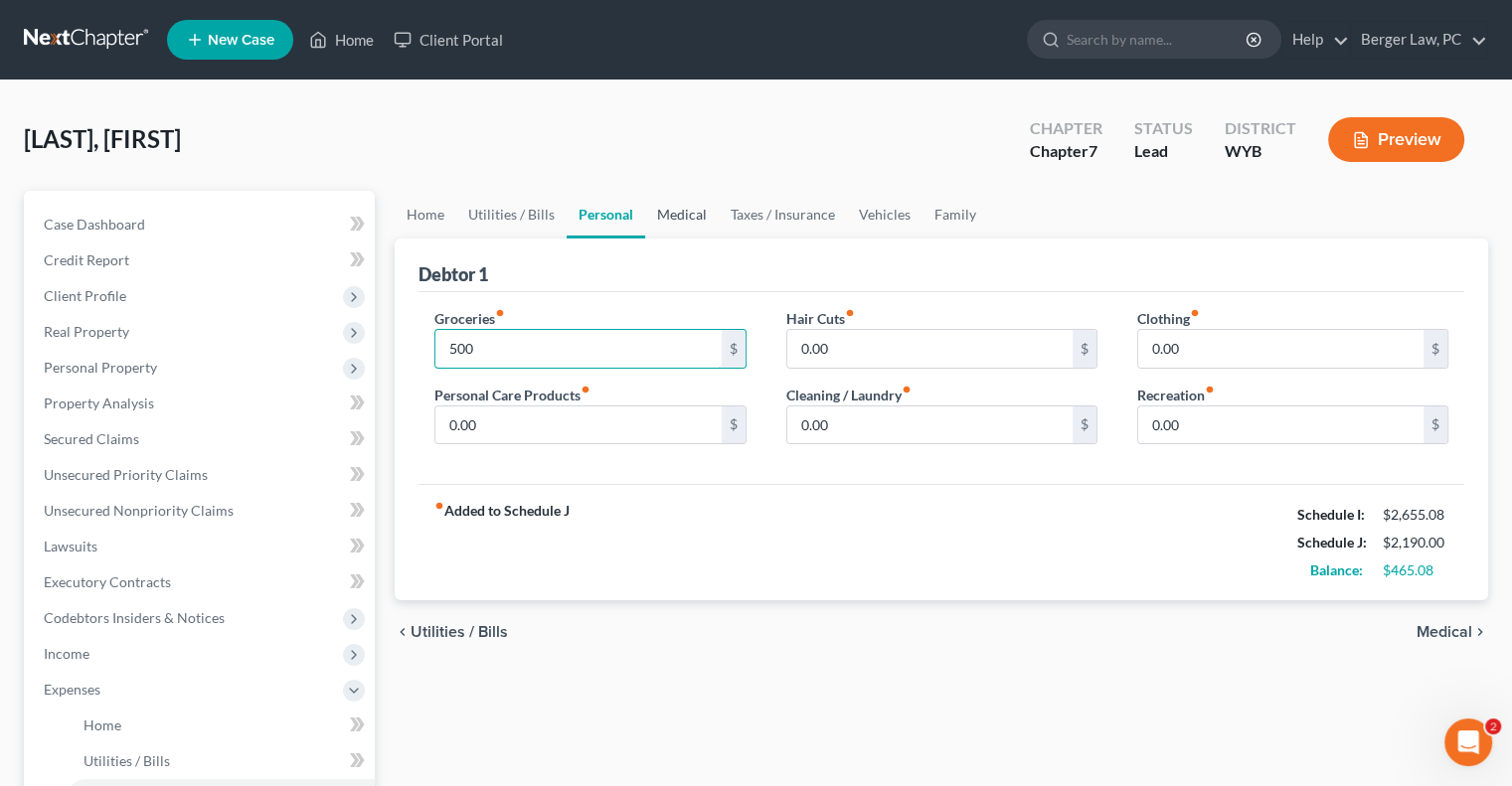 type on "500" 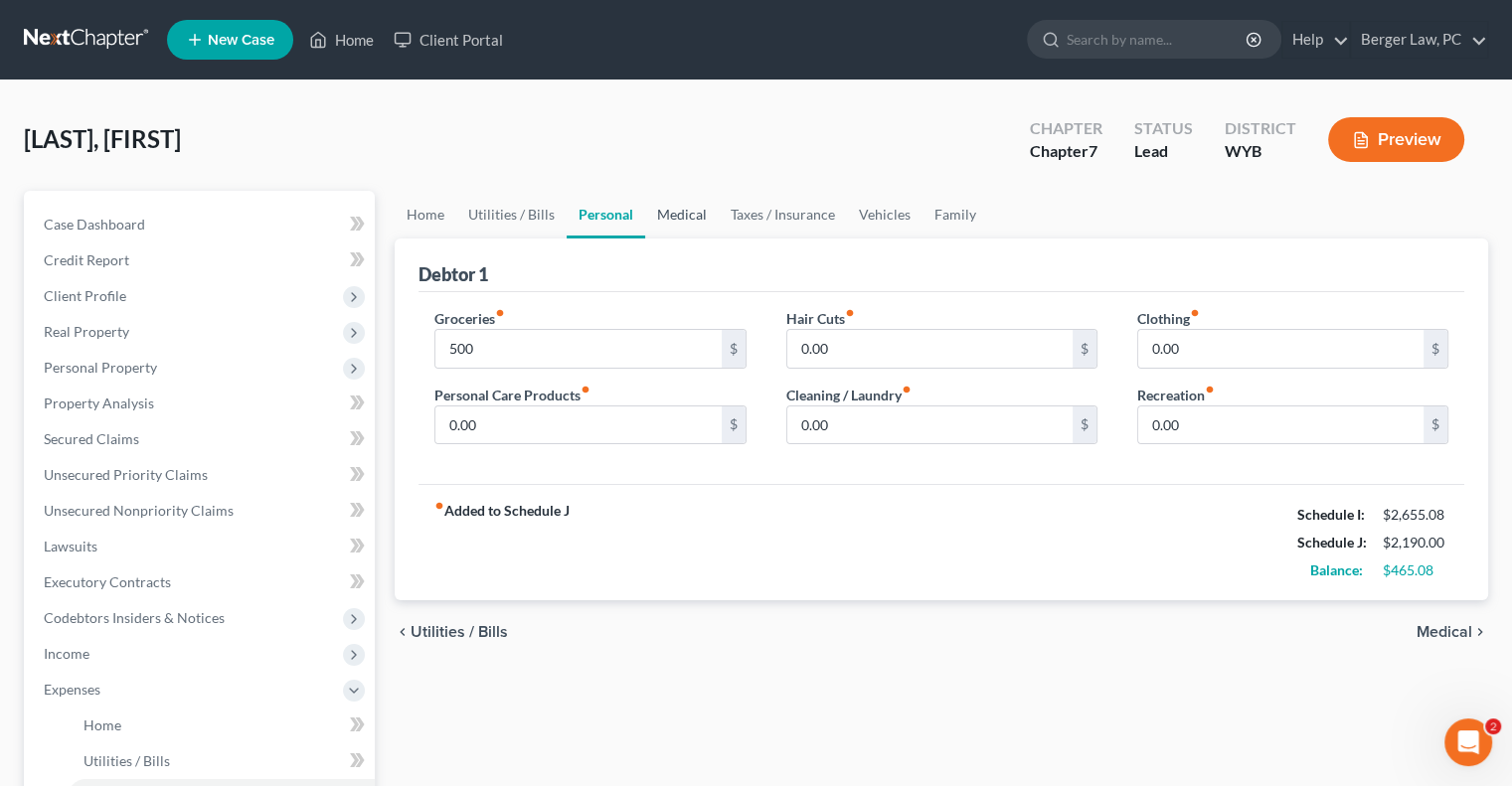 click on "Medical" at bounding box center (682, 215) 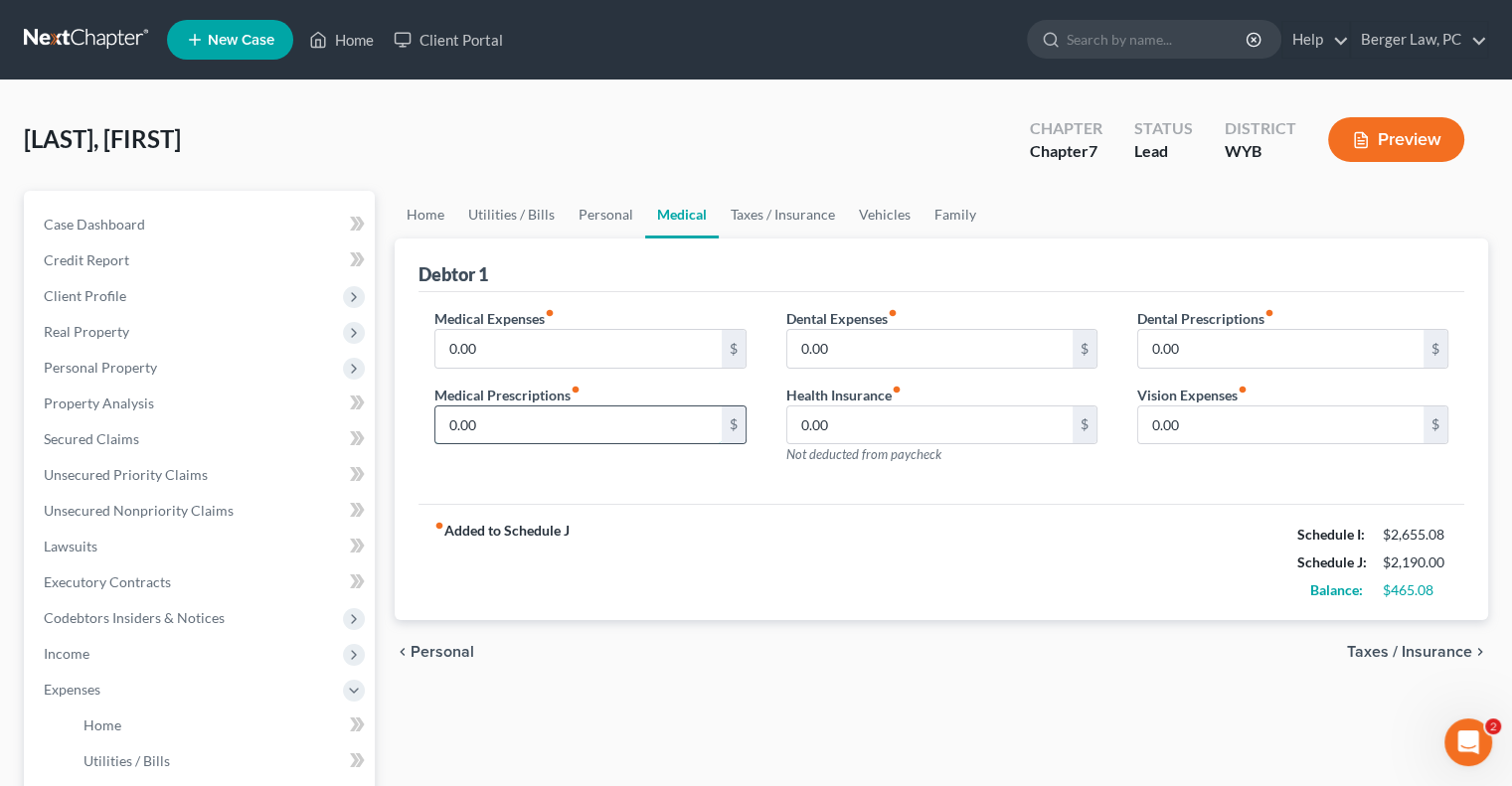 click on "0.00" at bounding box center [578, 425] 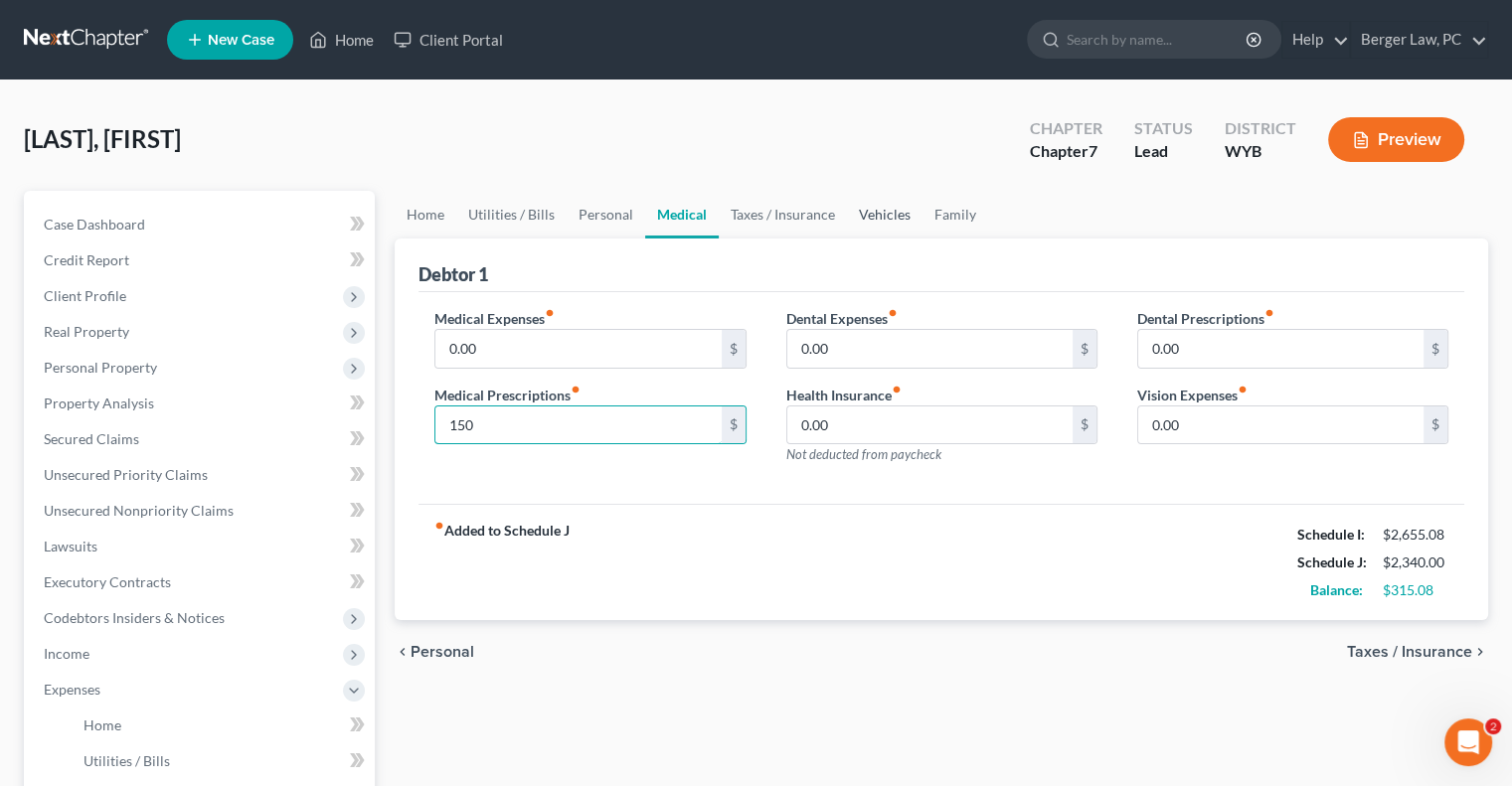 type on "150" 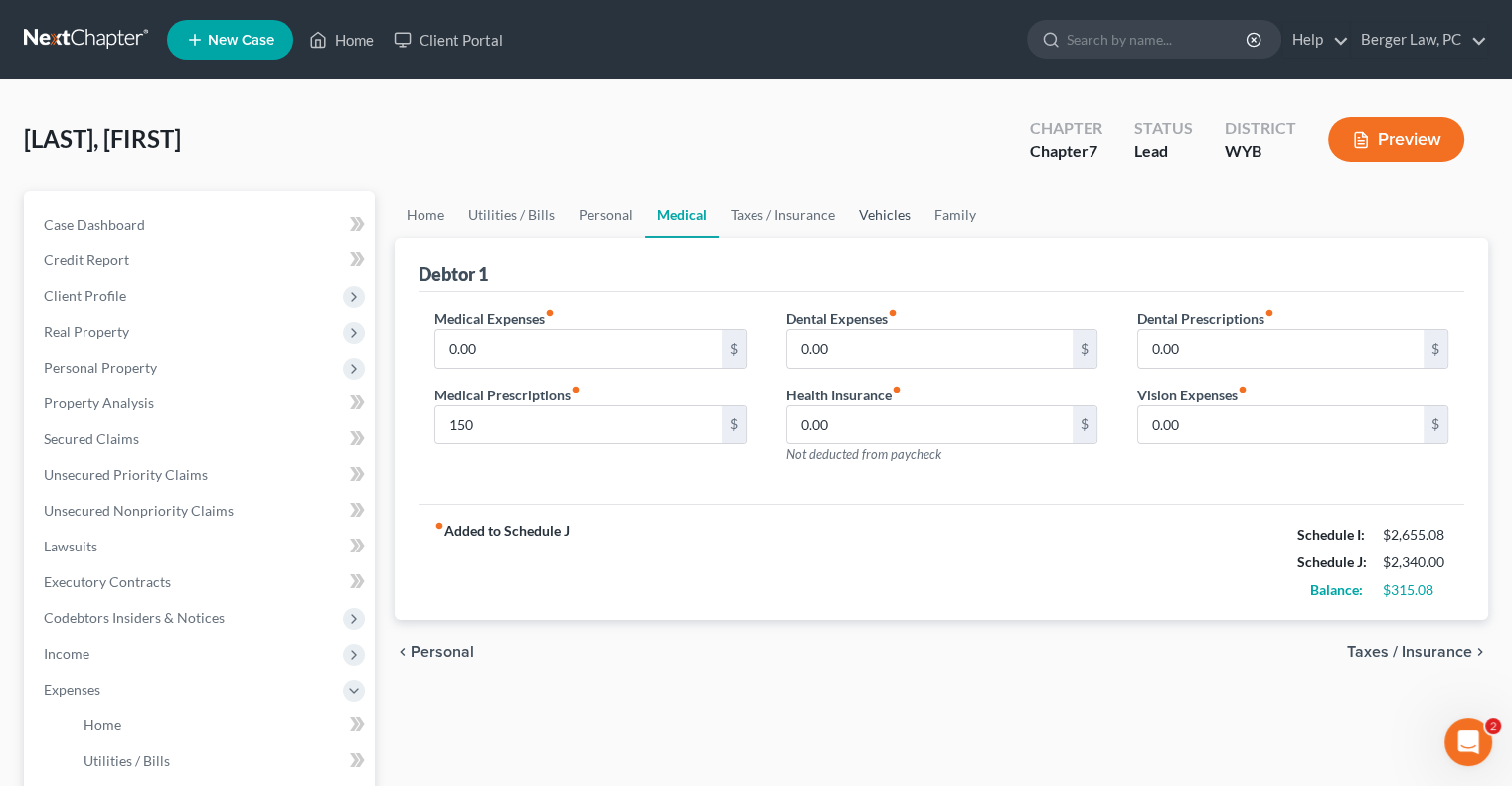 click on "Vehicles" at bounding box center (885, 215) 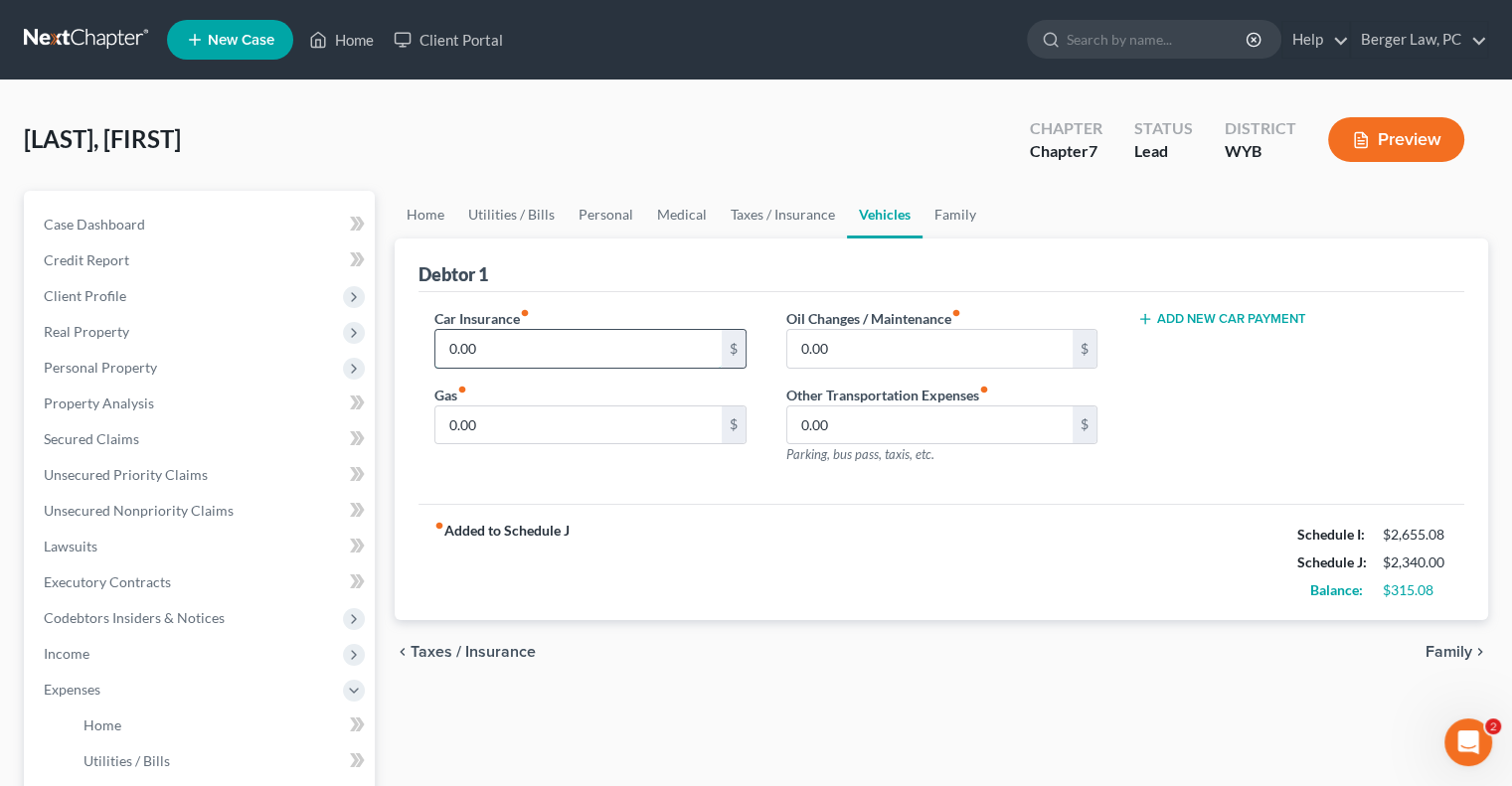click on "0.00" at bounding box center (578, 349) 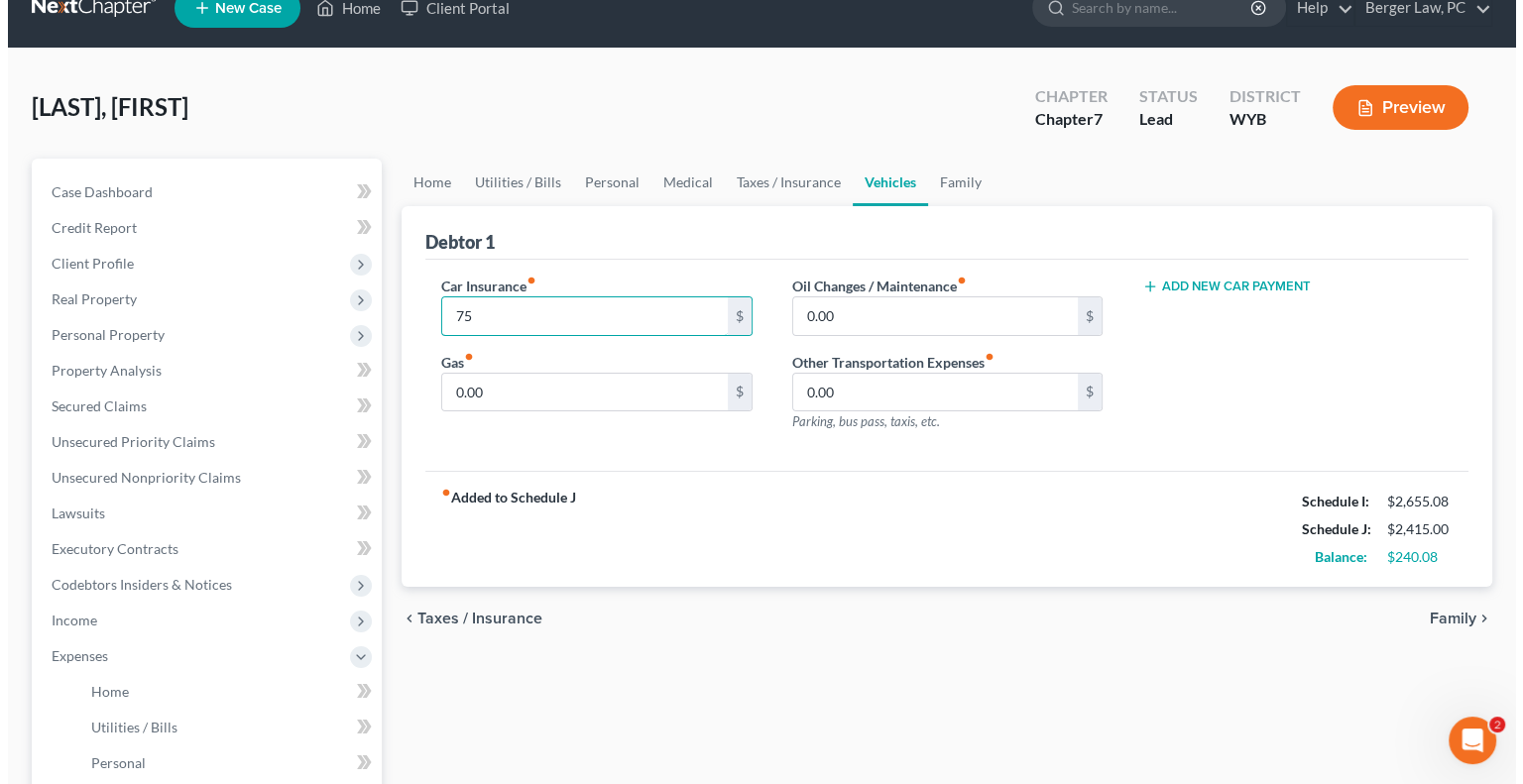scroll, scrollTop: 0, scrollLeft: 0, axis: both 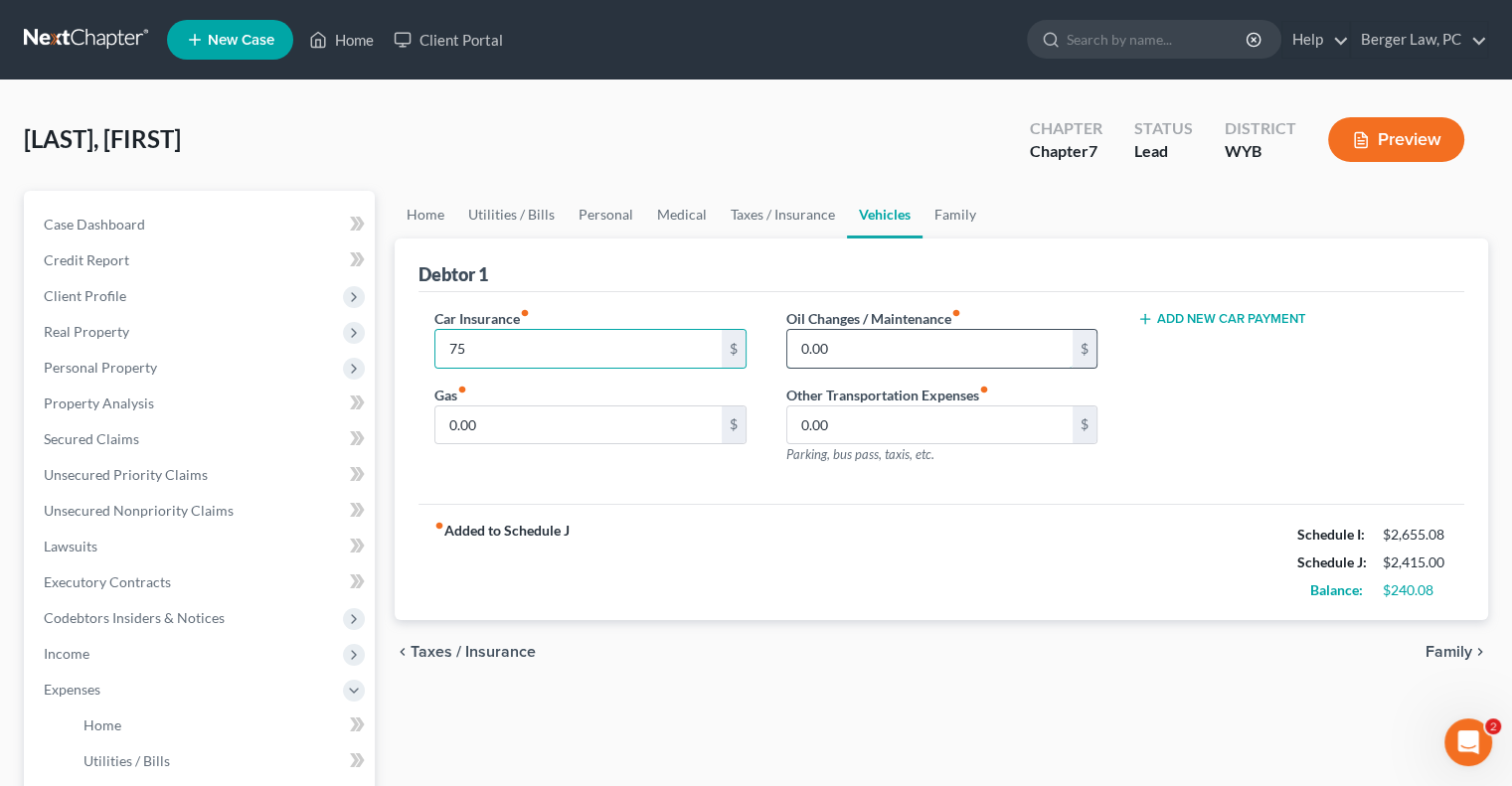 click on "0.00" at bounding box center (929, 349) 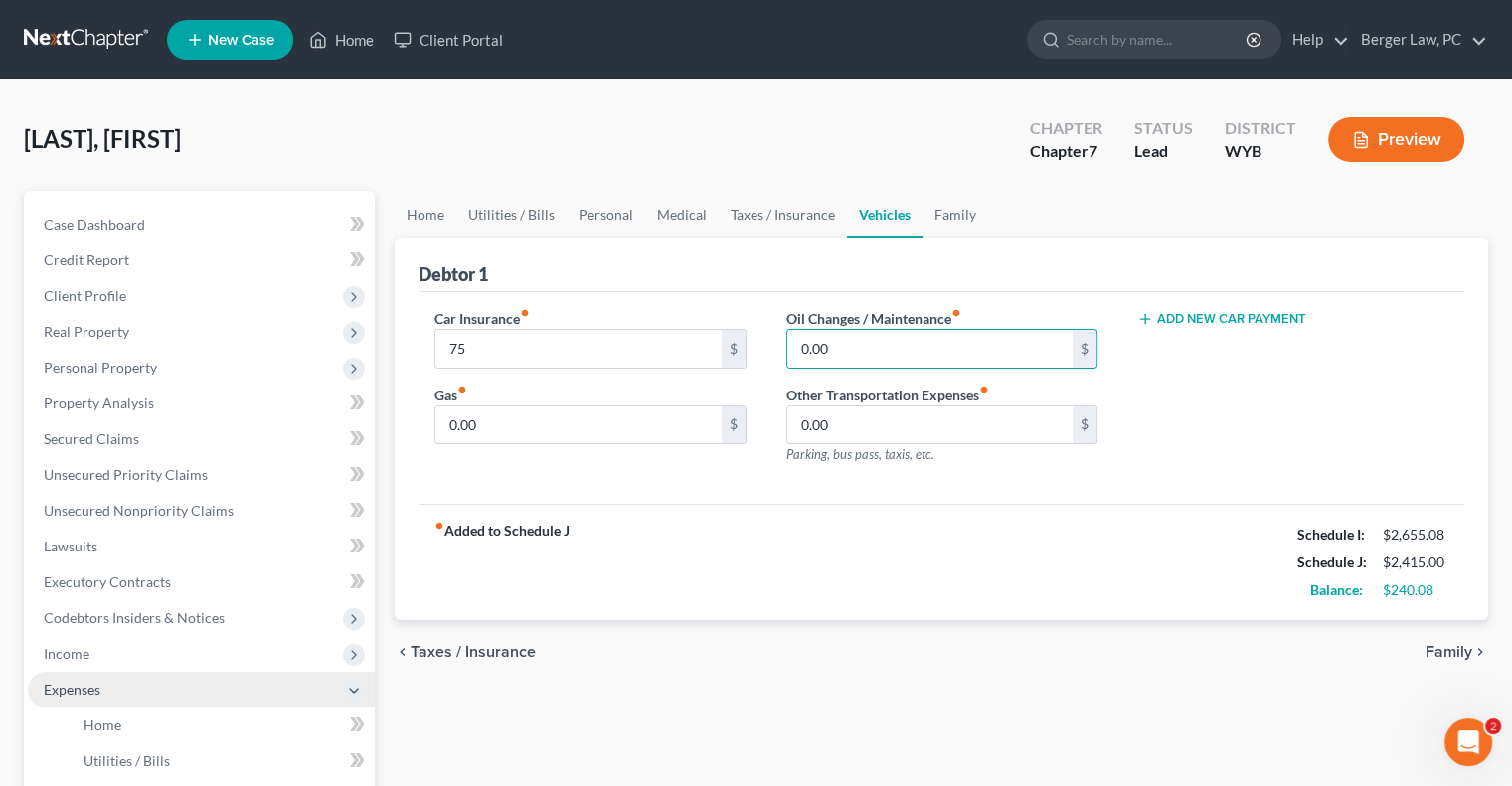click 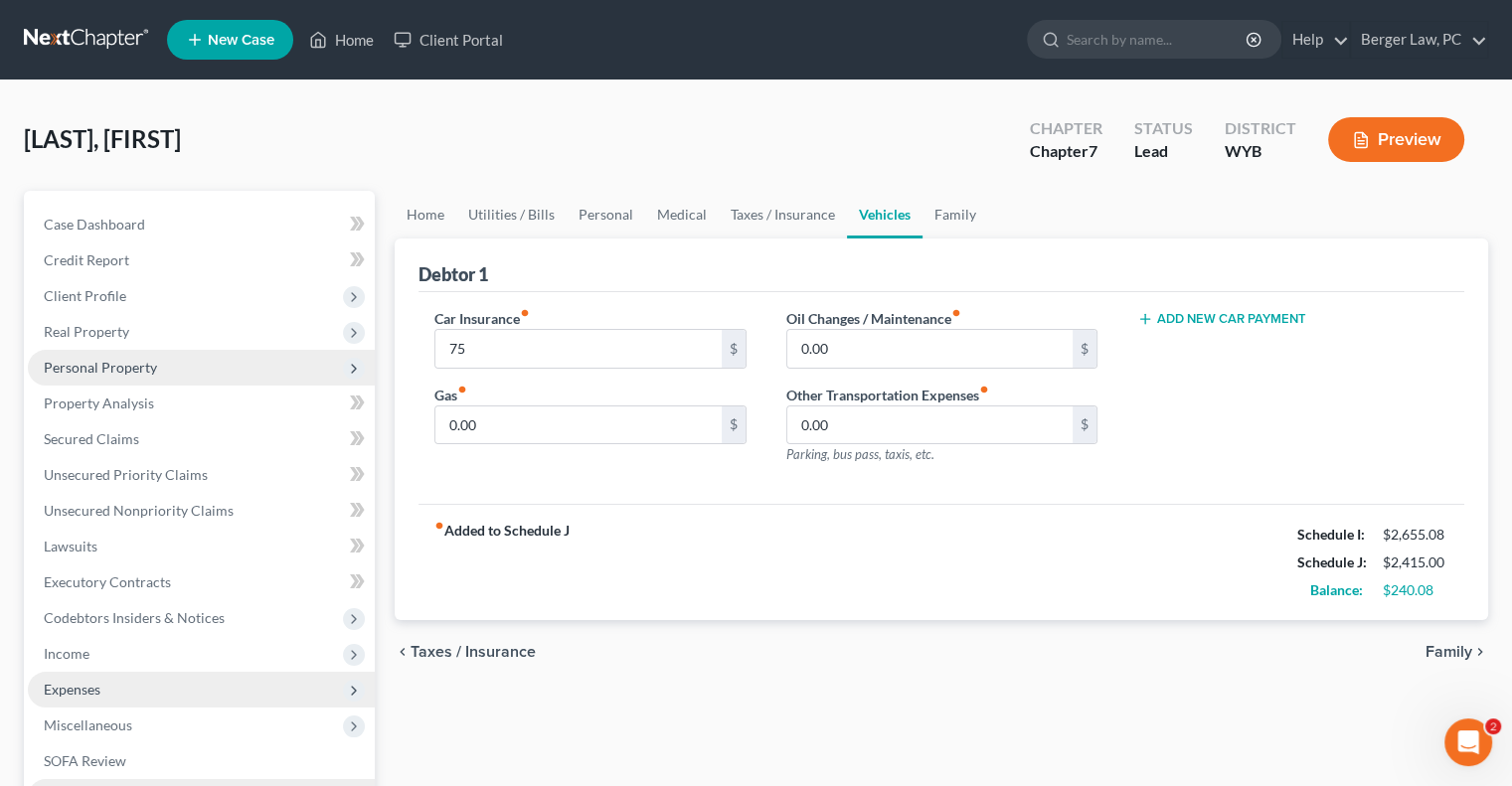 click on "Personal Property" at bounding box center [100, 367] 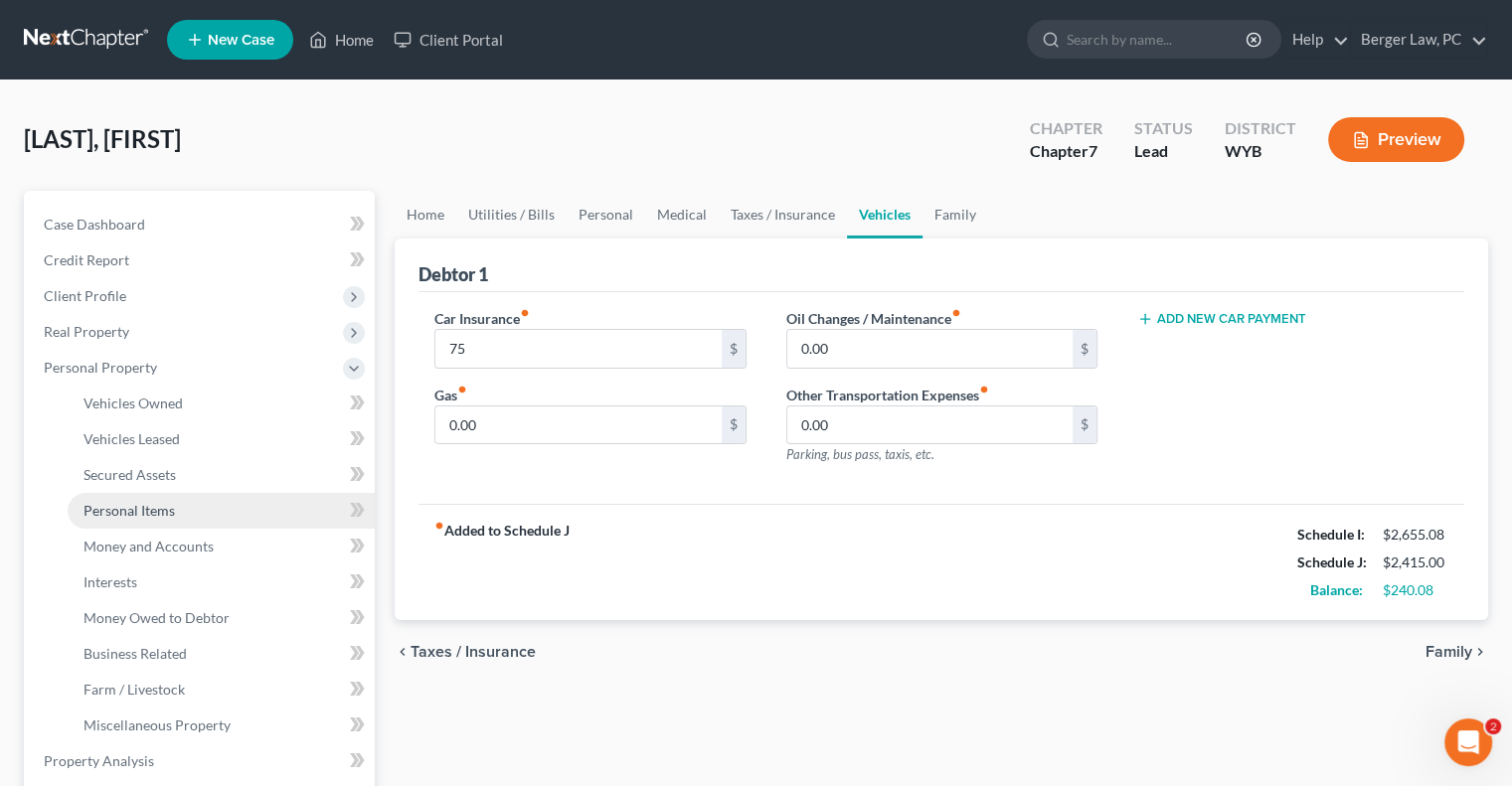 click on "Personal Items" at bounding box center [129, 510] 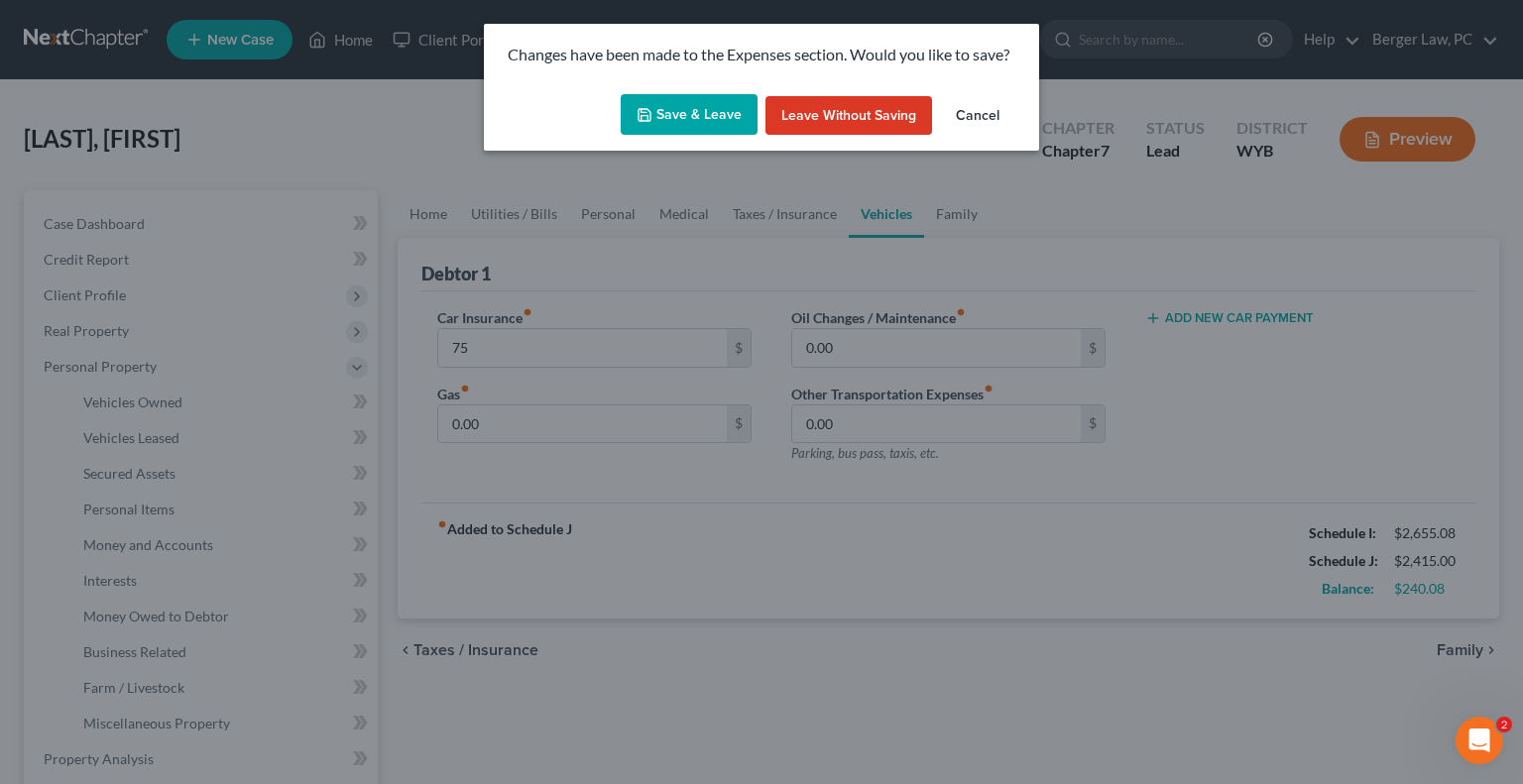 click on "Save & Leave" at bounding box center [689, 115] 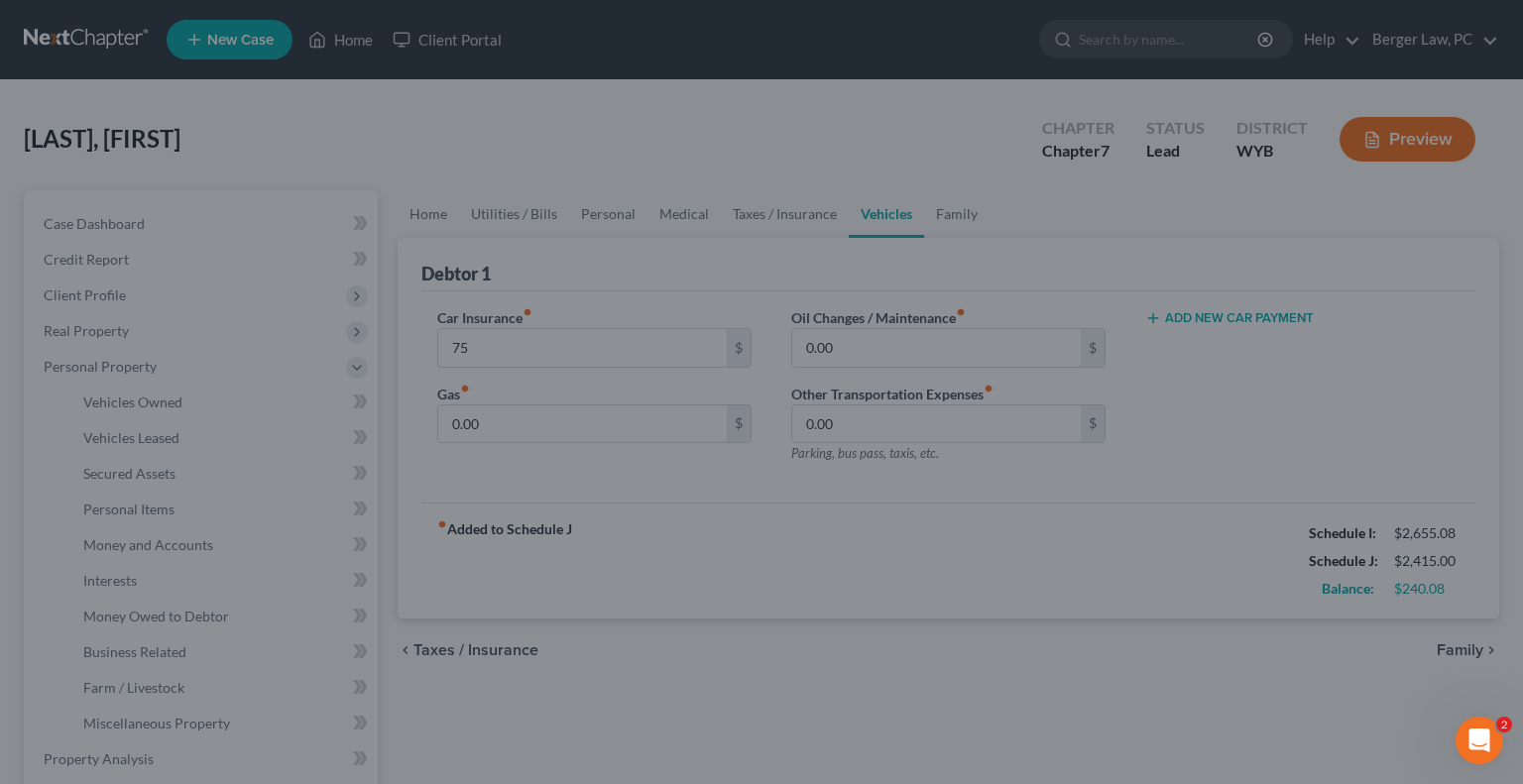 type on "75.00" 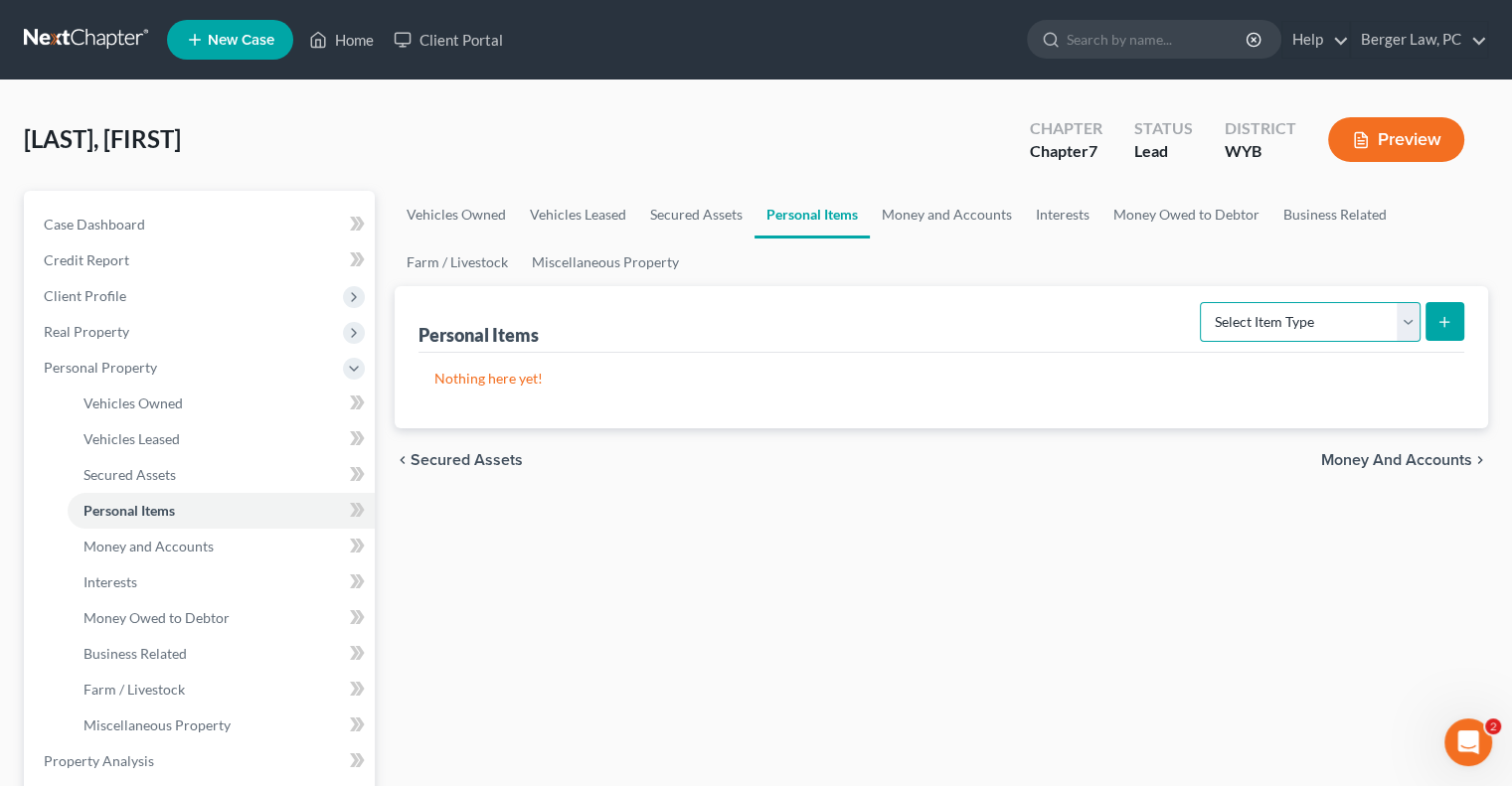 click on "Select Item Type Clothing Collectibles Of Value Electronics Firearms Household Goods Jewelry Other Pet(s) Sports & Hobby Equipment" at bounding box center (1310, 322) 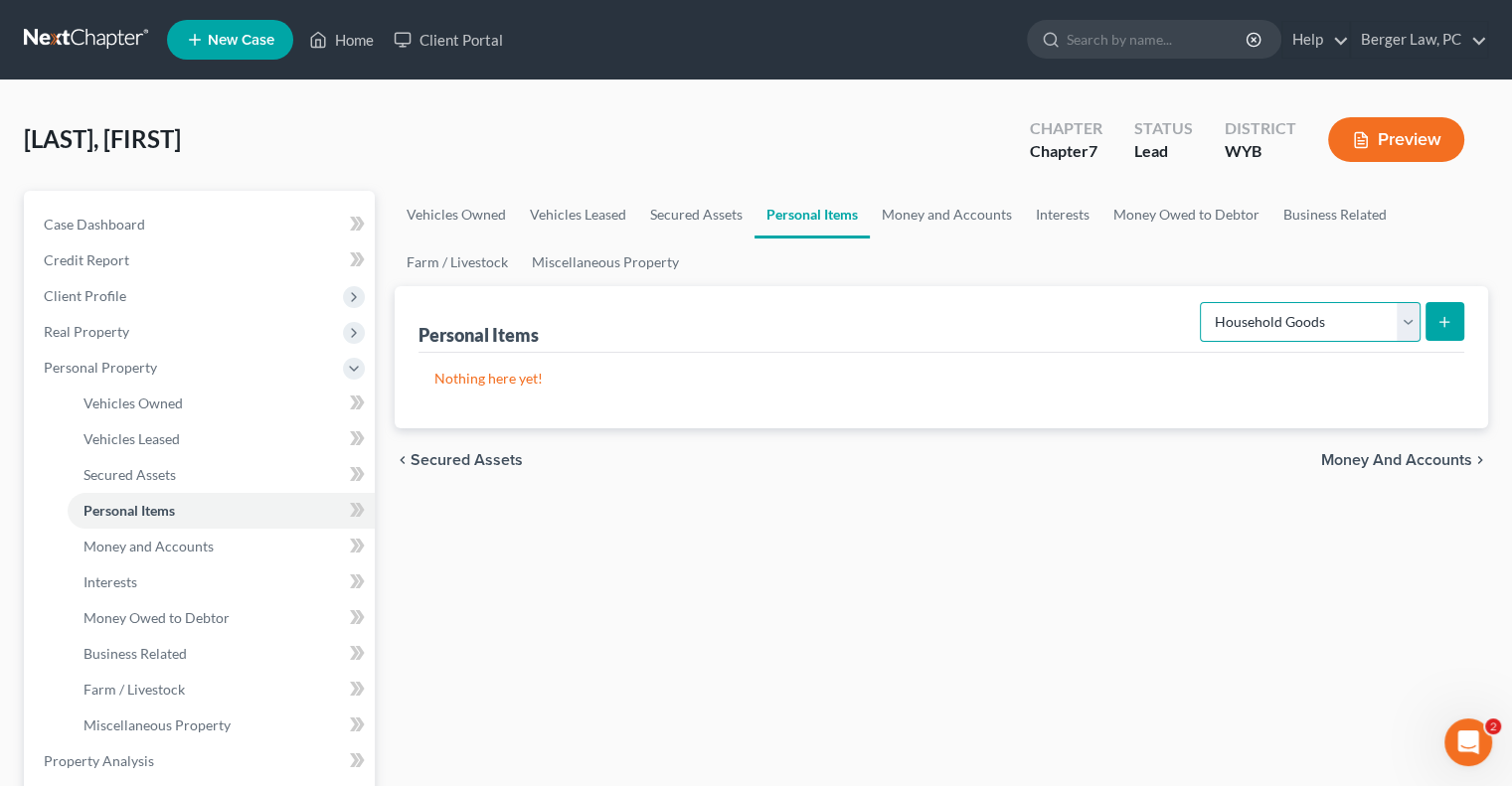 click on "Select Item Type Clothing Collectibles Of Value Electronics Firearms Household Goods Jewelry Other Pet(s) Sports & Hobby Equipment" at bounding box center (1310, 322) 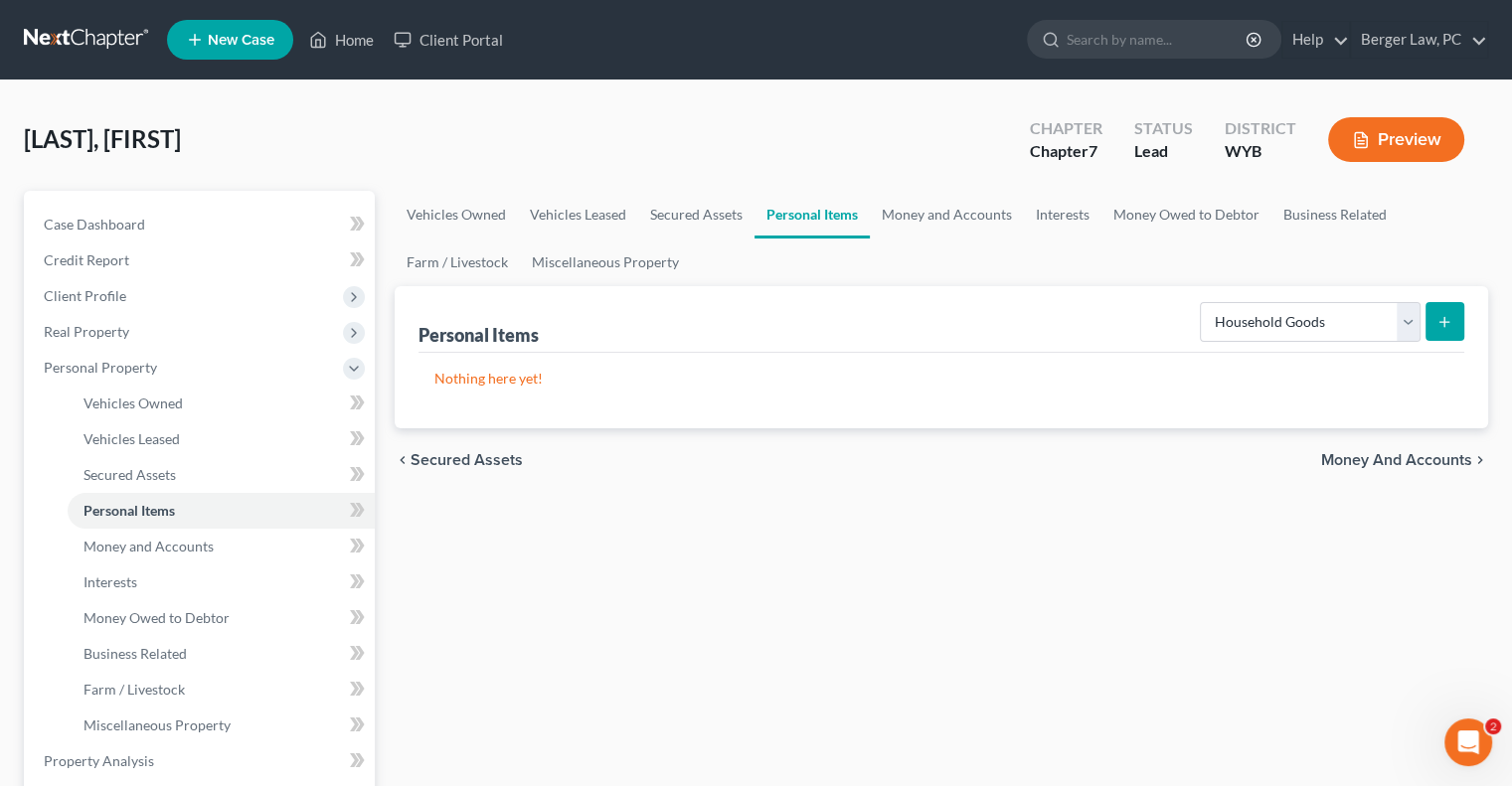 click 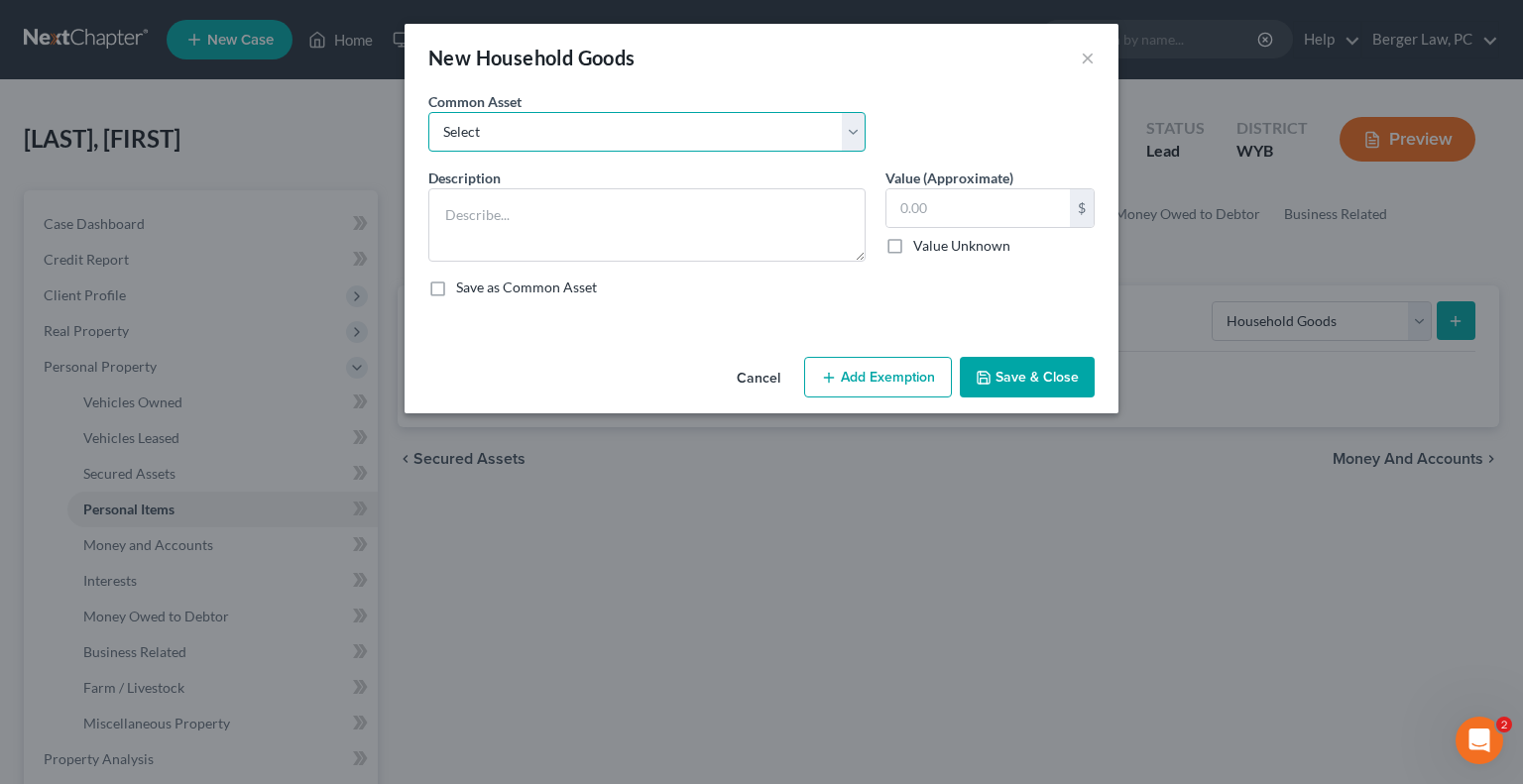 click on "Select Household appliances, electronics, furniture, and tools." at bounding box center [646, 132] 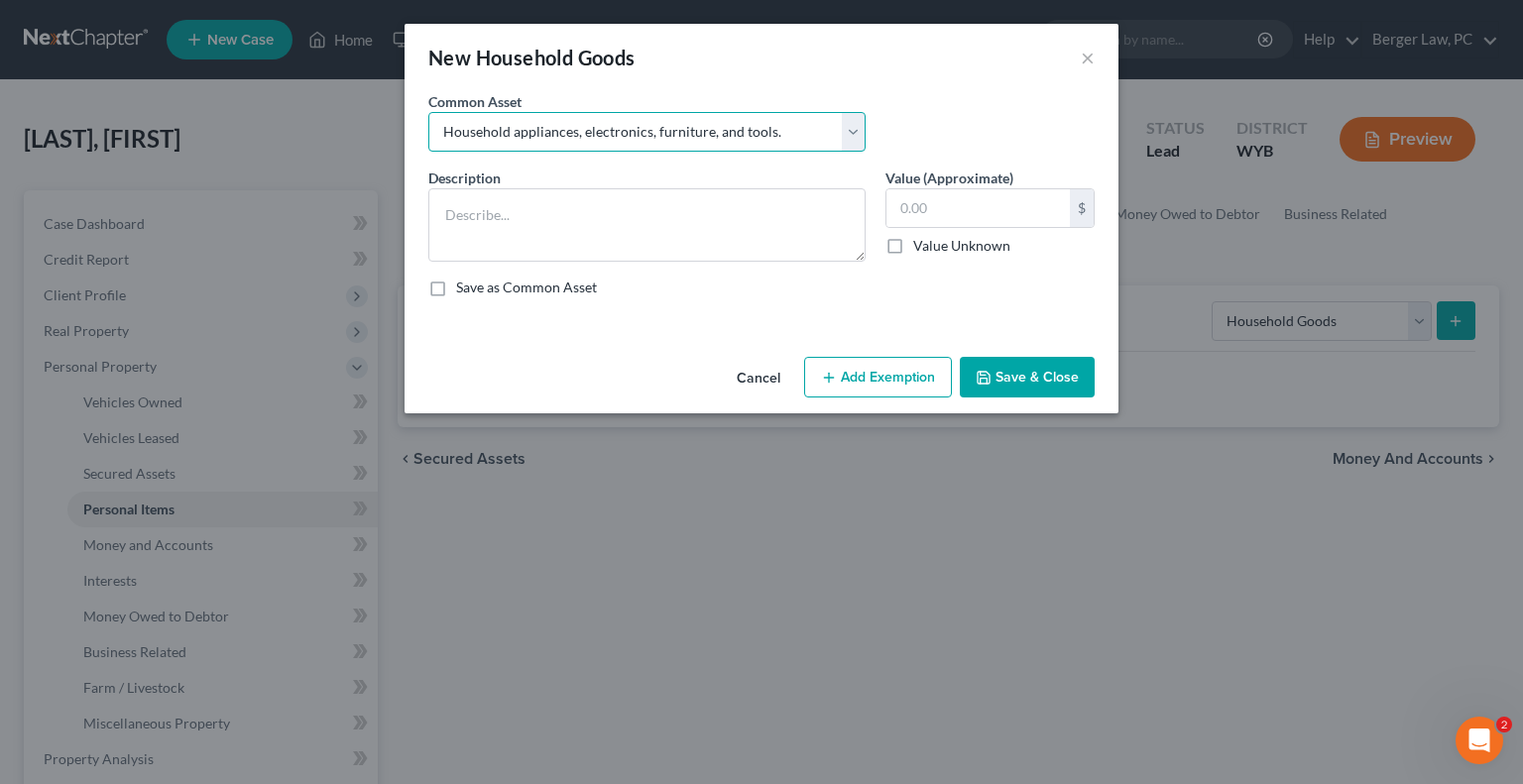click on "Select Household appliances, electronics, furniture, and tools." at bounding box center (646, 132) 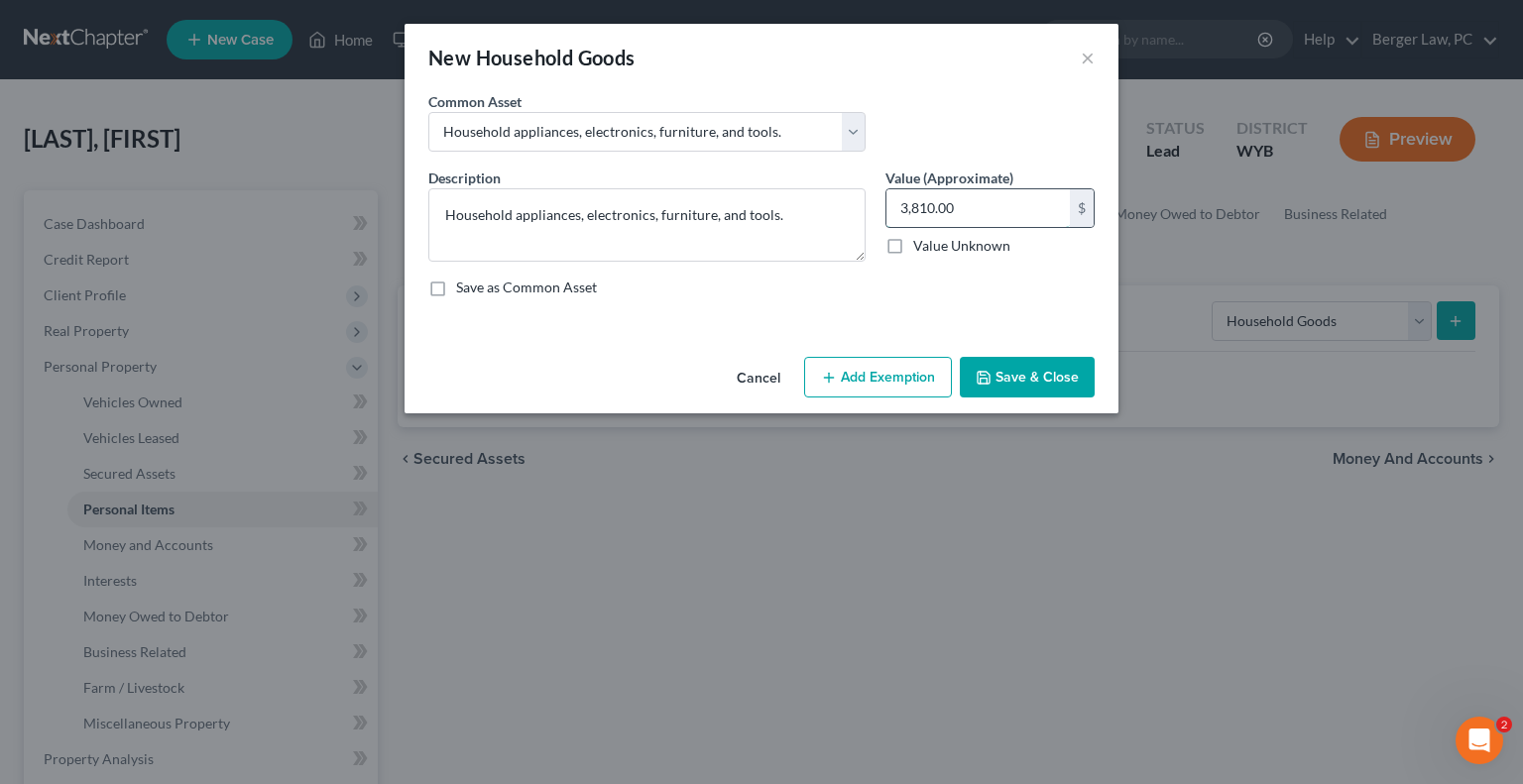 click on "3,810.00" at bounding box center (978, 208) 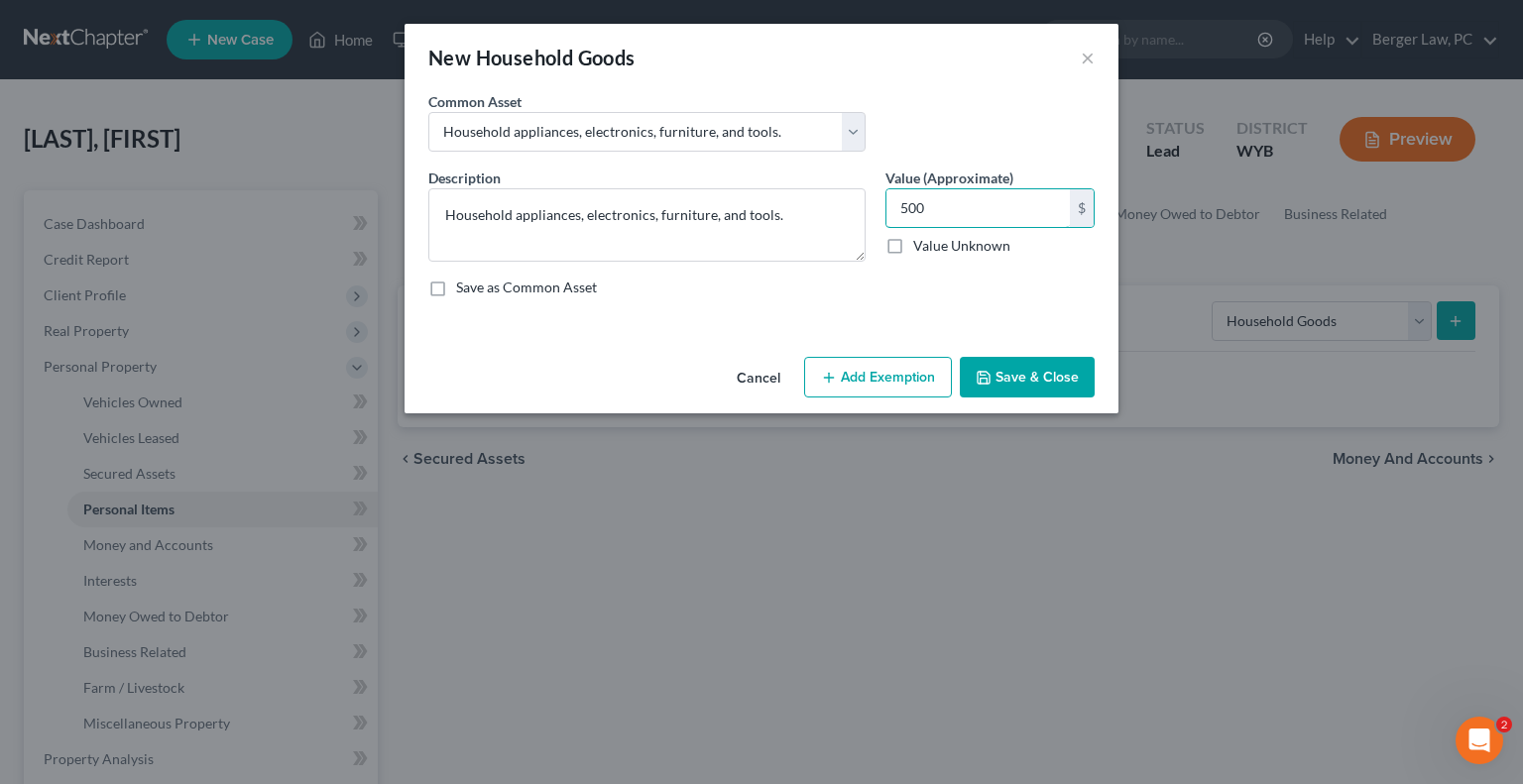 type on "500" 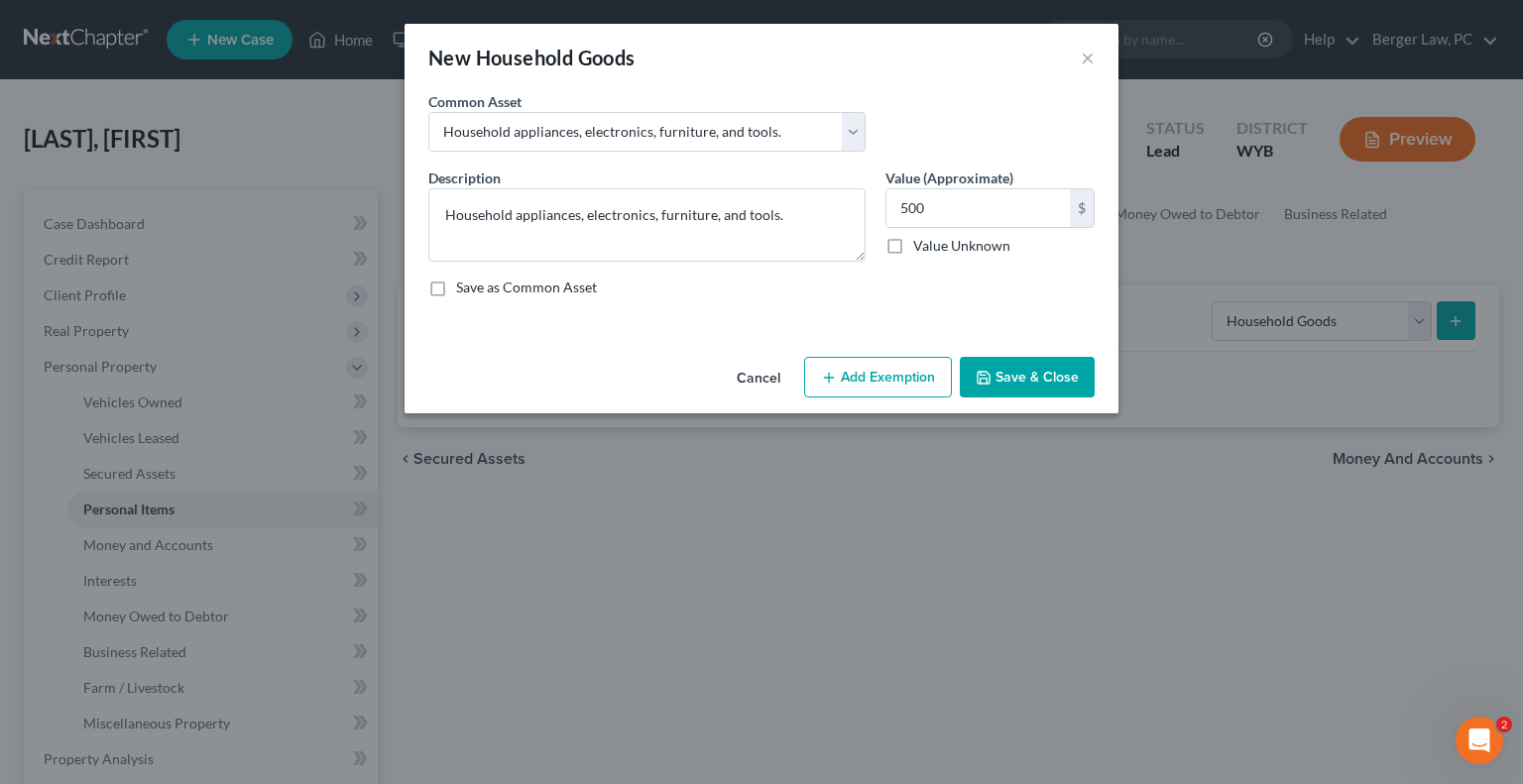 click on "Add Exemption" at bounding box center [878, 378] 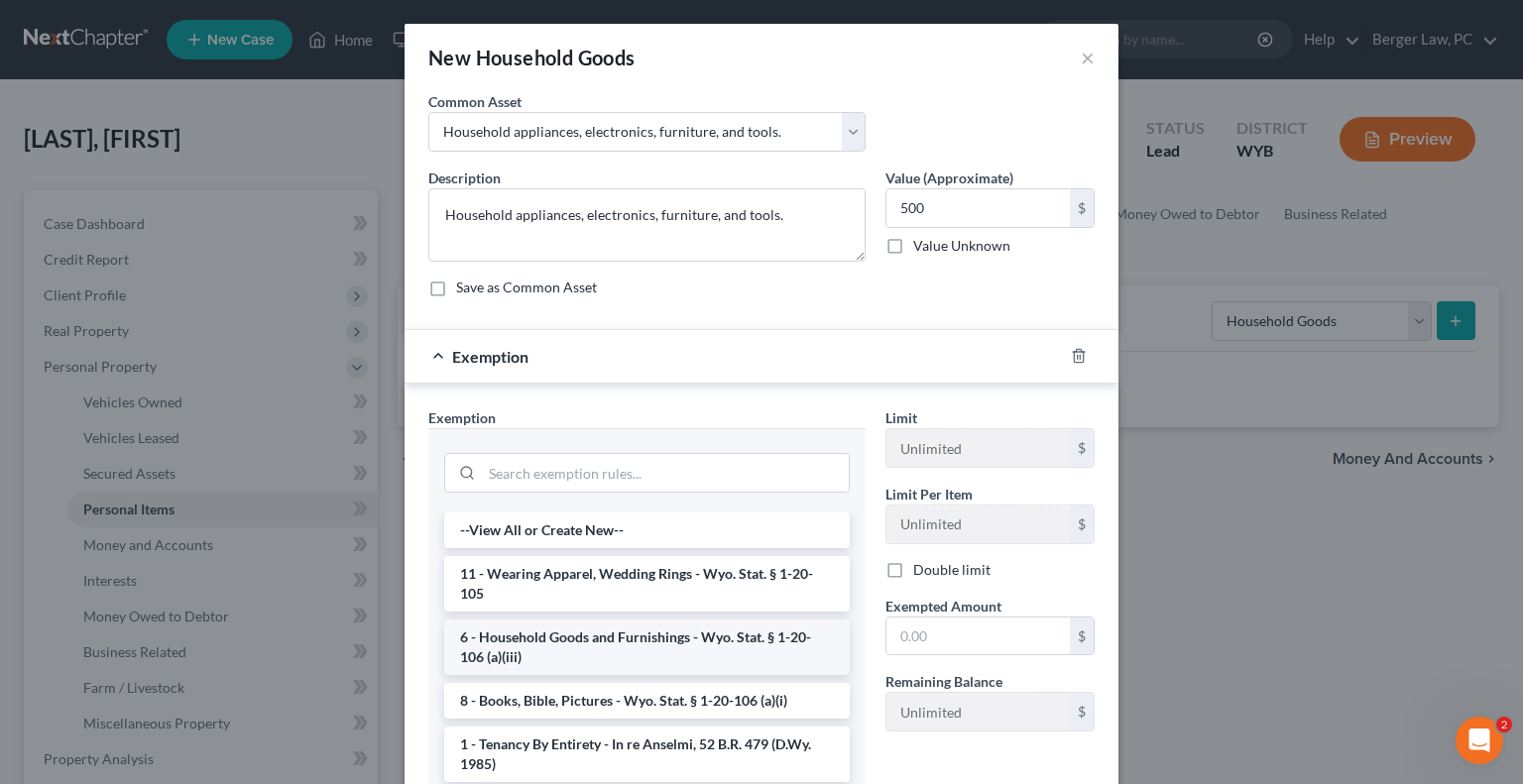 click on "6 - Household Goods and Furnishings - Wyo. Stat. § 1-20-106 (a)(iii)" at bounding box center (646, 647) 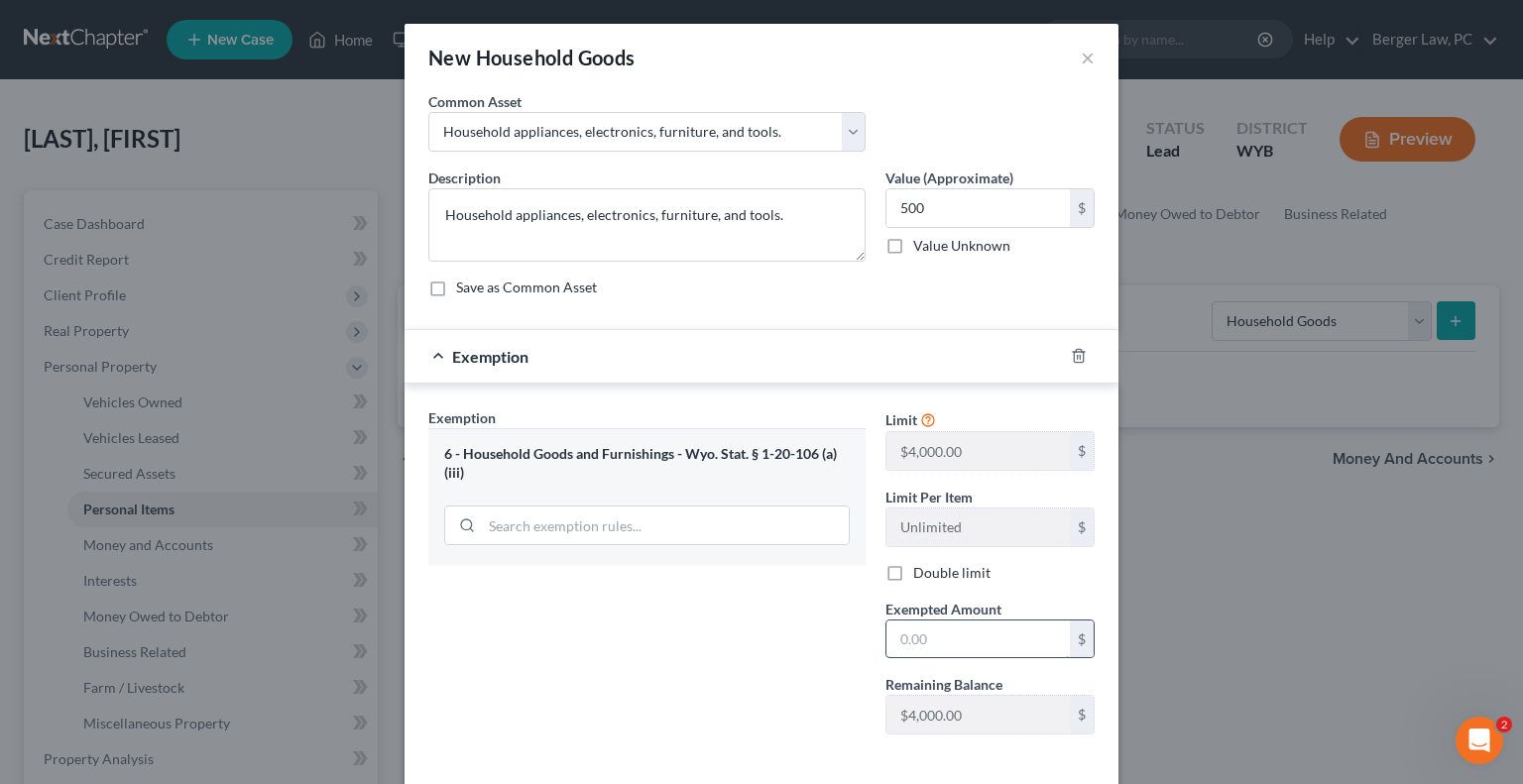 click at bounding box center [978, 639] 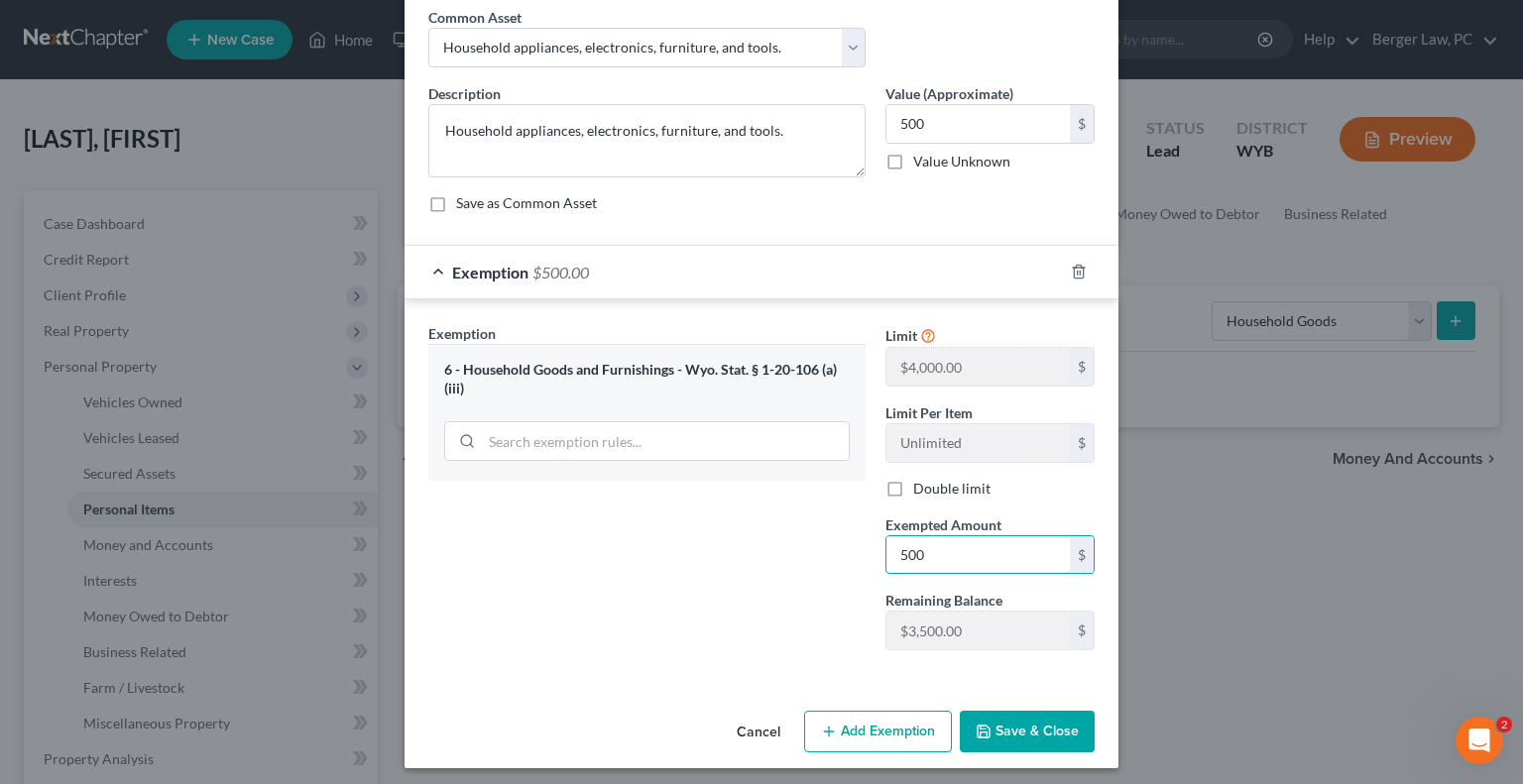 scroll, scrollTop: 89, scrollLeft: 0, axis: vertical 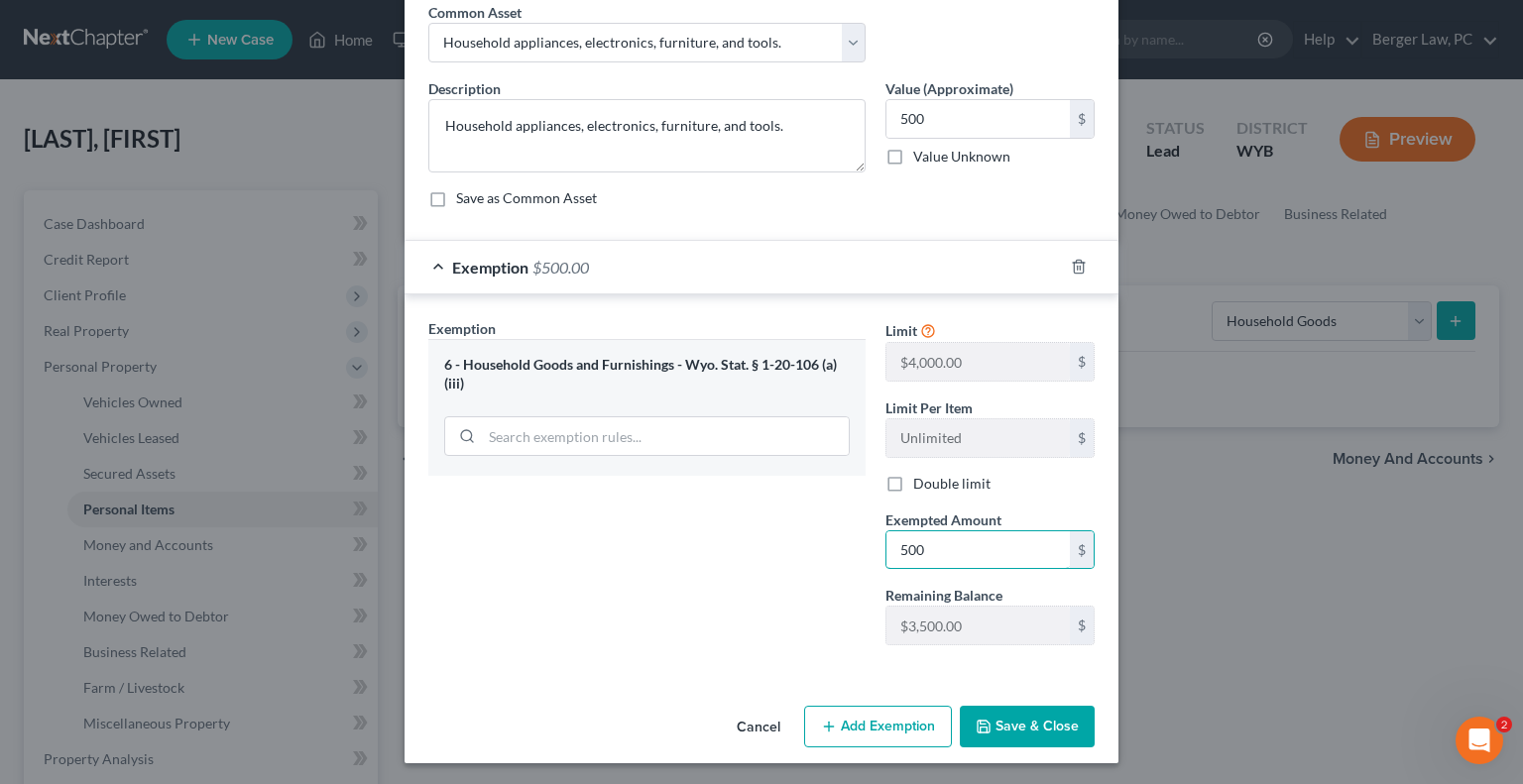 type on "500" 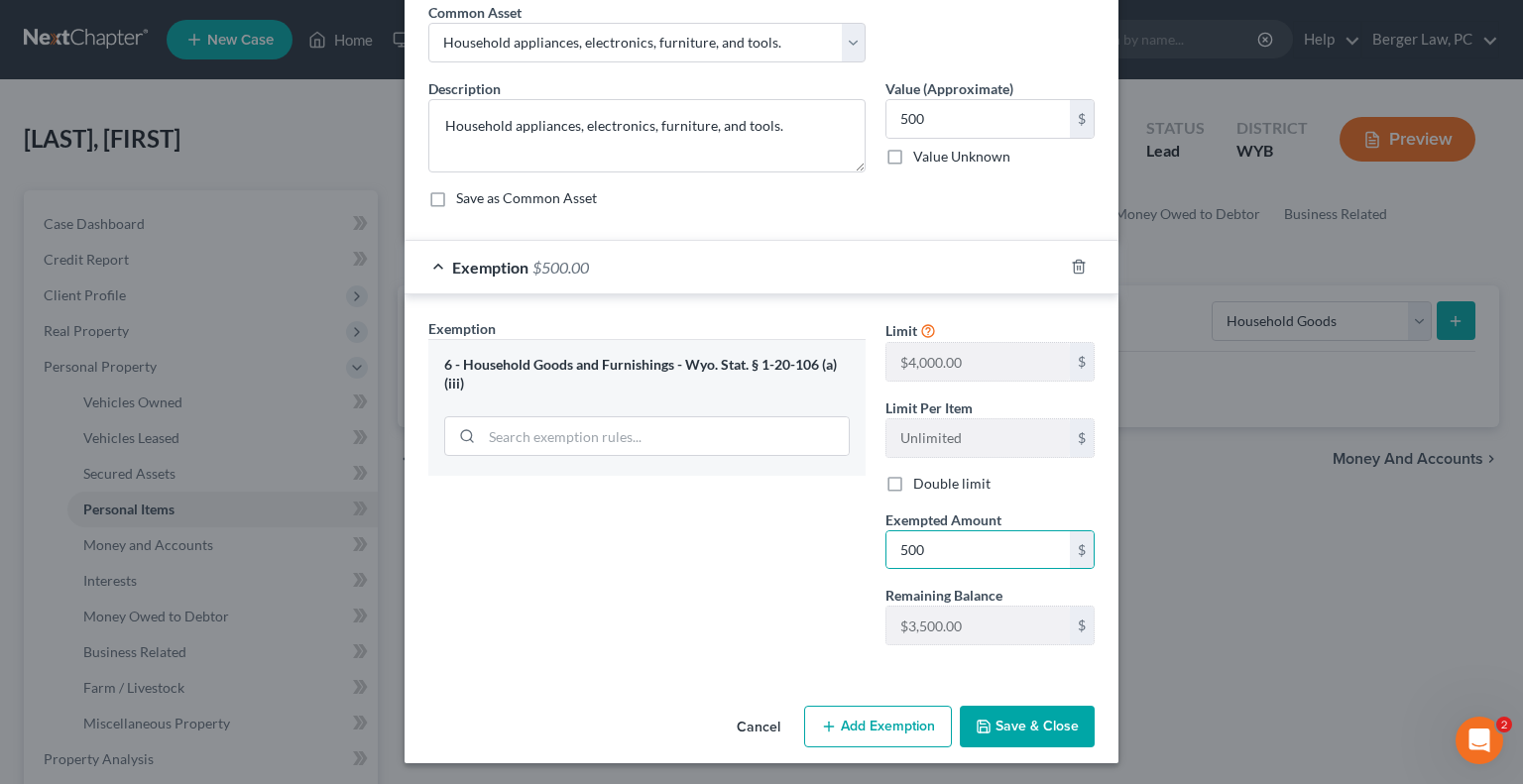 click on "[EXEMPTION]" at bounding box center [646, 490] 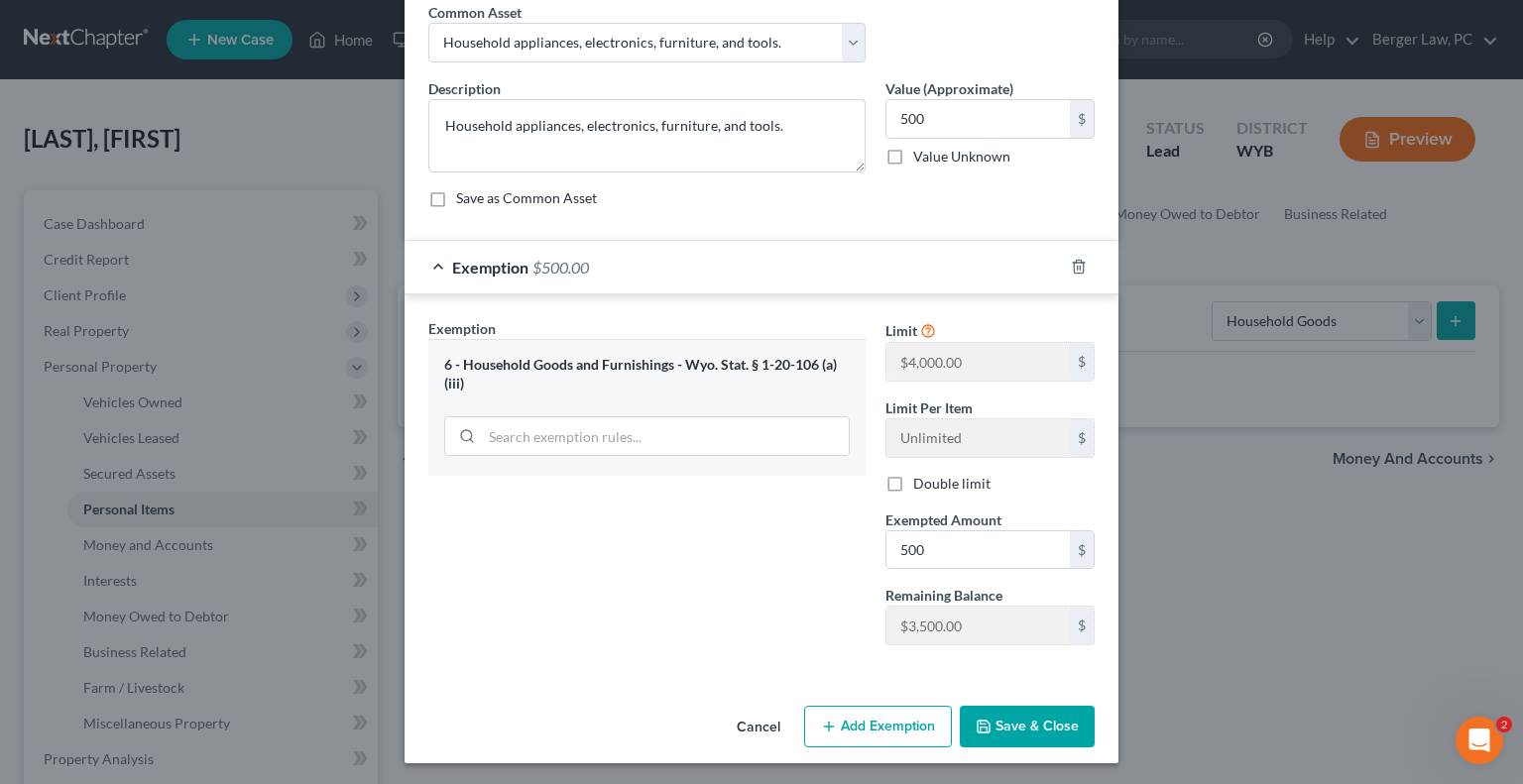 click on "Save & Close" at bounding box center (1027, 727) 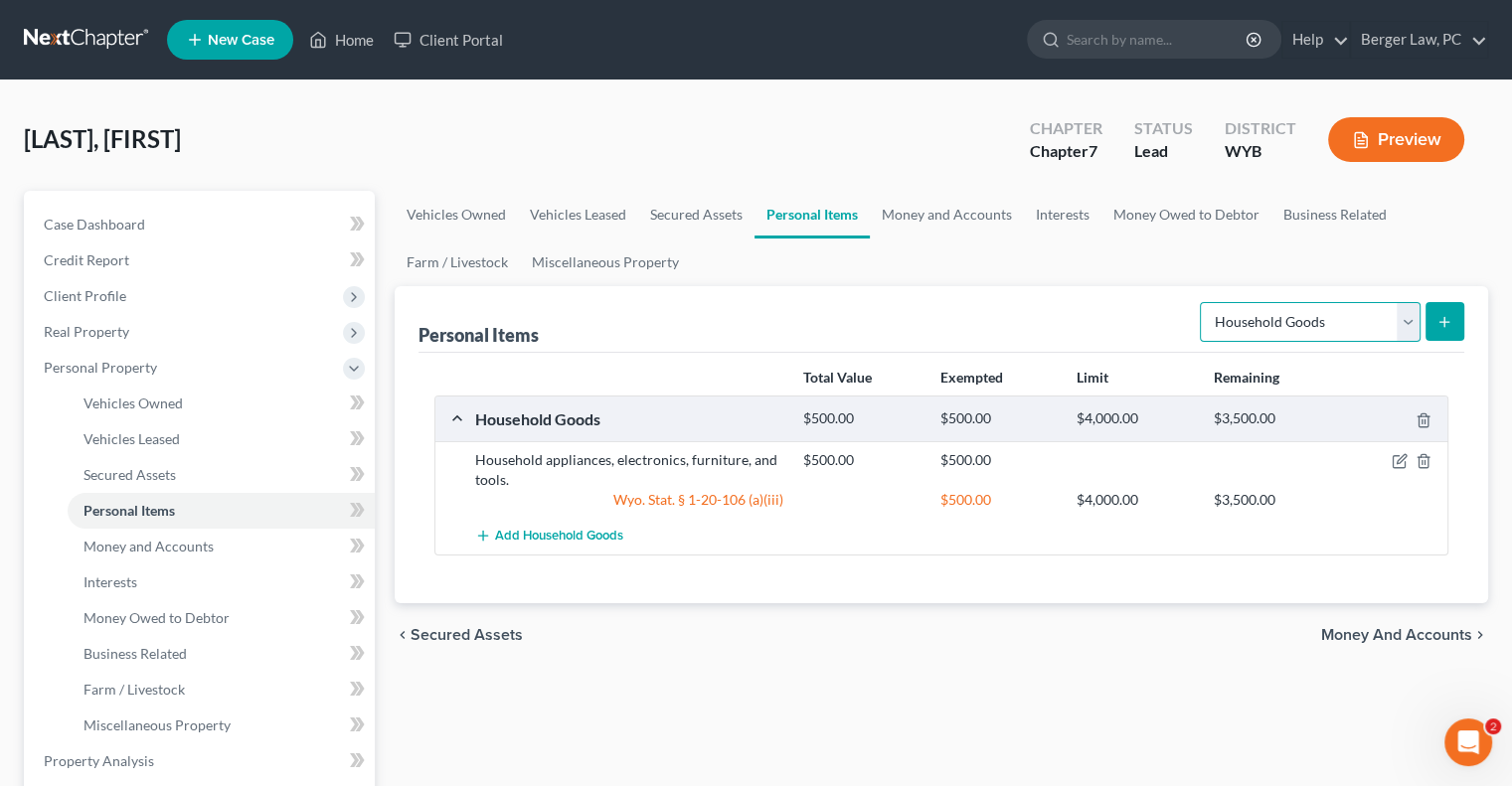 click on "Select Item Type Clothing Collectibles Of Value Electronics Firearms Household Goods Jewelry Other Pet(s) Sports & Hobby Equipment" at bounding box center (1310, 322) 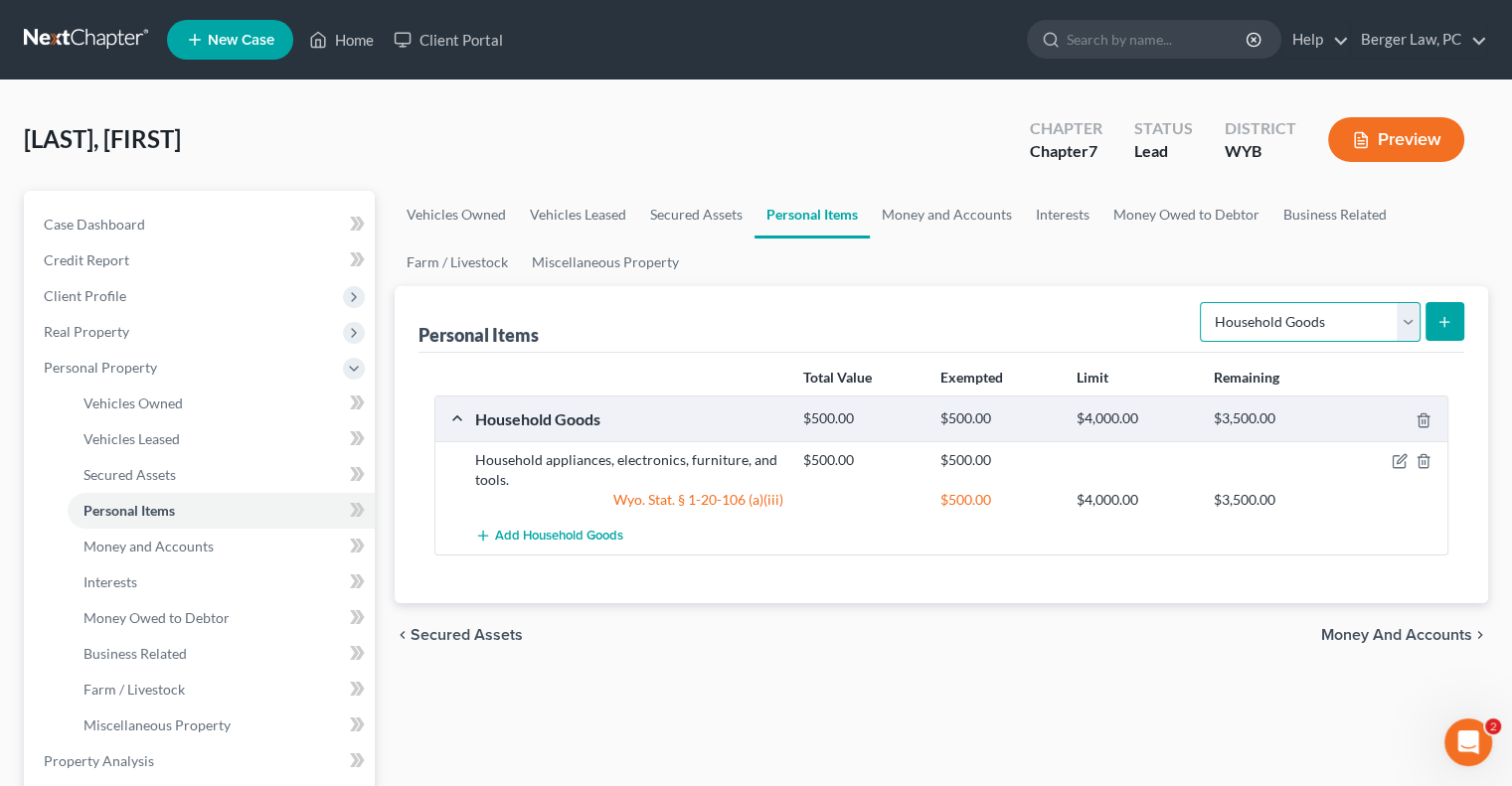 select on "clothing" 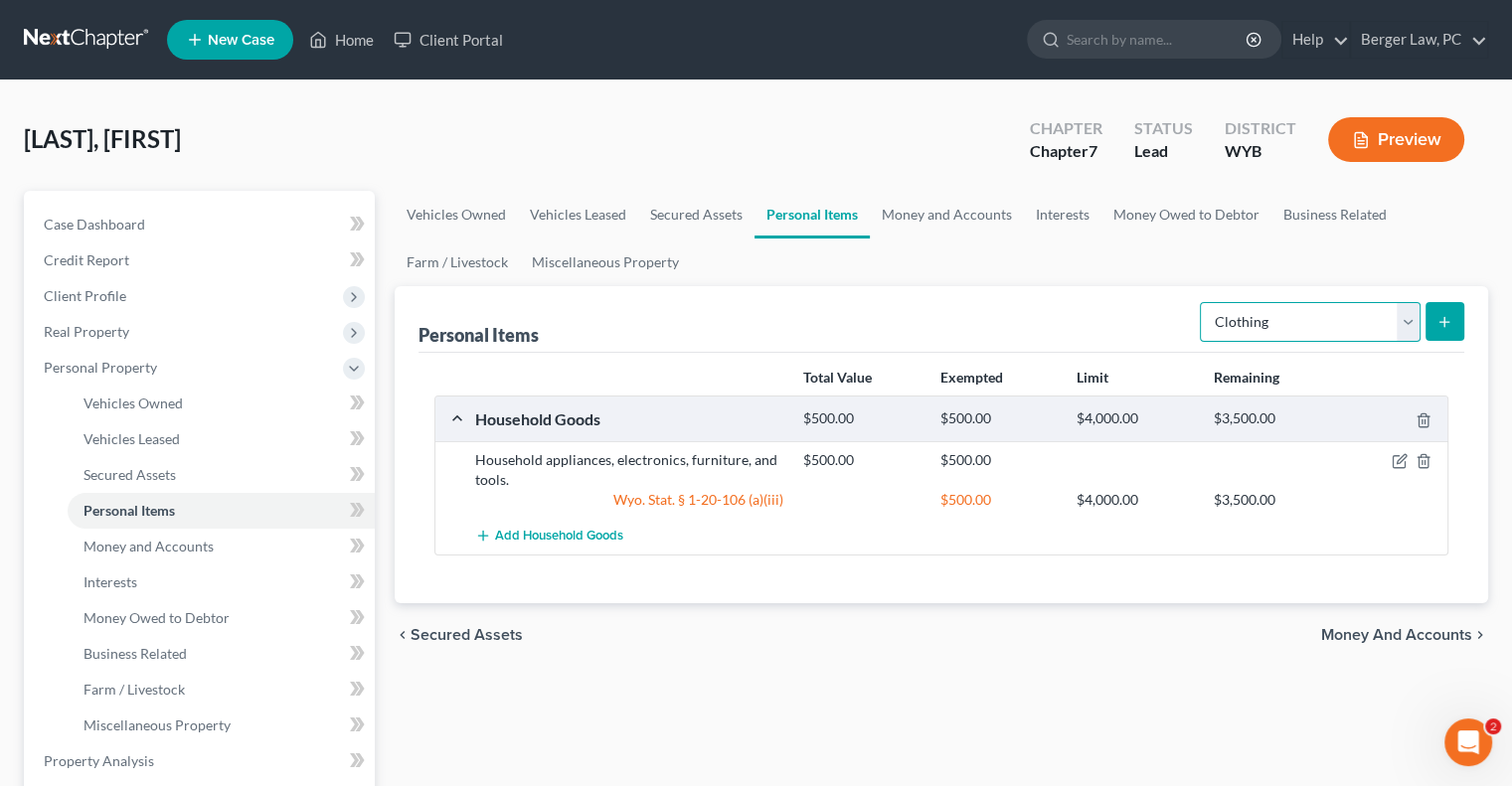 click on "Select Item Type Clothing Collectibles Of Value Electronics Firearms Household Goods Jewelry Other Pet(s) Sports & Hobby Equipment" at bounding box center (1310, 322) 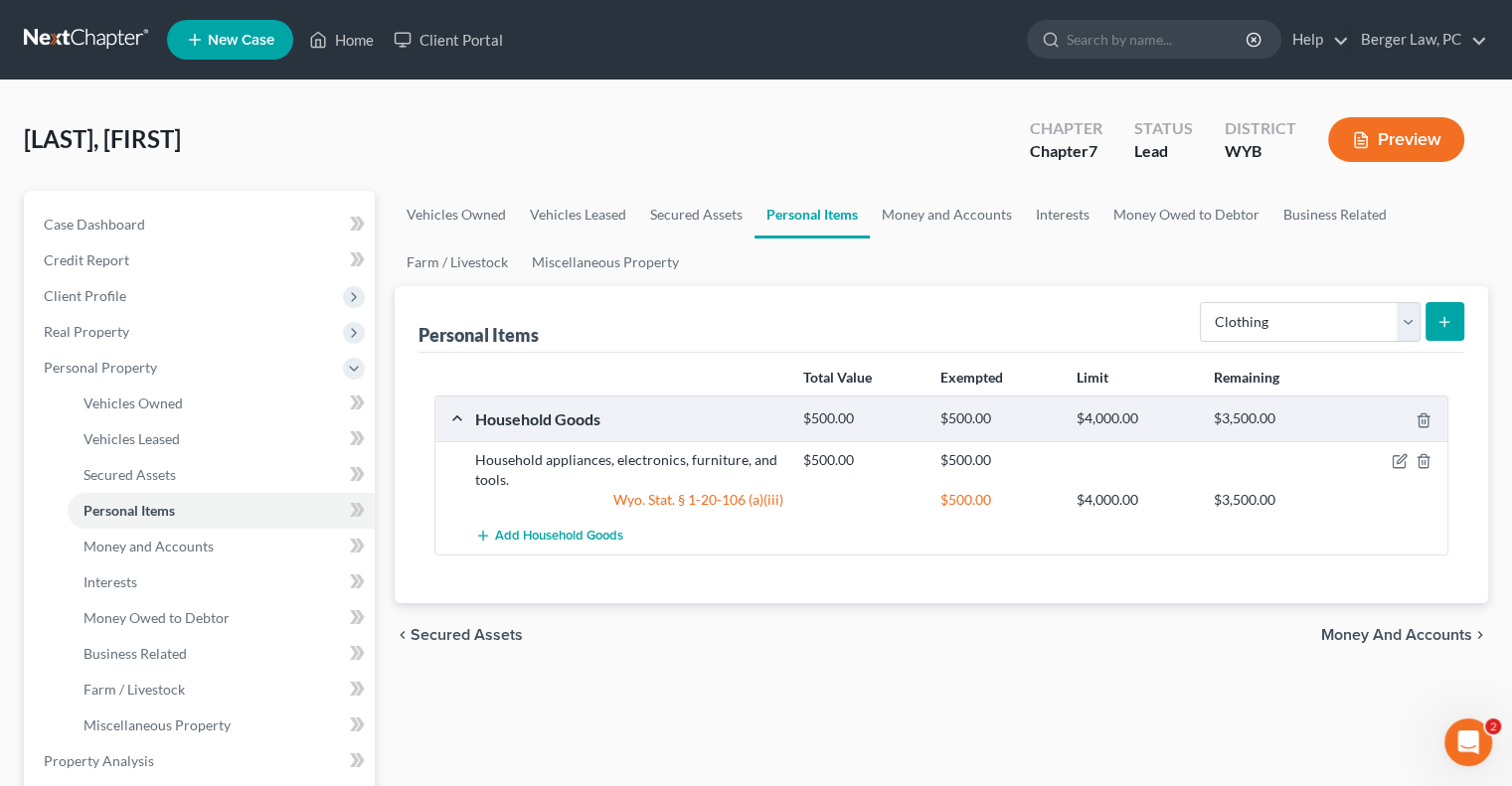click at bounding box center (1444, 321) 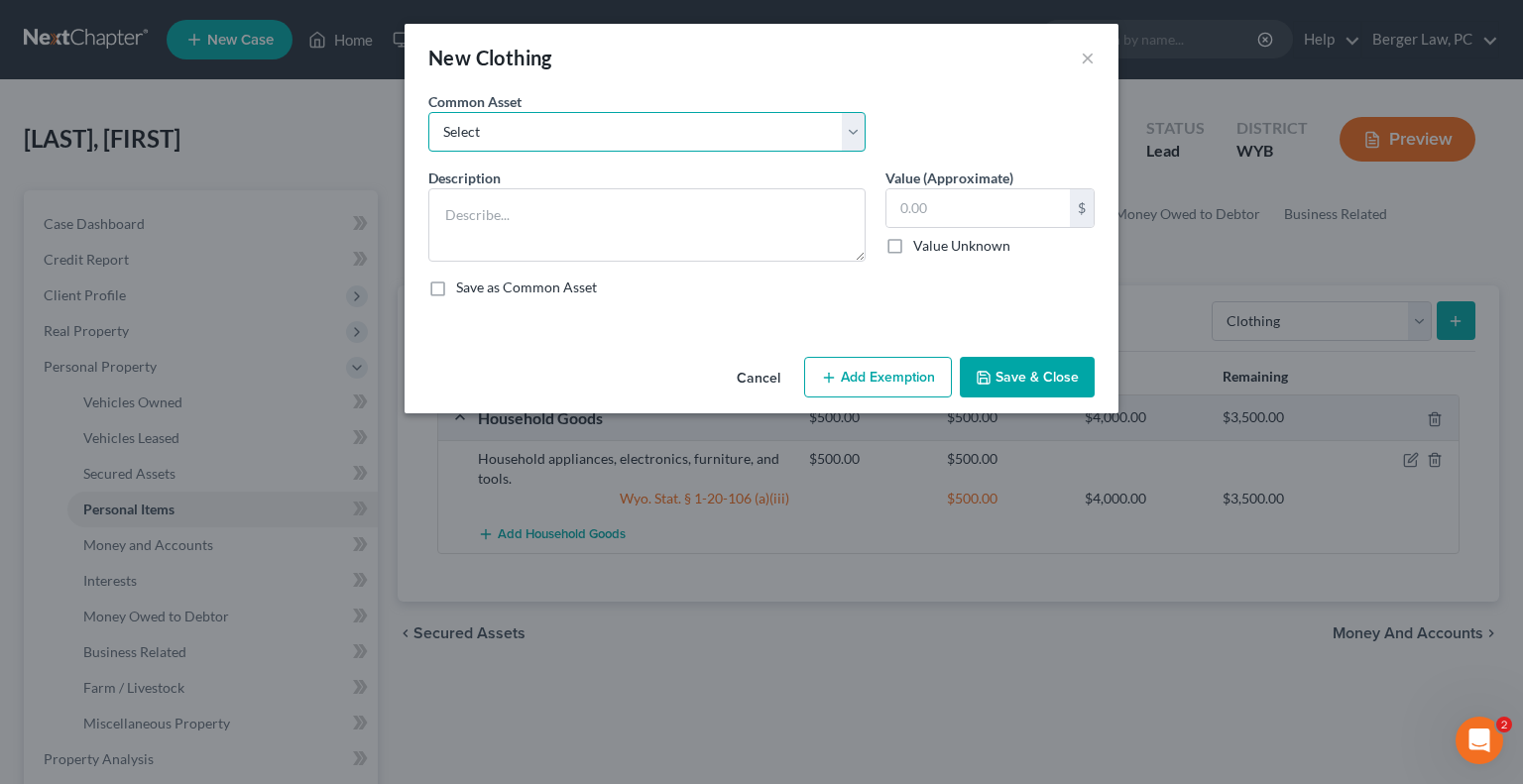 click on "Select Men, women, and children's clothing and jewelry. Man's & woman's clothing and jewelry." at bounding box center [646, 132] 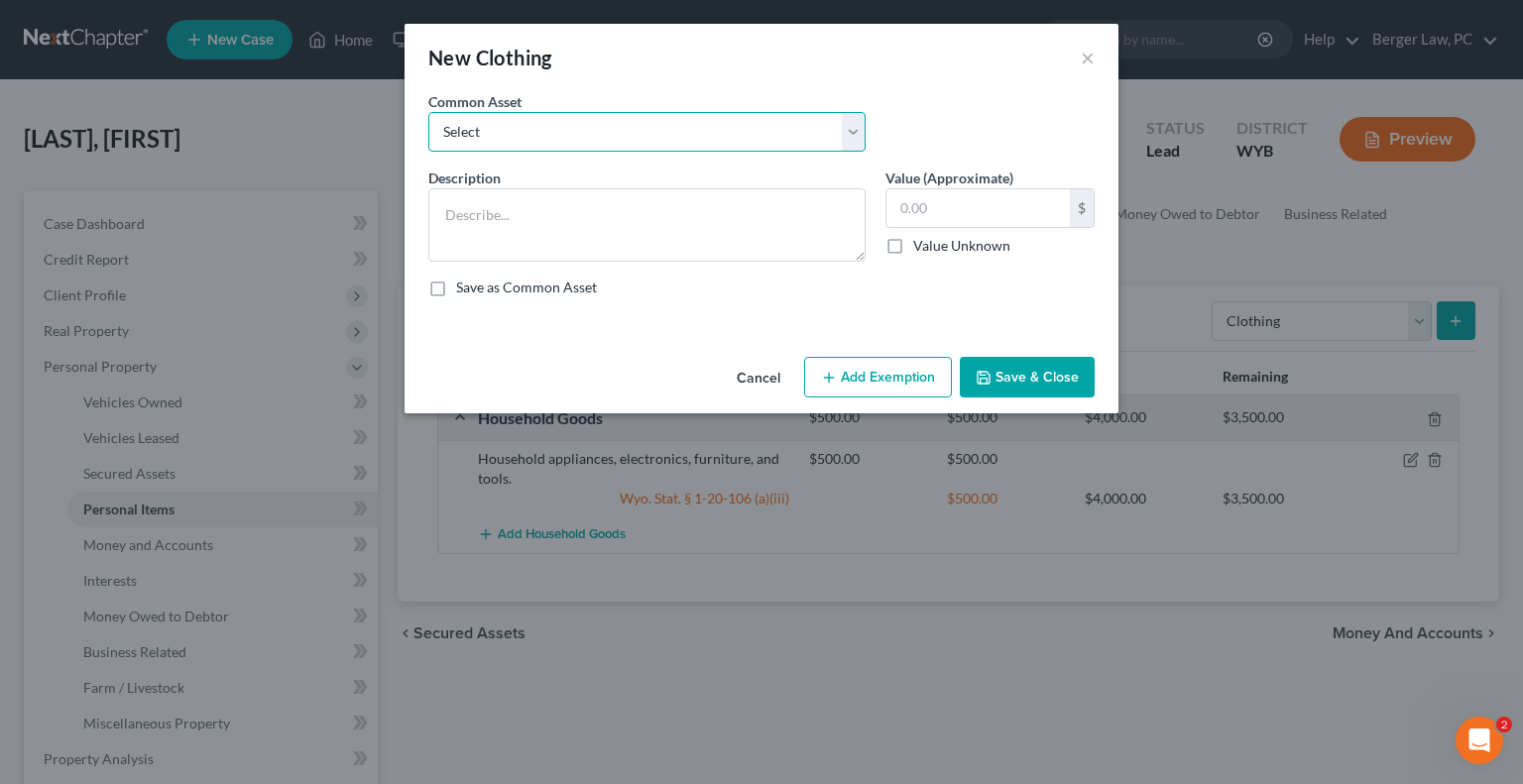 select on "0" 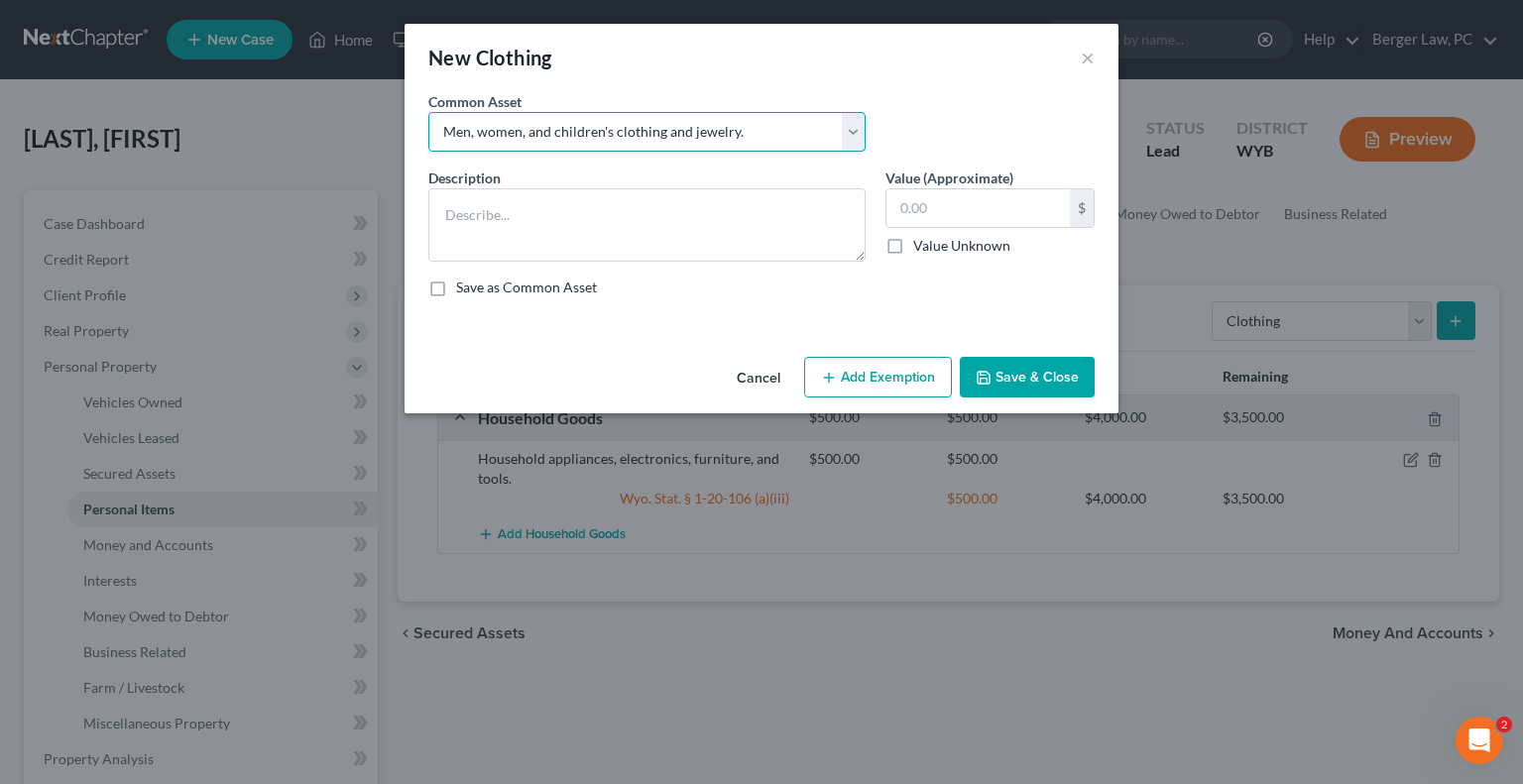 click on "Select Men, women, and children's clothing and jewelry. Man's & woman's clothing and jewelry." at bounding box center [646, 132] 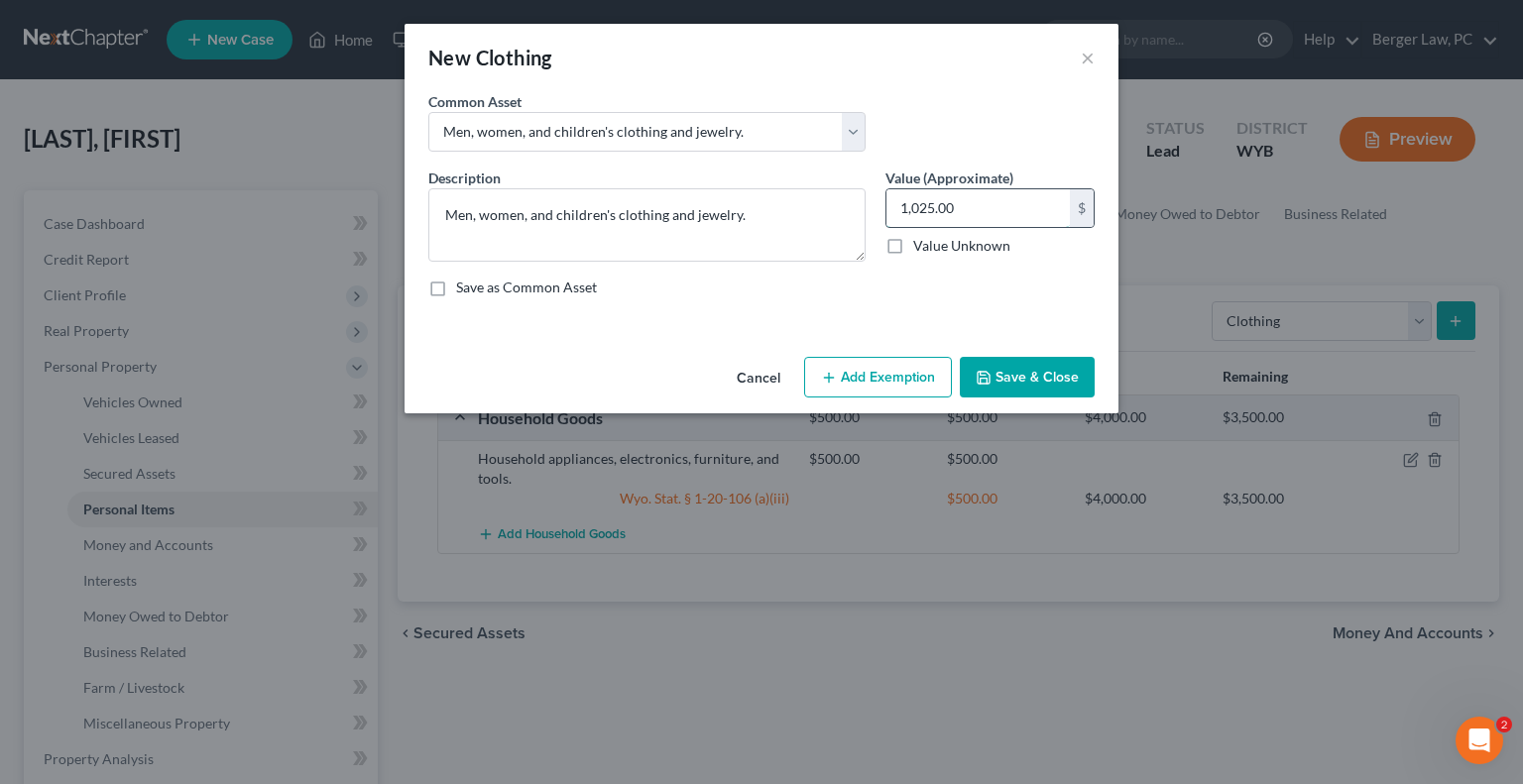 click on "1,025.00" at bounding box center [978, 208] 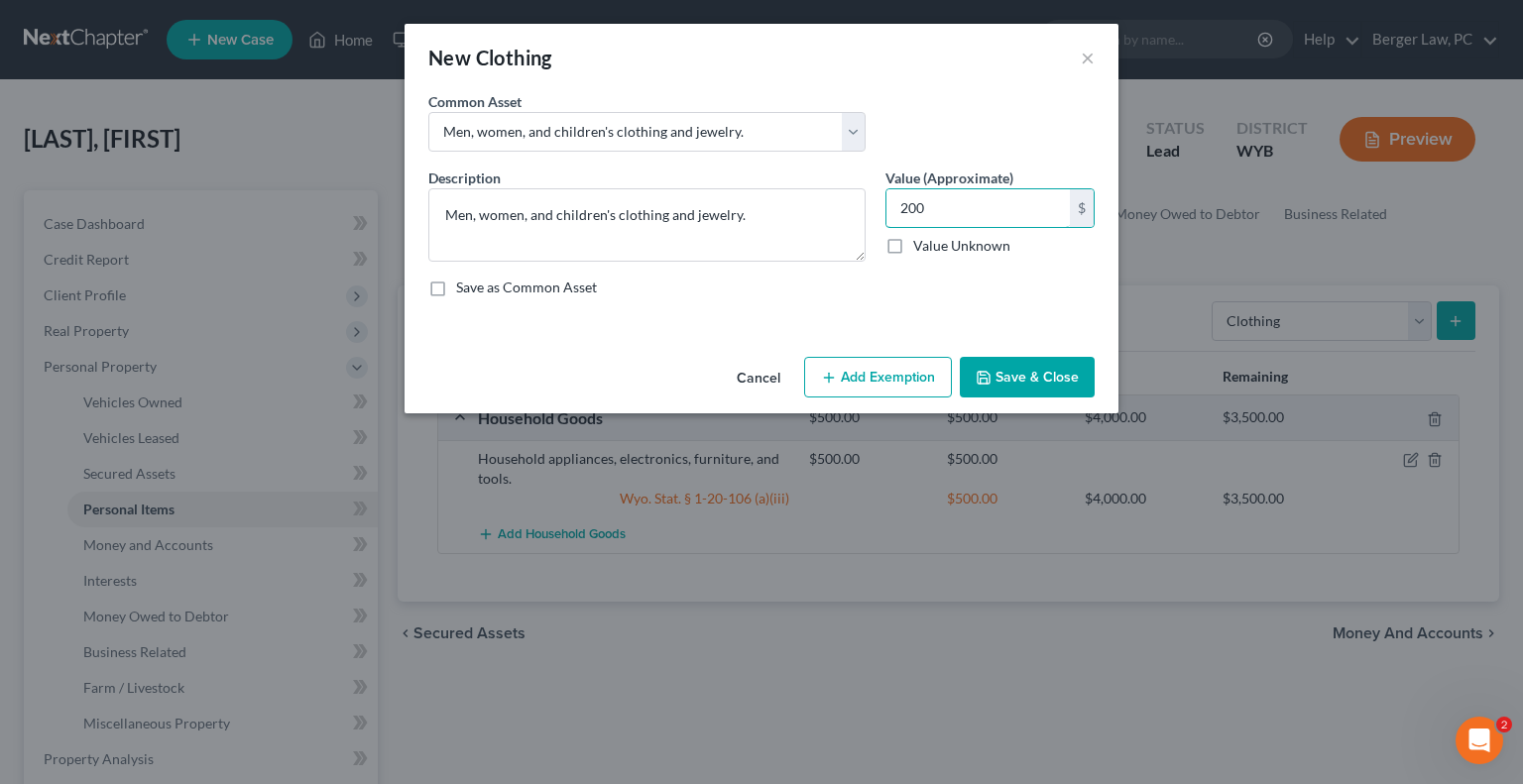 type on "200" 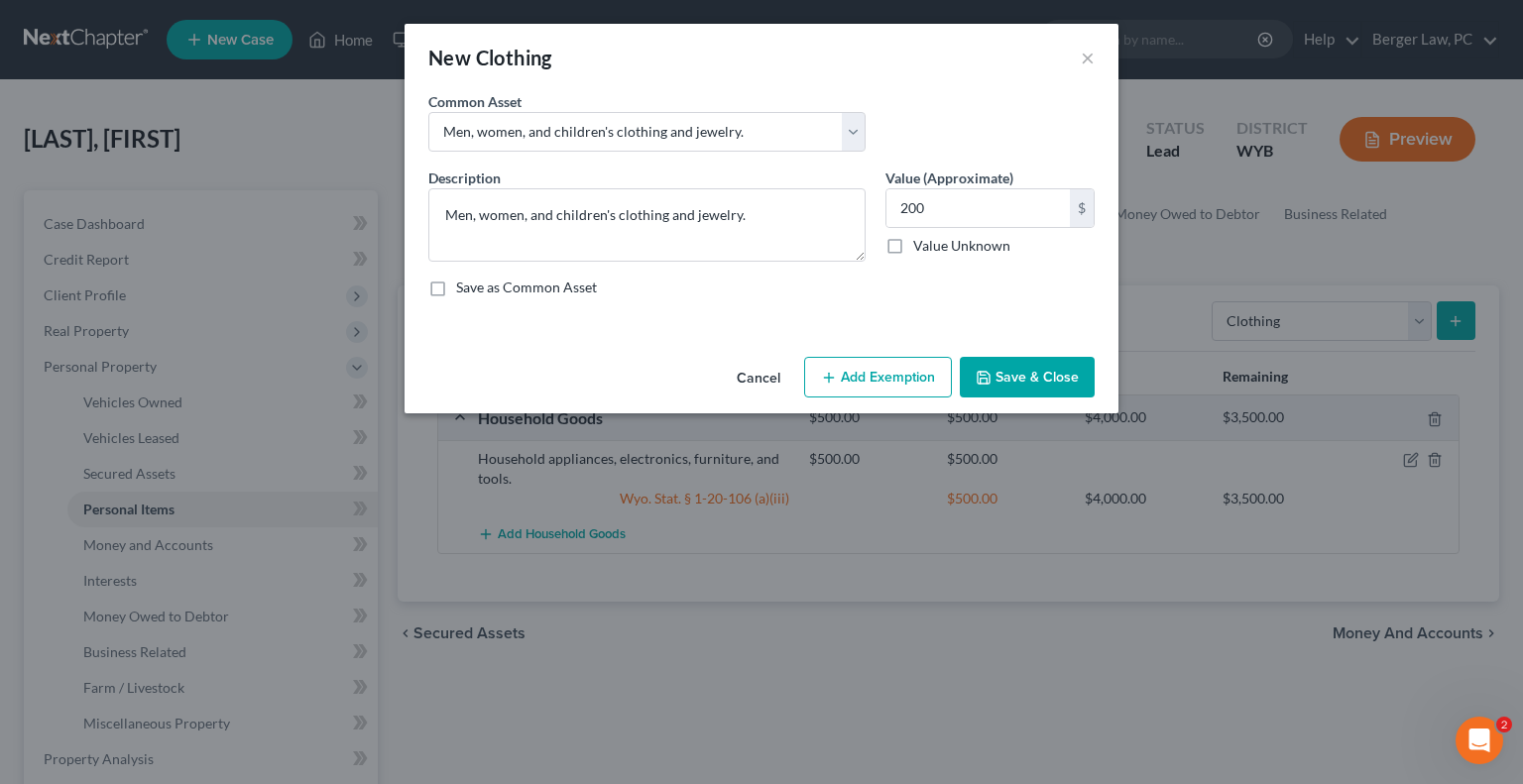 click on "Add Exemption" at bounding box center (878, 378) 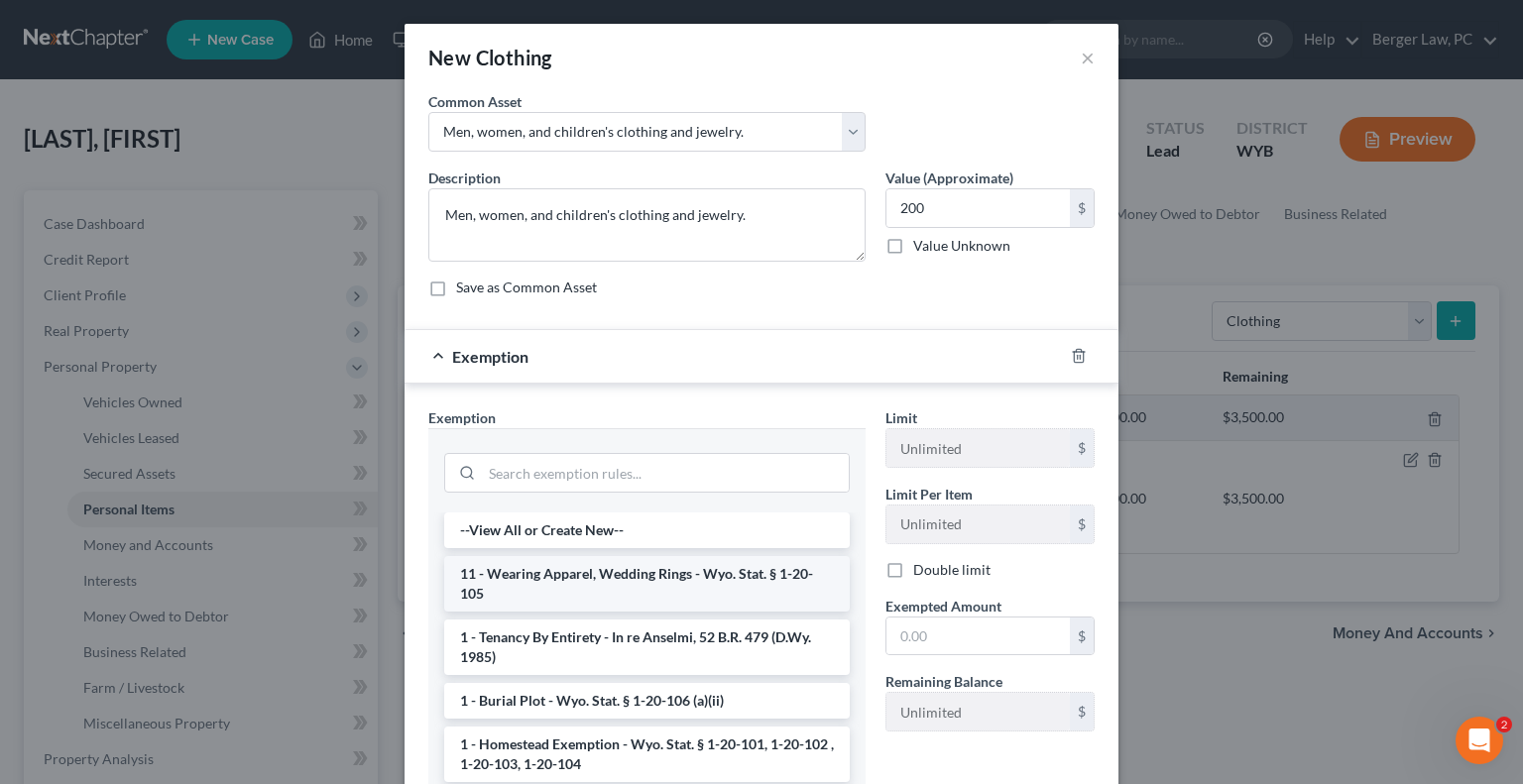 click on "11 - Wearing Apparel, Wedding Rings - Wyo. Stat. § 1-20-105" at bounding box center (646, 584) 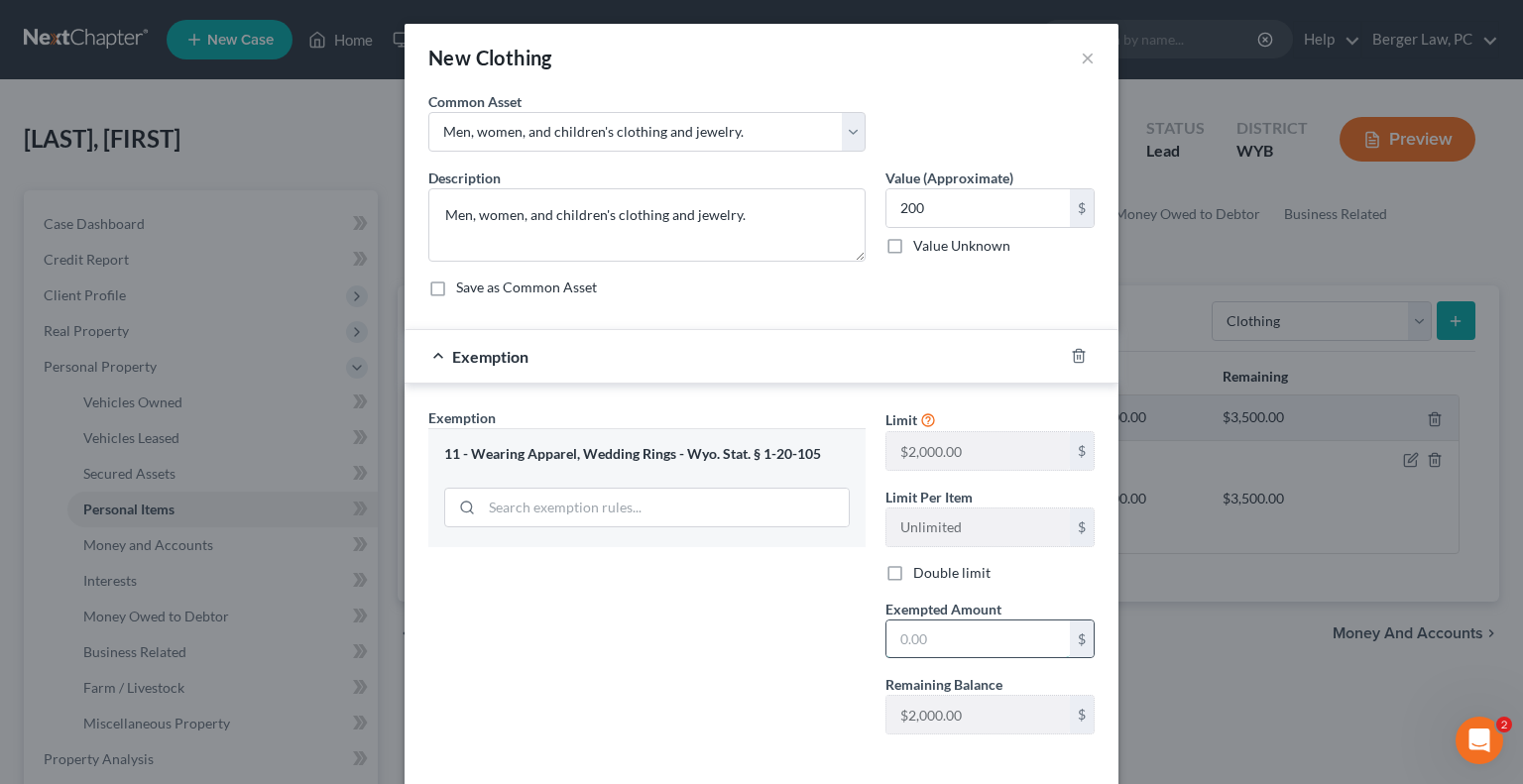 click at bounding box center (978, 639) 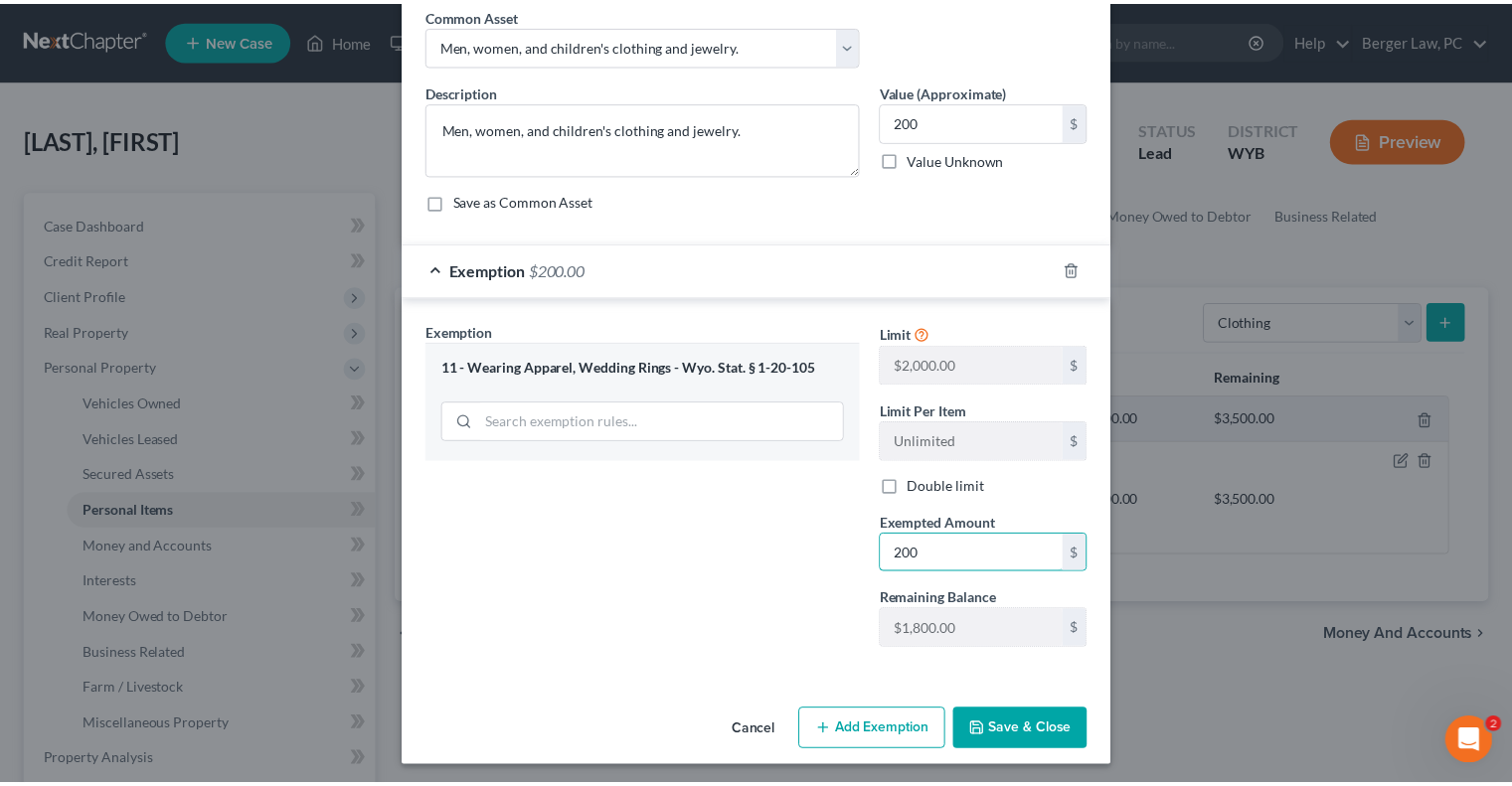 scroll, scrollTop: 89, scrollLeft: 0, axis: vertical 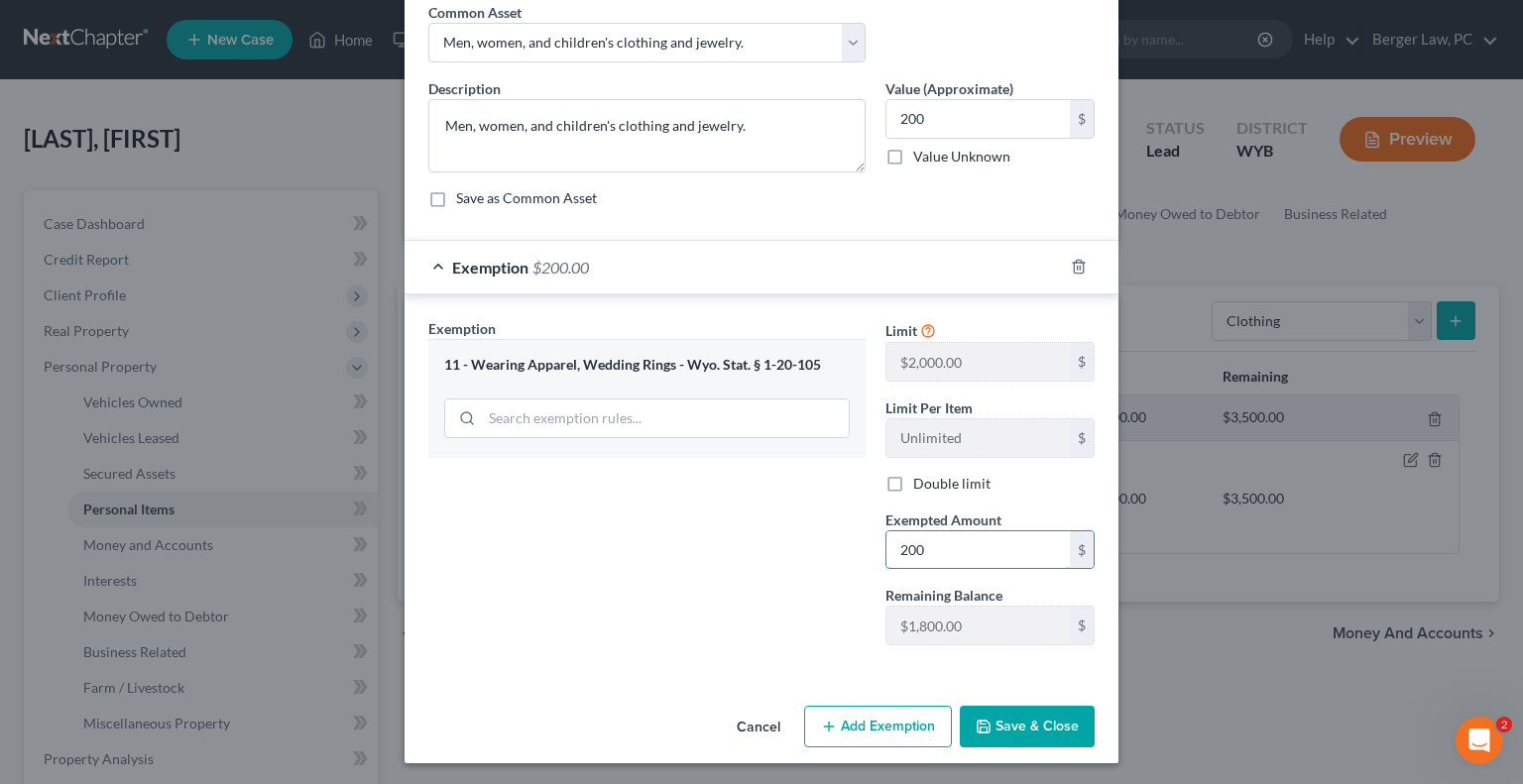 type on "200" 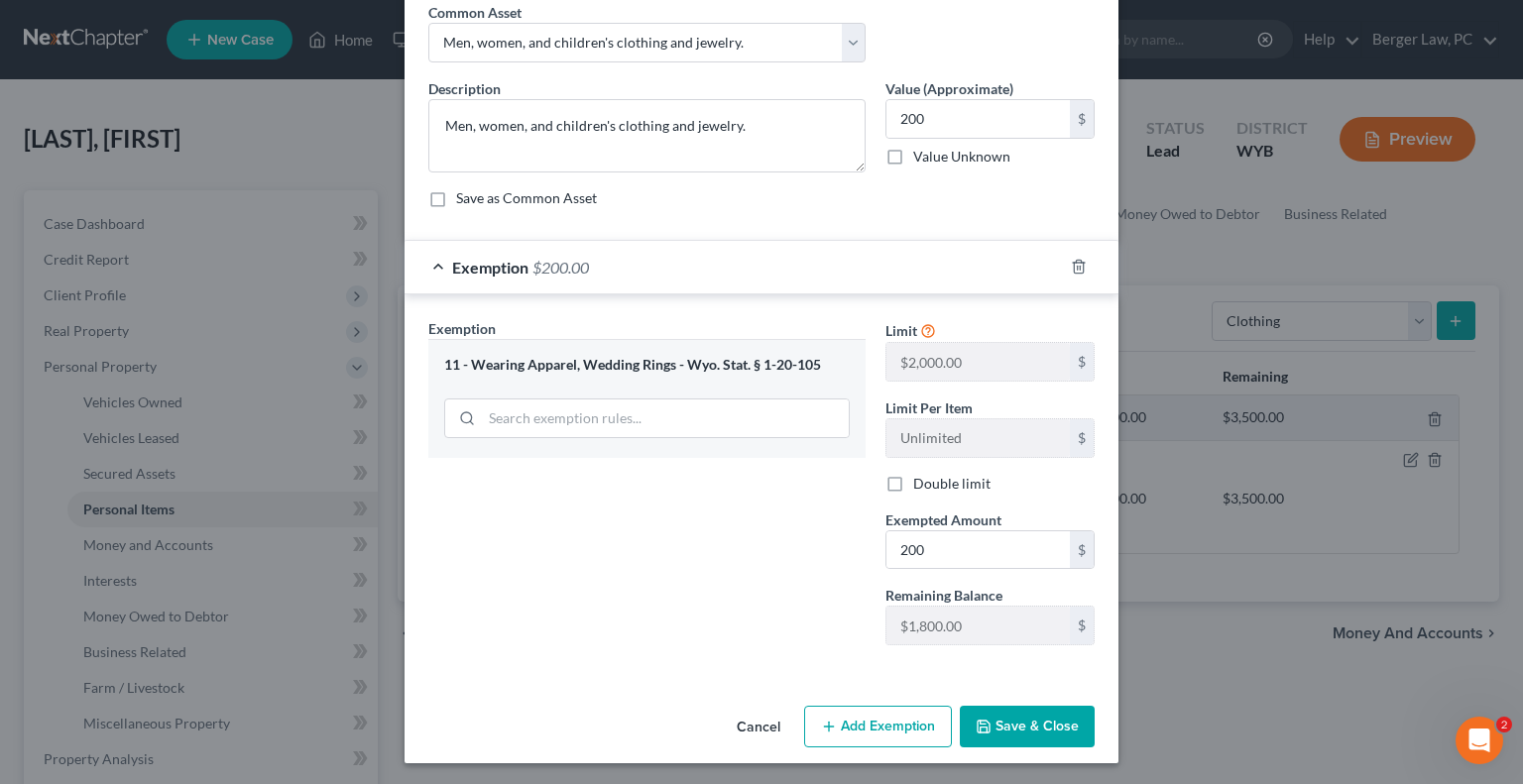 click on "Exemption Set must be selected for CA.
Exemption
*
11 - Wearing Apparel, Wedding Rings - Wyo. Stat. § 1-20-105" at bounding box center (646, 490) 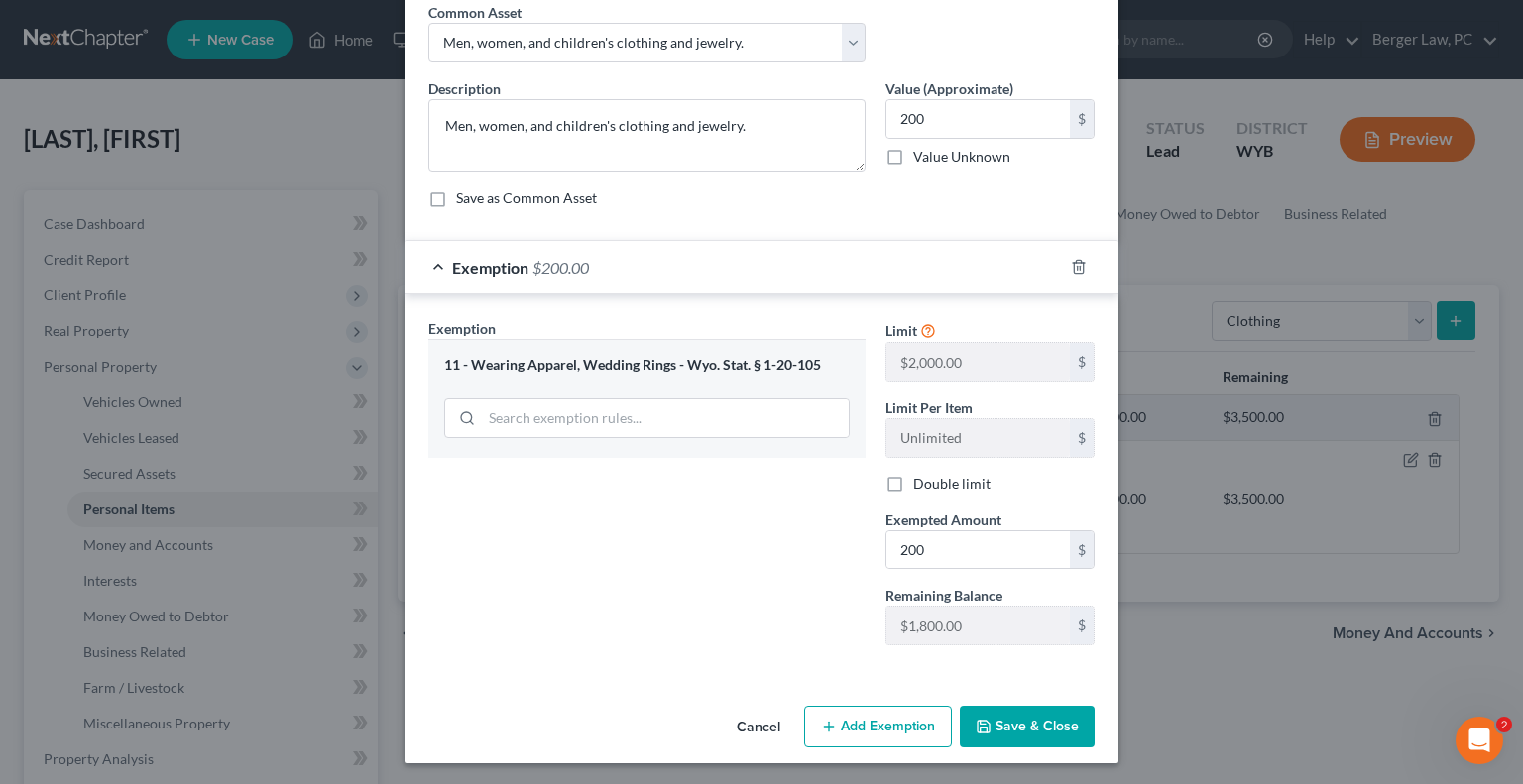 click on "Save & Close" at bounding box center [1027, 727] 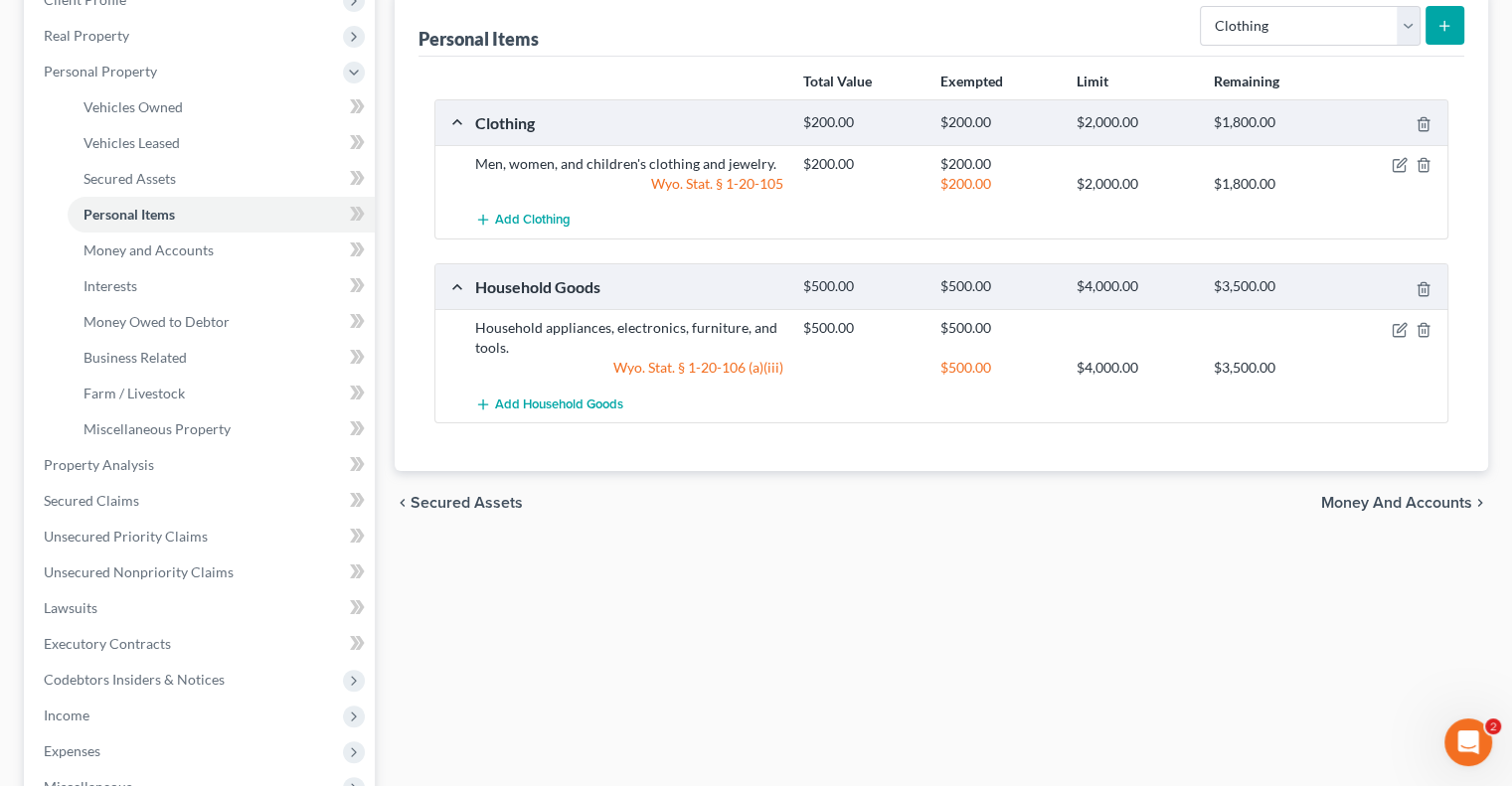 scroll, scrollTop: 596, scrollLeft: 0, axis: vertical 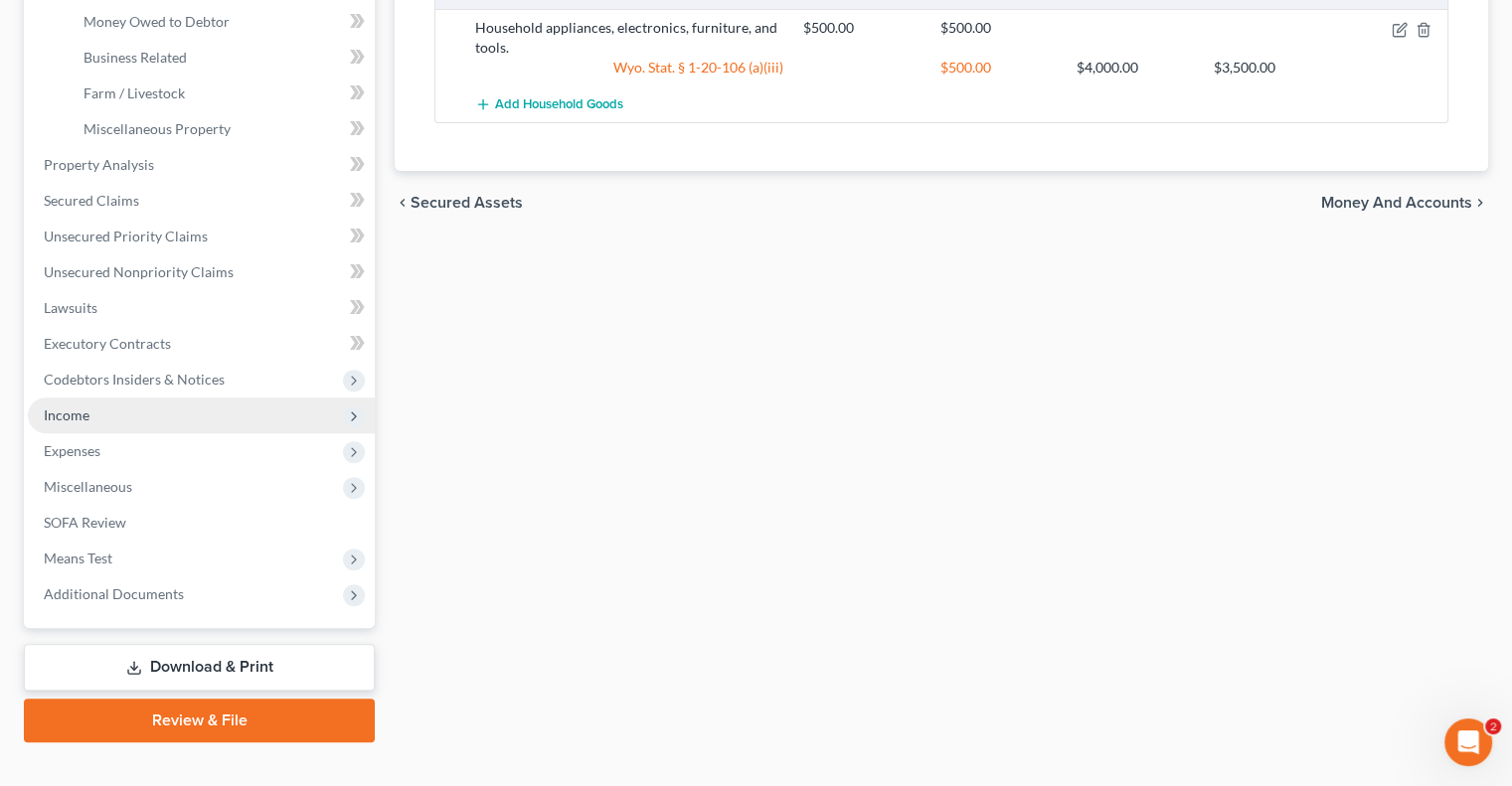 click on "Income" at bounding box center (67, 414) 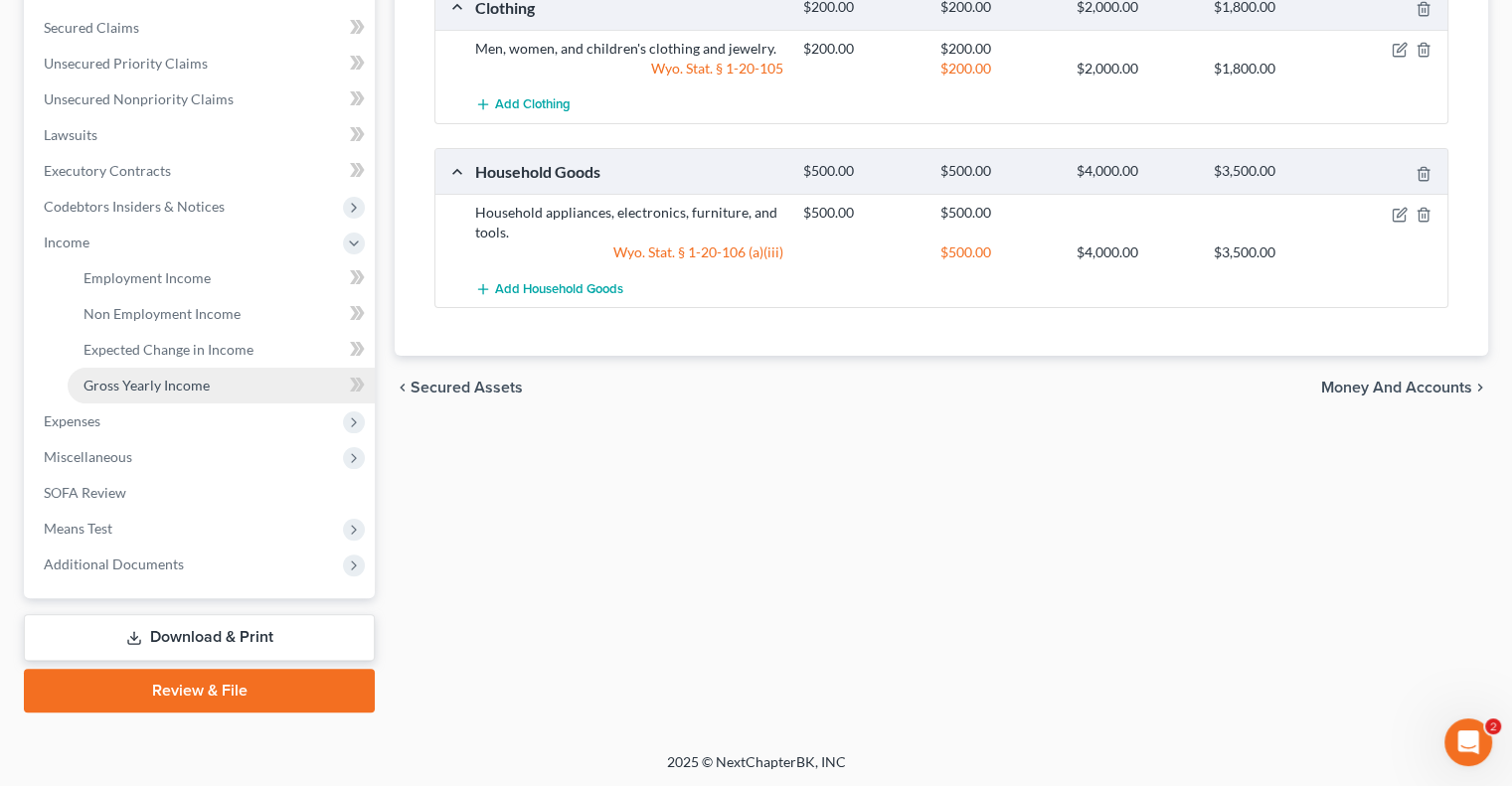 click on "Gross Yearly Income" at bounding box center (146, 385) 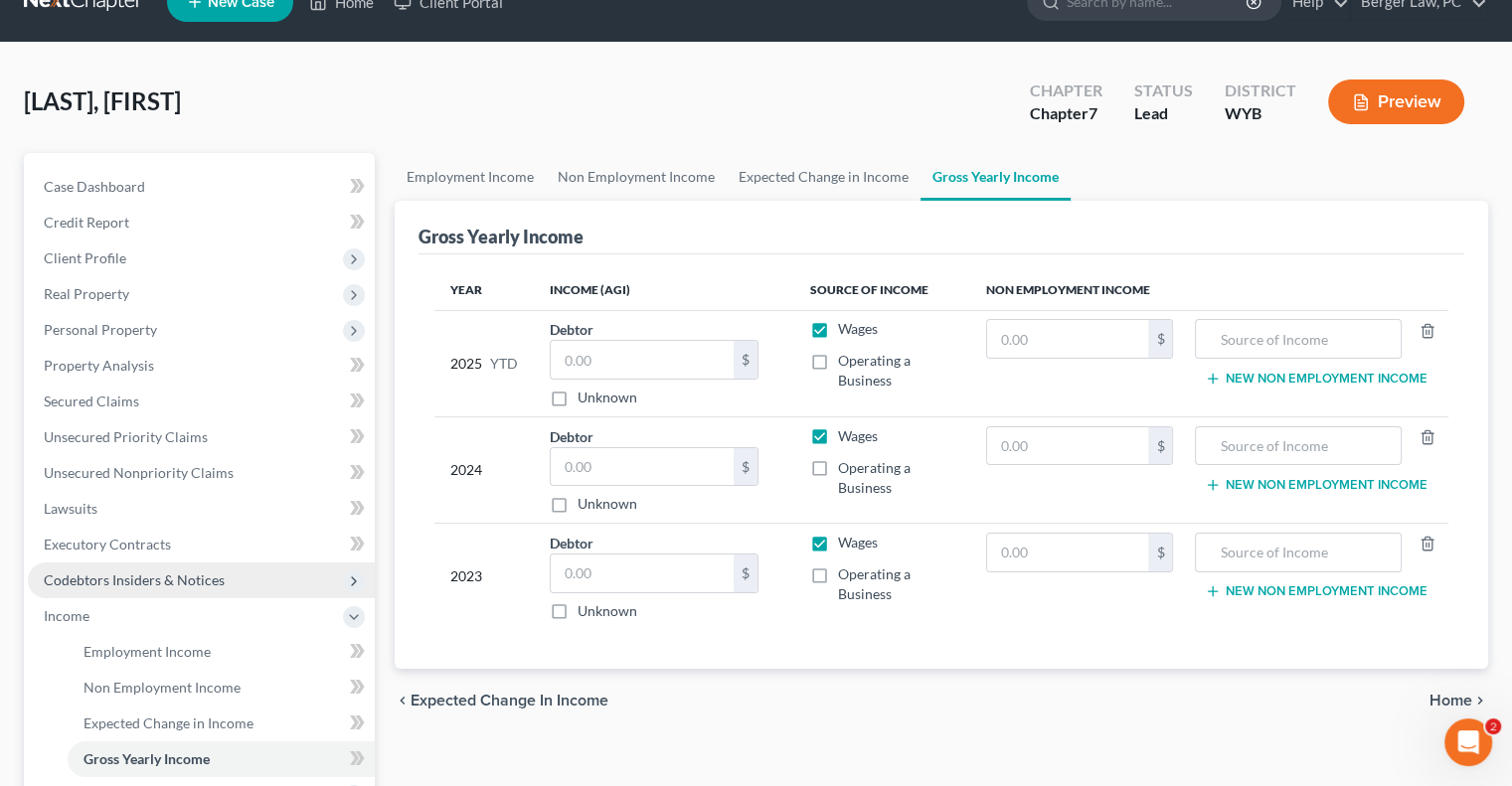 scroll, scrollTop: 0, scrollLeft: 0, axis: both 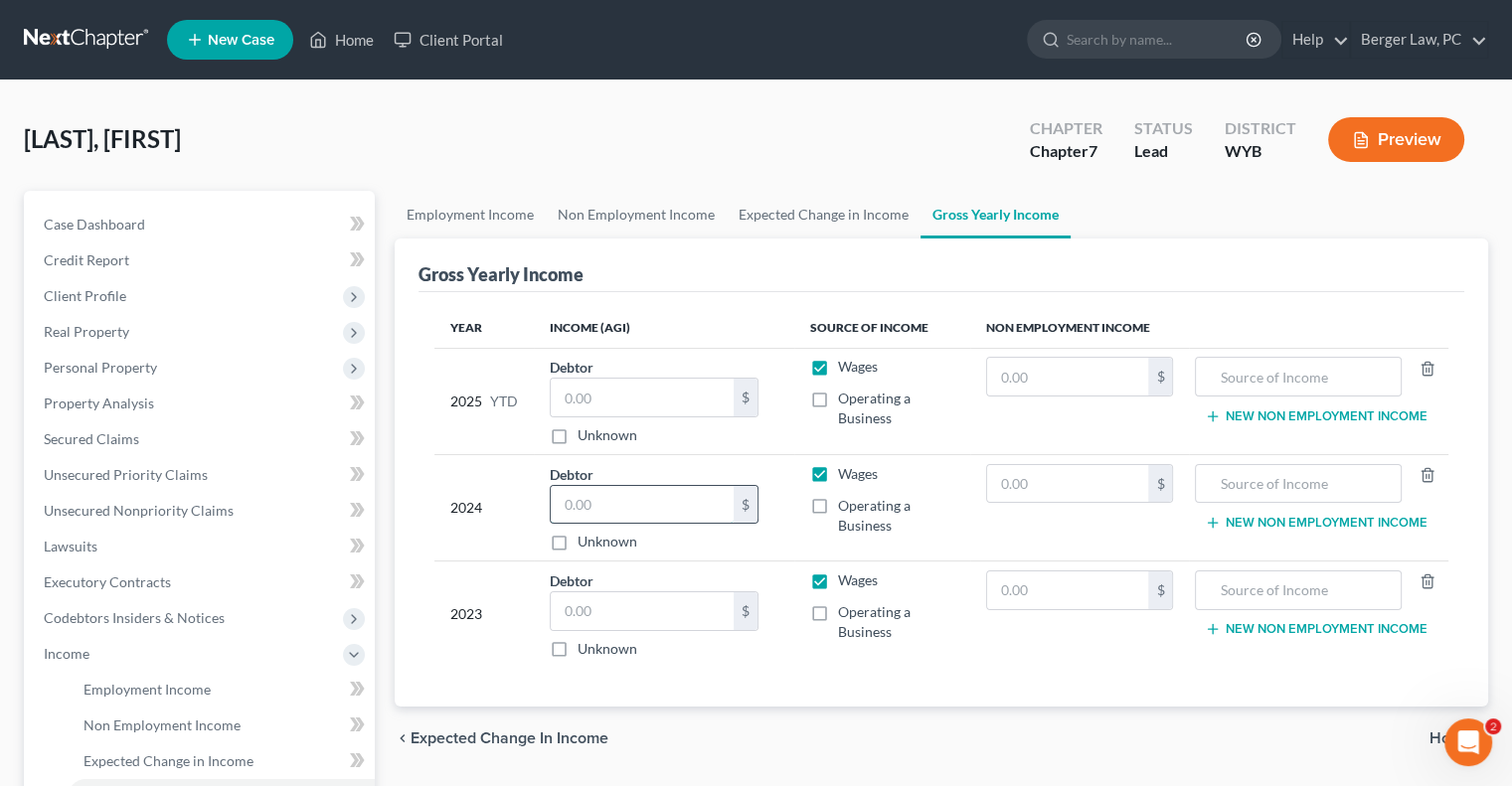 click at bounding box center (642, 505) 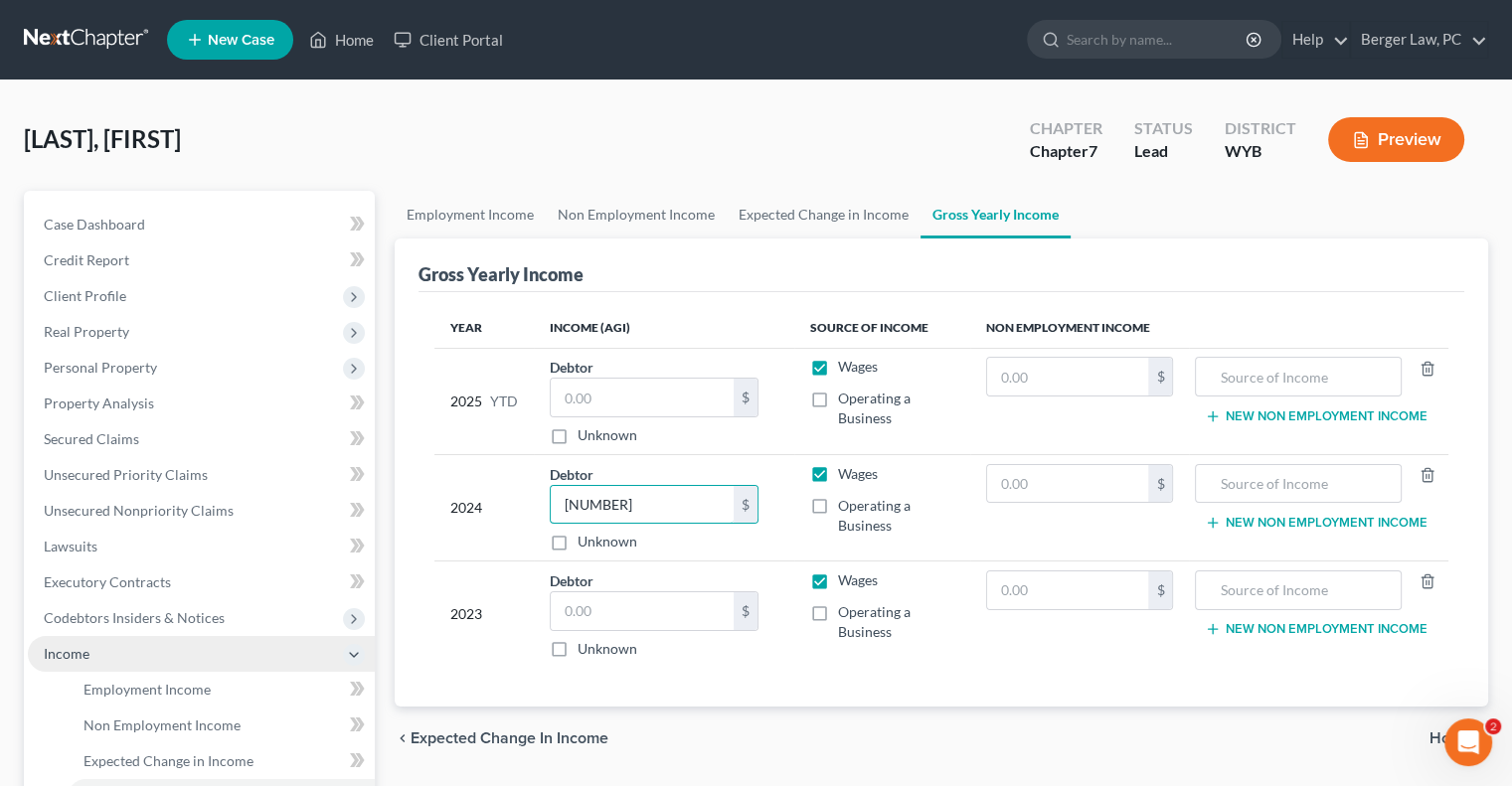 type on "[NUMBER]" 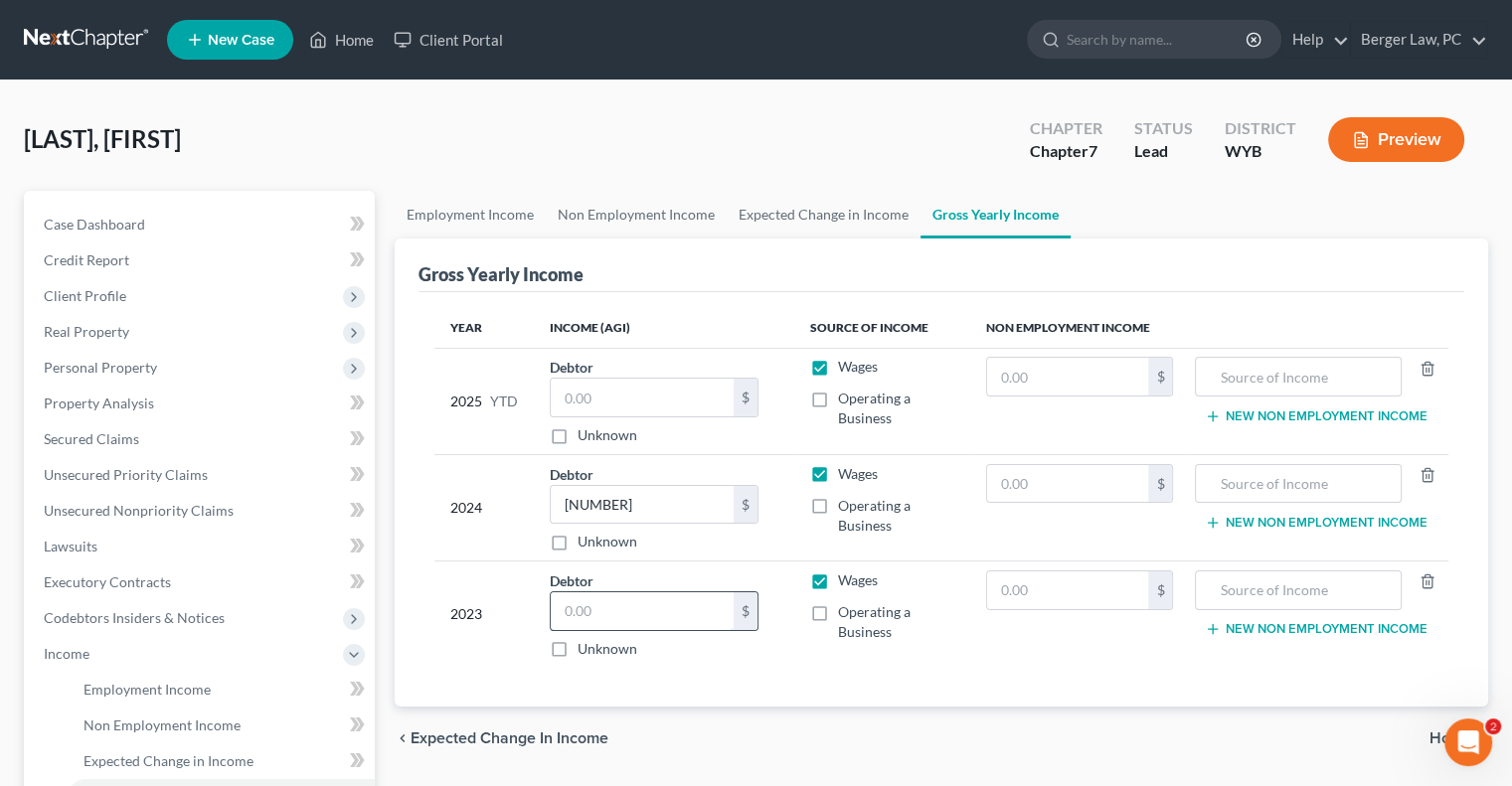 click at bounding box center (642, 611) 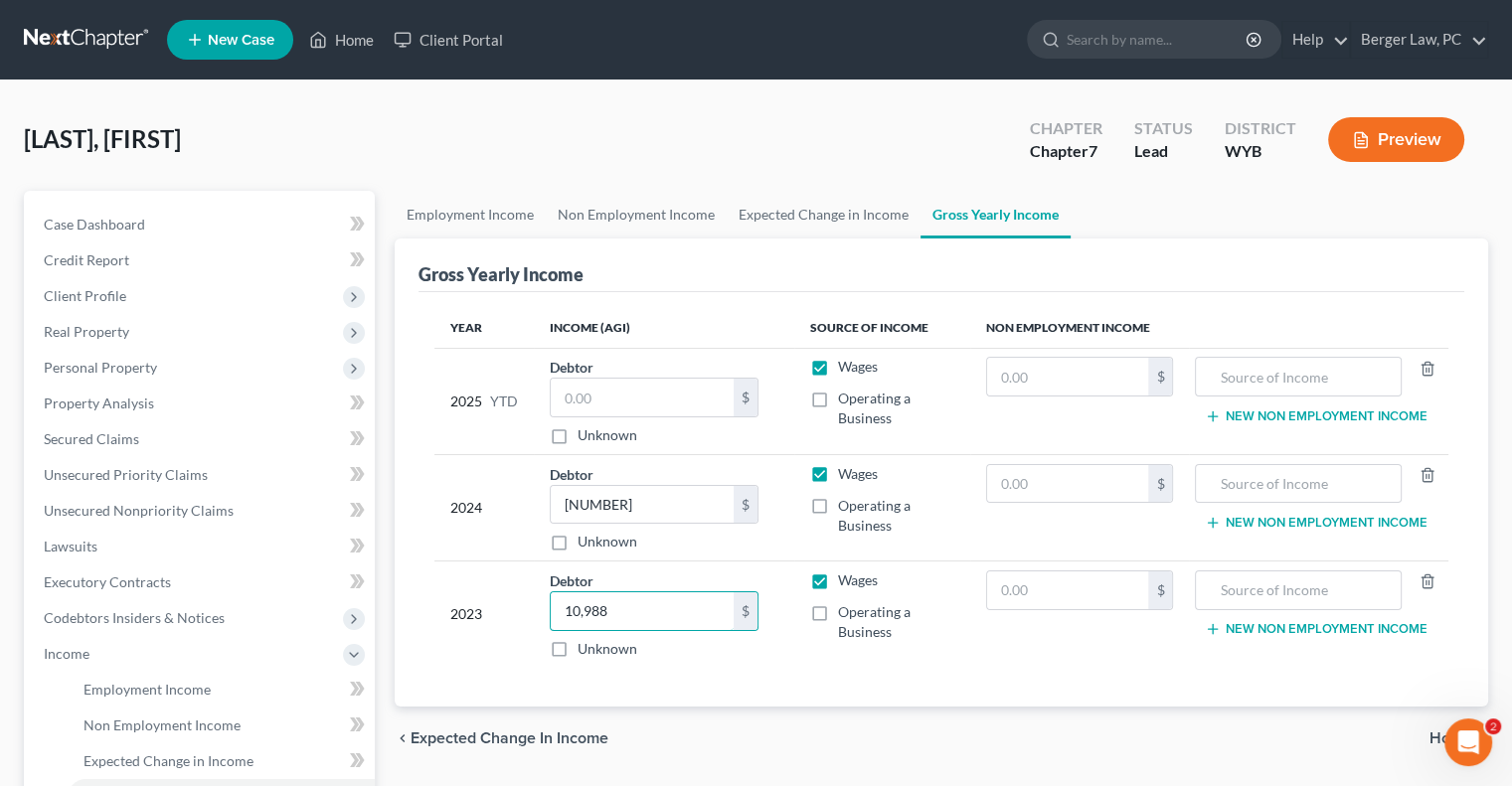 type on "10,988" 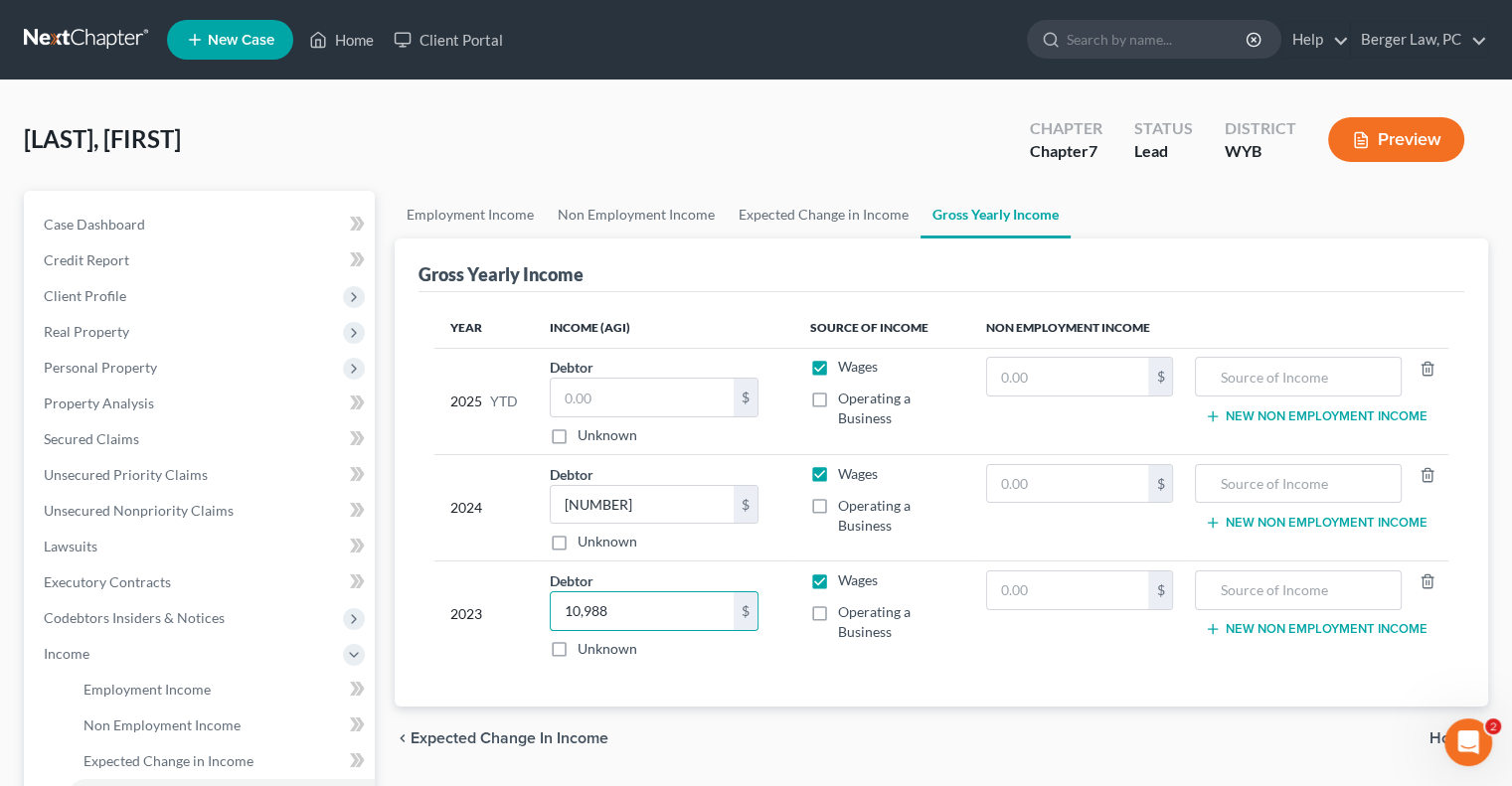 click on "Year Income (AGI) Source of Income Non Employment Income 2025  YTD Debtor
$
Unknown
Balance Undetermined
$
Unknown
Wages Operating a Business $ New Non Employment Income 2024 Debtor
37,867.00 $
Unknown
Balance Undetermined
37,867 $
Unknown
Wages Operating a Business $ New Non Employment Income 2023 Debtor
10,988.00 $
Unknown
Balance Undetermined
10,988 $
Unknown
Wages Operating a Business $ New Non Employment Income" at bounding box center [941, 500] 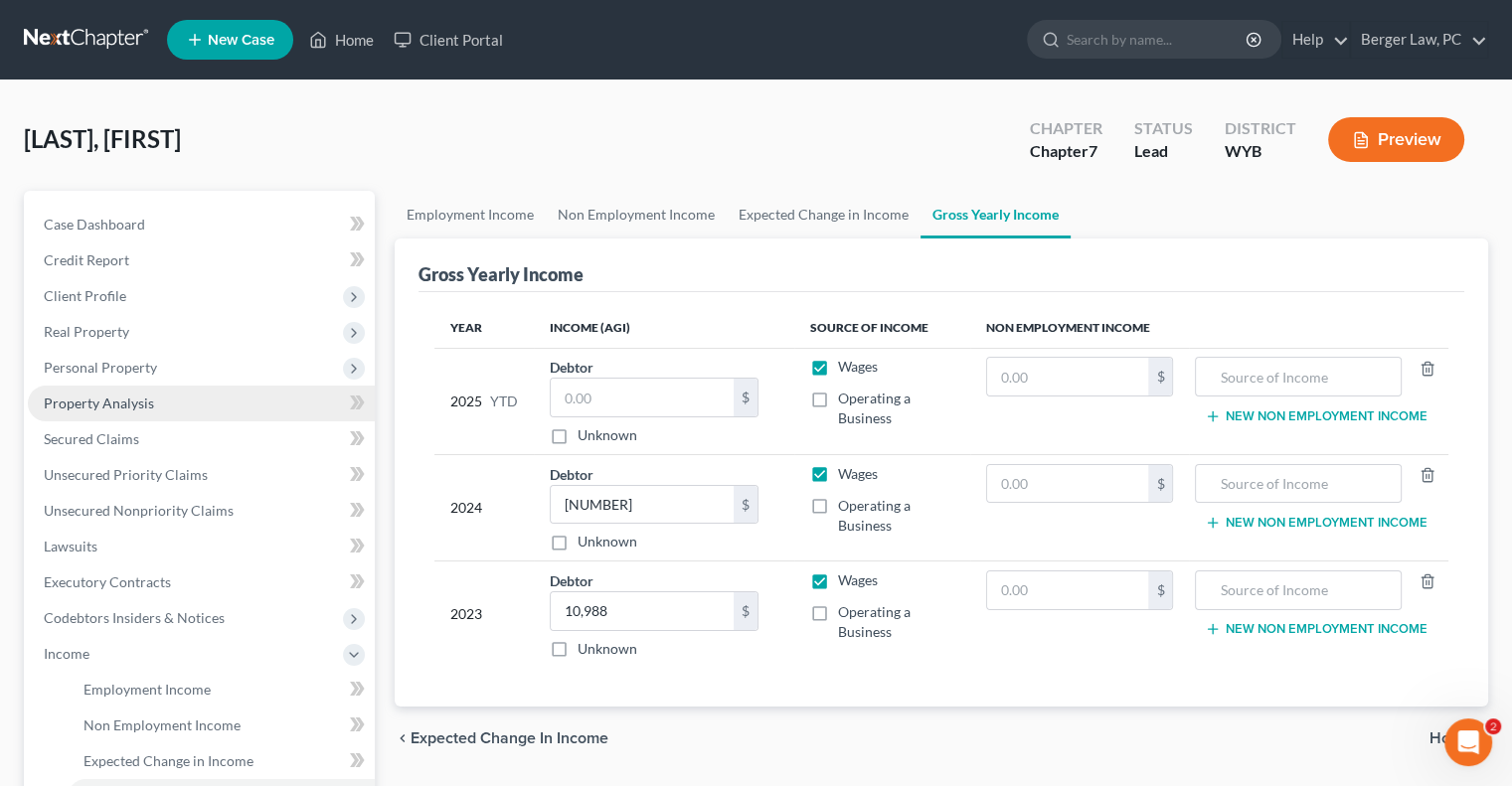 click on "Property Analysis" at bounding box center (98, 402) 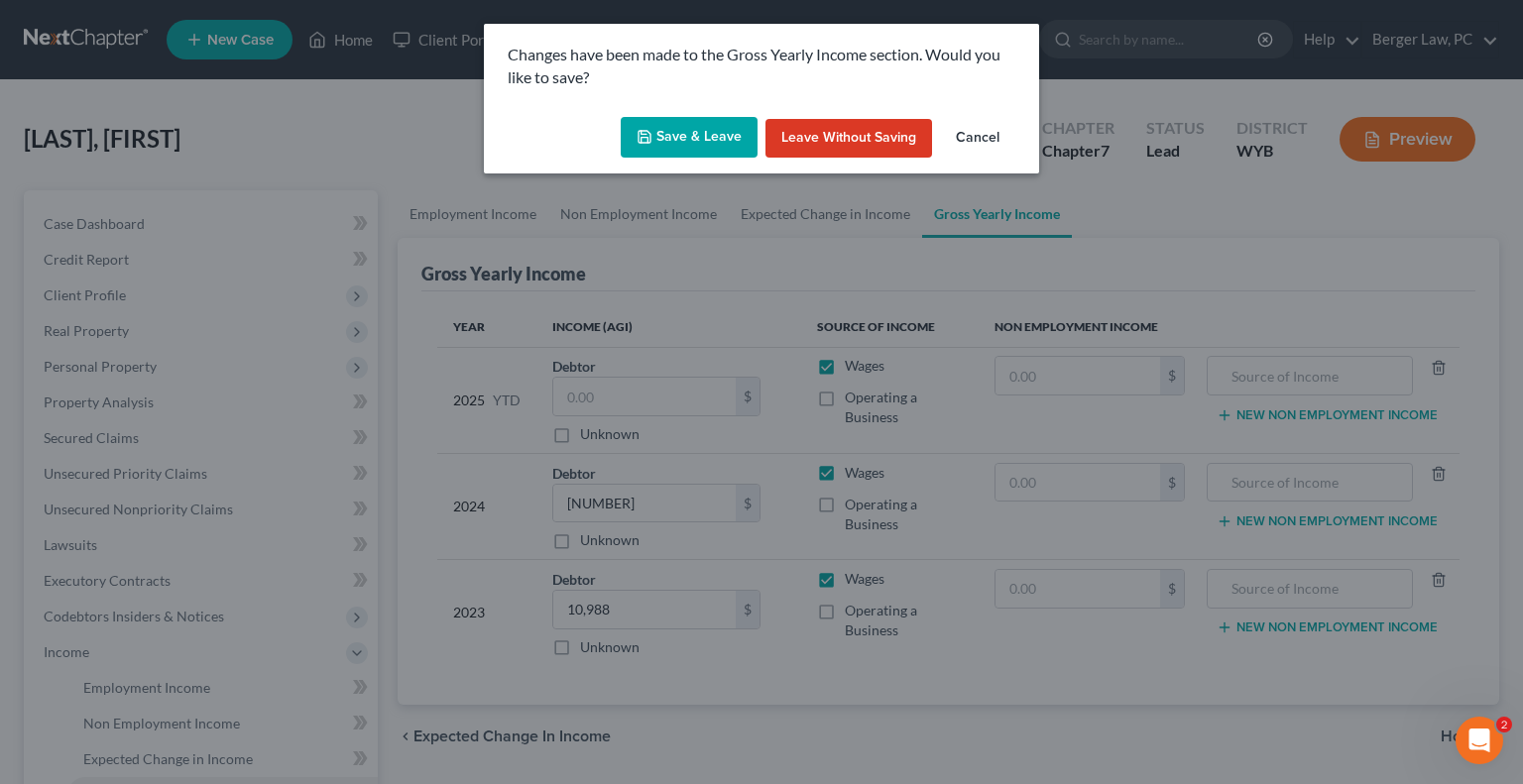 click on "Save & Leave" at bounding box center (689, 138) 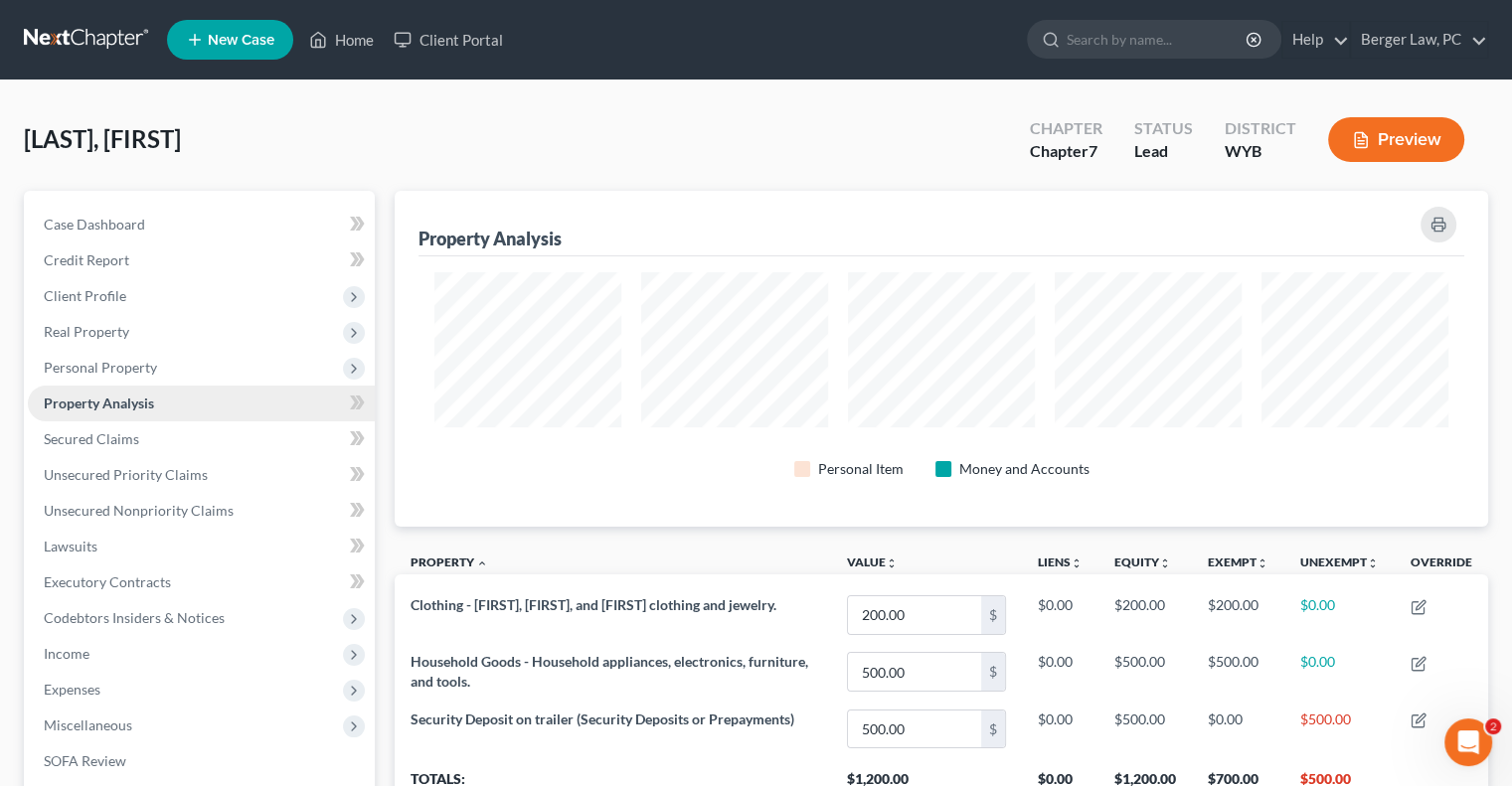 scroll, scrollTop: 993343, scrollLeft: 992989, axis: both 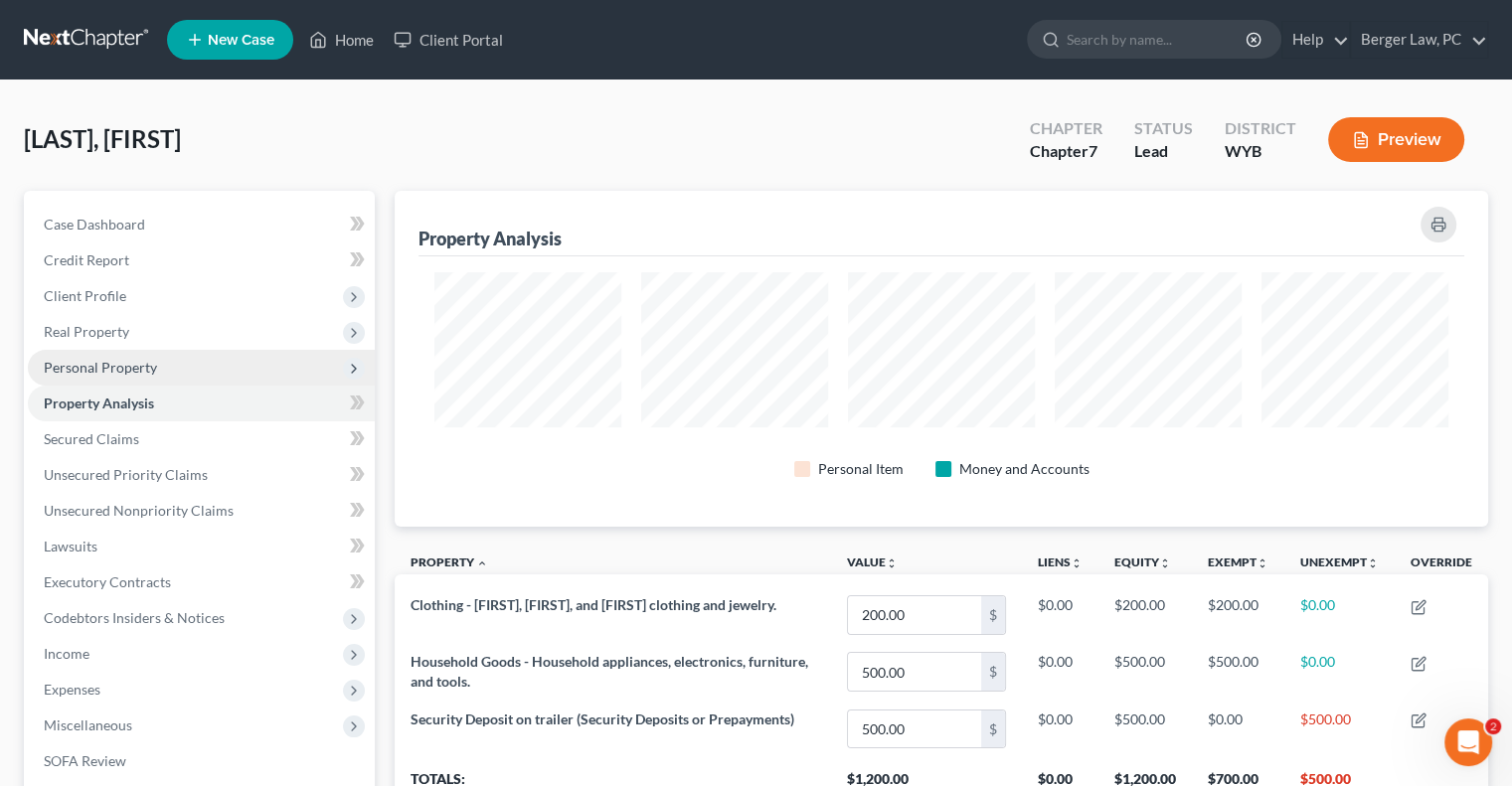 click on "Personal Property" at bounding box center (100, 367) 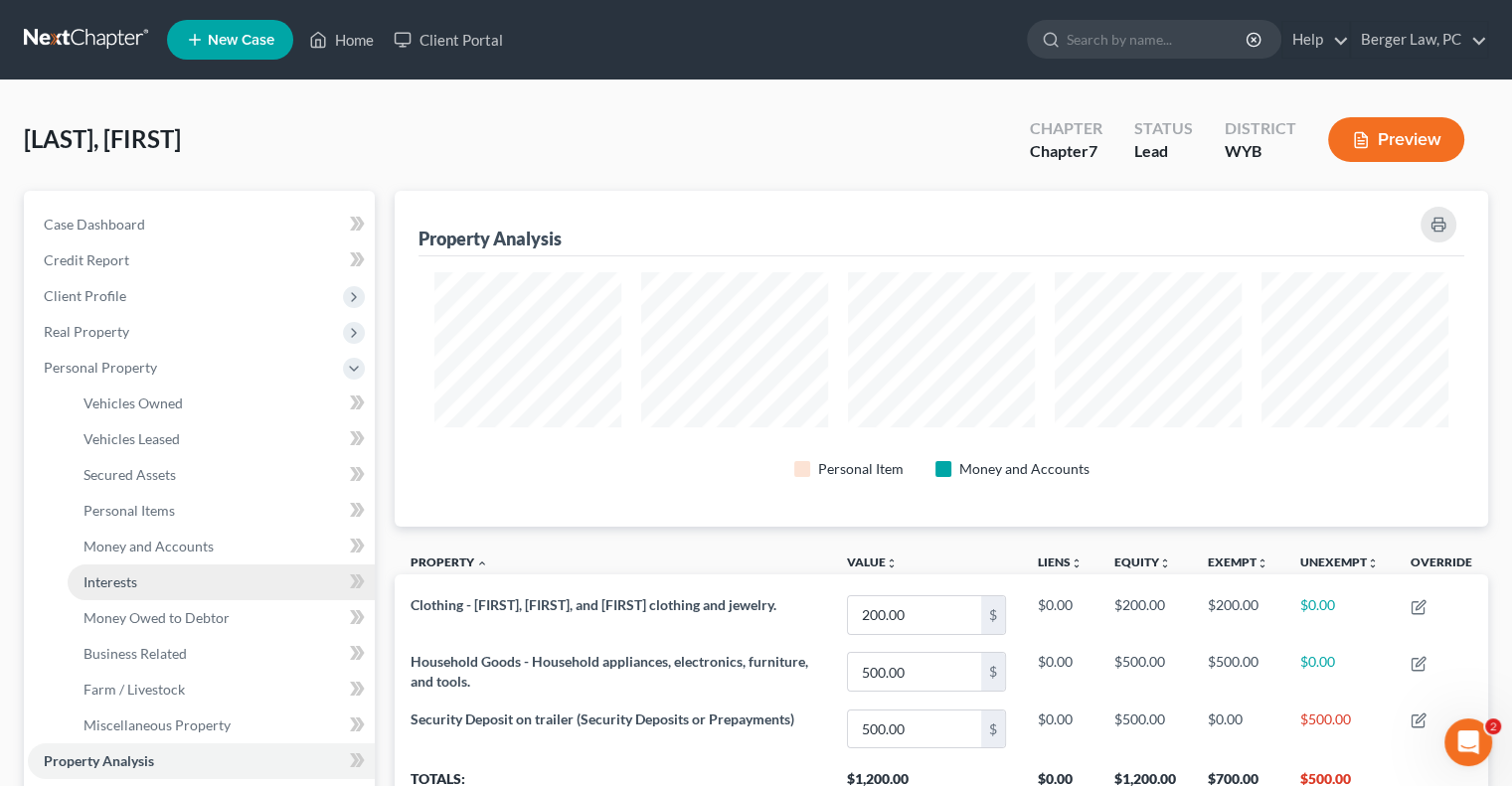 click on "Interests" at bounding box center (110, 581) 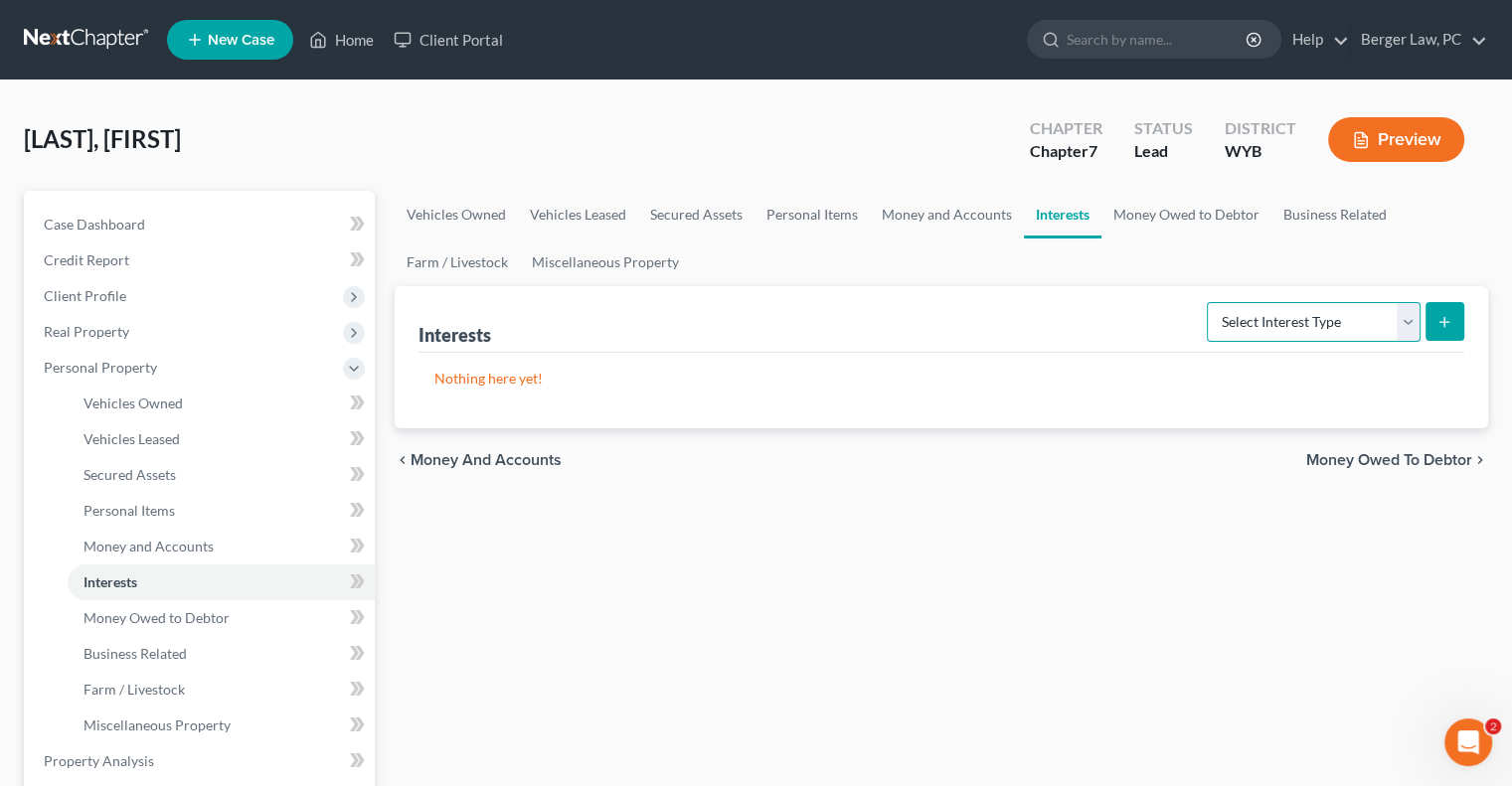 click on "Select Interest Type 401K Annuity Bond Education IRA Government Bond Government Pension Plan Incorporated Business IRA Joint Venture (Active) Joint Venture (Inactive) Keogh Mutual Fund Other Retirement Plan Partnership (Active) Partnership (Inactive) Pension Plan Stock Term Life Insurance Unincorporated Business Whole Life Insurance" at bounding box center [1313, 322] 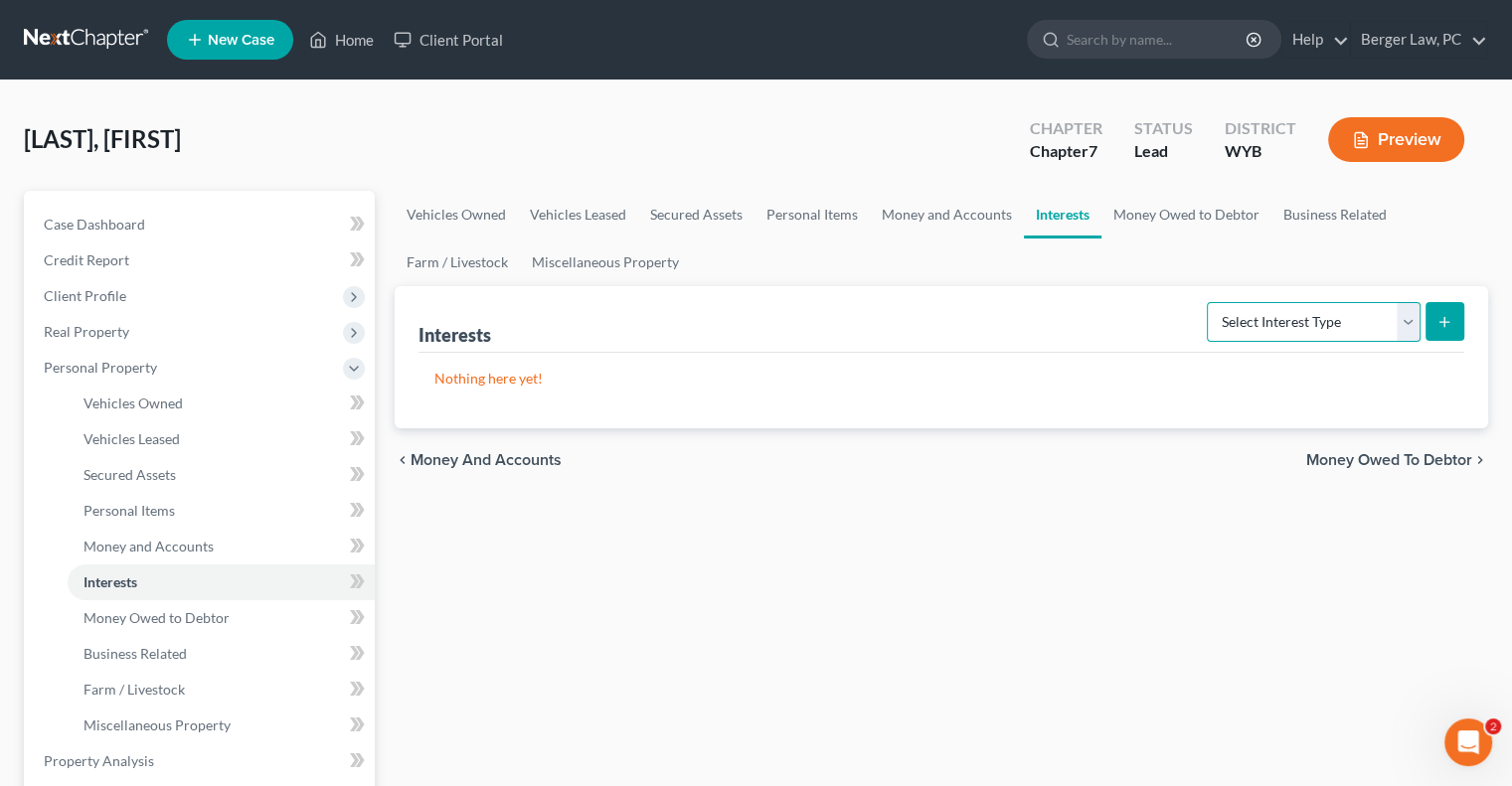 select on "401k" 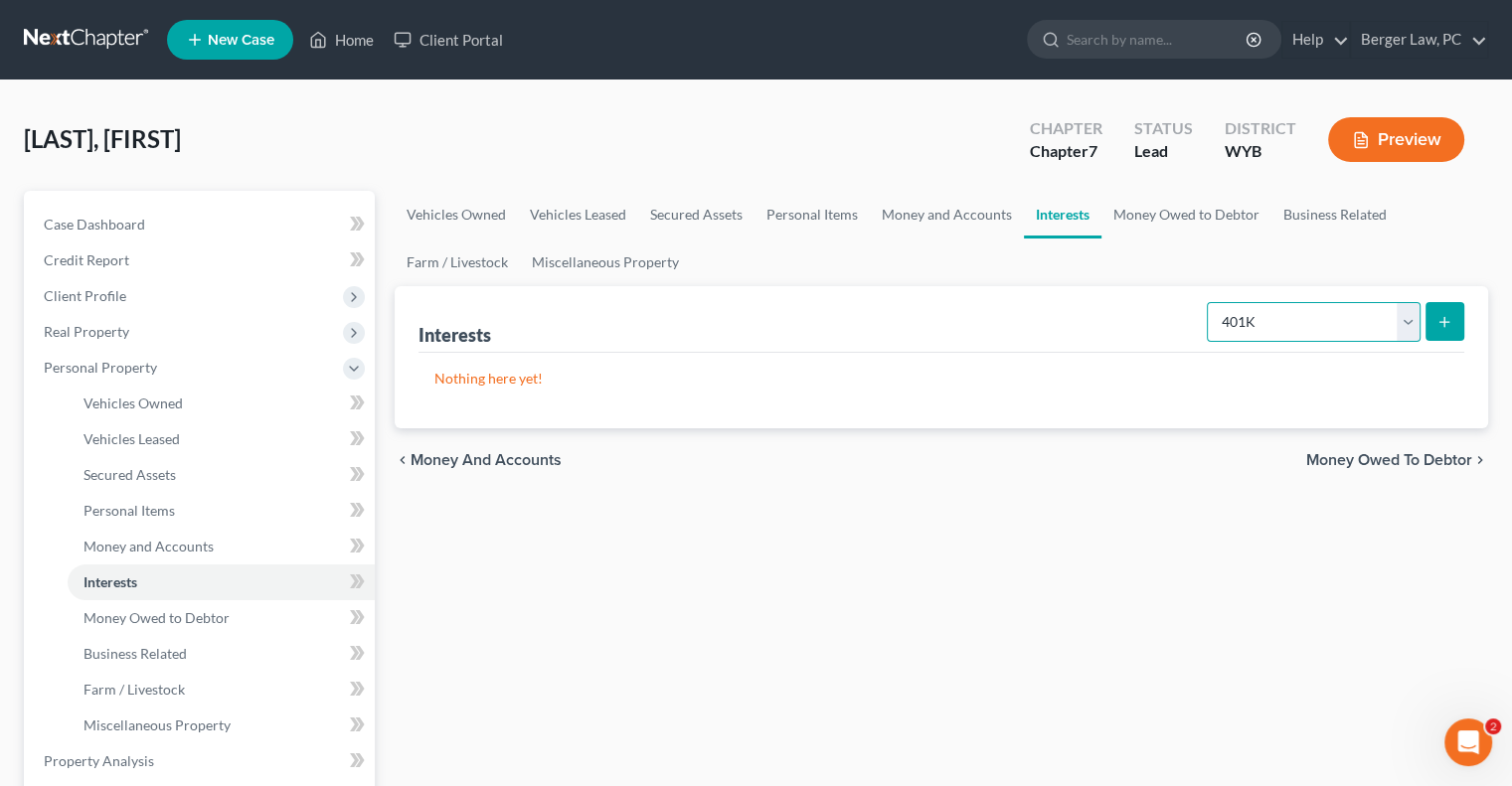 click on "Select Interest Type 401K Annuity Bond Education IRA Government Bond Government Pension Plan Incorporated Business IRA Joint Venture (Active) Joint Venture (Inactive) Keogh Mutual Fund Other Retirement Plan Partnership (Active) Partnership (Inactive) Pension Plan Stock Term Life Insurance Unincorporated Business Whole Life Insurance" at bounding box center [1313, 322] 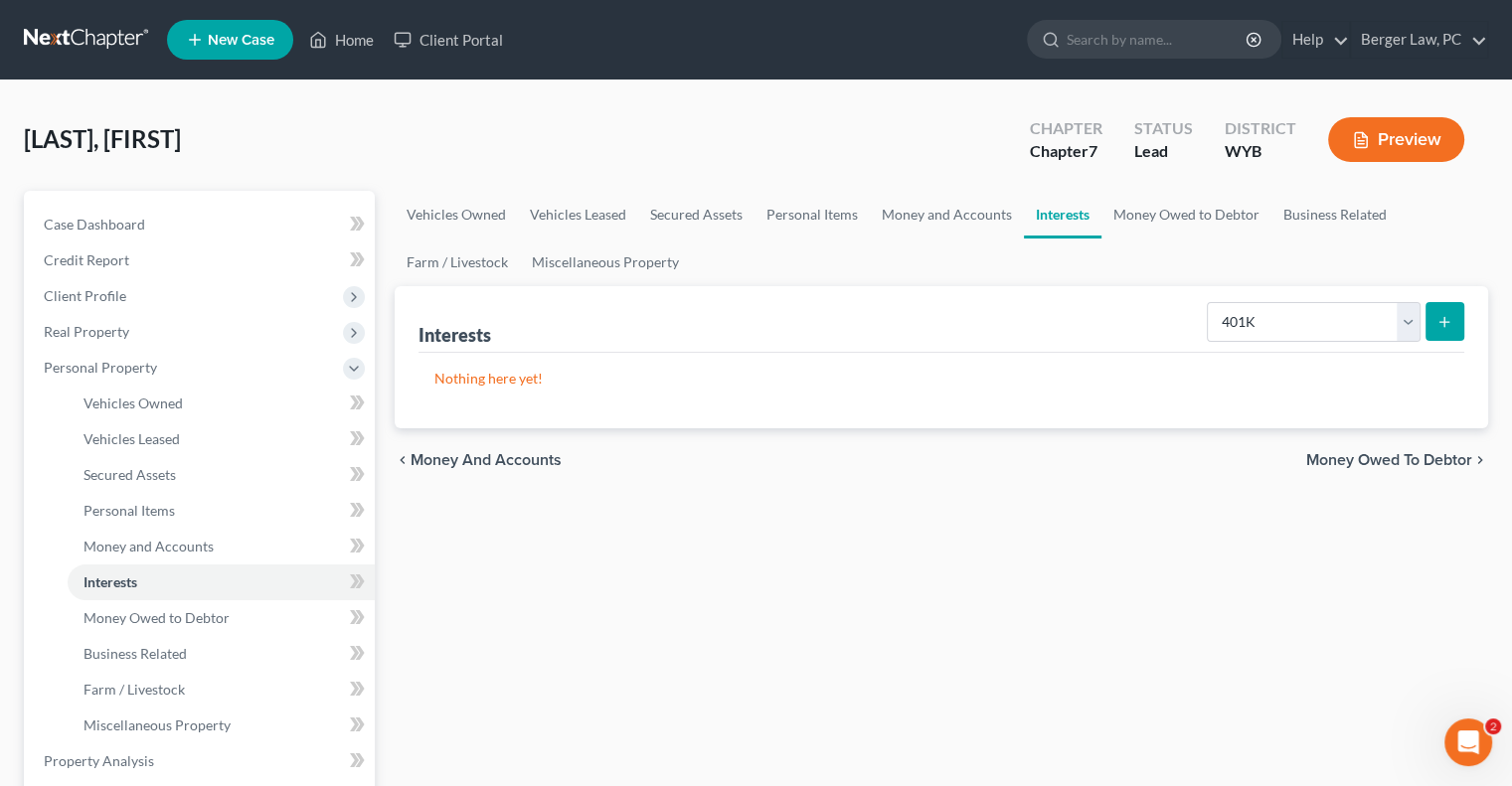 click 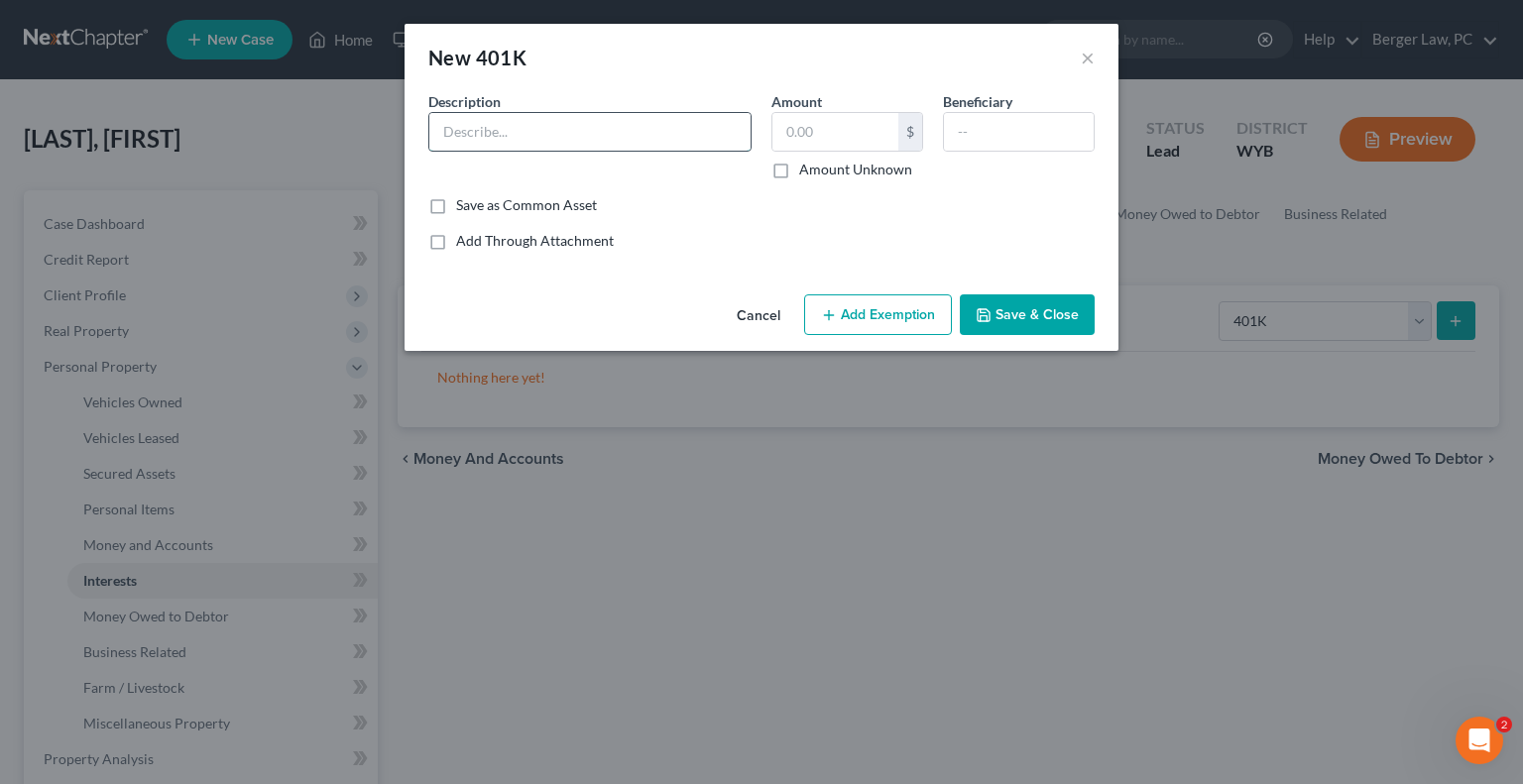 click at bounding box center [590, 132] 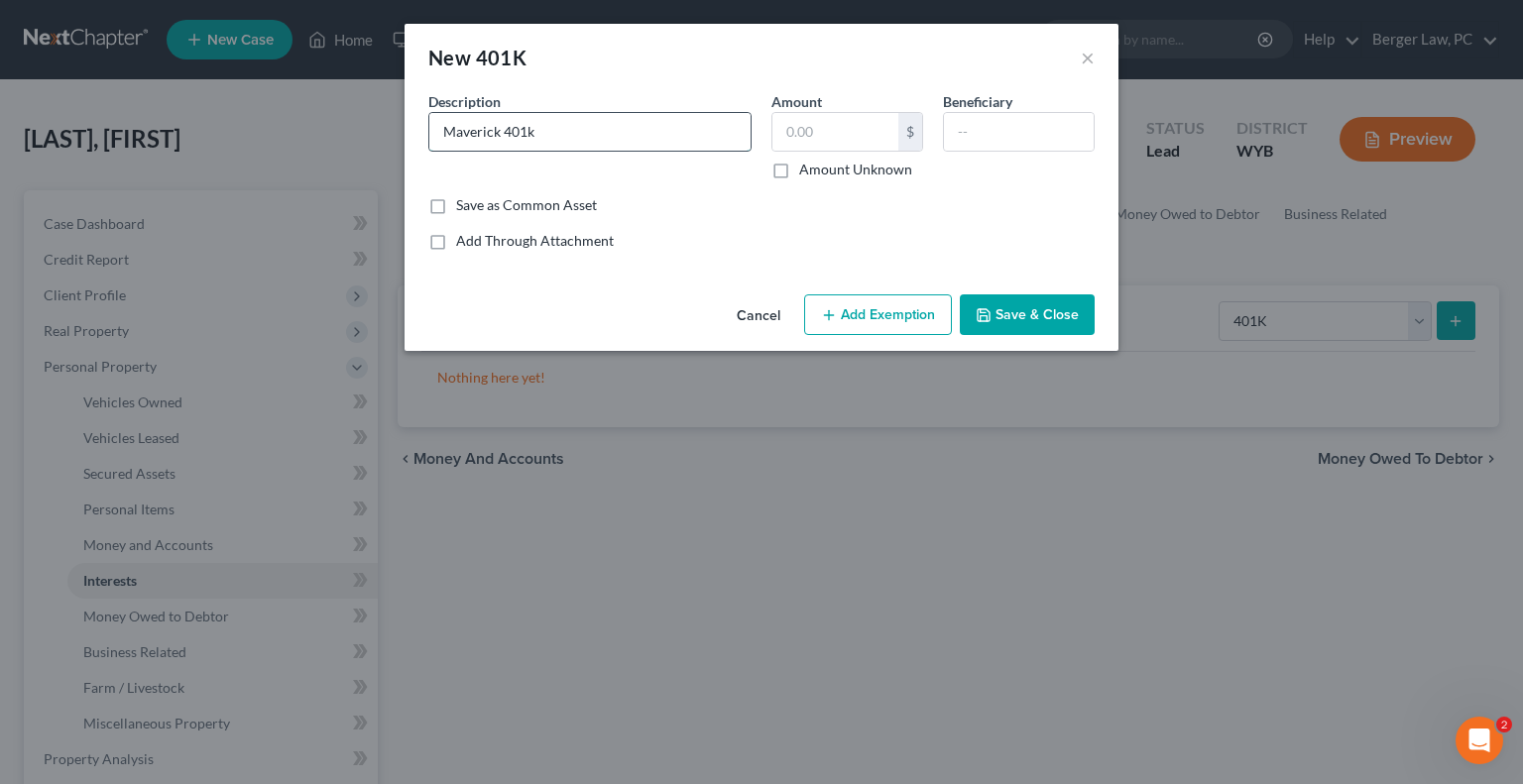 type on "Maverick 401k" 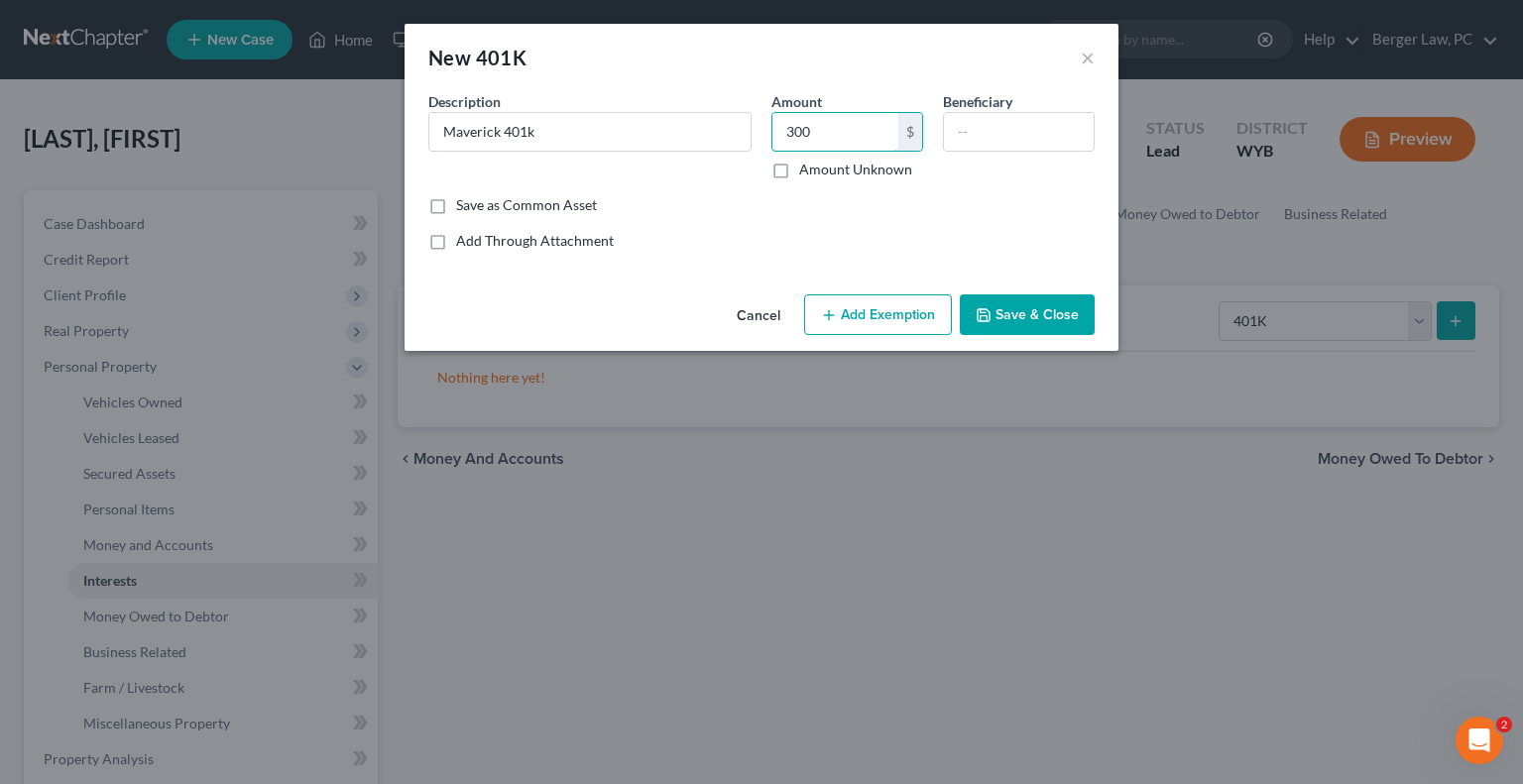 type on "300" 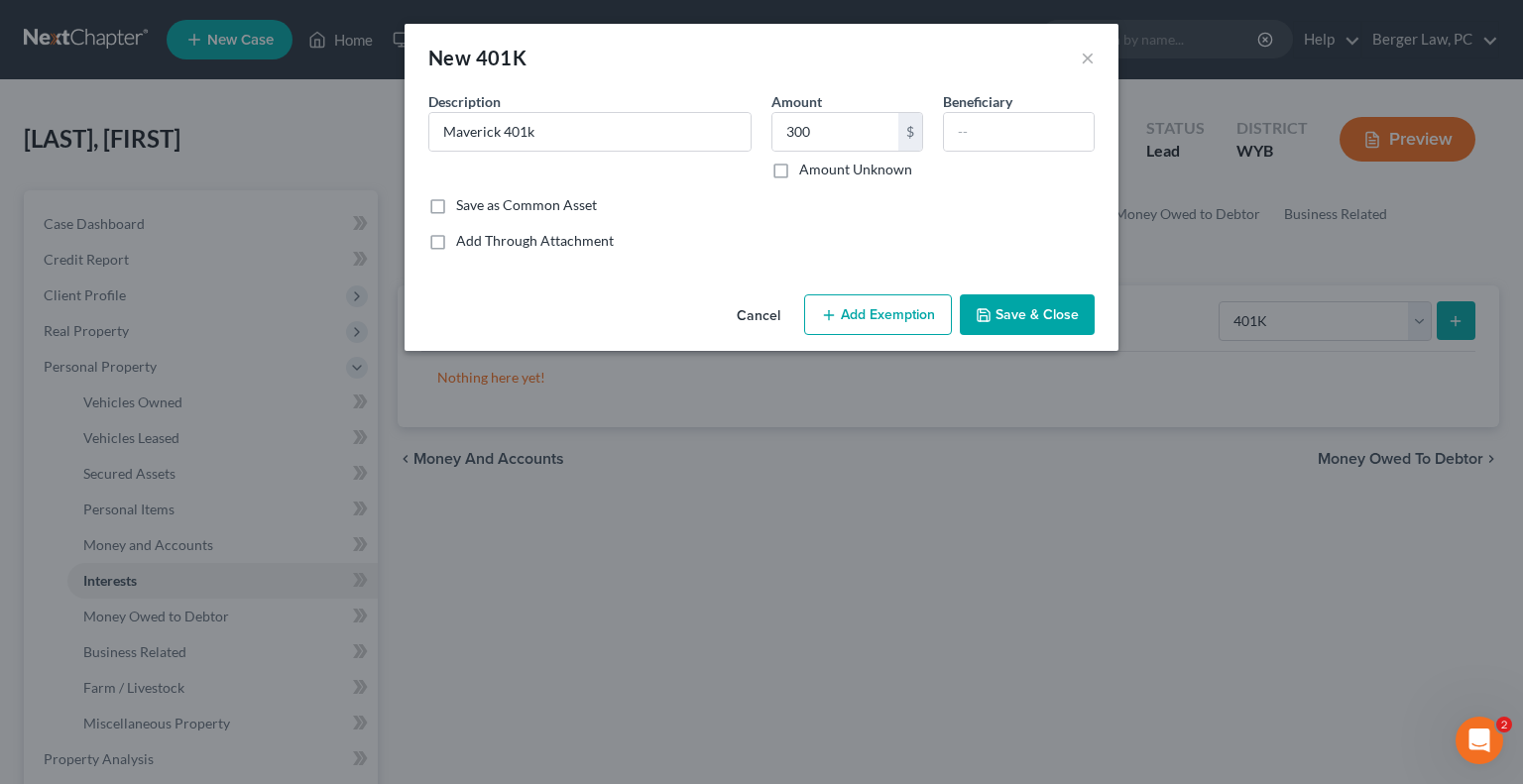 click on "Add Exemption" at bounding box center [878, 315] 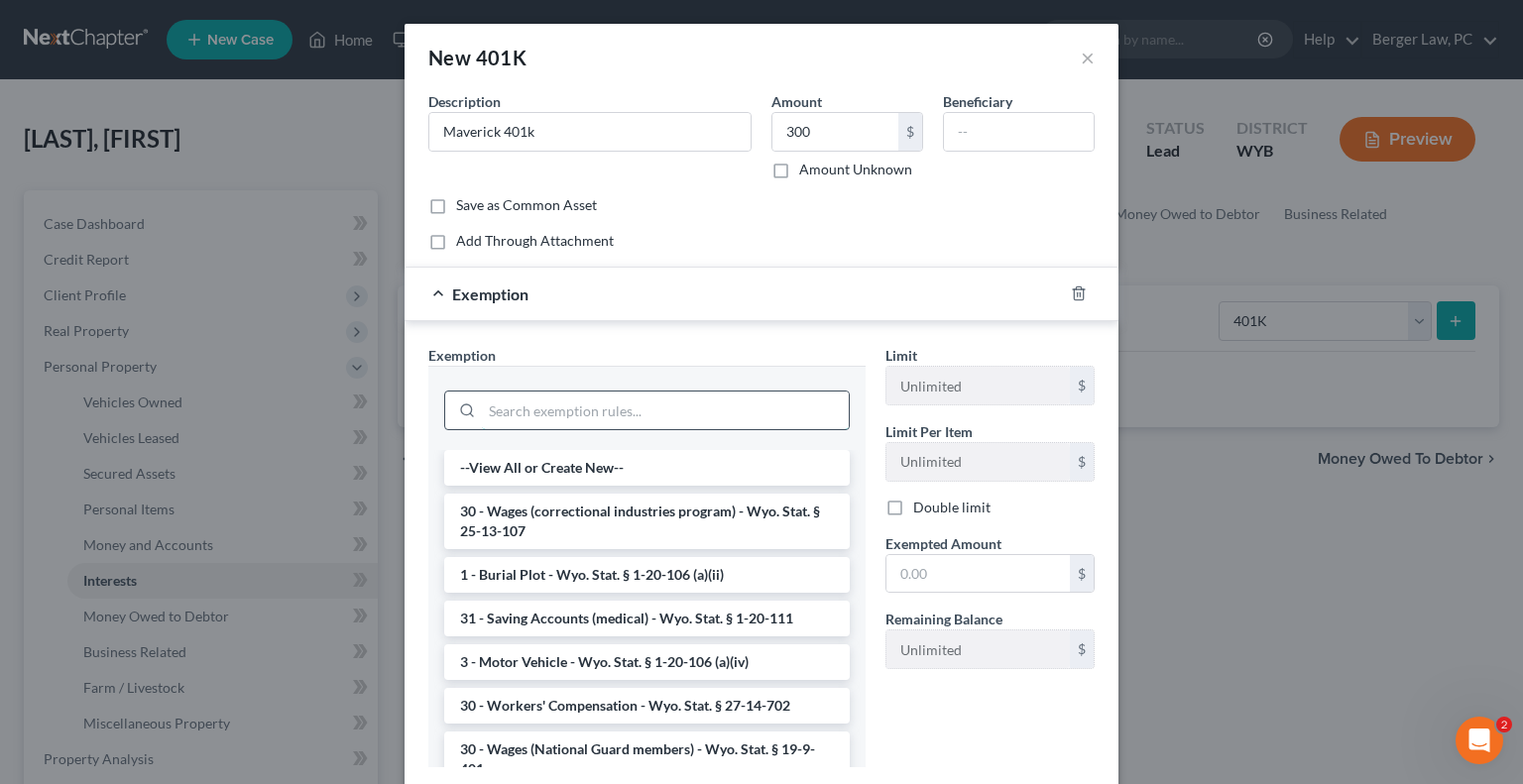 click at bounding box center (665, 410) 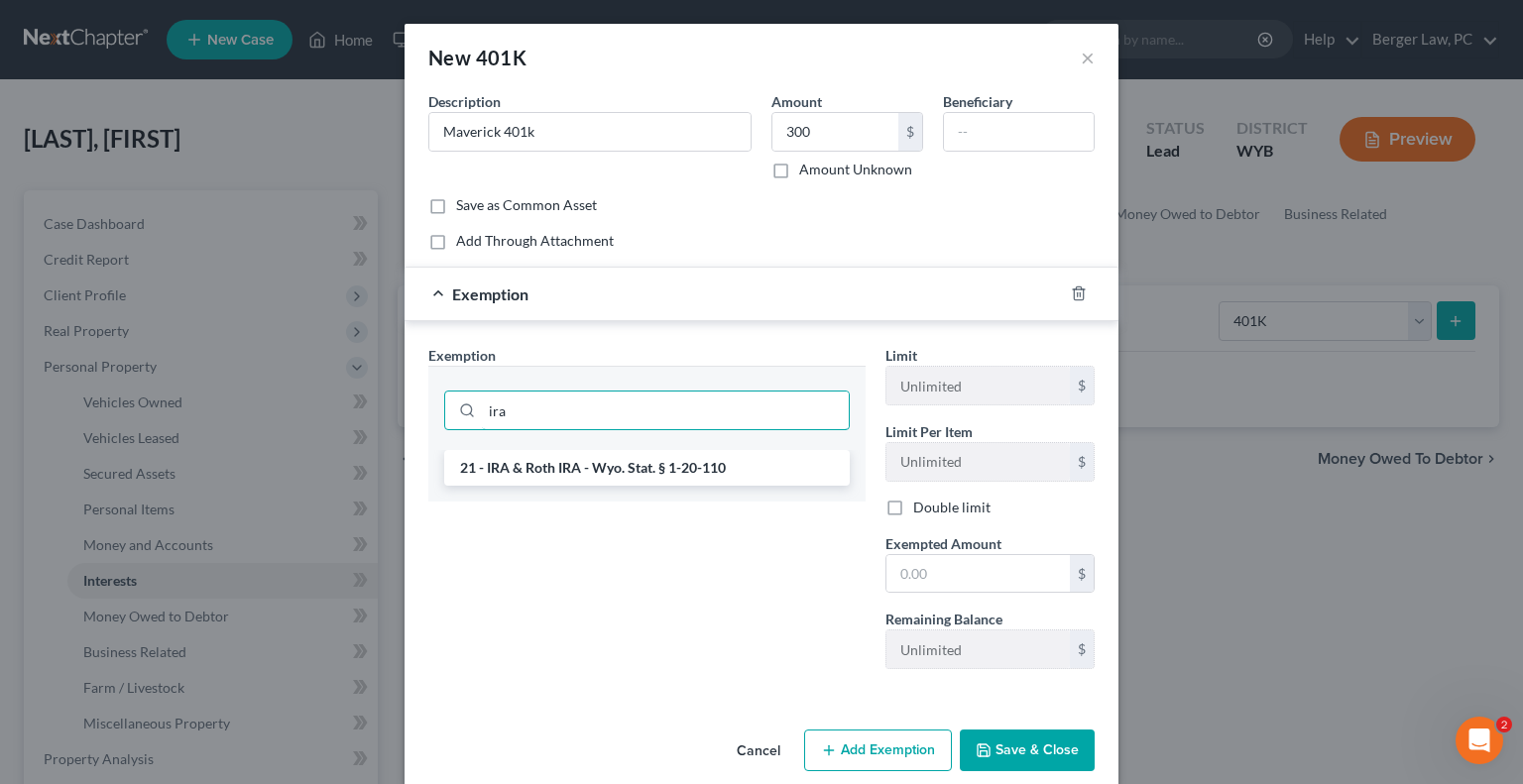 type on "ira" 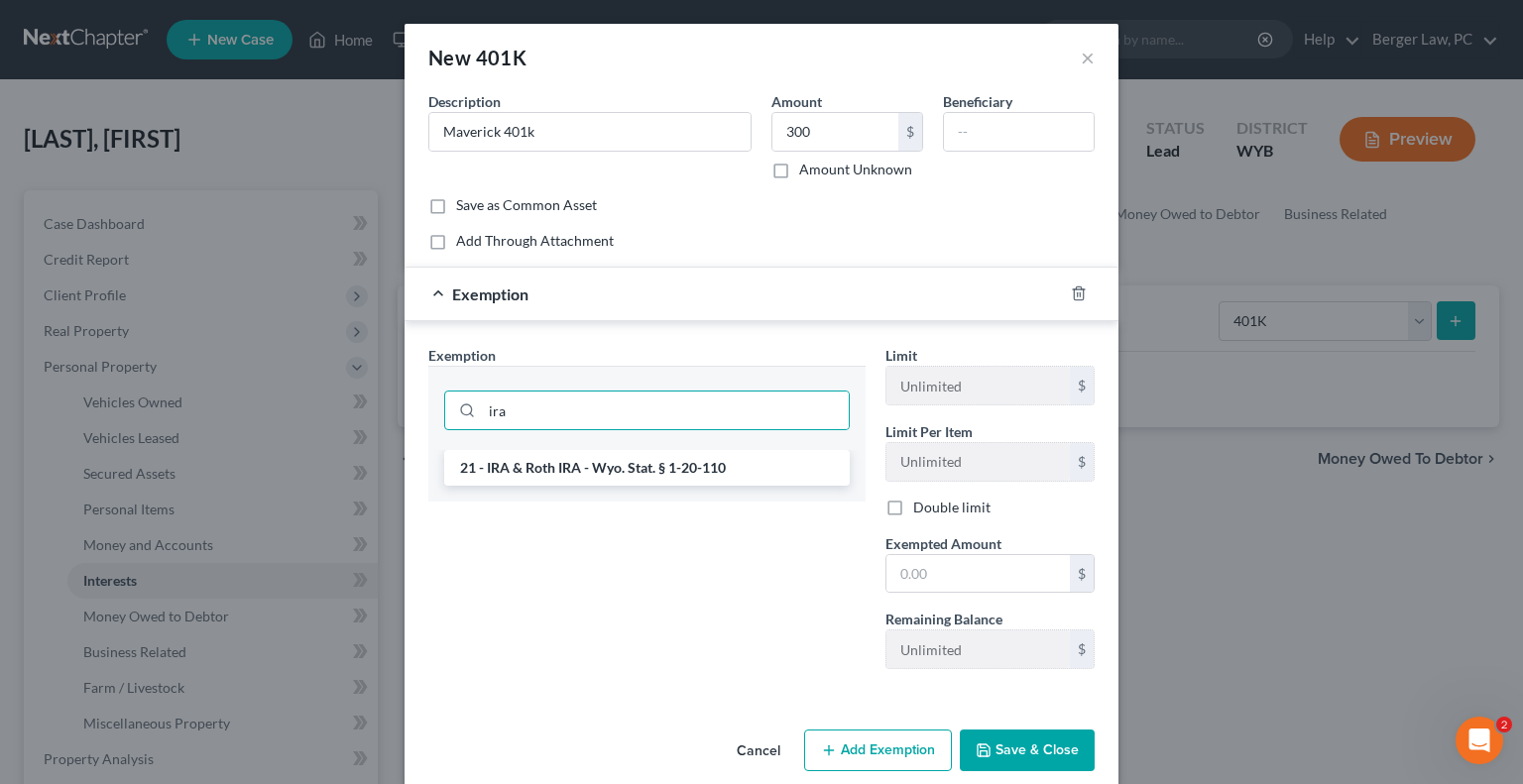 click on "21 - IRA & Roth IRA - Wyo. Stat. § 1-20-110" at bounding box center (646, 476) 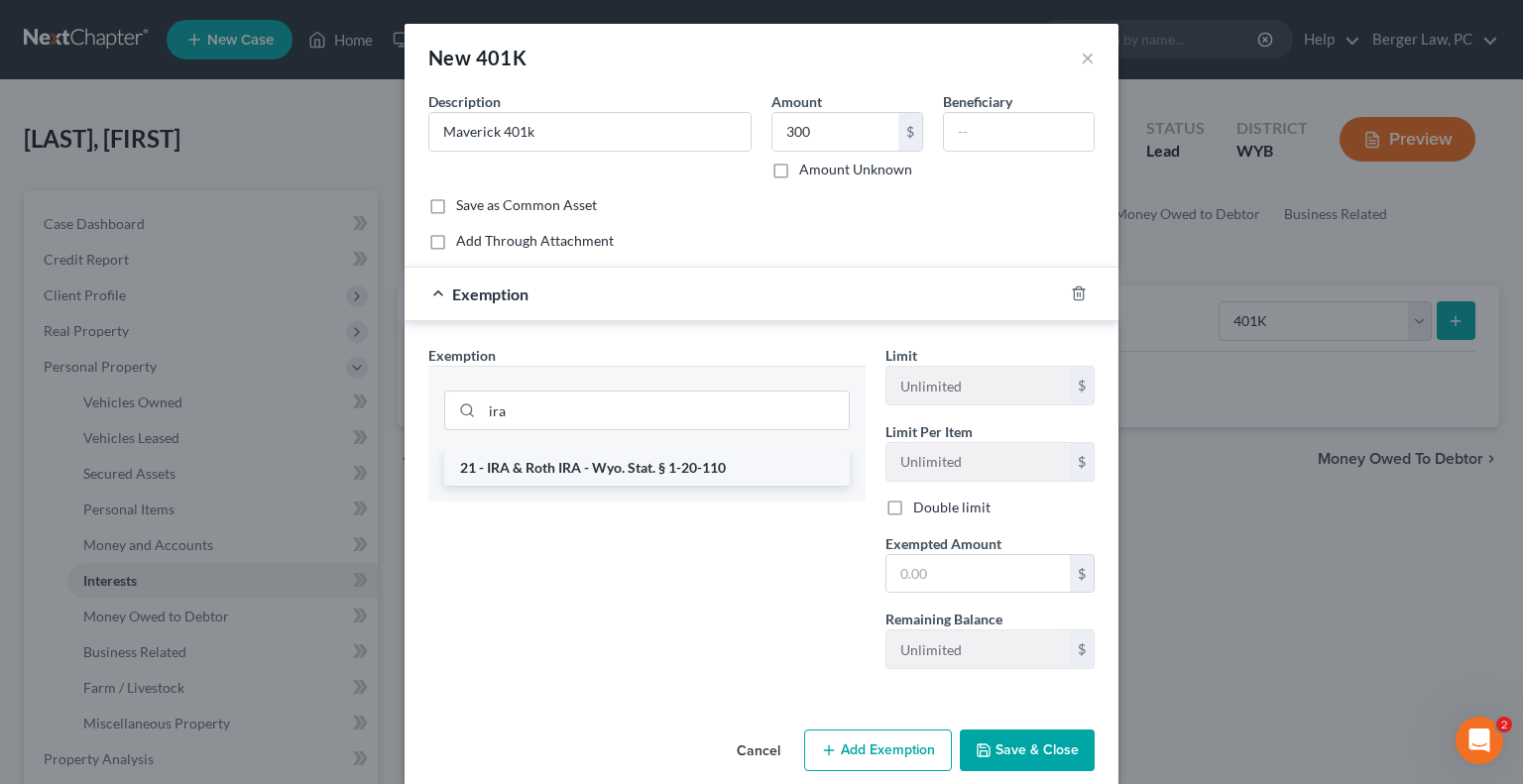click on "21 - IRA & Roth IRA - Wyo. Stat. § 1-20-110" at bounding box center (646, 468) 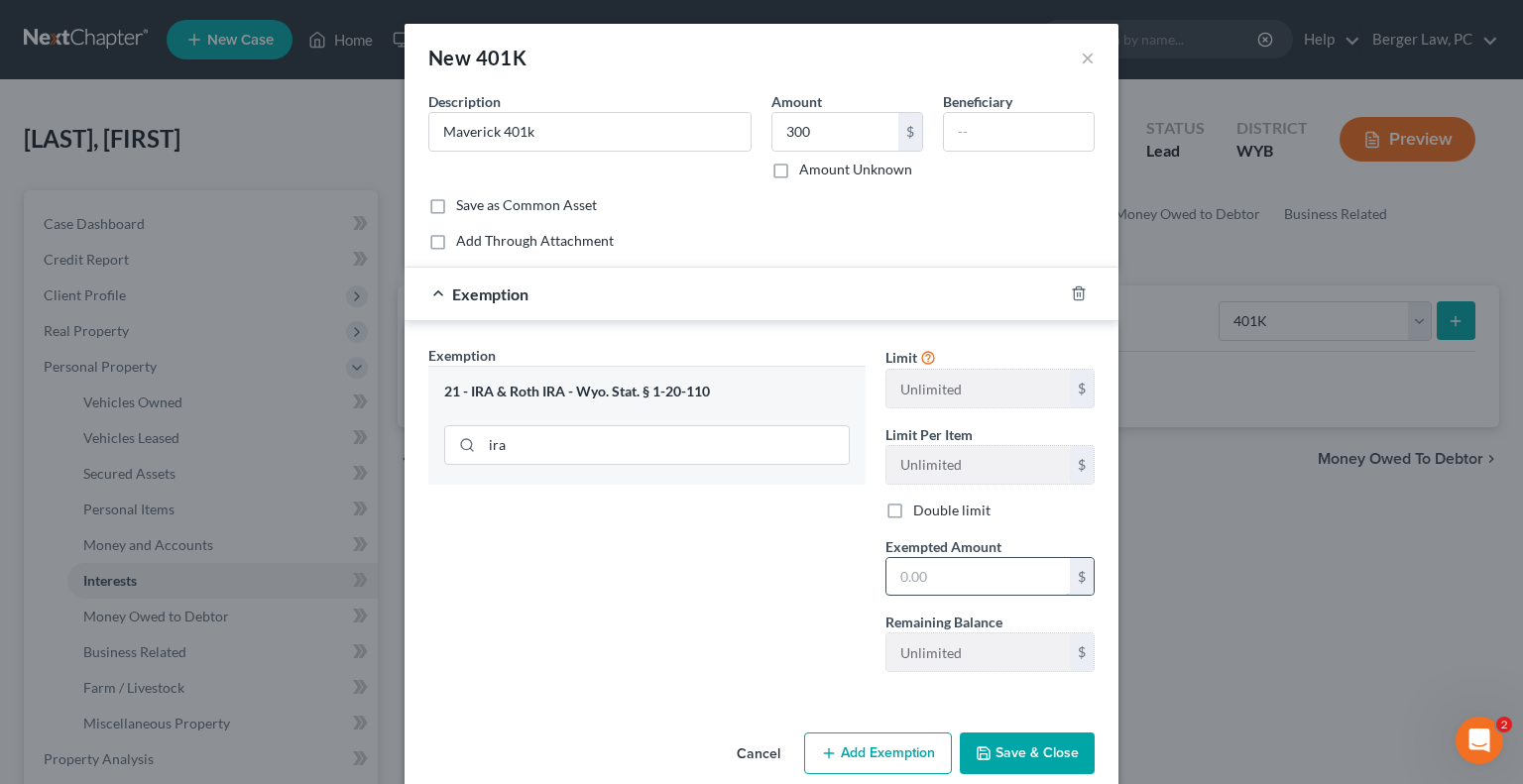 click at bounding box center (978, 577) 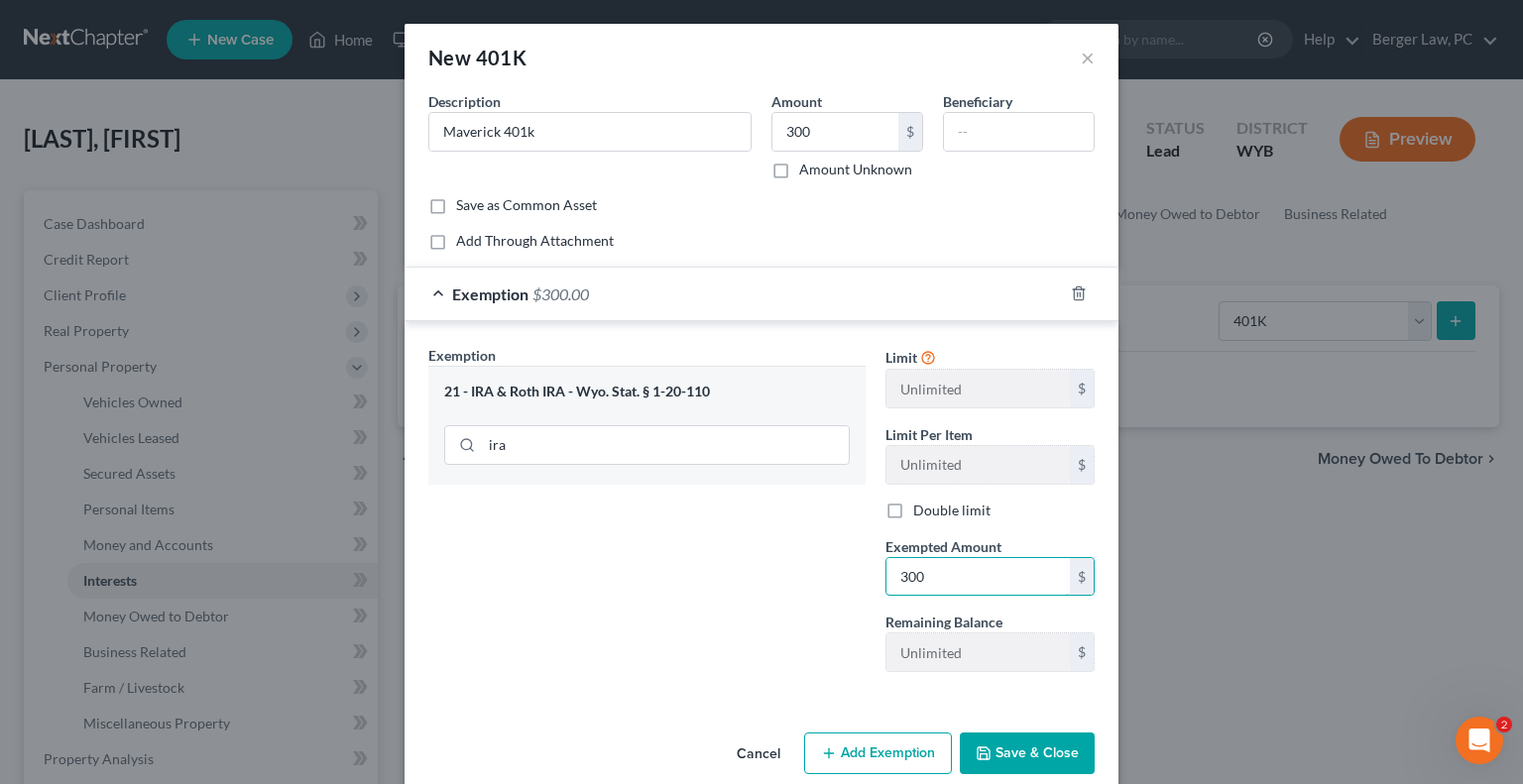 type on "300" 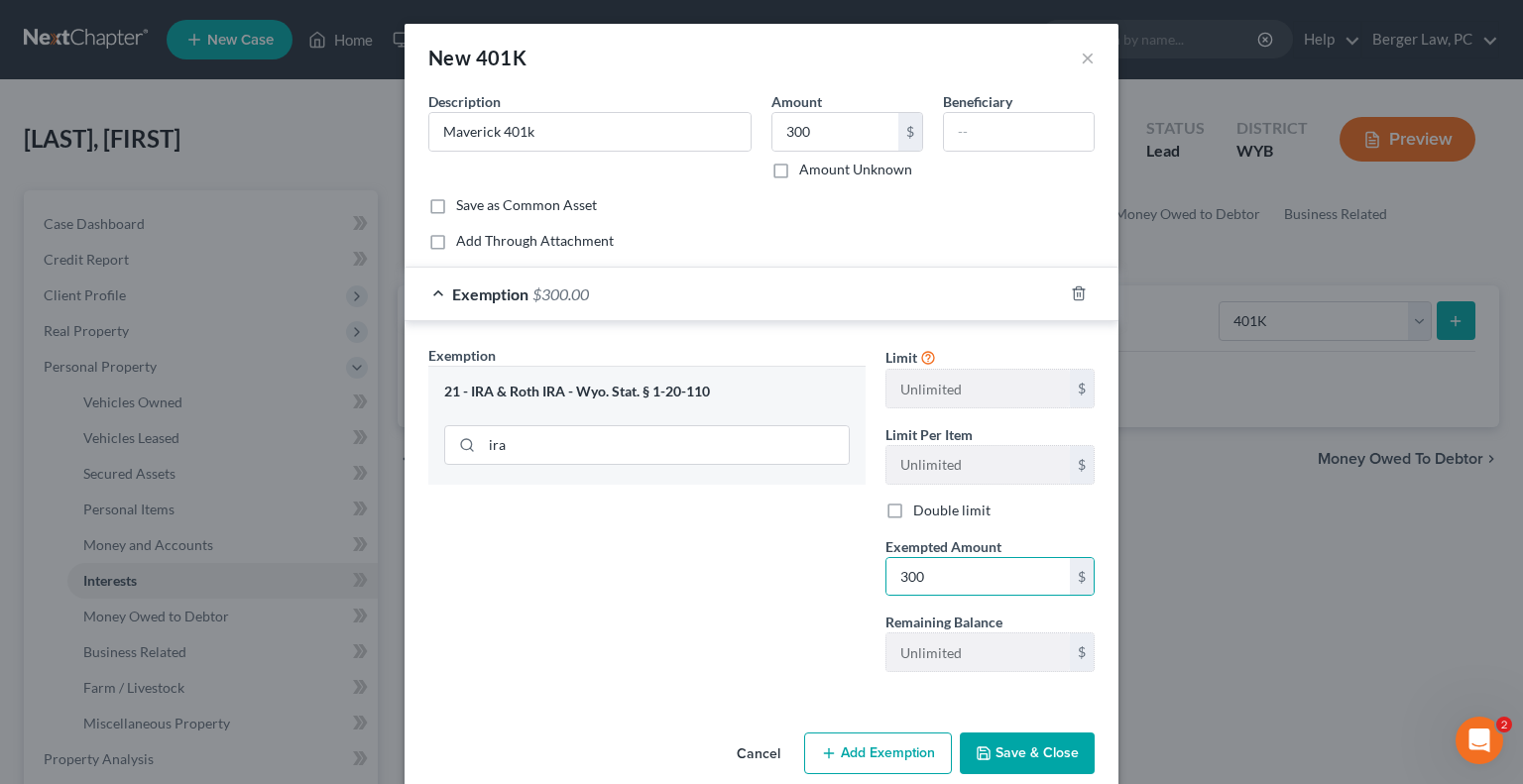 click on "21 - IRA & Roth IRA - Wyo. Stat. § 1-20-110         ira" at bounding box center [646, 516] 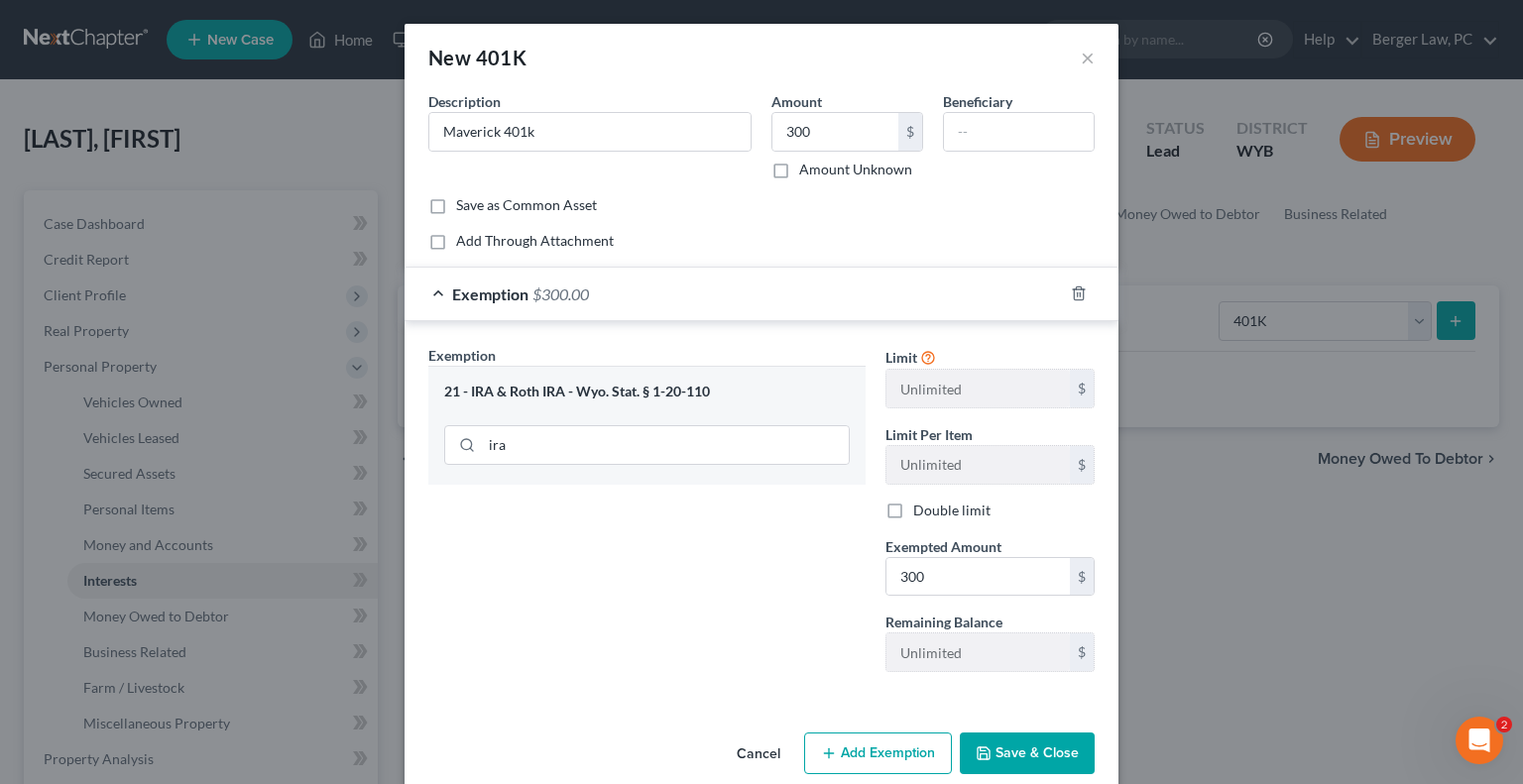 click on "Save & Close" at bounding box center [1027, 753] 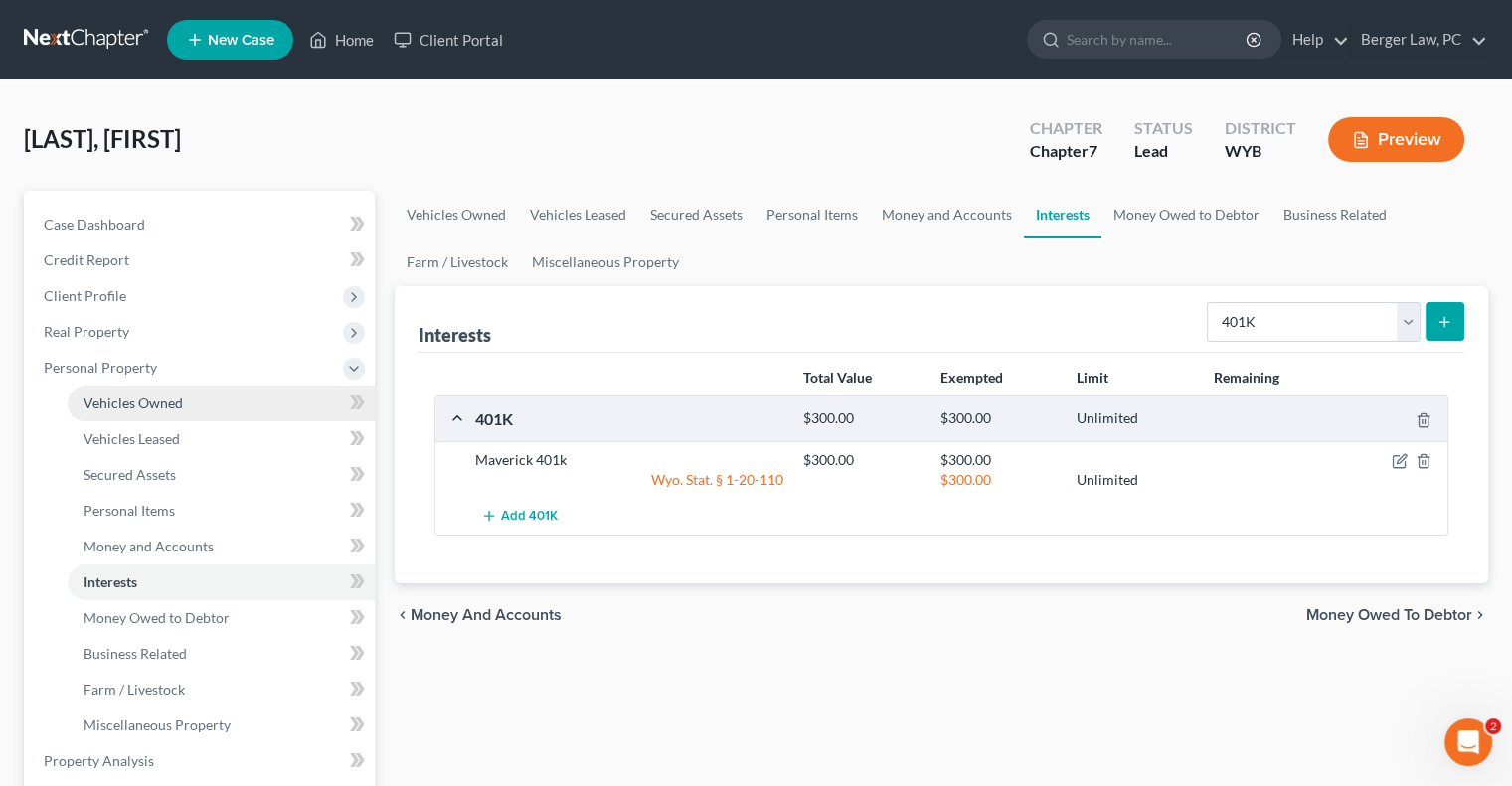 click on "Vehicles Owned" at bounding box center [133, 402] 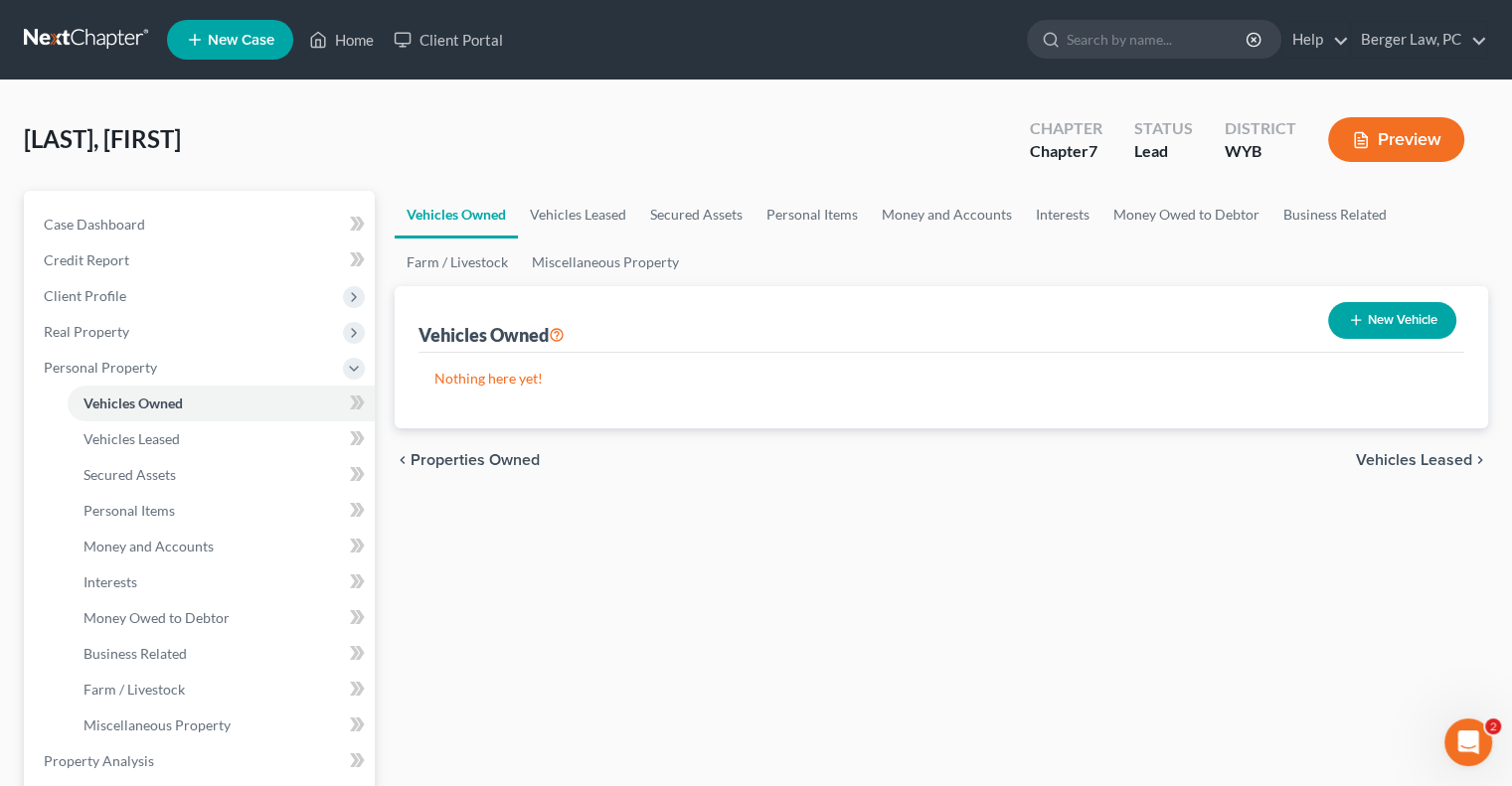 click on "New Vehicle" at bounding box center (1392, 320) 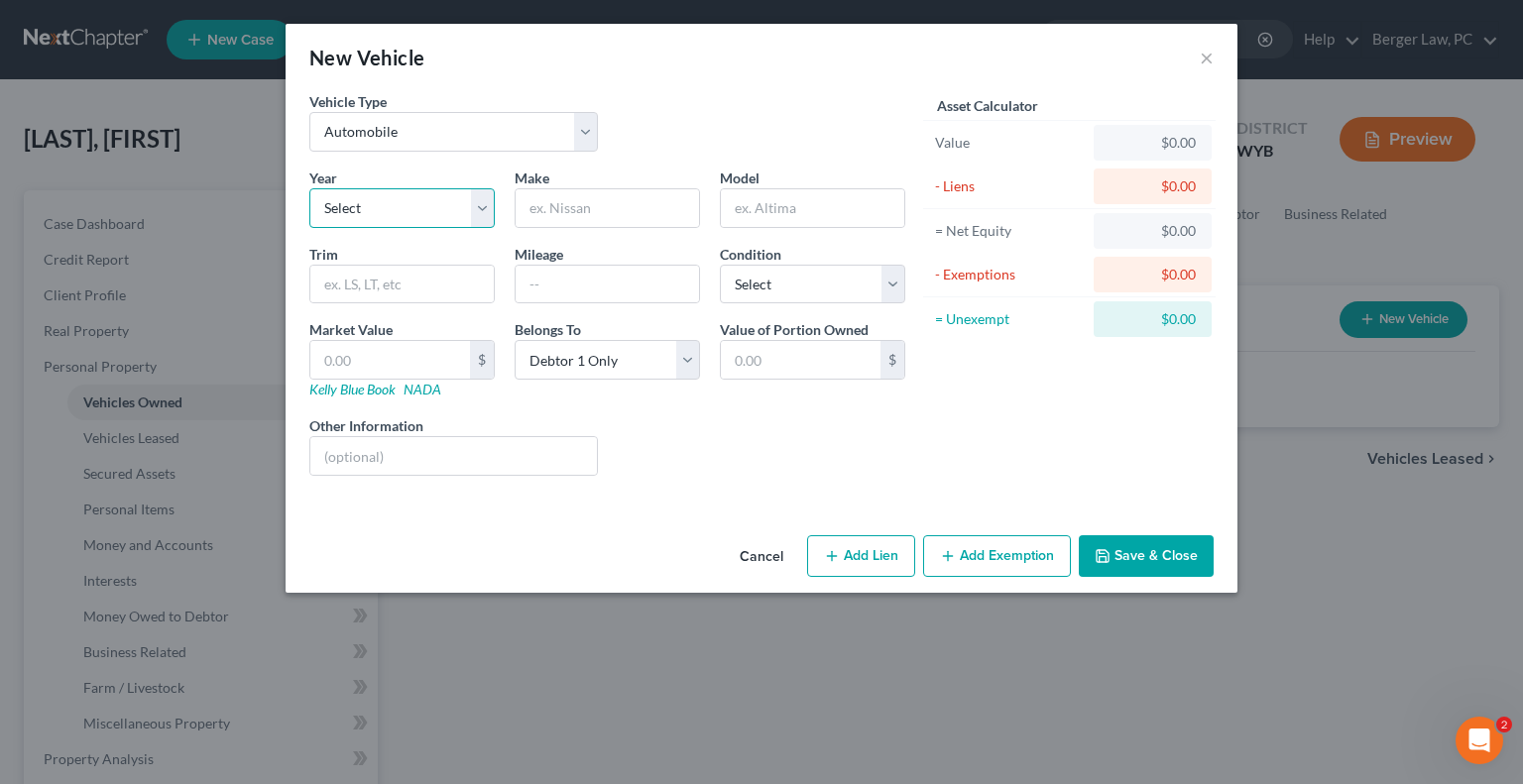 click on "Select 2026 2025 2024 2023 2022 2021 2020 2019 2018 2017 2016 2015 2014 2013 2012 2011 2010 2009 2008 2007 2006 2005 2004 2003 2002 2001 2000 1999 1998 1997 1996 1995 1994 1993 1992 1991 1990 1989 1988 1987 1986 1985 1984 1983 1982 1981 1980 1979 1978 1977 1976 1975 1974 1973 1972 1971 1970 1969 1968 1967 1966 1965 1964 1963 1962 1961 1960 1959 1958 1957 1956 1955 1954 1953 1952 1951 1950 1949 1948 1947 1946 1945 1944 1943 1942 1941 1940 1939 1938 1937 1936 1935 1934 1933 1932 1931 1930 1929 1928 1927 1926 1925 1924 1923 1922 1921 1920 1919 1918 1917 1916 1915 1914 1913 1912 1911 1910 1909 1908 1907 1906 1905 1904 1903 1902 1901" at bounding box center (402, 208) 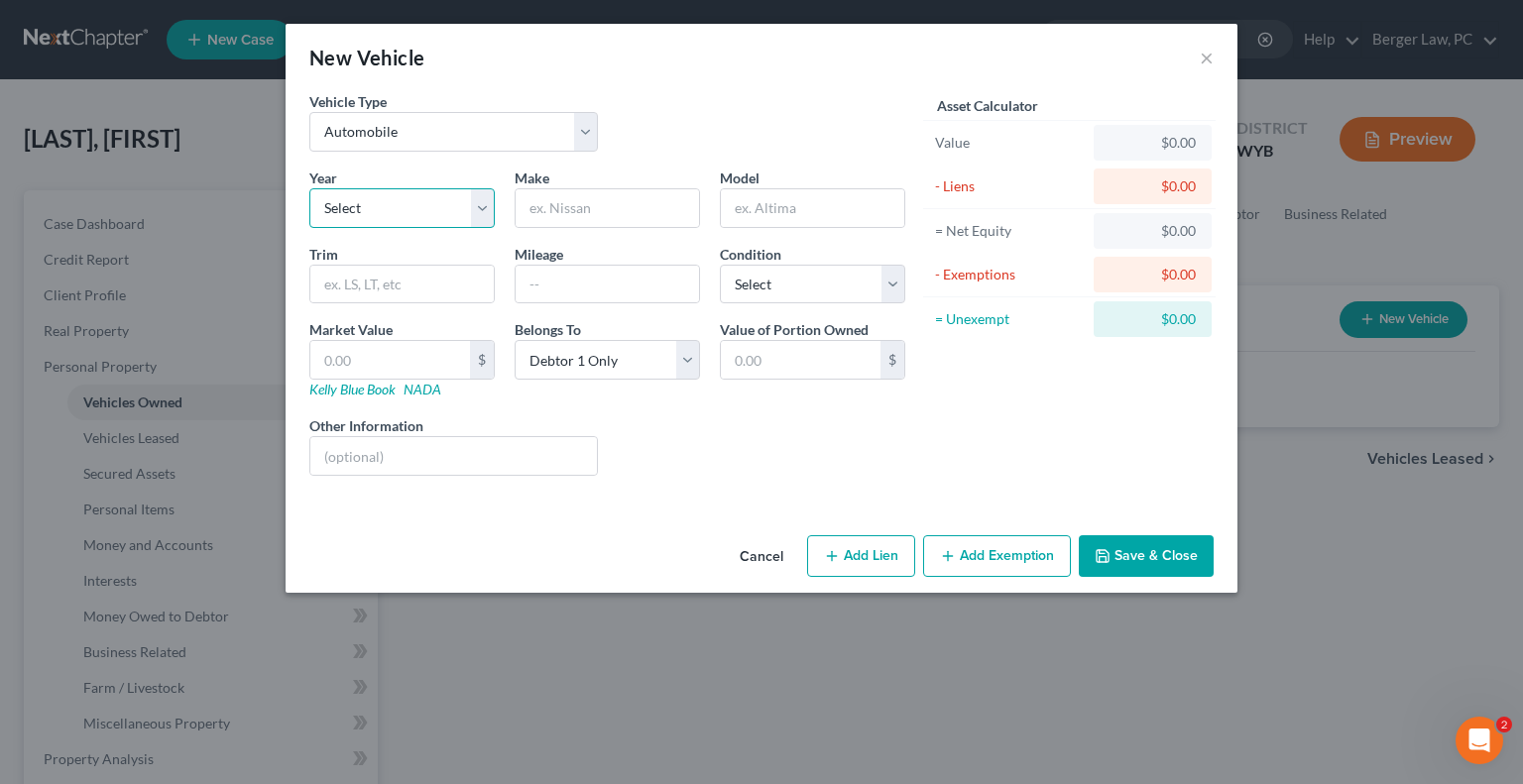 select on "25" 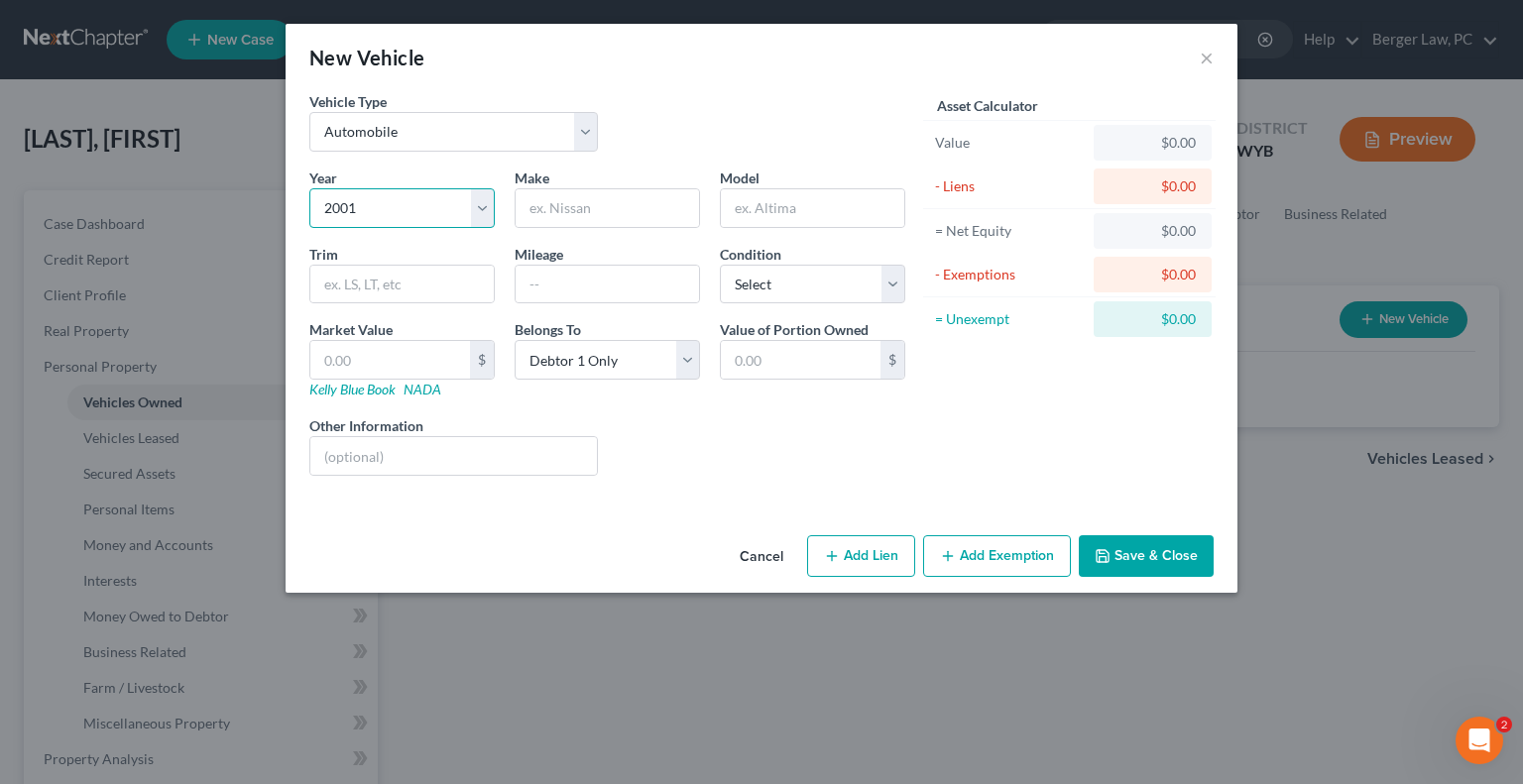 click on "Select 2026 2025 2024 2023 2022 2021 2020 2019 2018 2017 2016 2015 2014 2013 2012 2011 2010 2009 2008 2007 2006 2005 2004 2003 2002 2001 2000 1999 1998 1997 1996 1995 1994 1993 1992 1991 1990 1989 1988 1987 1986 1985 1984 1983 1982 1981 1980 1979 1978 1977 1976 1975 1974 1973 1972 1971 1970 1969 1968 1967 1966 1965 1964 1963 1962 1961 1960 1959 1958 1957 1956 1955 1954 1953 1952 1951 1950 1949 1948 1947 1946 1945 1944 1943 1942 1941 1940 1939 1938 1937 1936 1935 1934 1933 1932 1931 1930 1929 1928 1927 1926 1925 1924 1923 1922 1921 1920 1919 1918 1917 1916 1915 1914 1913 1912 1911 1910 1909 1908 1907 1906 1905 1904 1903 1902 1901" at bounding box center (402, 208) 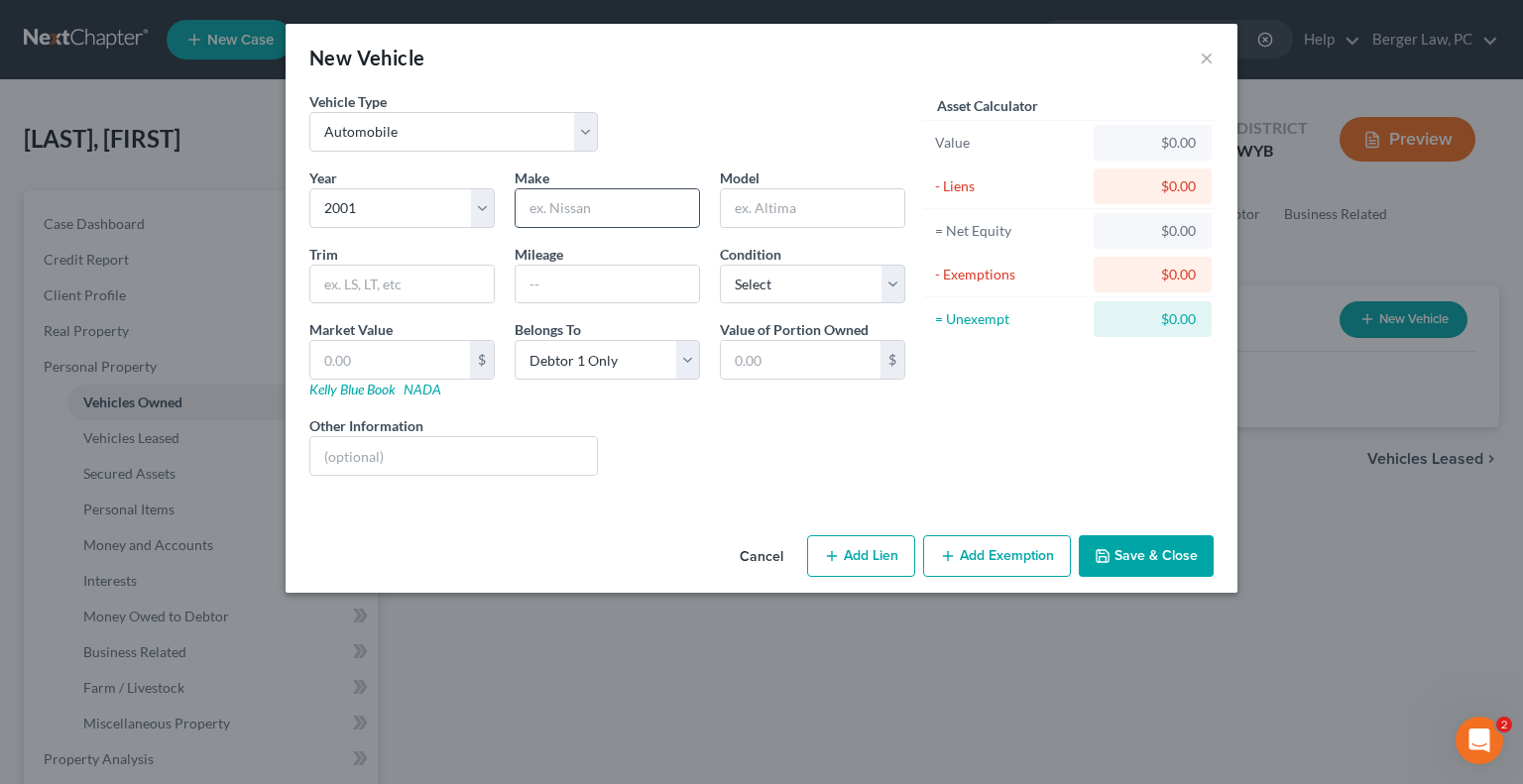 click at bounding box center (607, 208) 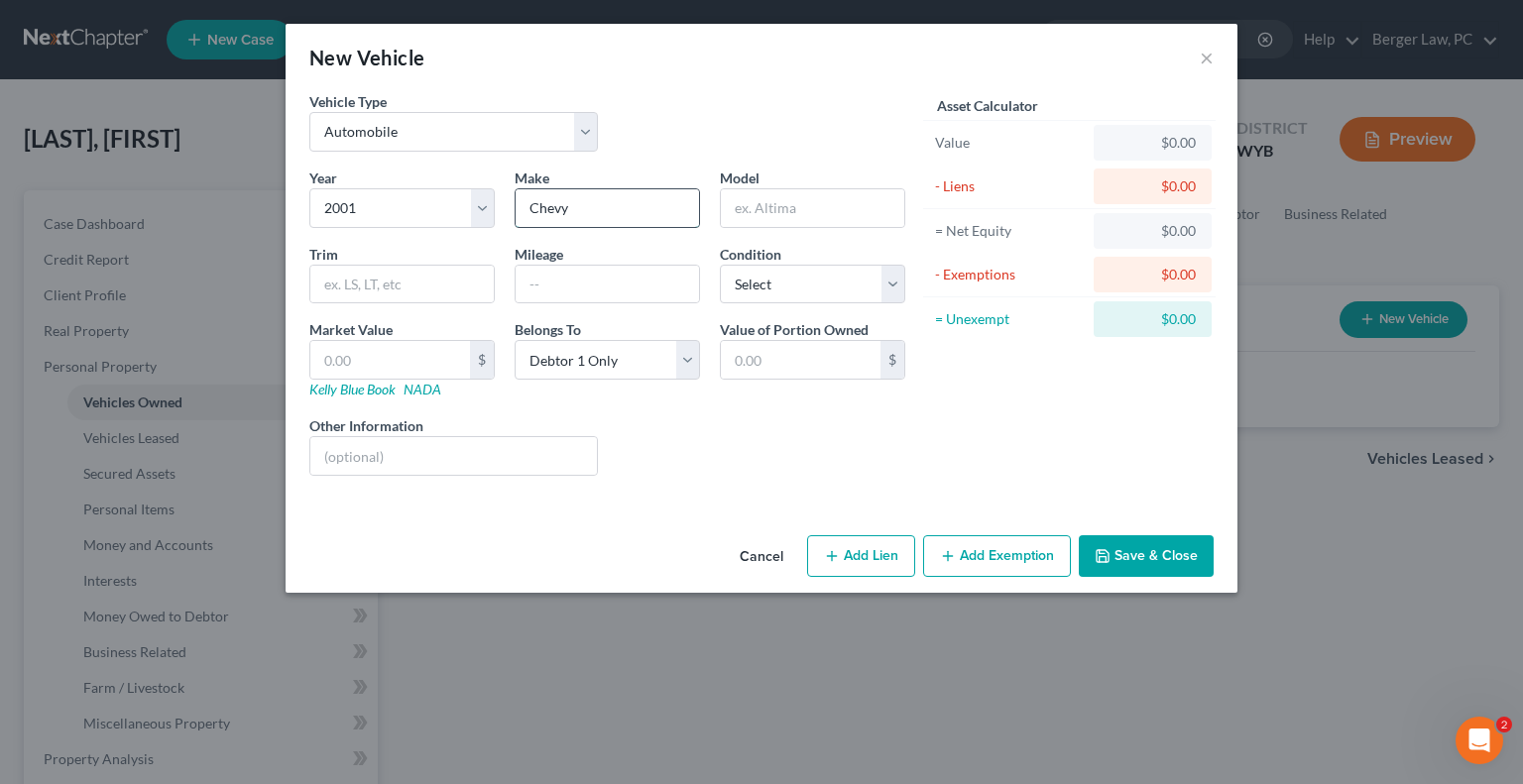 type on "Chevy" 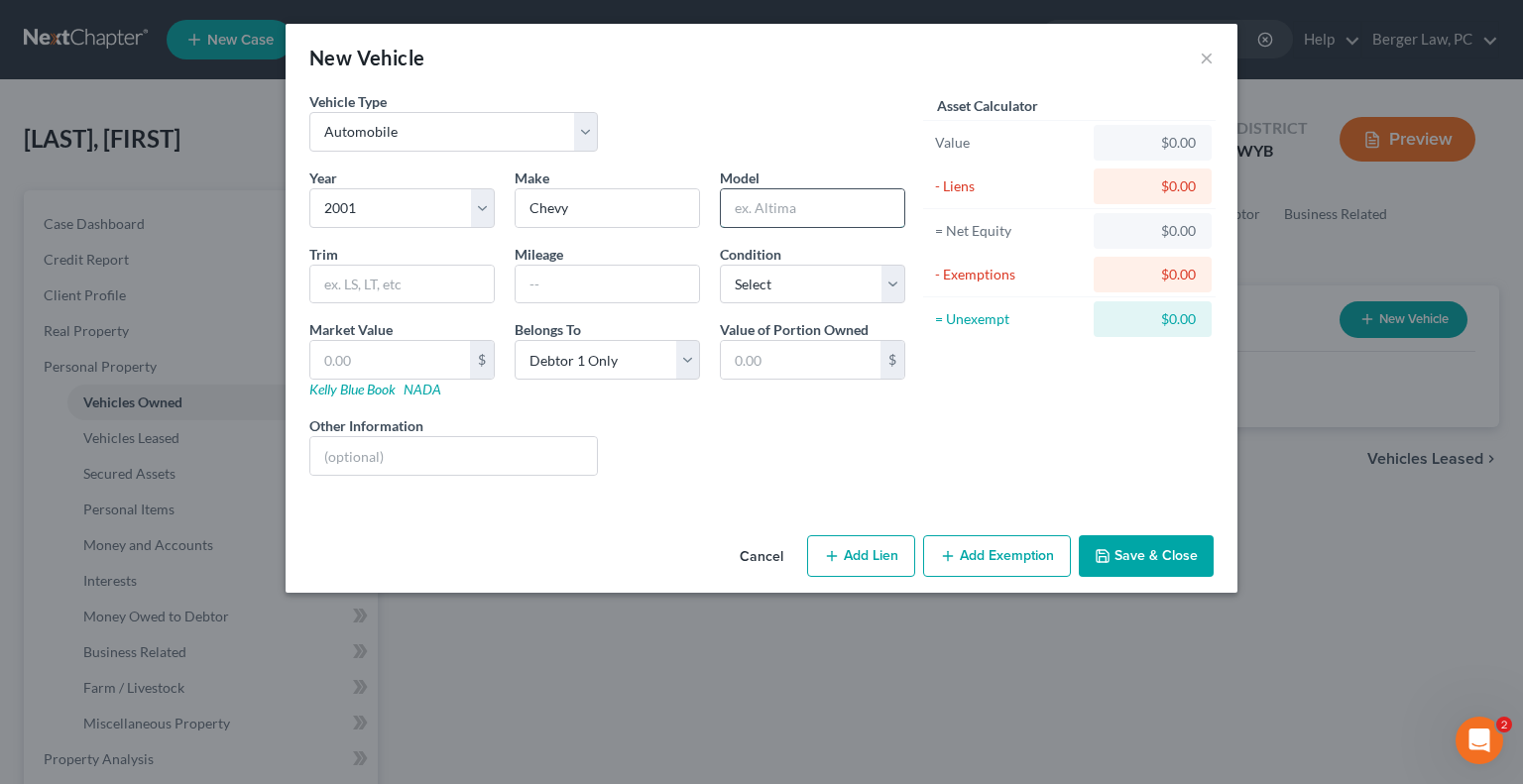 click at bounding box center [812, 208] 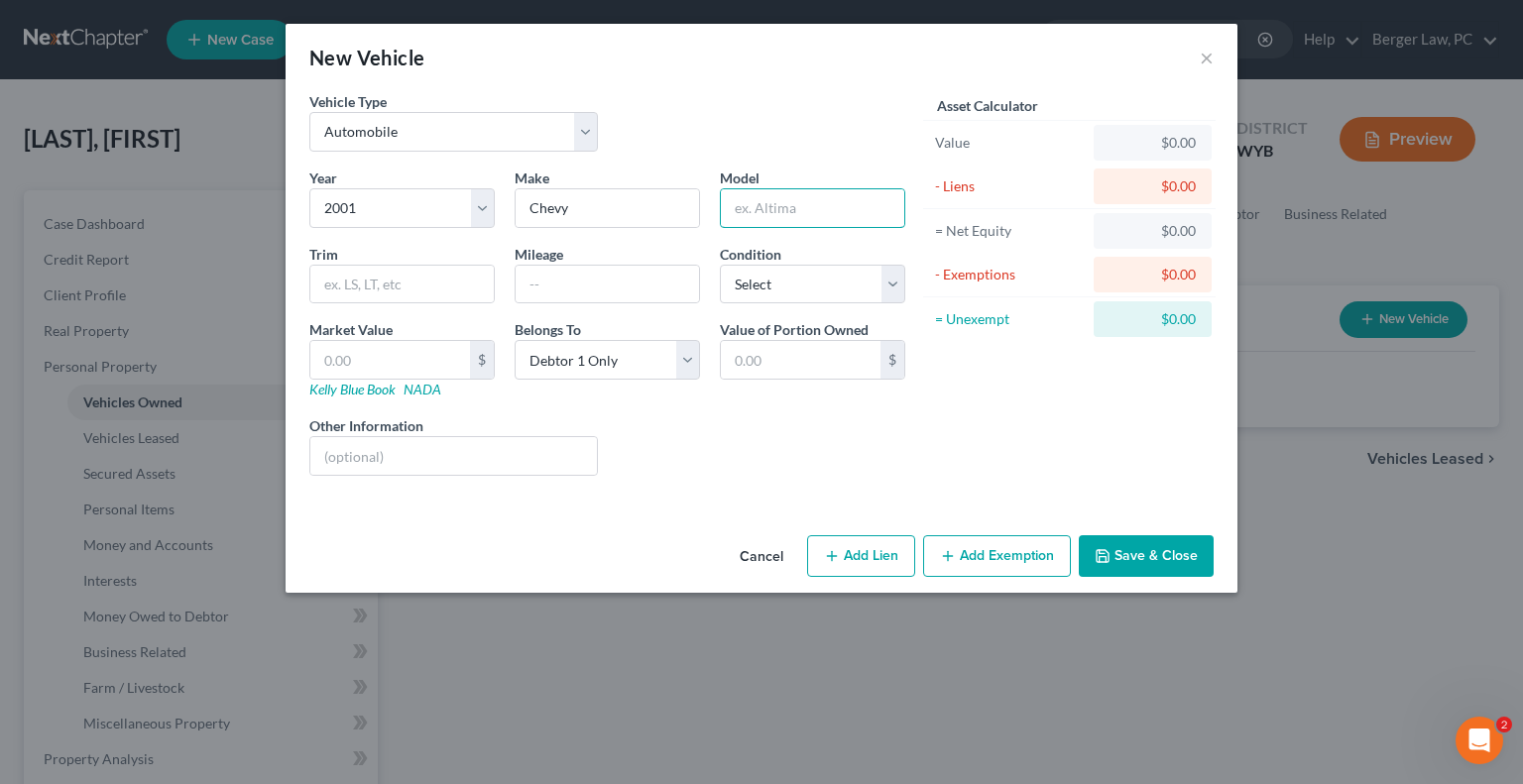 type on "Silverado 1500" 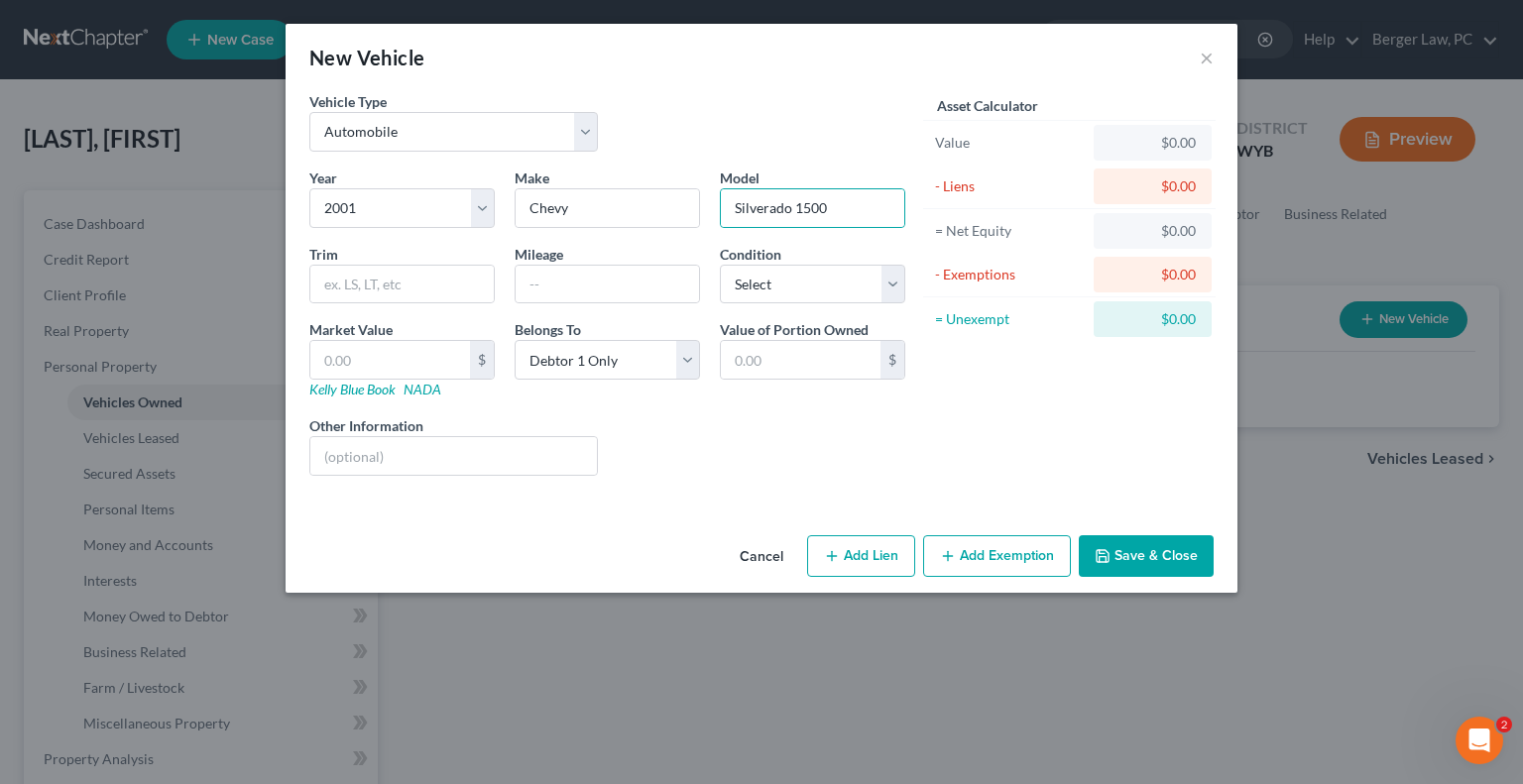 click on "Save & Close" at bounding box center (1146, 556) 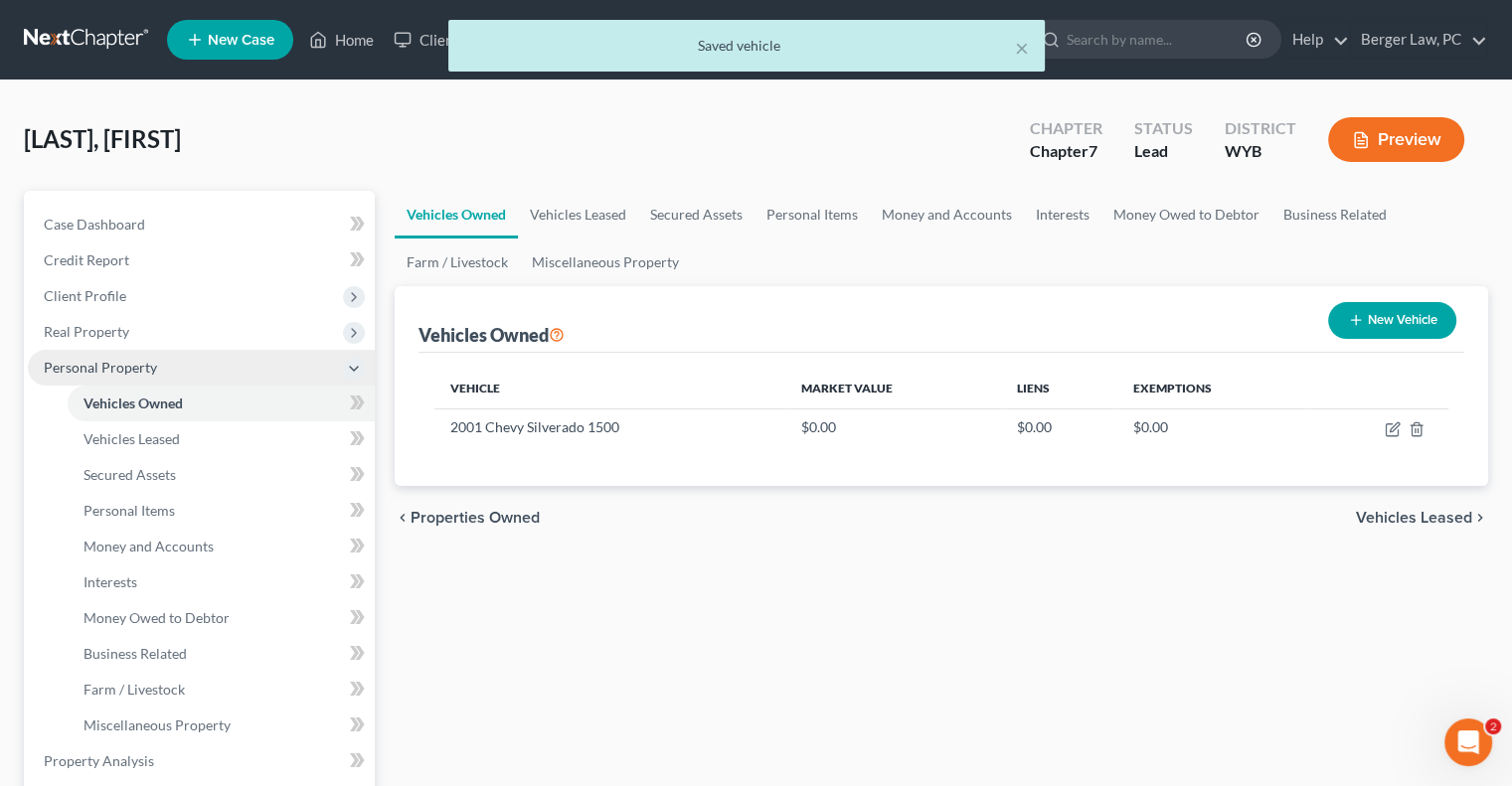click 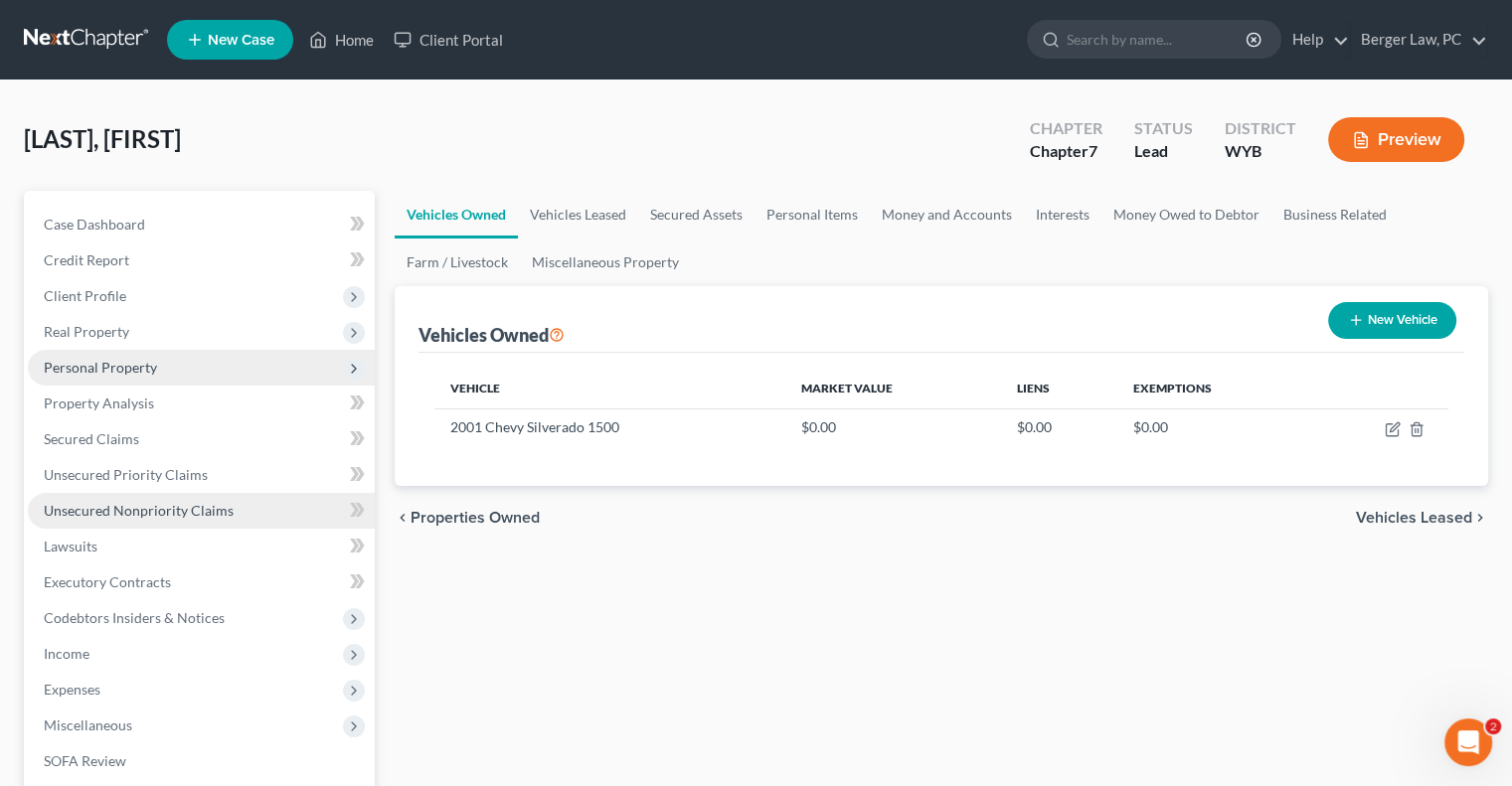 click on "Unsecured Nonpriority Claims" at bounding box center [138, 510] 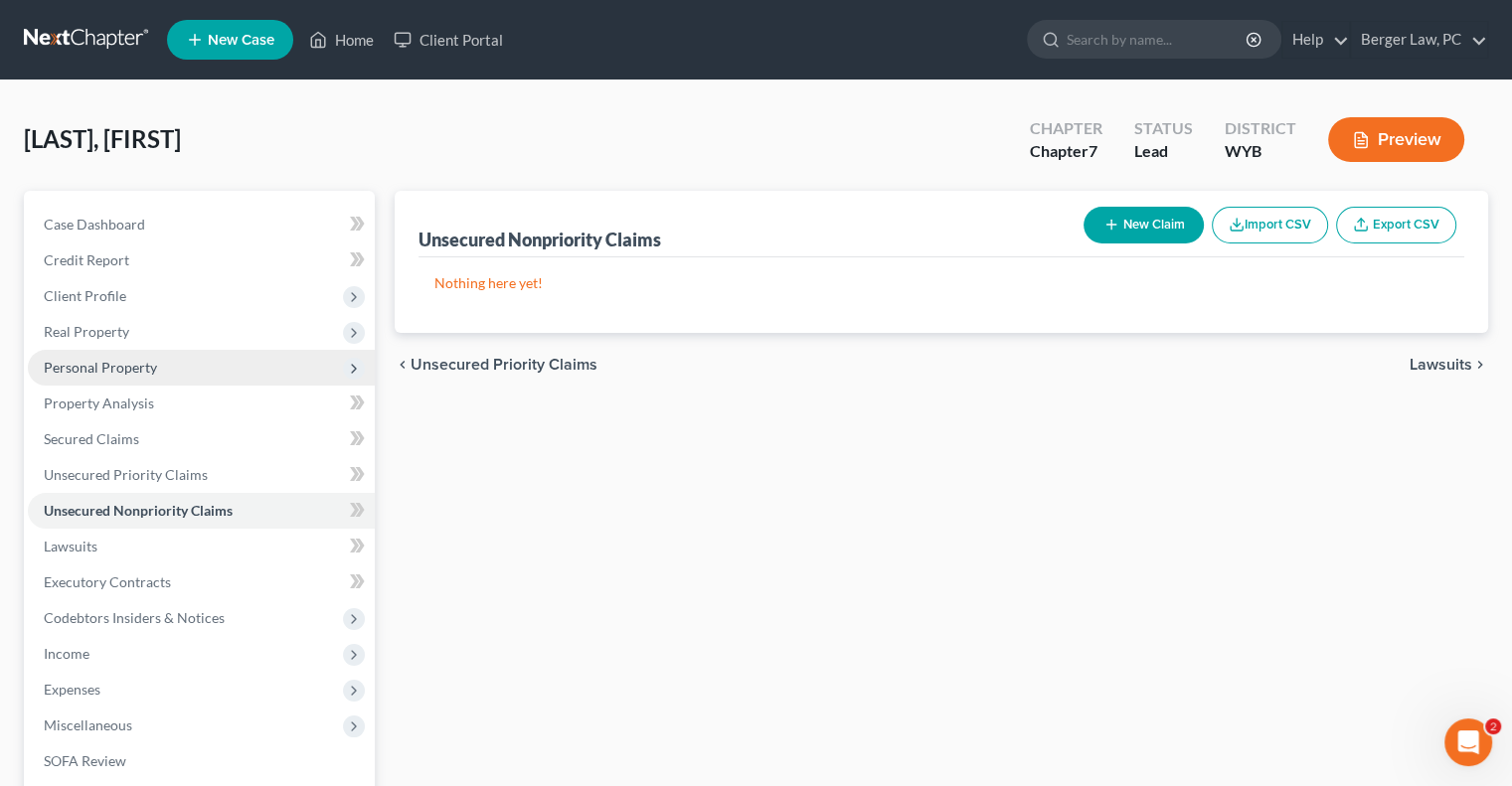 click on "New Claim" at bounding box center (1143, 225) 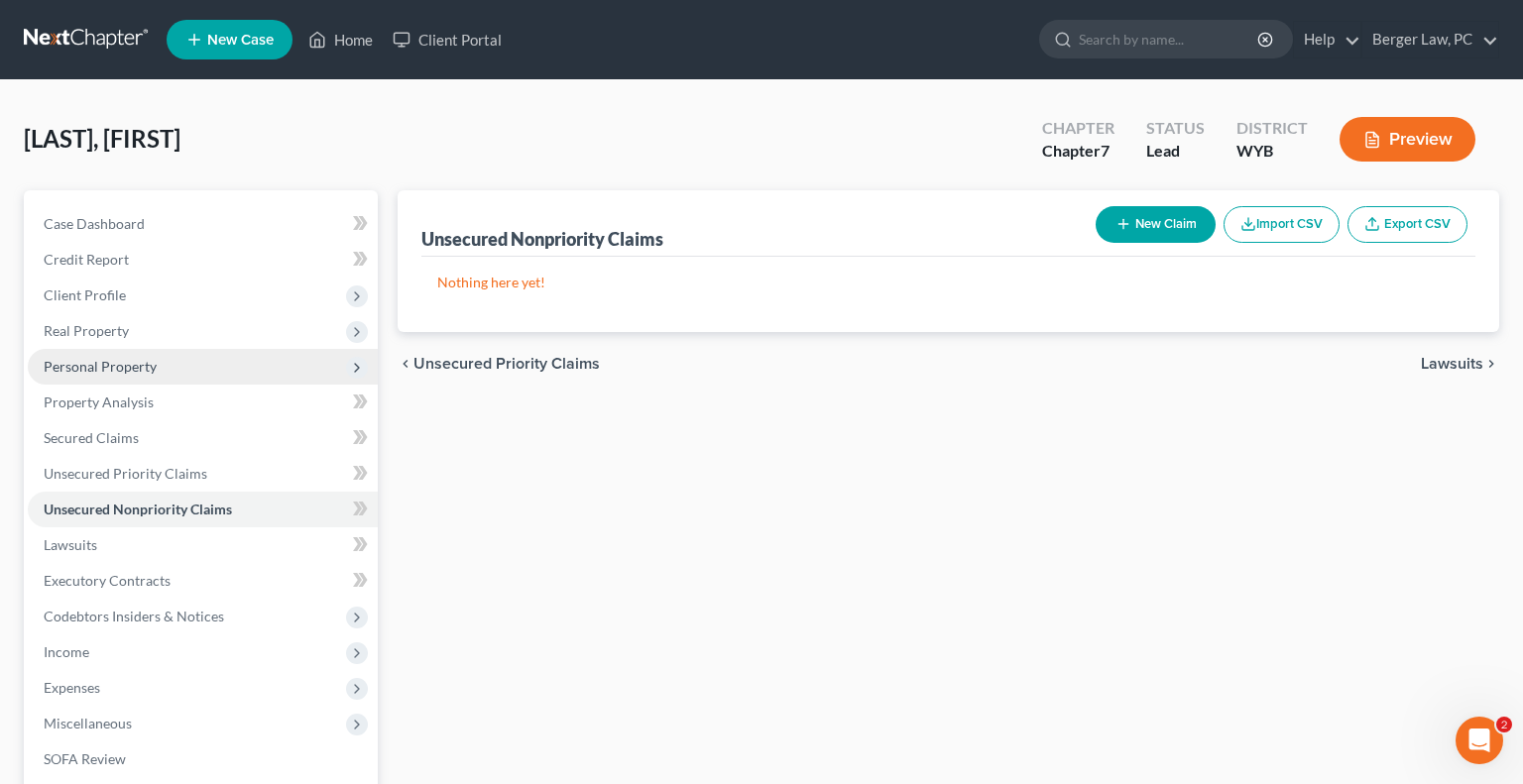 select on "0" 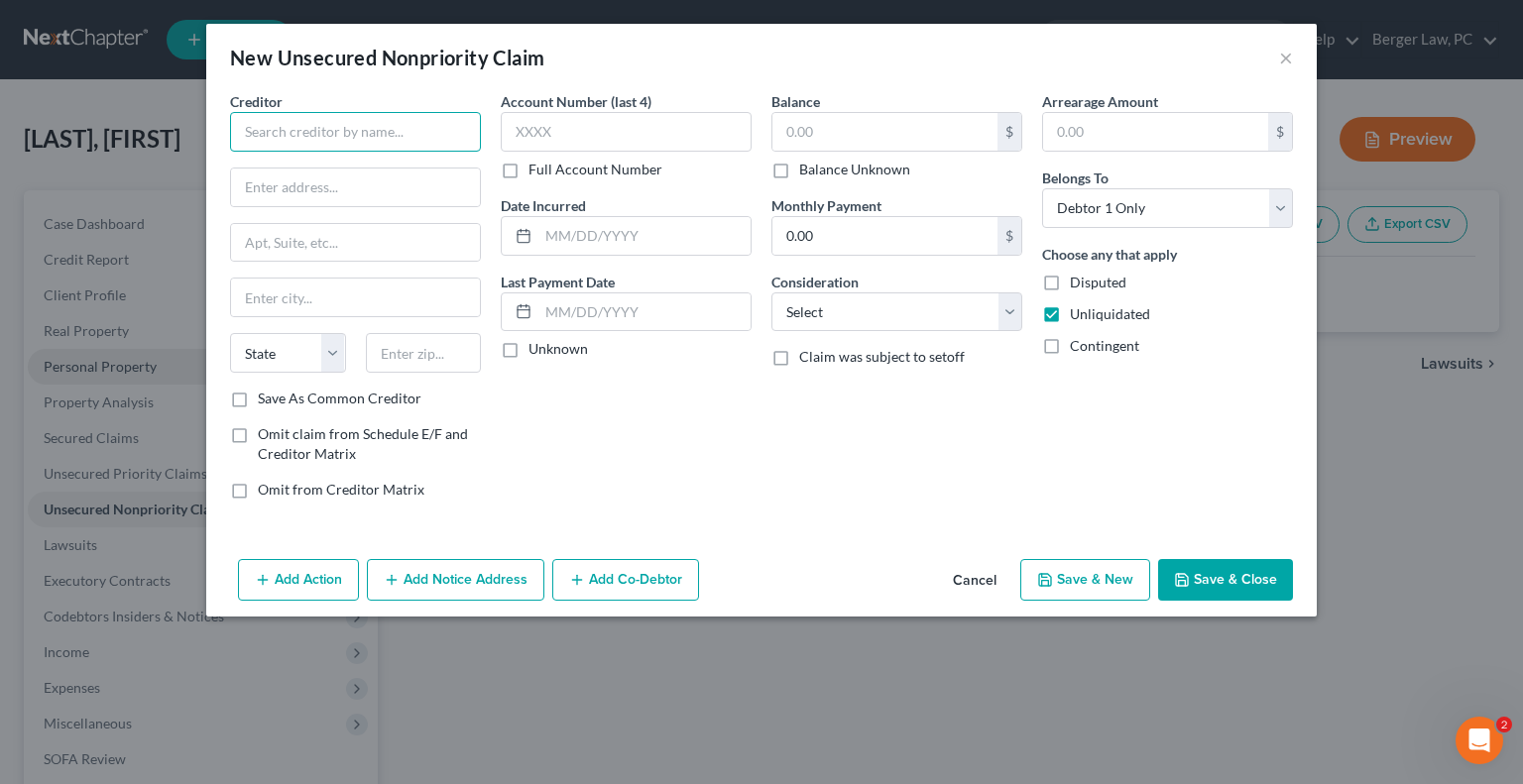 click at bounding box center (355, 132) 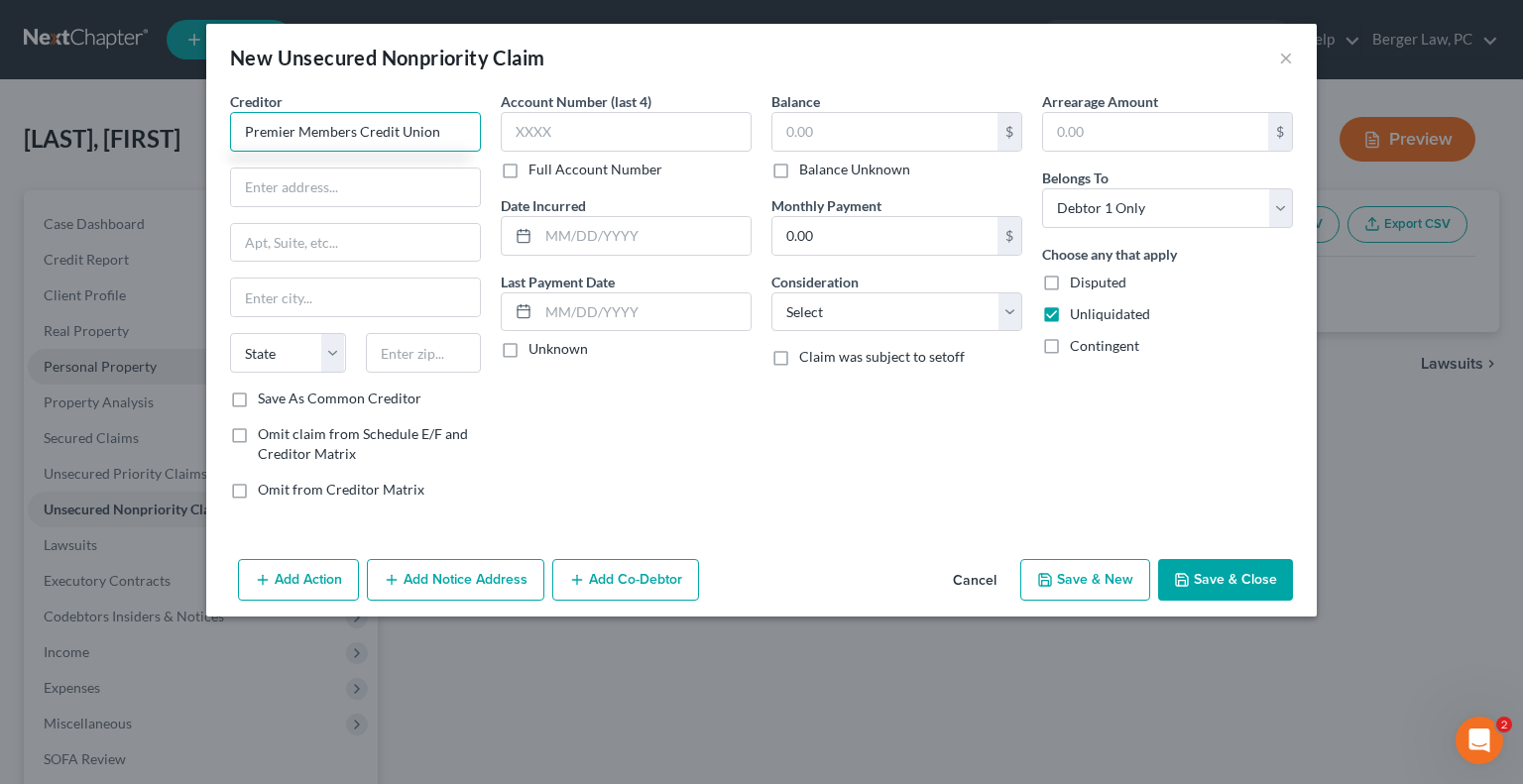 type on "Premier Members Credit Union" 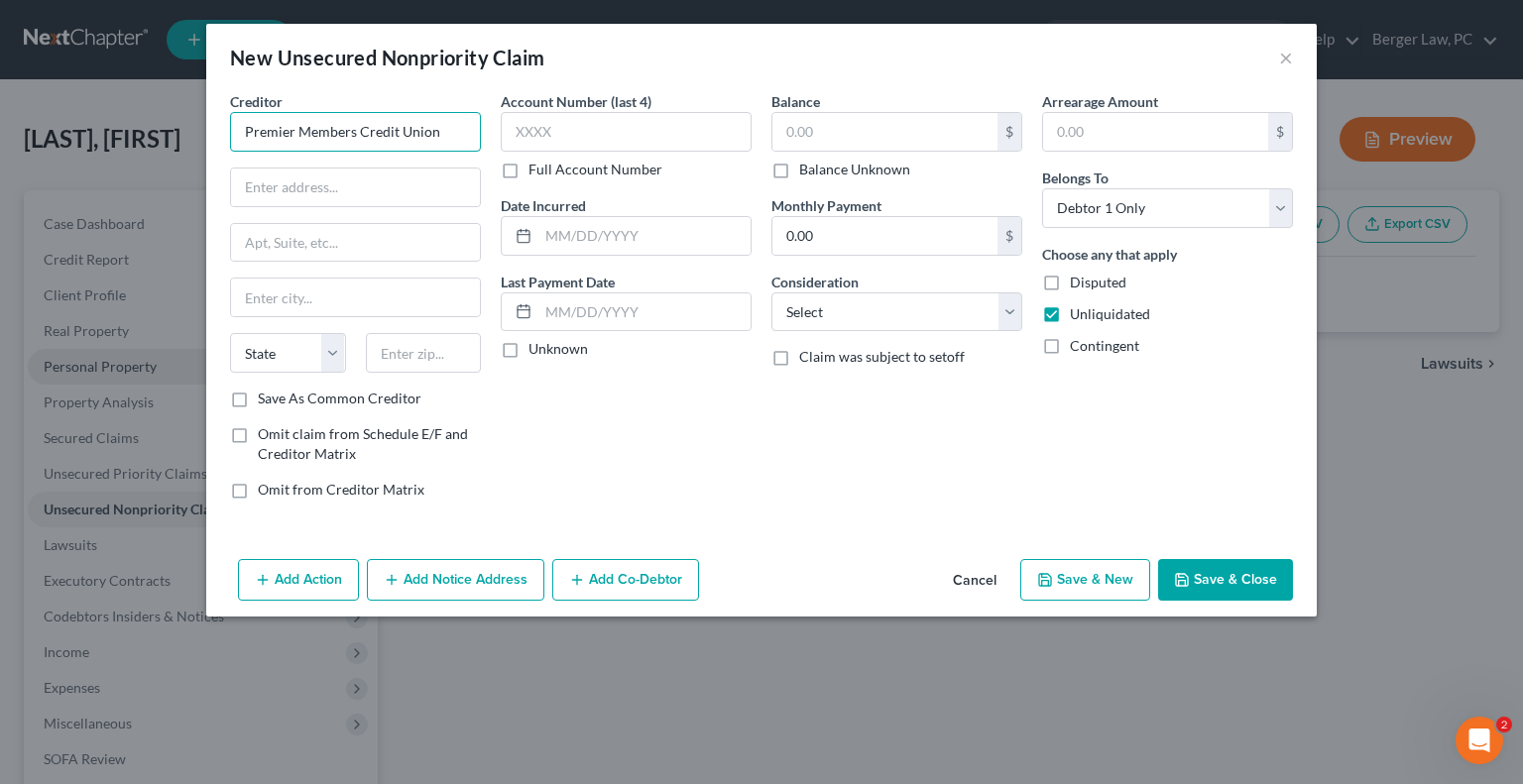 click on "Premier Members Credit Union" at bounding box center [355, 132] 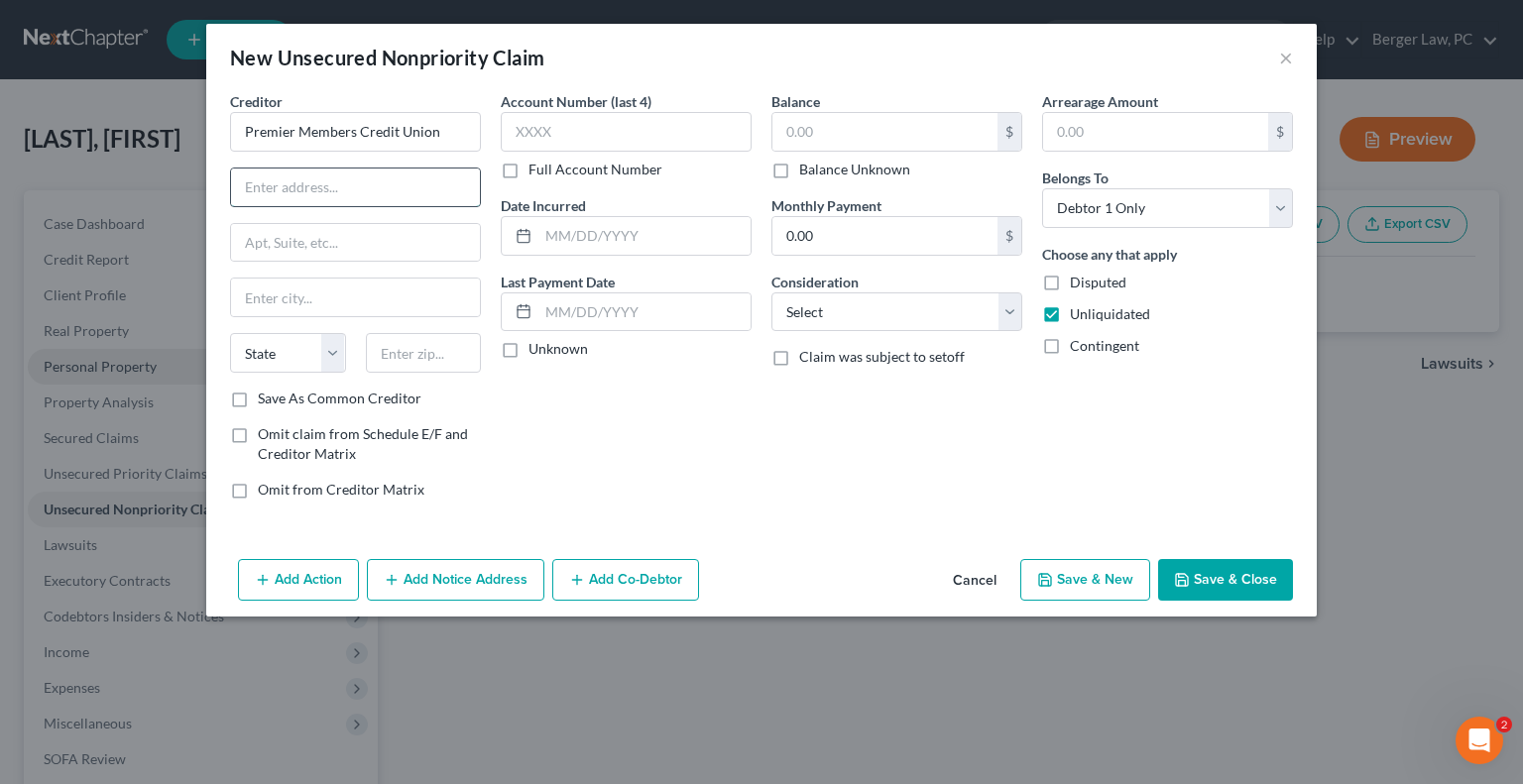 click at bounding box center [355, 187] 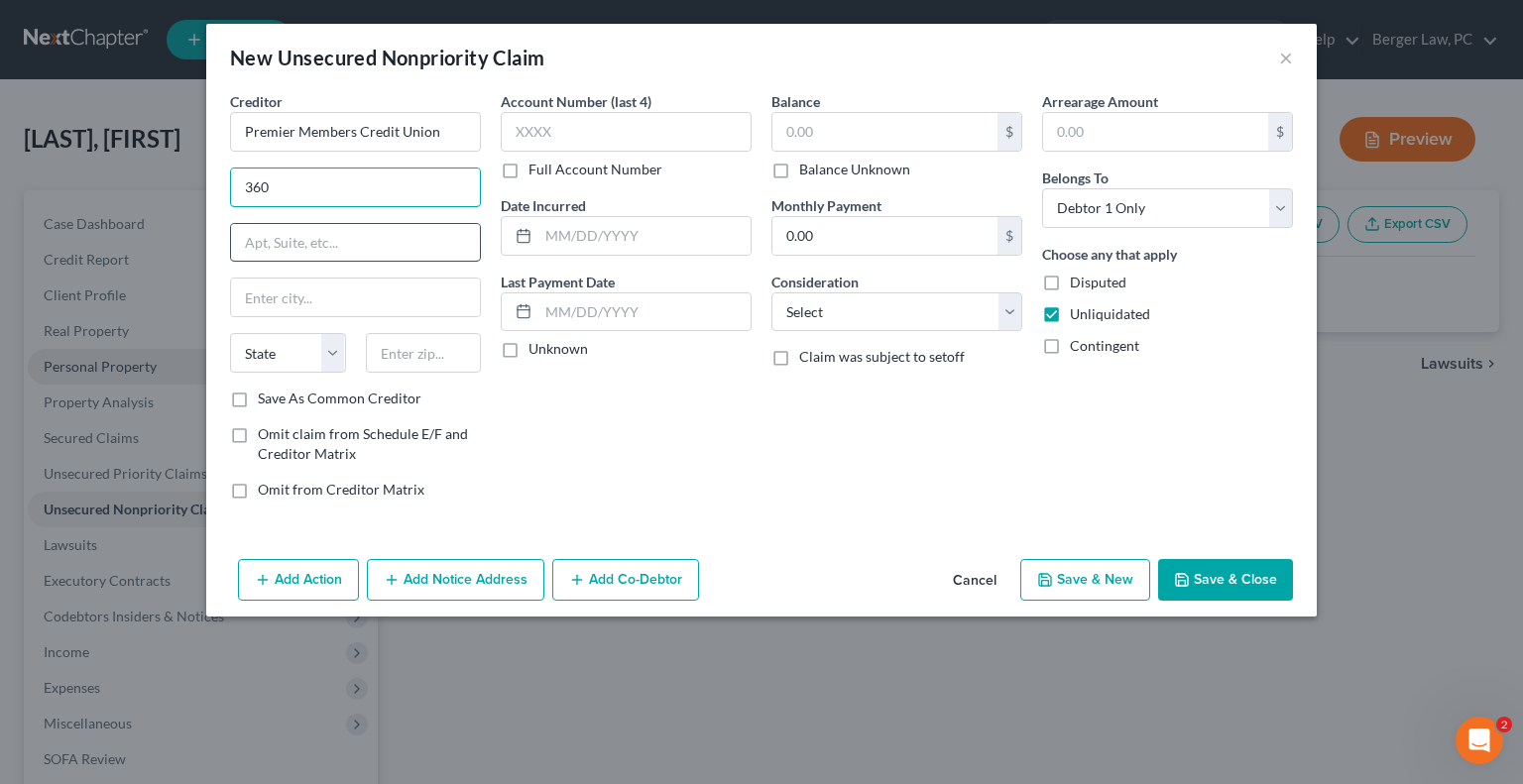type on "[NUMBER] [STREET]" 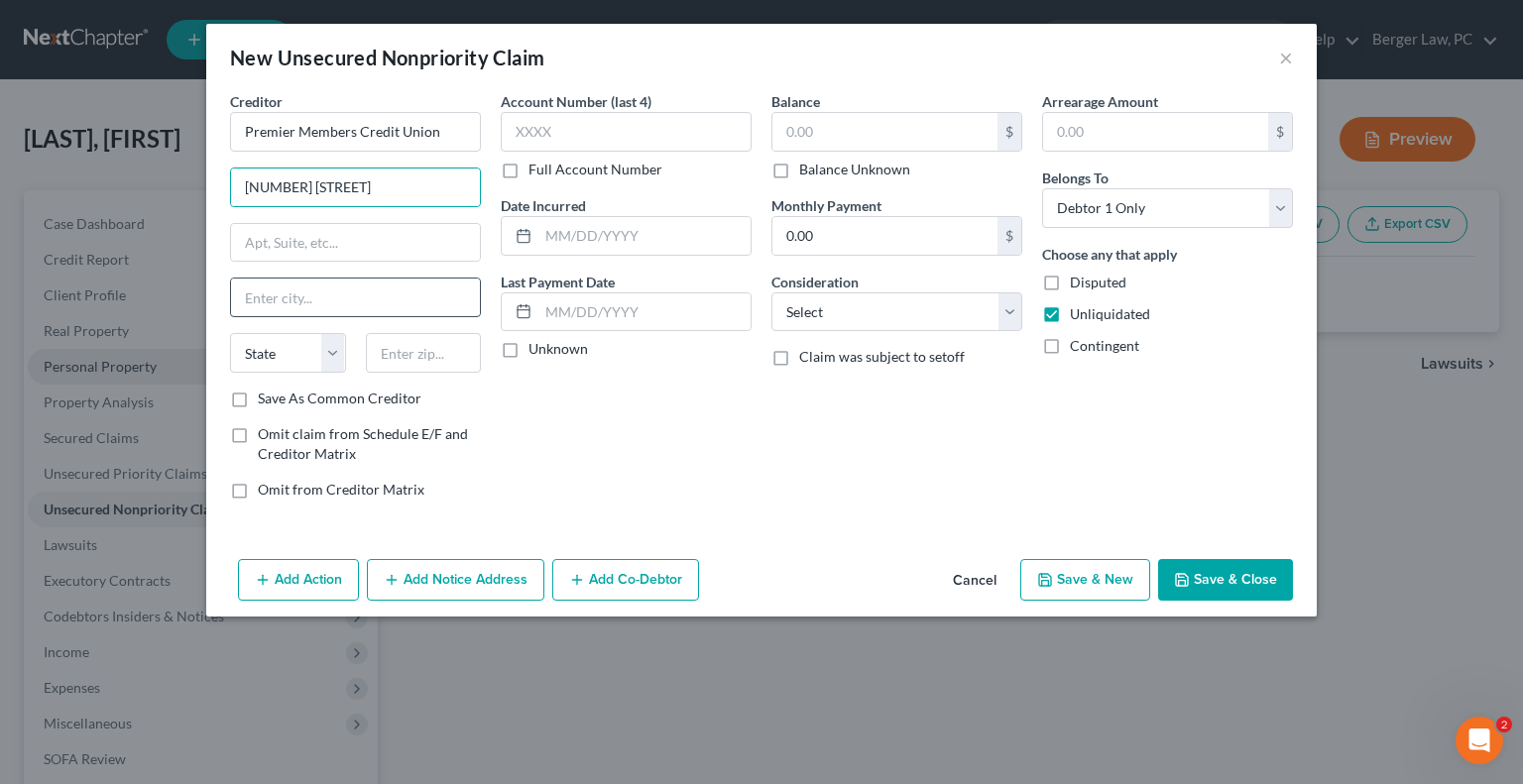 click at bounding box center (355, 297) 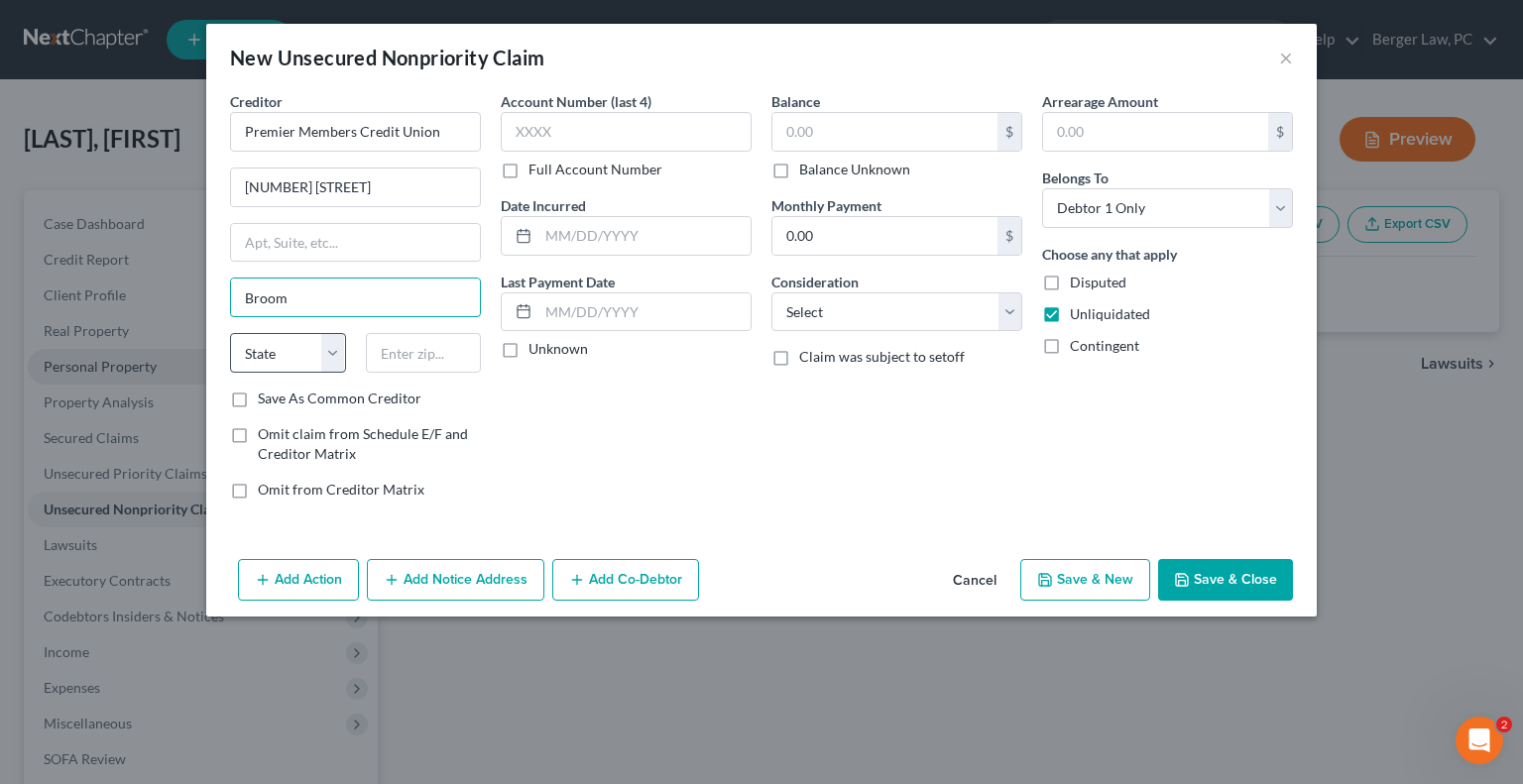 type on "Broomfield" 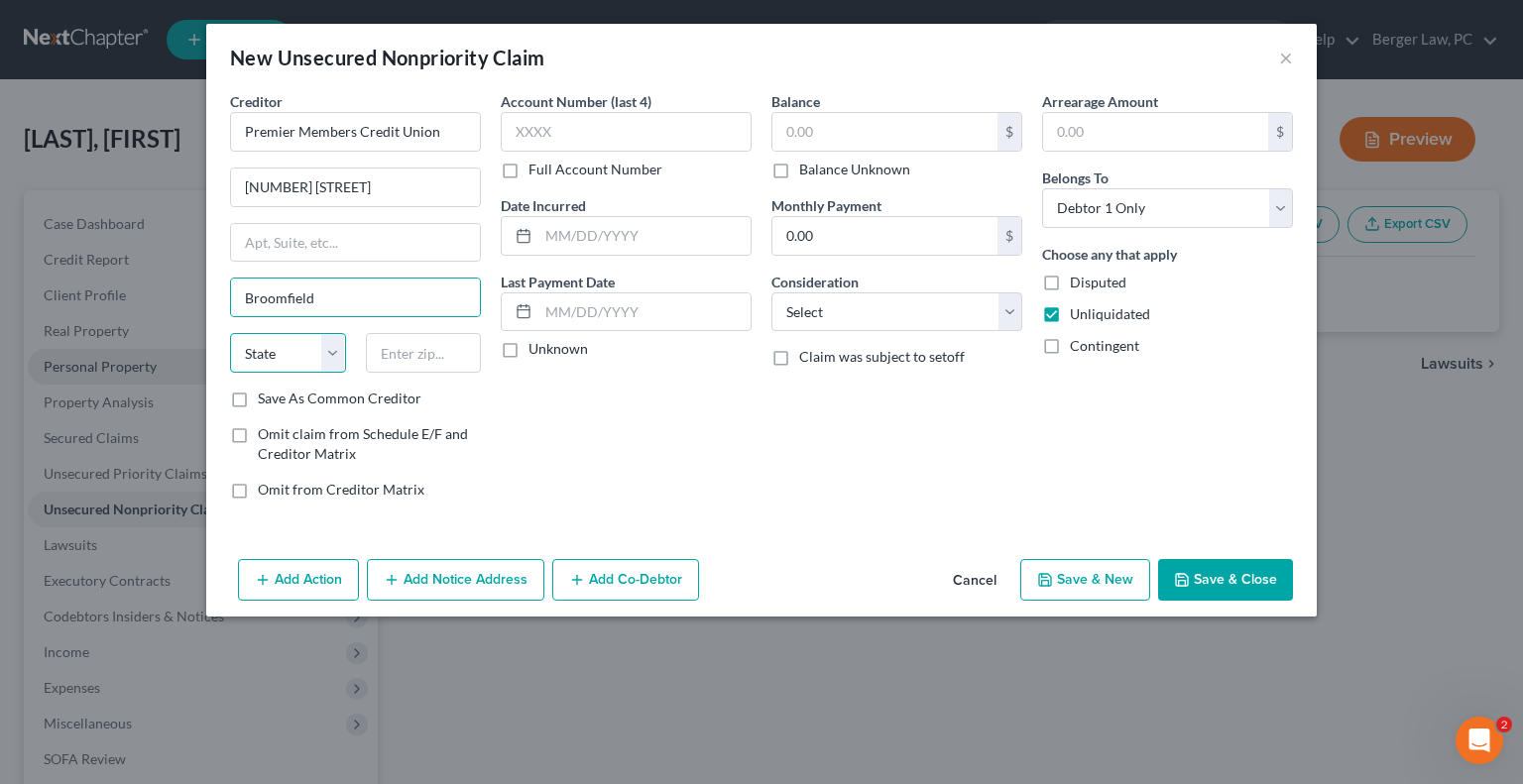 click on "State AL AK AR AZ CA CO CT DE DC FL GA GU HI ID IL IN IA KS KY LA ME MD MA MI MN MS MO MT NC ND NE NV NH NJ NM NY OH OK OR PA PR RI SC SD TN TX UT VI VA VT WA WV WI WY" at bounding box center (288, 353) 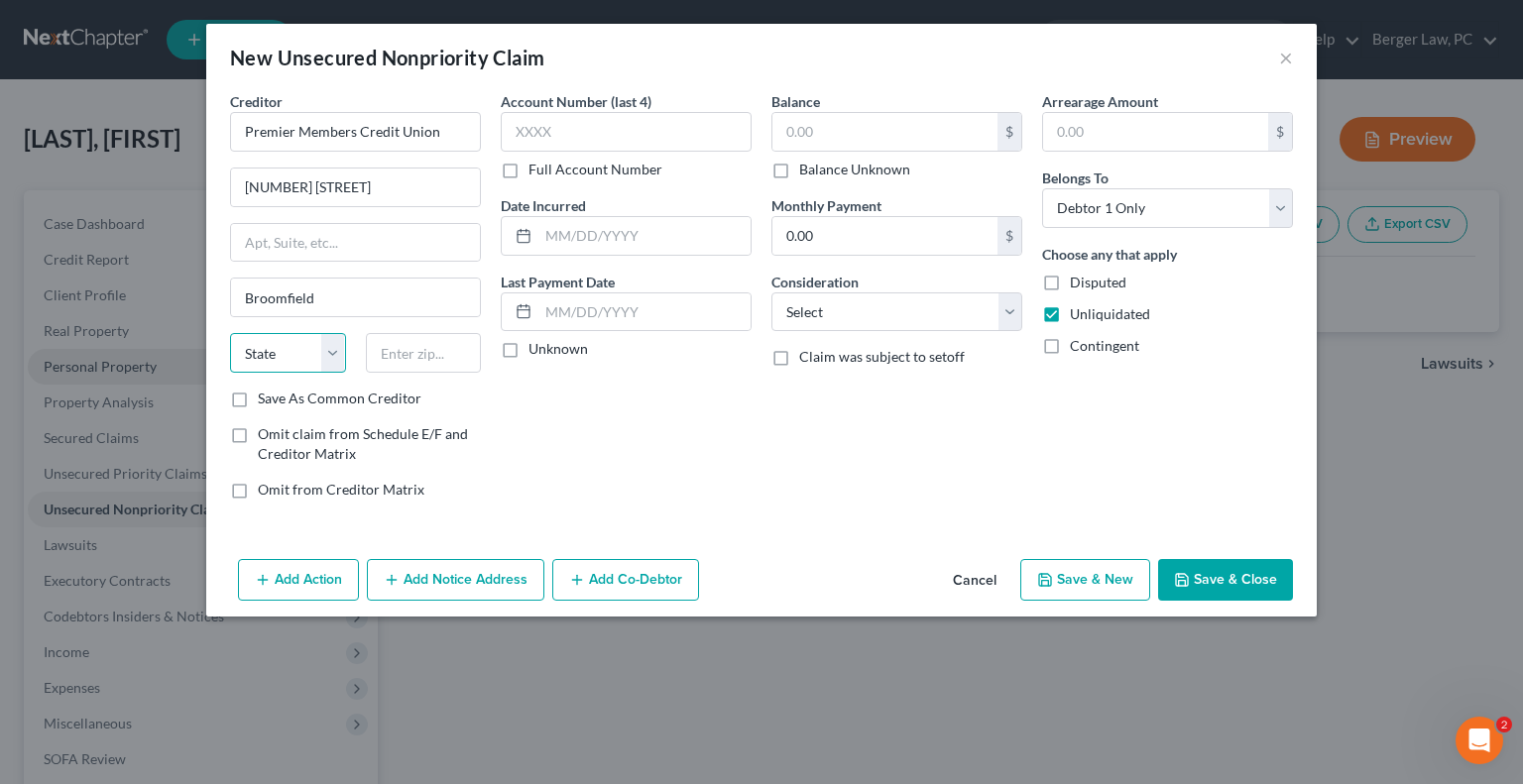 select on "5" 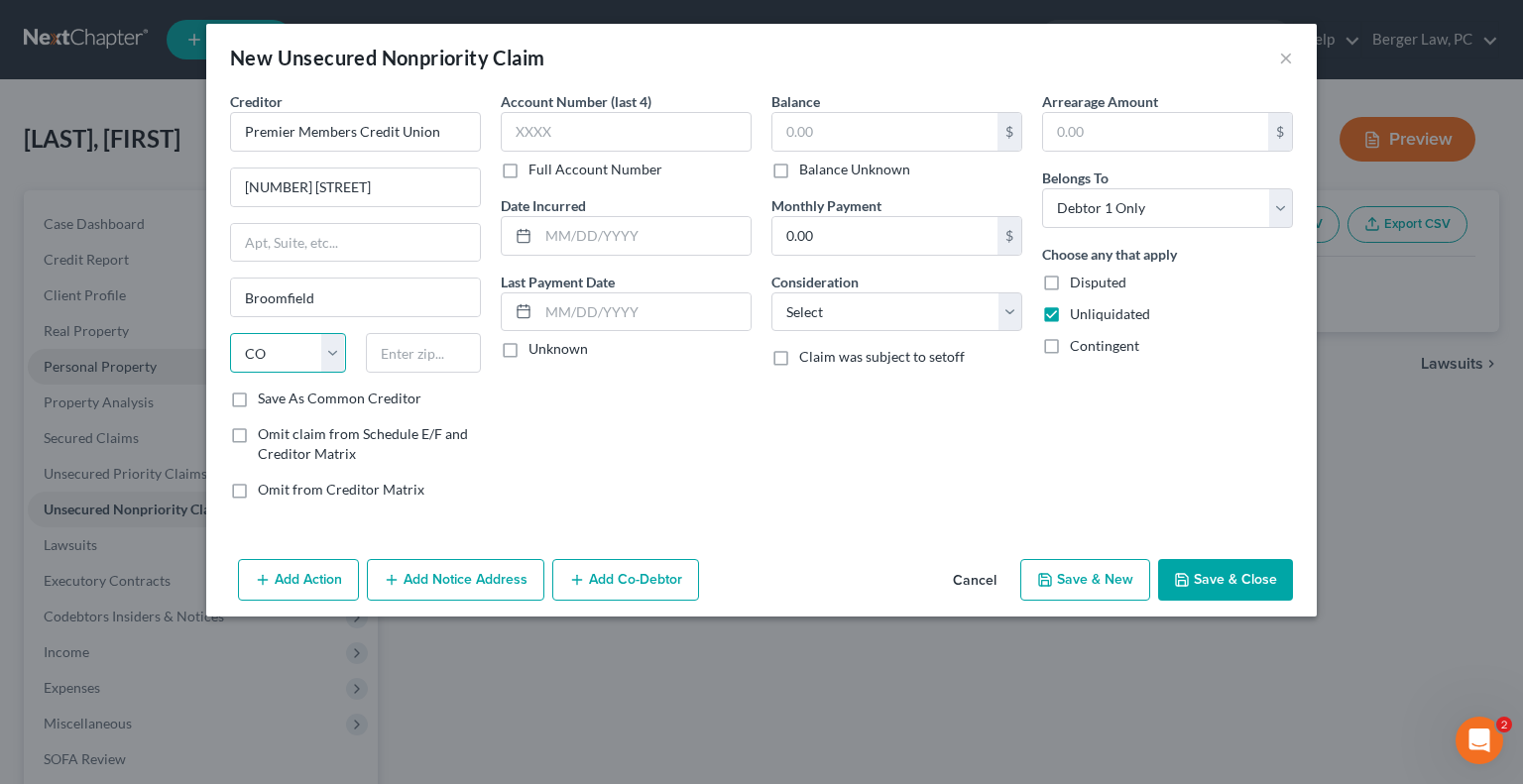 click on "State AL AK AR AZ CA CO CT DE DC FL GA GU HI ID IL IN IA KS KY LA ME MD MA MI MN MS MO MT NC ND NE NV NH NJ NM NY OH OK OR PA PR RI SC SD TN TX UT VI VA VT WA WV WI WY" at bounding box center (288, 353) 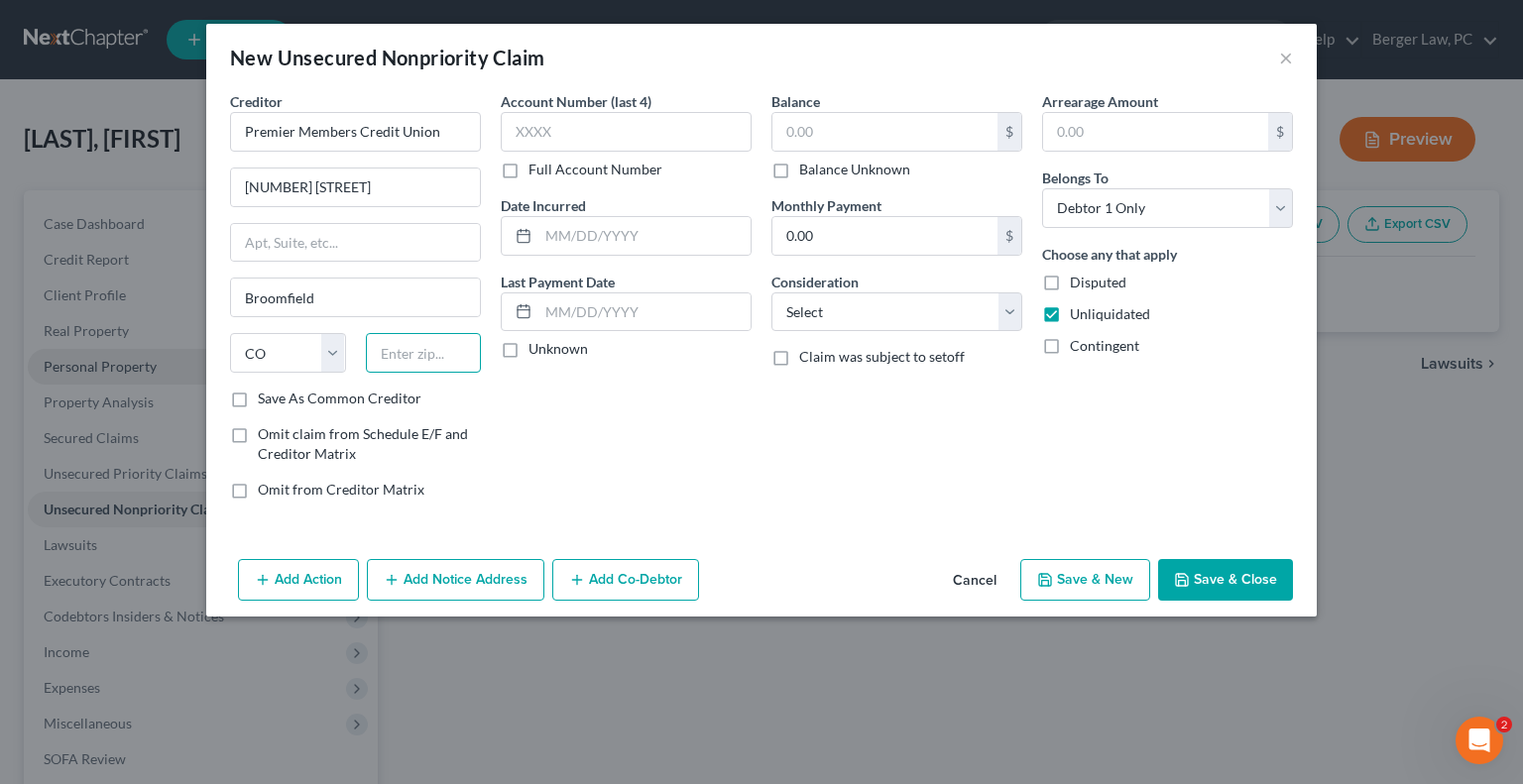 click at bounding box center (423, 353) 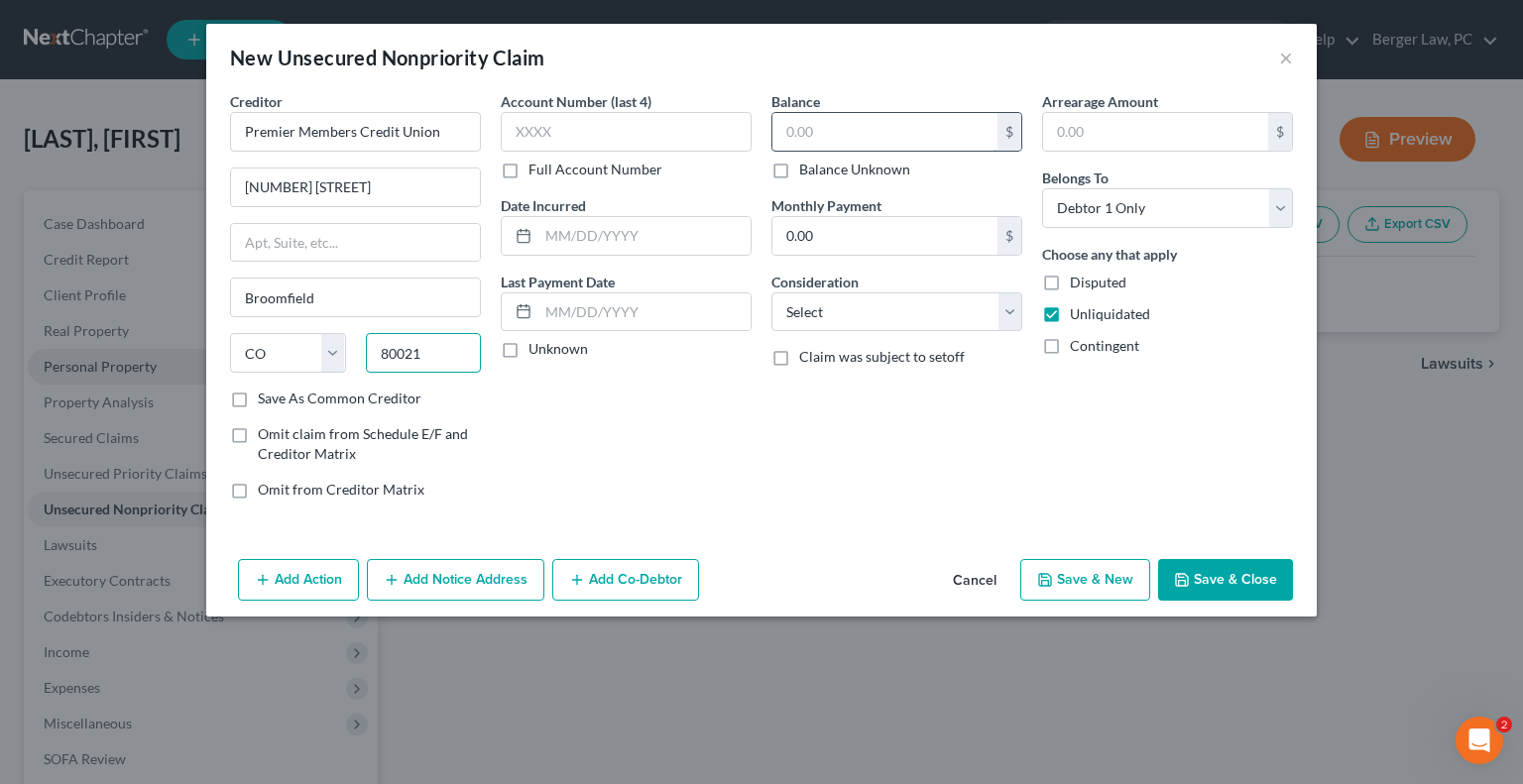 type on "80021" 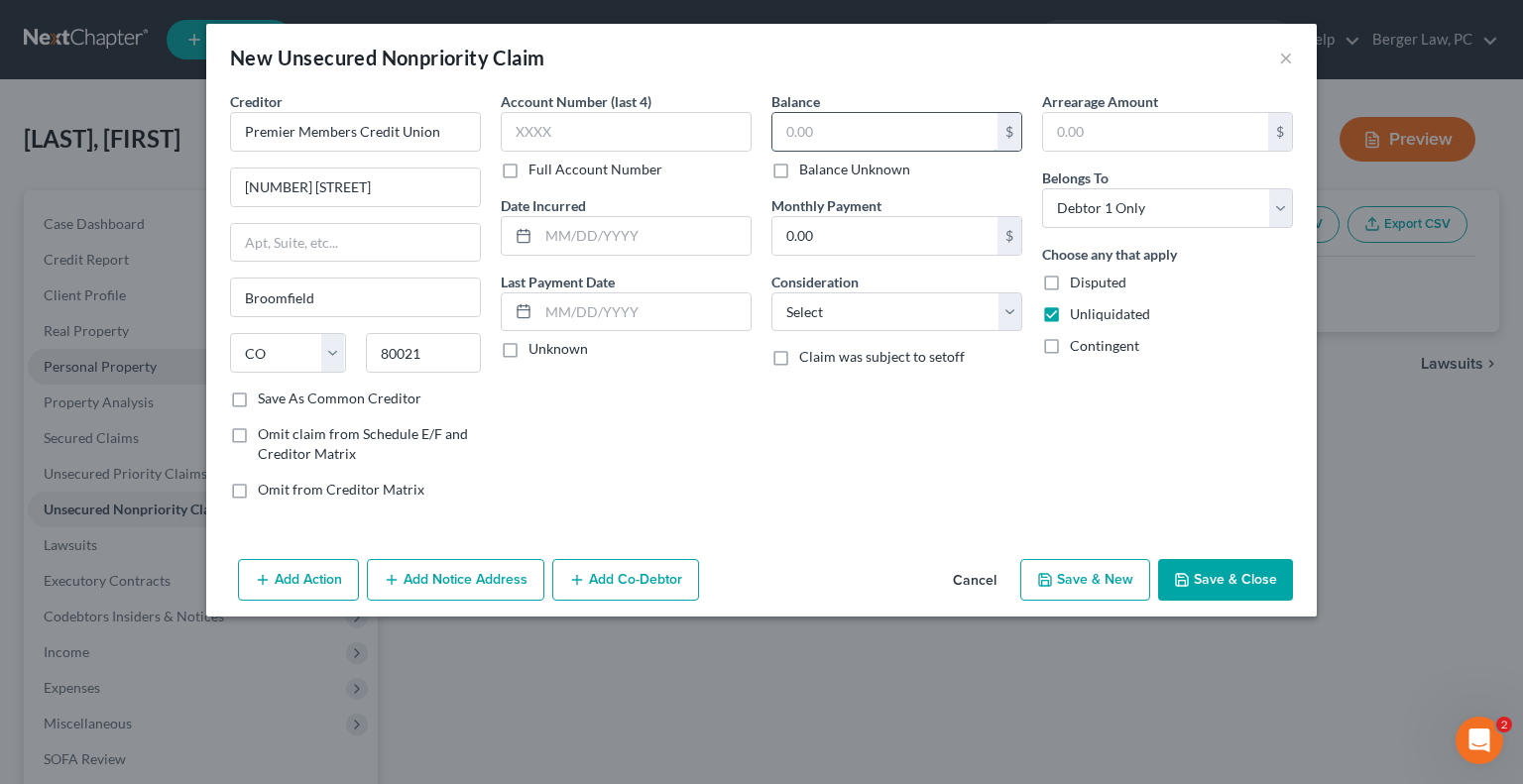 click at bounding box center (884, 132) 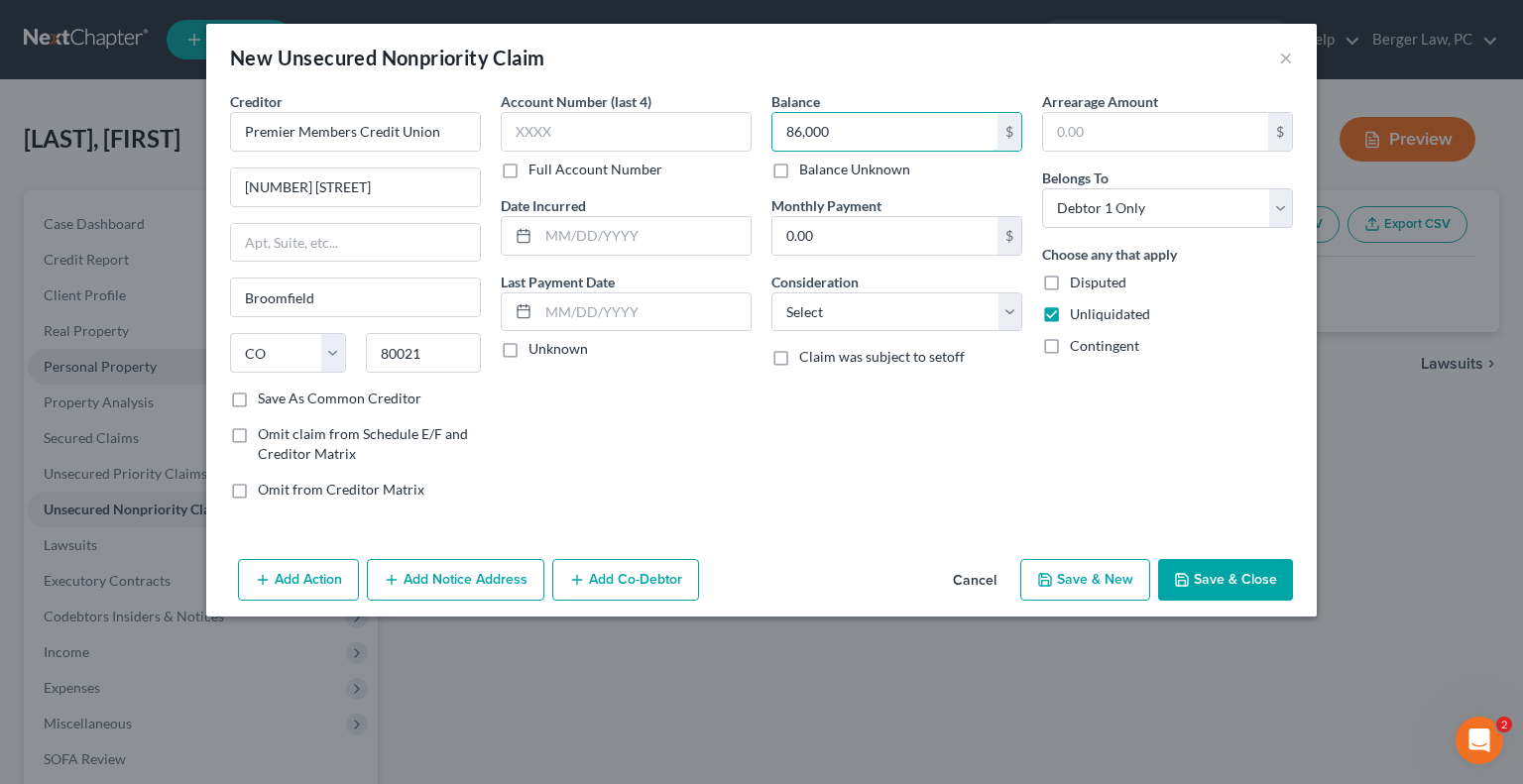 type on "86,000" 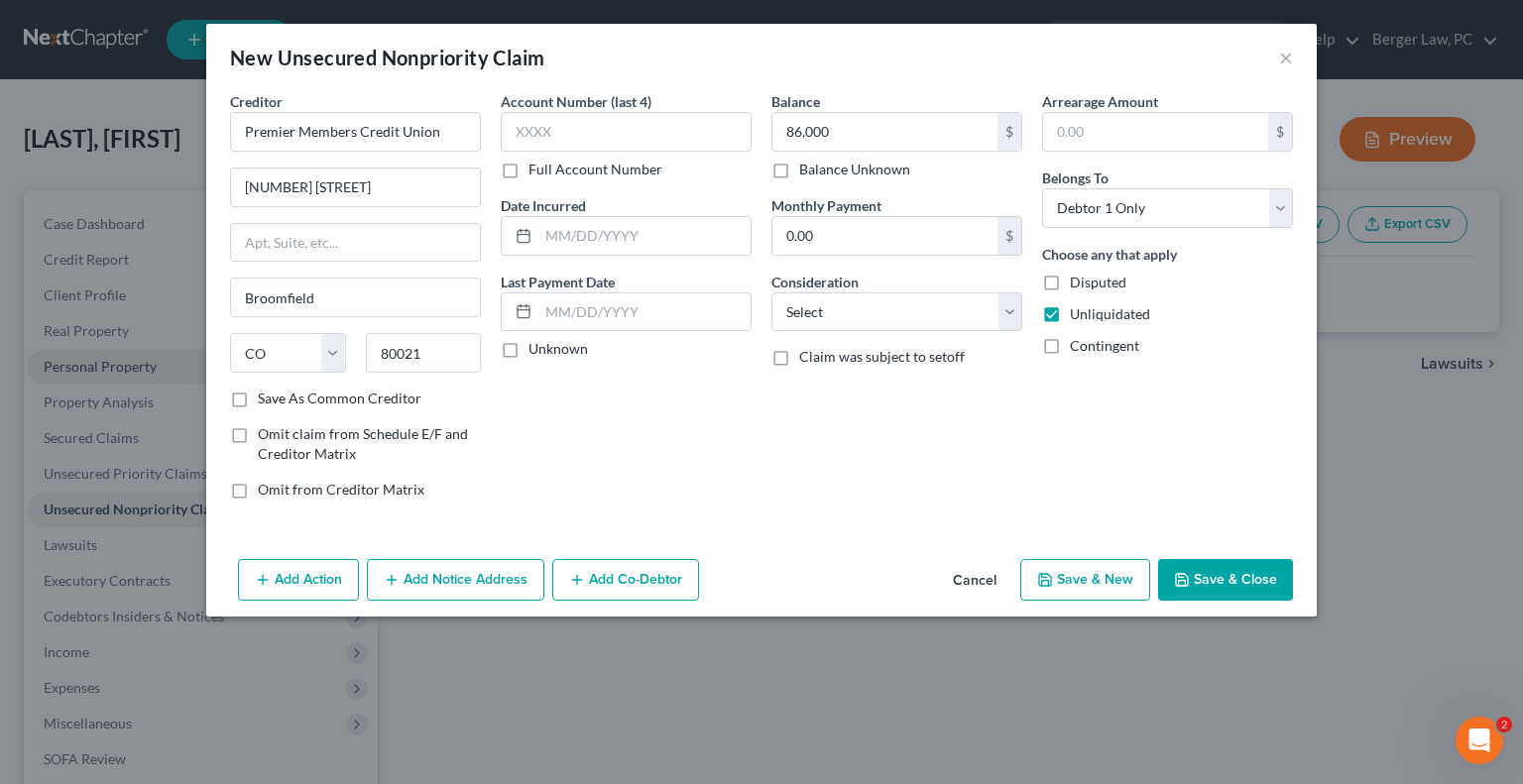 click on "Add Action" at bounding box center (298, 580) 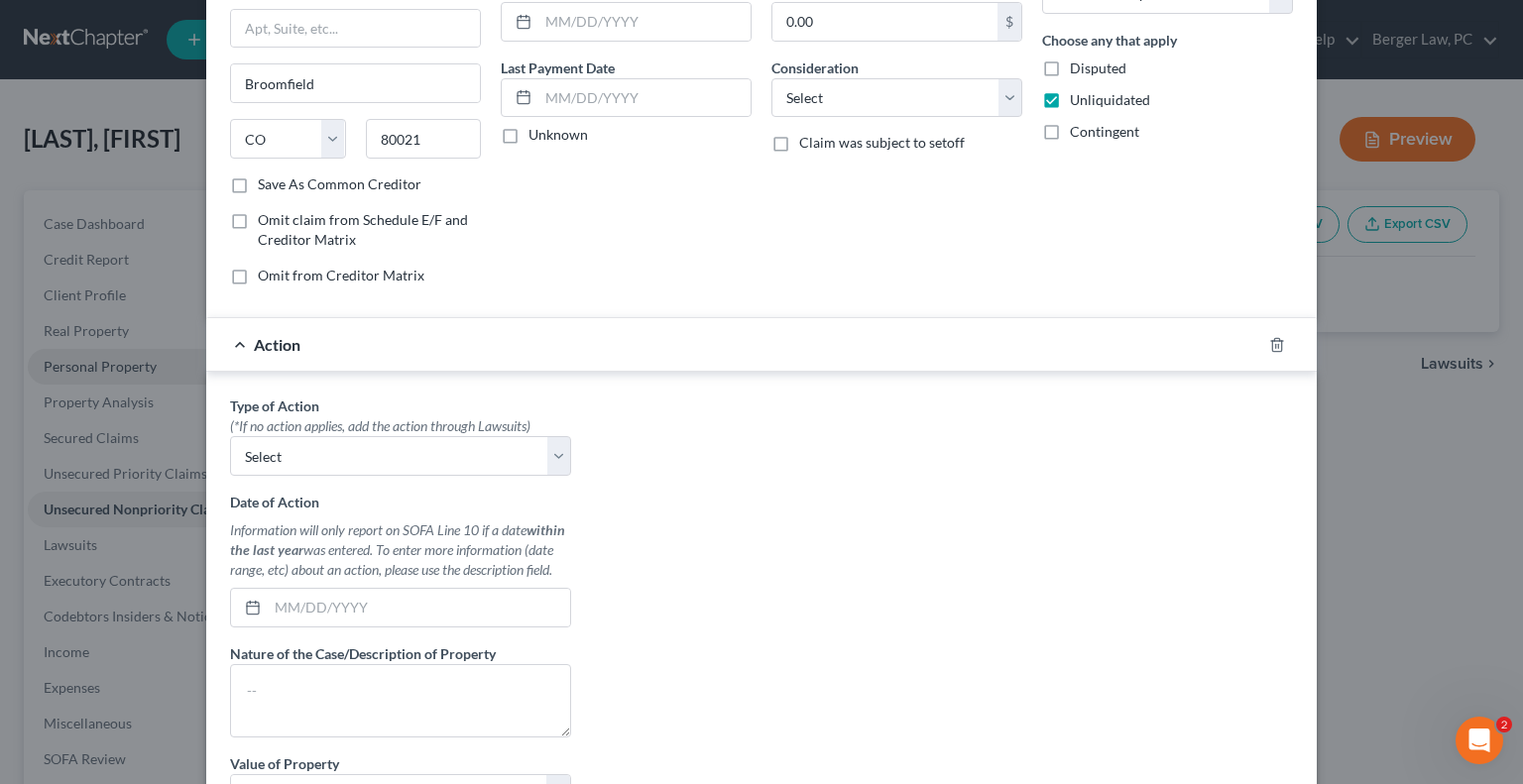 scroll, scrollTop: 297, scrollLeft: 0, axis: vertical 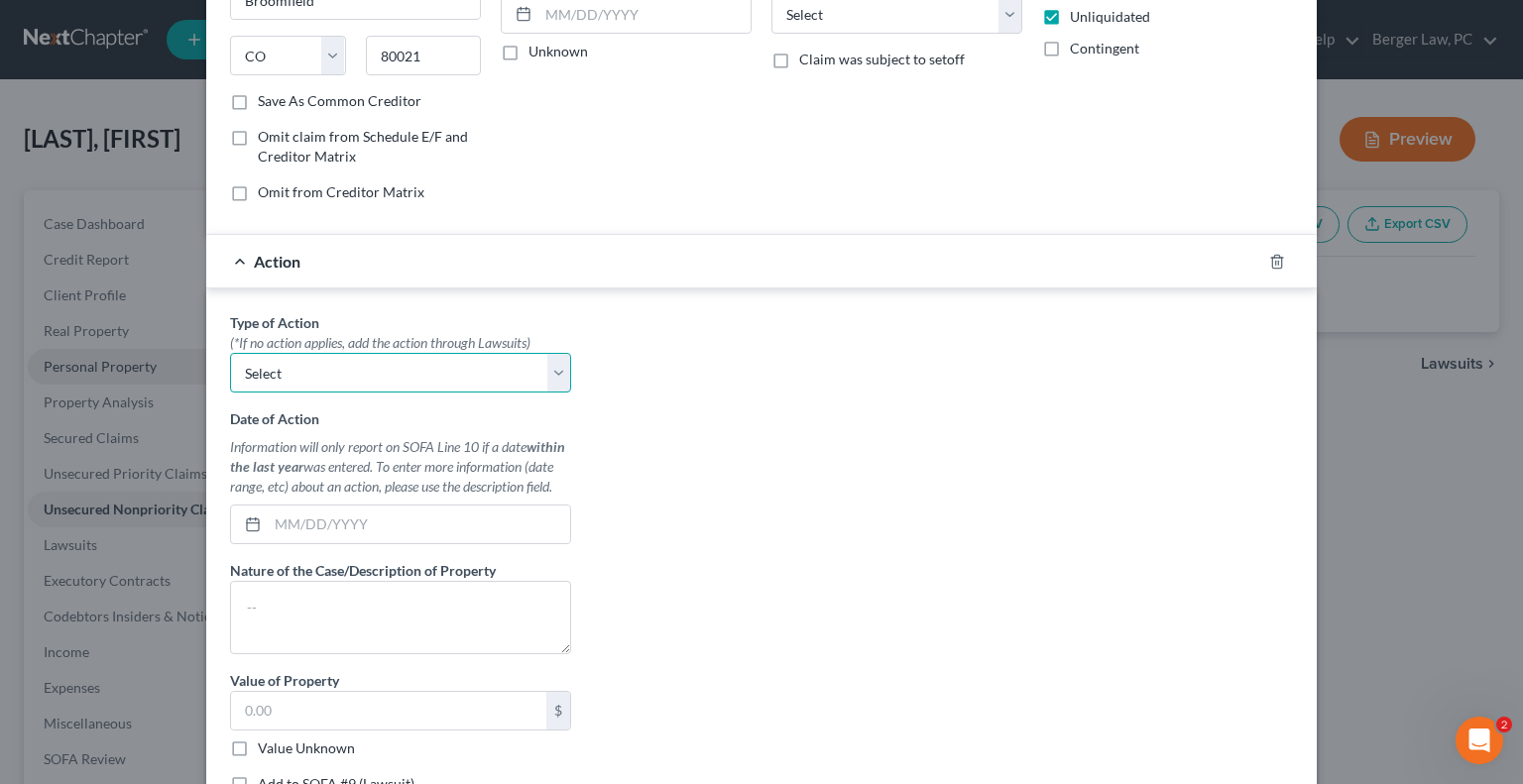 click on "Select Repossession Garnishment Foreclosure Personal Injury Attached, Seized, Or Levied" at bounding box center [401, 373] 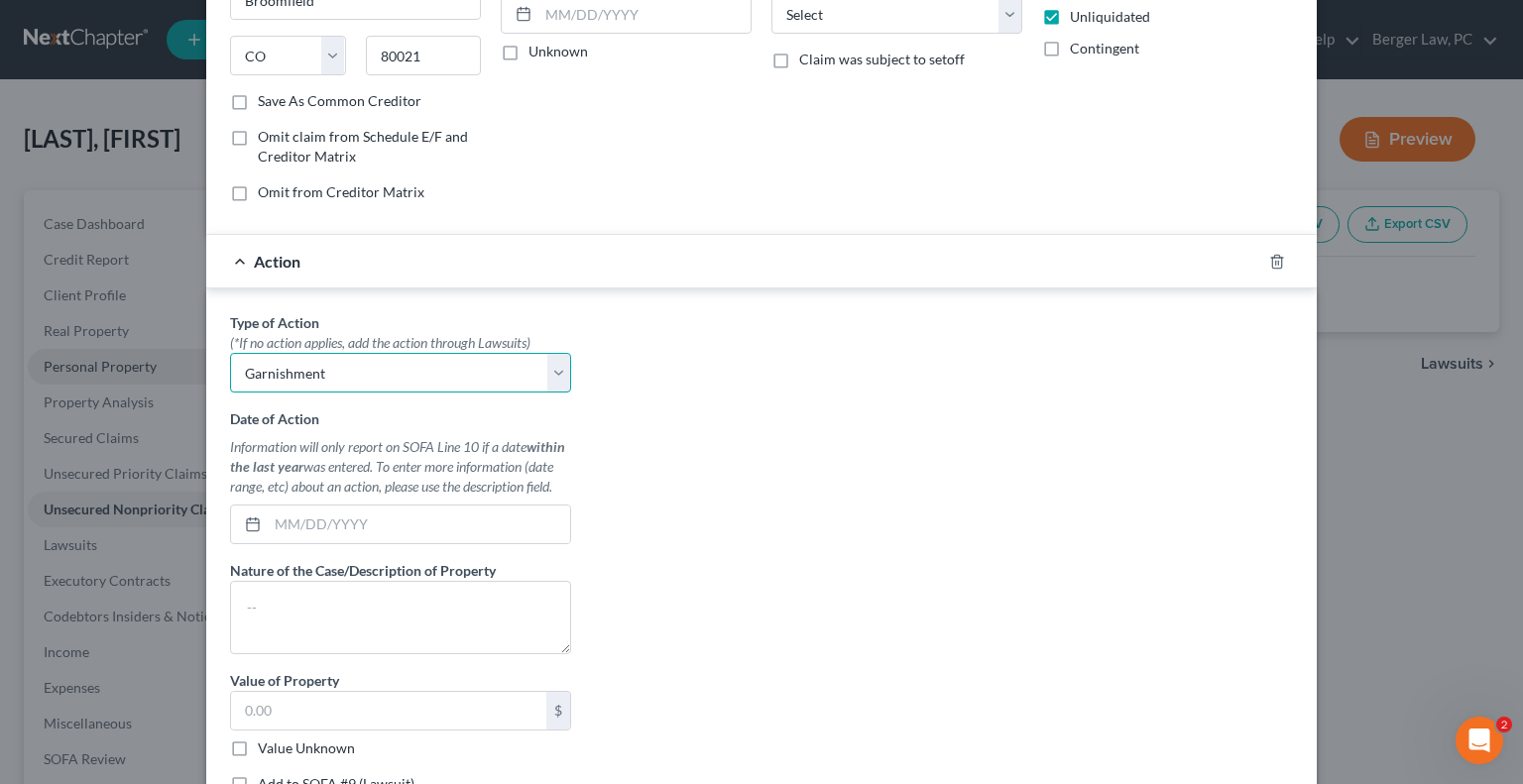 click on "Select Repossession Garnishment Foreclosure Personal Injury Attached, Seized, Or Levied" at bounding box center [401, 373] 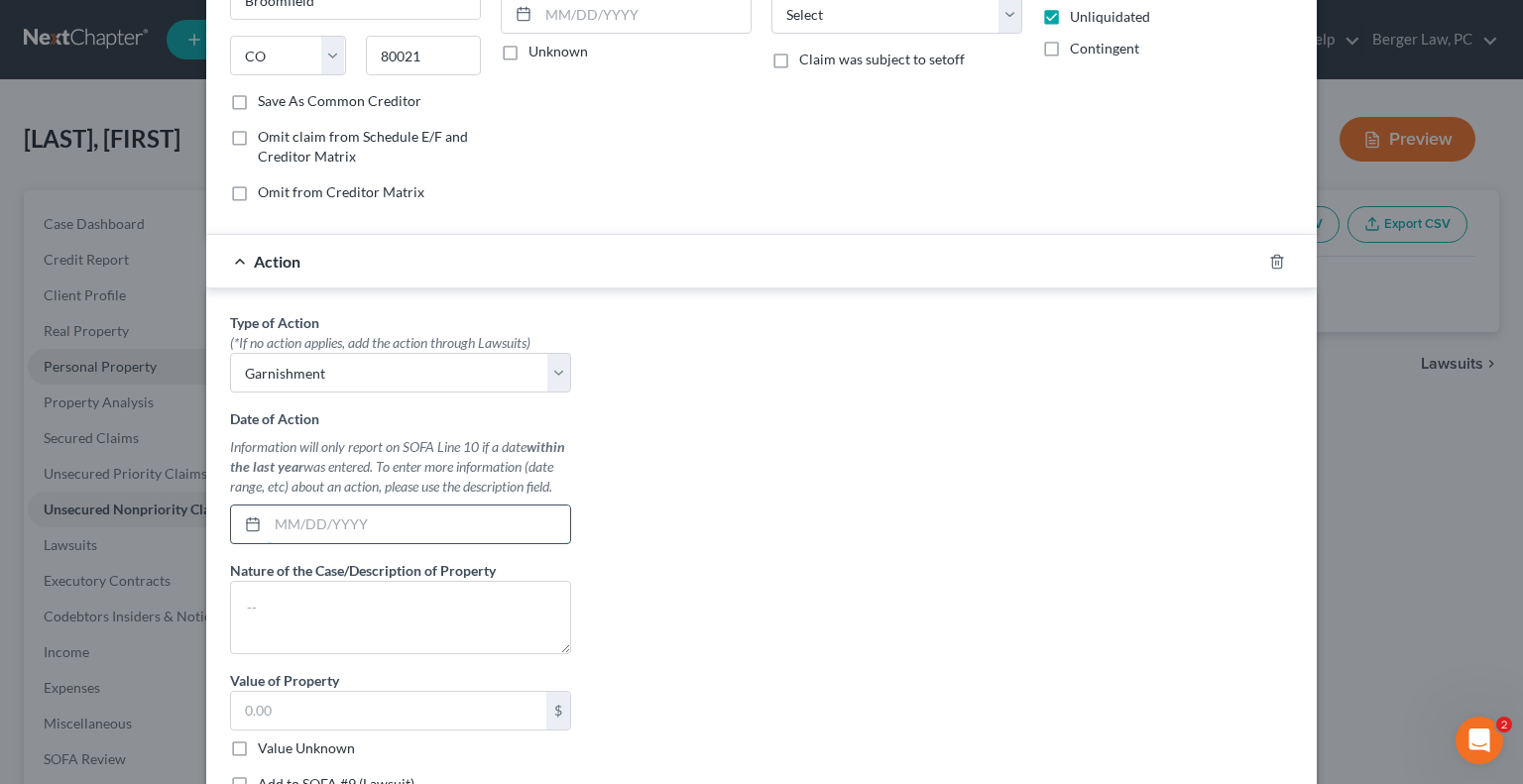 click at bounding box center [418, 524] 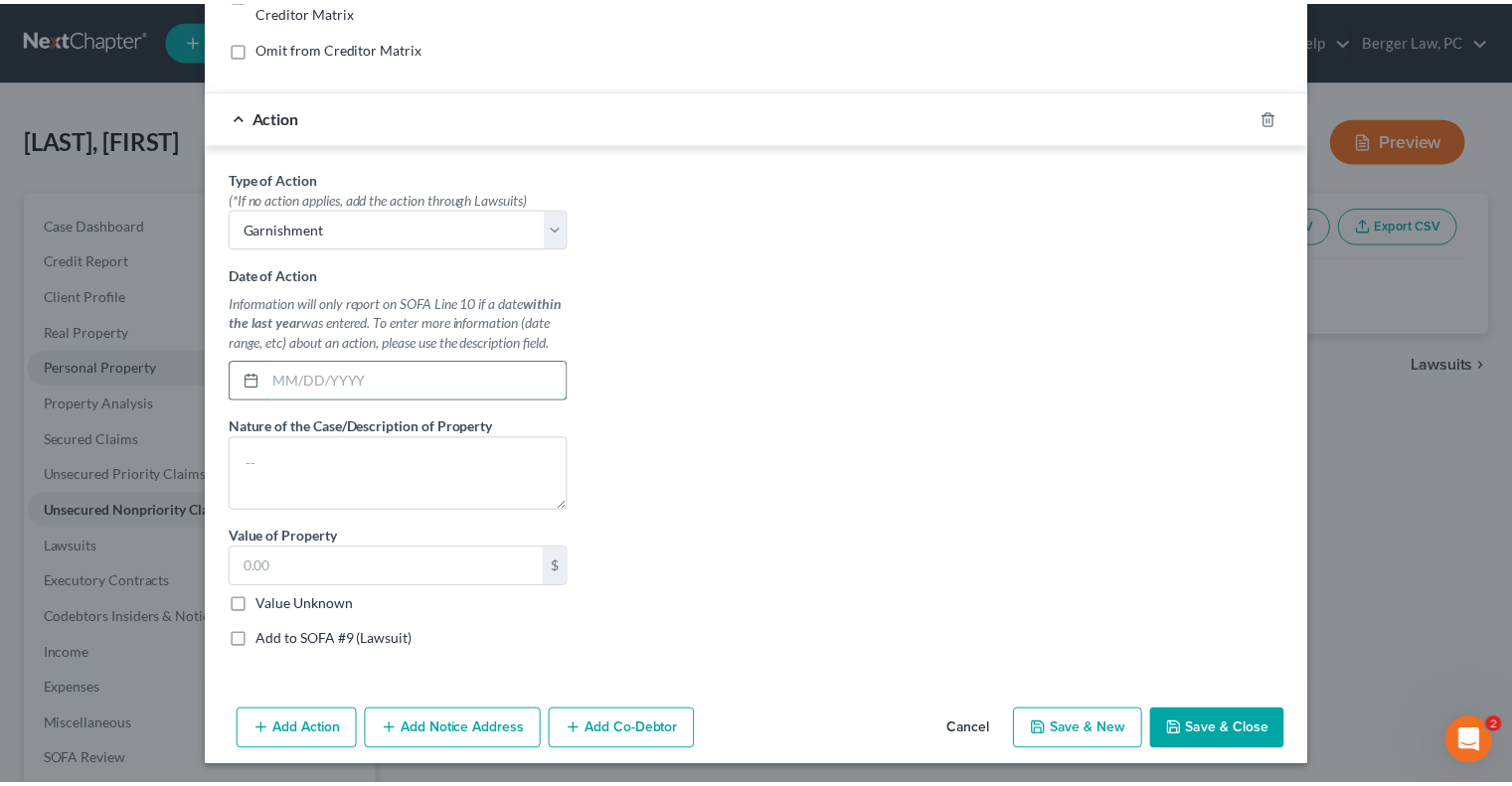 scroll, scrollTop: 444, scrollLeft: 0, axis: vertical 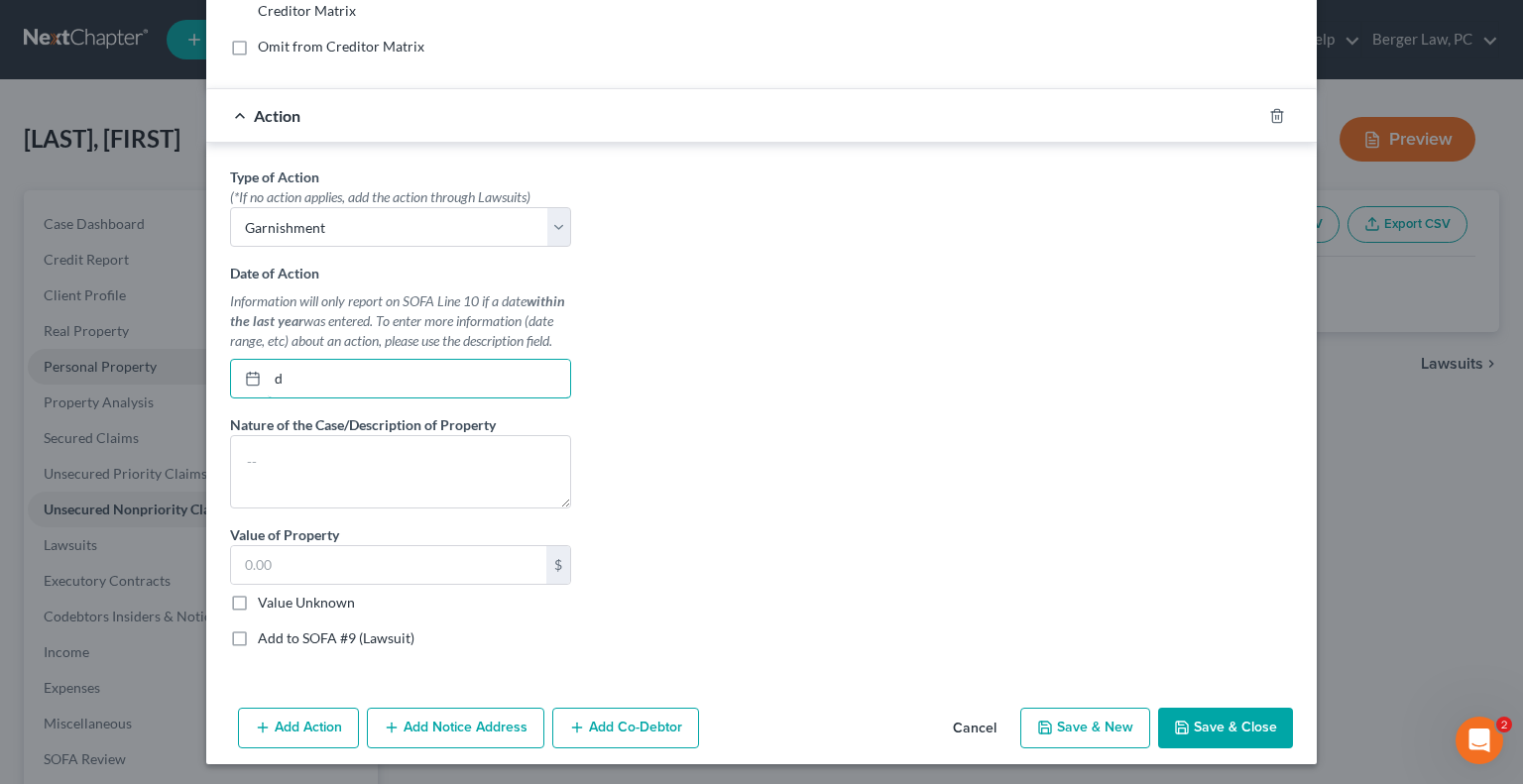 type on "d" 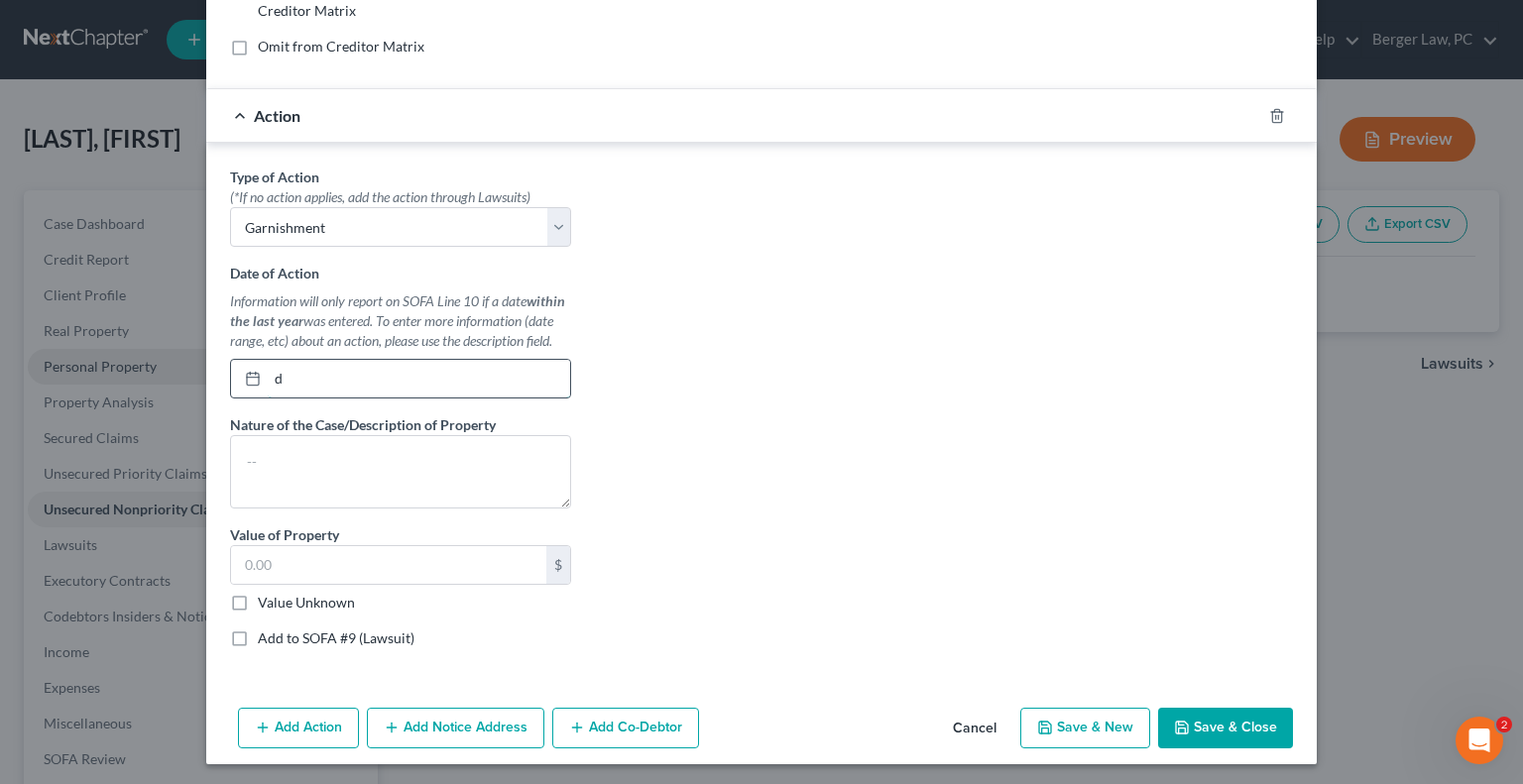click on "d" at bounding box center (418, 379) 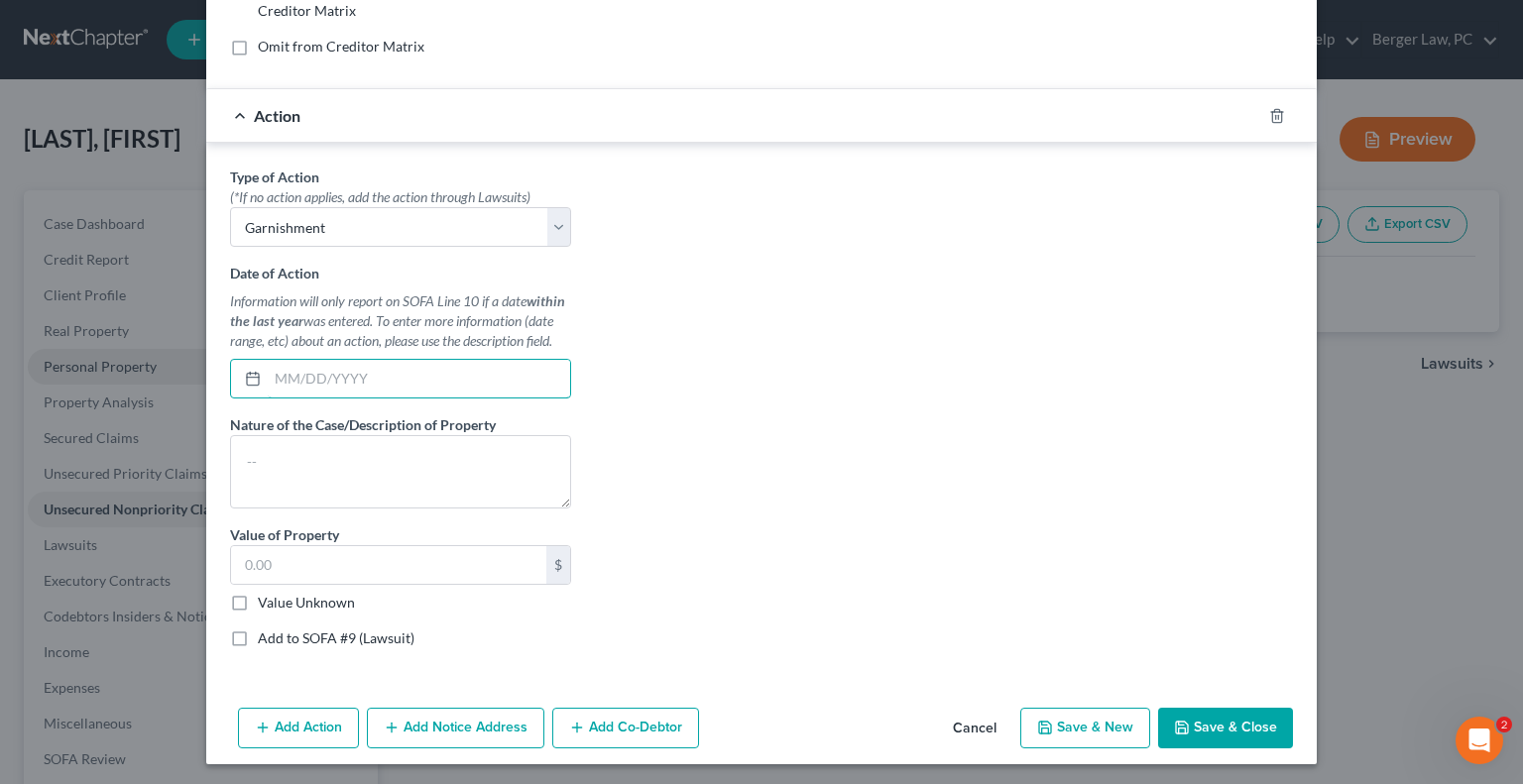 type 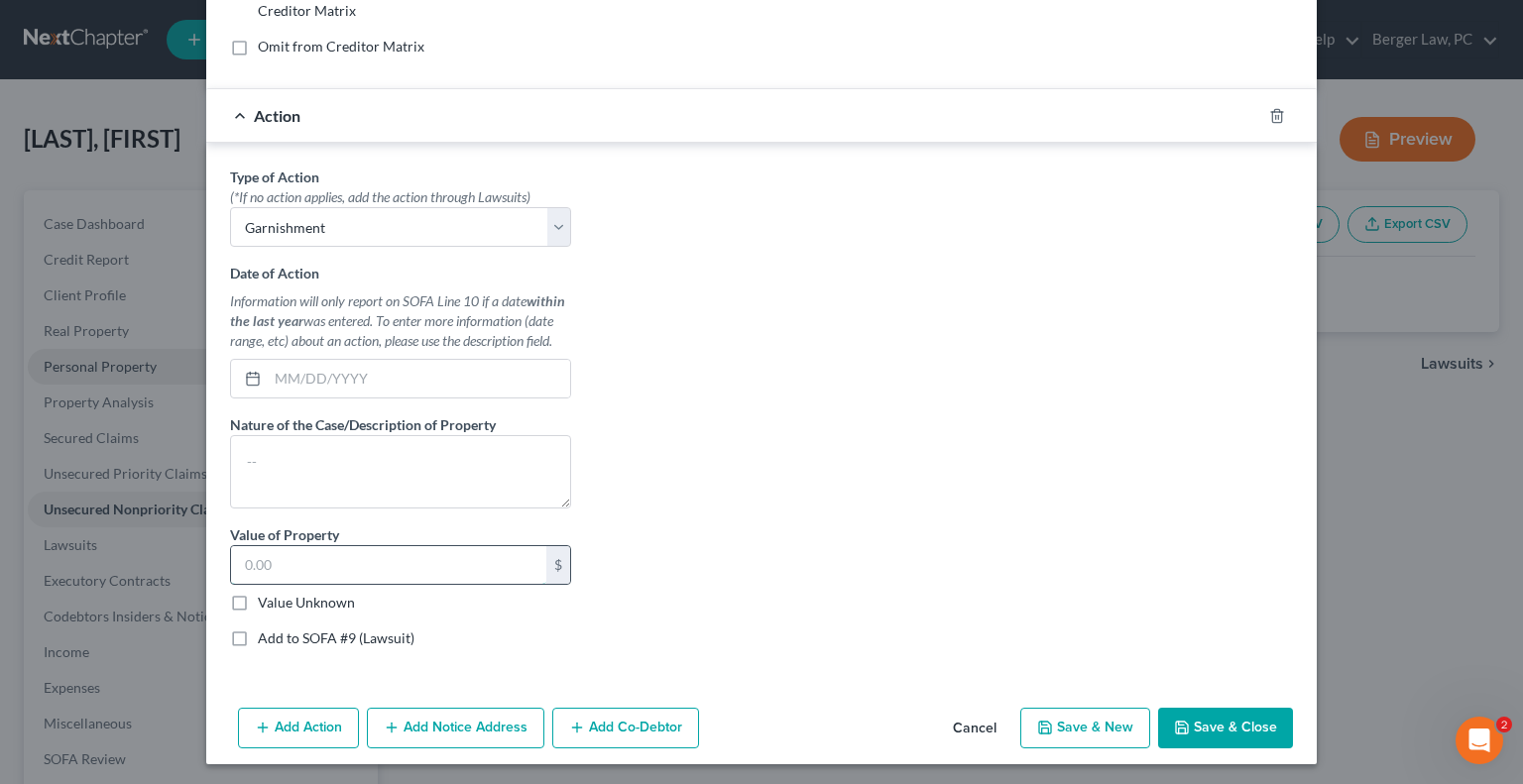 click at bounding box center (389, 565) 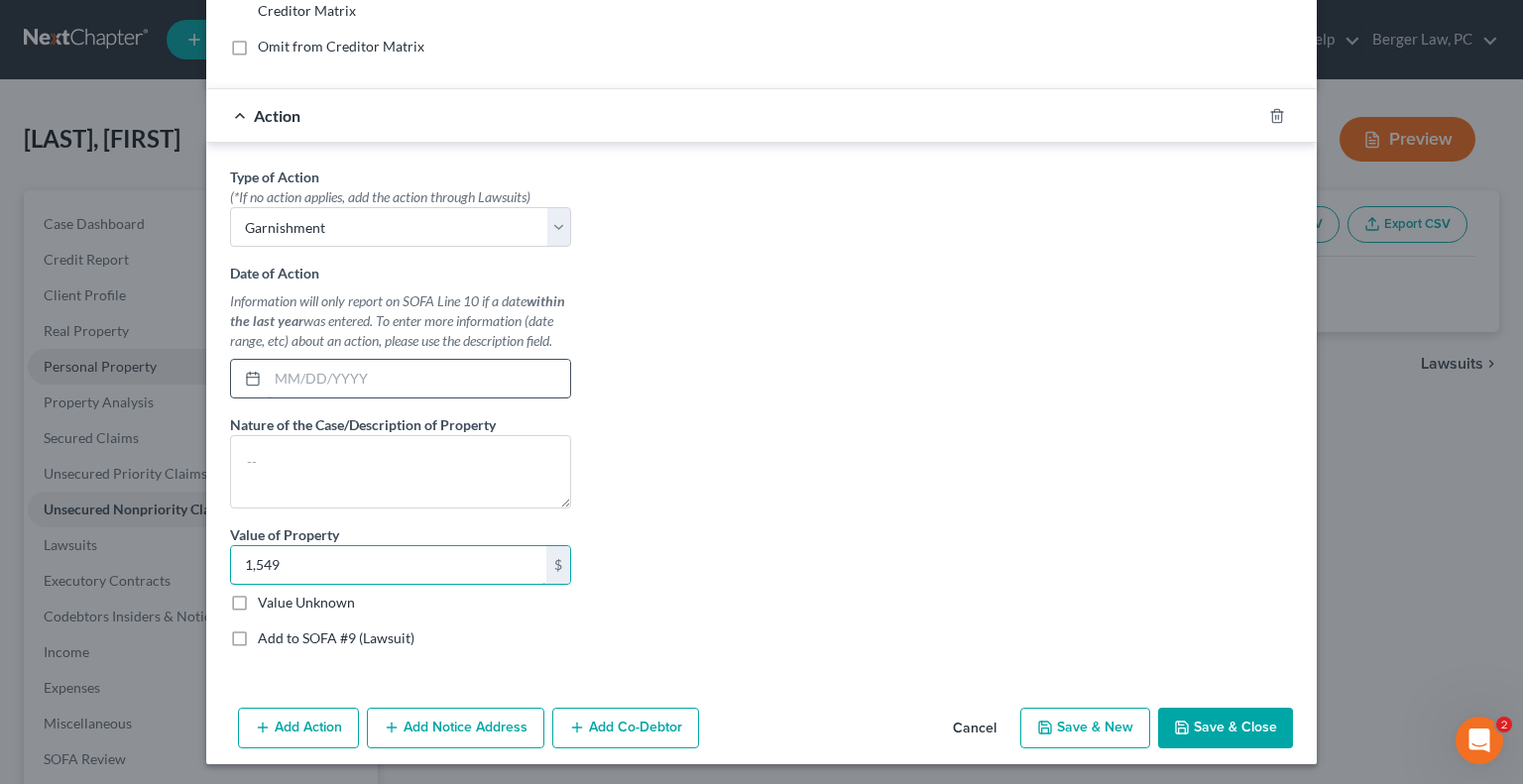 type on "1,549" 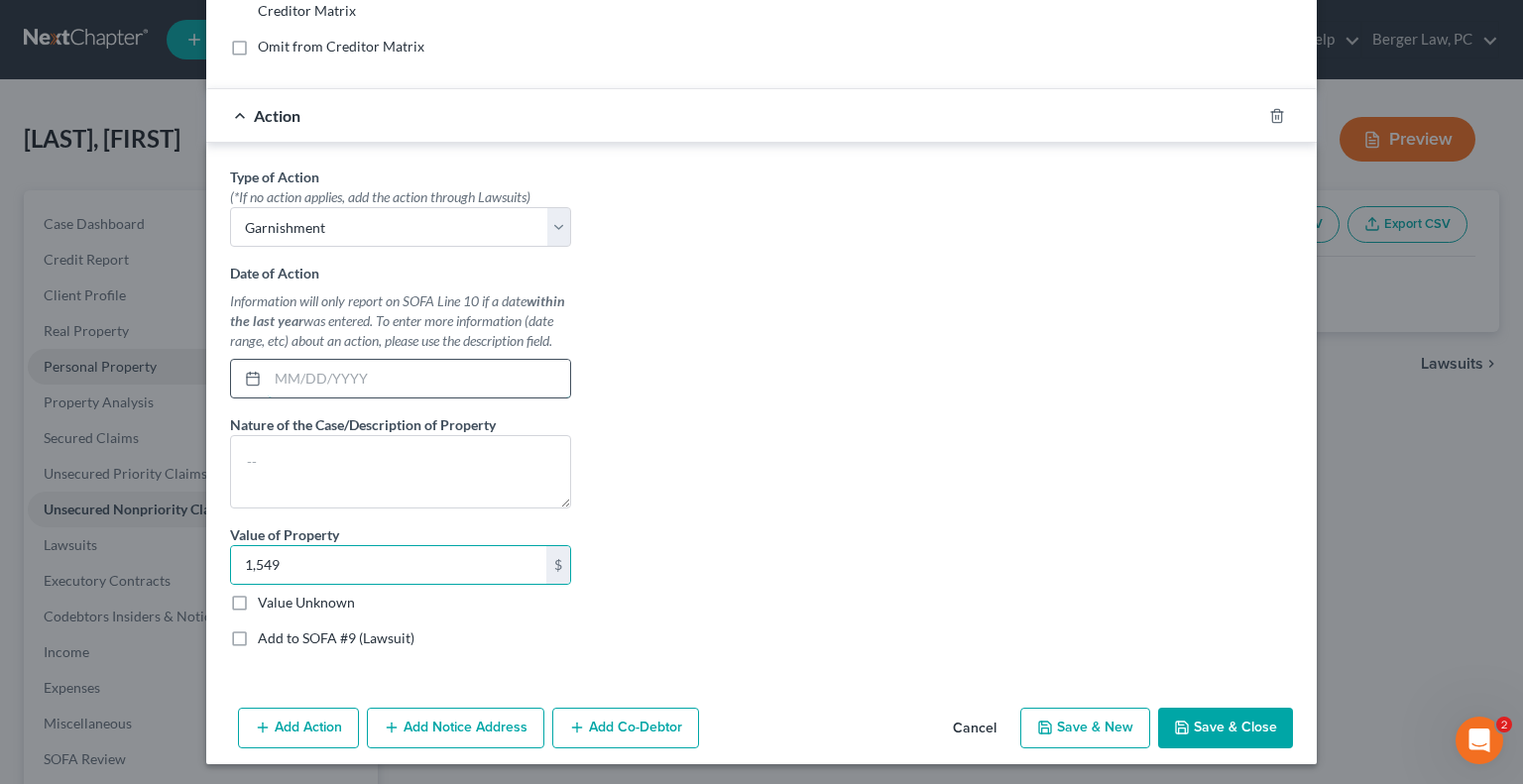 click at bounding box center [418, 379] 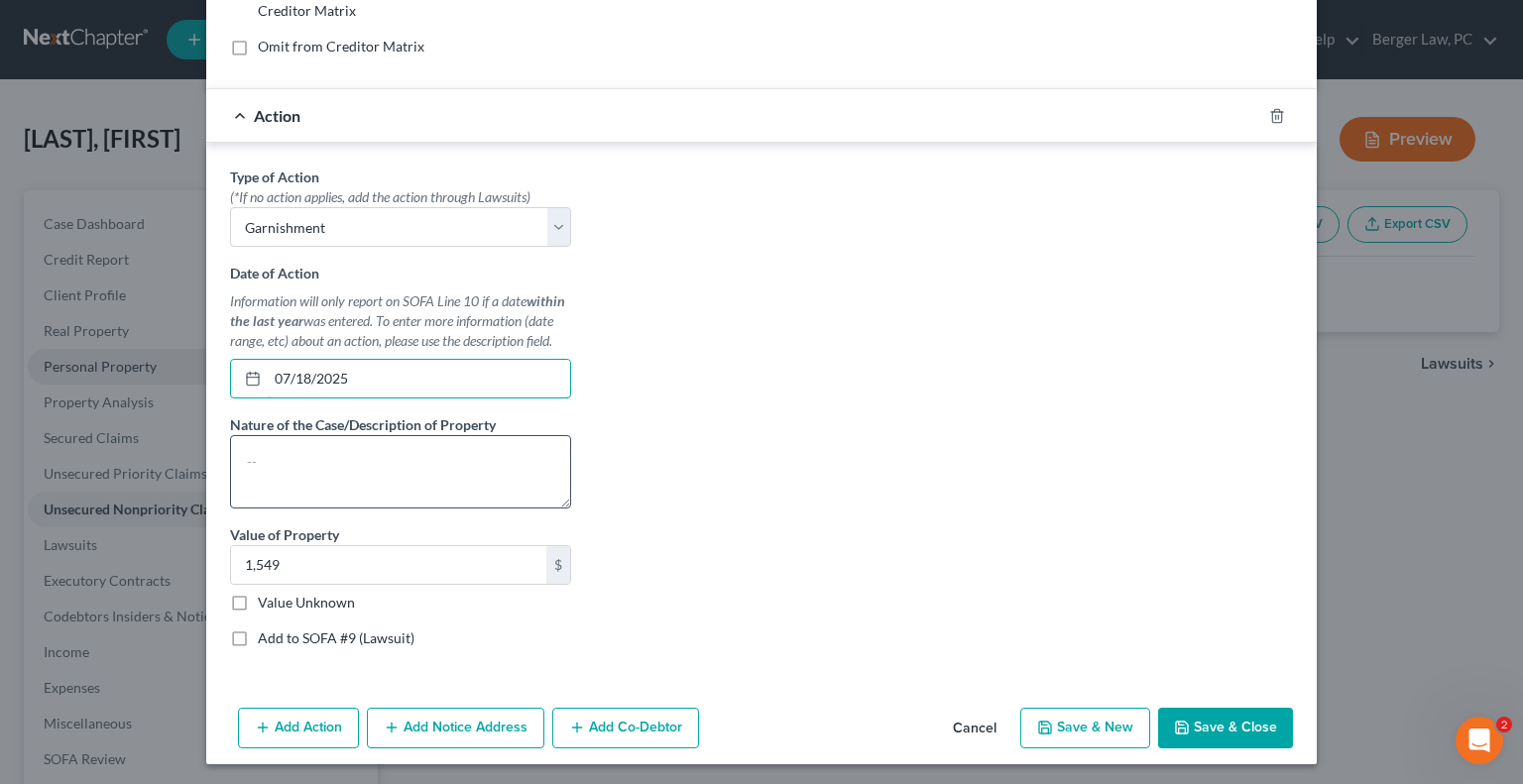 type on "07/18/2025" 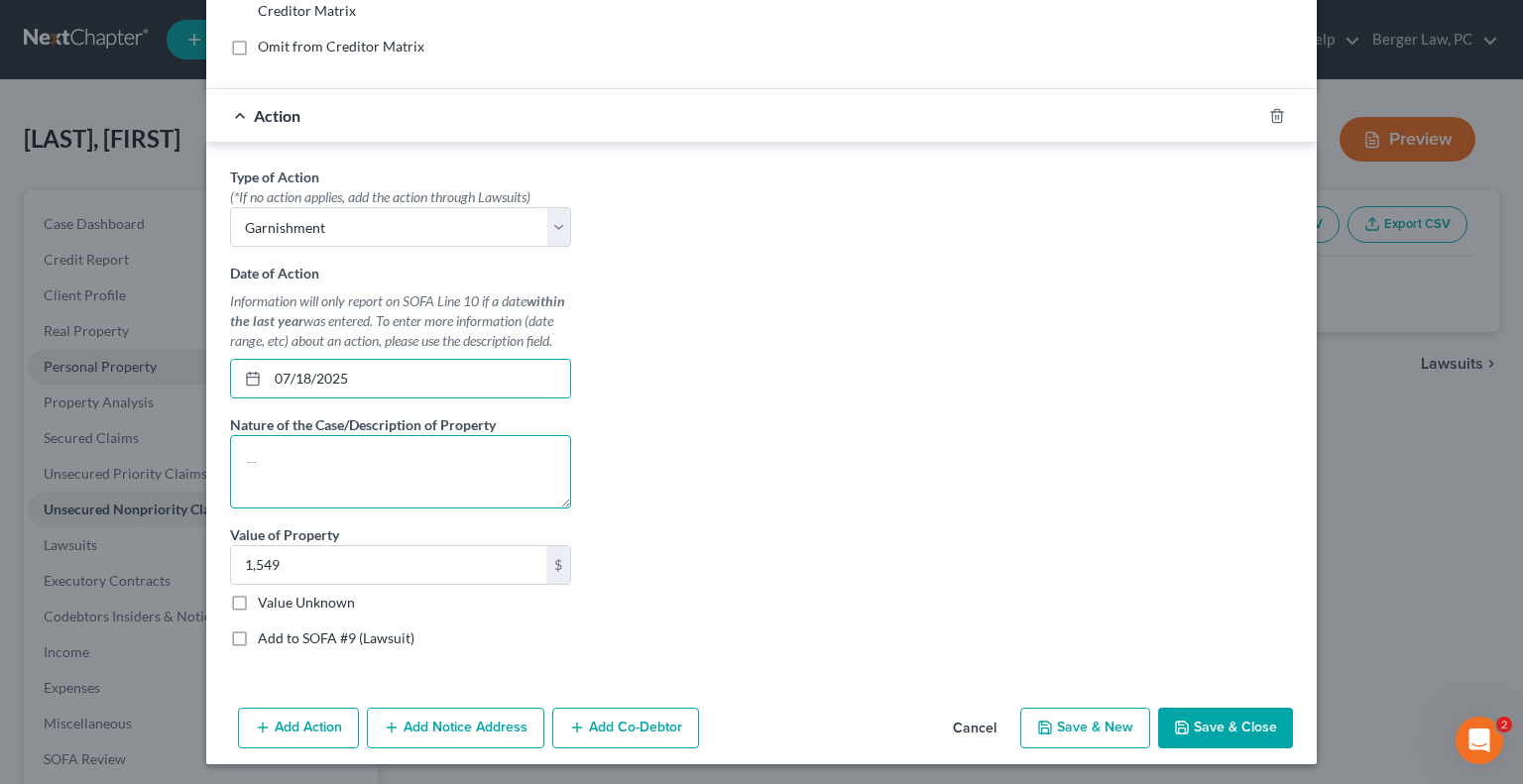 click at bounding box center [401, 472] 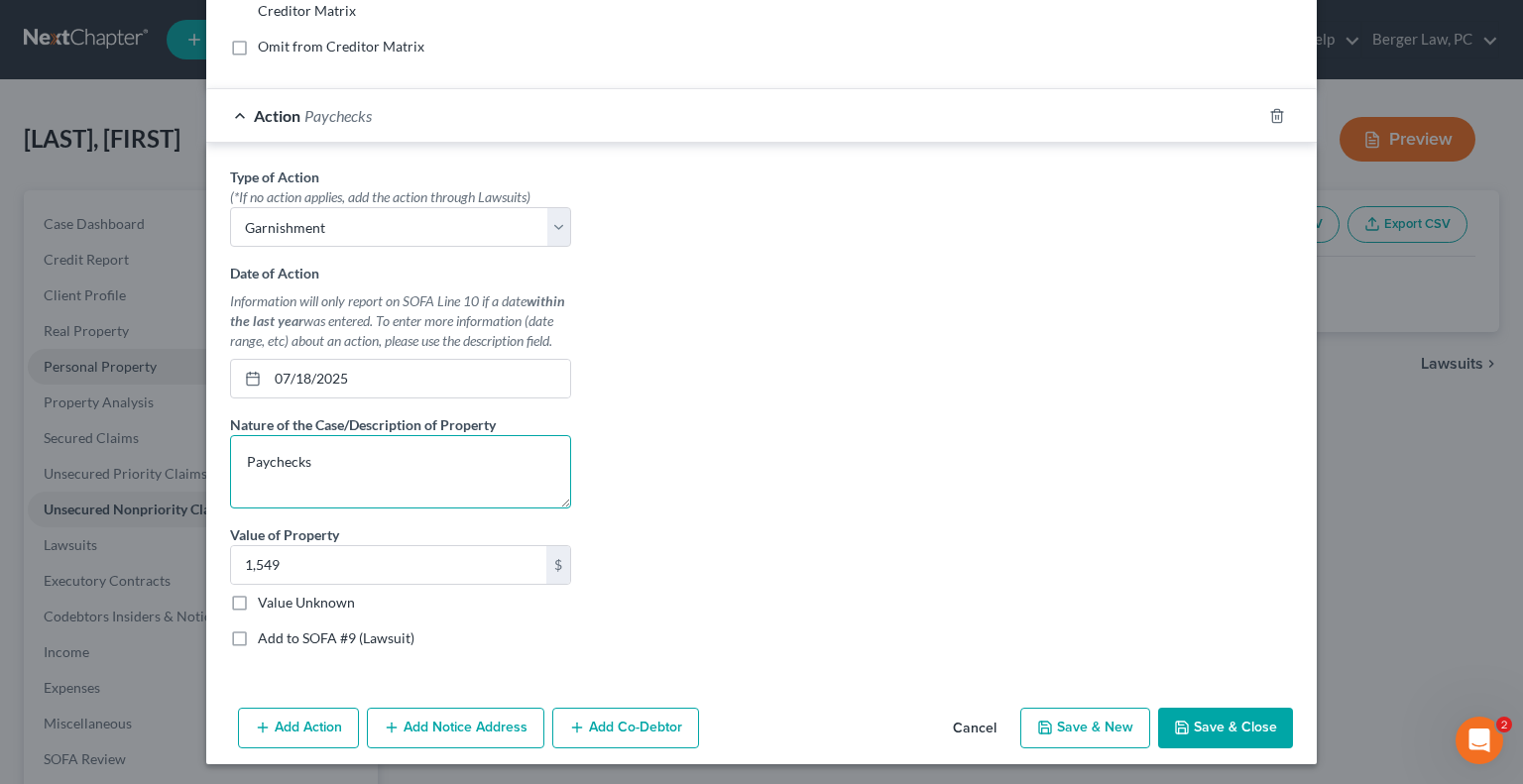type on "Paychecks" 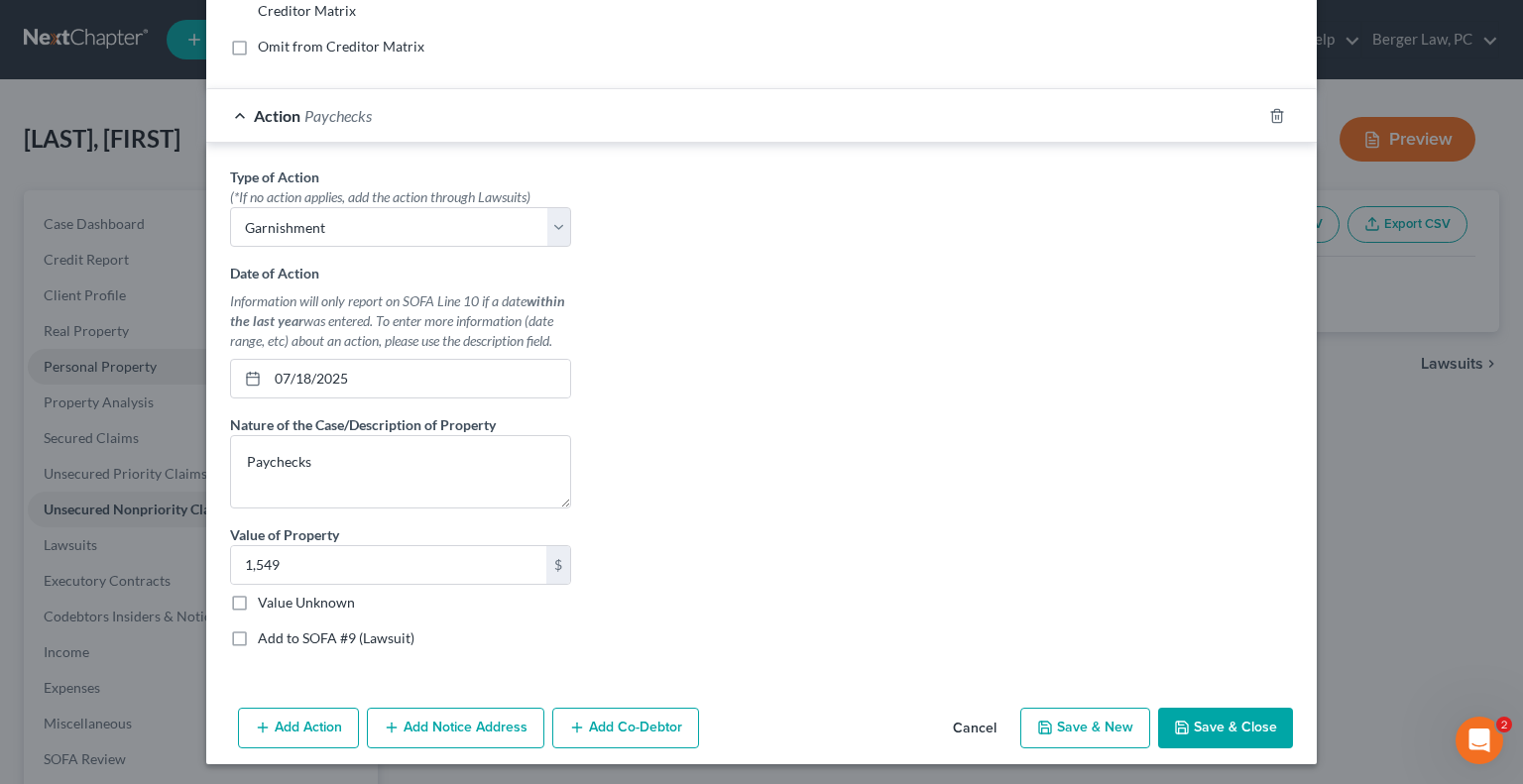 click on "Save & Close" at bounding box center (1226, 728) 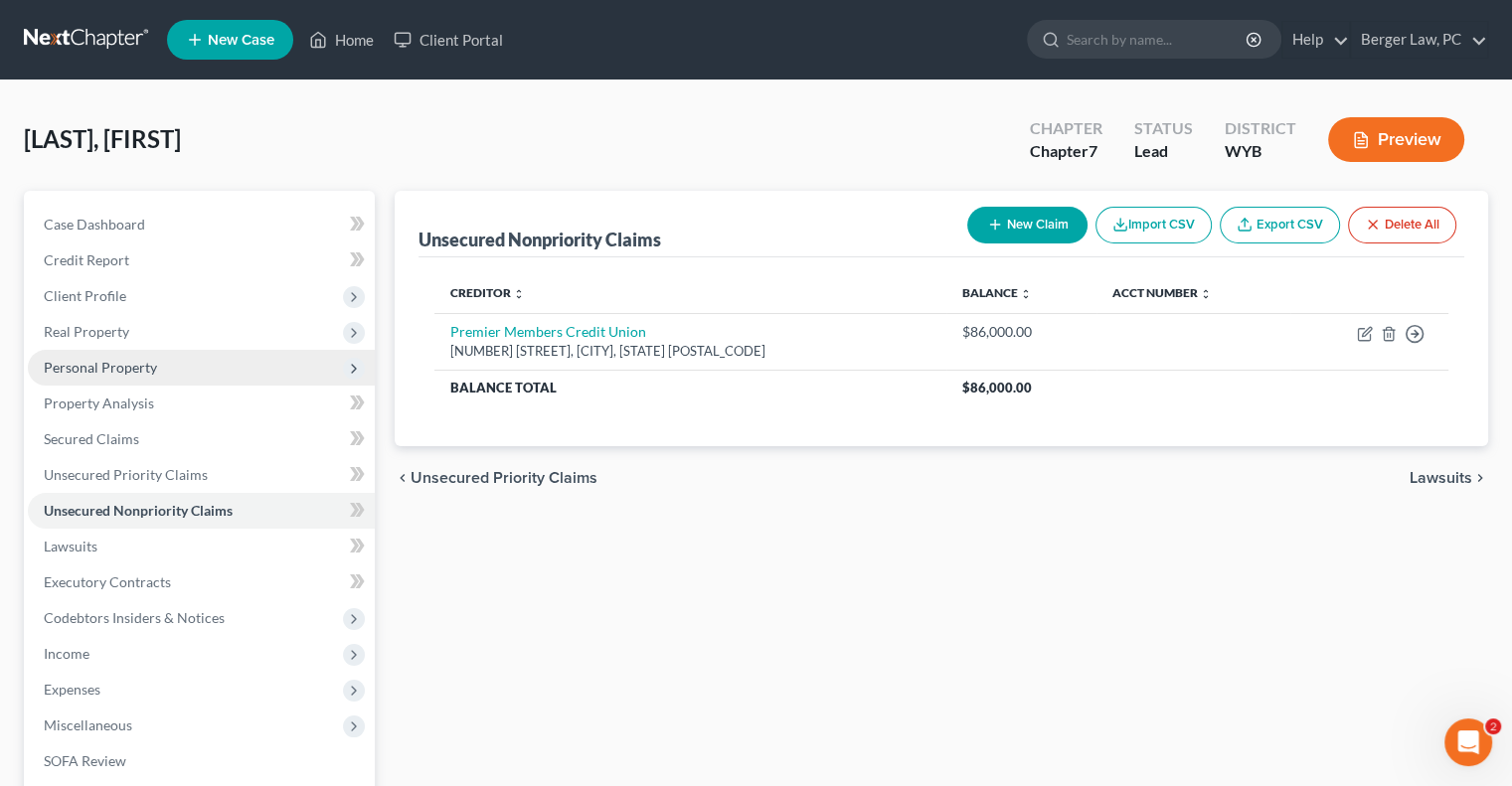click on "New Claim" at bounding box center [1027, 225] 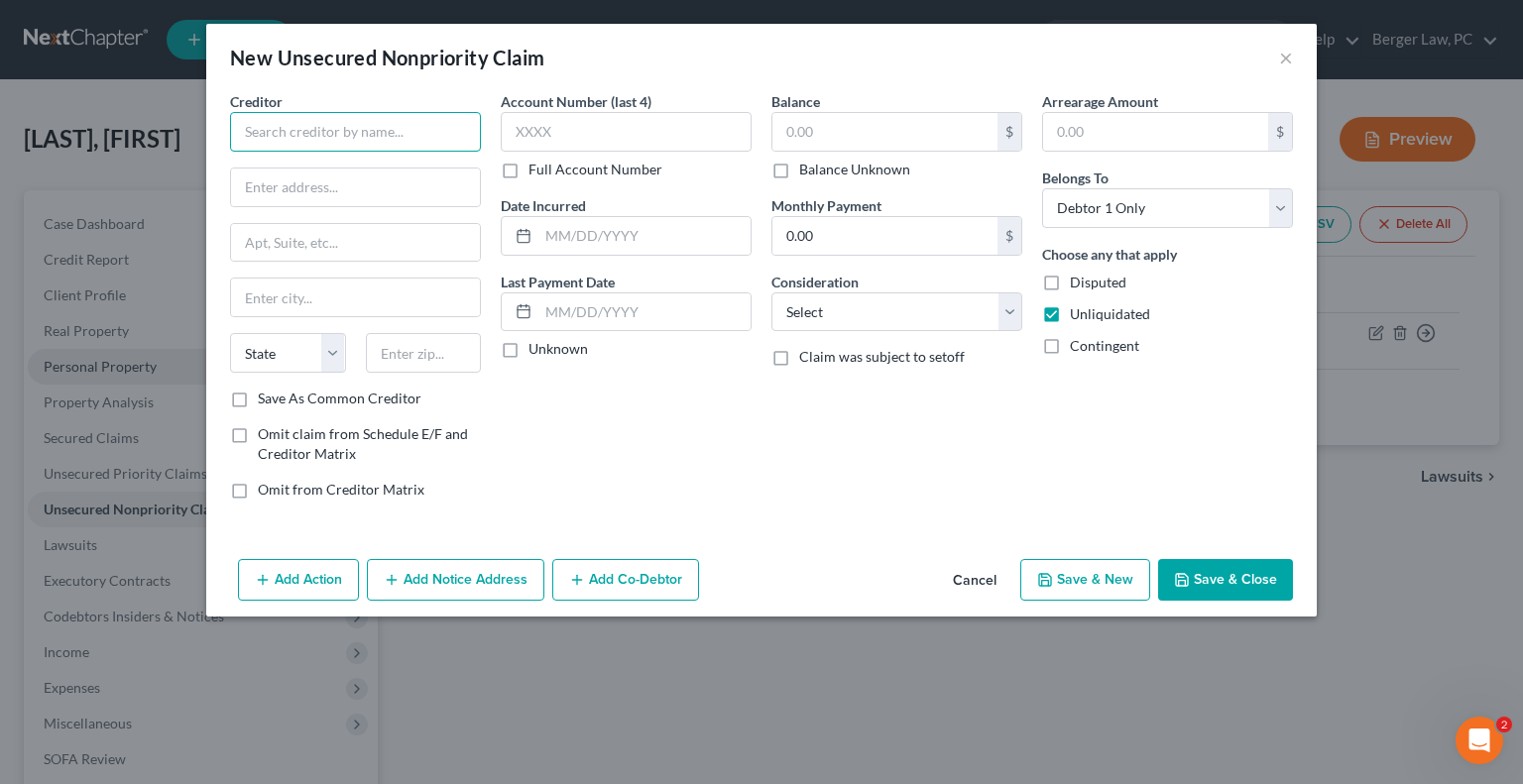 click at bounding box center [355, 132] 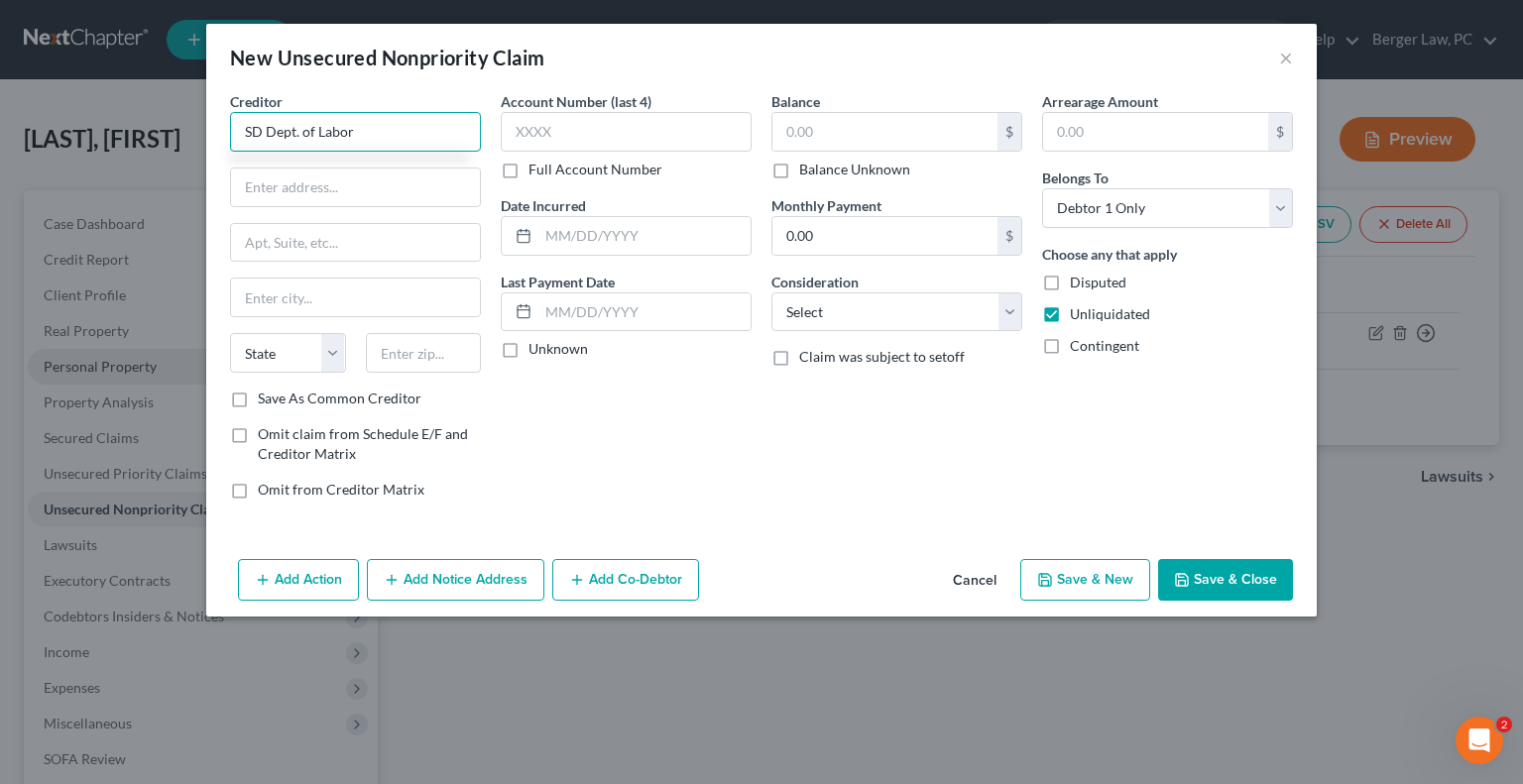 type on "SD Dept. of Labor" 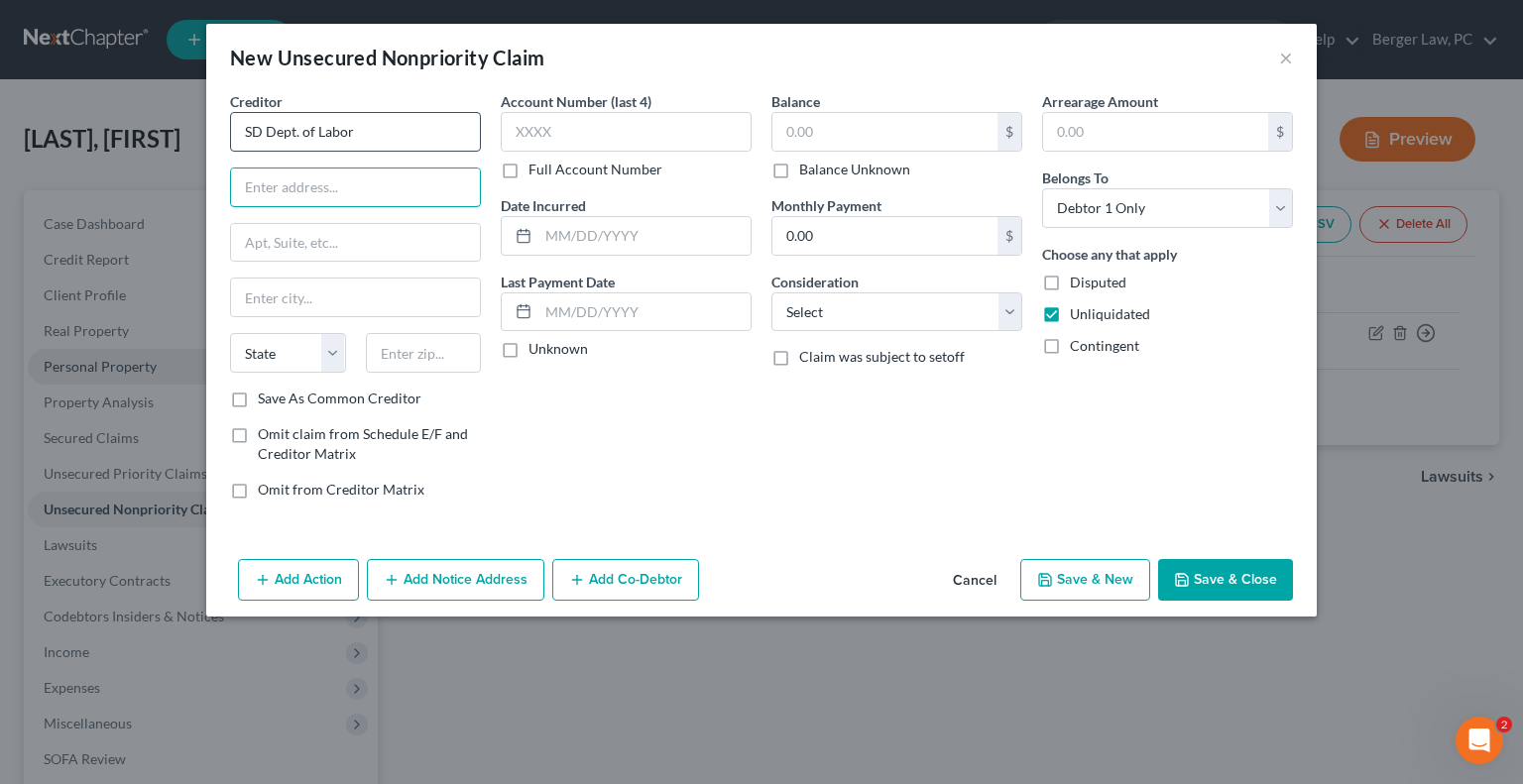 type on "E" 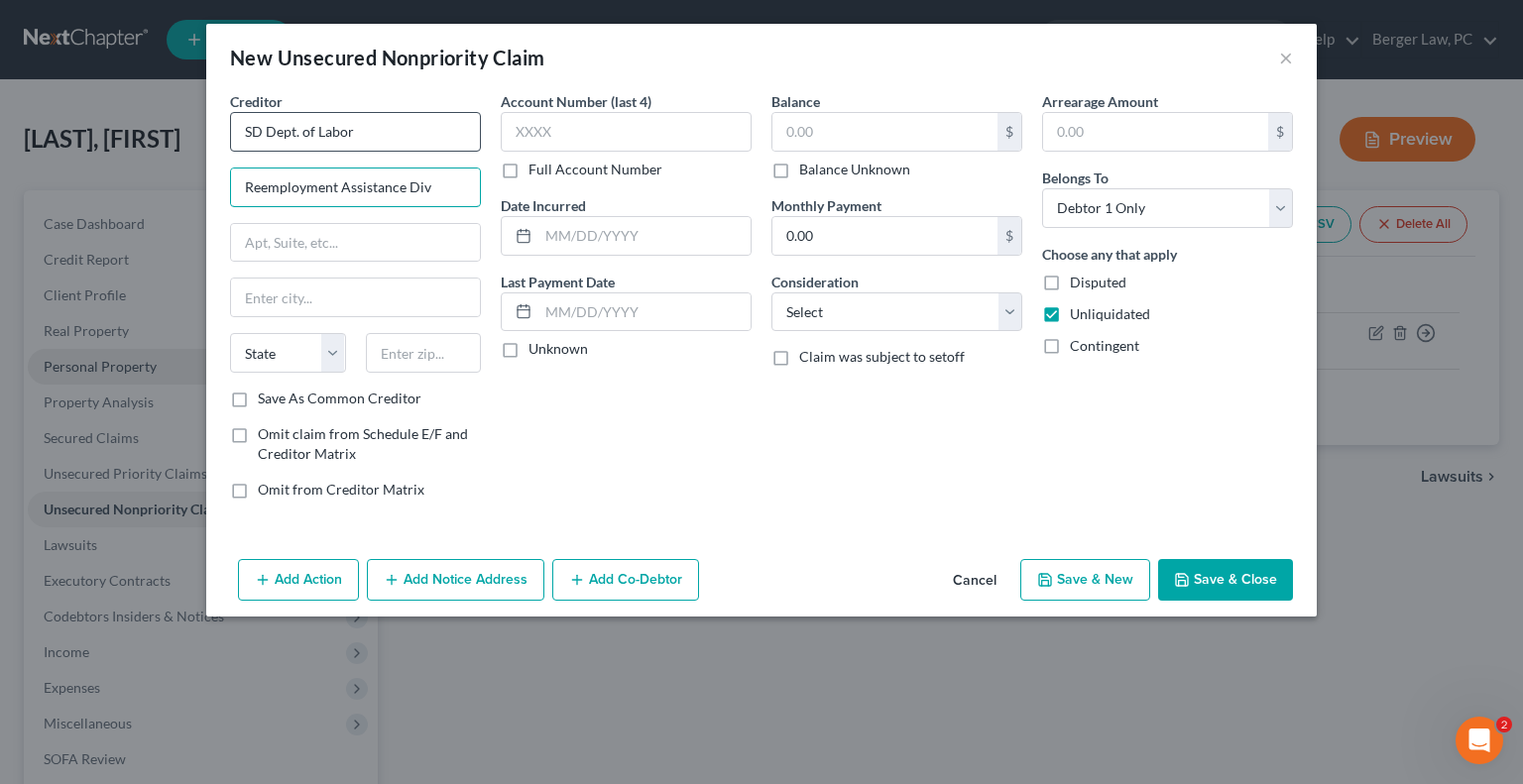 type on "Reemployment Assistance Div" 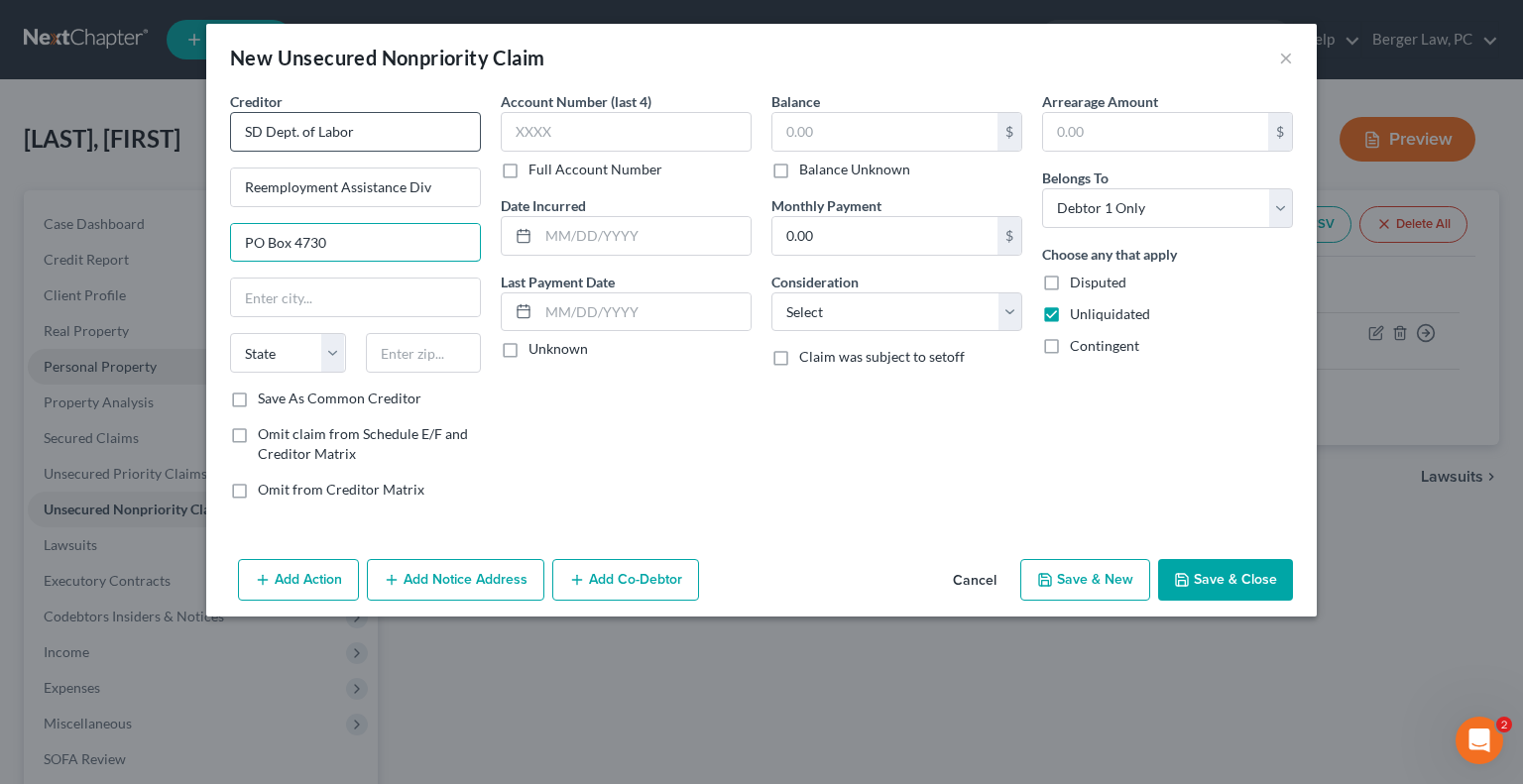 type on "PO Box 4730" 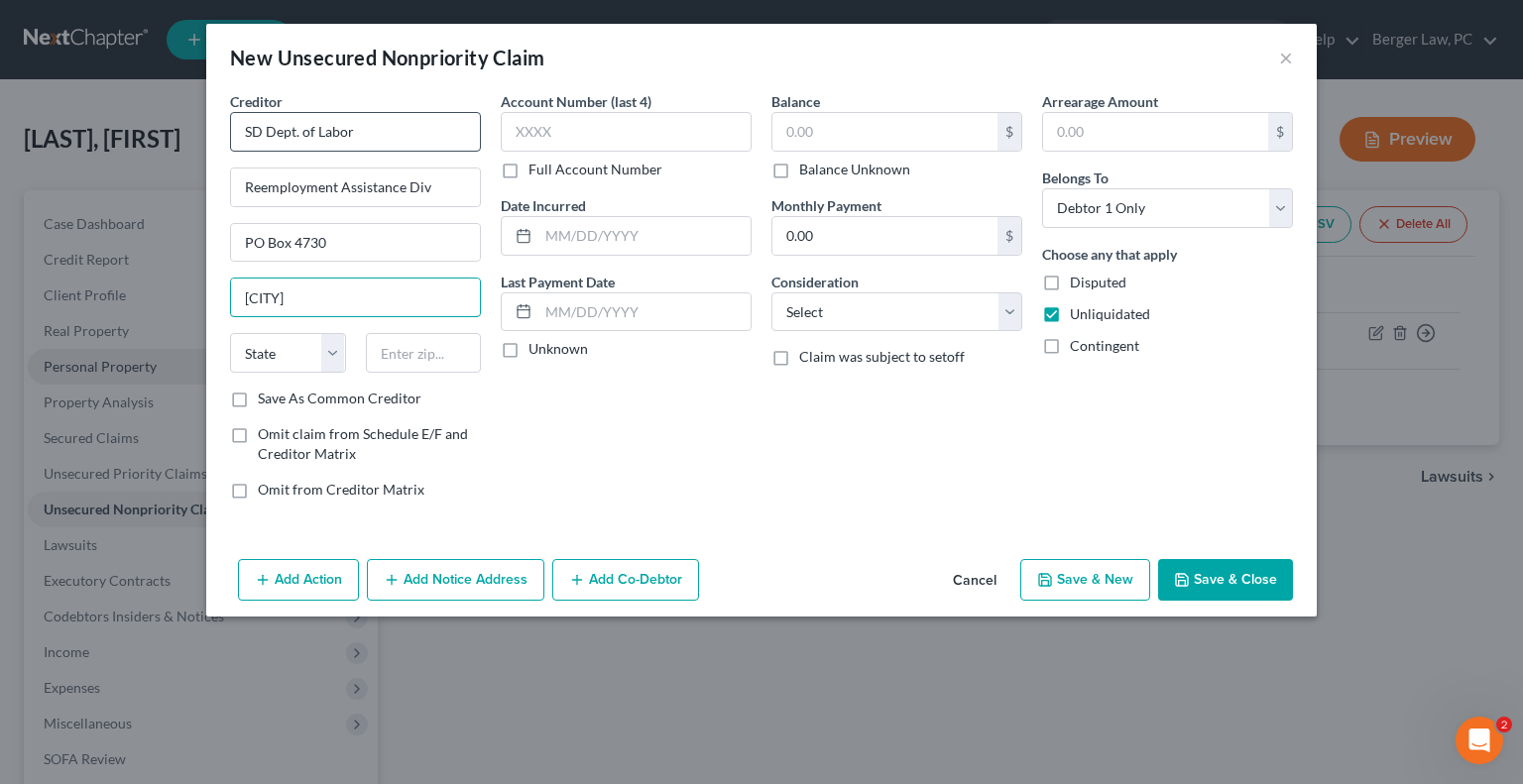 type on "[CITY]" 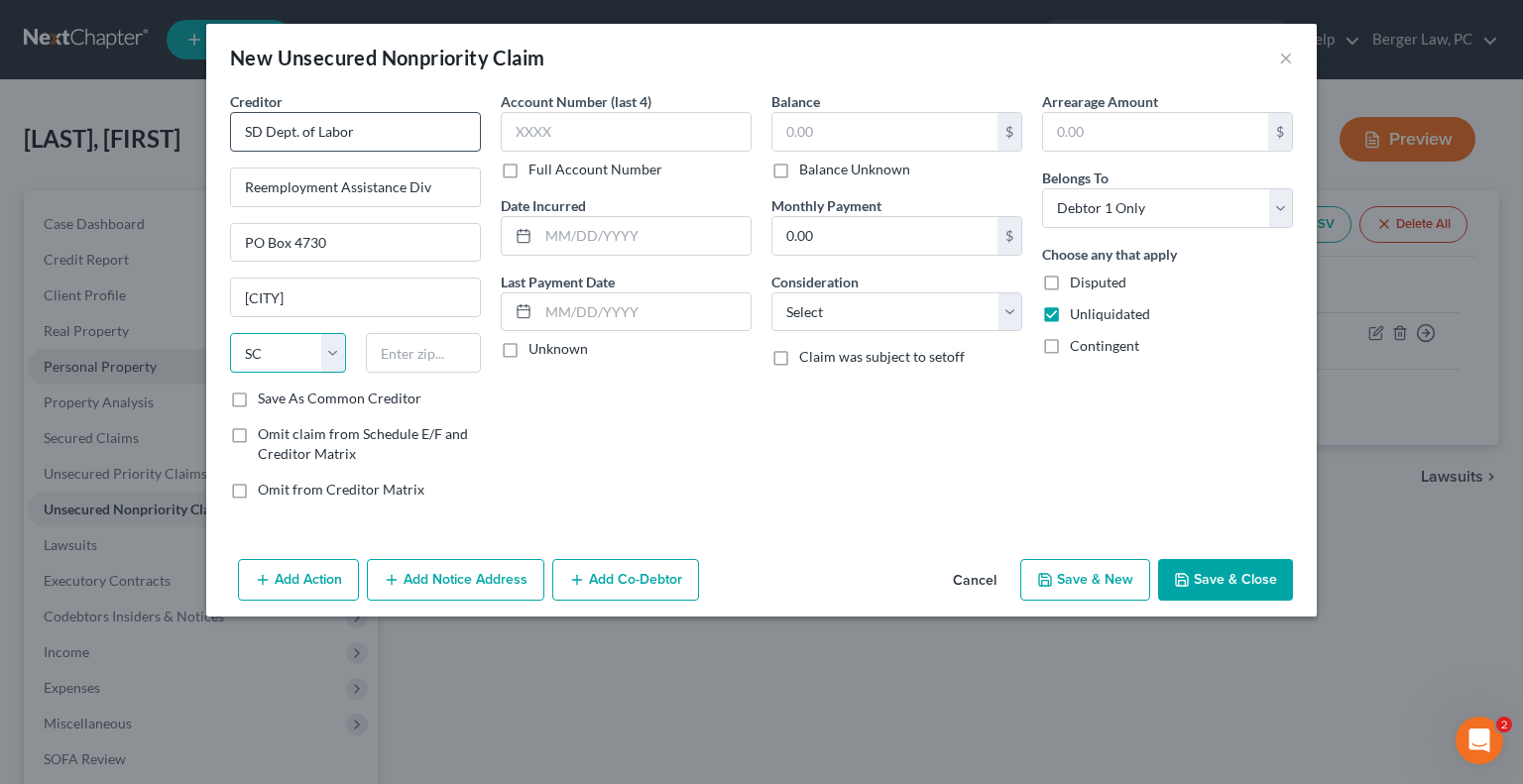 select on "43" 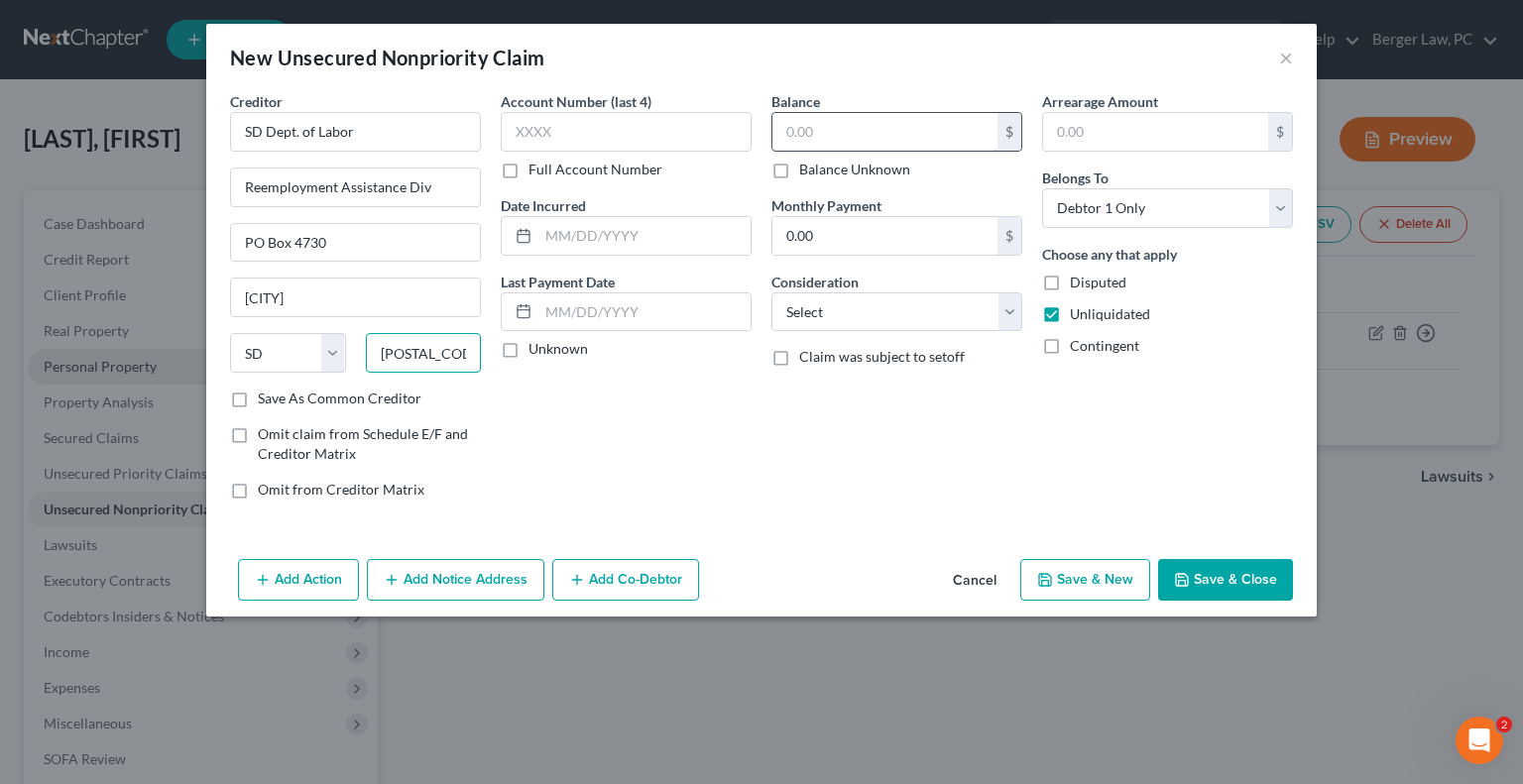 type on "[POSTAL_CODE]" 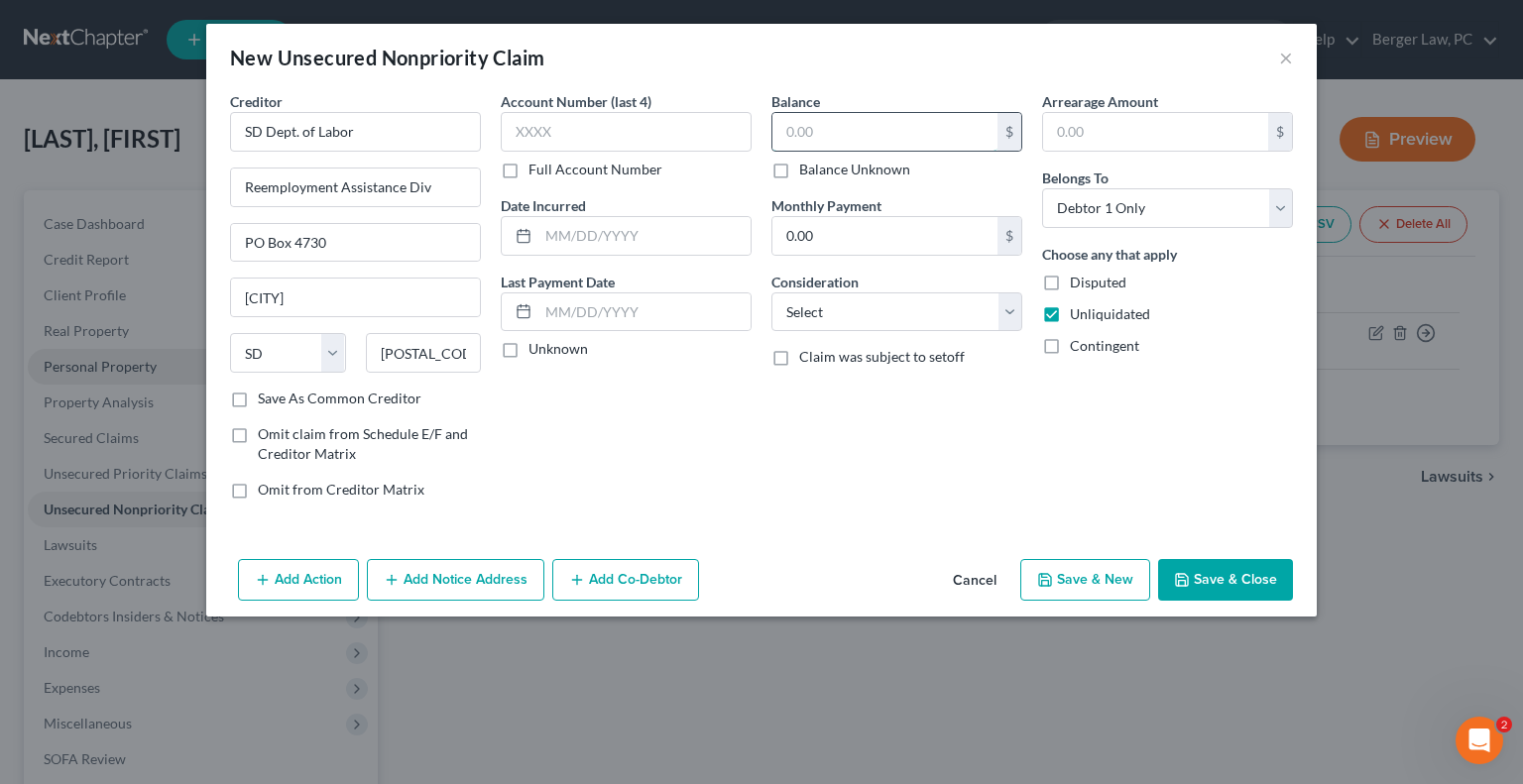 click at bounding box center (884, 132) 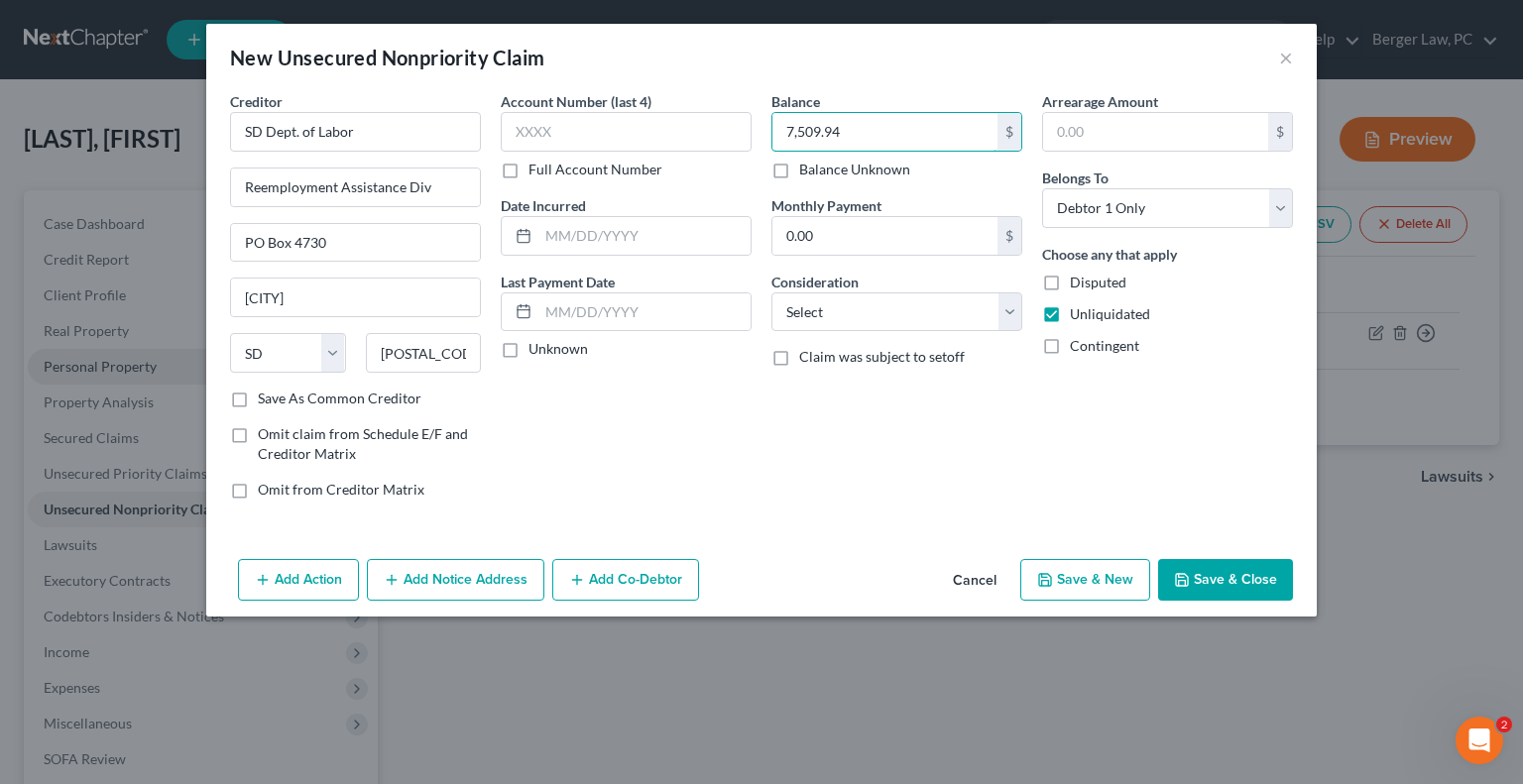 type on "7,509.94" 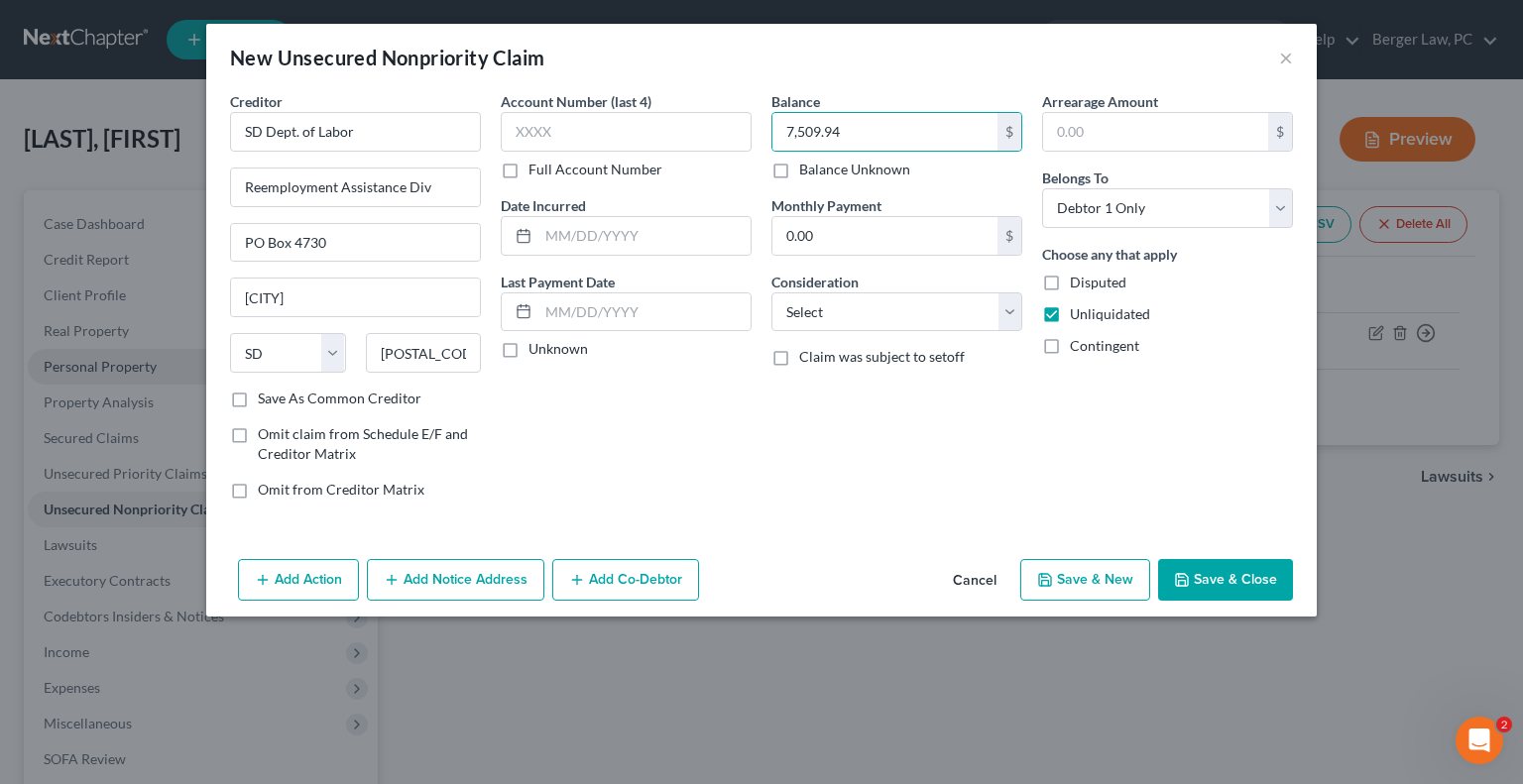click on "Save & Close" at bounding box center [1226, 580] 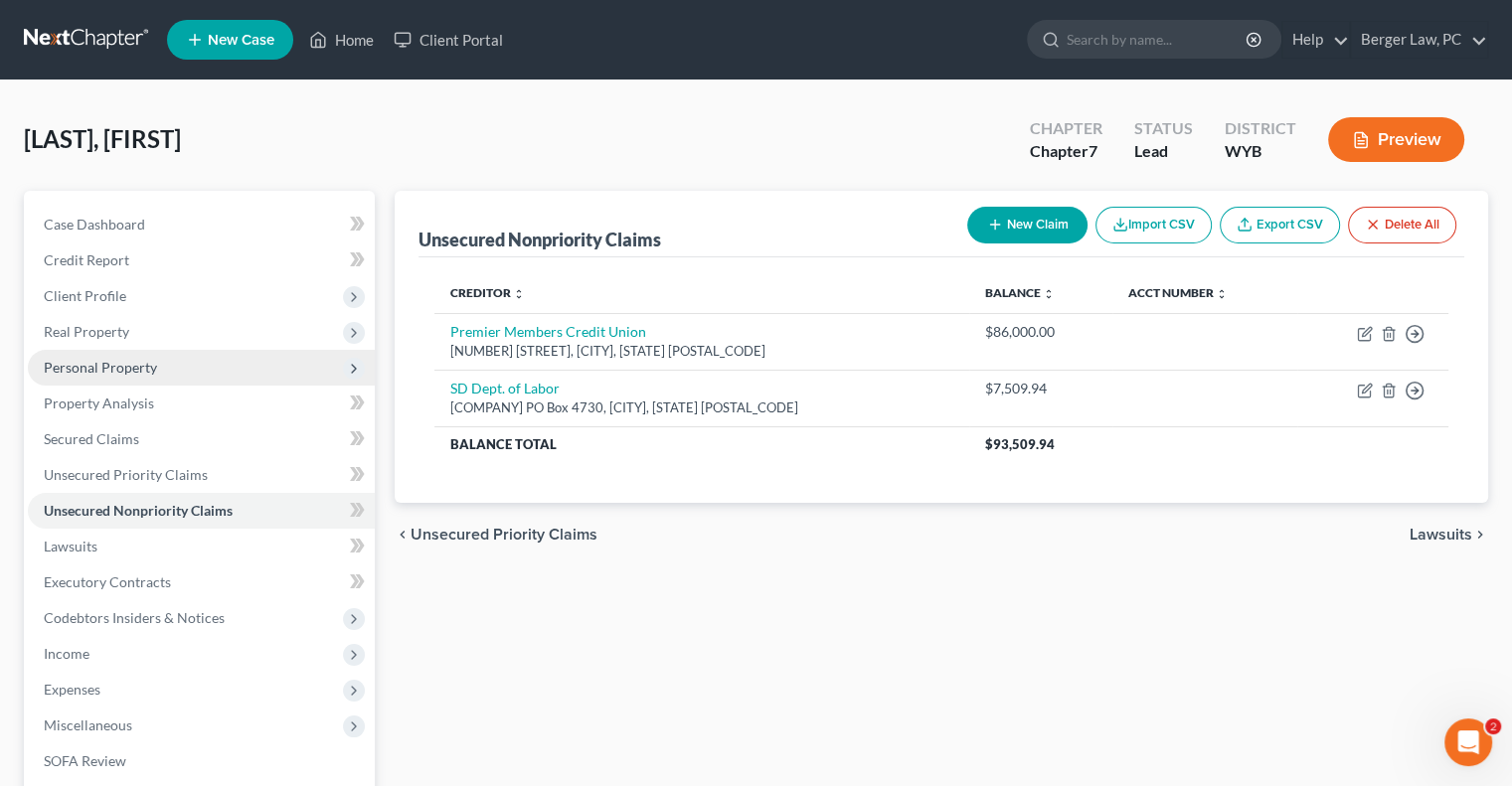click 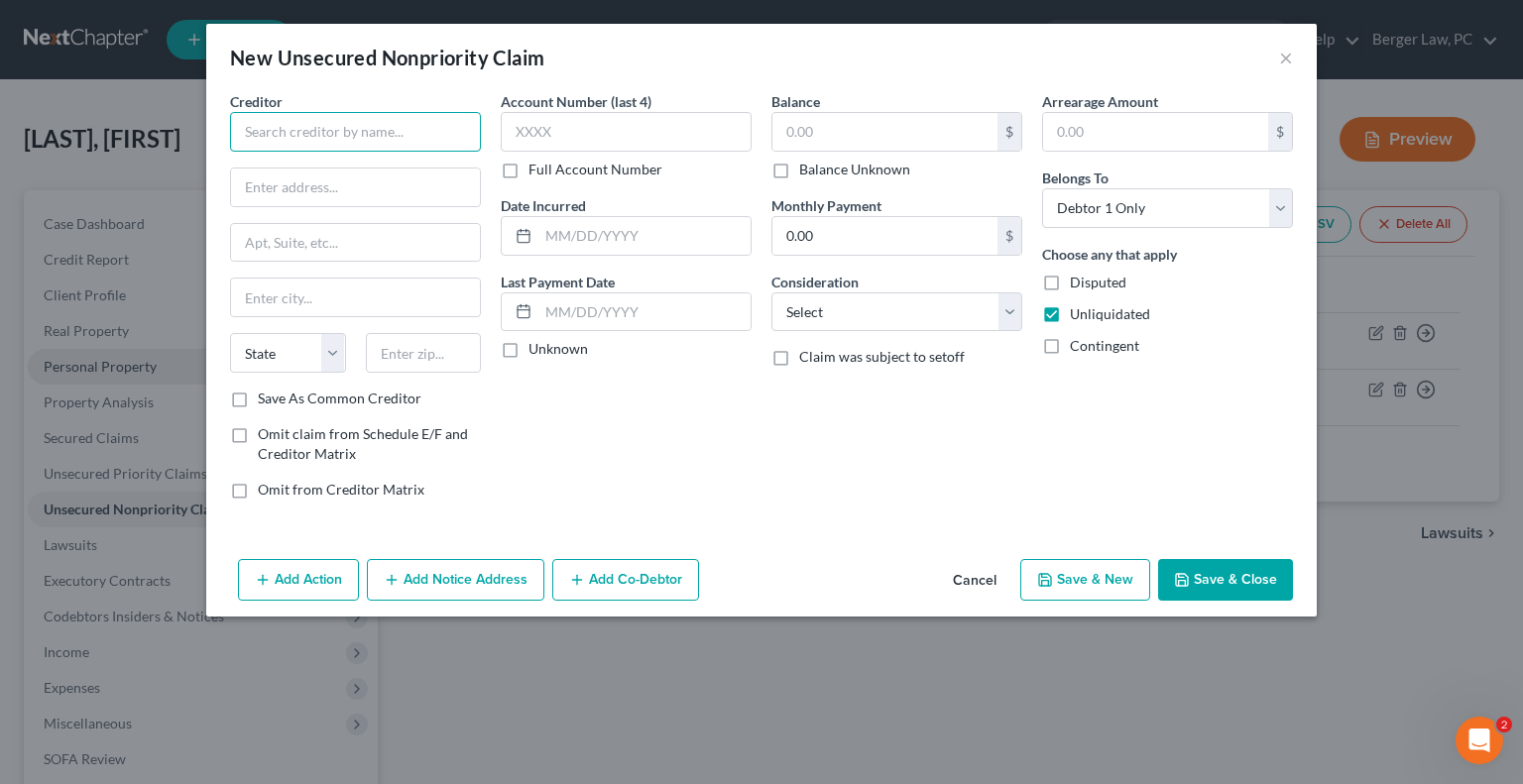 click at bounding box center [355, 132] 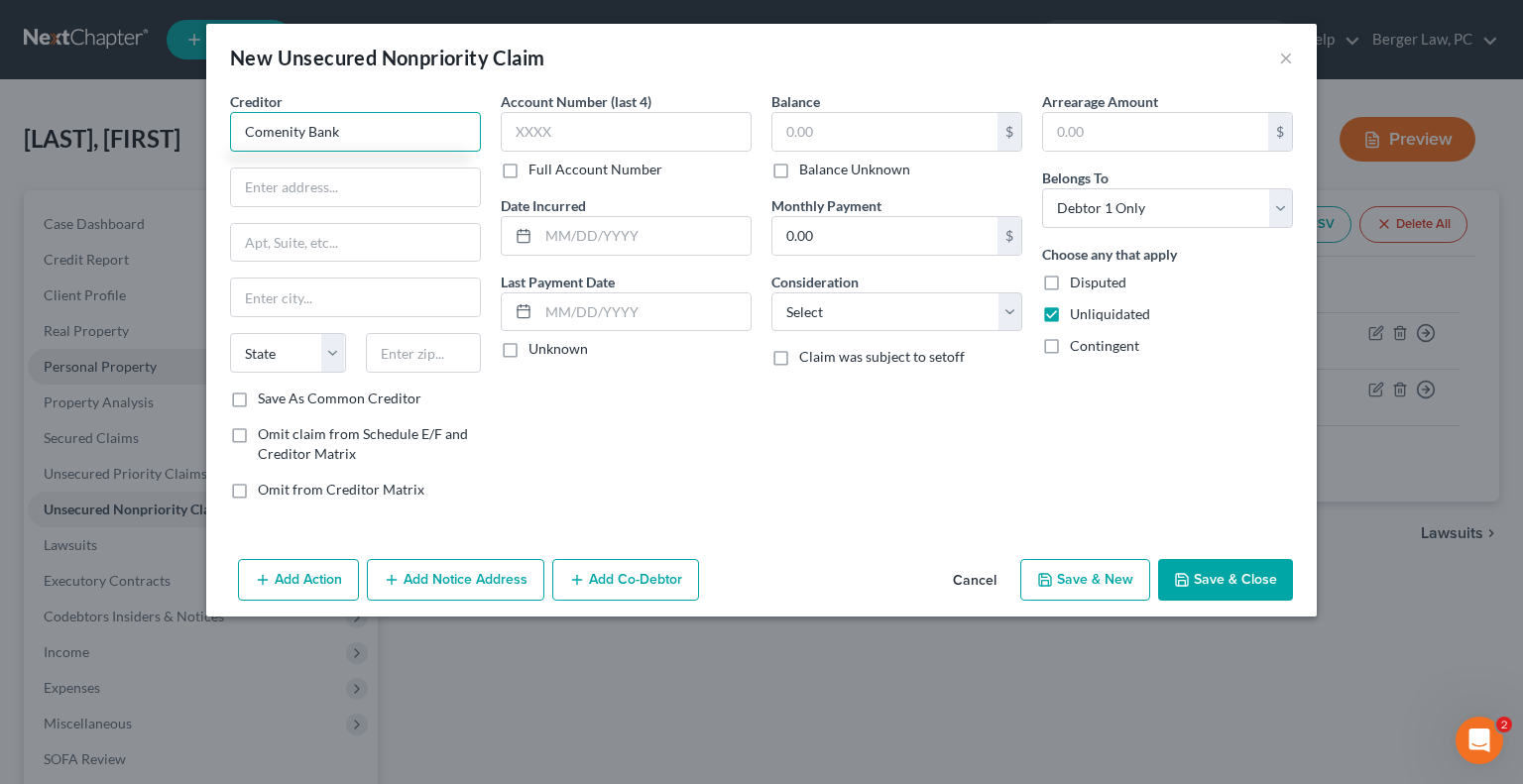 type on "Comenity Bank" 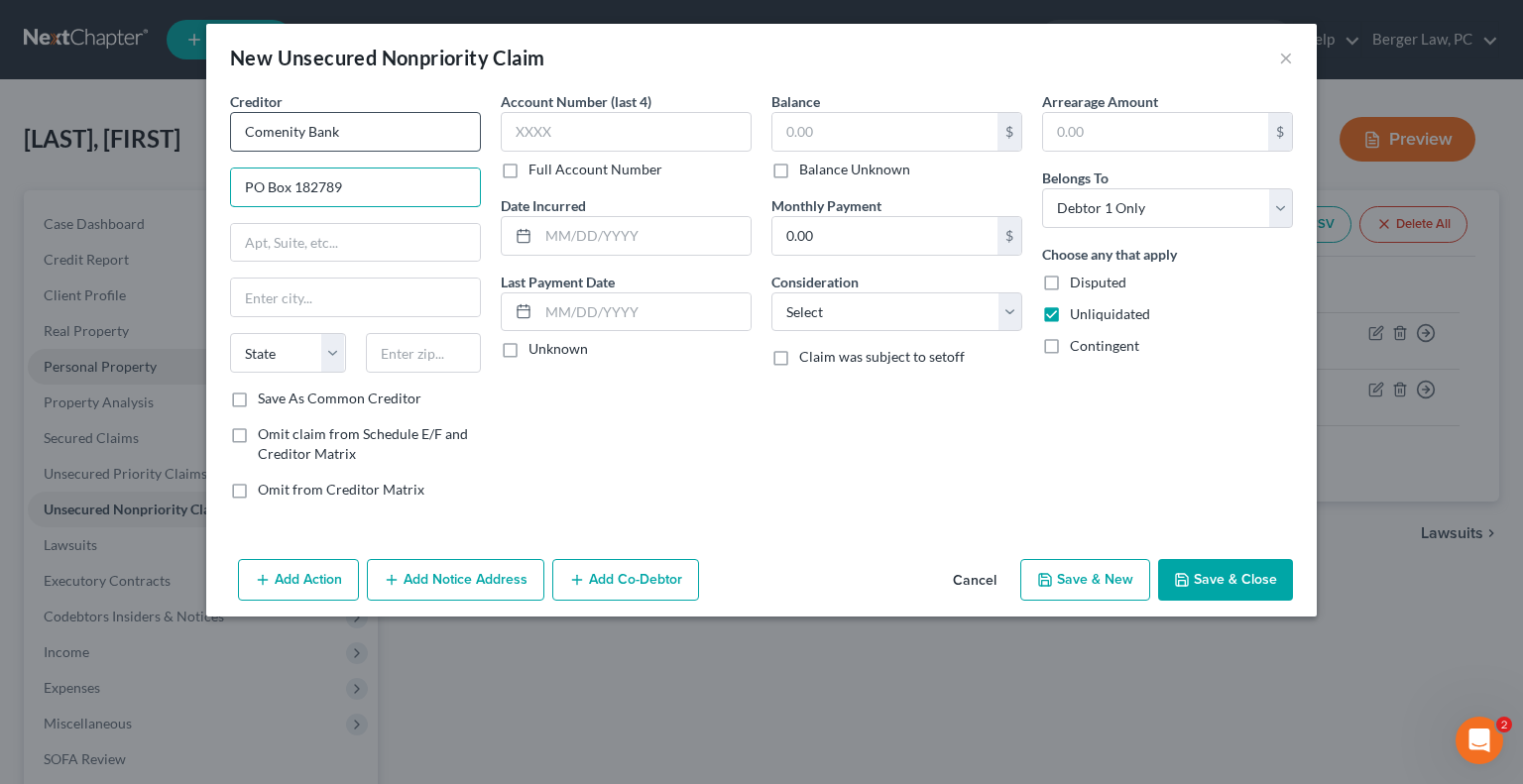 type on "PO Box 182789" 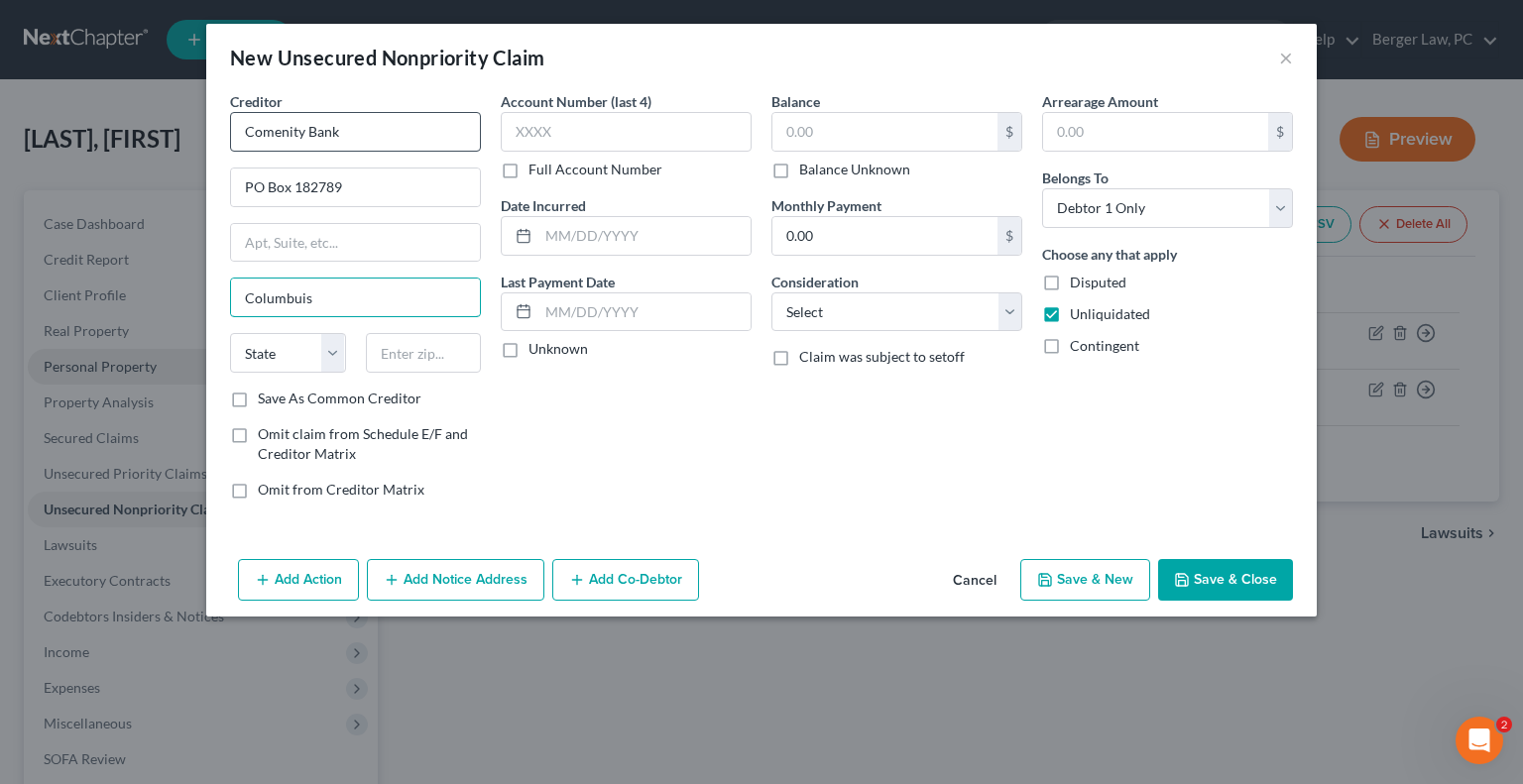 type on "Columbuis" 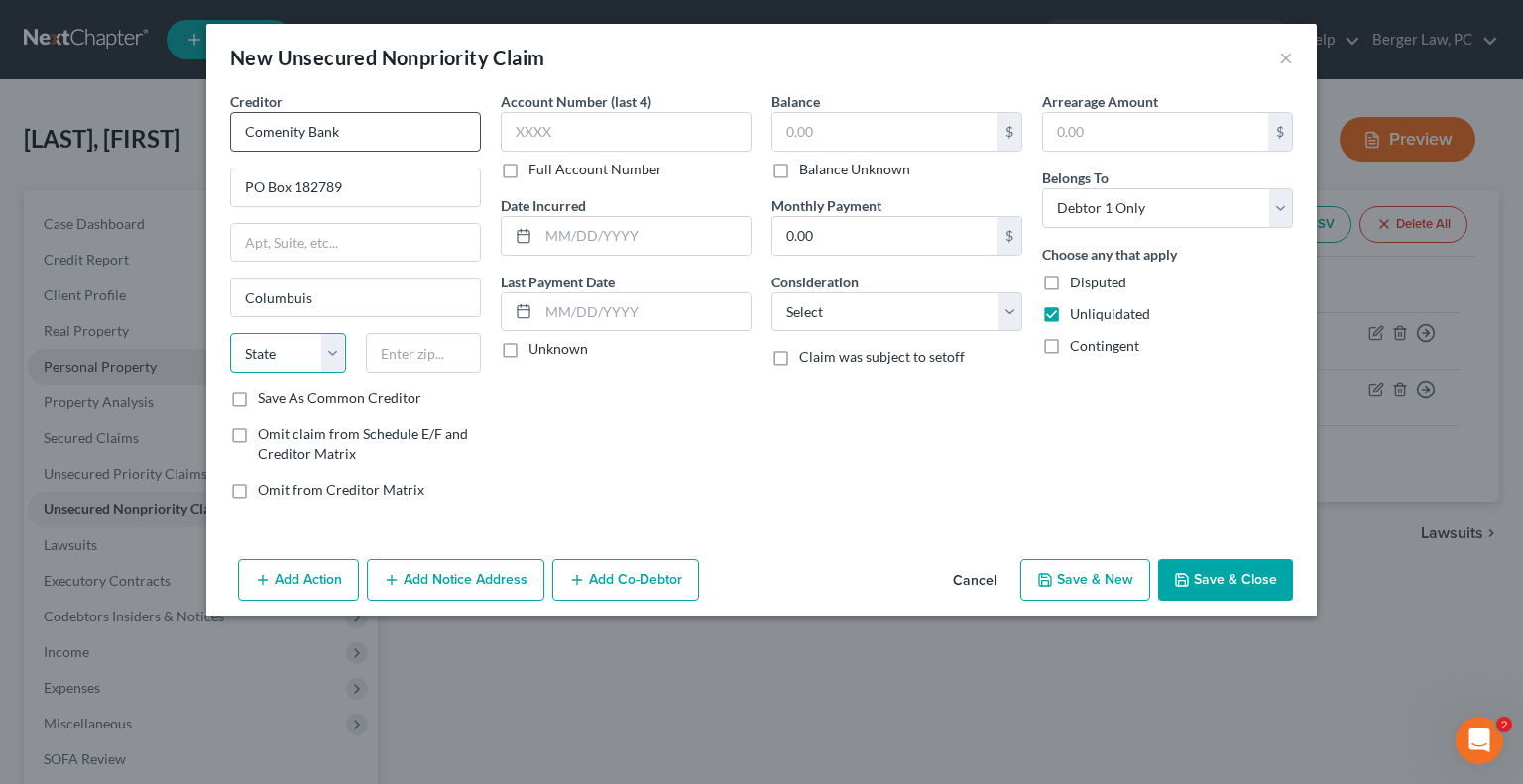 select on "36" 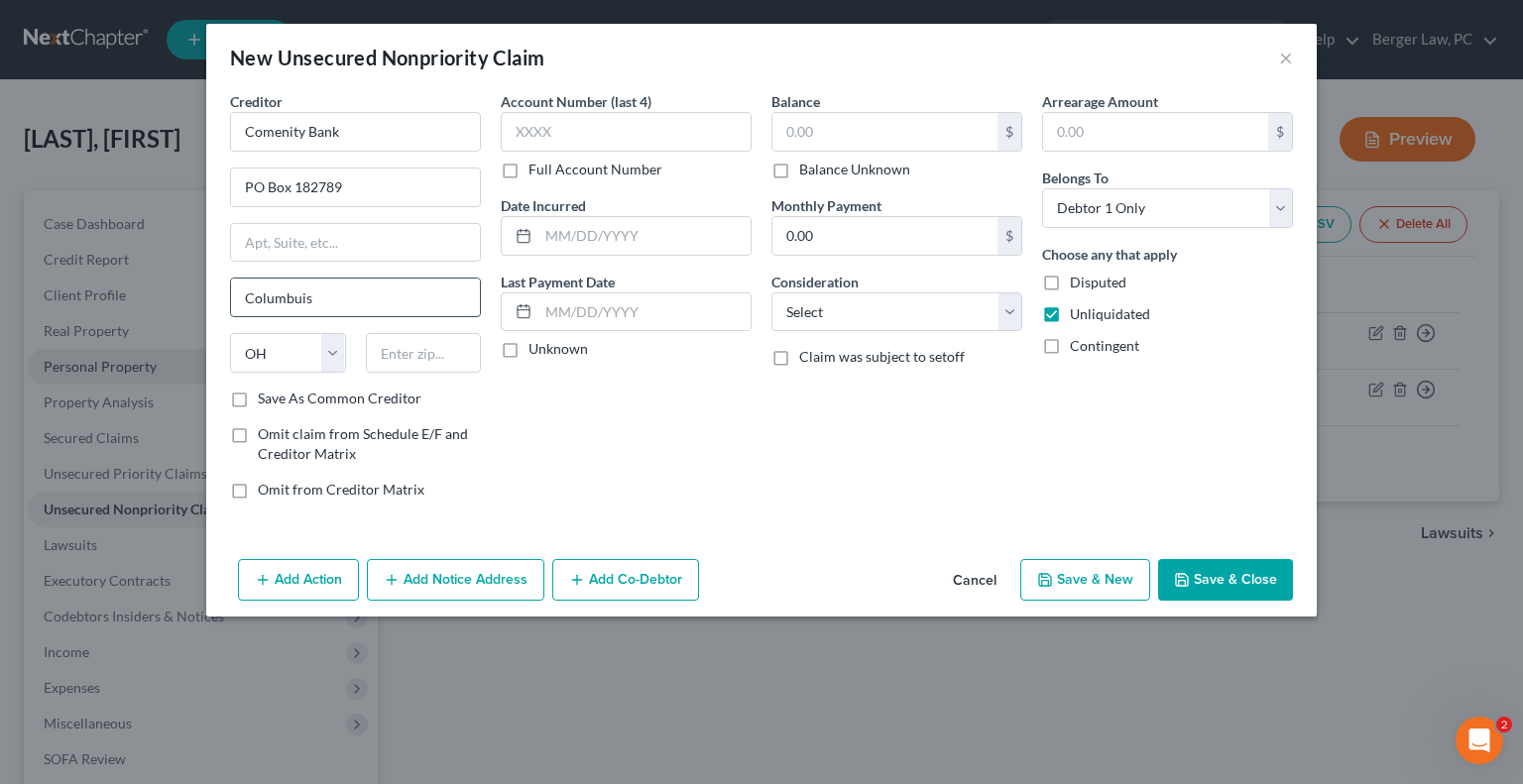 click on "Columbuis" at bounding box center [355, 297] 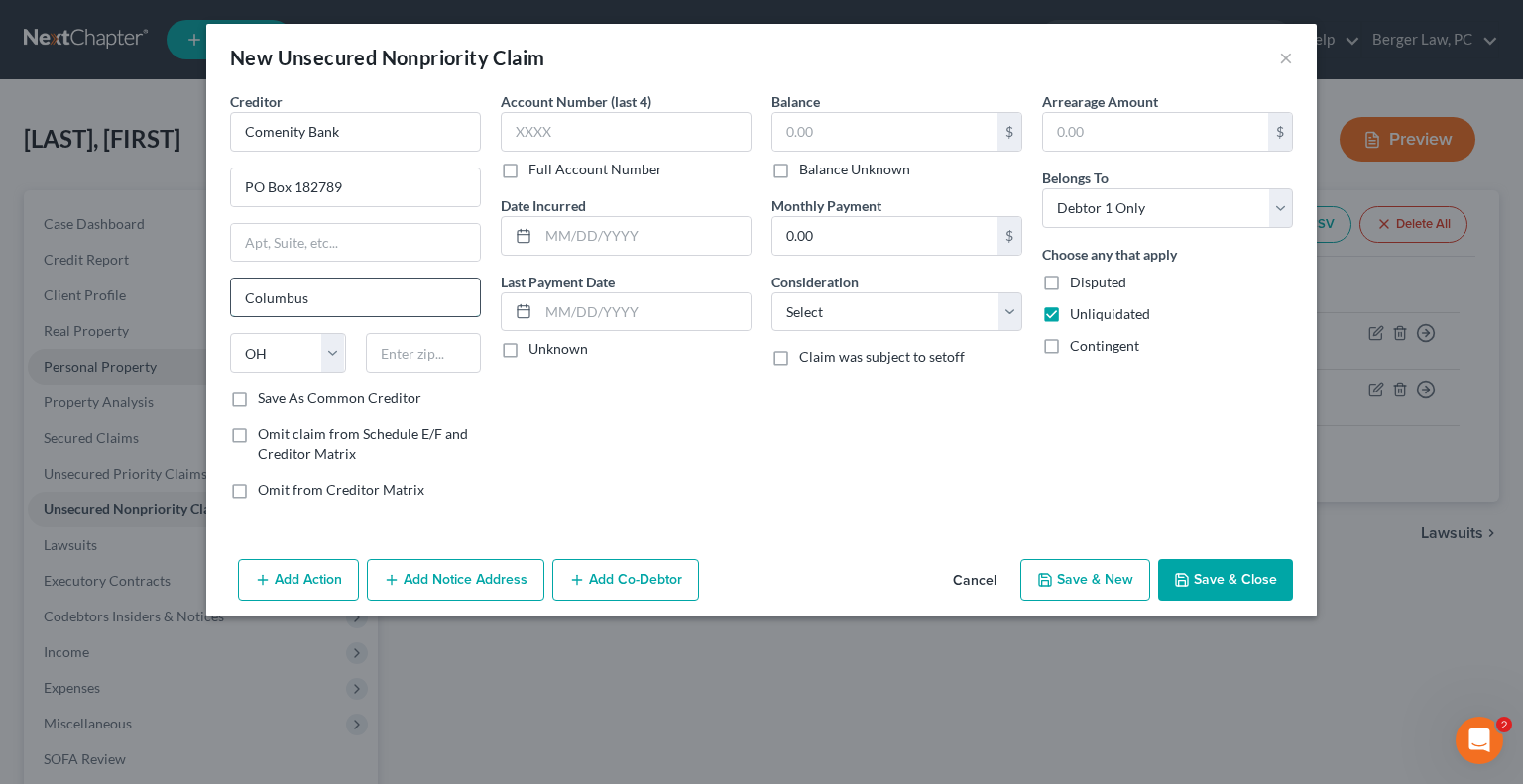 type on "Columbus" 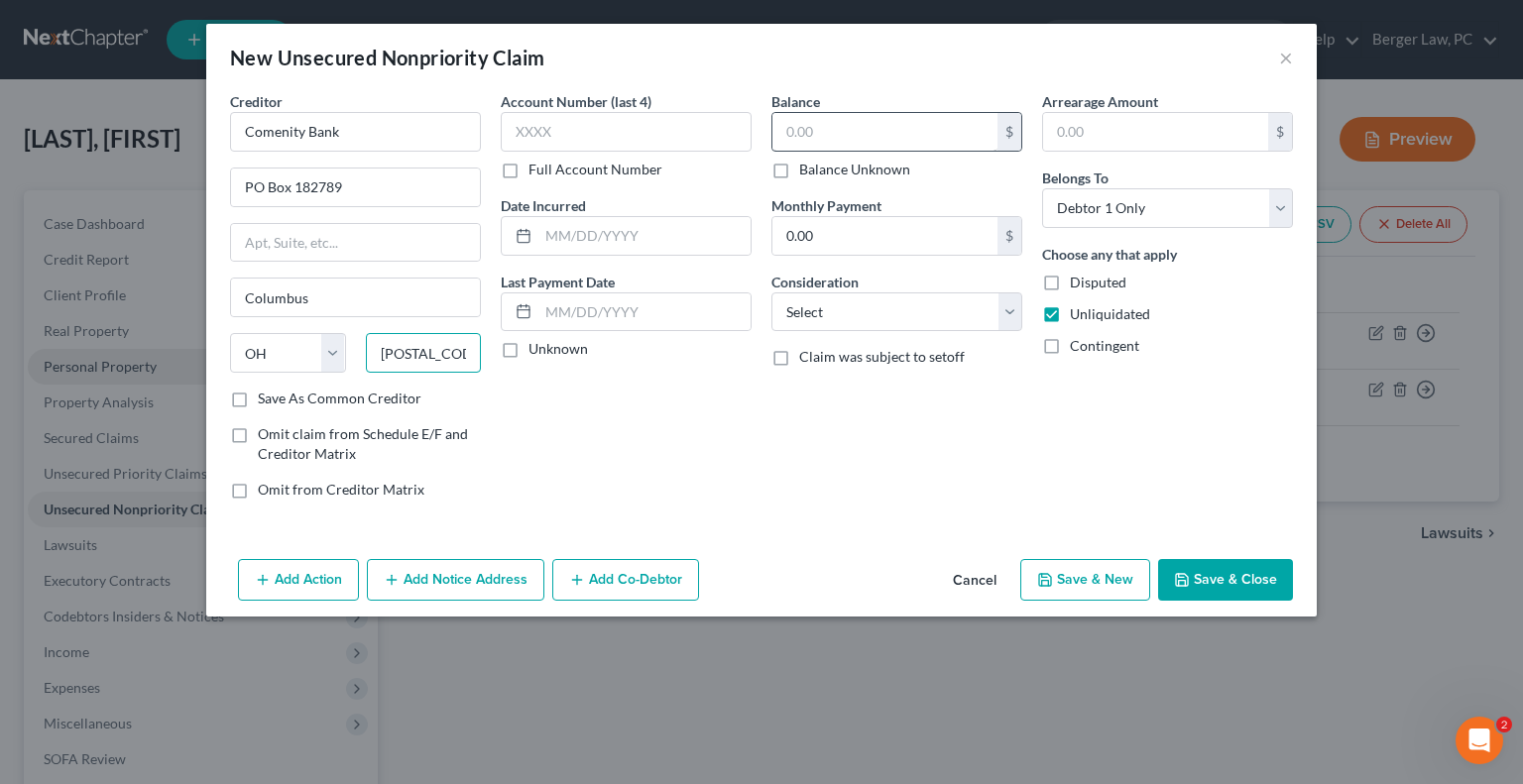 type on "[POSTAL_CODE]" 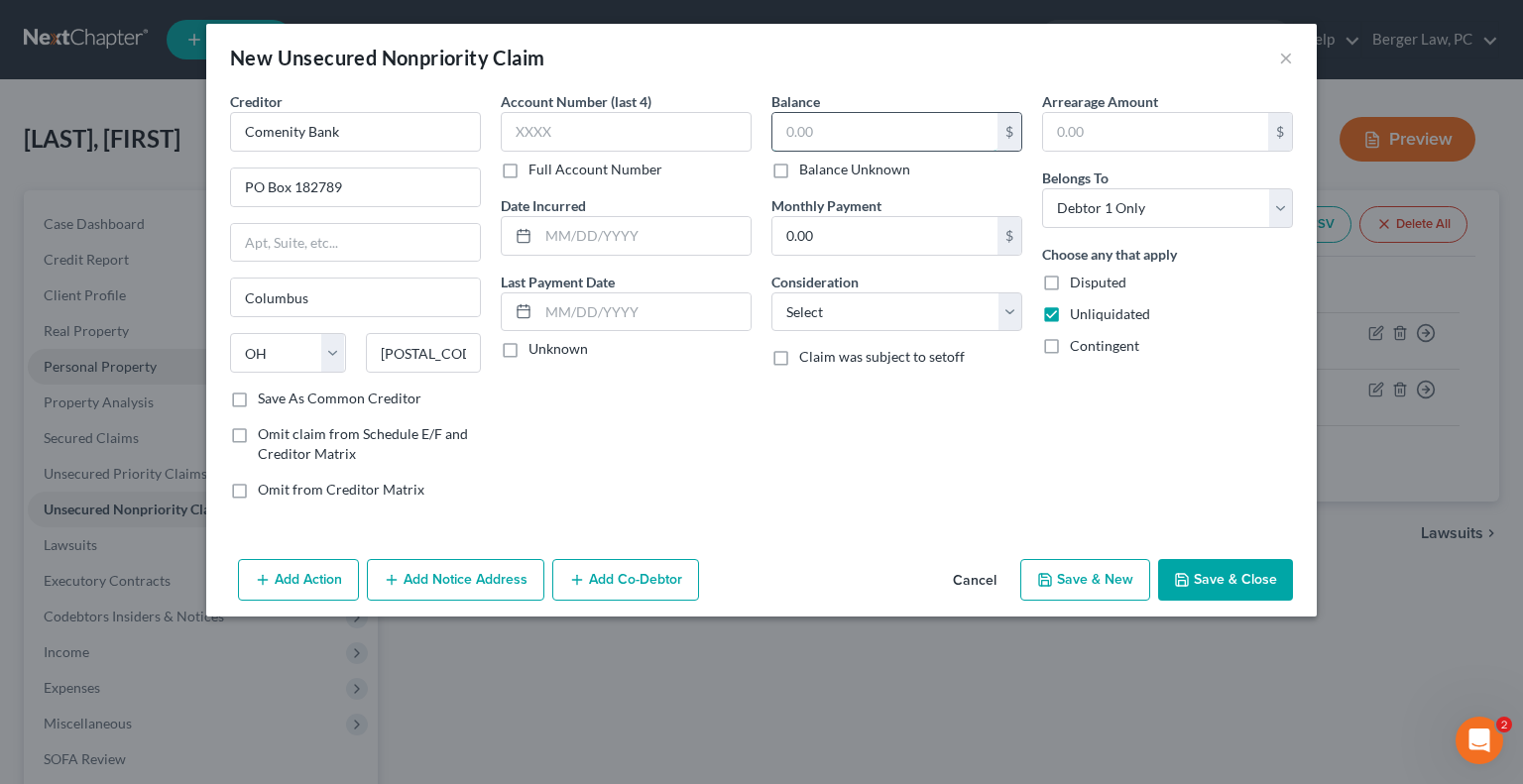 click at bounding box center (884, 132) 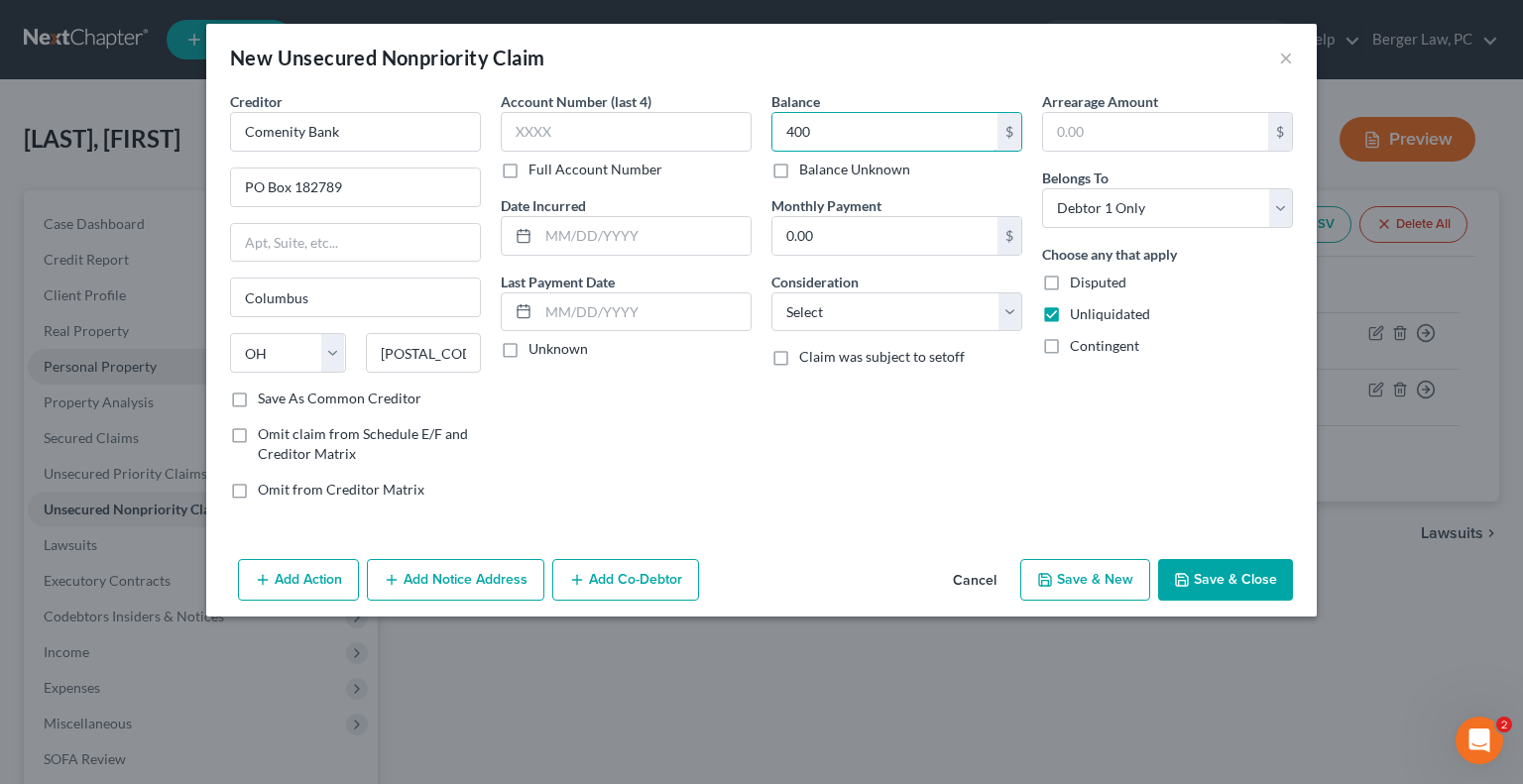 type on "400" 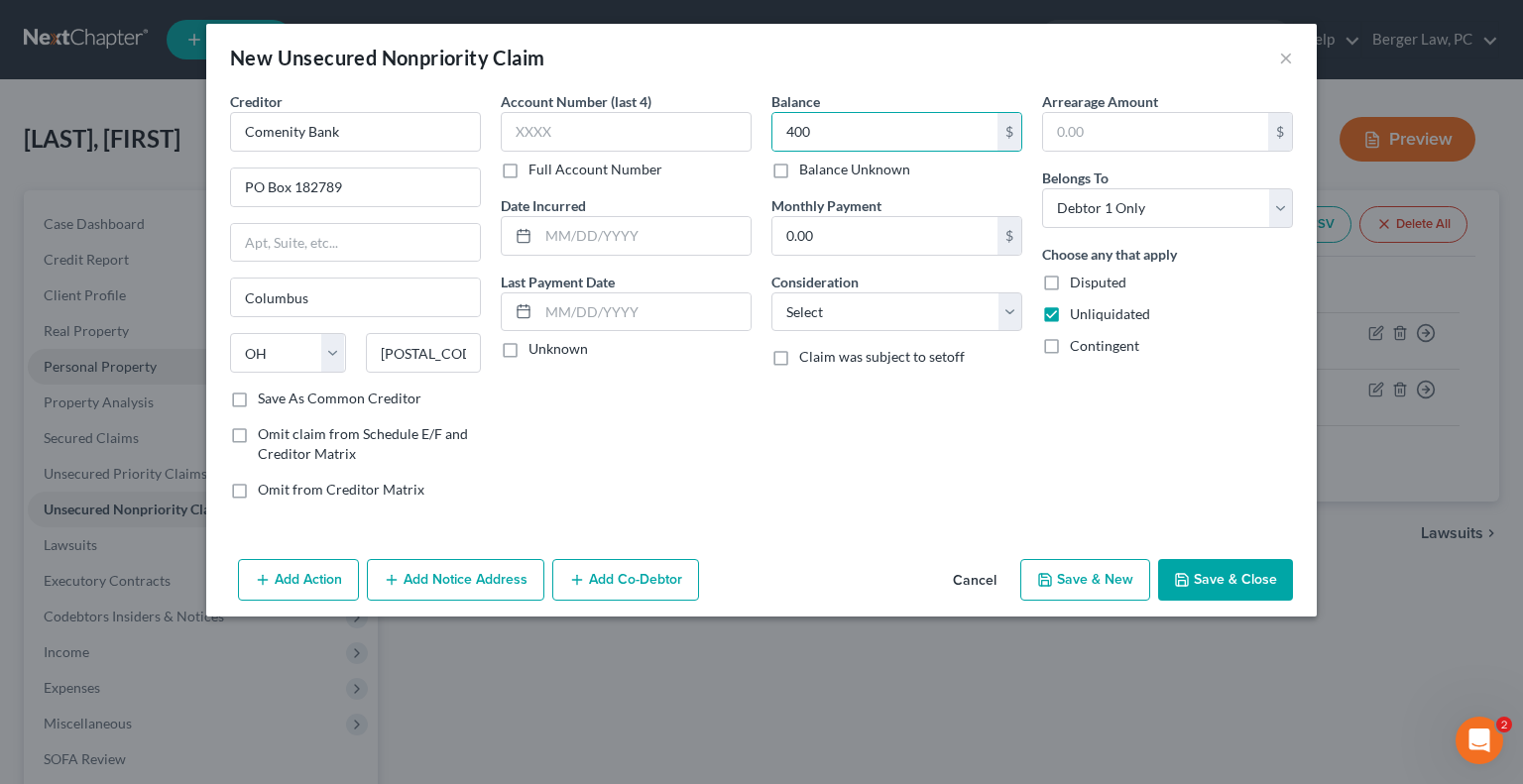 click on "Save & New" at bounding box center (1085, 580) 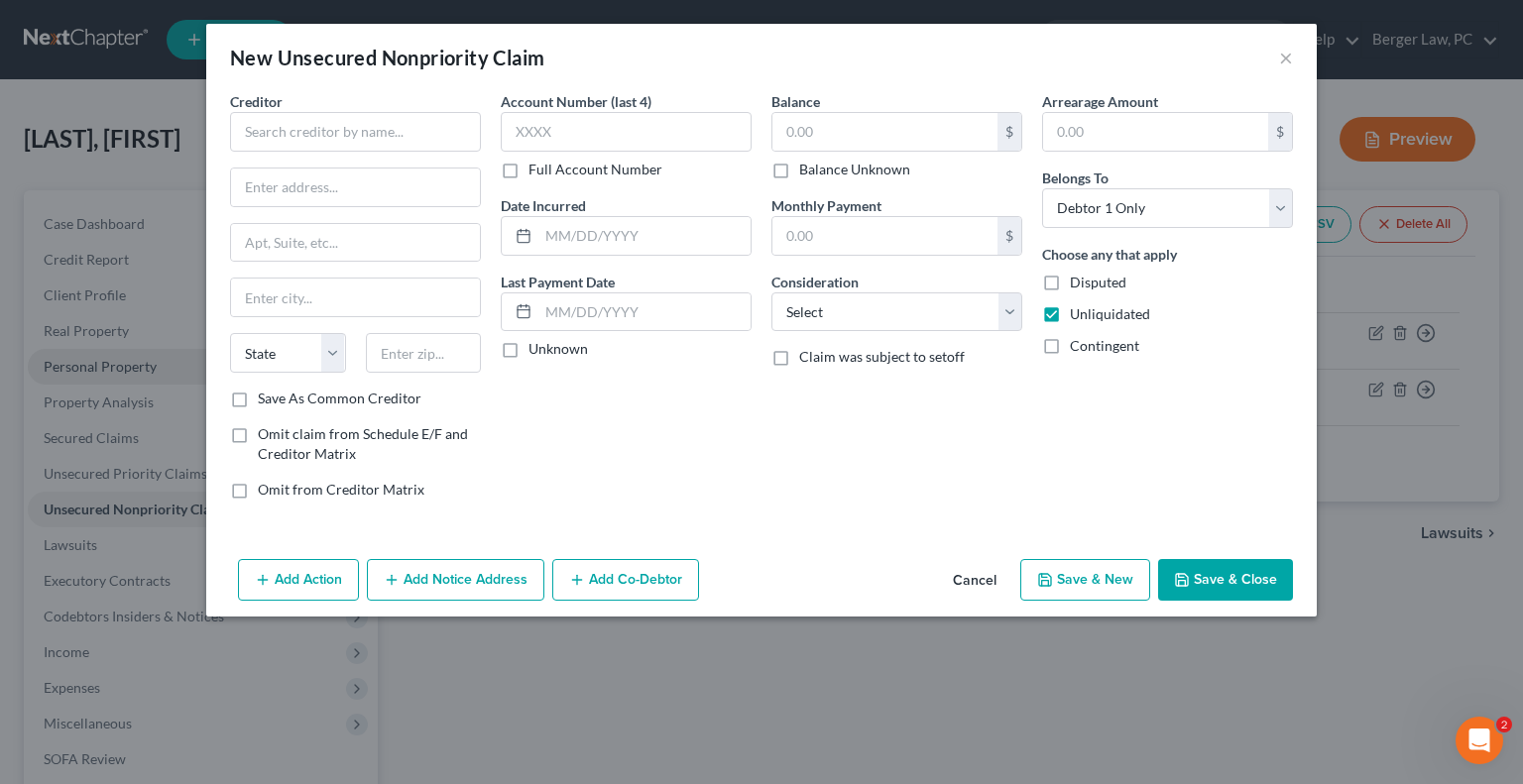 type on "400.00" 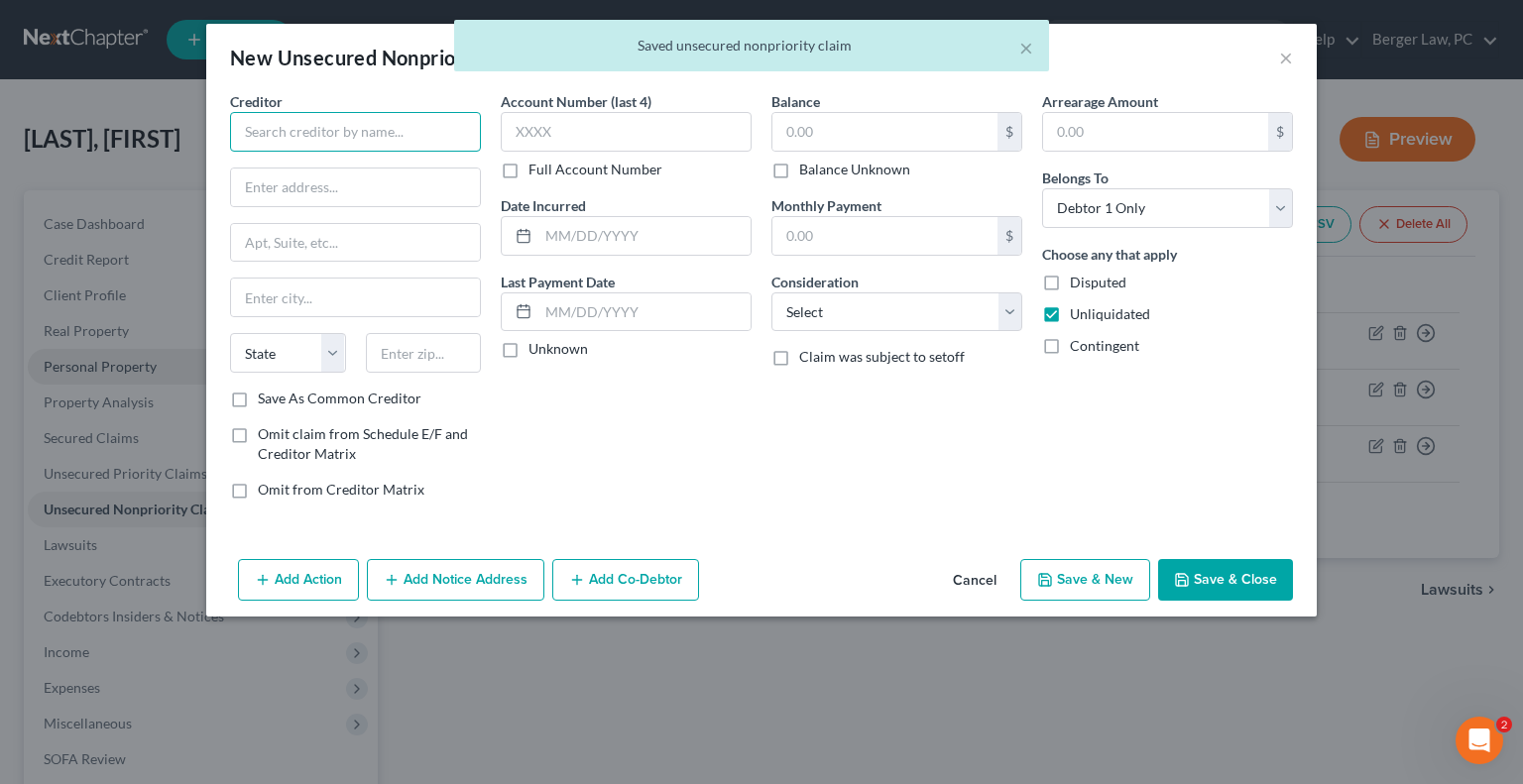 click at bounding box center (355, 132) 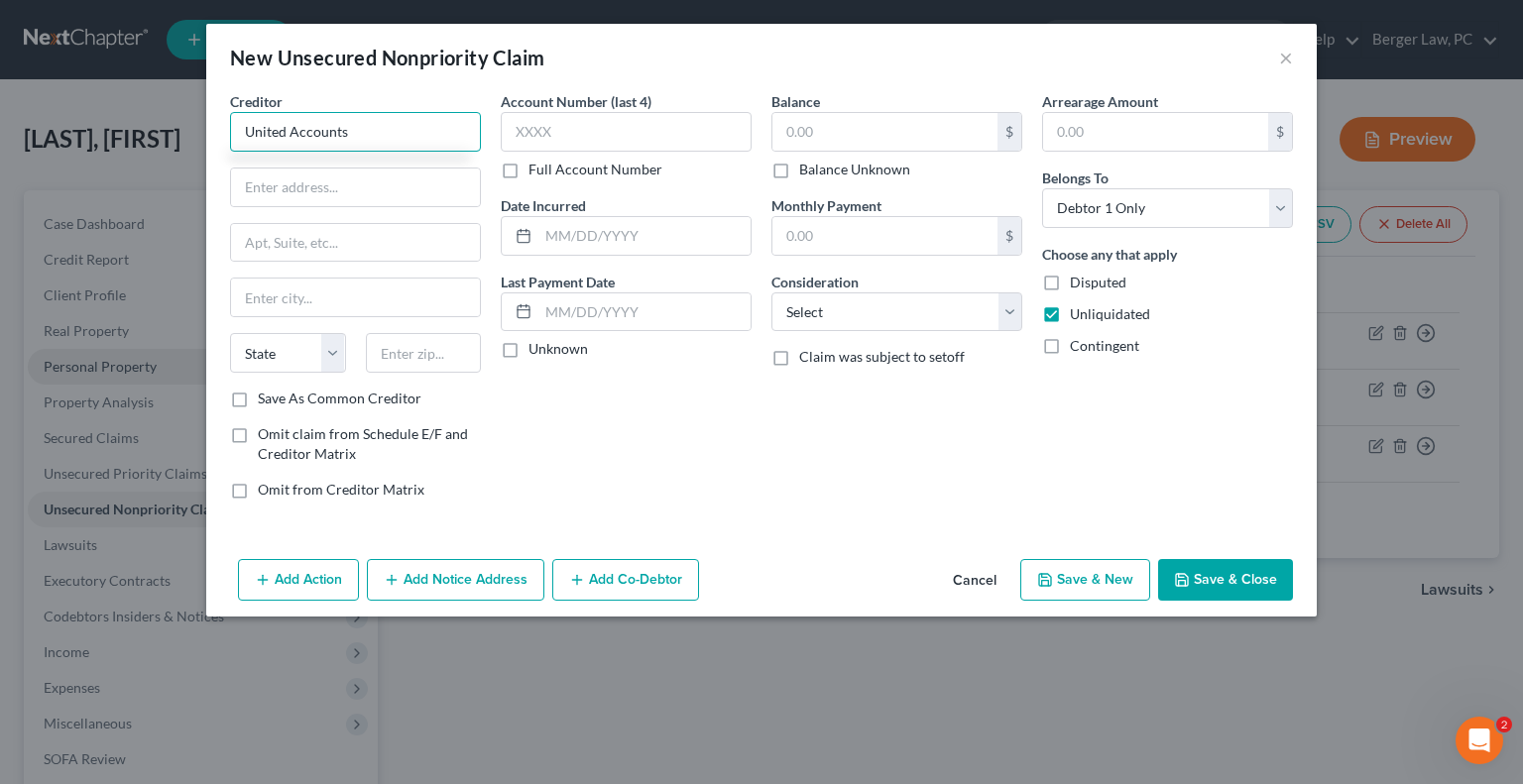 type on "United Accounts" 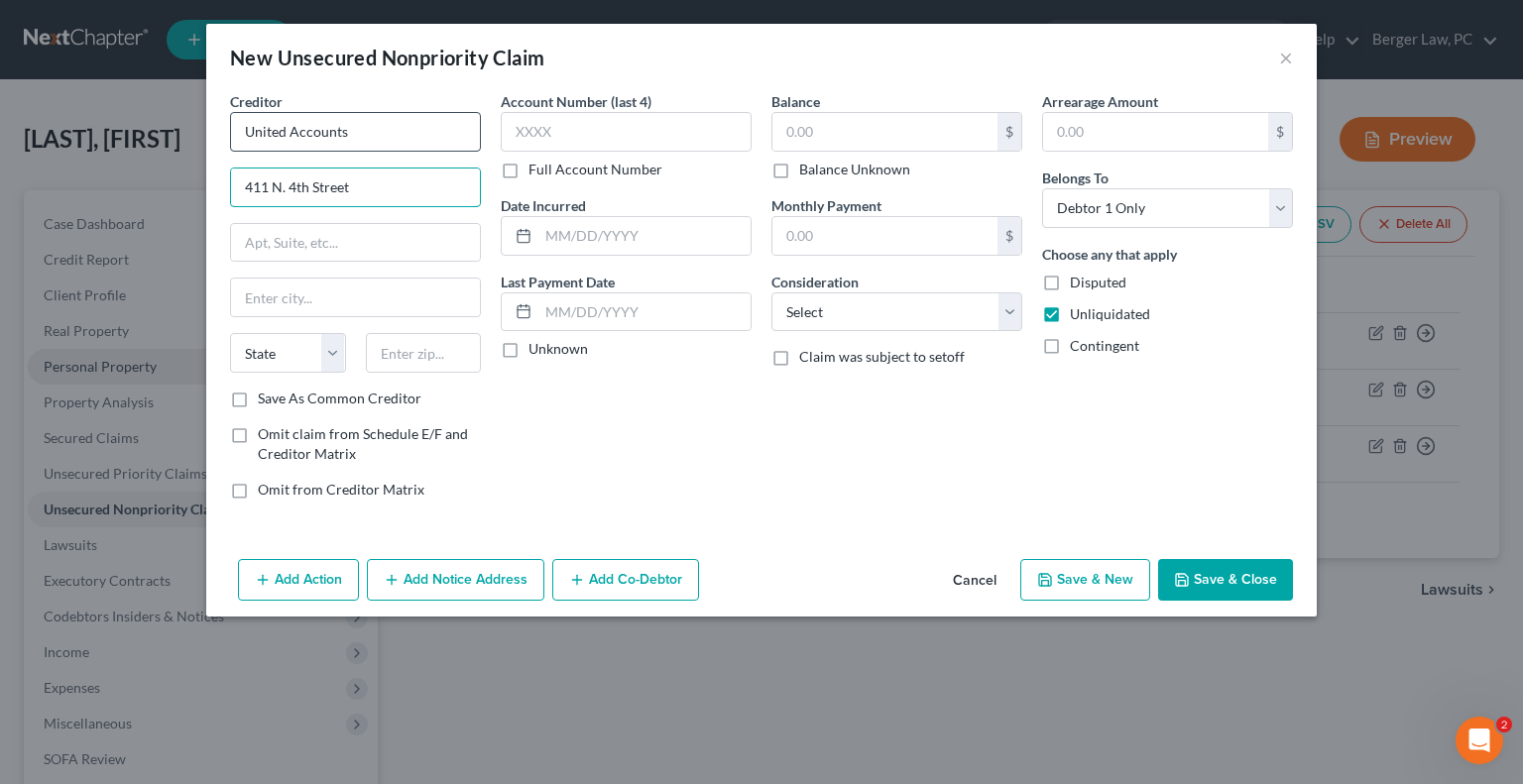 type on "411 N. 4th Street" 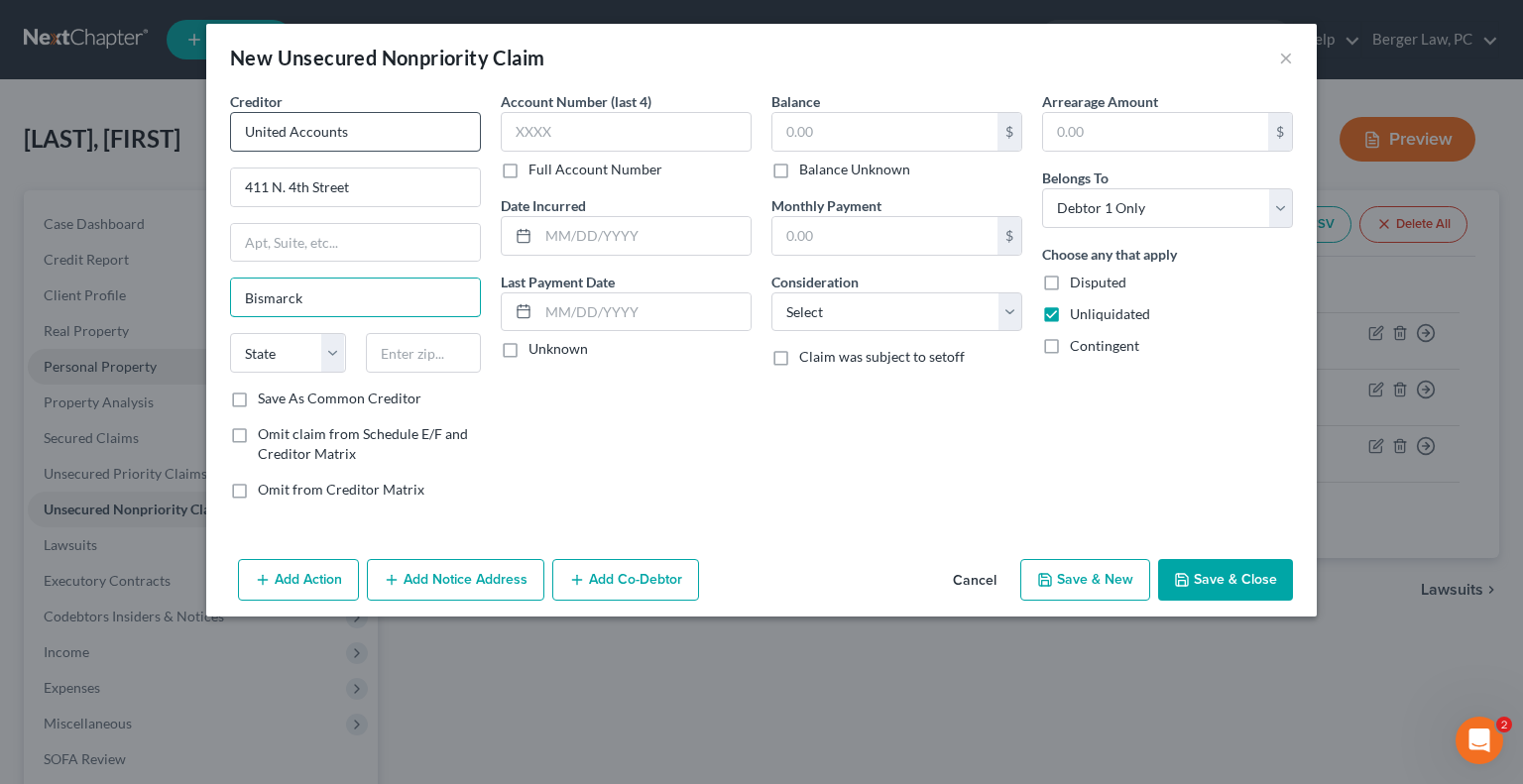 type on "Bismarck" 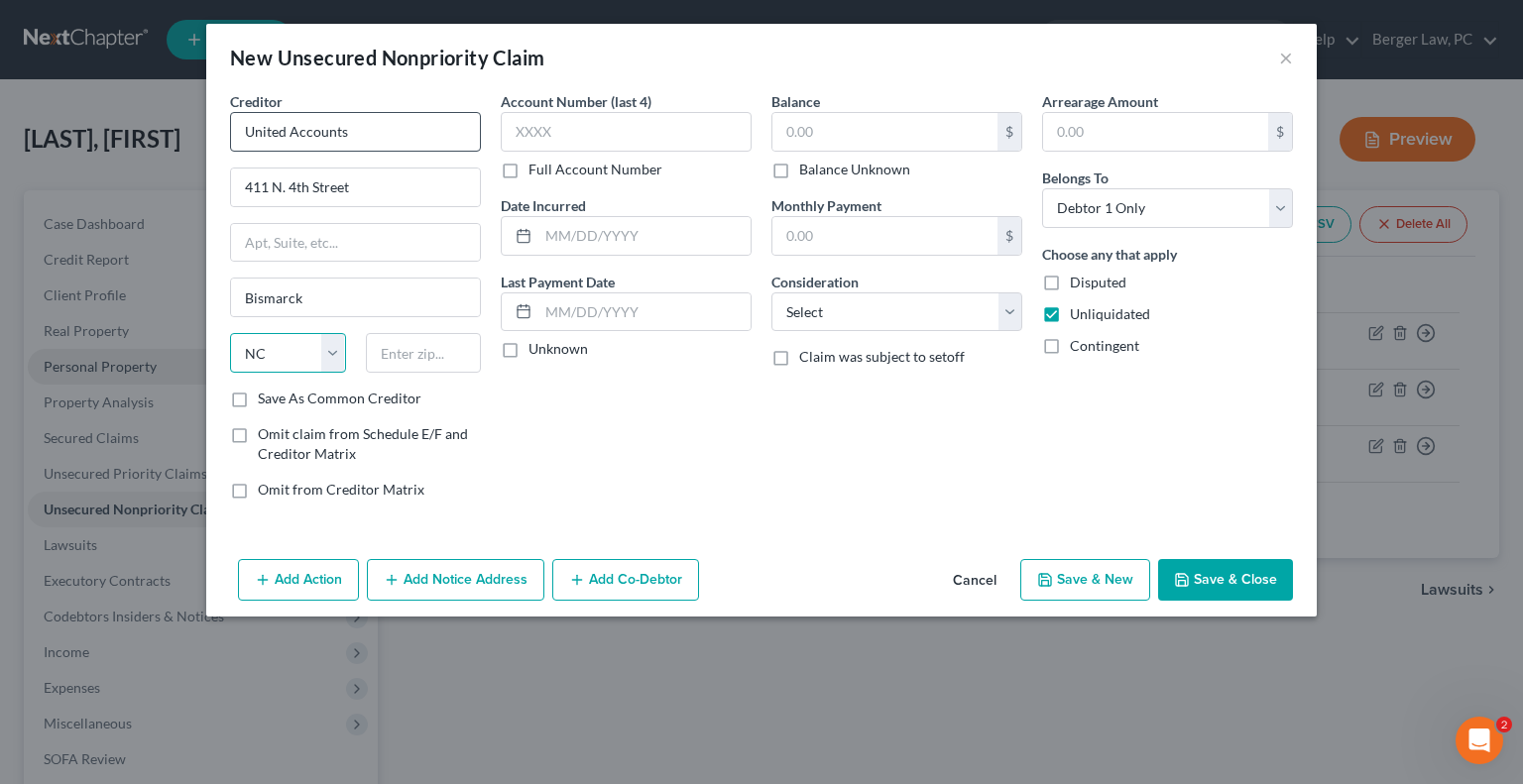 select on "29" 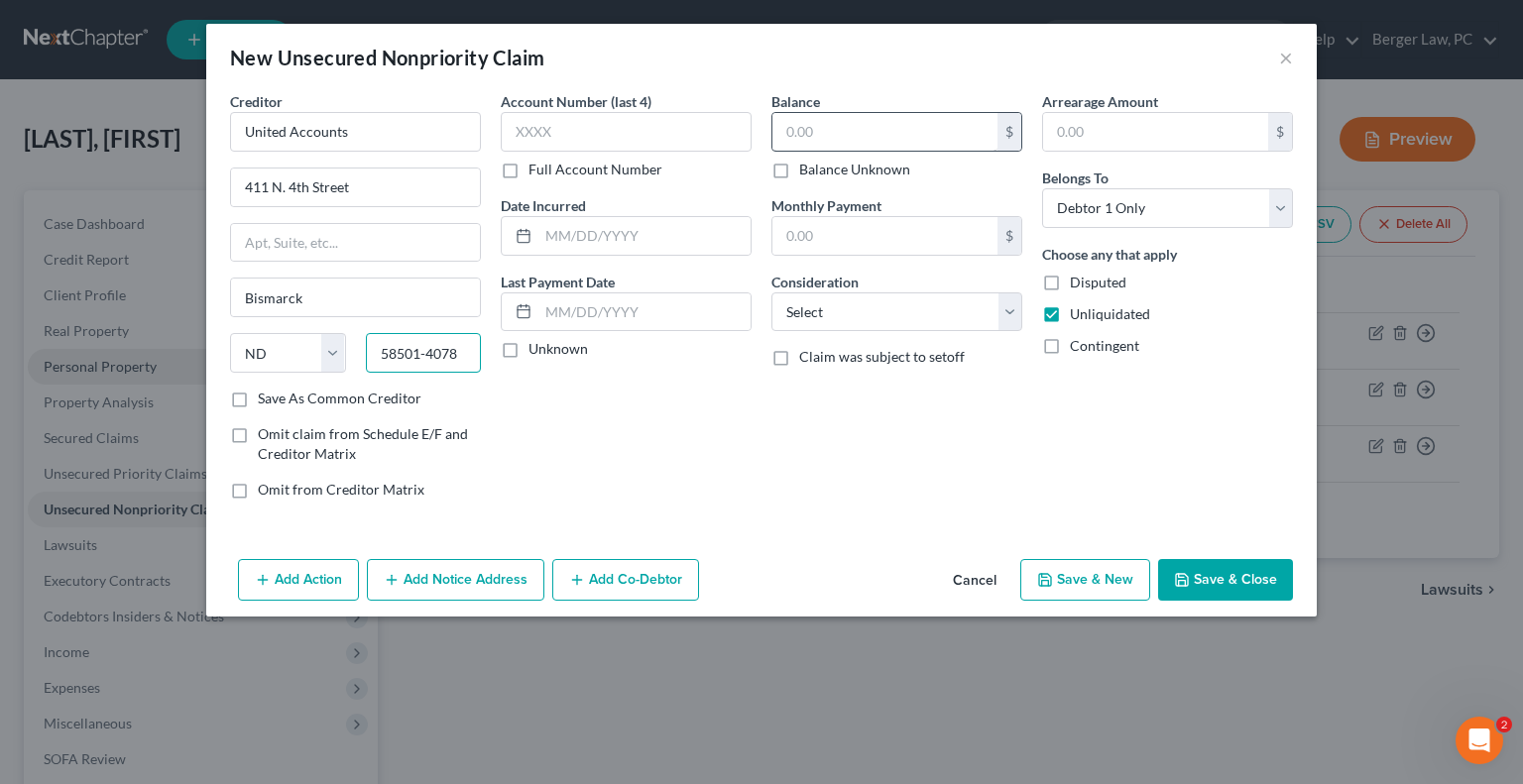 type on "58501-4078" 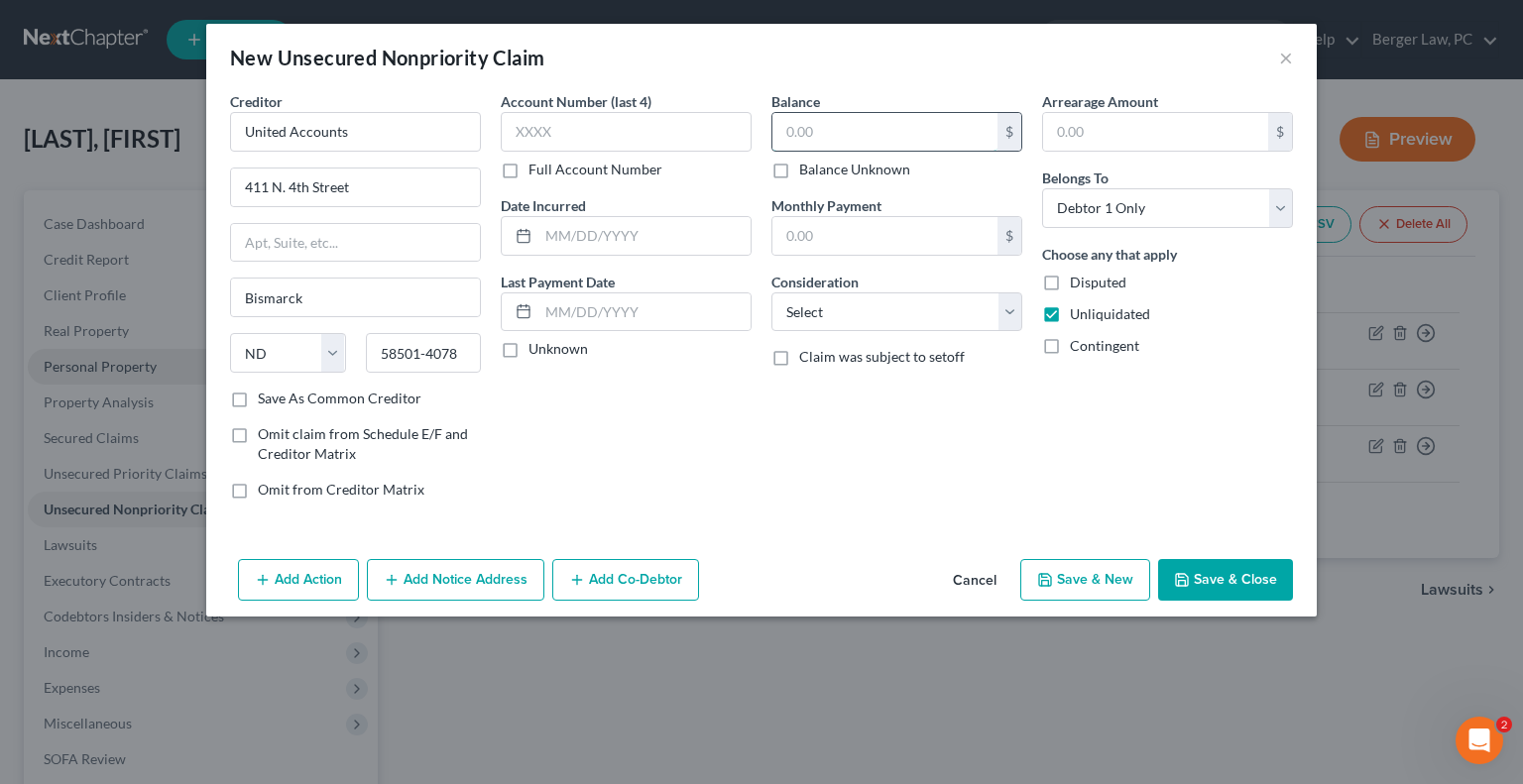 click at bounding box center (884, 132) 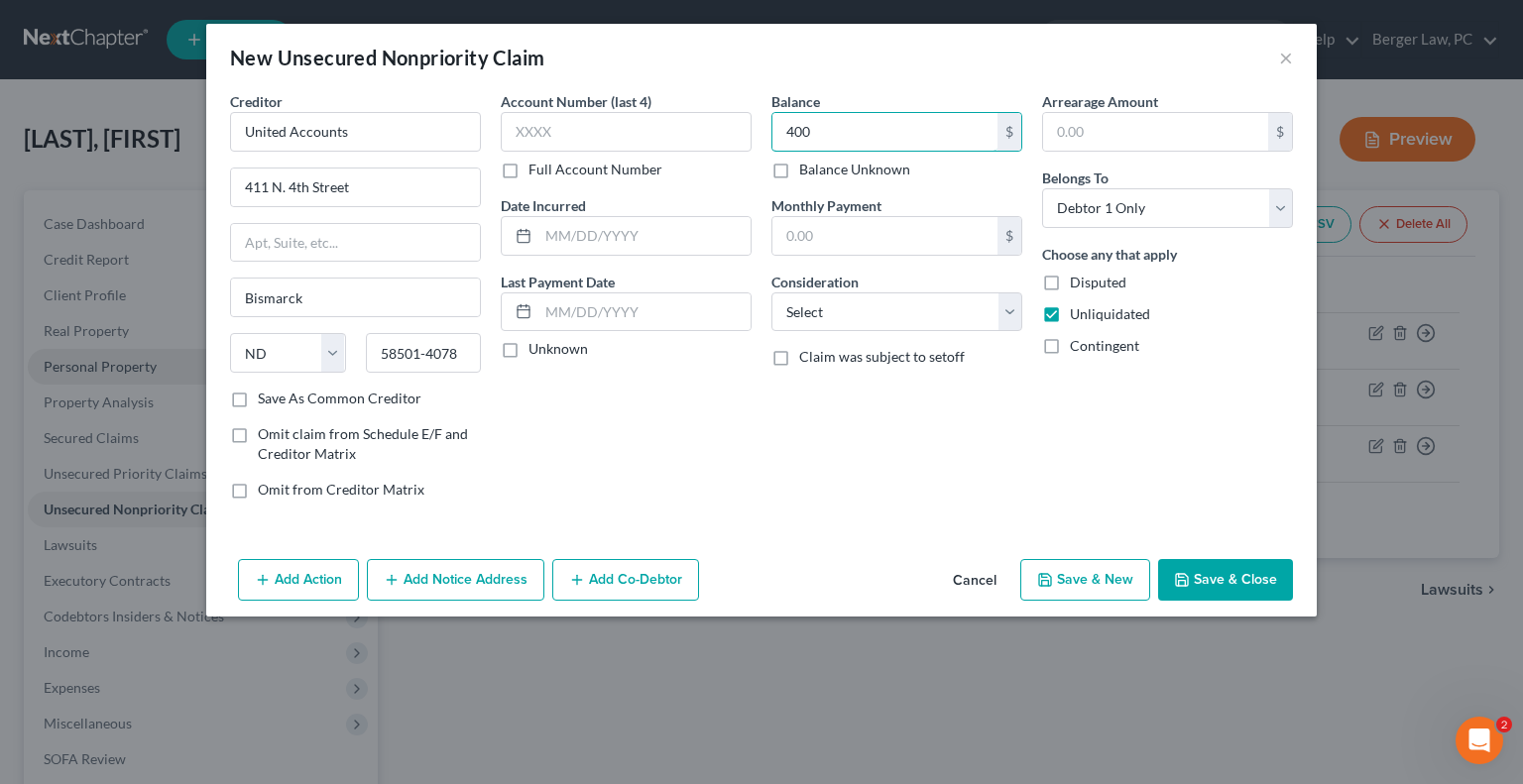 type on "400" 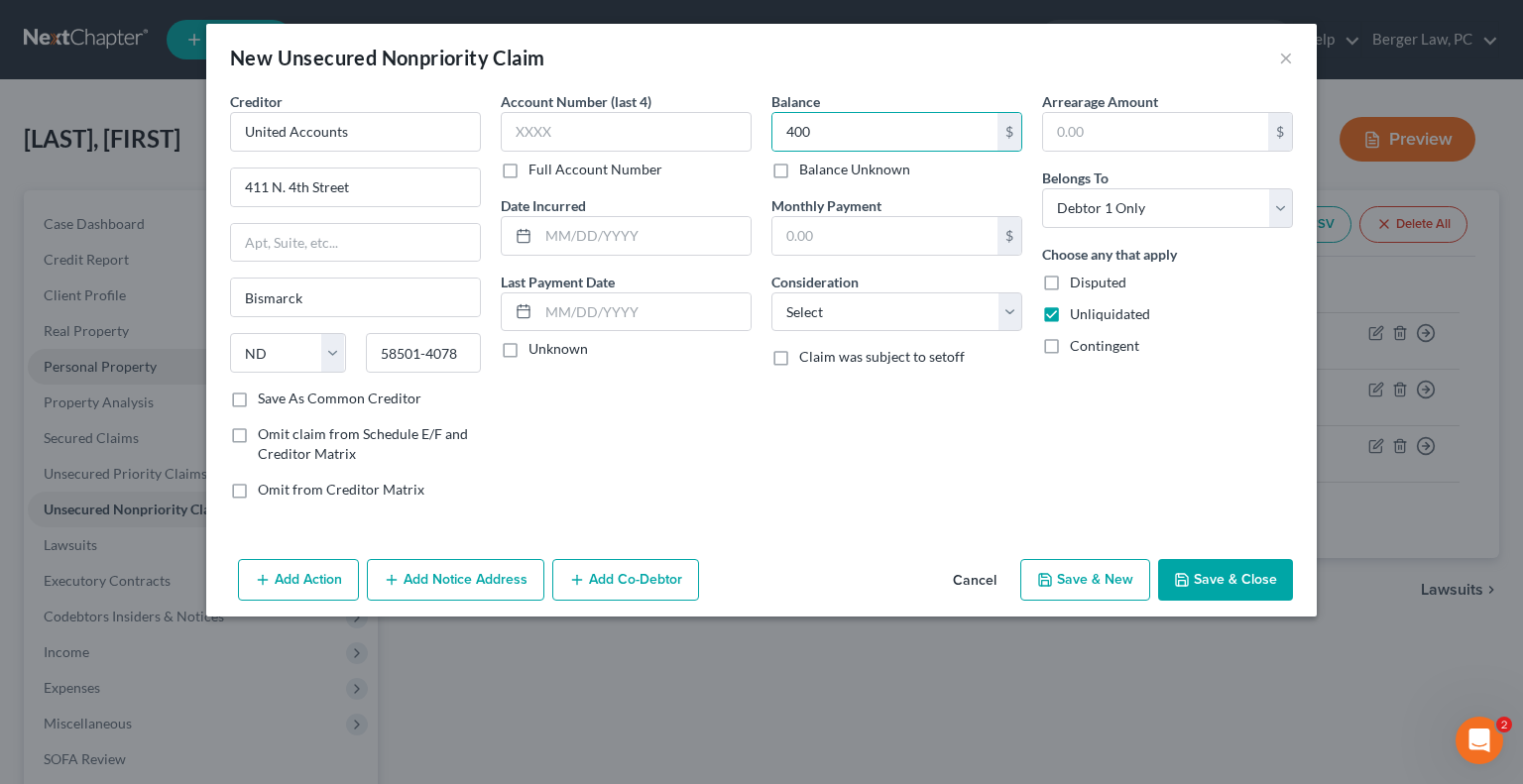 click on "Save & New" at bounding box center [1085, 580] 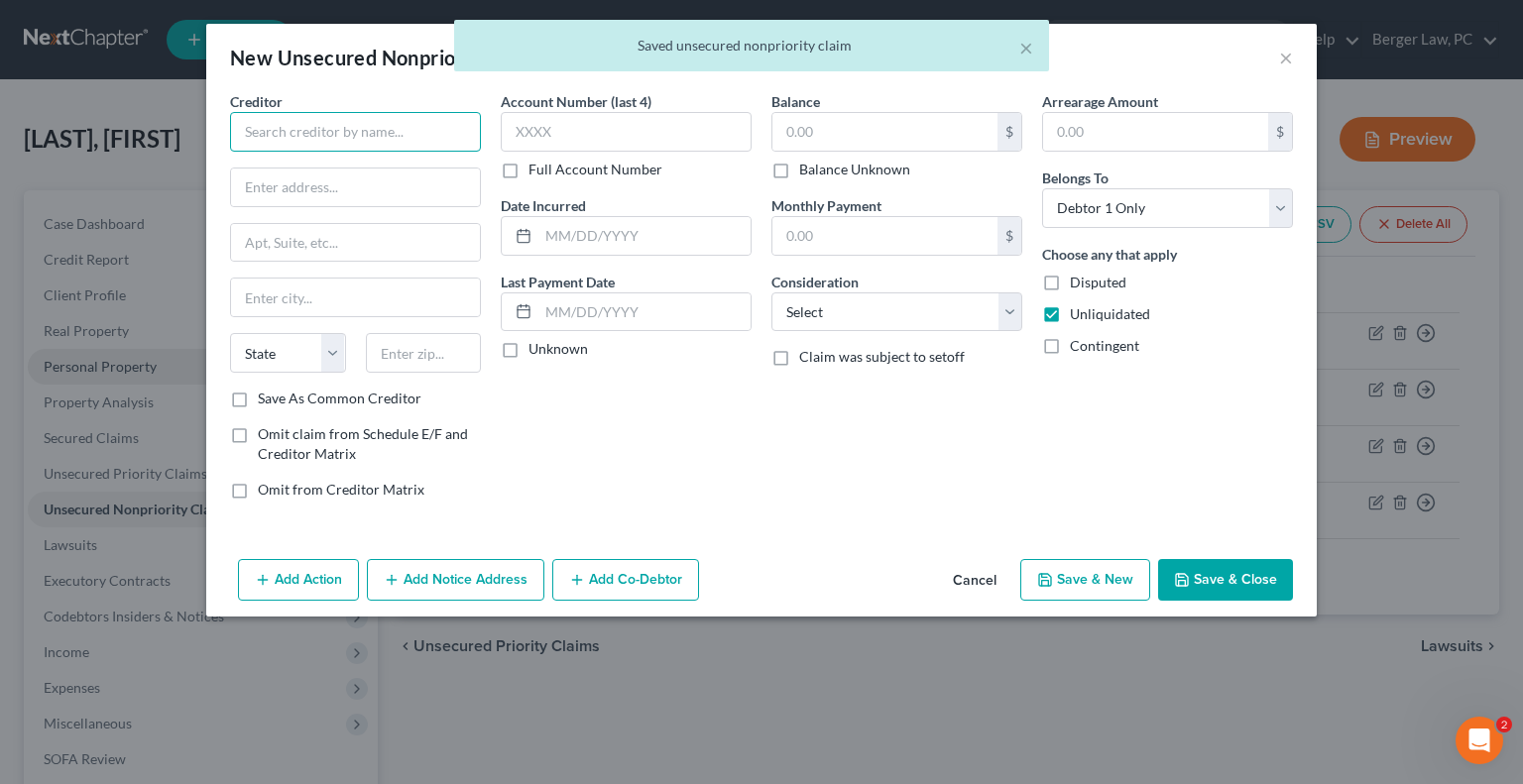 click at bounding box center [355, 132] 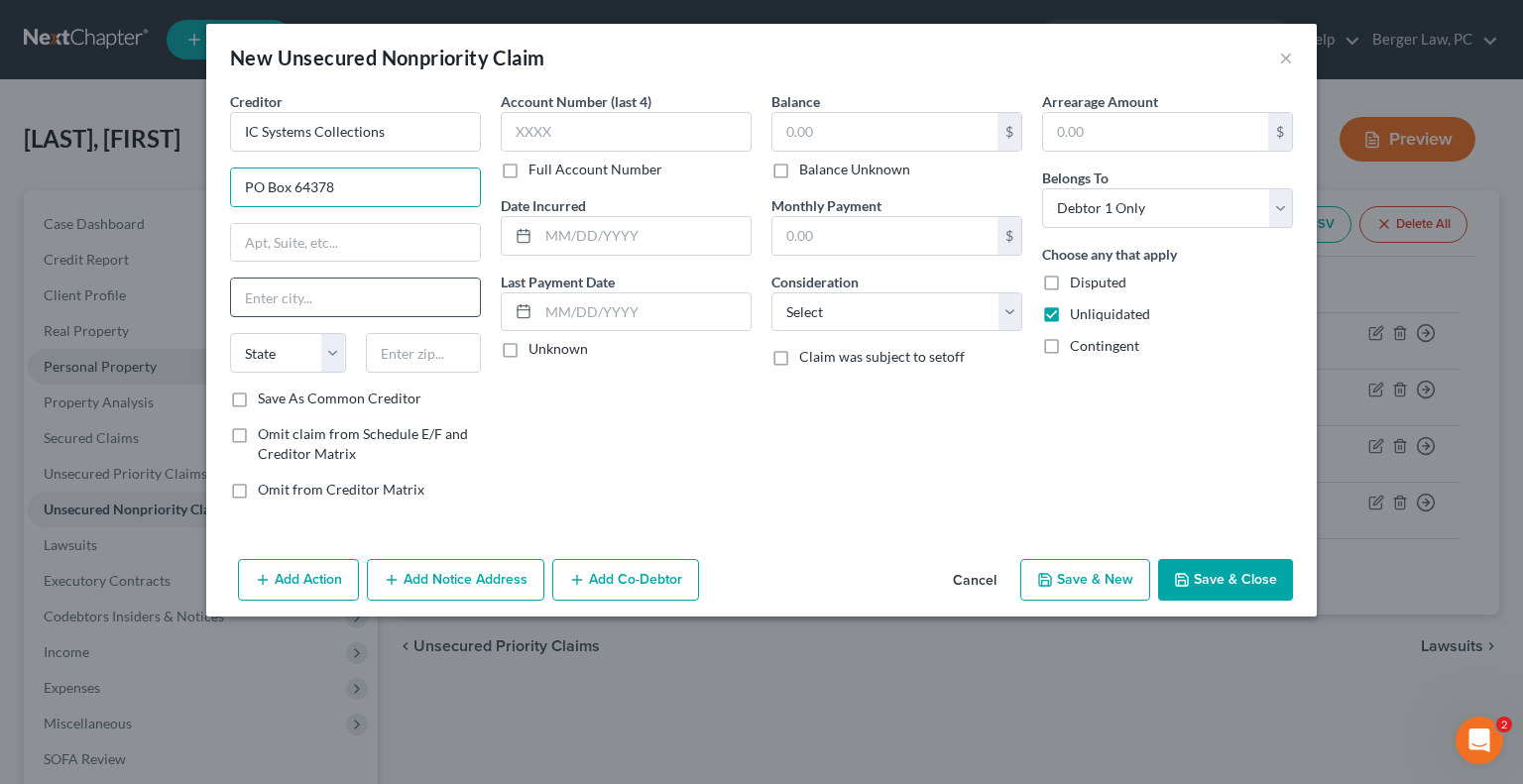 click at bounding box center [355, 297] 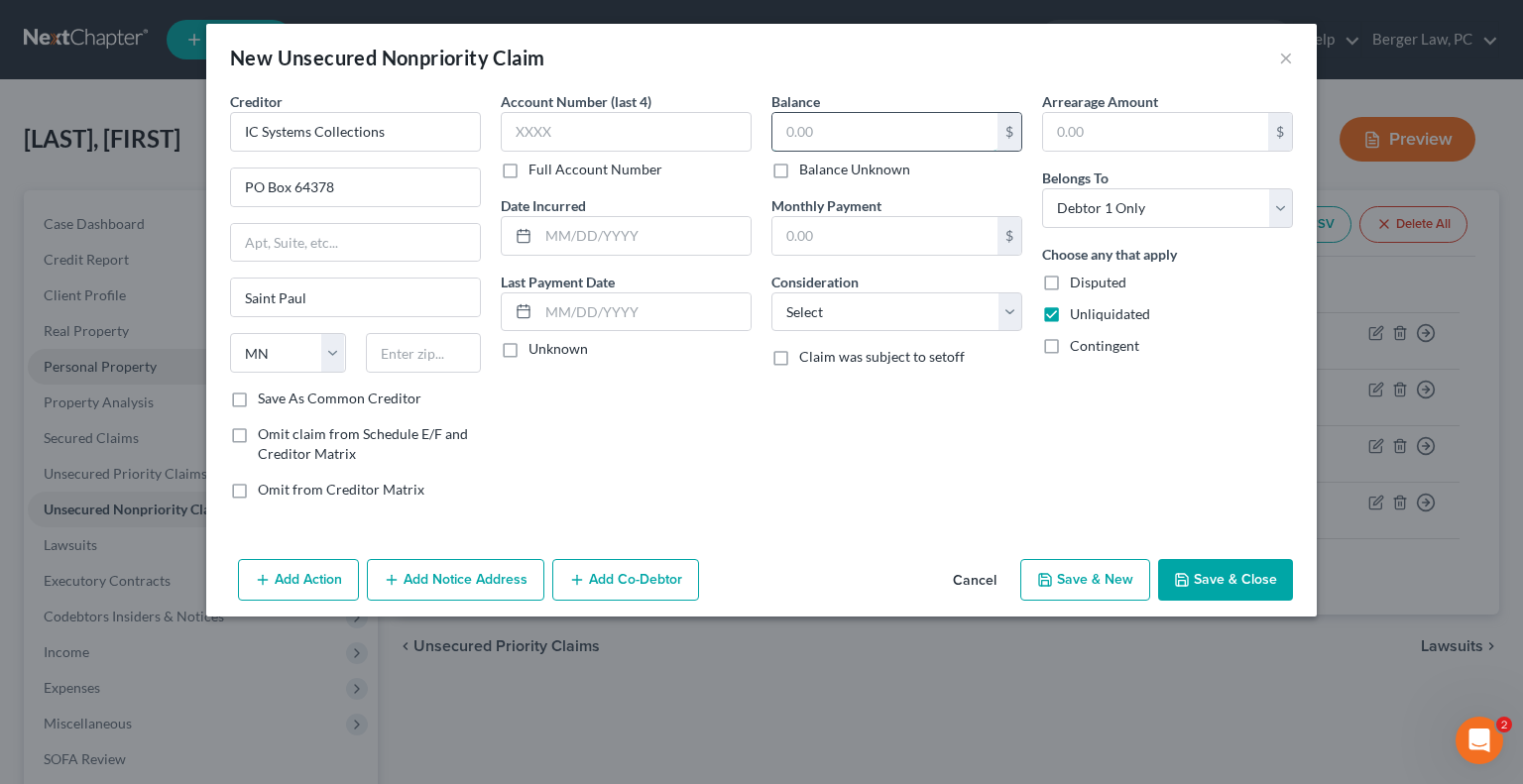 click at bounding box center (884, 132) 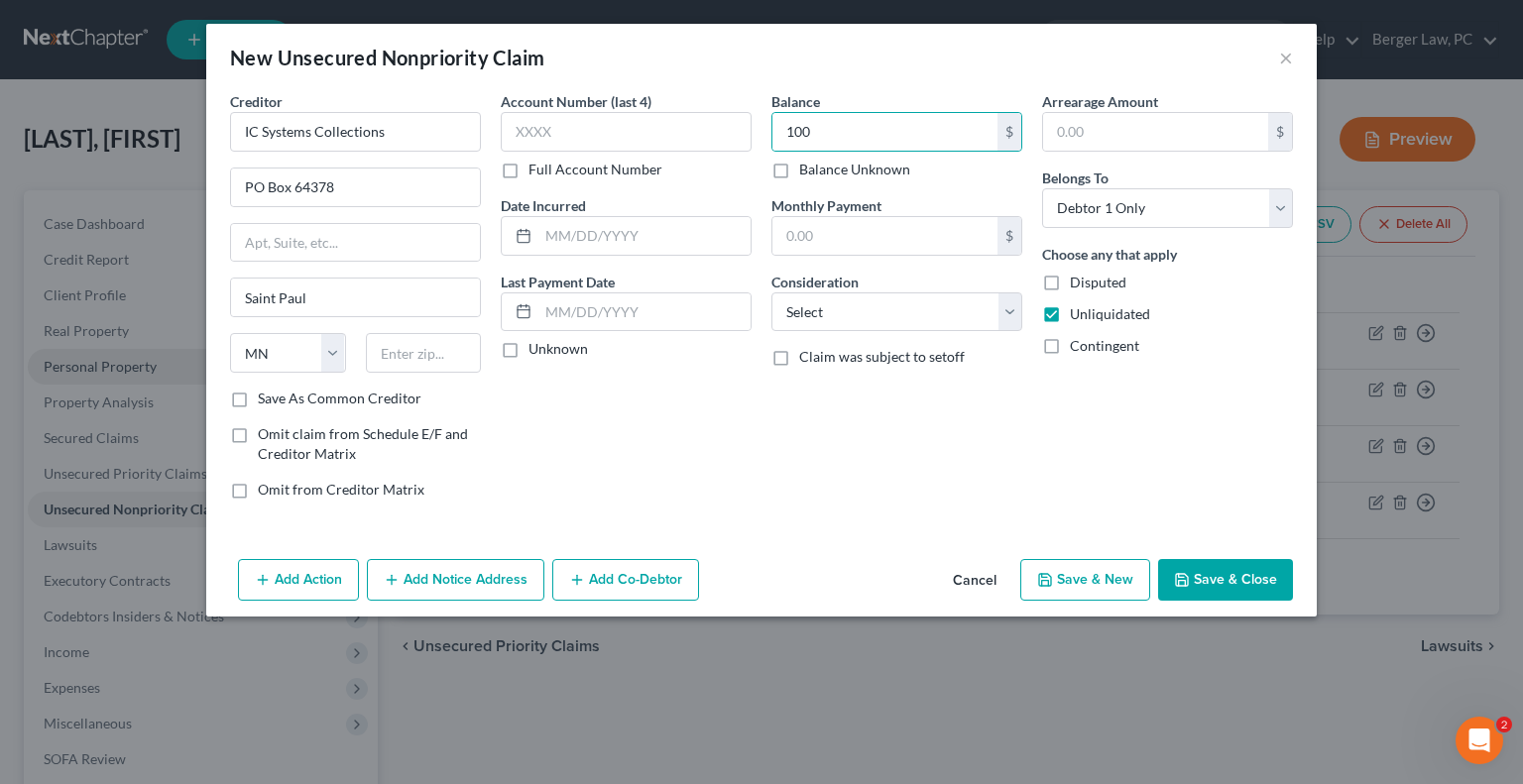 click on "Save & New" at bounding box center [1085, 580] 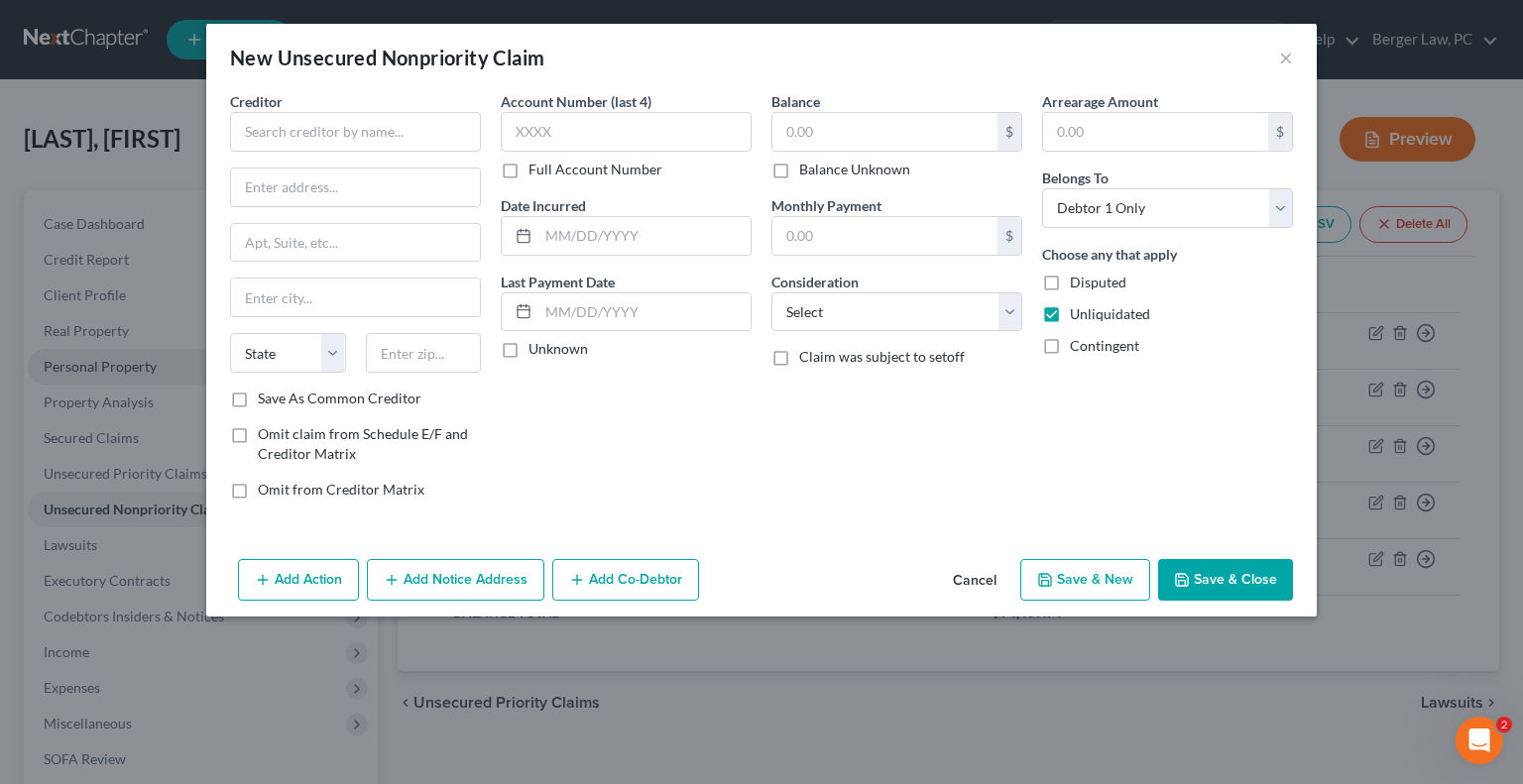 click on "Cancel" at bounding box center (975, 581) 